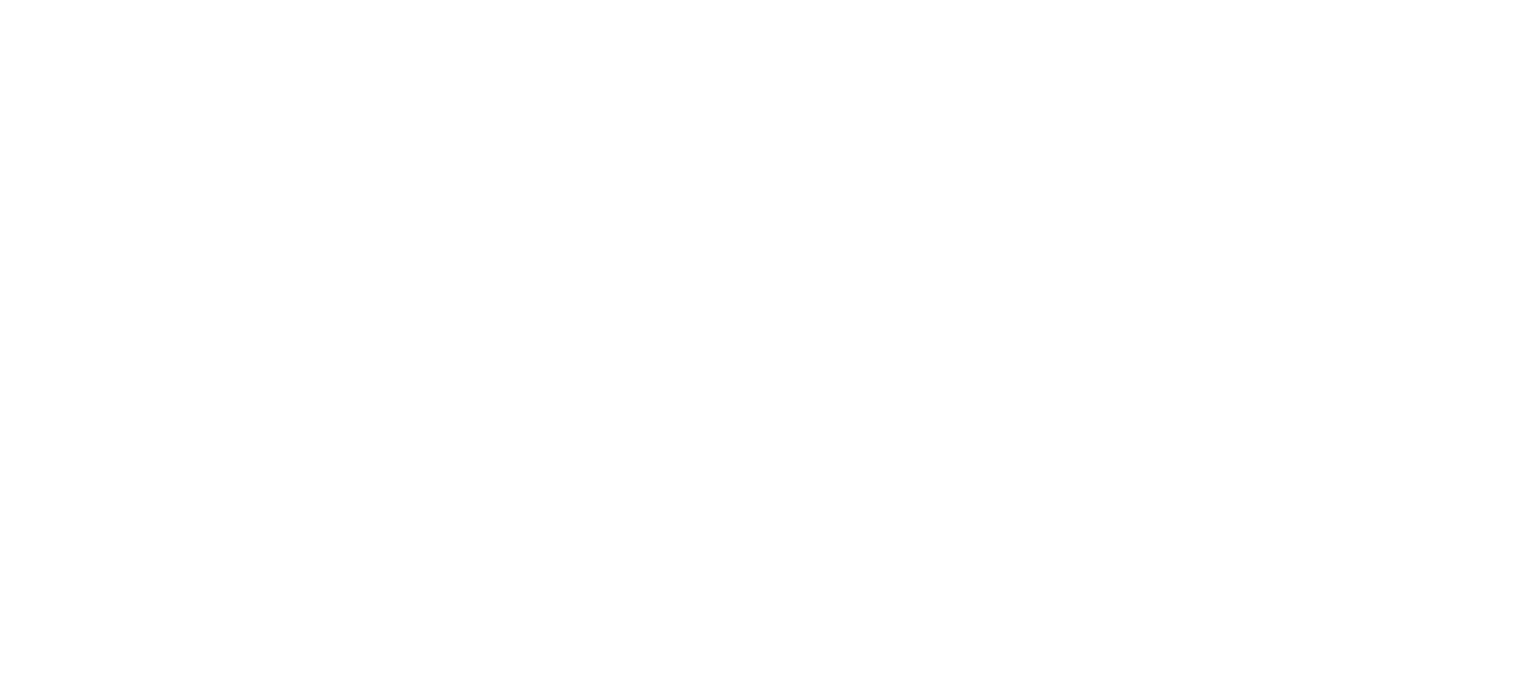 scroll, scrollTop: 0, scrollLeft: 0, axis: both 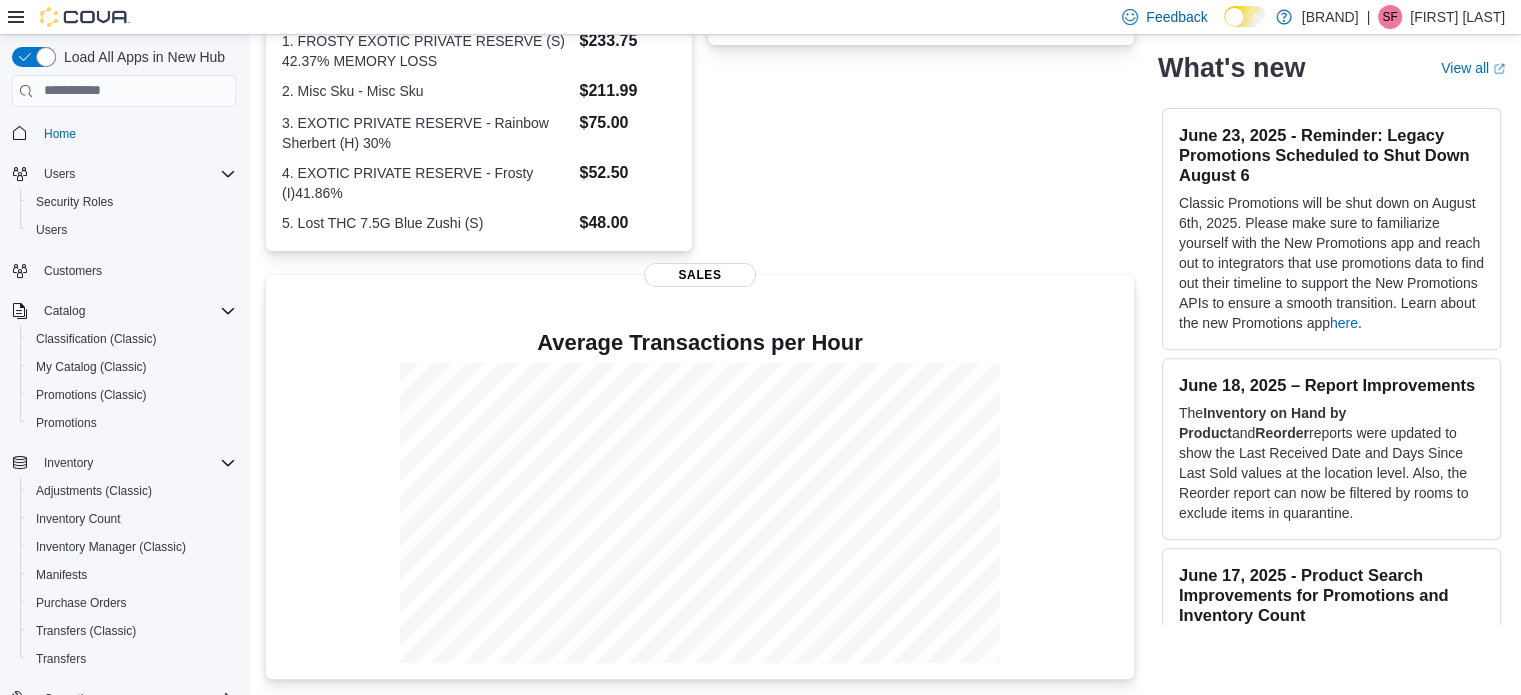 click 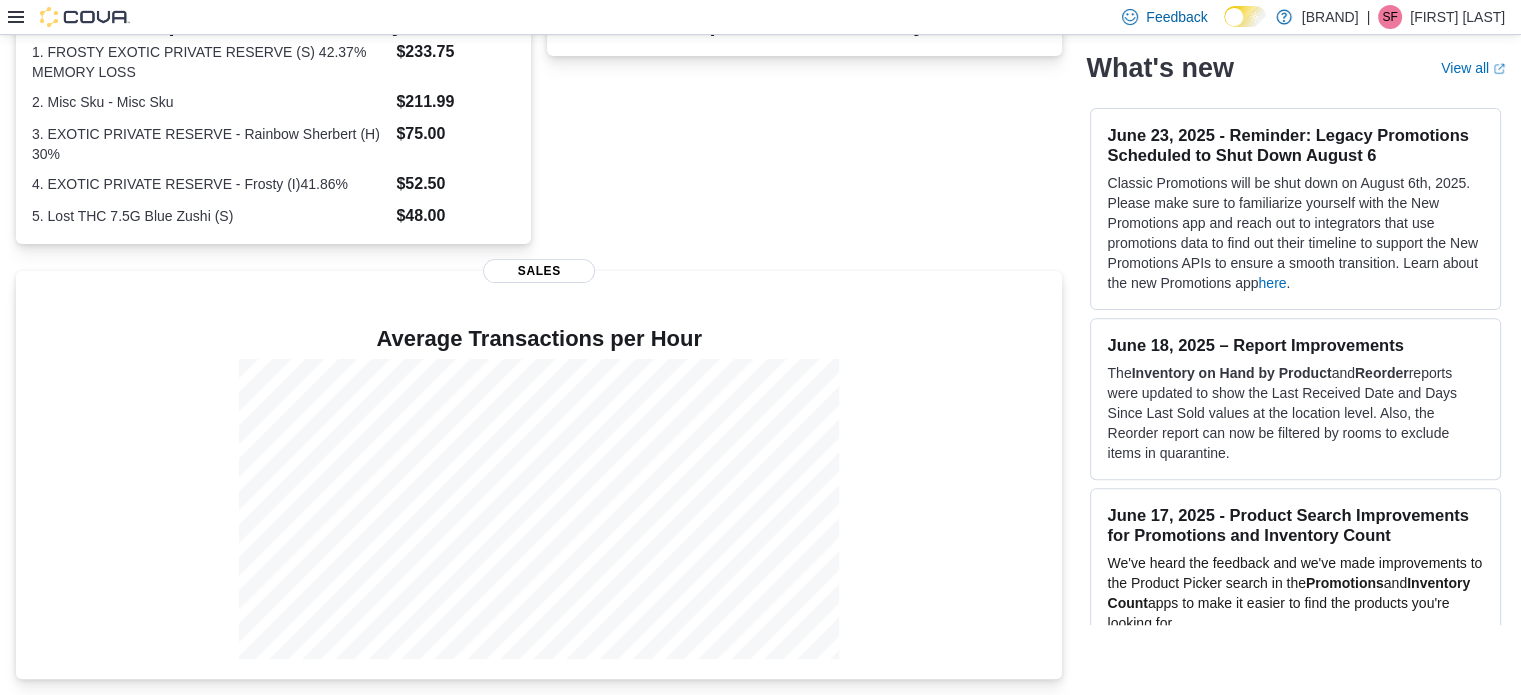 scroll, scrollTop: 0, scrollLeft: 0, axis: both 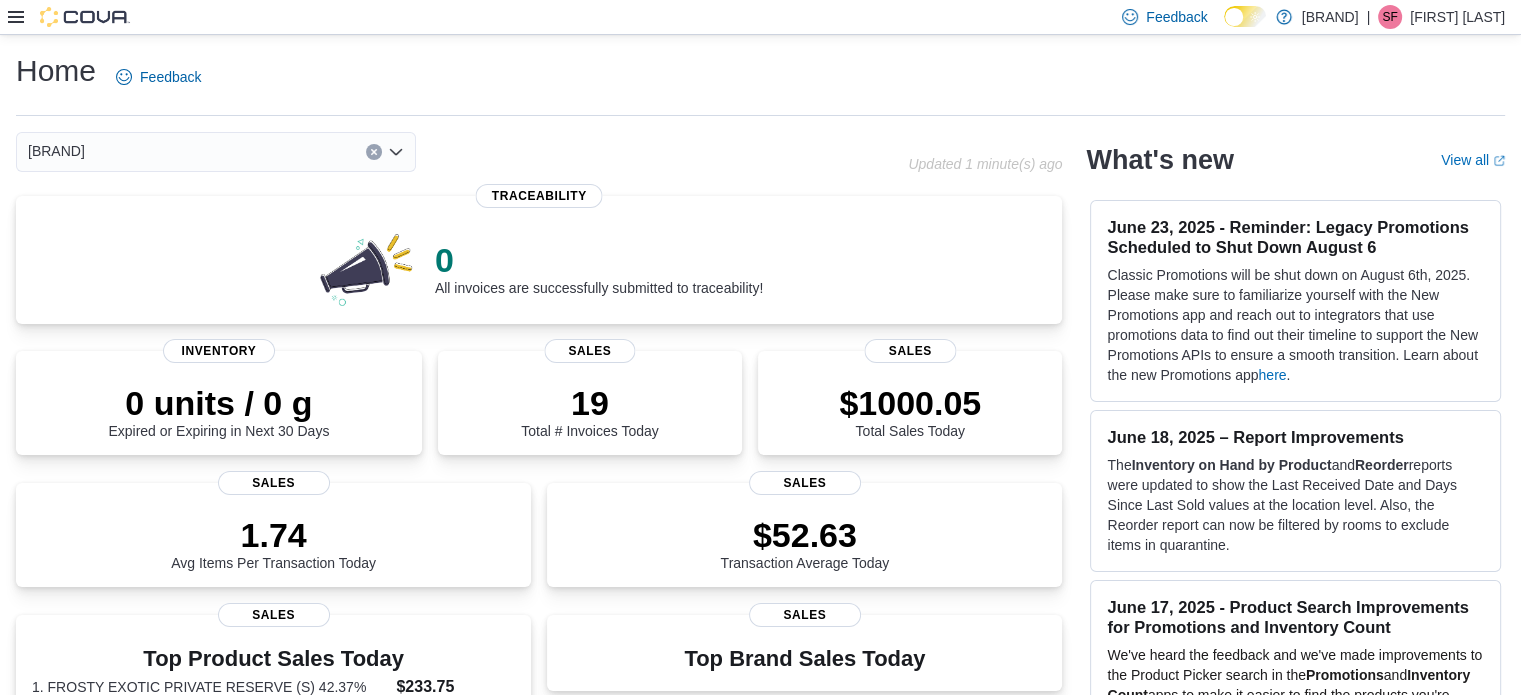 click 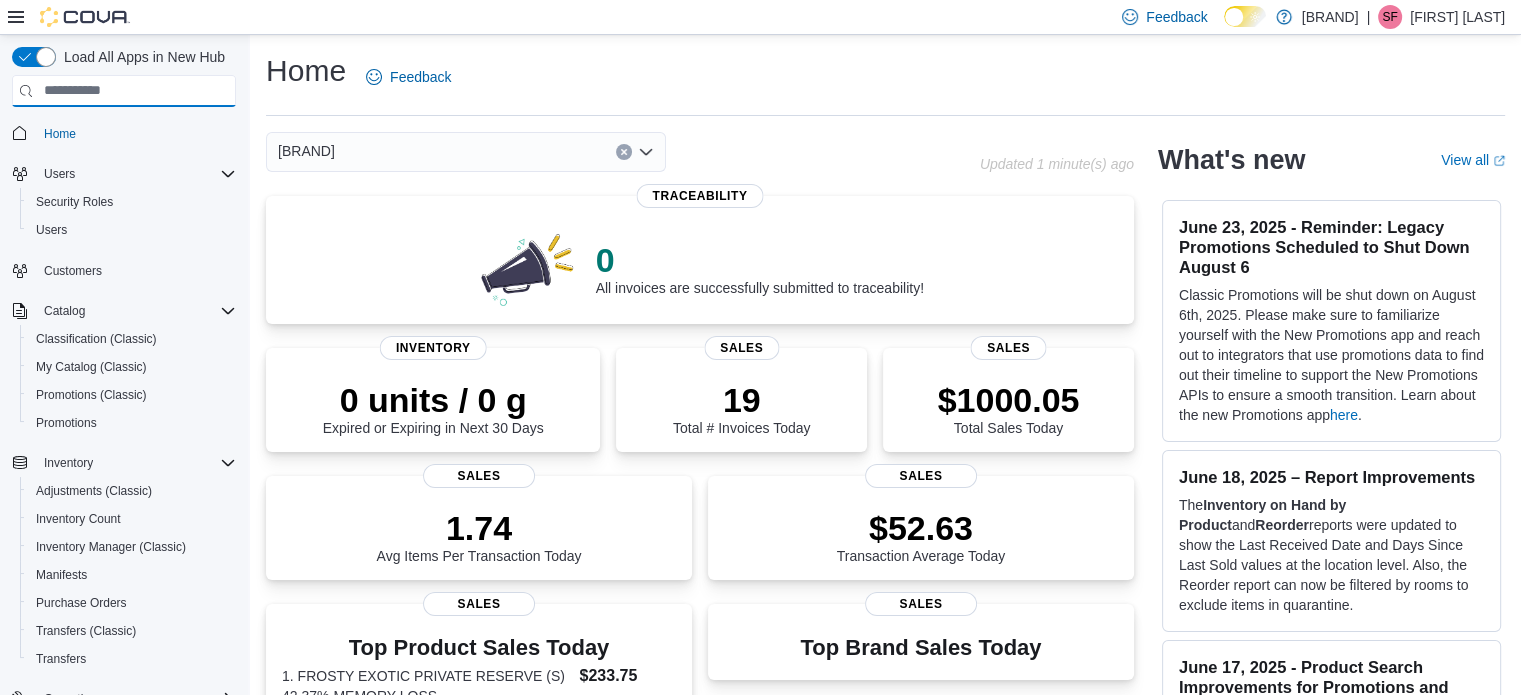 click at bounding box center (124, 91) 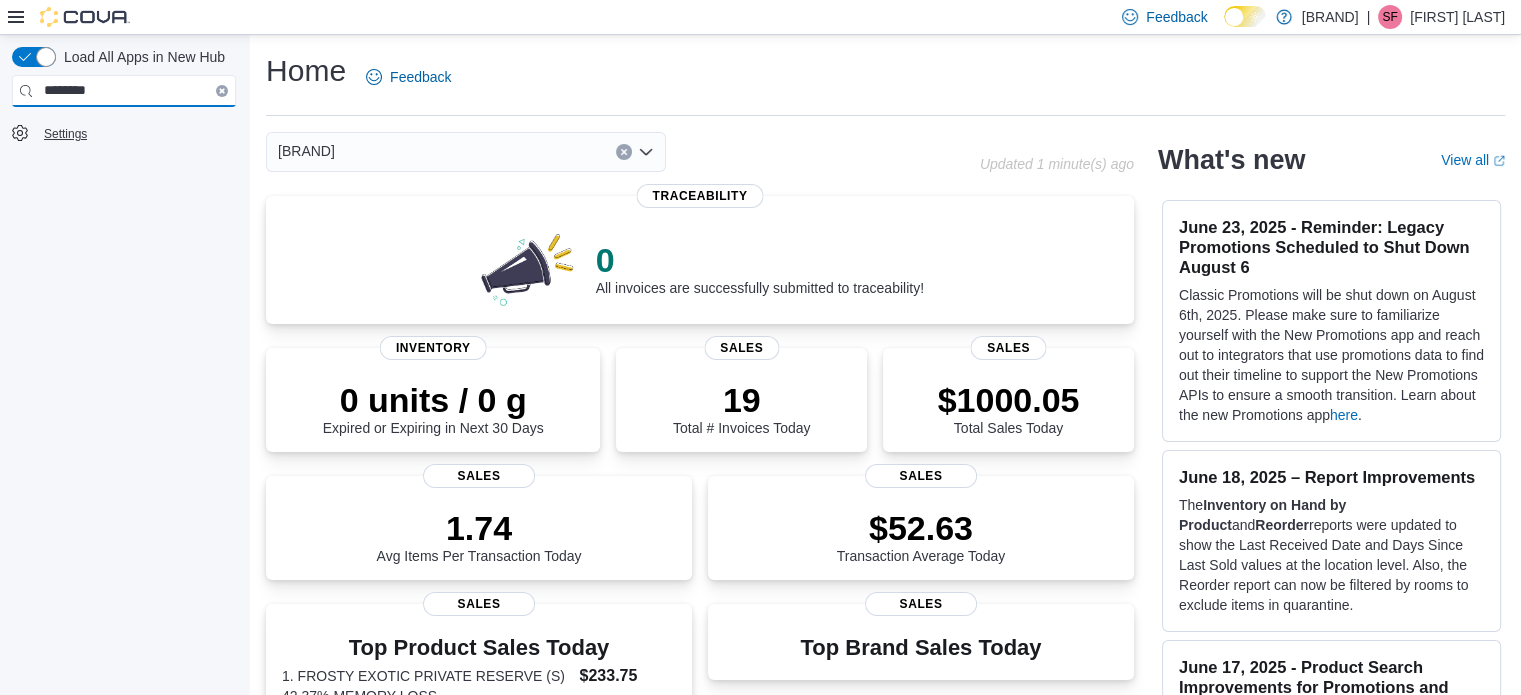type on "********" 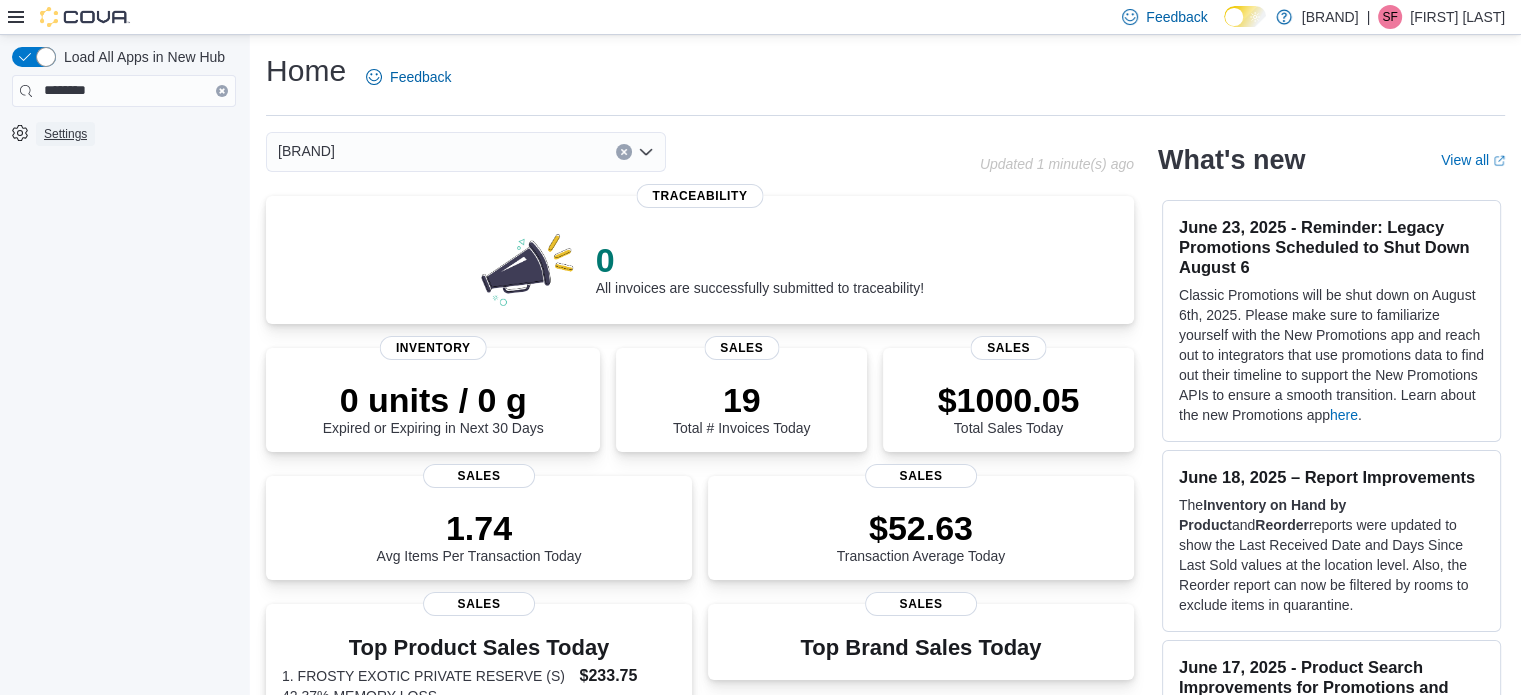 click on "Settings" at bounding box center (65, 134) 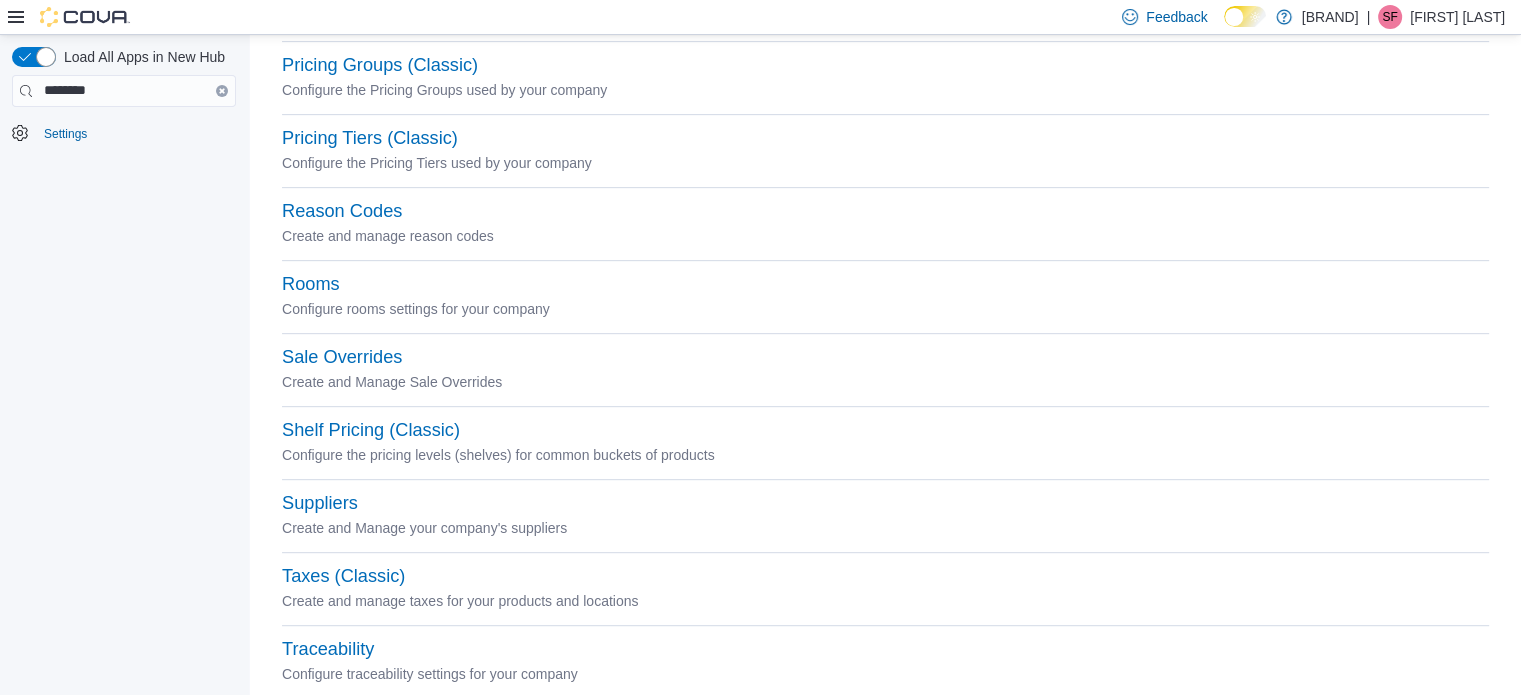 scroll, scrollTop: 932, scrollLeft: 0, axis: vertical 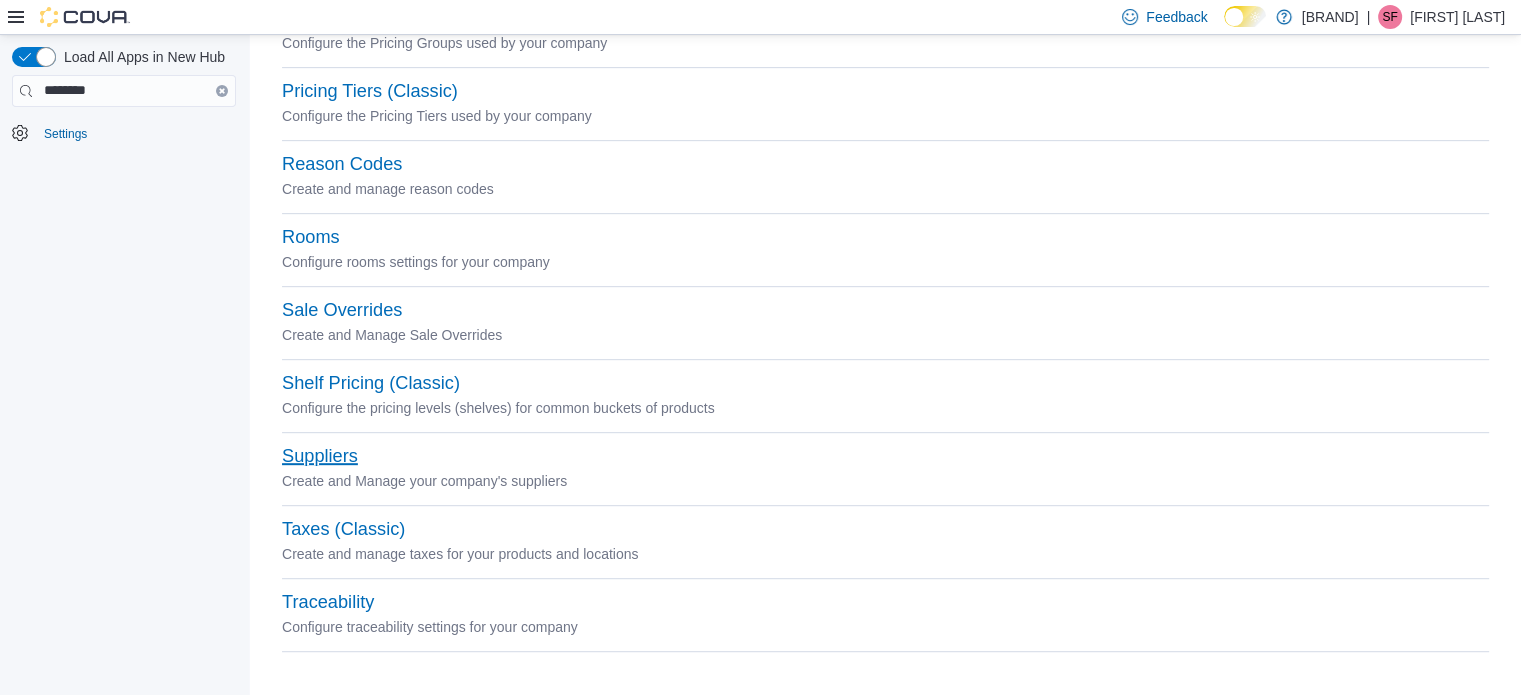 click on "Suppliers" at bounding box center [320, 456] 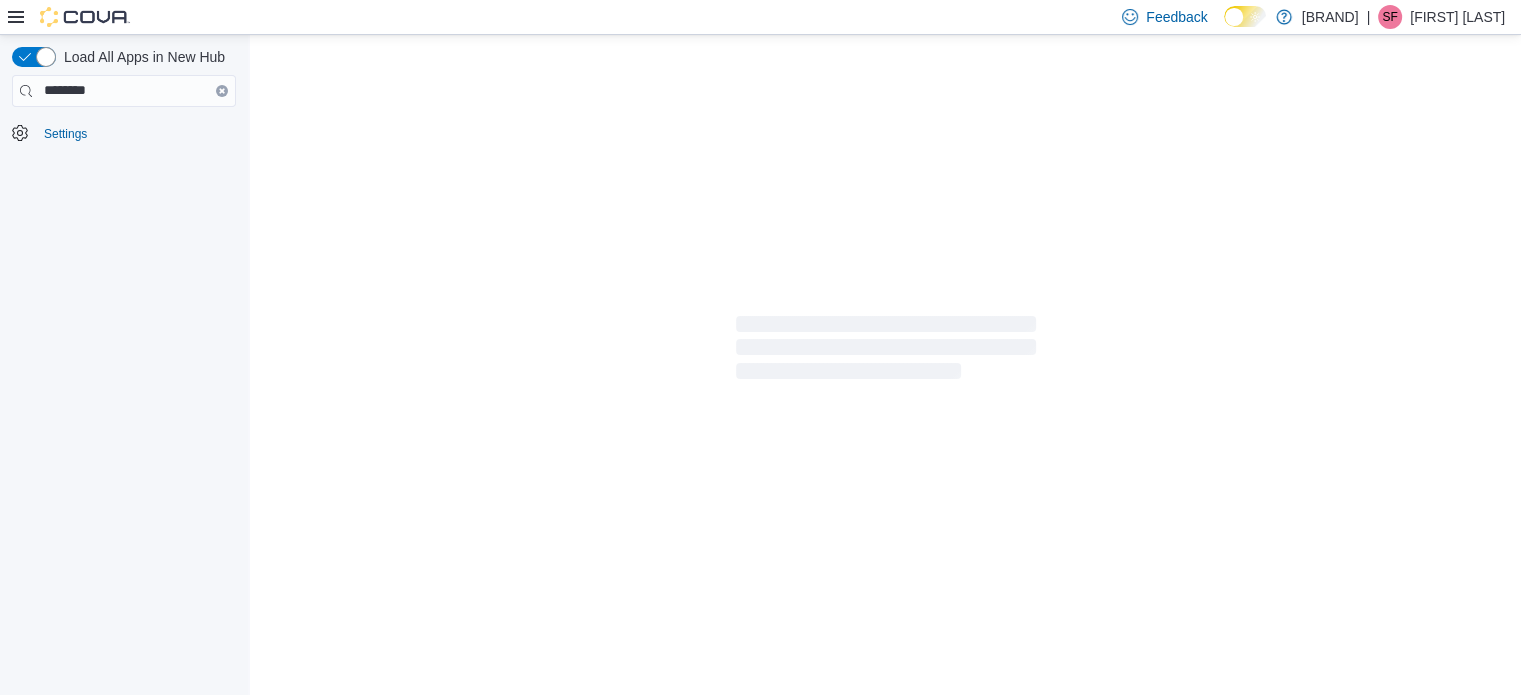 scroll, scrollTop: 0, scrollLeft: 0, axis: both 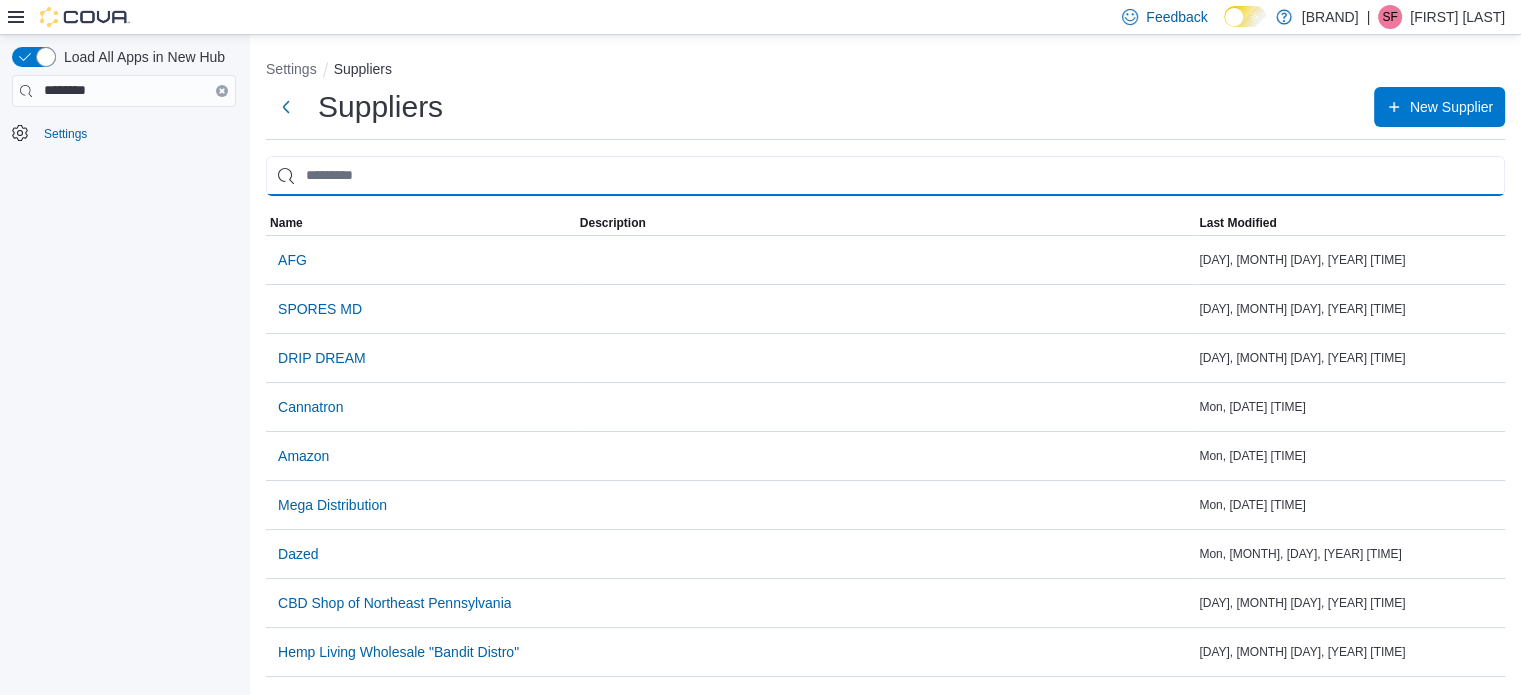 click at bounding box center (885, 176) 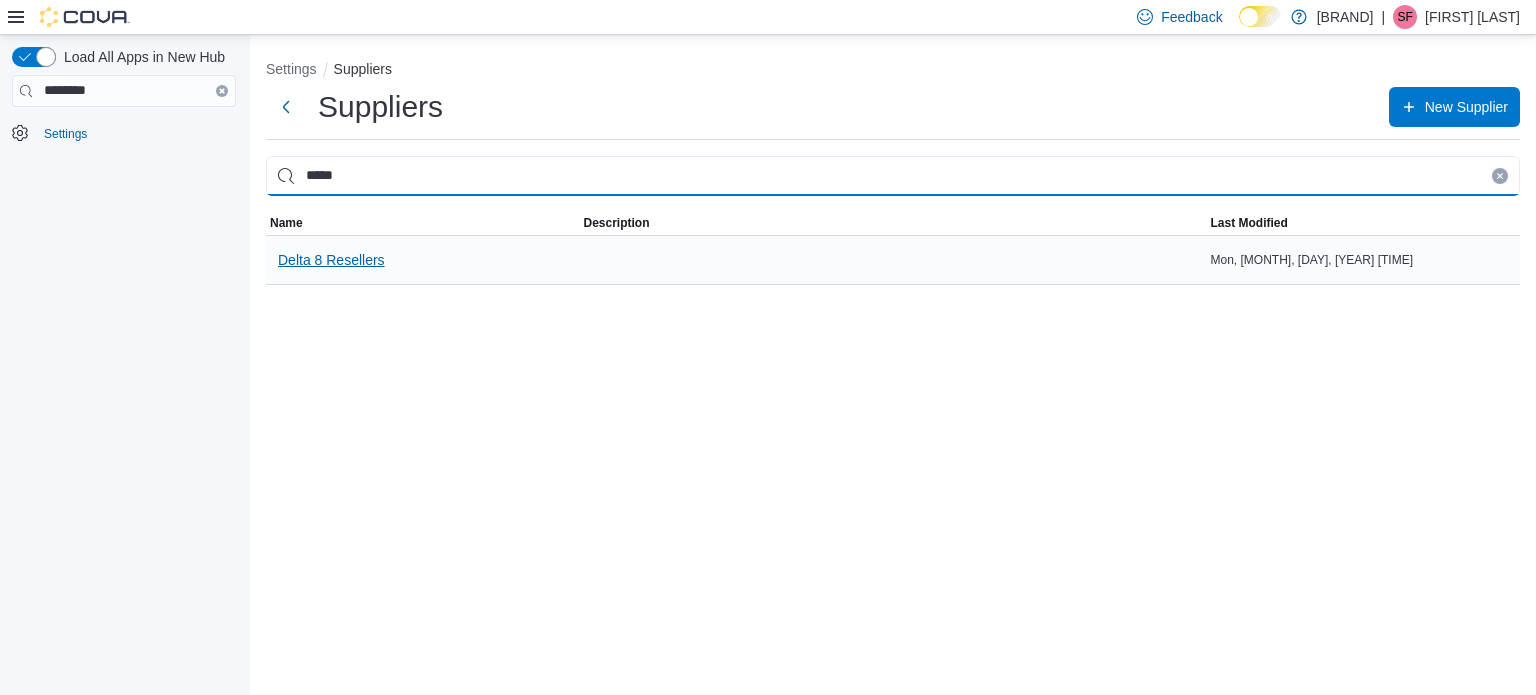 type on "*****" 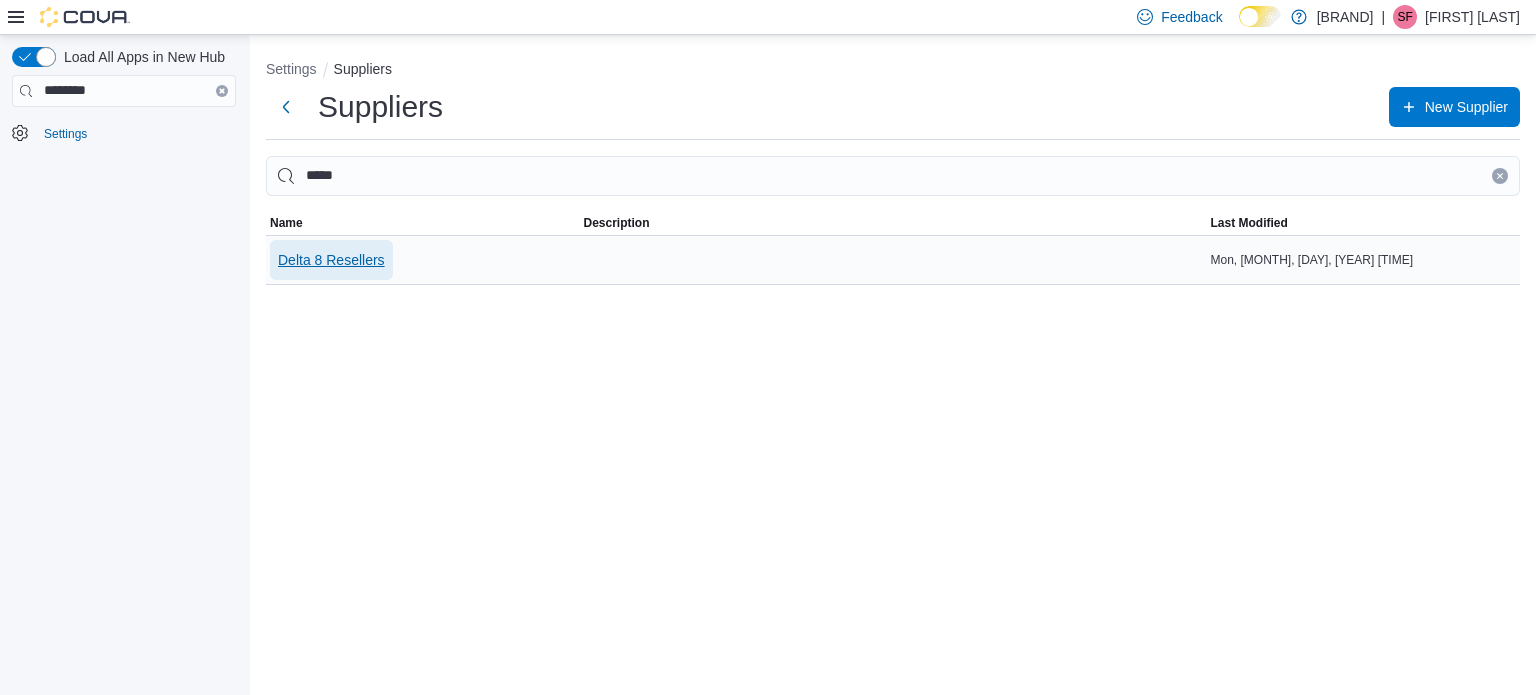 click on "Delta 8 Resellers" at bounding box center [331, 260] 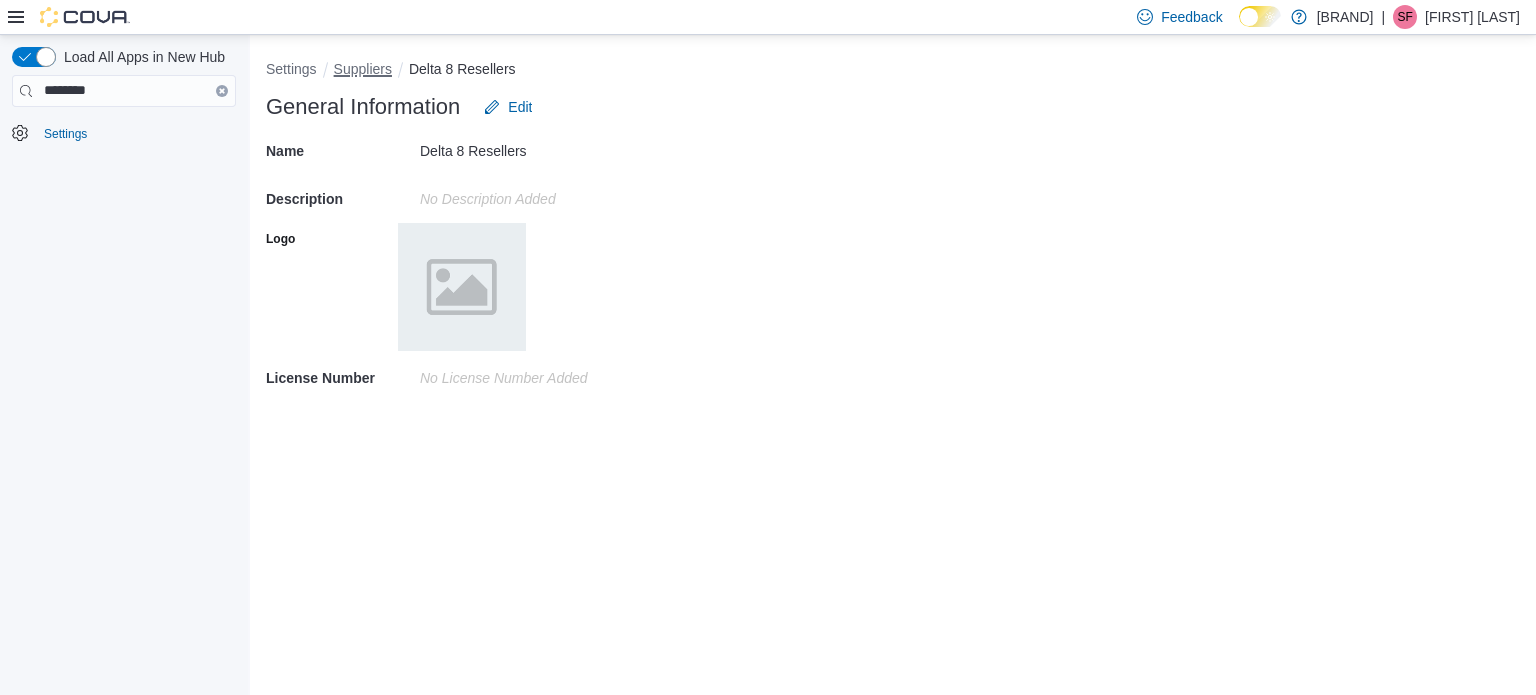 click on "Suppliers" at bounding box center [363, 69] 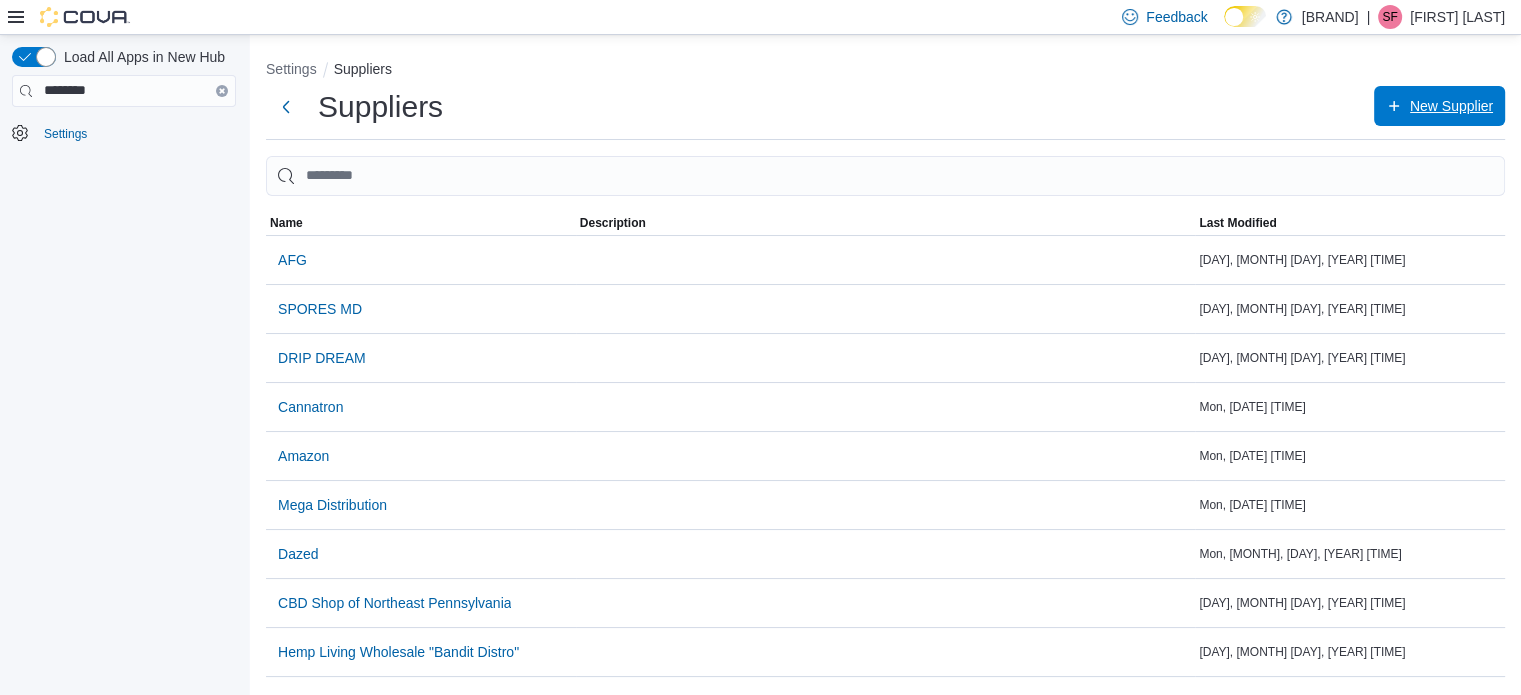 click 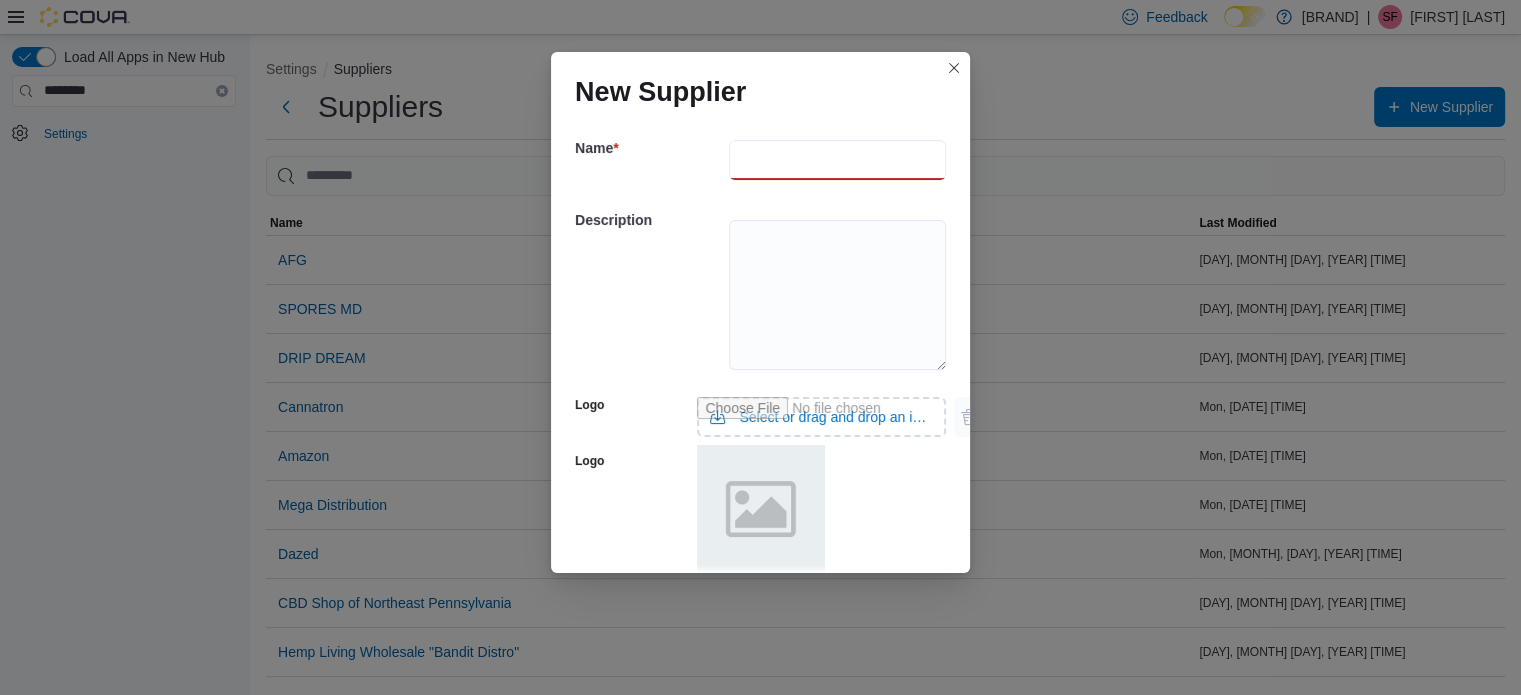click at bounding box center [837, 160] 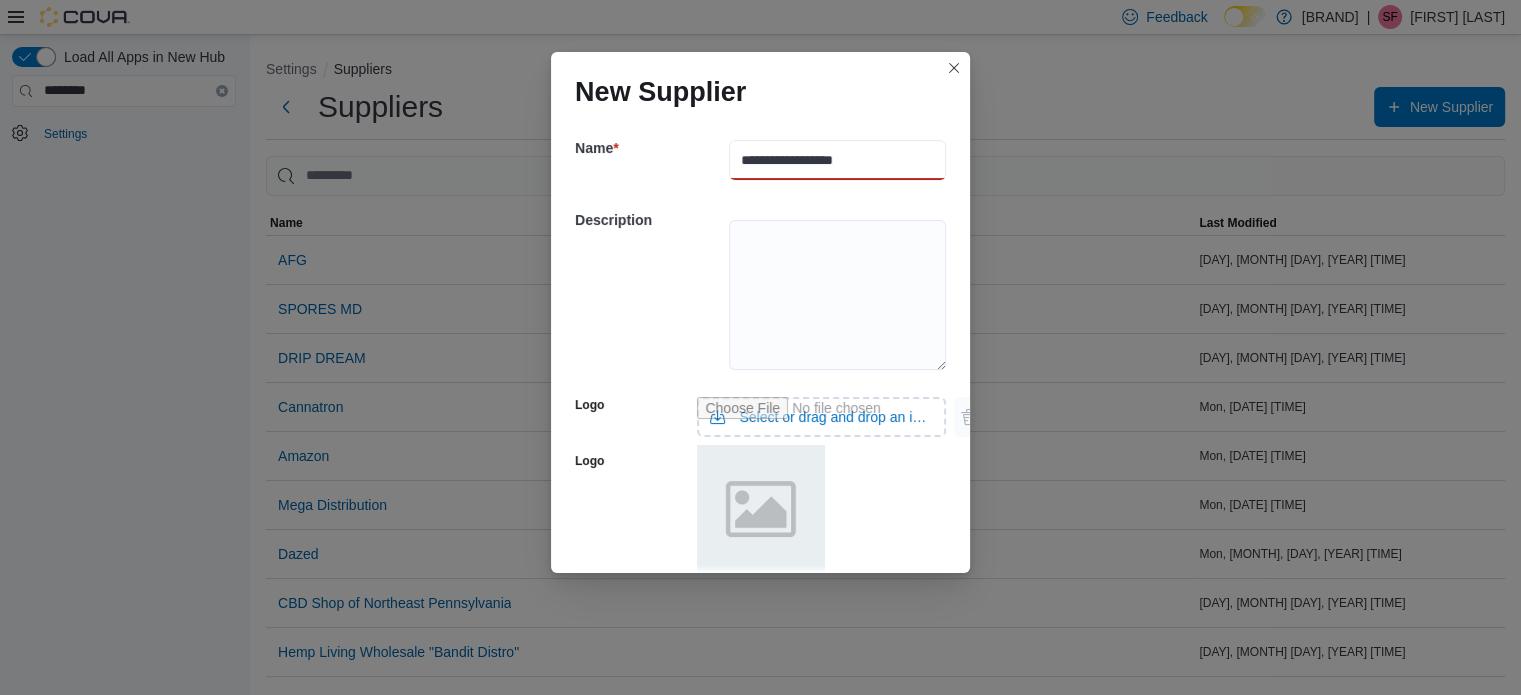 type on "**********" 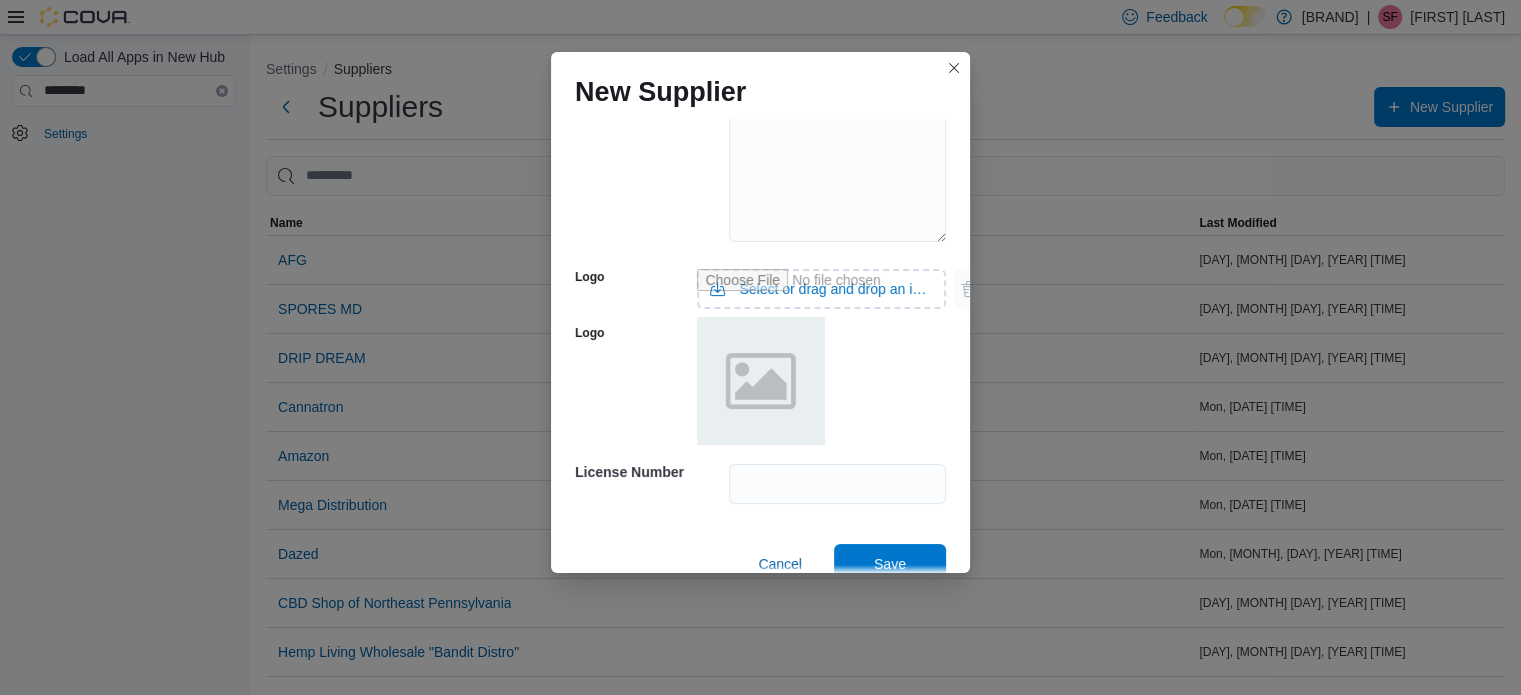 scroll, scrollTop: 163, scrollLeft: 0, axis: vertical 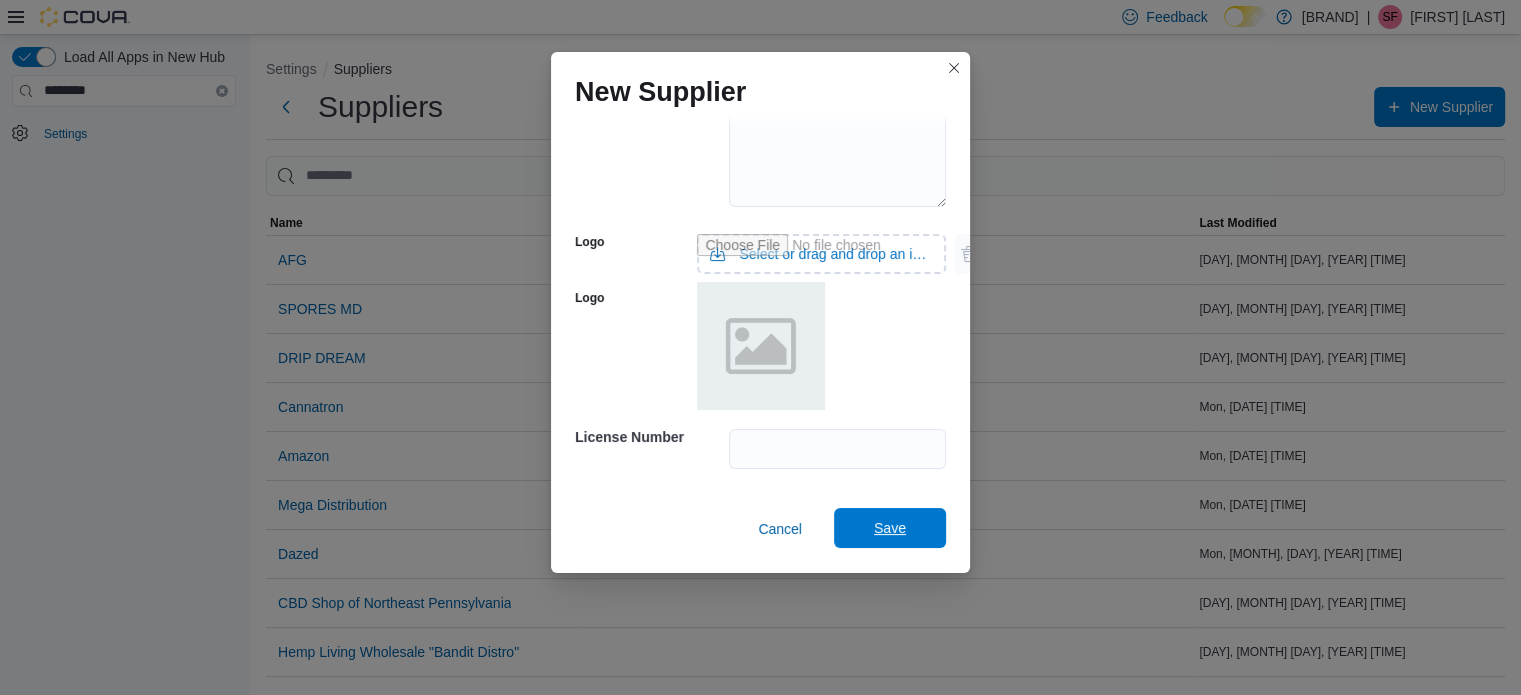 click on "Save" at bounding box center (890, 528) 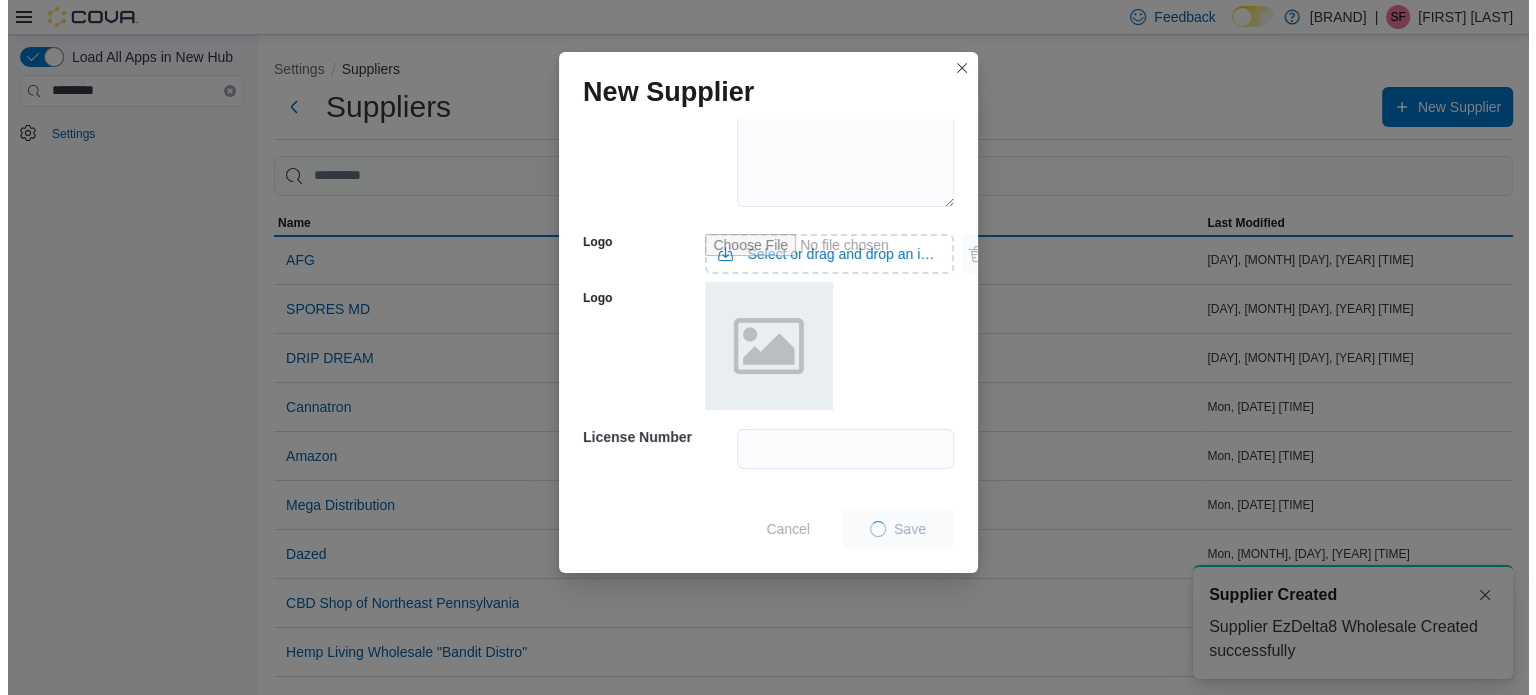 scroll, scrollTop: 0, scrollLeft: 0, axis: both 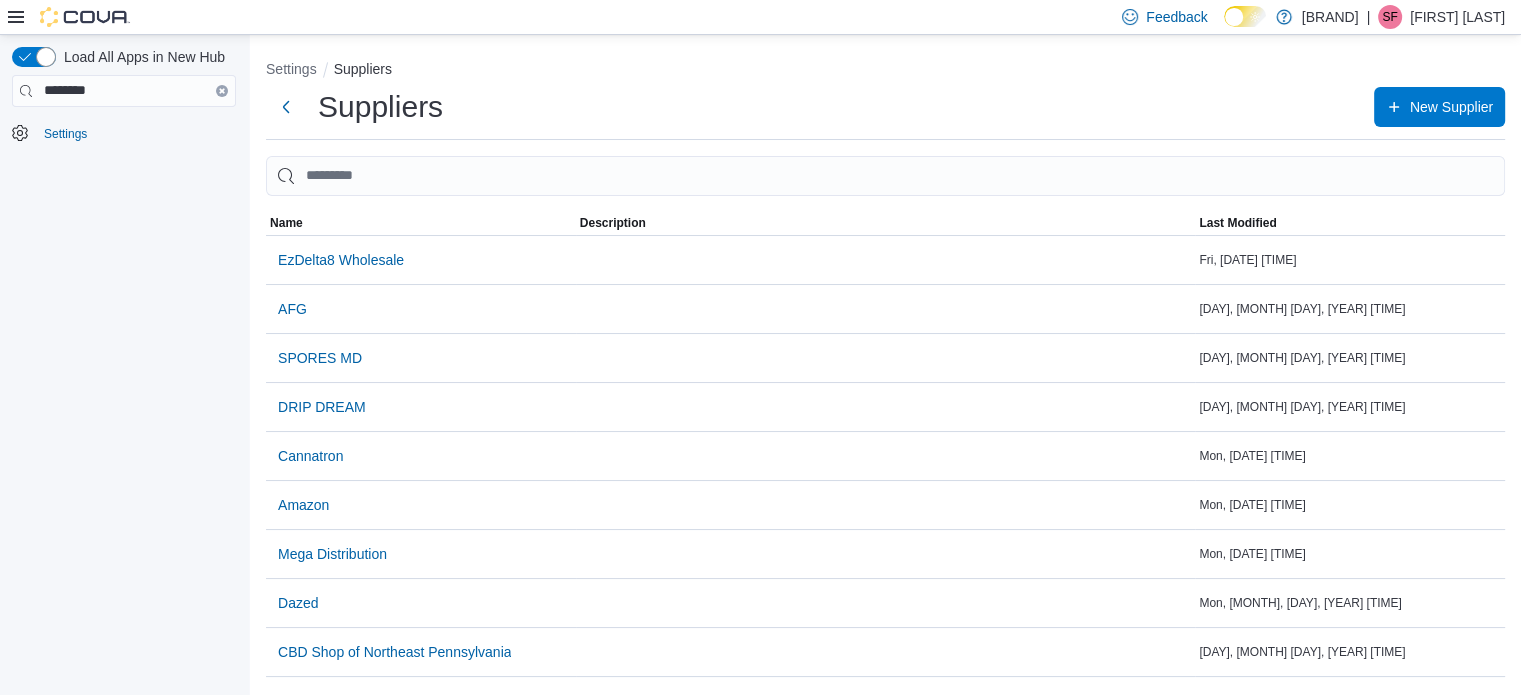 click 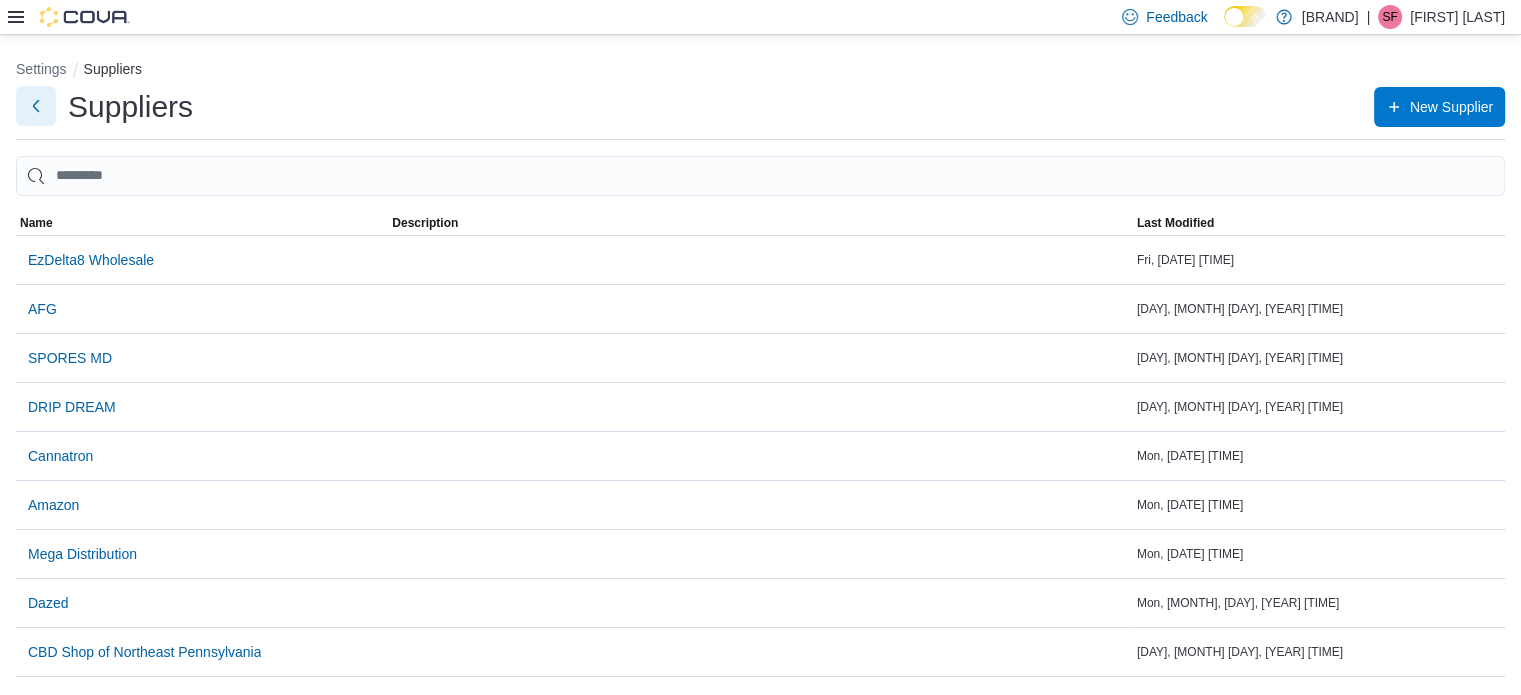 click at bounding box center (36, 106) 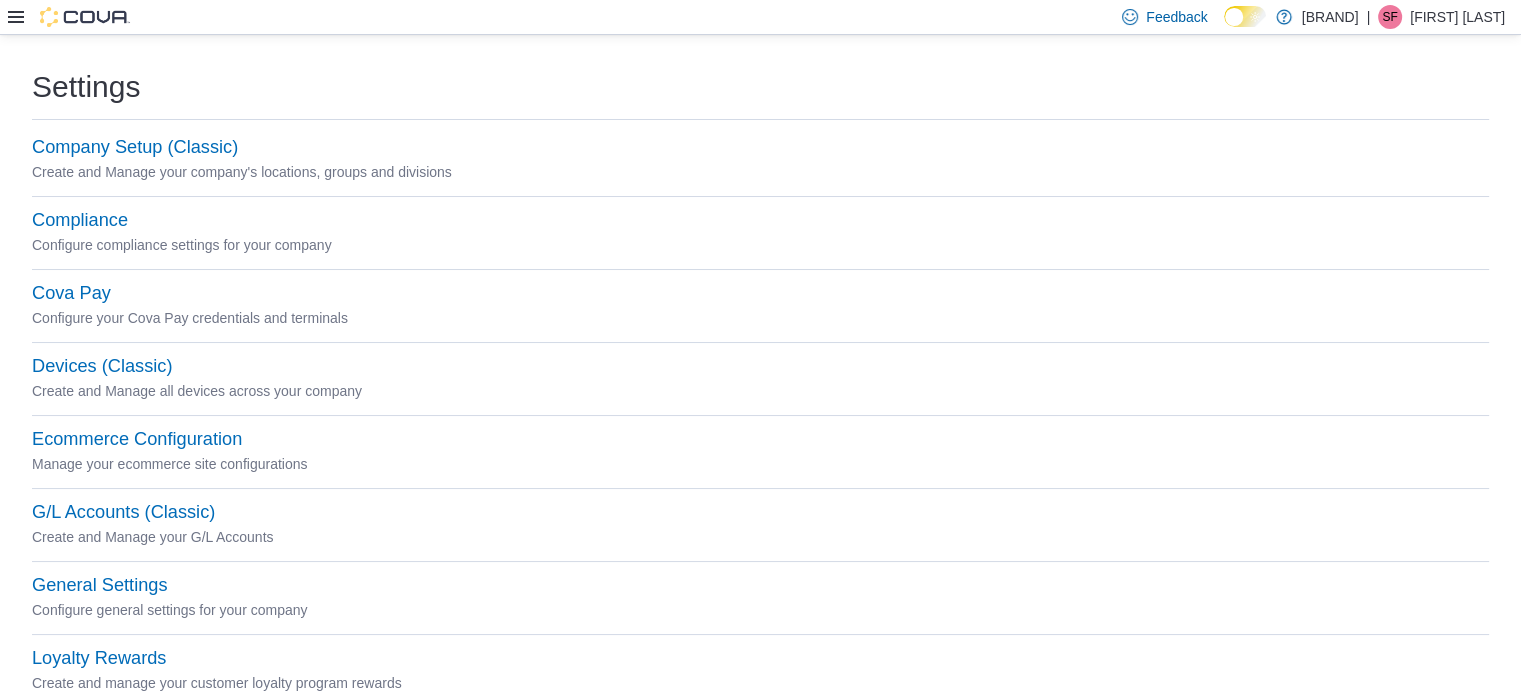 click 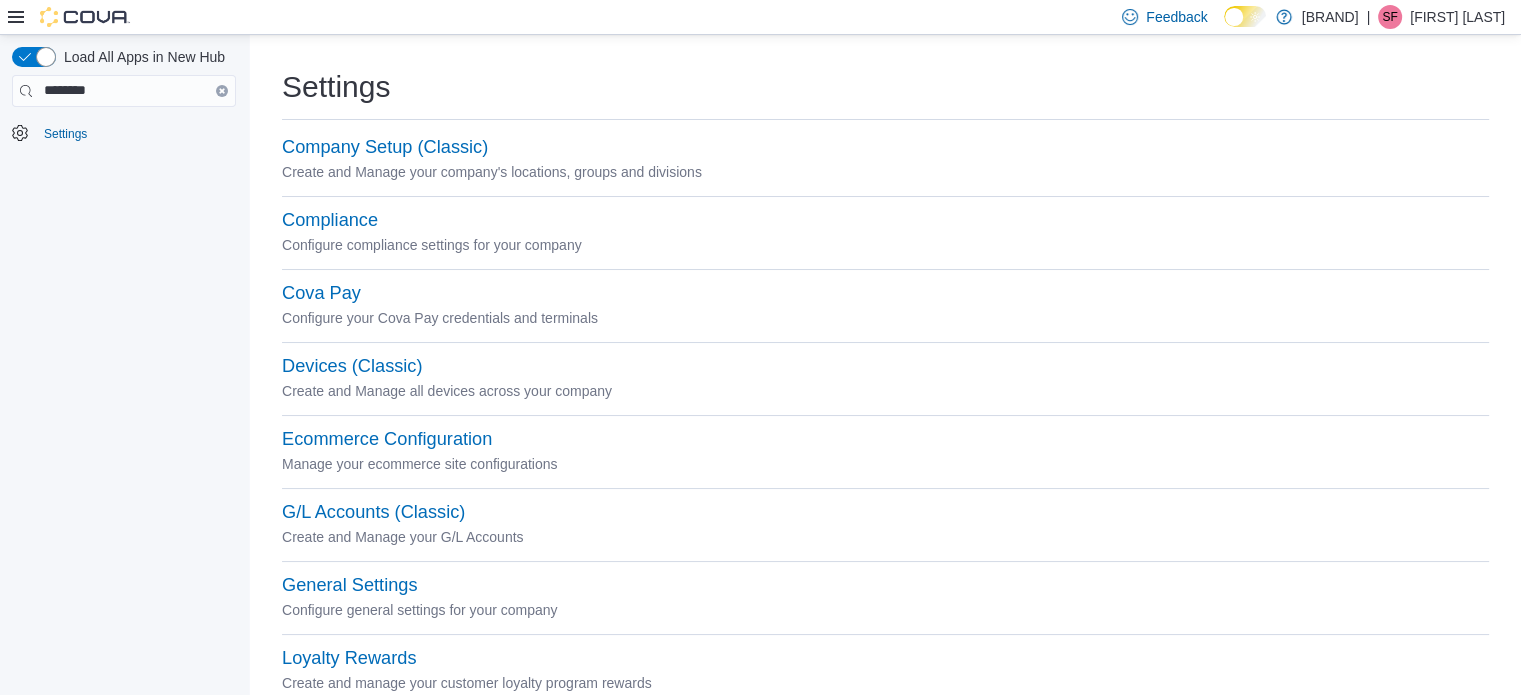 click 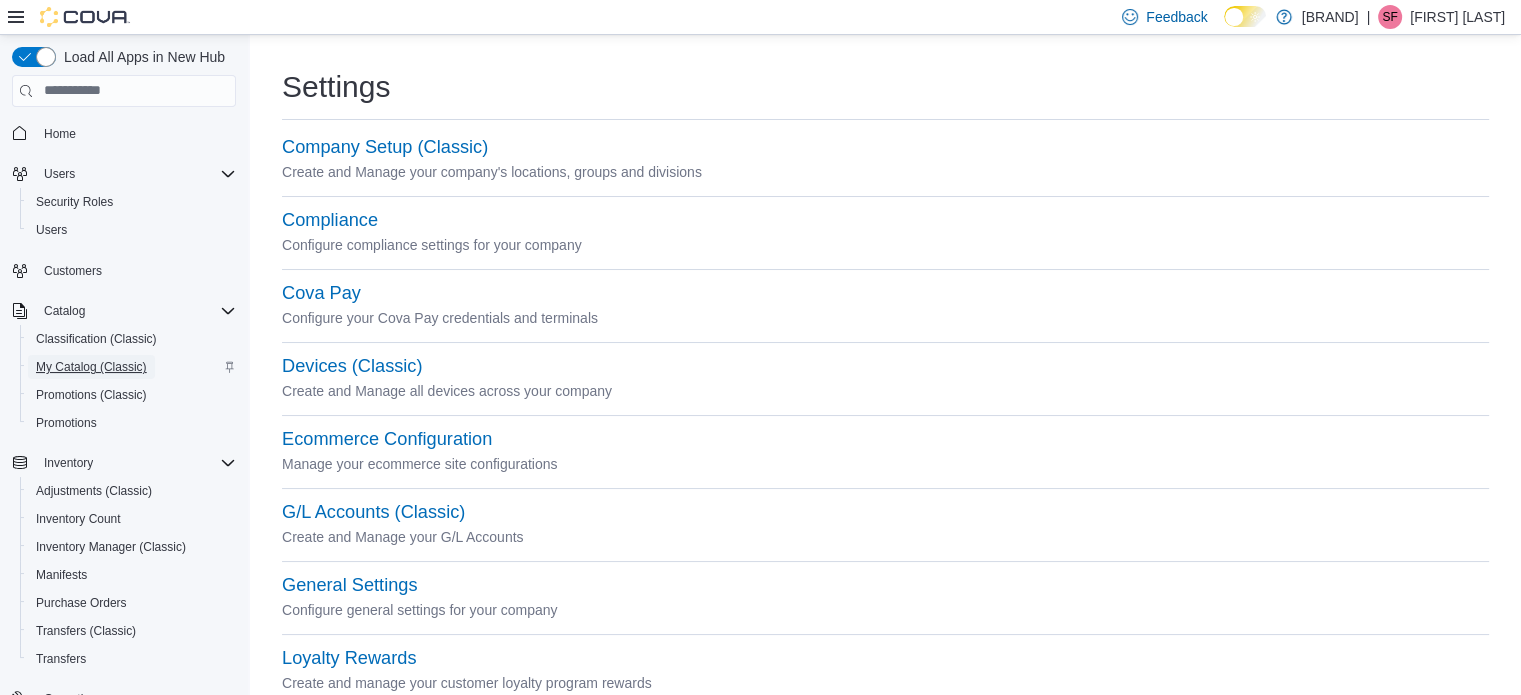 click on "My Catalog (Classic)" at bounding box center (91, 367) 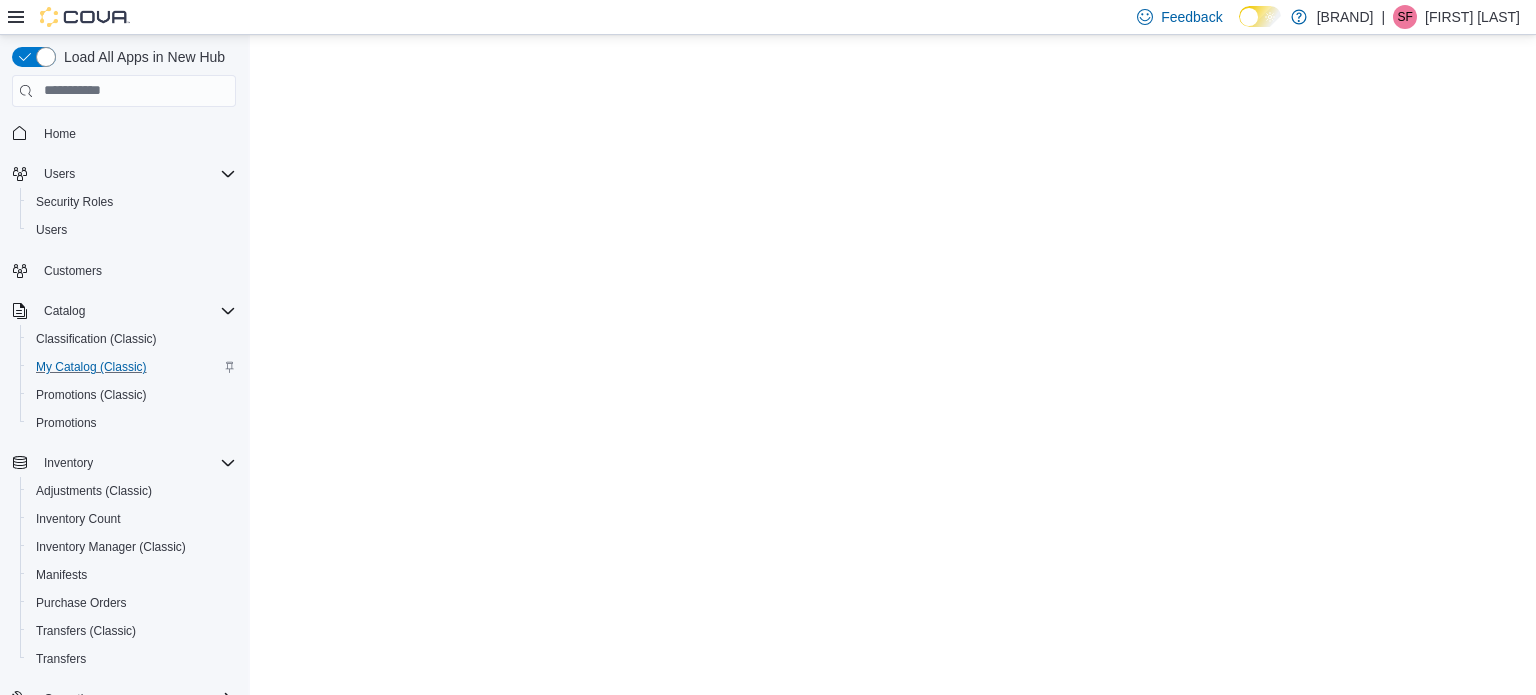 scroll, scrollTop: 0, scrollLeft: 0, axis: both 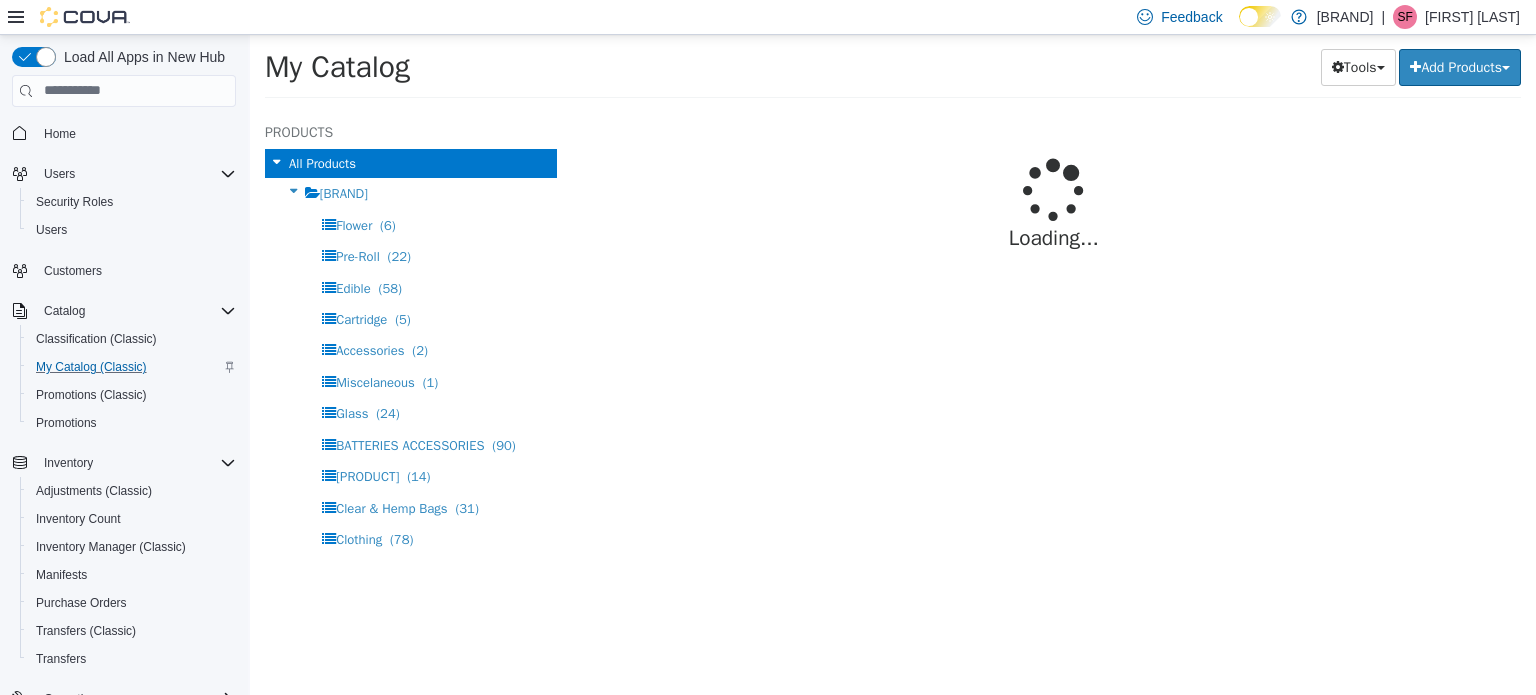 select on "**********" 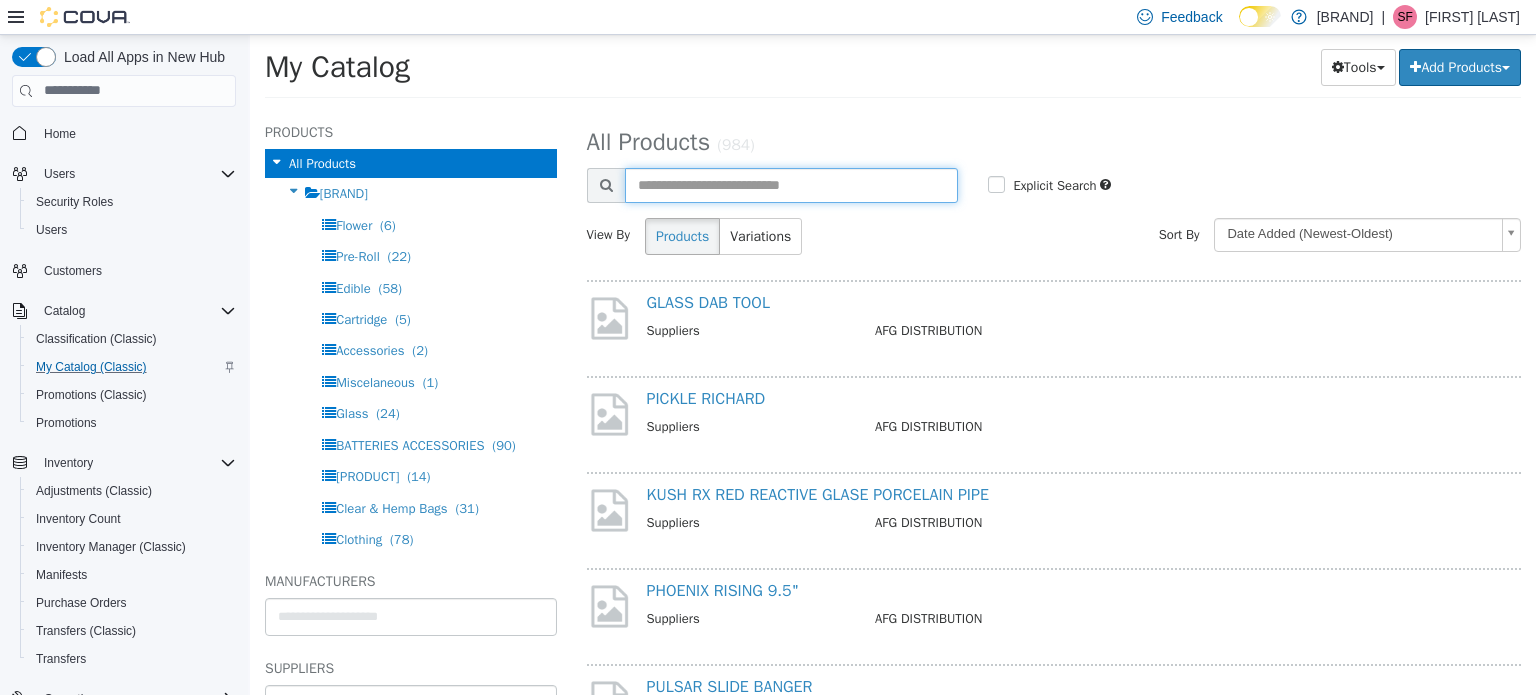 click at bounding box center (792, 184) 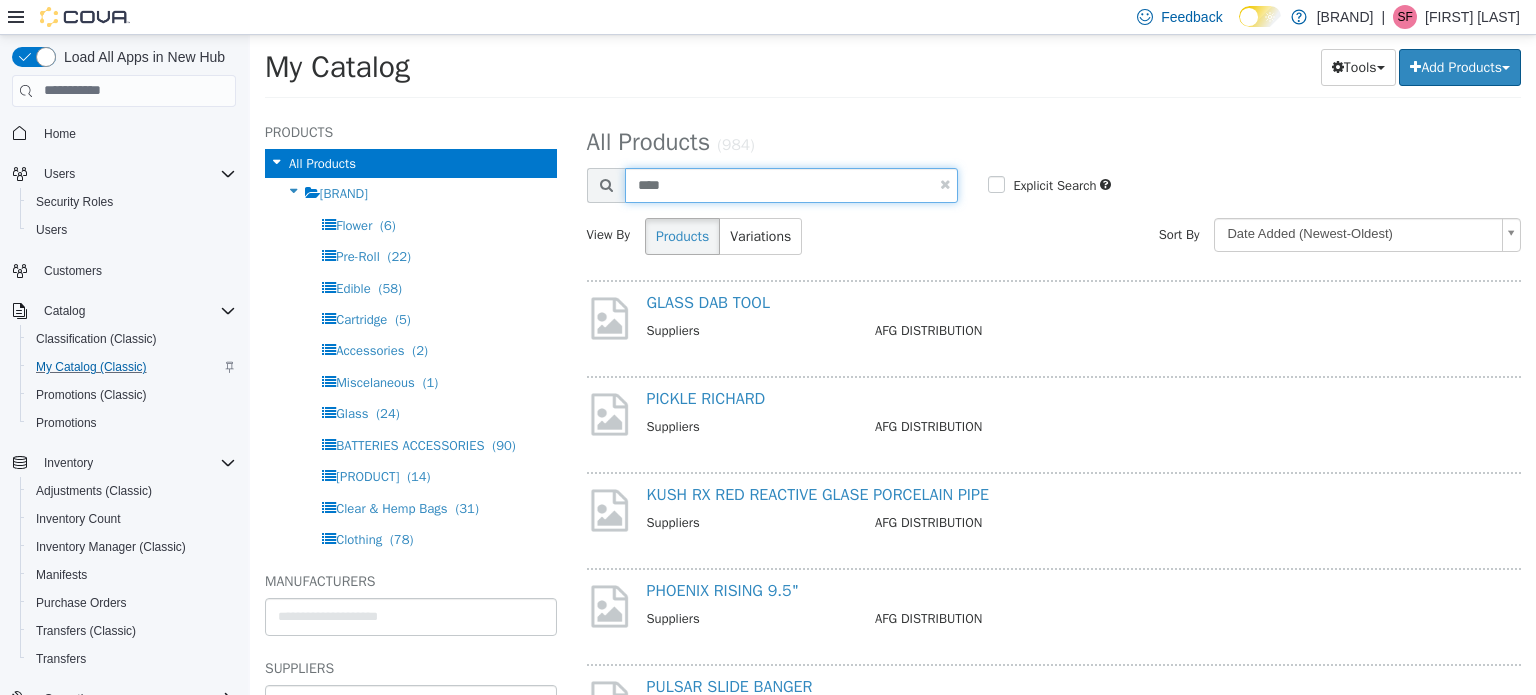 type on "****" 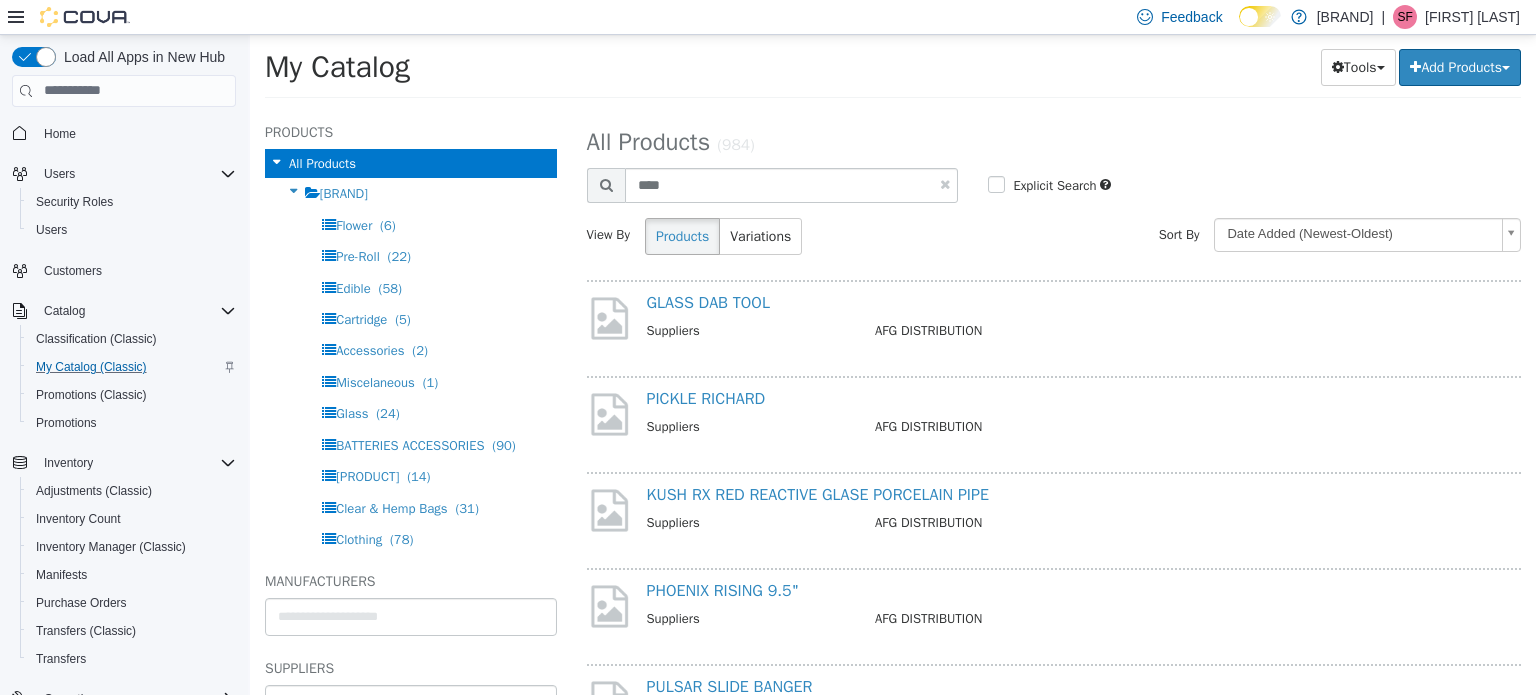 select on "**********" 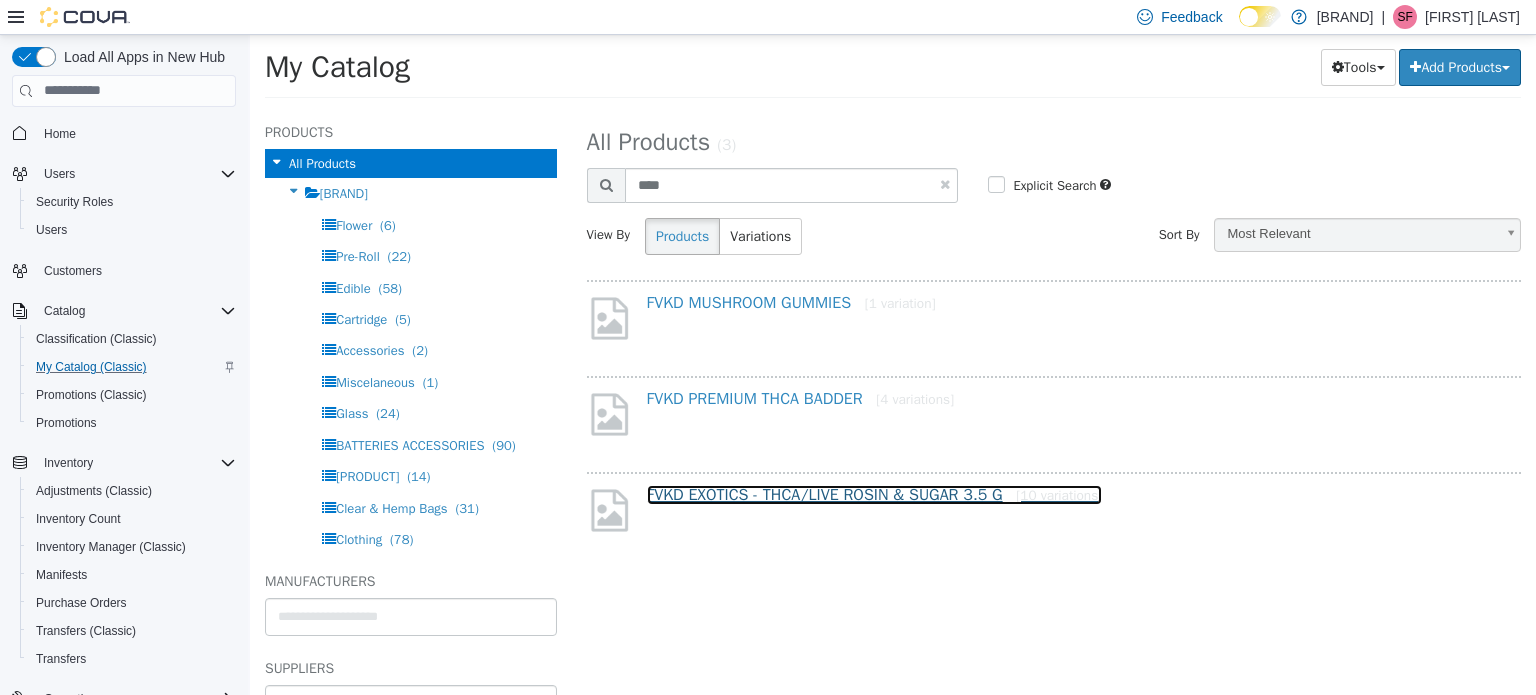 click on "FVKD EXOTICS - THCA/LIVE ROSIN & SUGAR 3.5 G
[10 variations]" at bounding box center [875, 494] 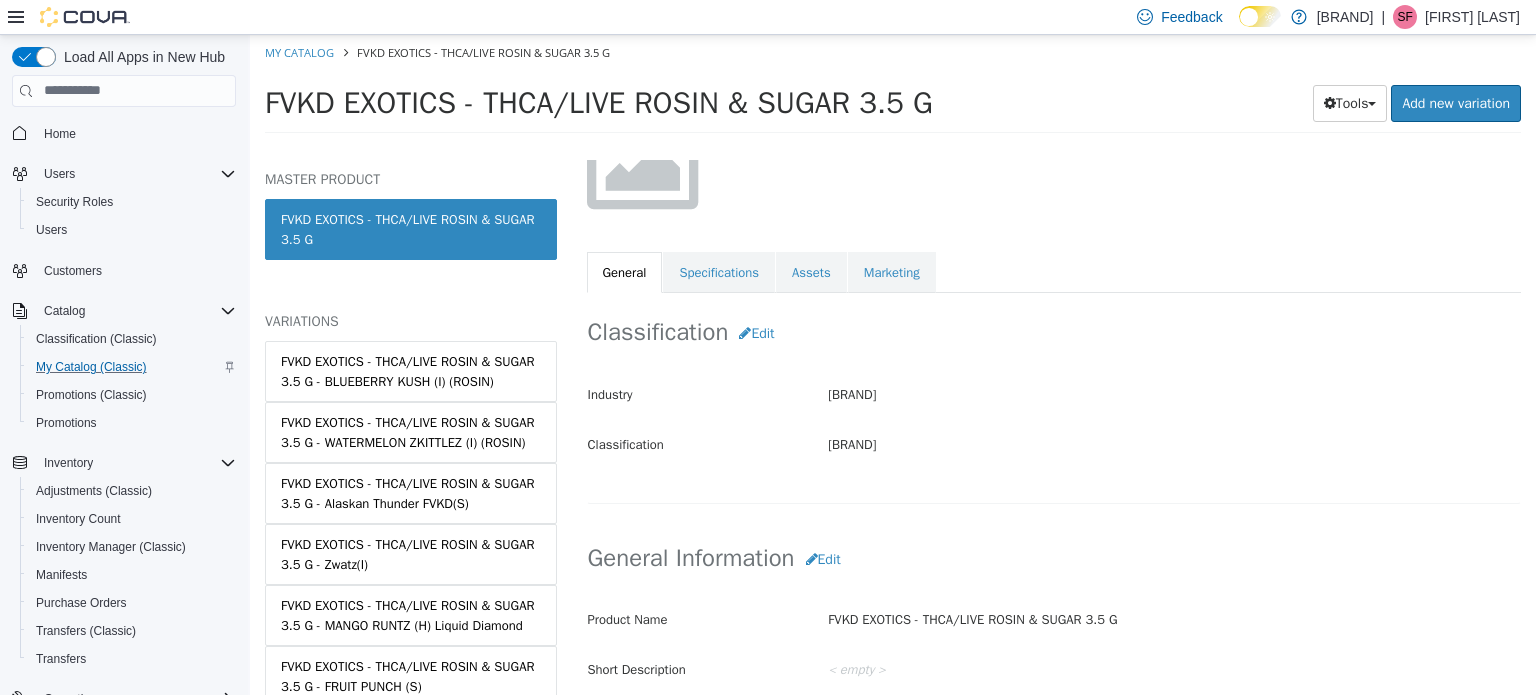 scroll, scrollTop: 200, scrollLeft: 0, axis: vertical 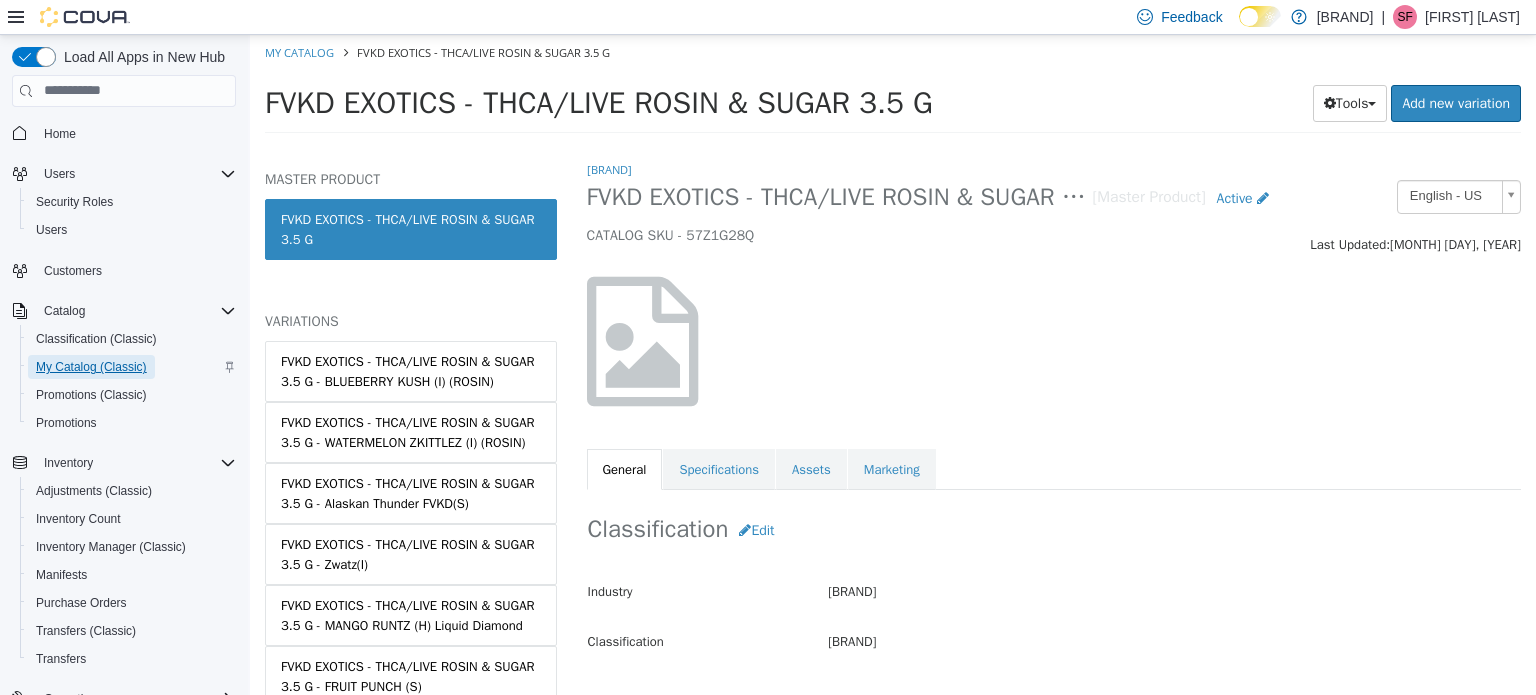 click on "My Catalog (Classic)" at bounding box center [91, 367] 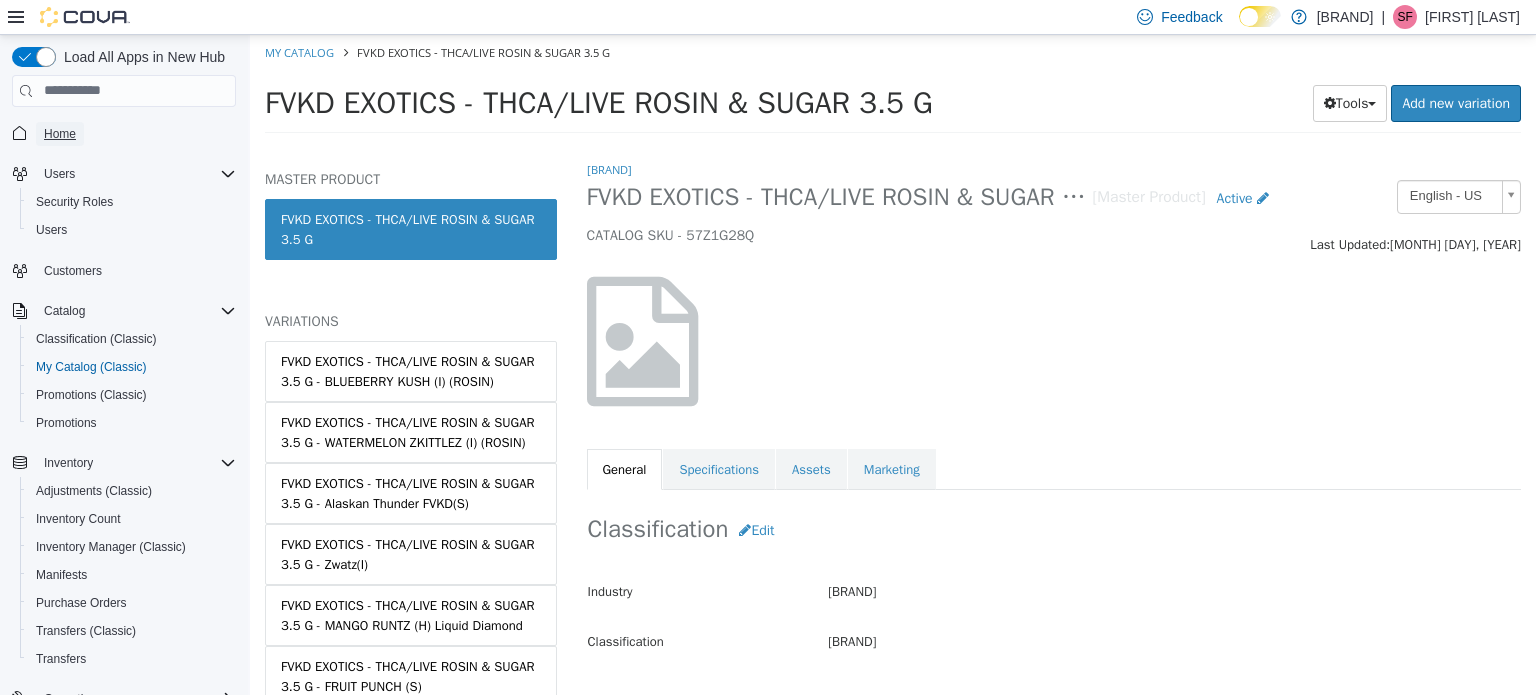 click on "Home" at bounding box center [60, 134] 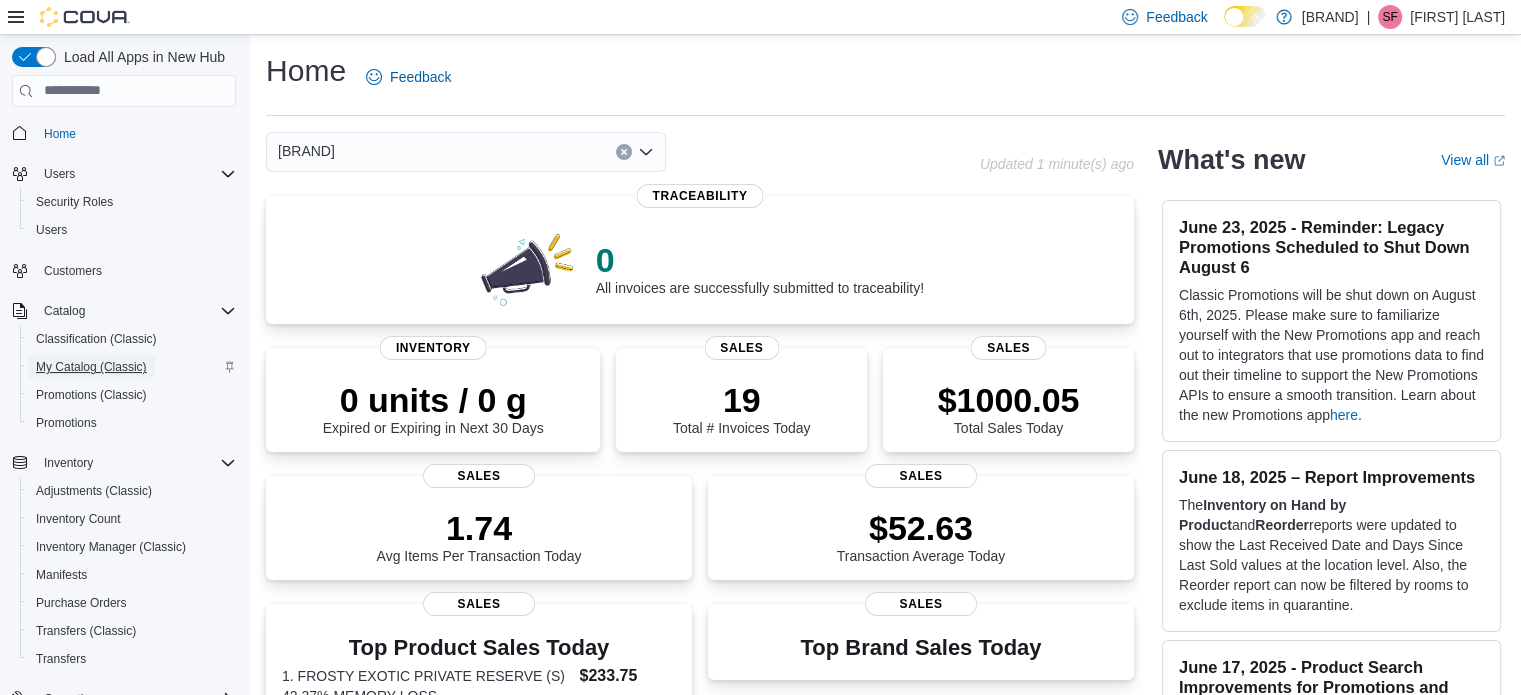 click on "My Catalog (Classic)" at bounding box center (91, 367) 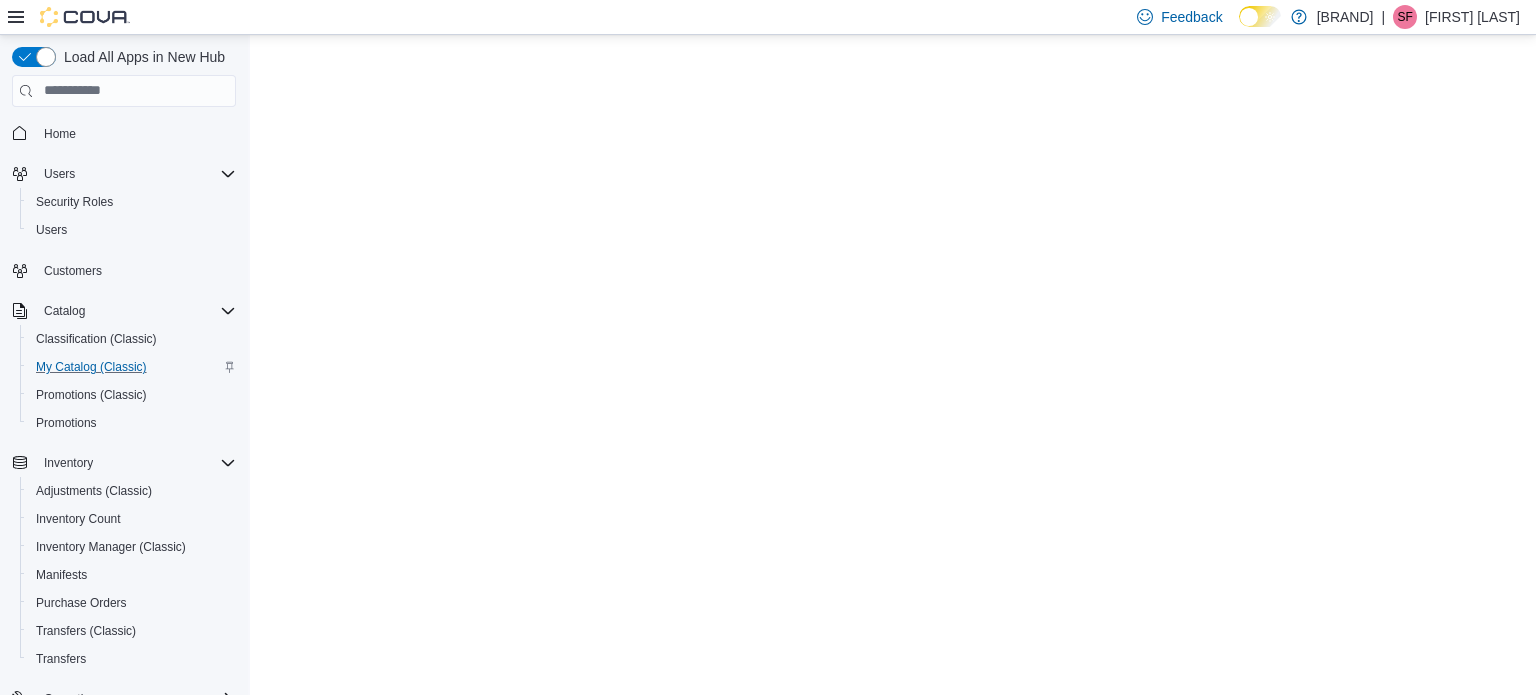 scroll, scrollTop: 0, scrollLeft: 0, axis: both 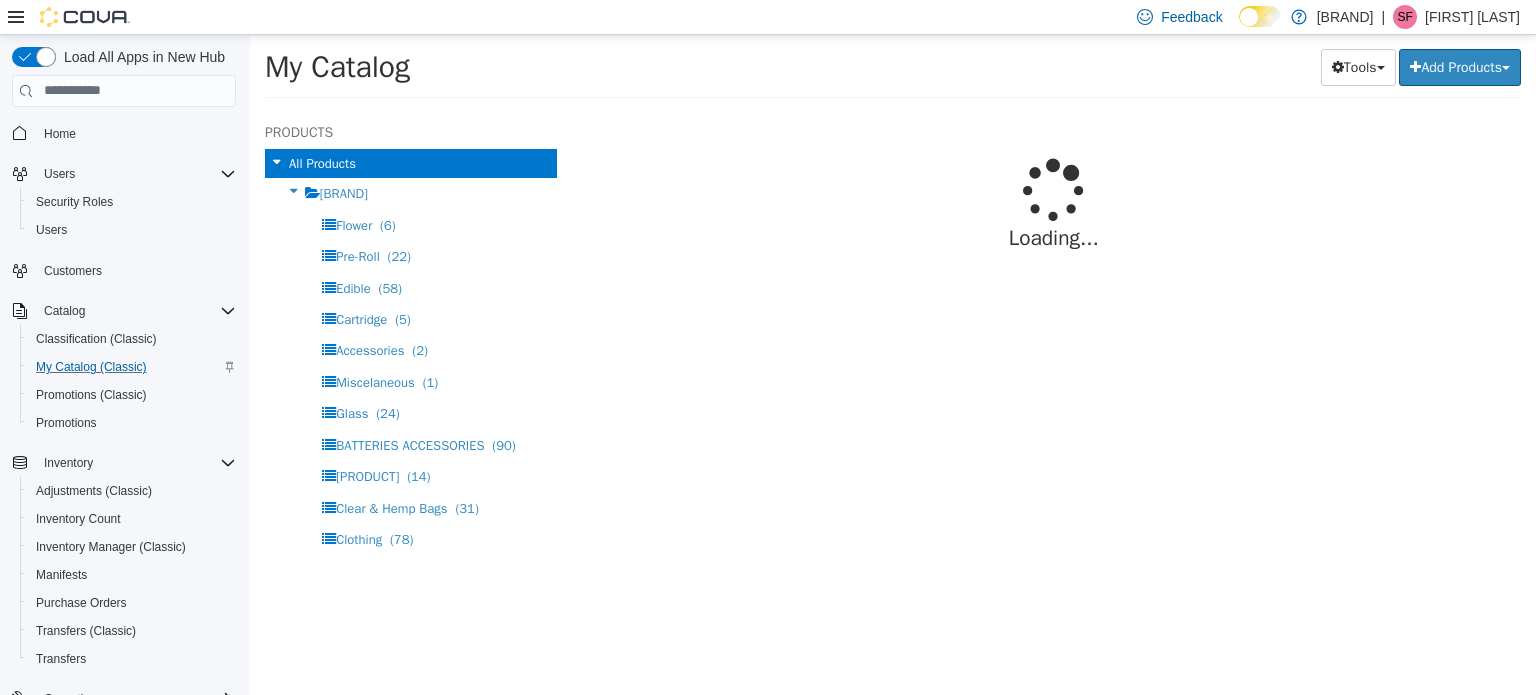 select on "**********" 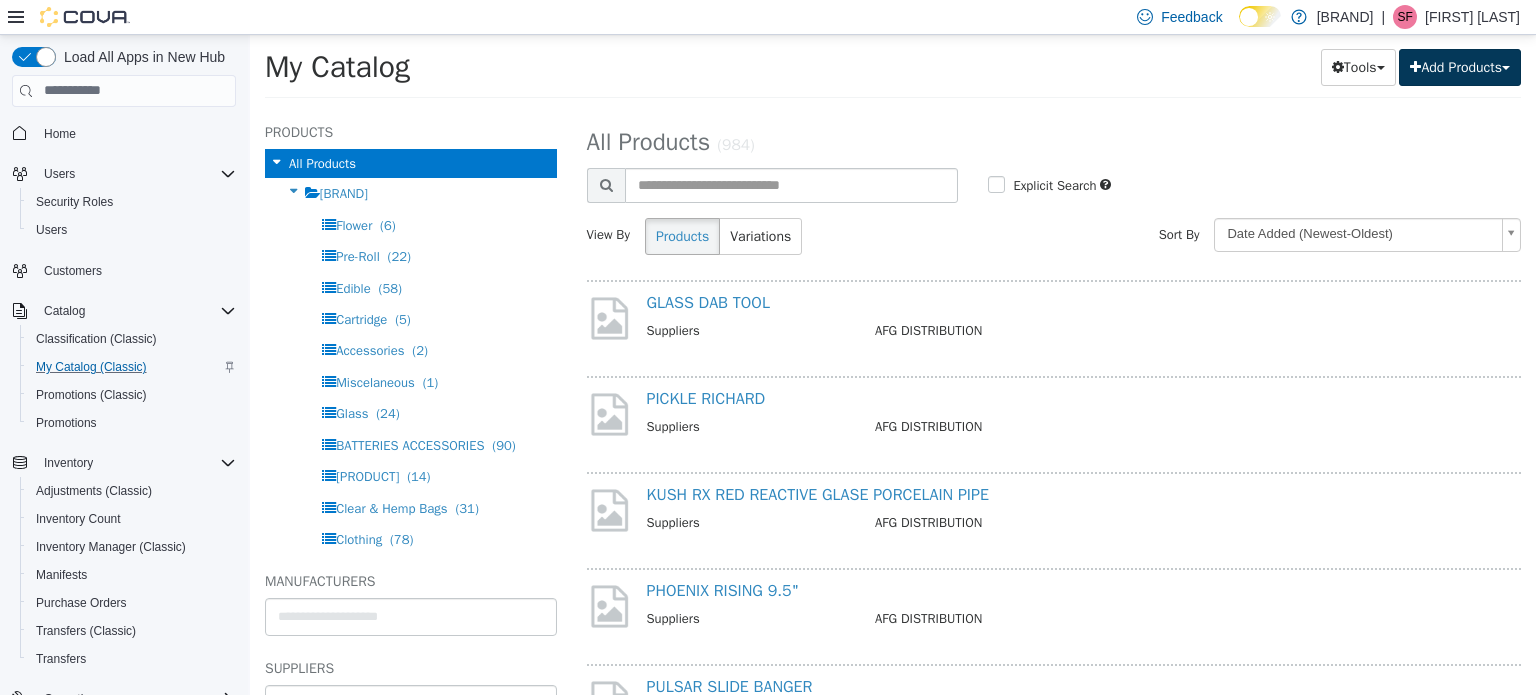 click on "Add Products" at bounding box center (1460, 66) 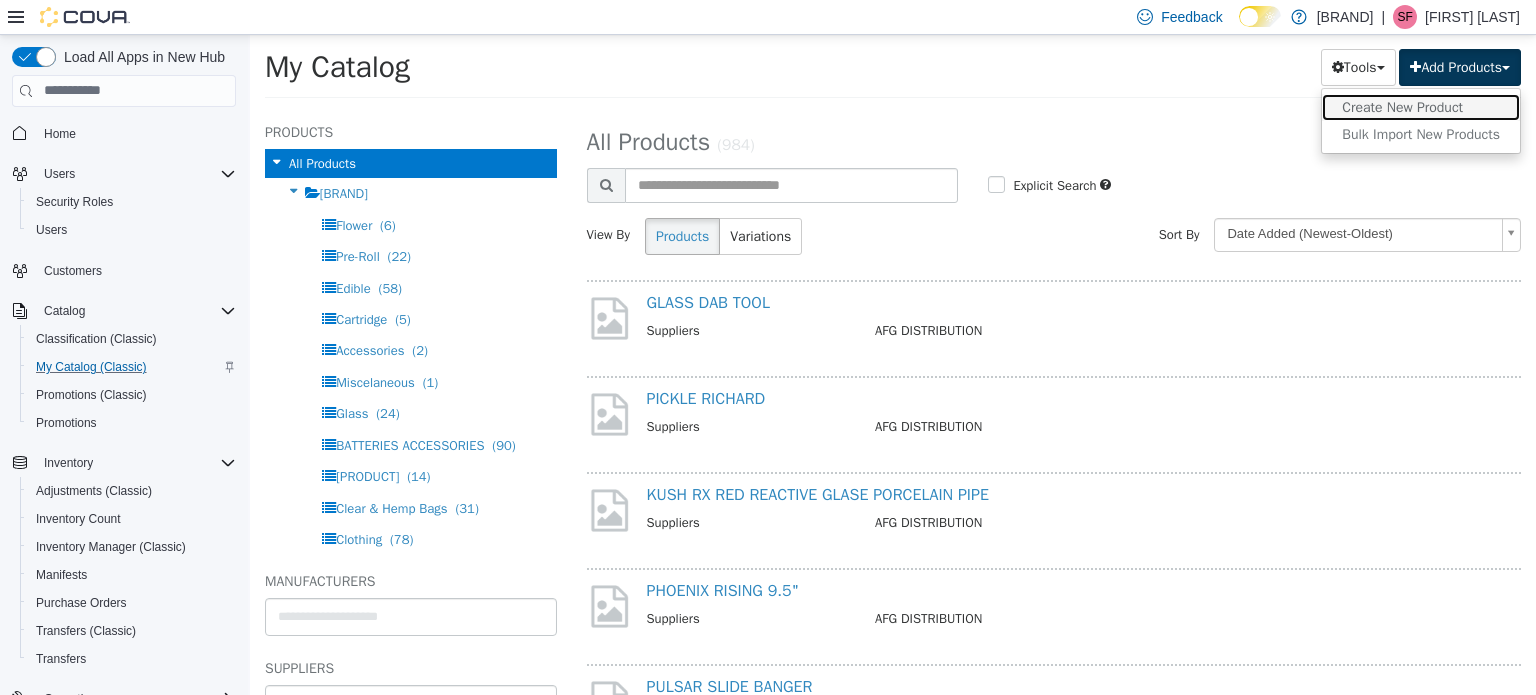 click on "Create New Product" at bounding box center [1421, 106] 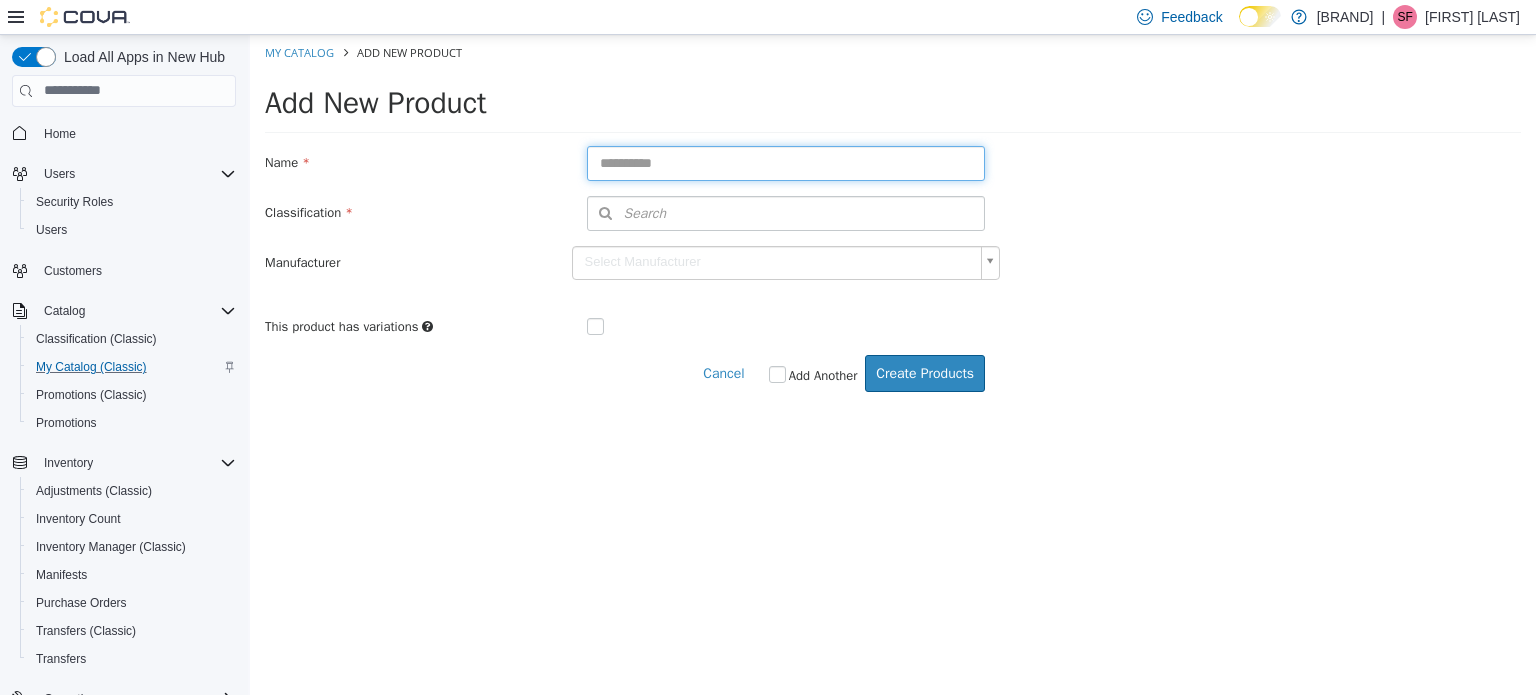 click at bounding box center (786, 162) 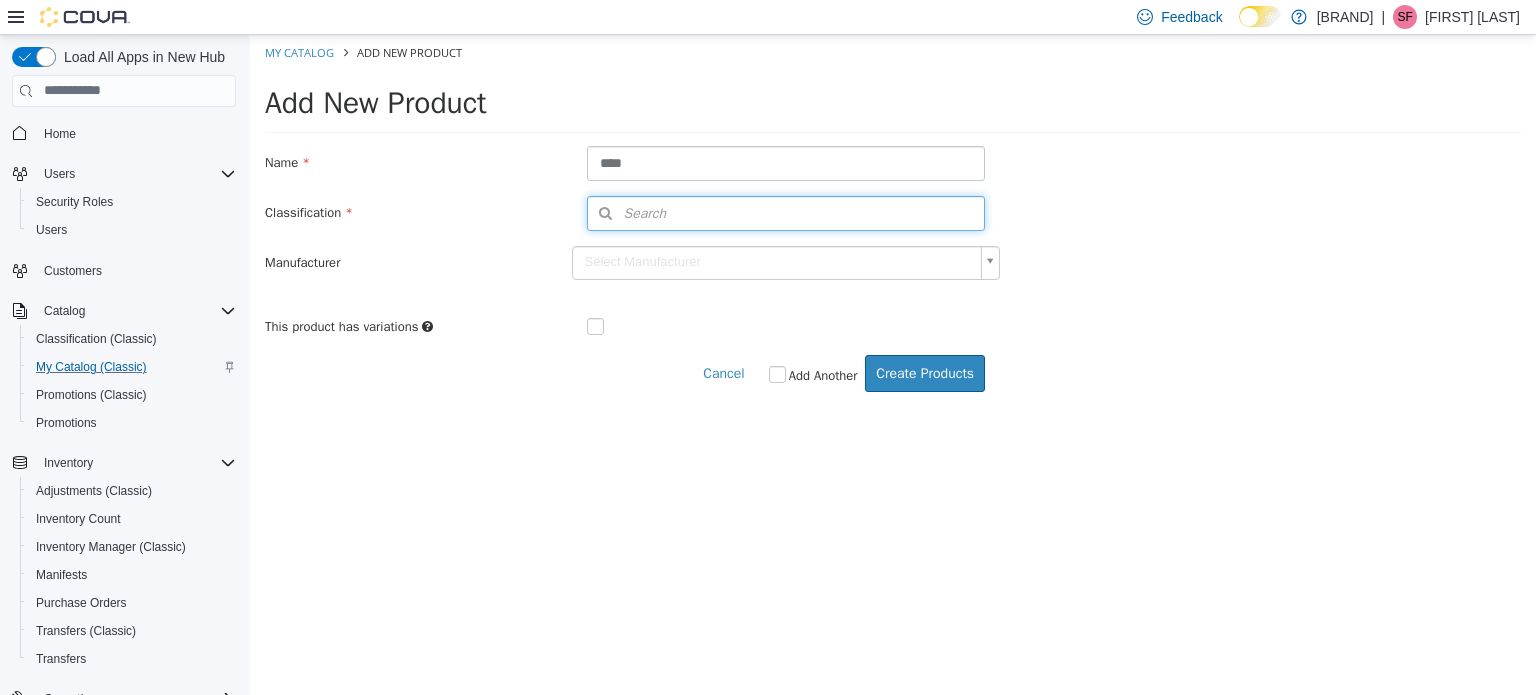 click on "Search" at bounding box center (627, 212) 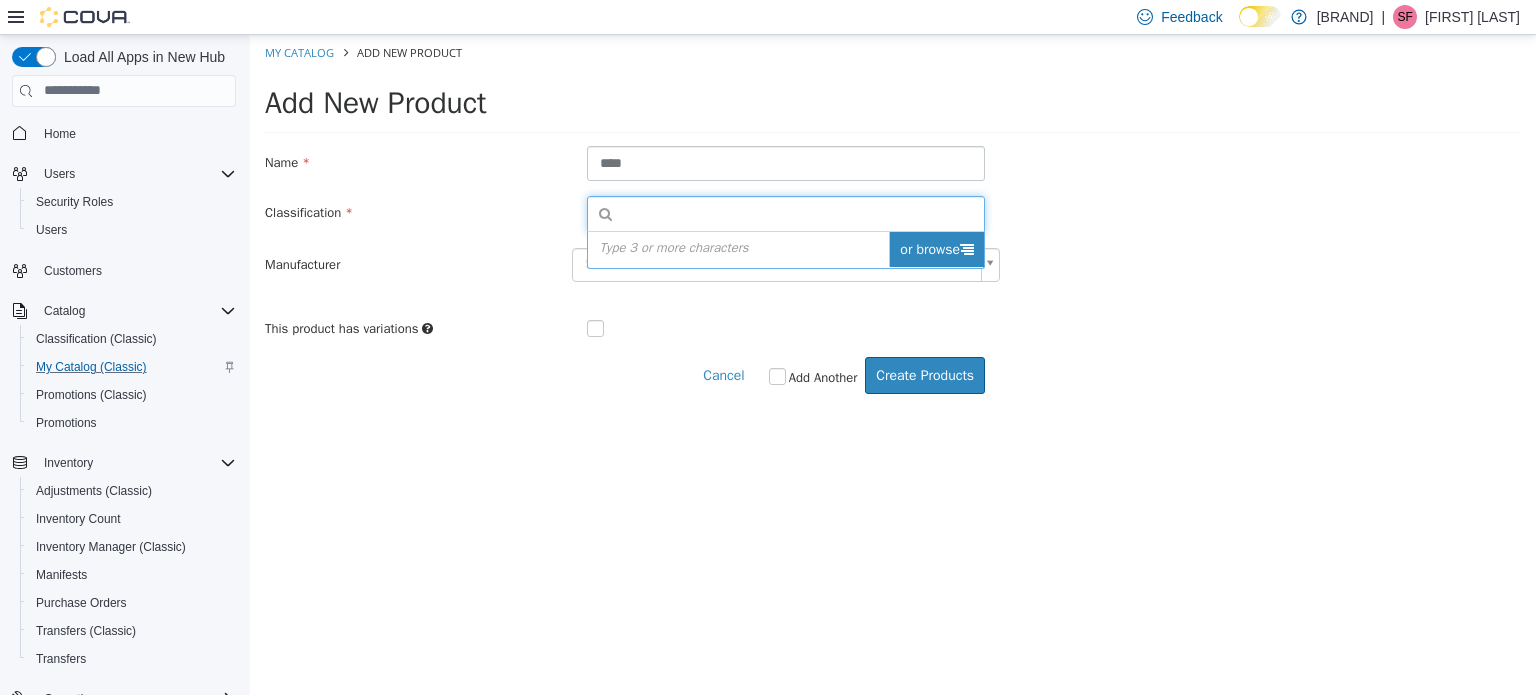 click on "or browse" at bounding box center (936, 248) 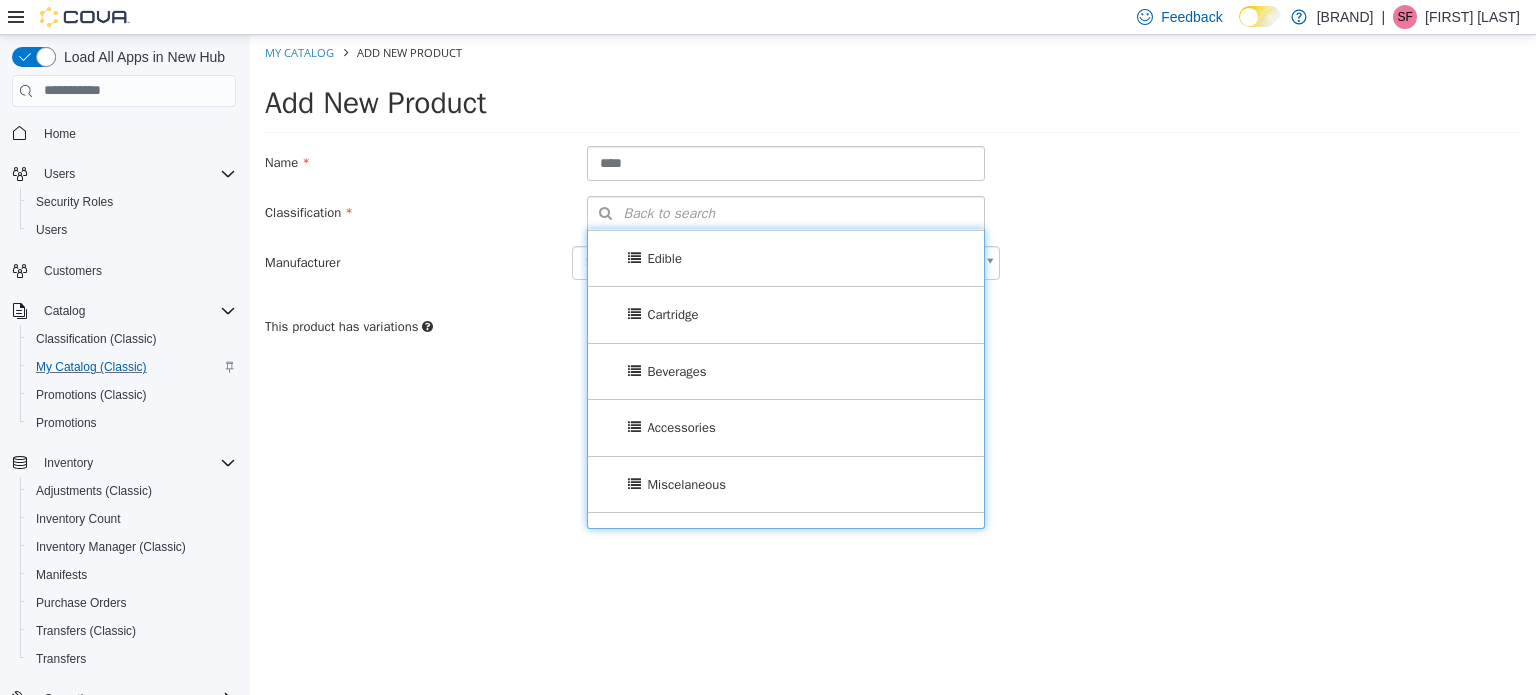 scroll, scrollTop: 185, scrollLeft: 0, axis: vertical 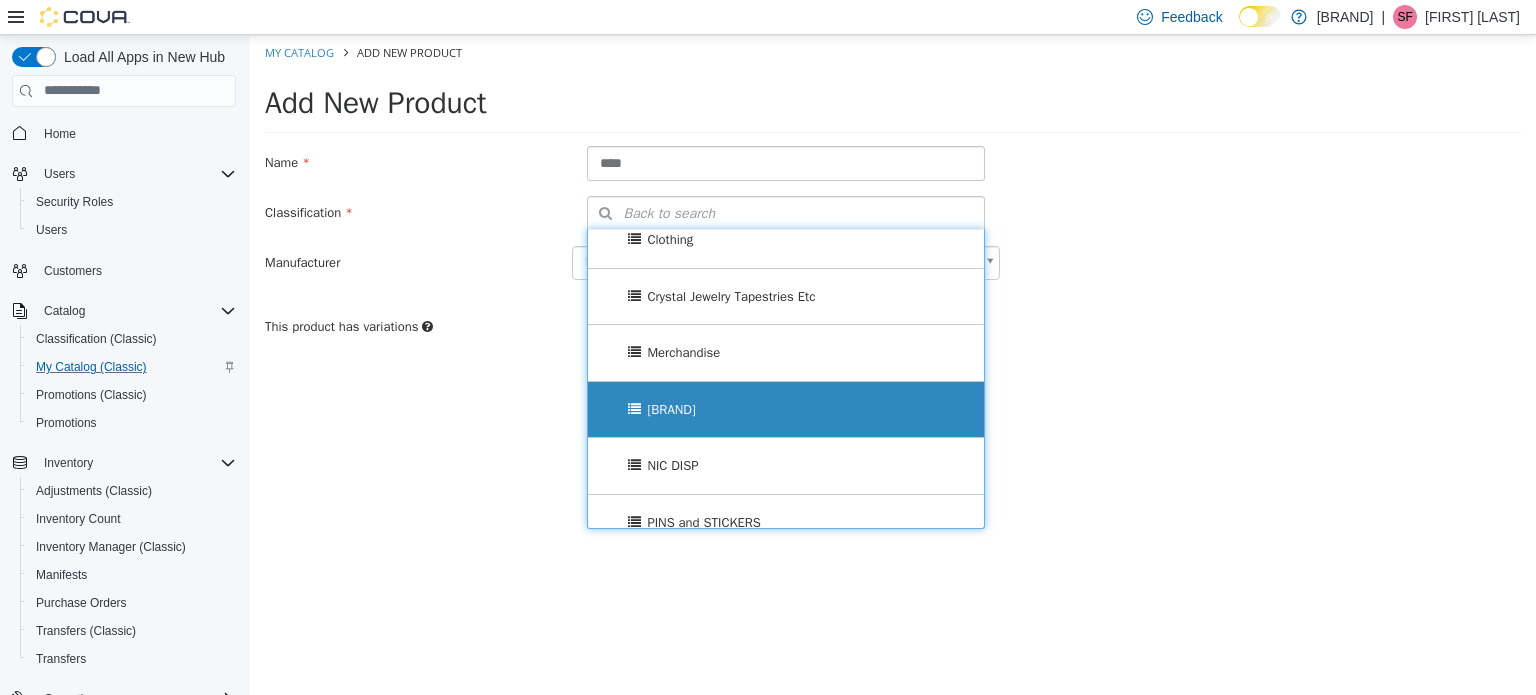 click on "THCA Delta Alternative Vapes" at bounding box center [671, 408] 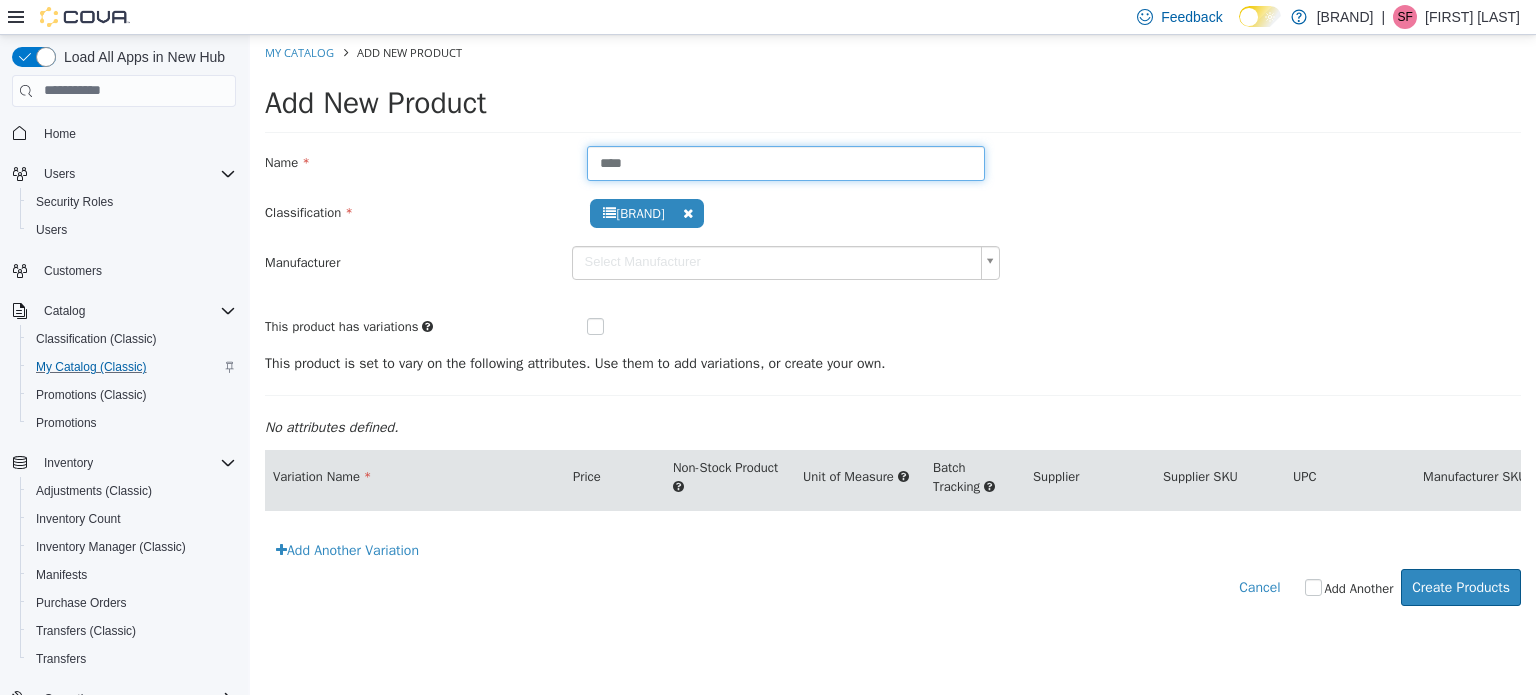 click on "****" at bounding box center (786, 162) 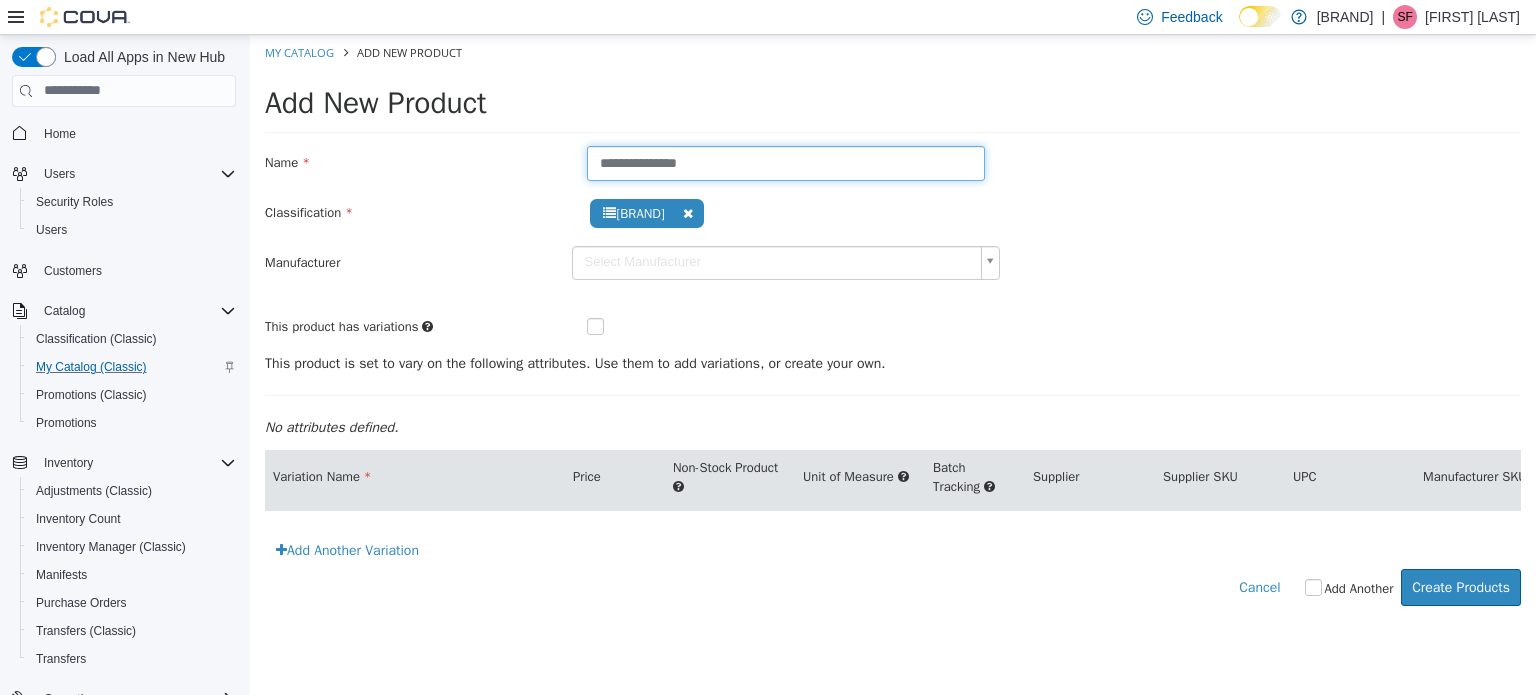 type on "**********" 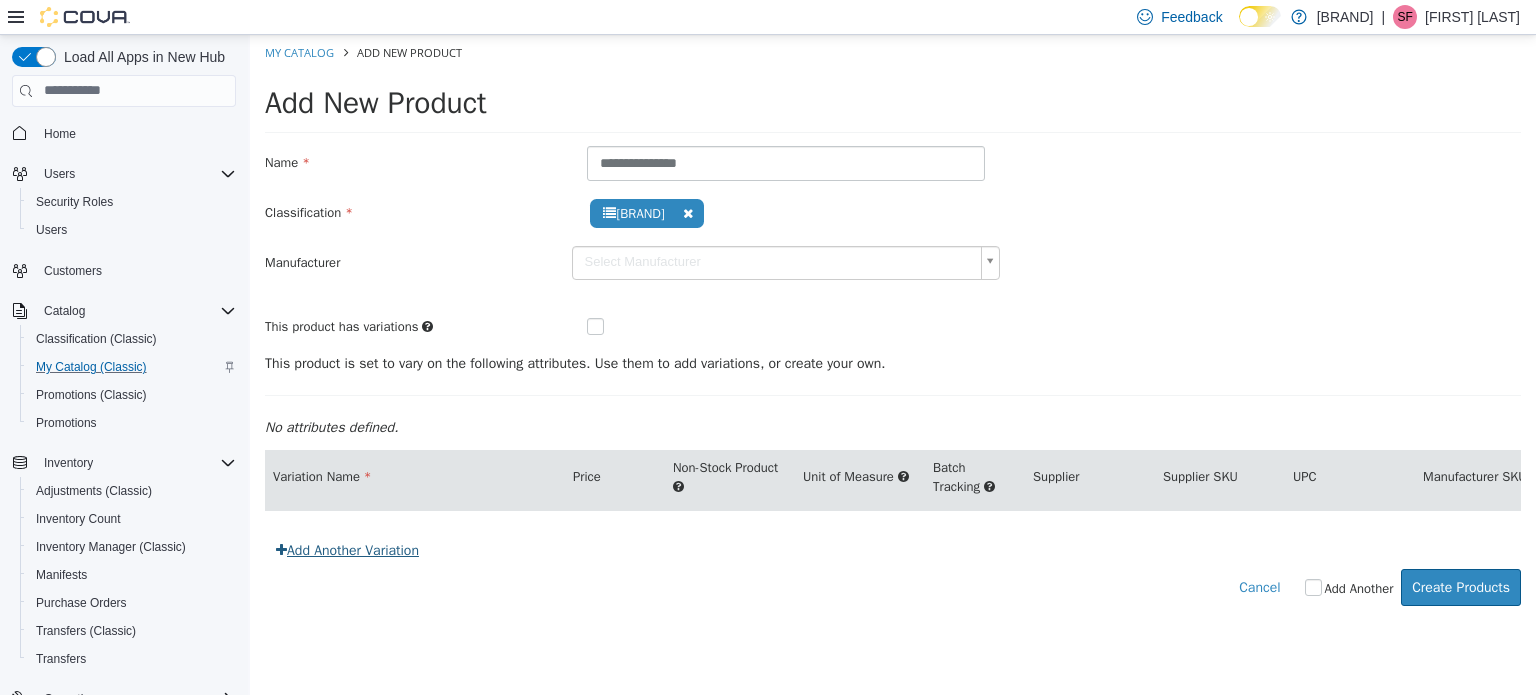 click on "Add Another Variation" at bounding box center (347, 549) 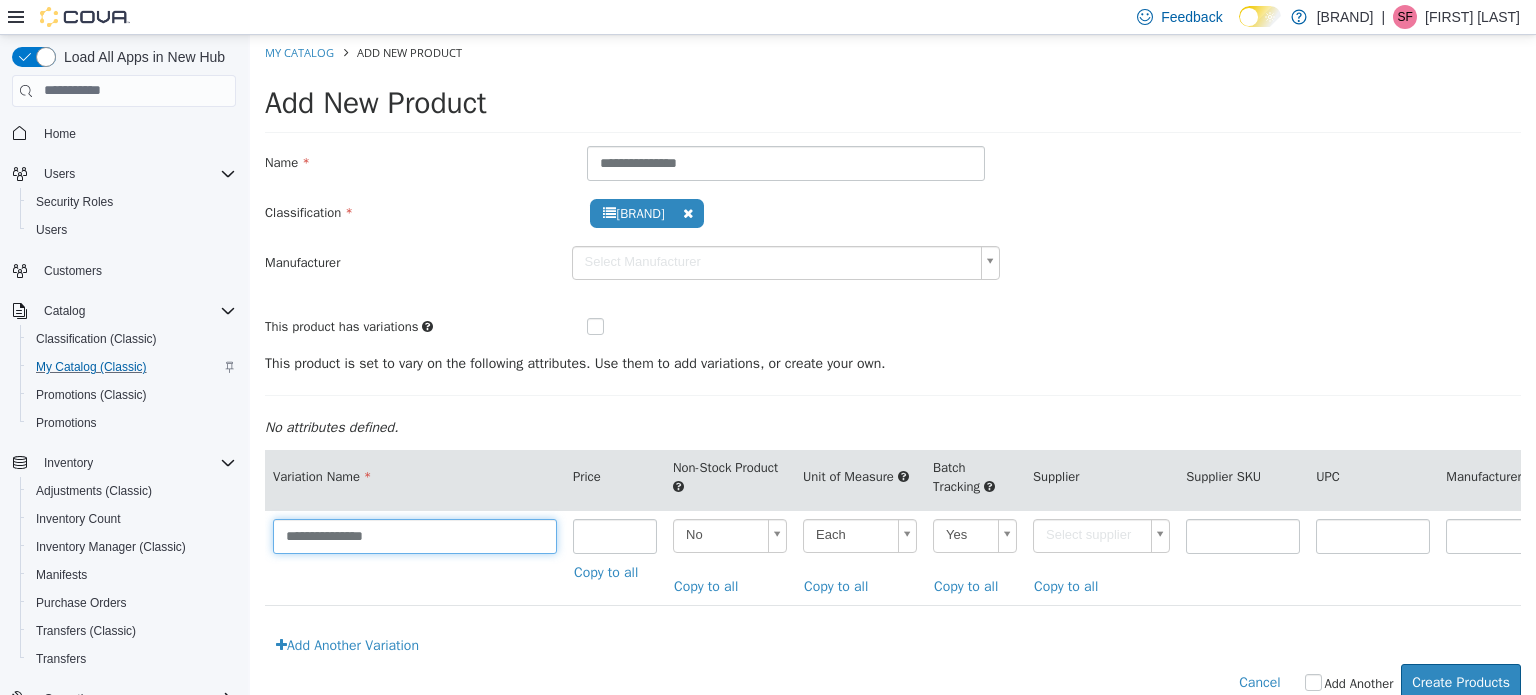 click on "**********" at bounding box center (415, 535) 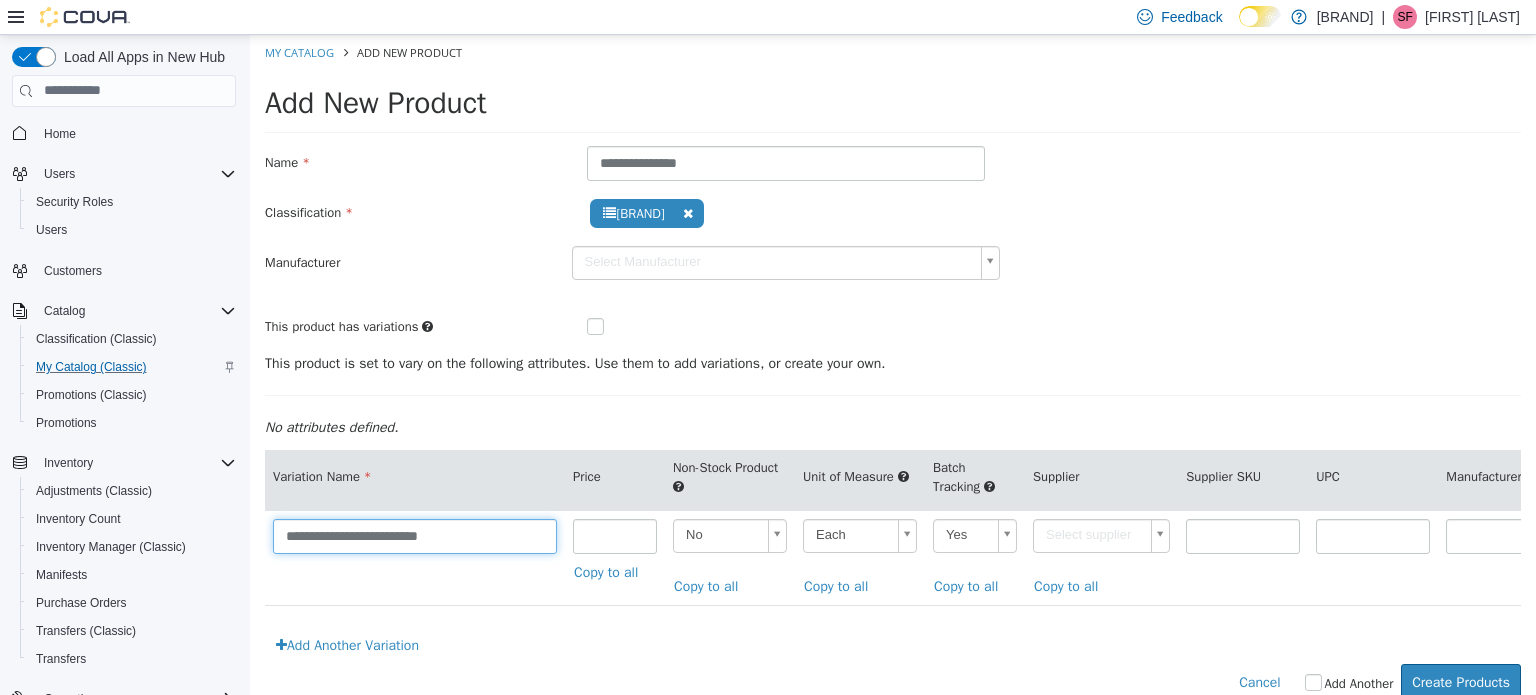 type on "**********" 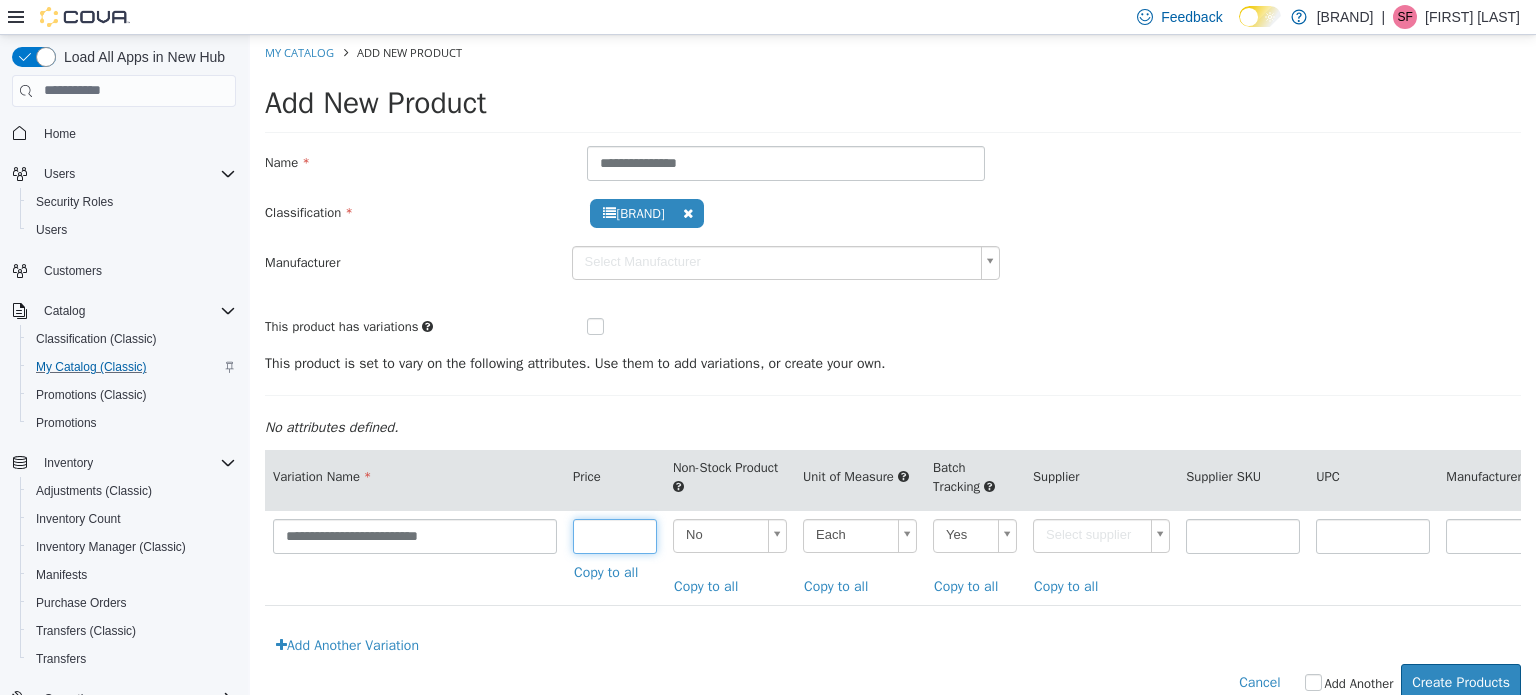 type on "*****" 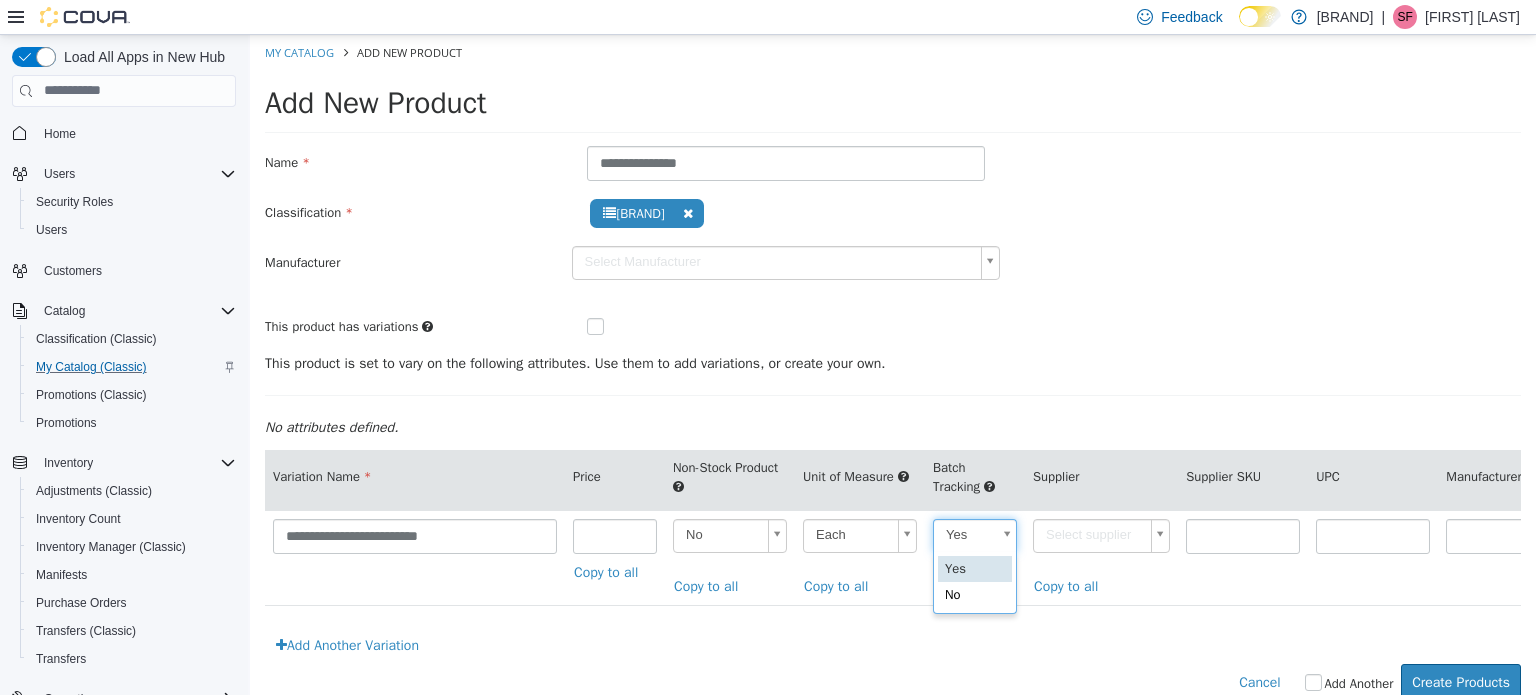 scroll, scrollTop: 0, scrollLeft: 5, axis: horizontal 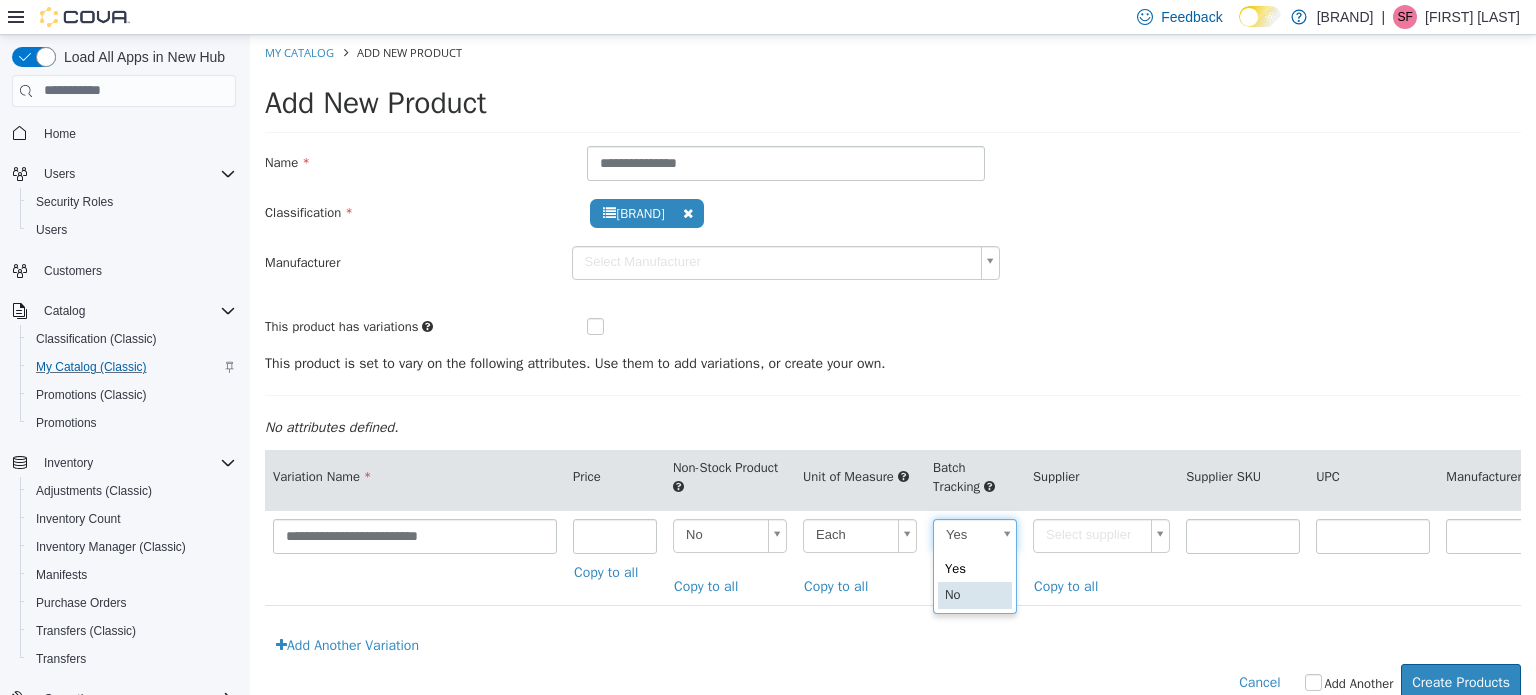 type on "**" 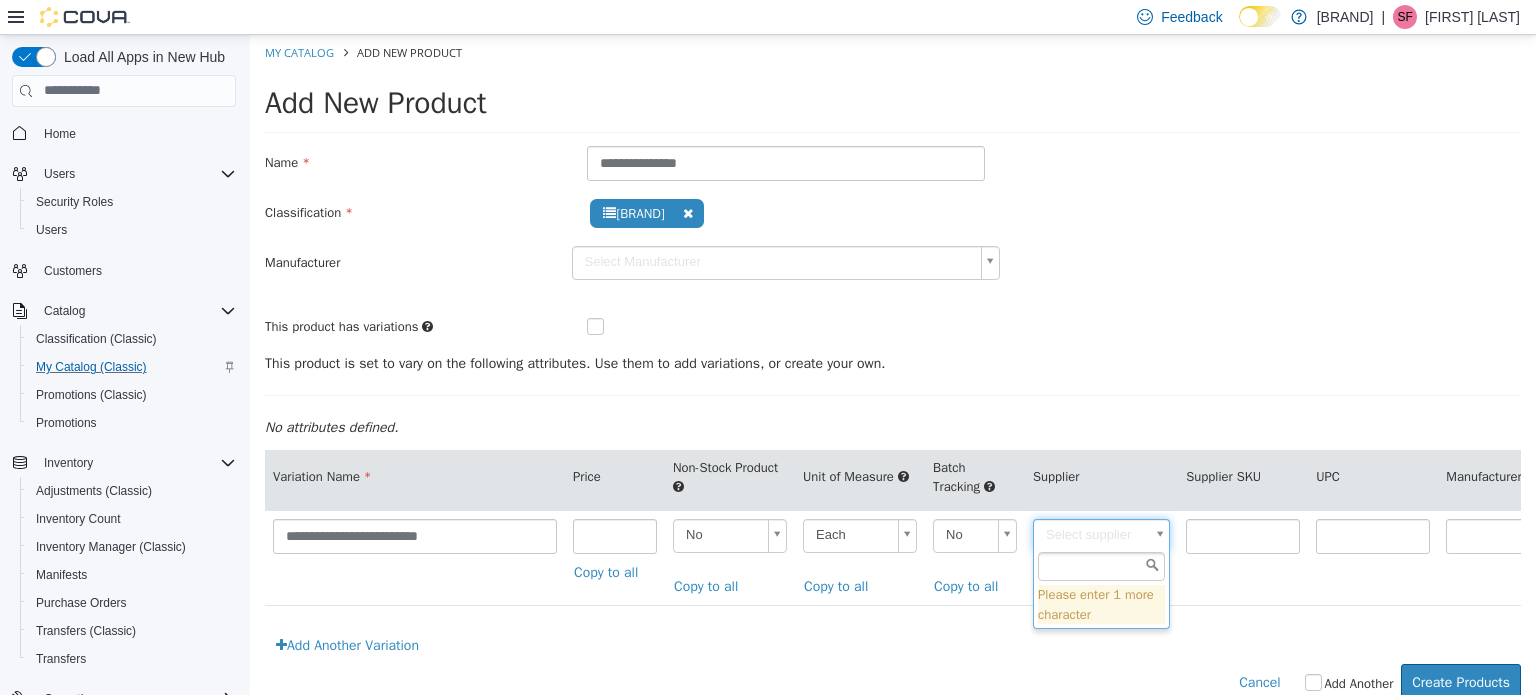 click on "**********" at bounding box center (893, 377) 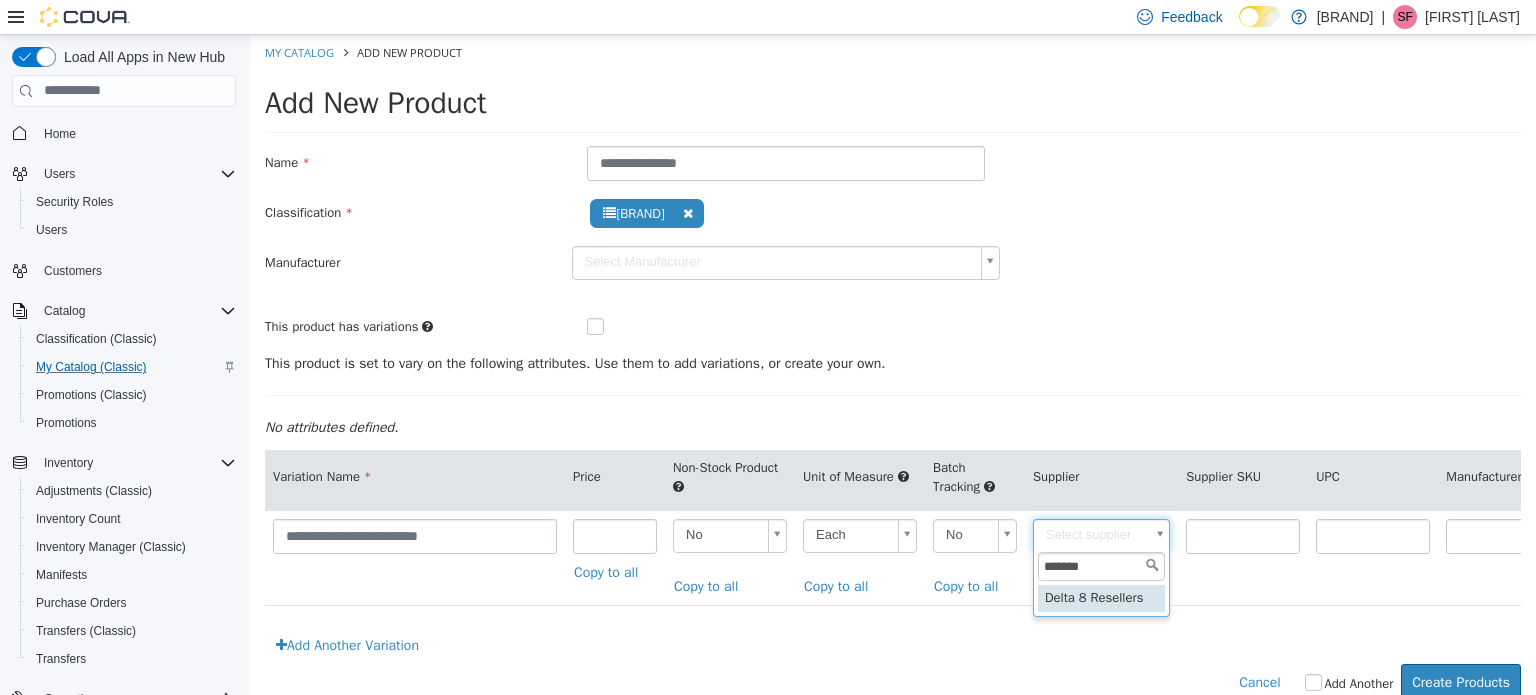 type on "*******" 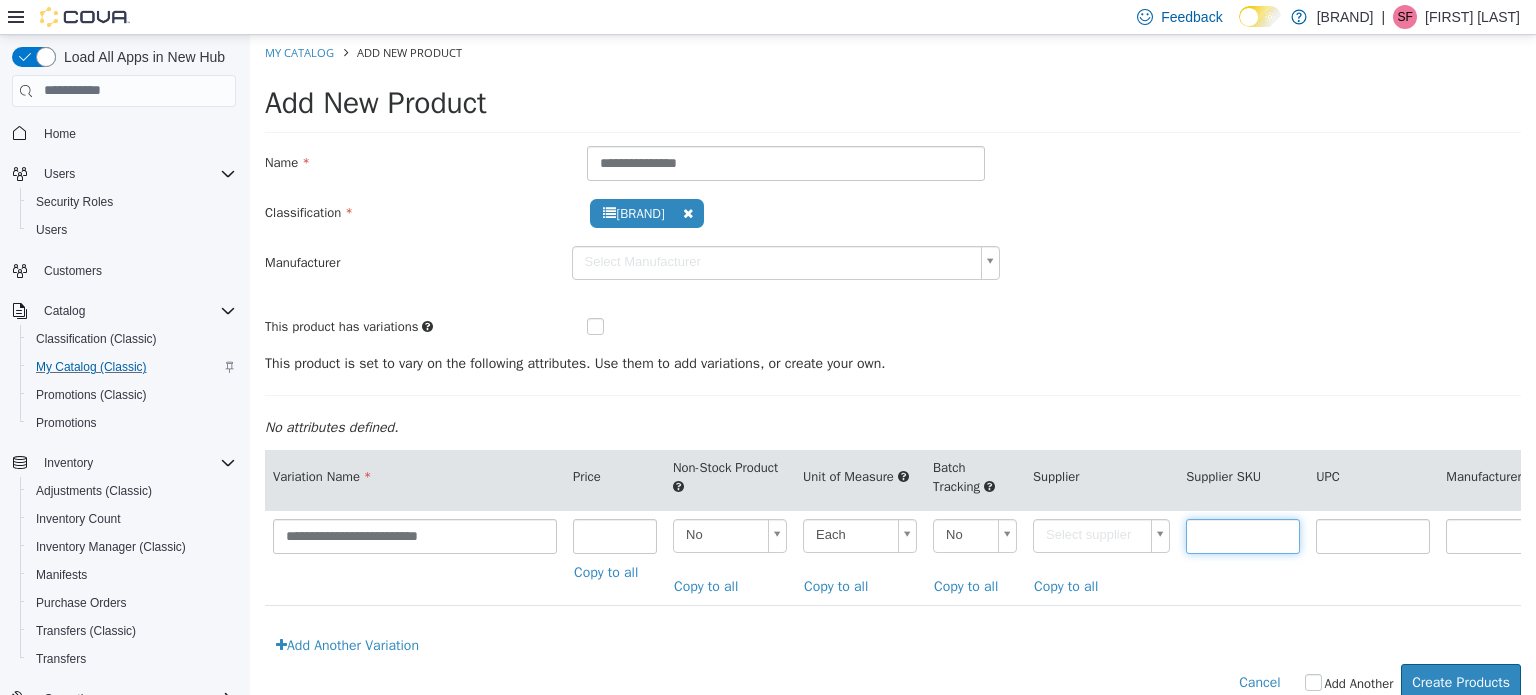 click at bounding box center (1243, 535) 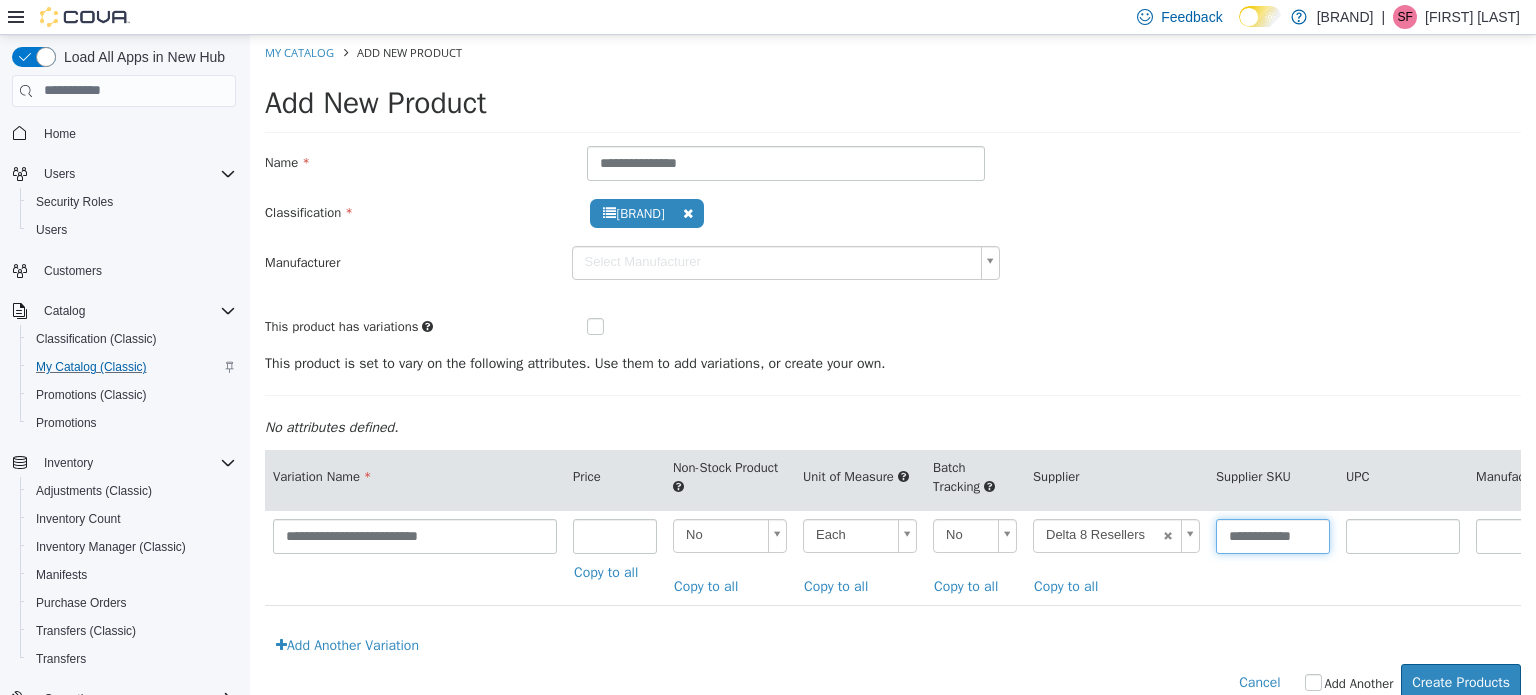 scroll, scrollTop: 0, scrollLeft: 1, axis: horizontal 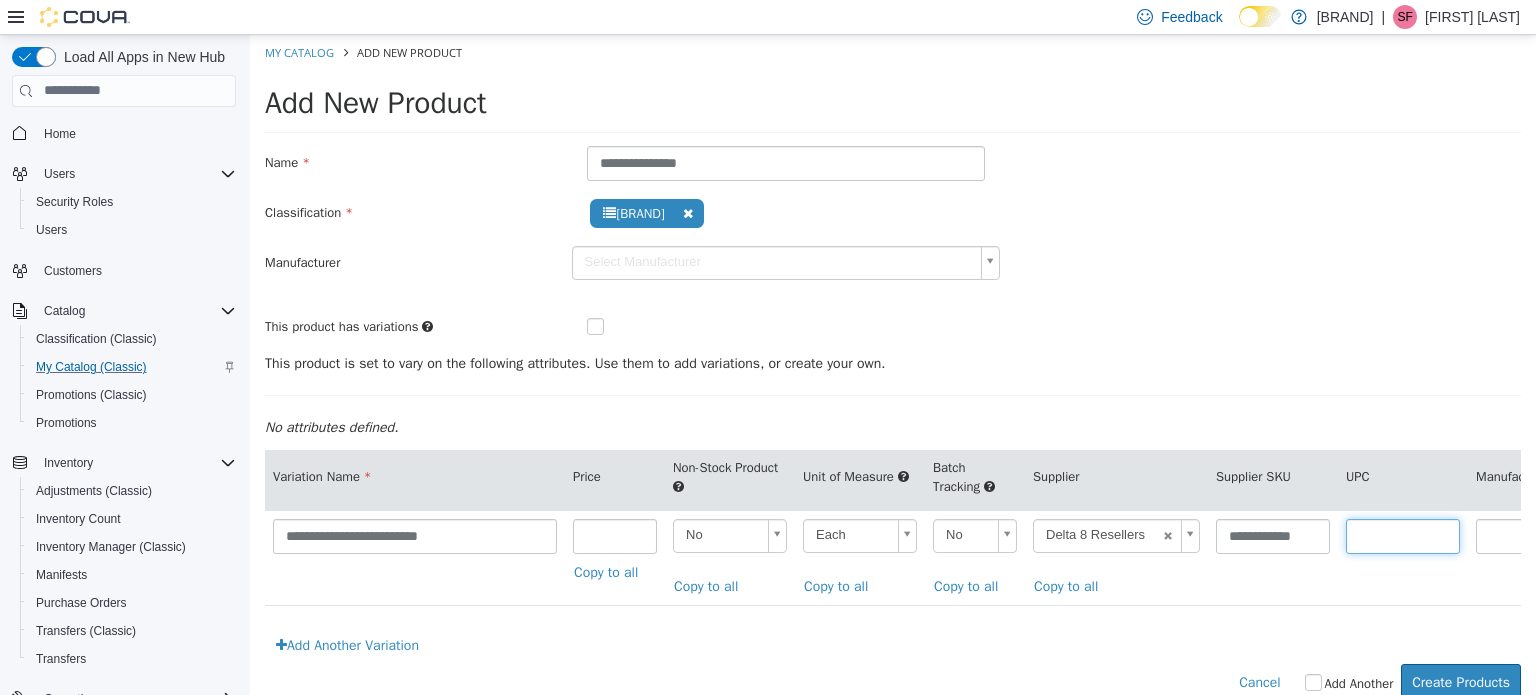 click at bounding box center [1403, 535] 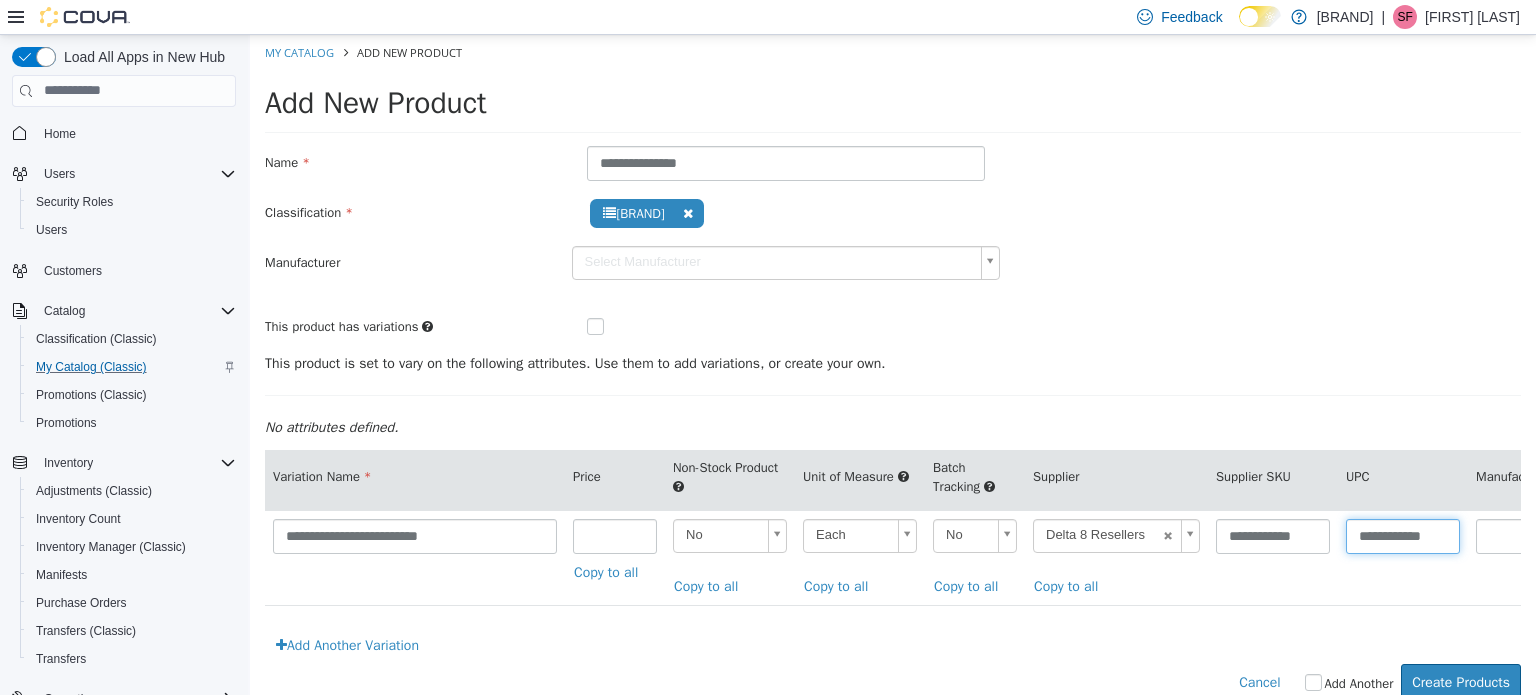scroll, scrollTop: 0, scrollLeft: 1, axis: horizontal 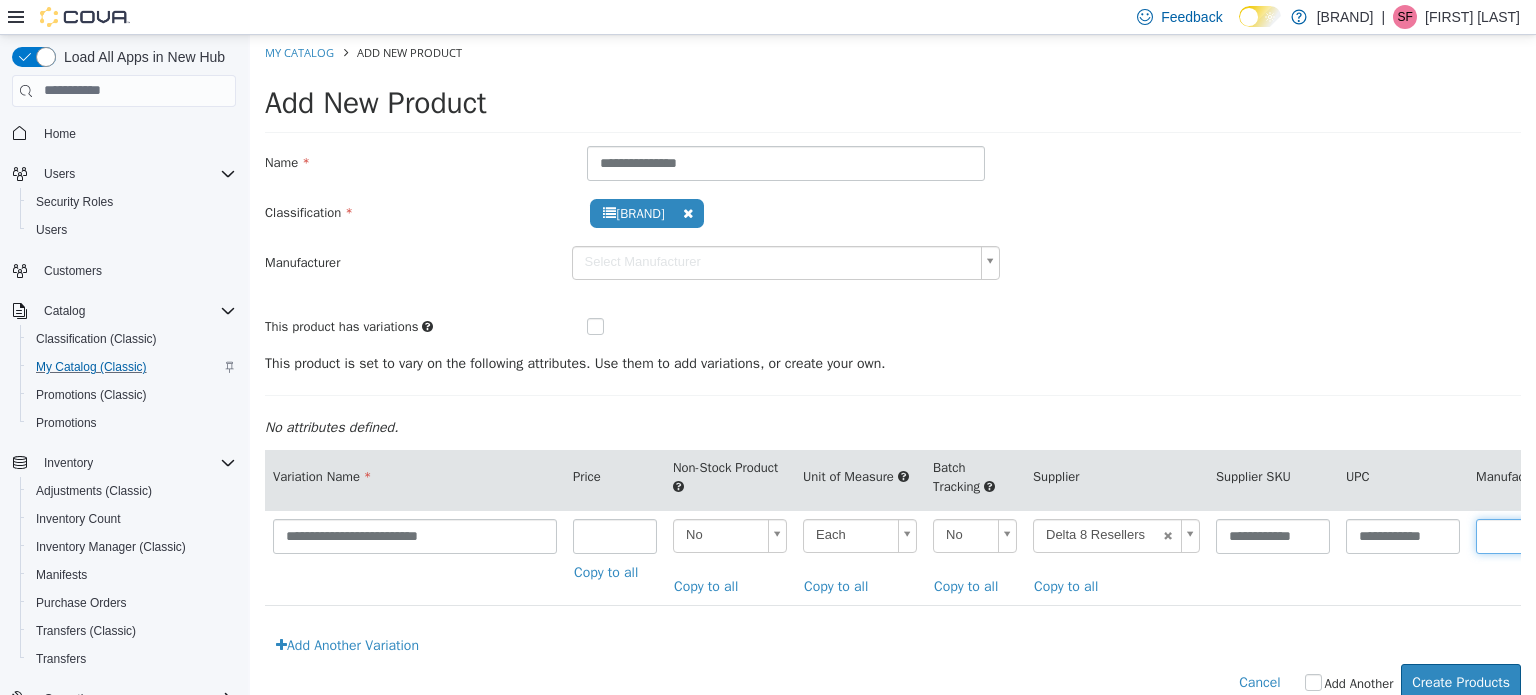 click at bounding box center [1533, 535] 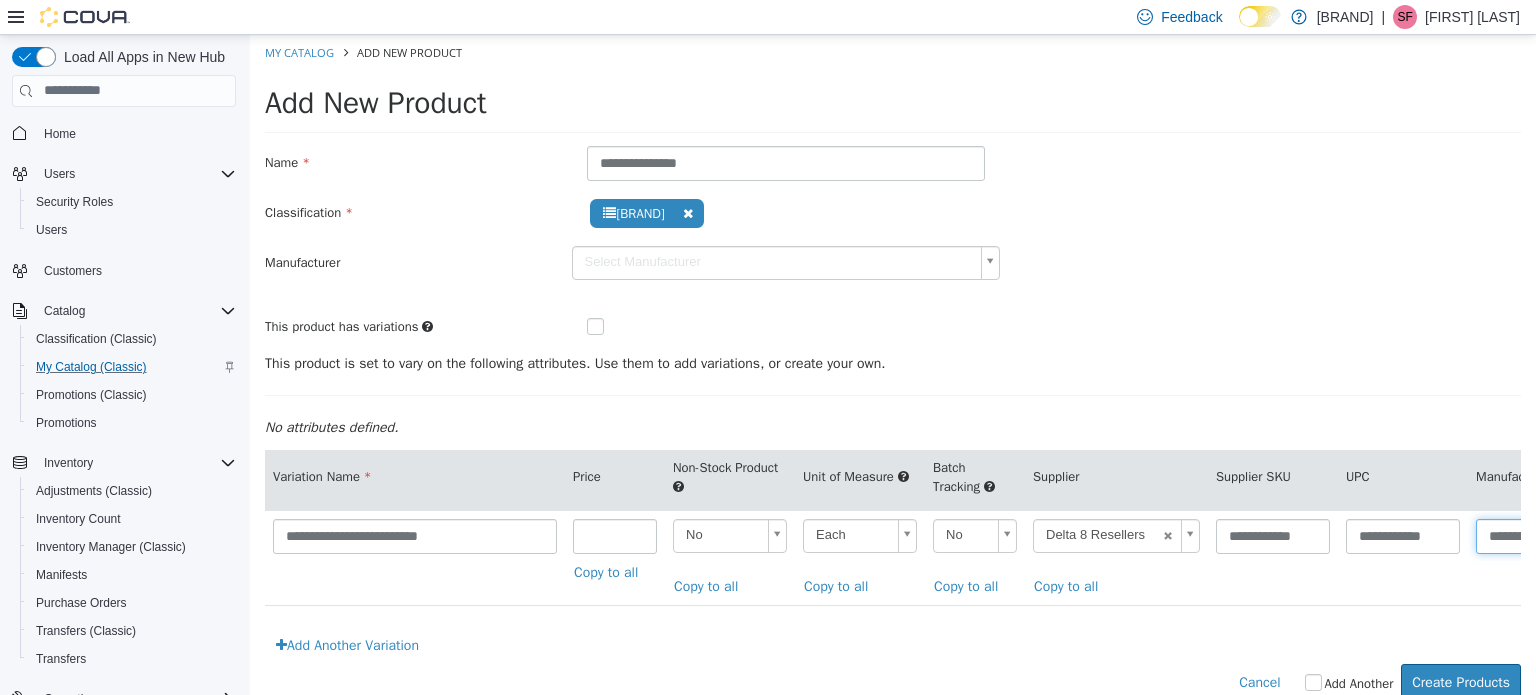 scroll, scrollTop: 0, scrollLeft: 1, axis: horizontal 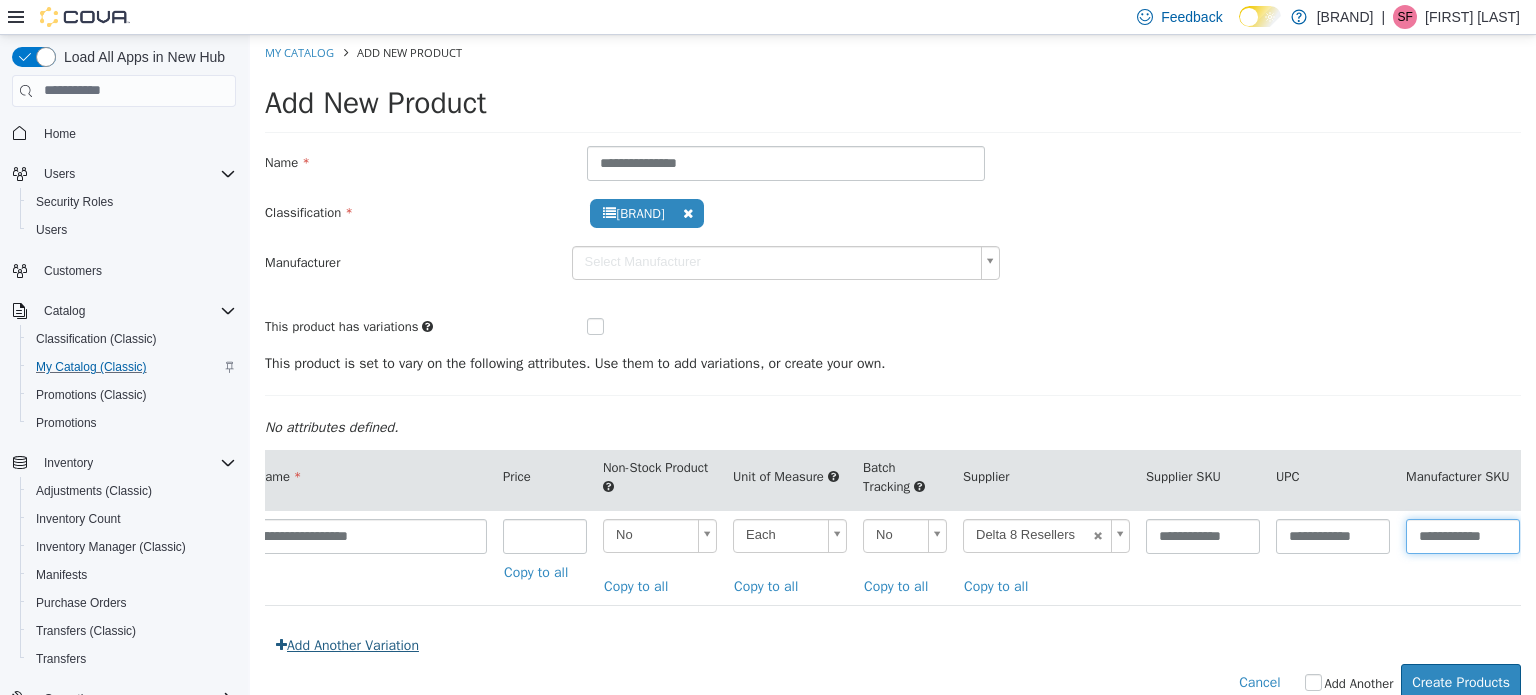 type on "**********" 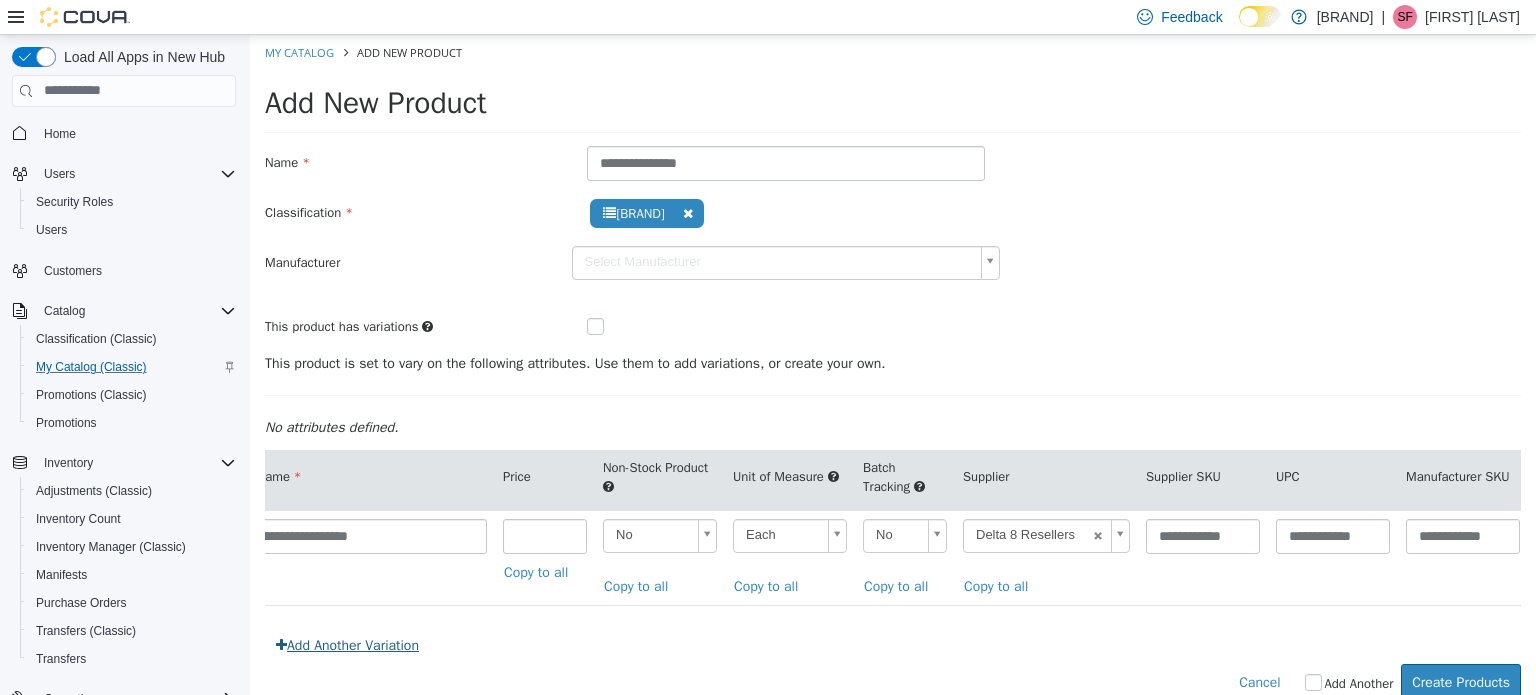 scroll, scrollTop: 0, scrollLeft: 0, axis: both 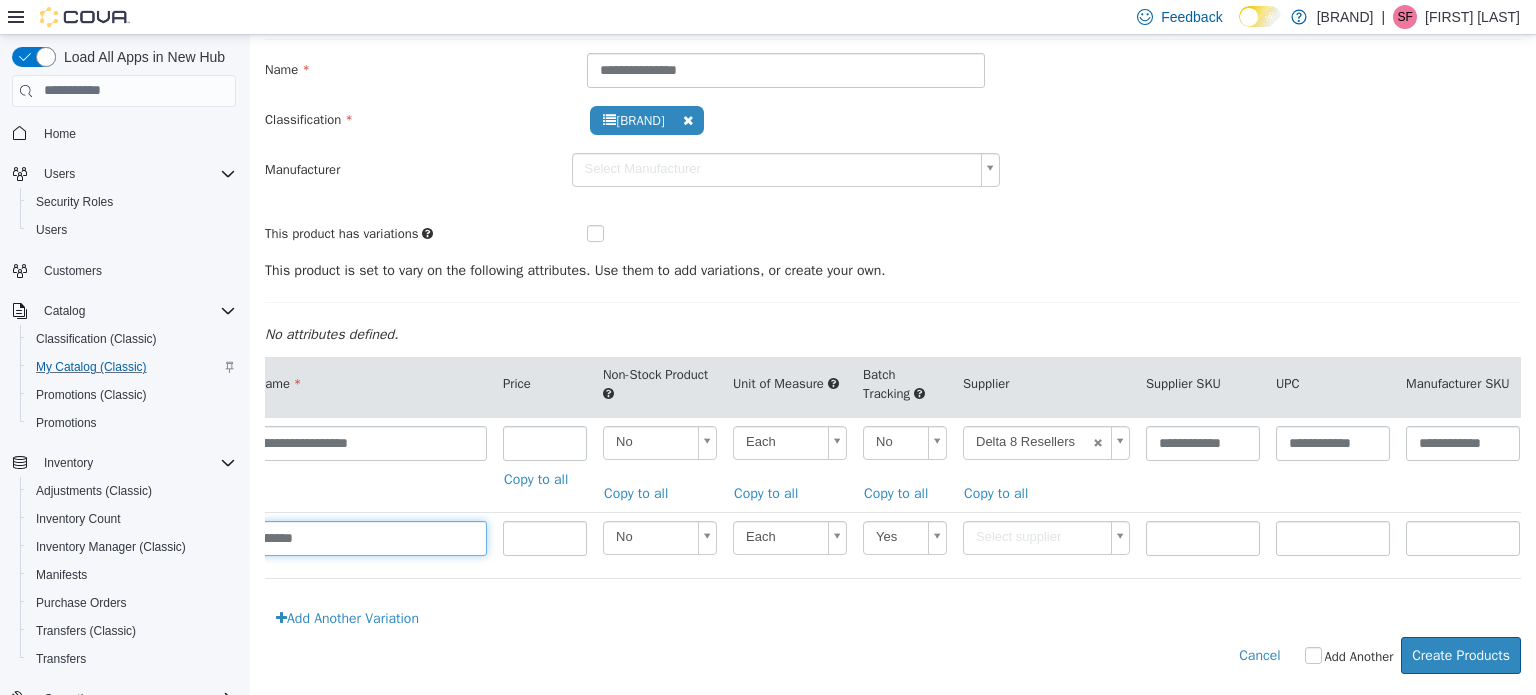 click on "**********" at bounding box center [345, 537] 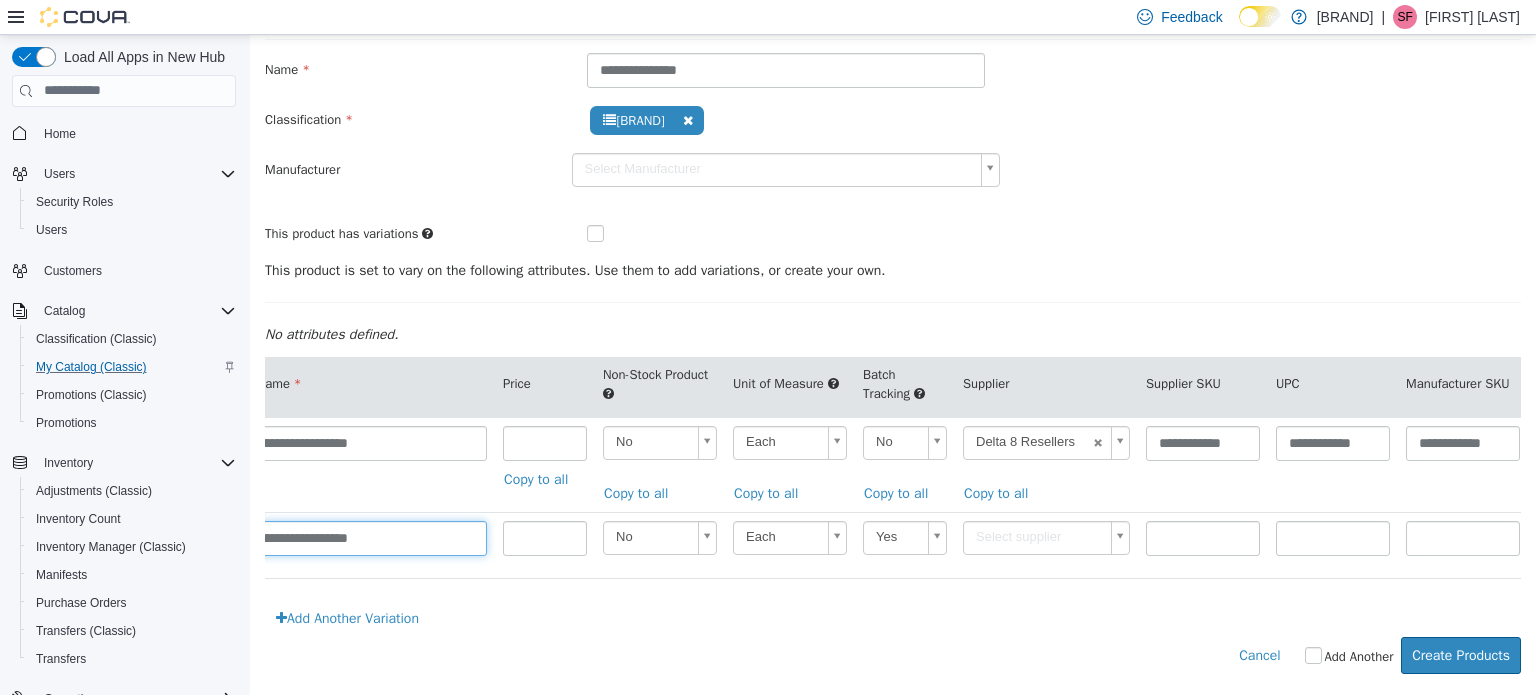 type on "**********" 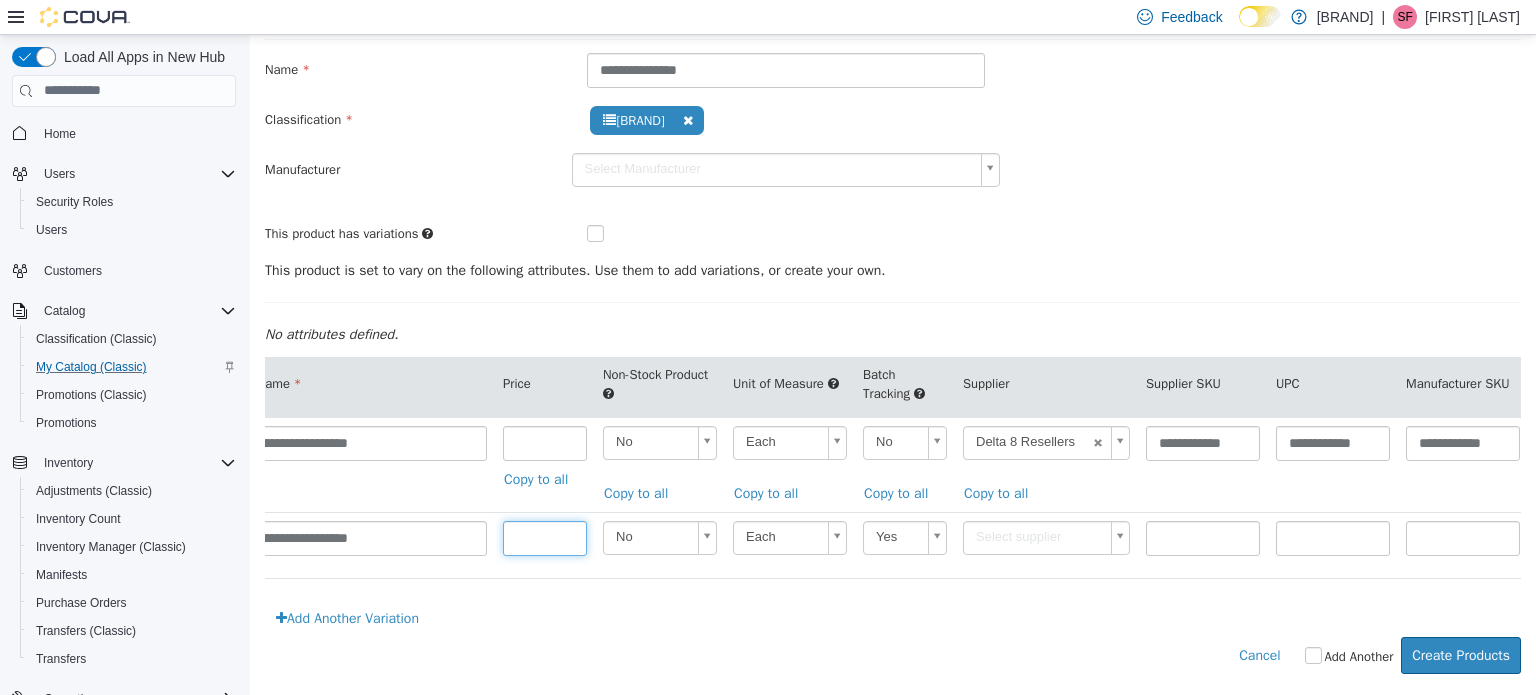type on "*****" 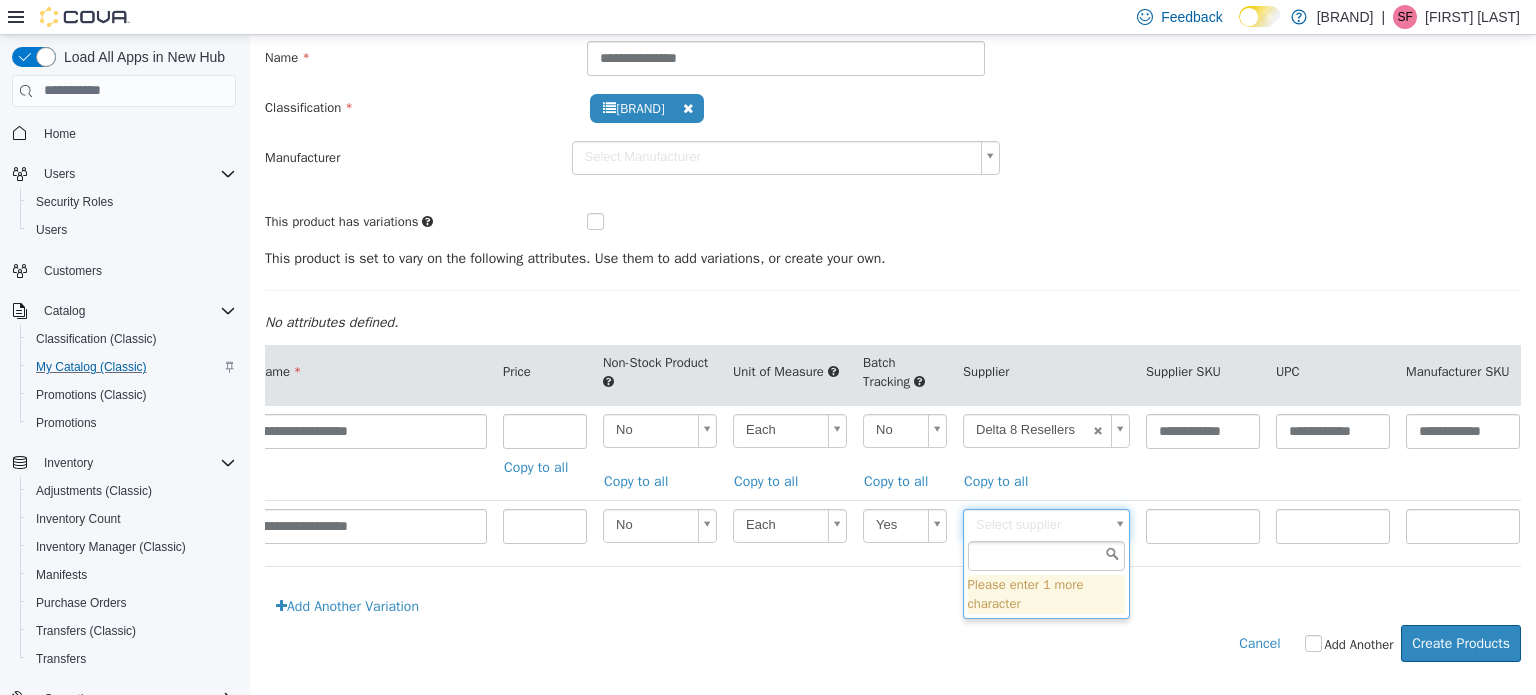 click on "**********" at bounding box center [893, 305] 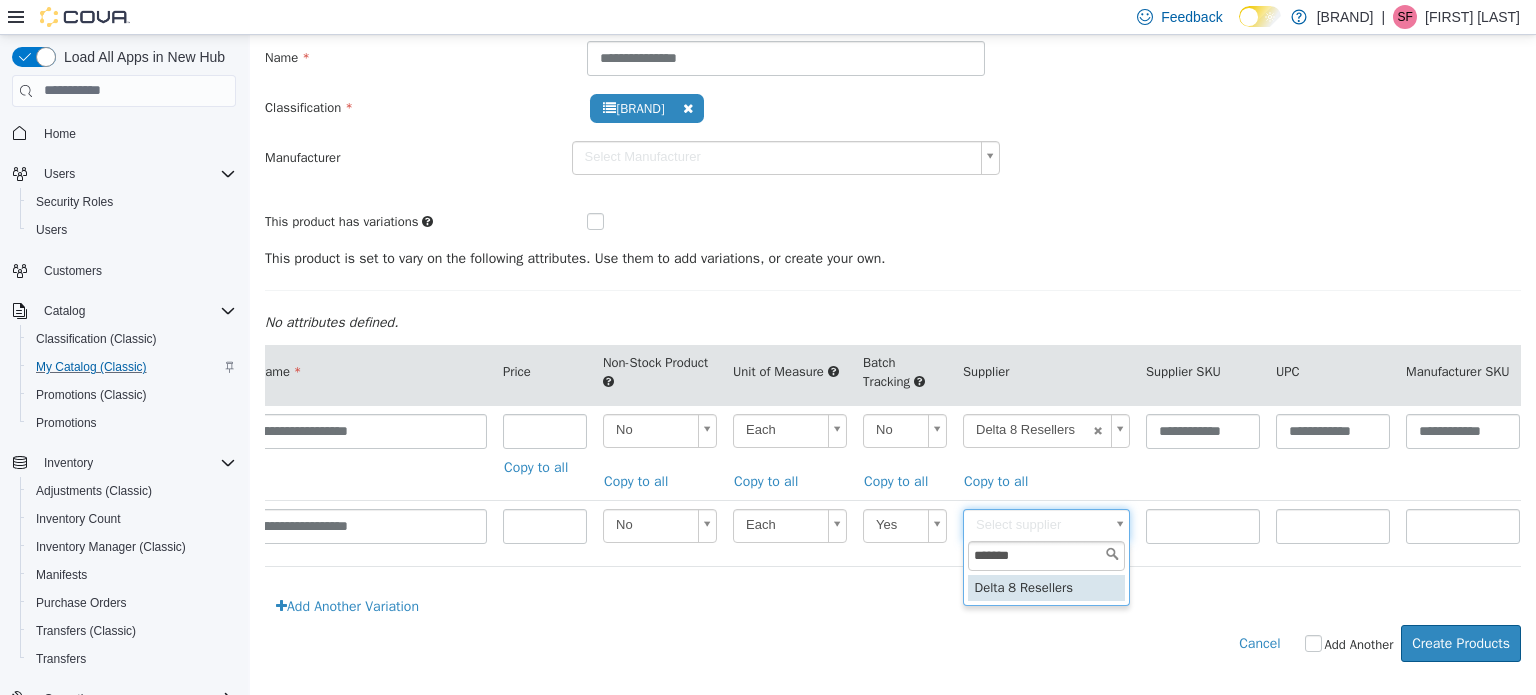 type on "*******" 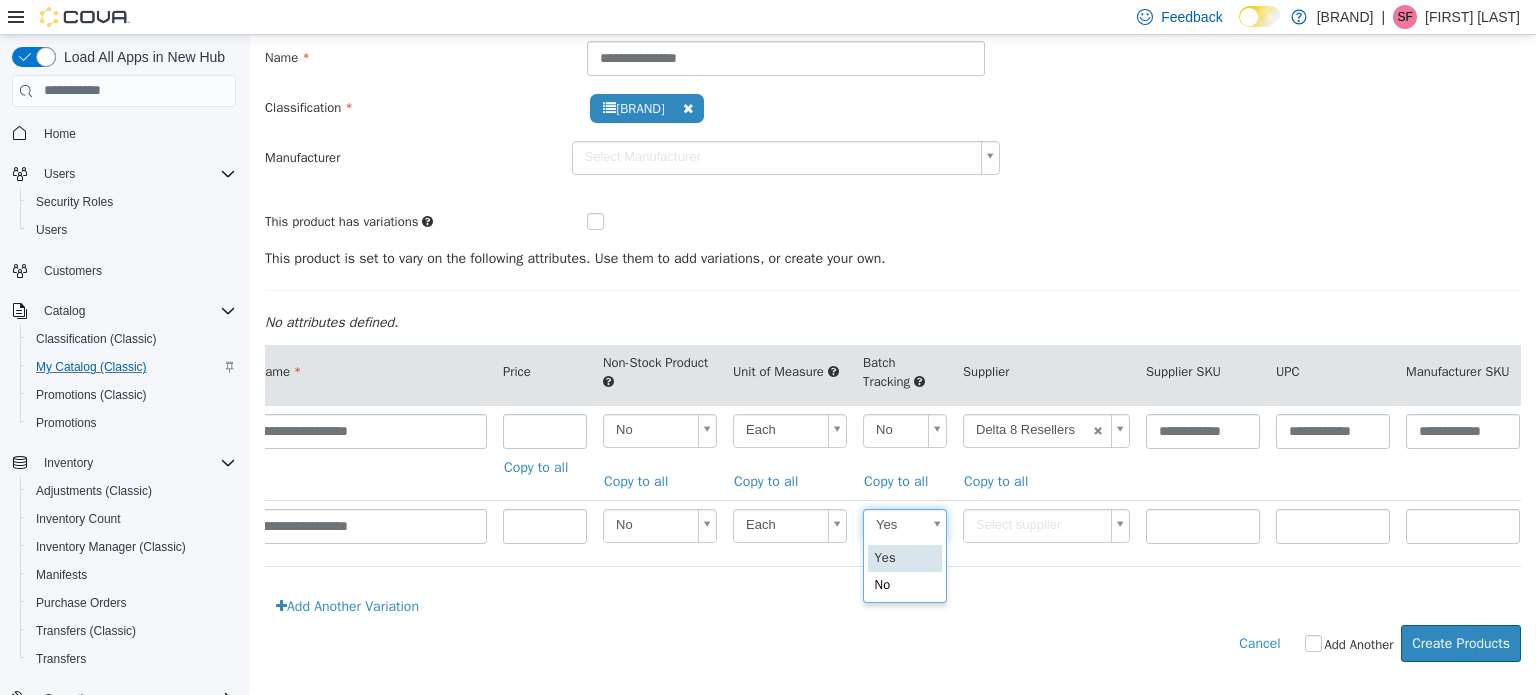 scroll, scrollTop: 0, scrollLeft: 5, axis: horizontal 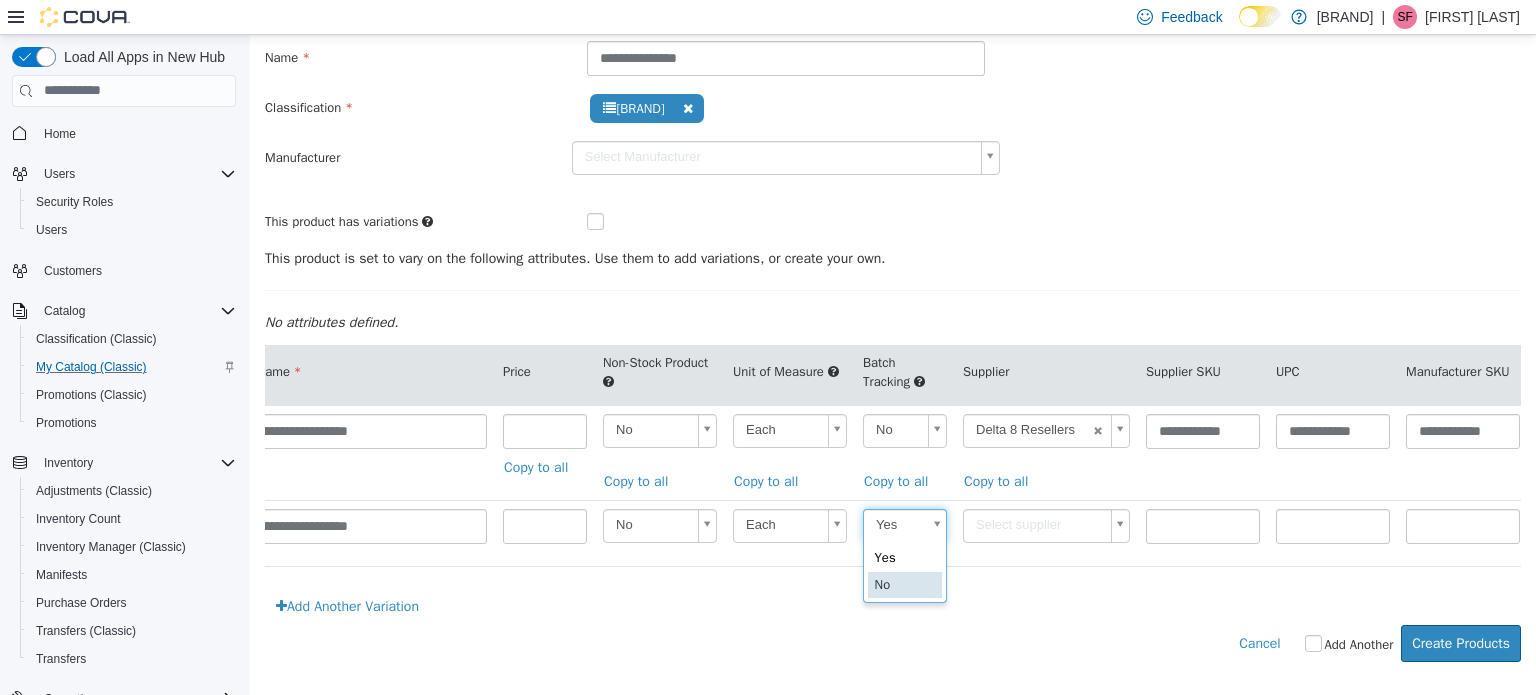 type on "**" 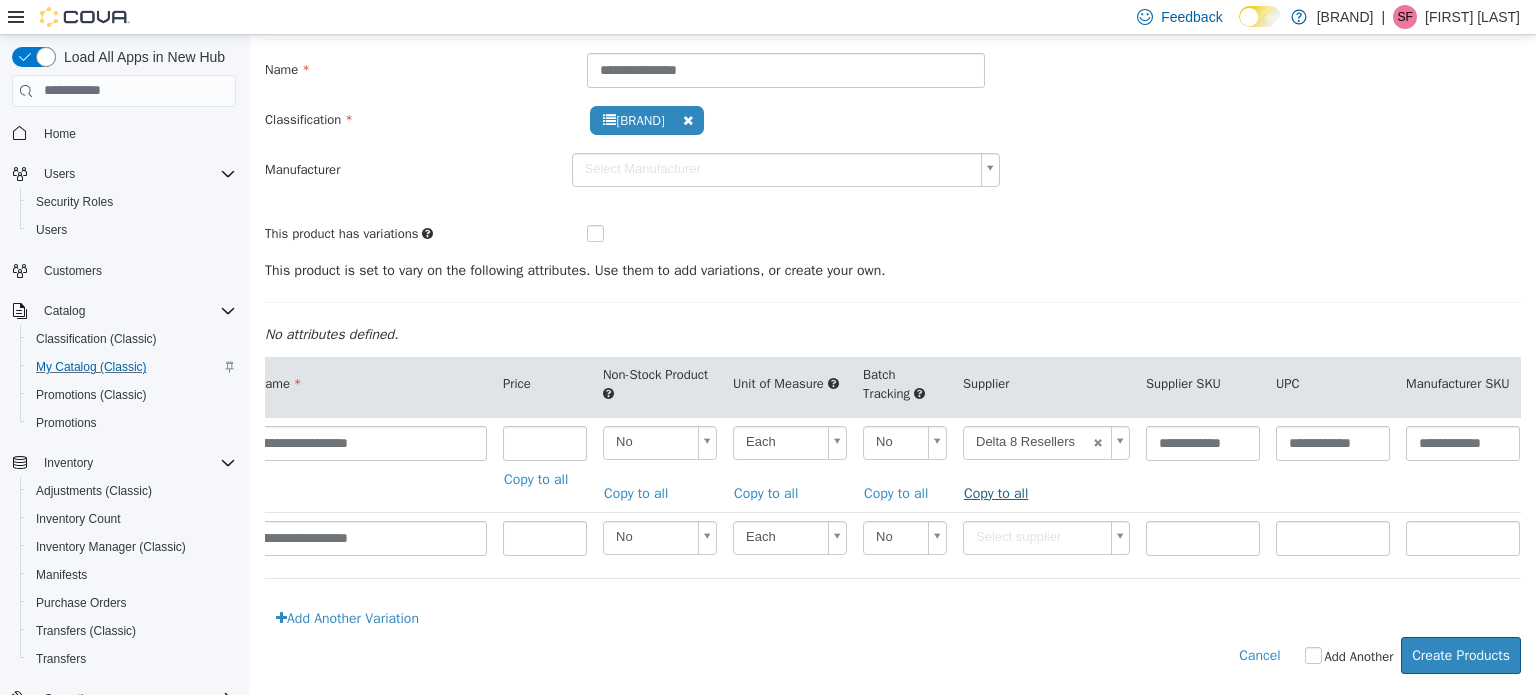 click on "Copy to all" at bounding box center (1001, 492) 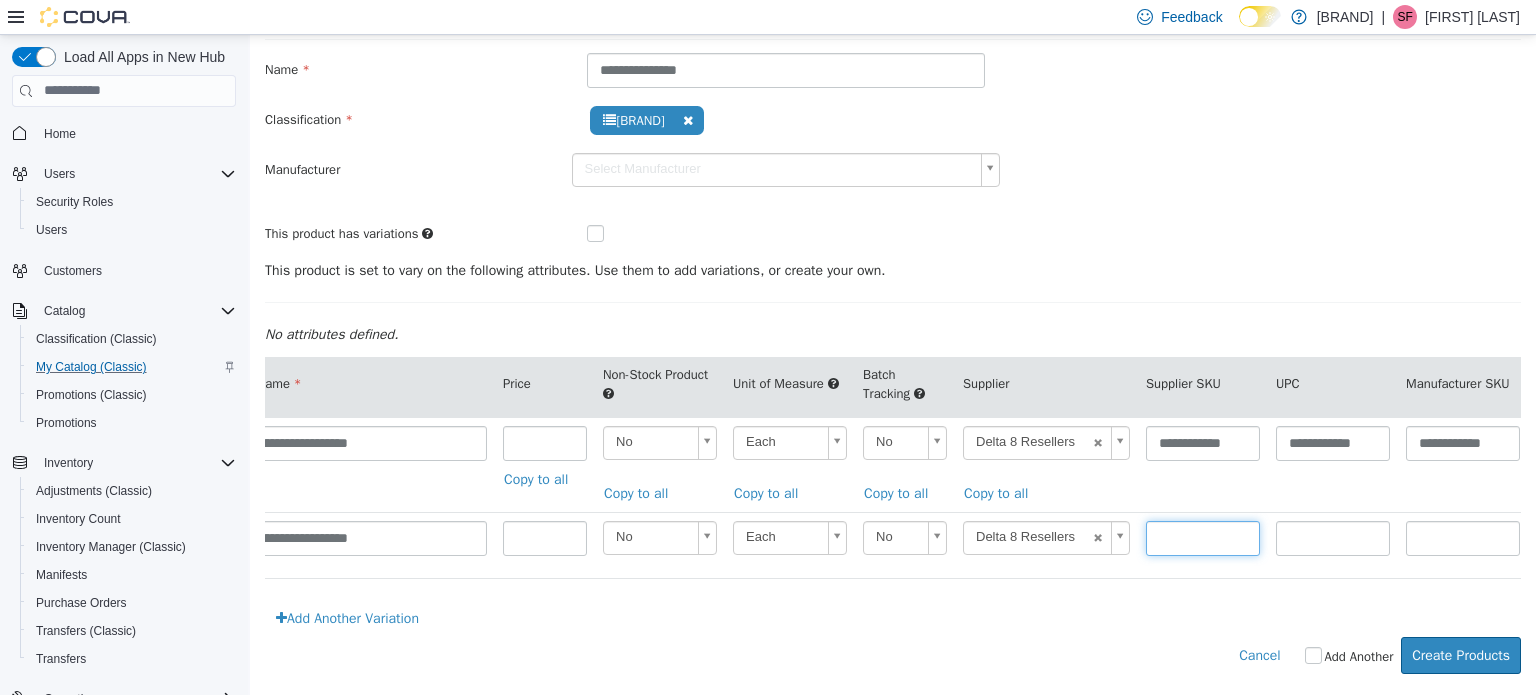 click at bounding box center [1203, 537] 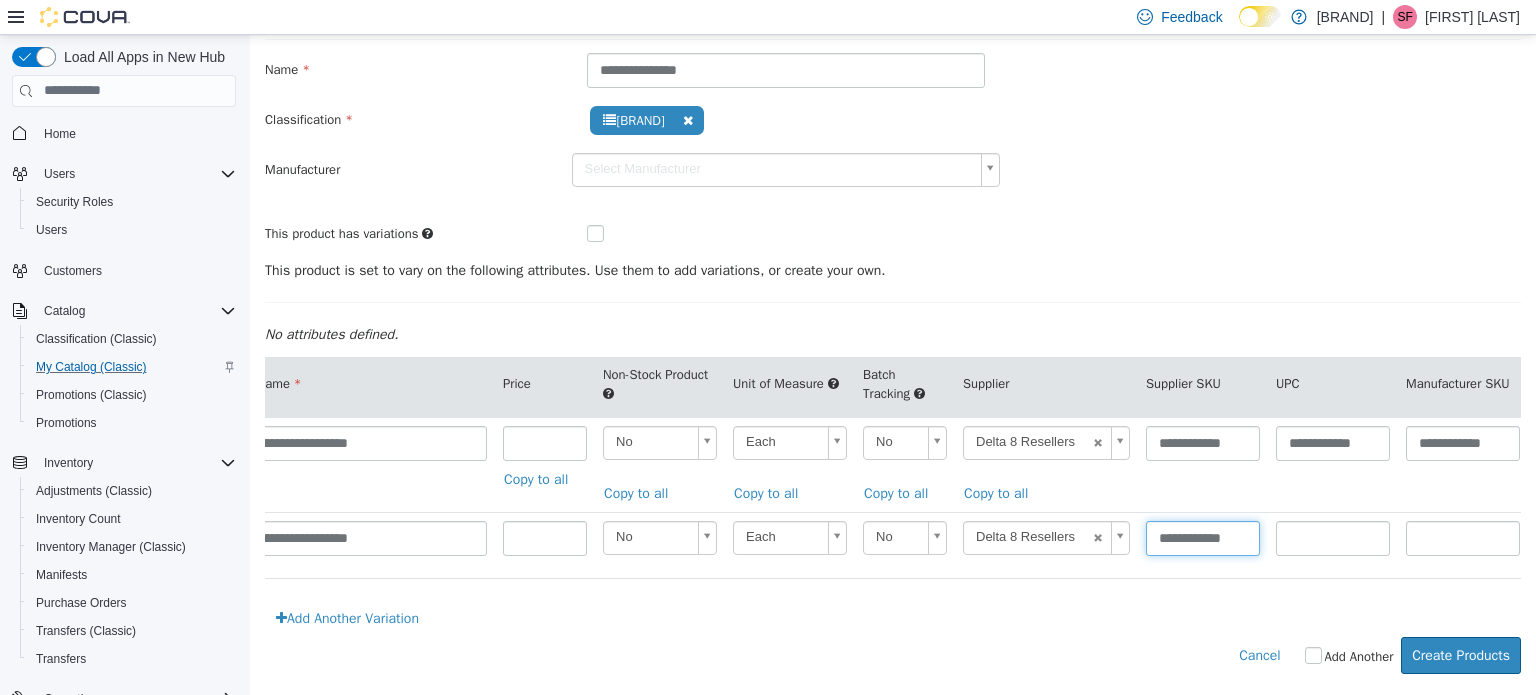 scroll, scrollTop: 0, scrollLeft: 1, axis: horizontal 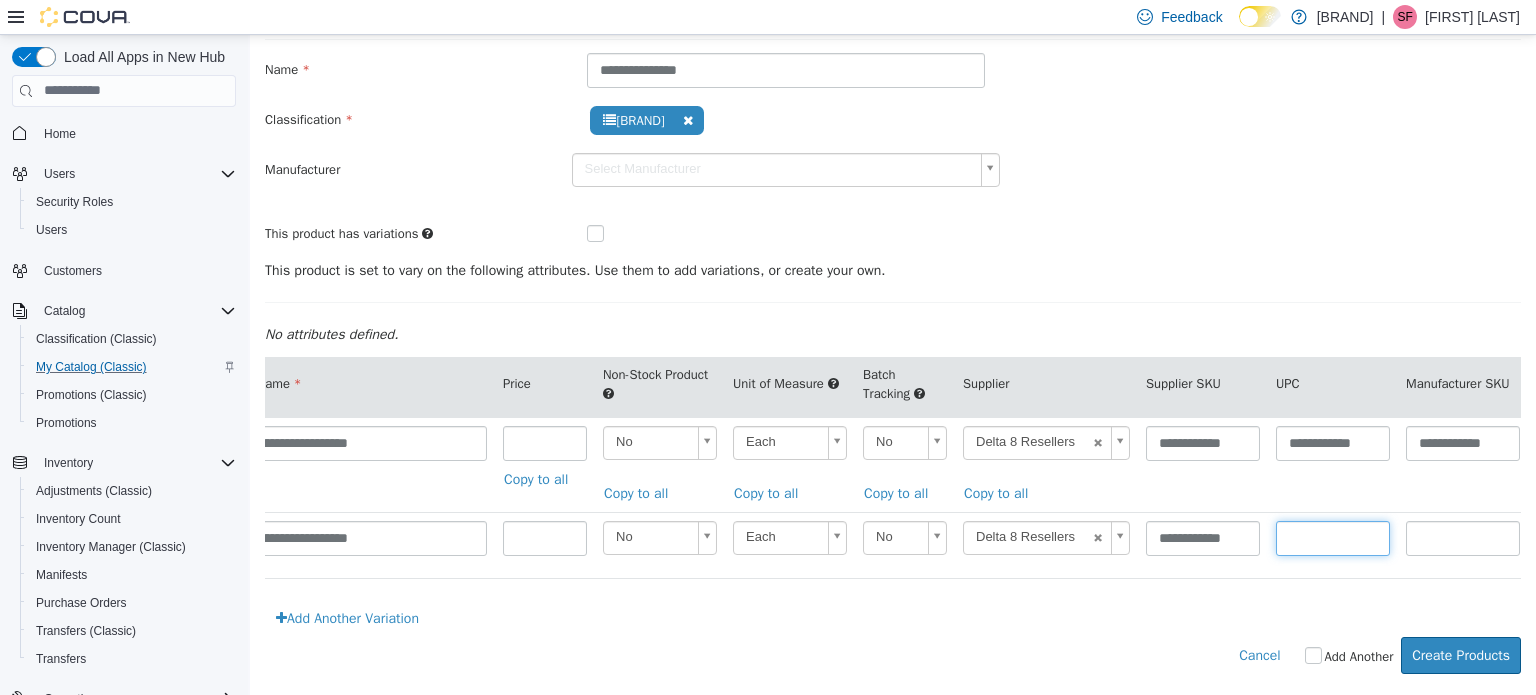 click at bounding box center [1333, 537] 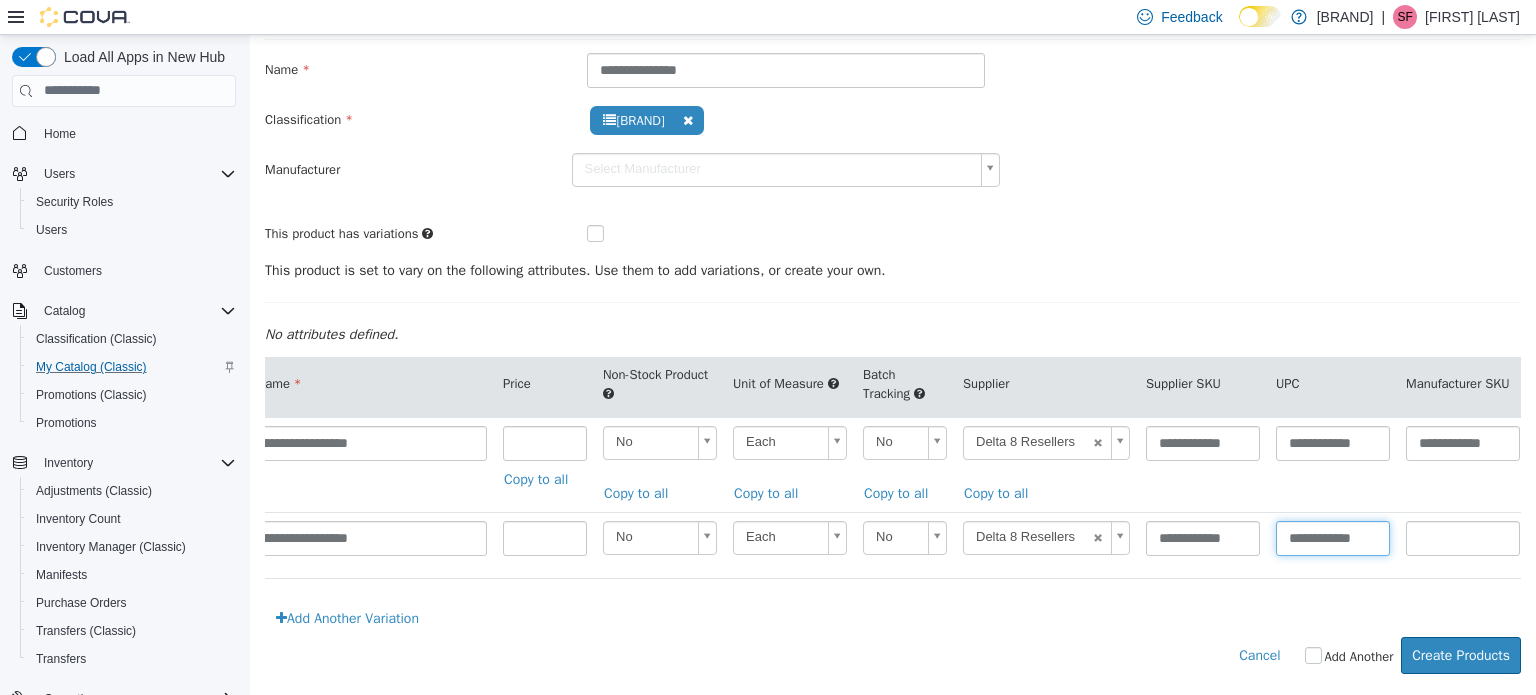scroll, scrollTop: 0, scrollLeft: 1, axis: horizontal 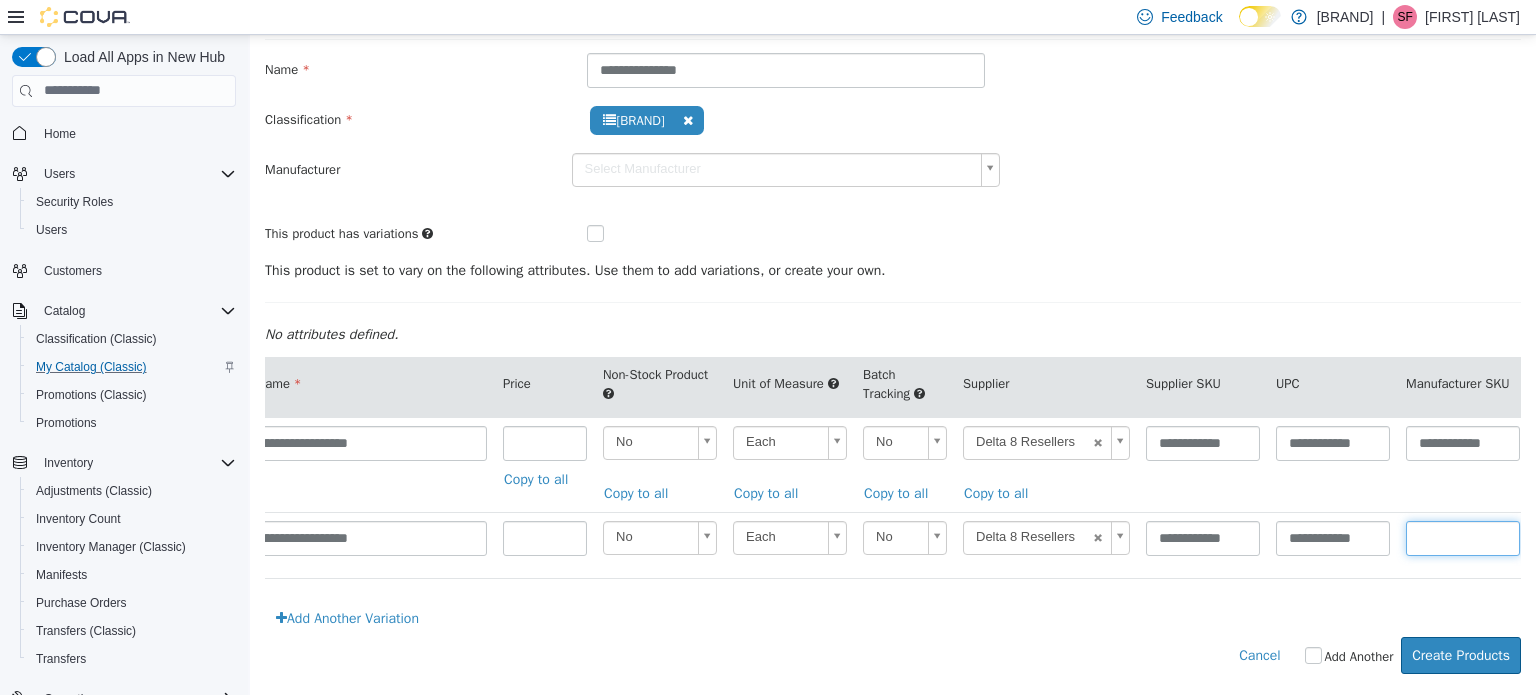 click at bounding box center [1463, 537] 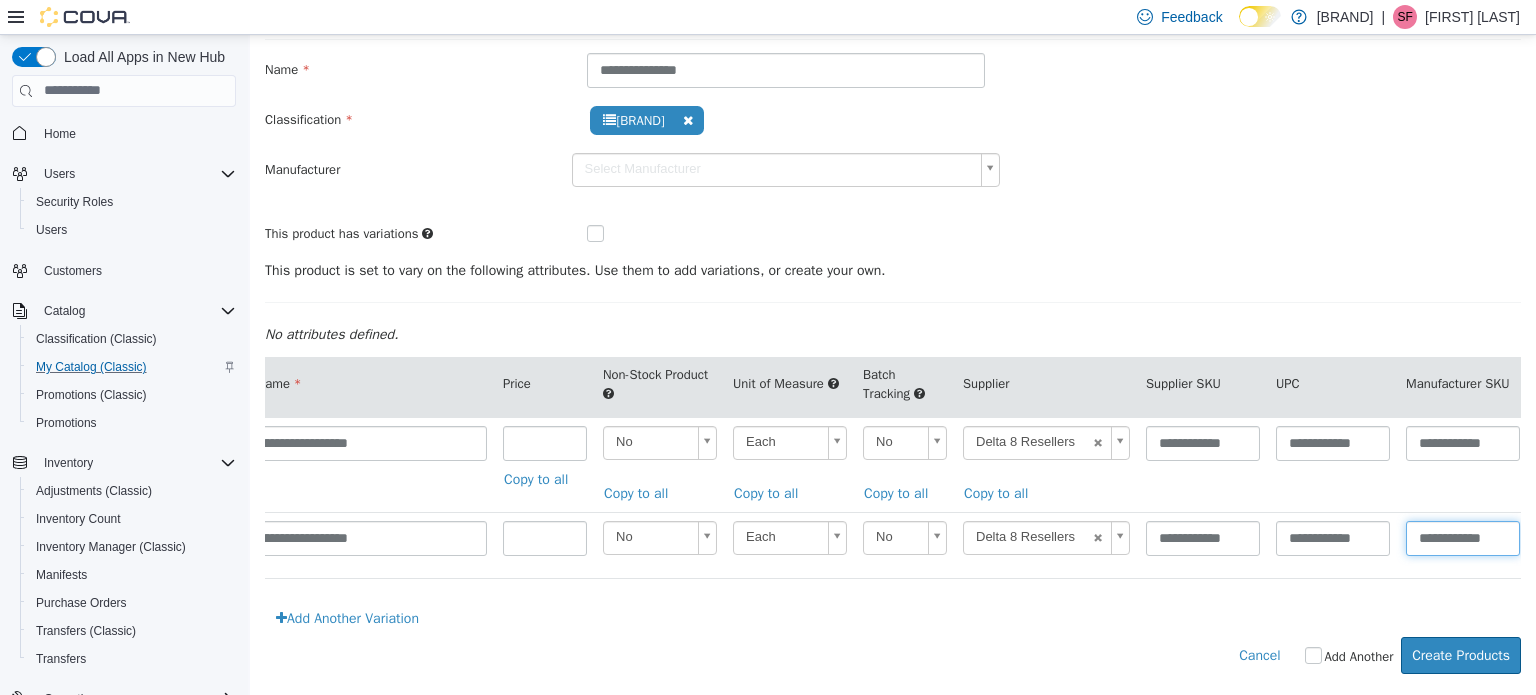 scroll, scrollTop: 0, scrollLeft: 1, axis: horizontal 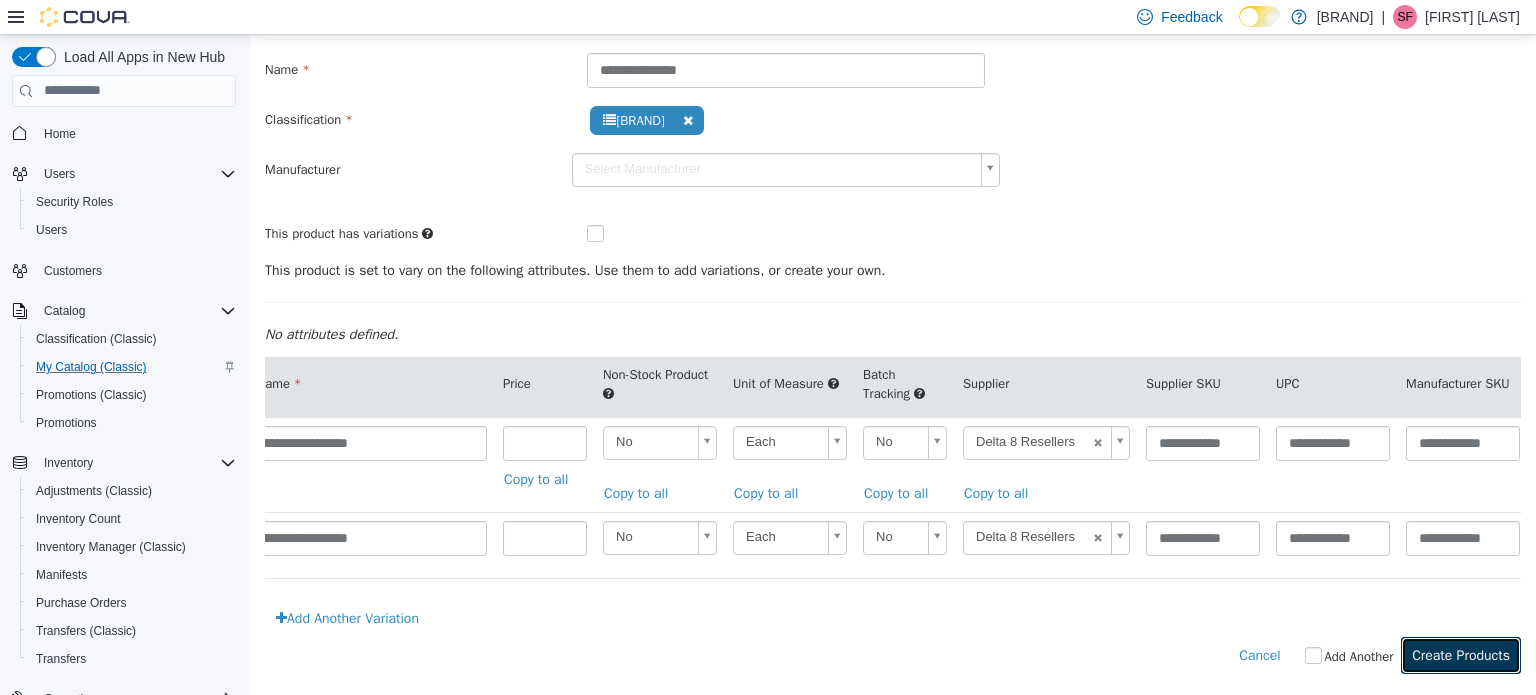 click on "Create Products" at bounding box center [1461, 654] 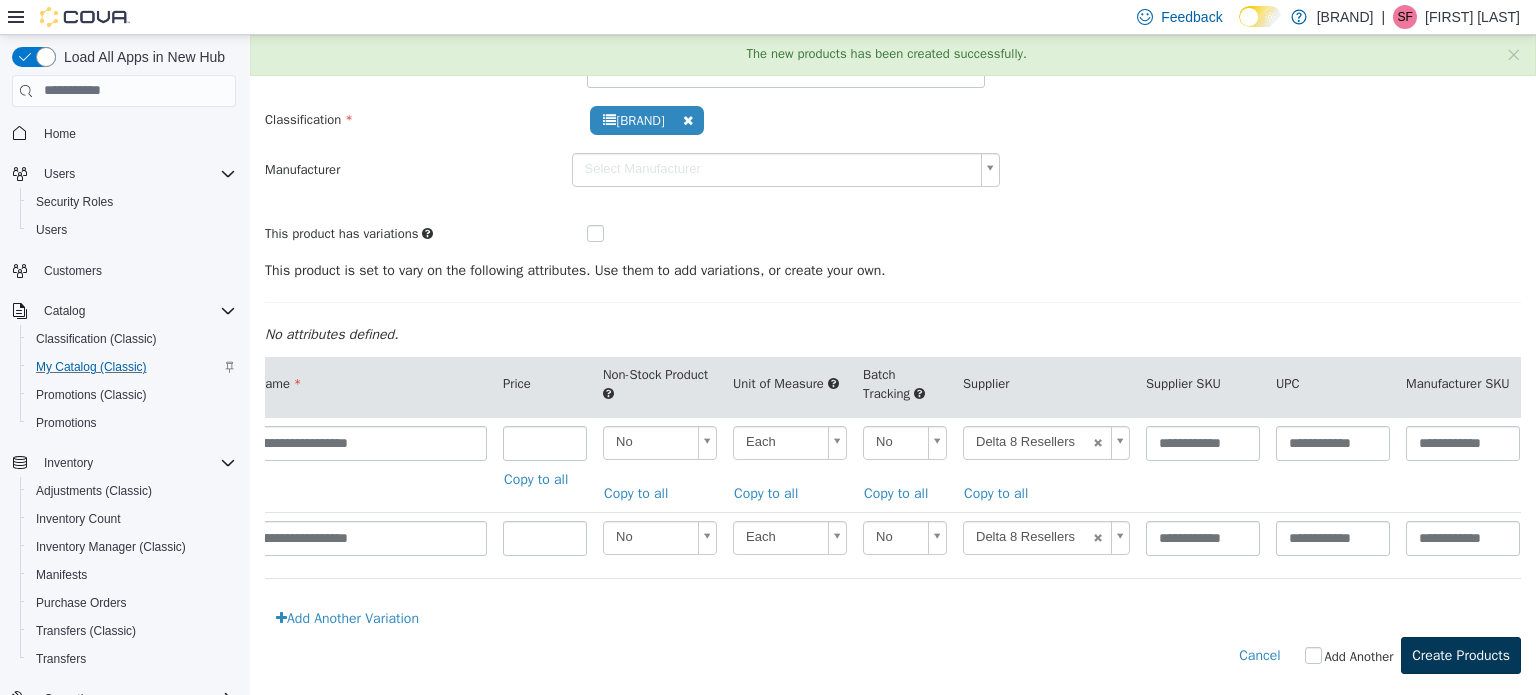 scroll, scrollTop: 0, scrollLeft: 0, axis: both 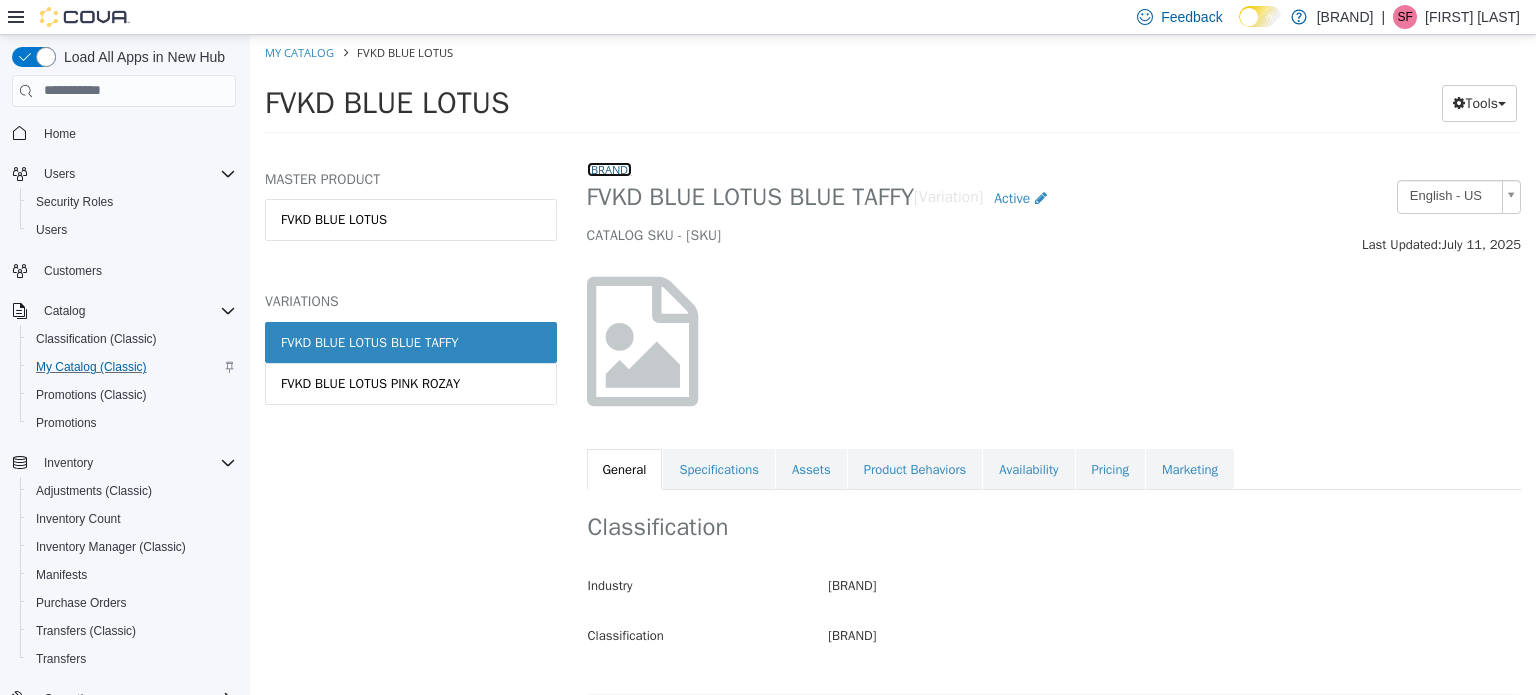 click on "THCA Delta Alternative Vapes" at bounding box center (609, 168) 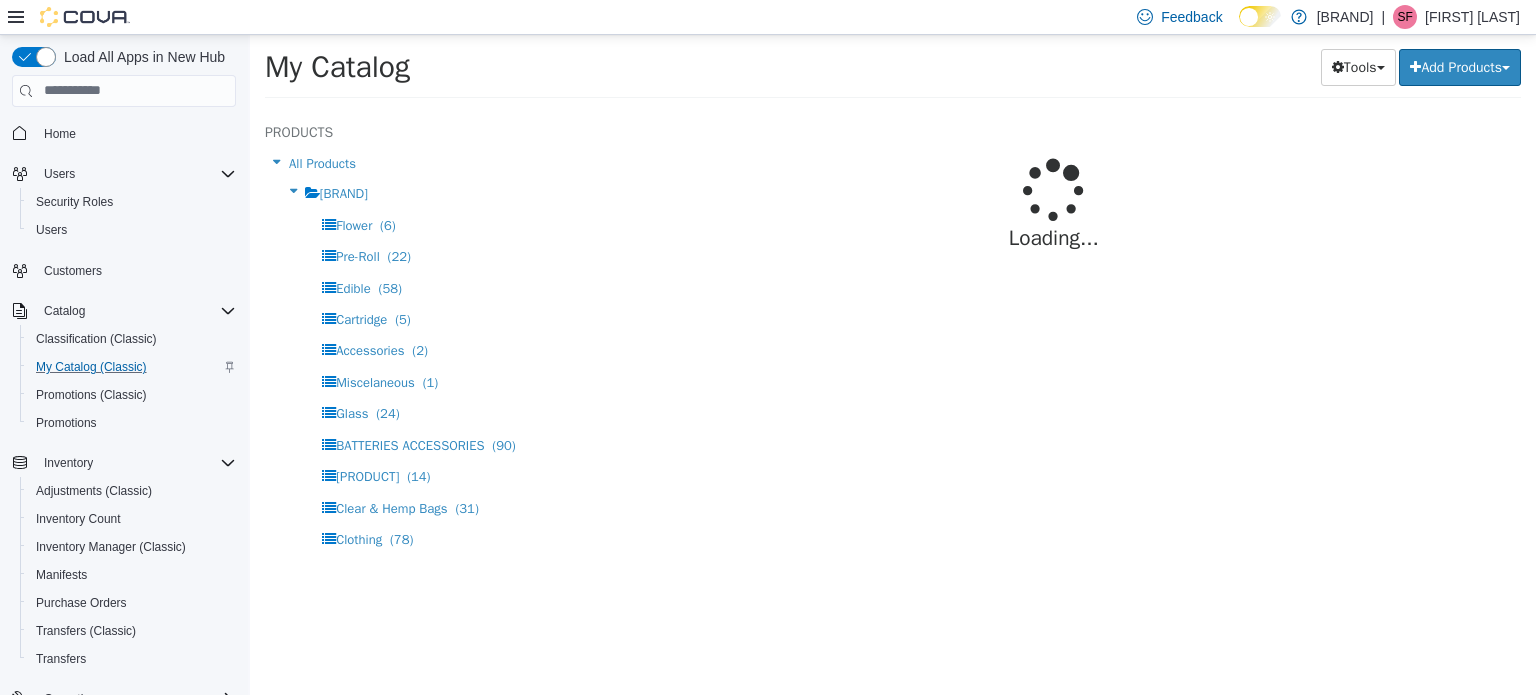 select on "**********" 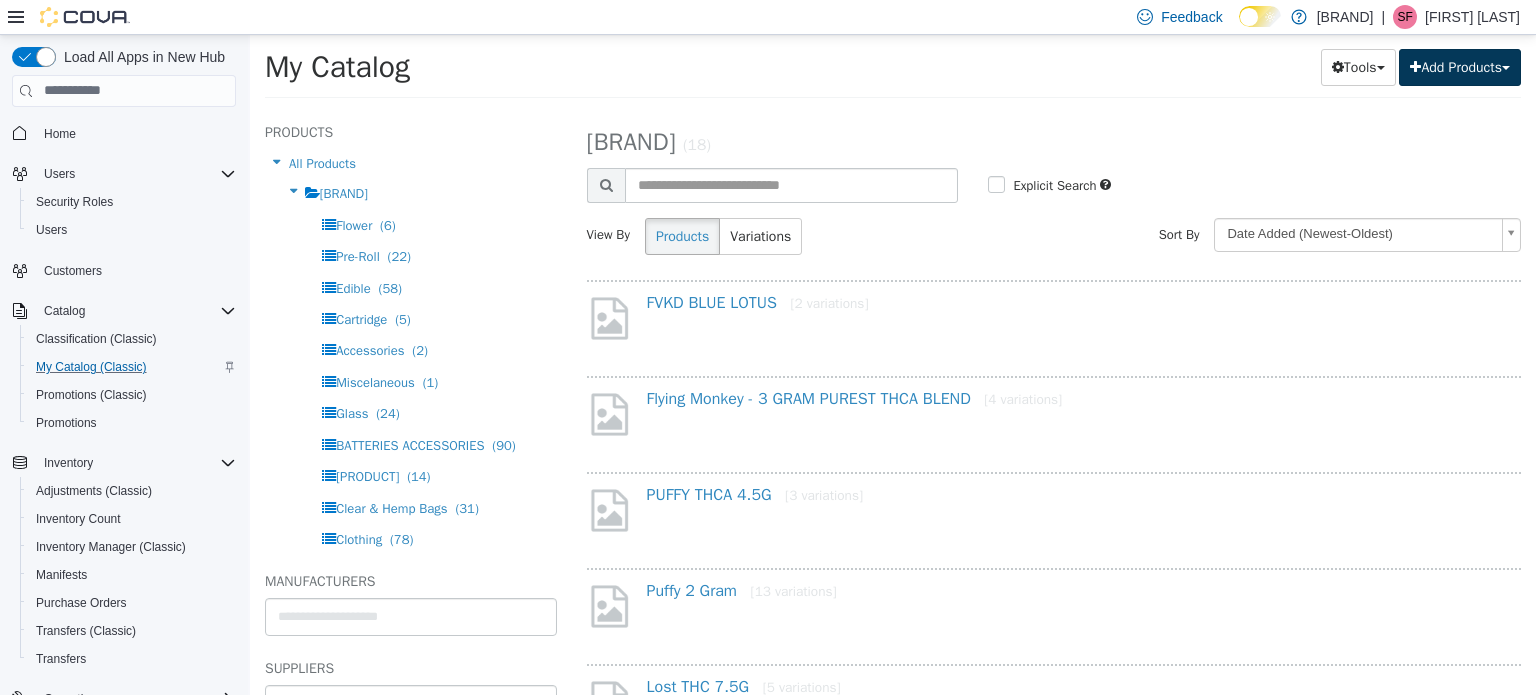 click on "Add Products" at bounding box center [1460, 66] 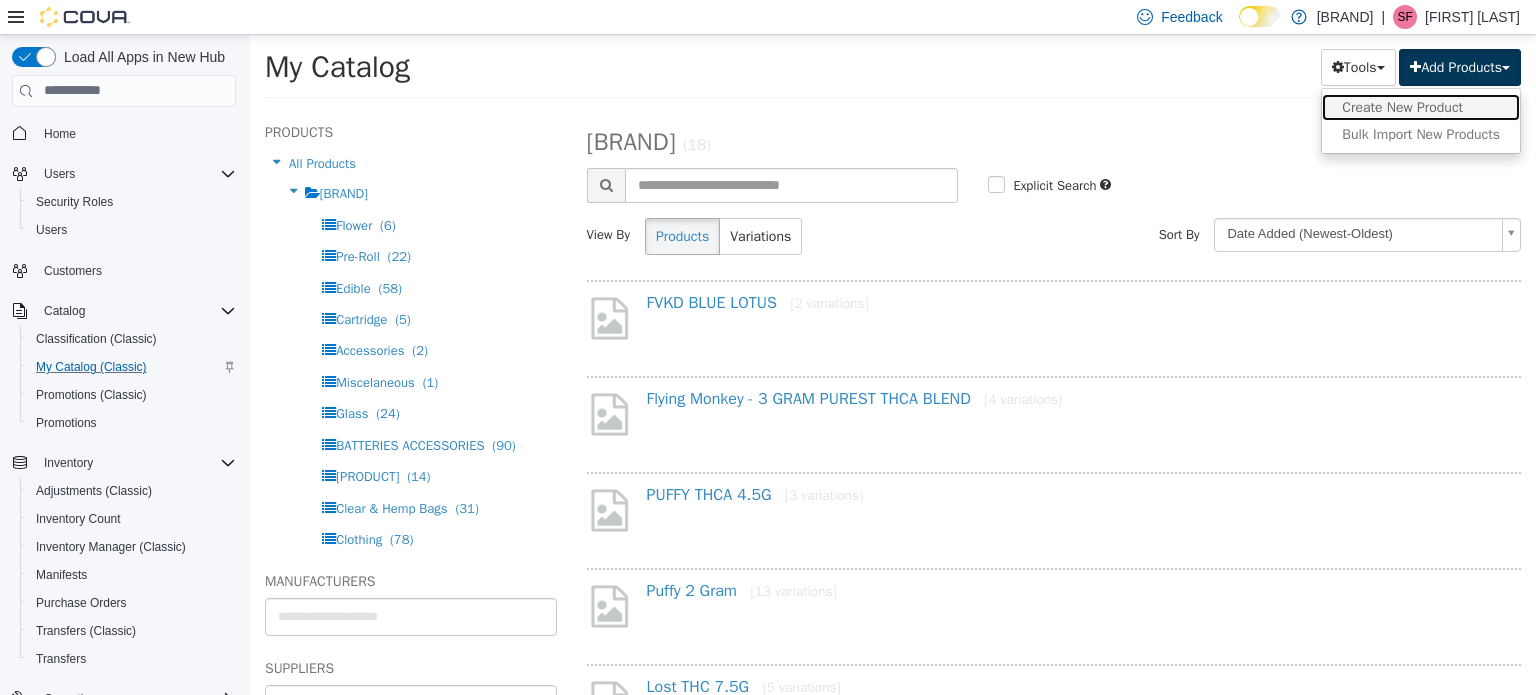 click on "Create New Product" at bounding box center [1421, 106] 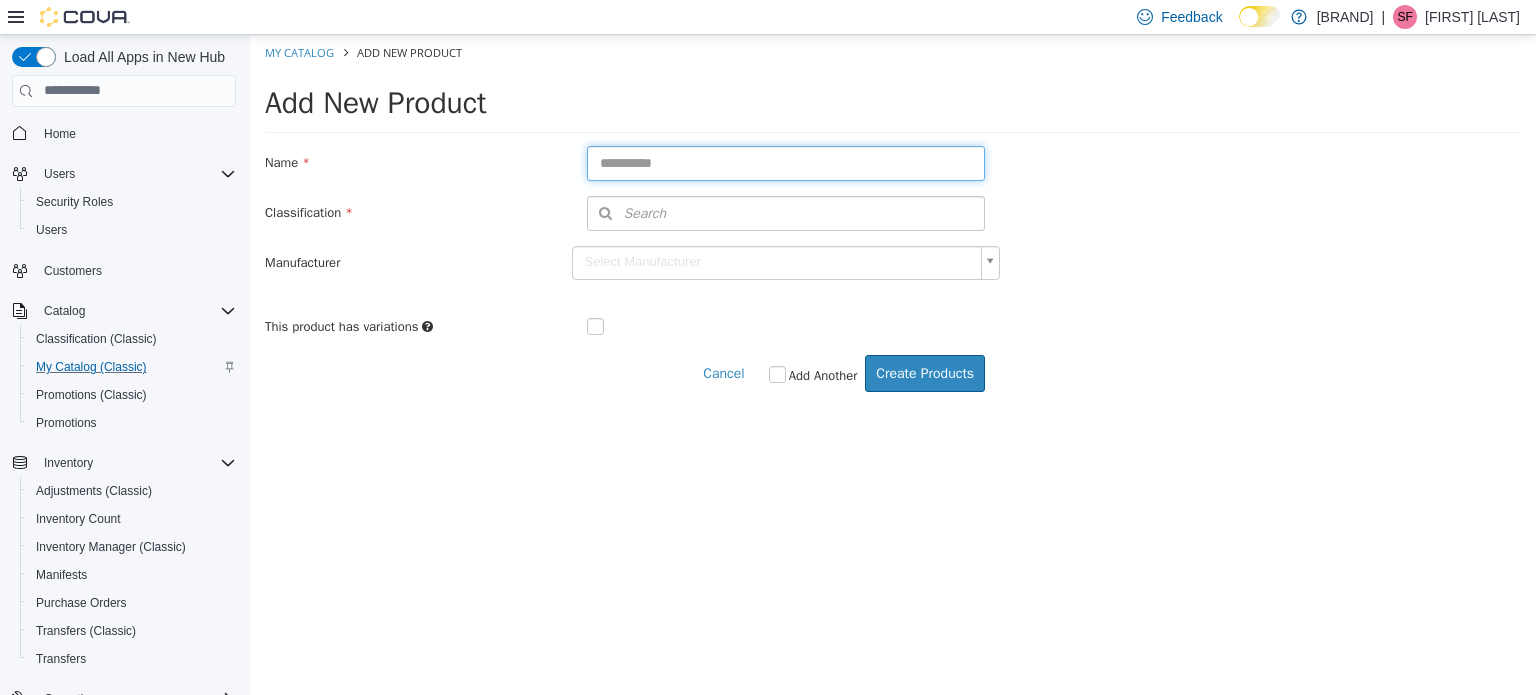 click at bounding box center [786, 162] 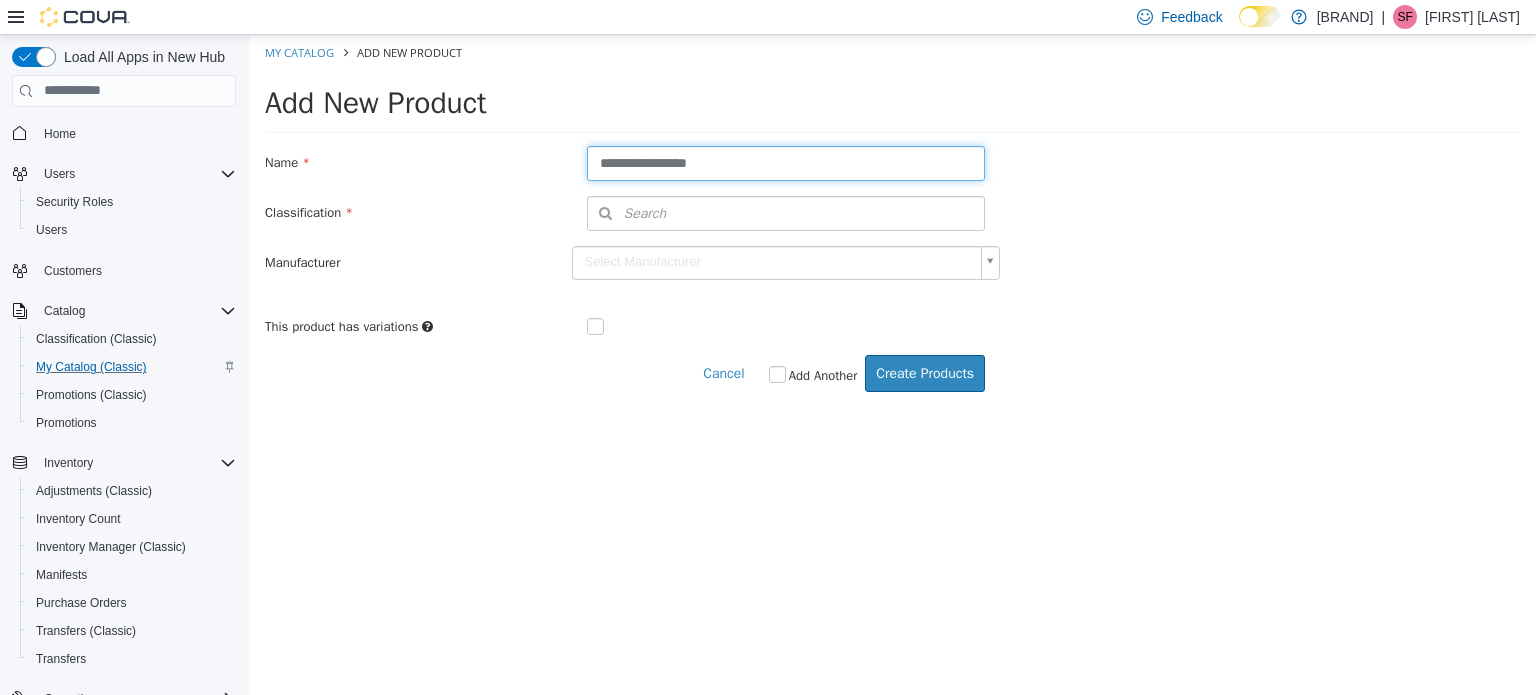 type on "**********" 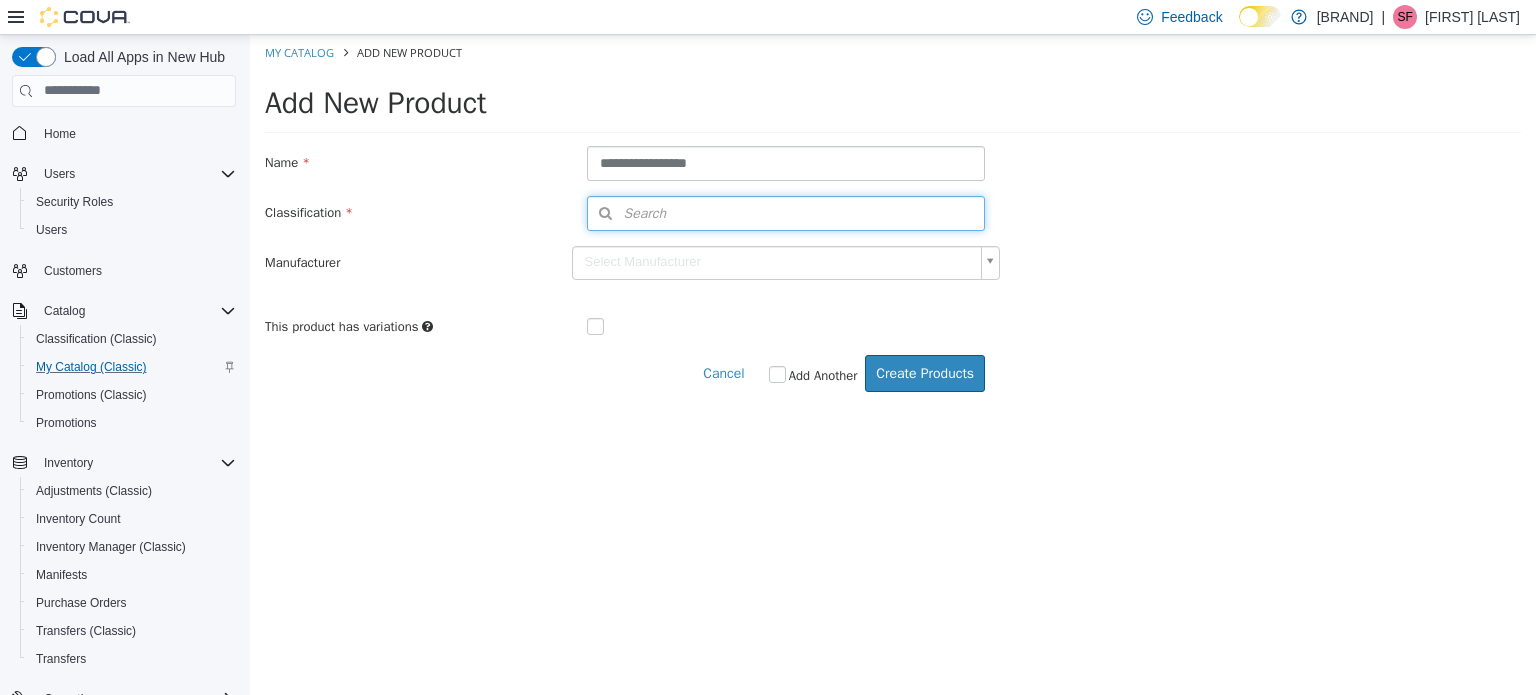 click on "Search" at bounding box center [627, 212] 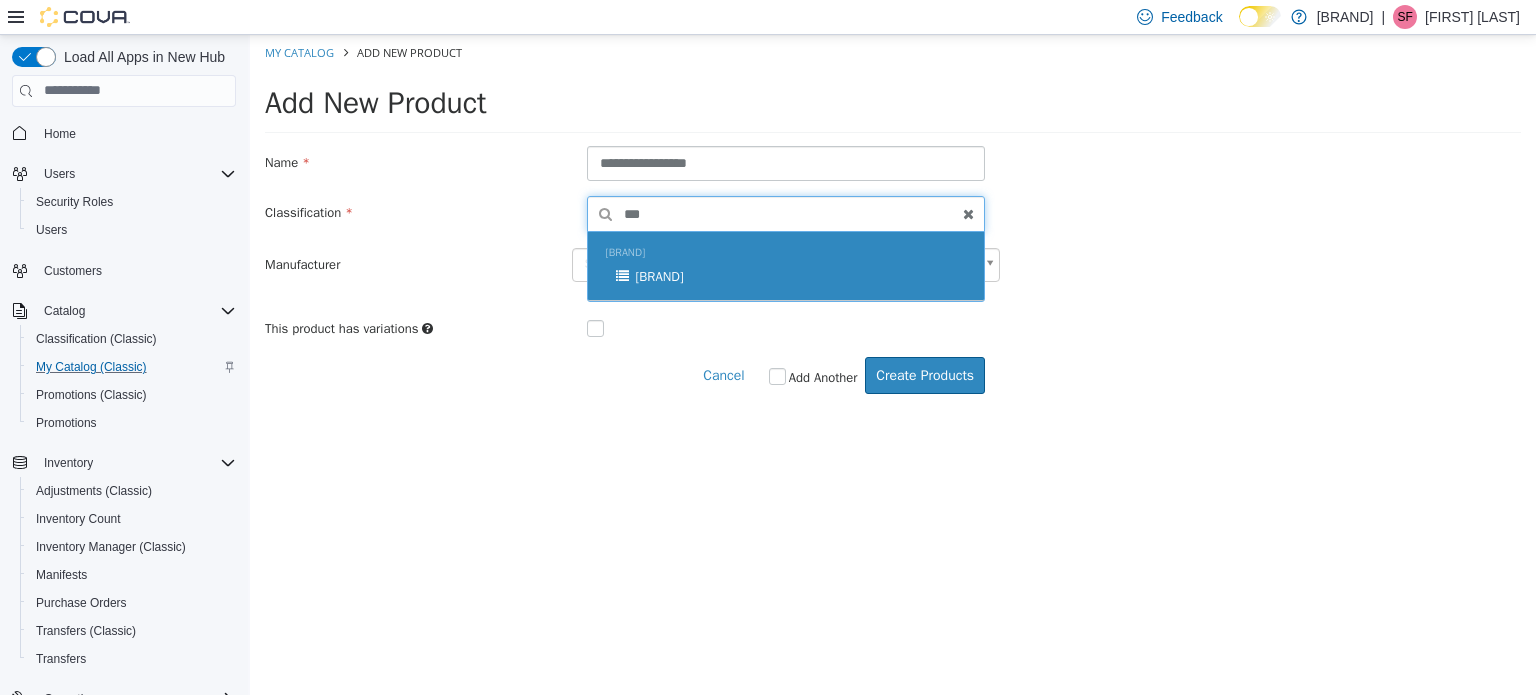 type on "***" 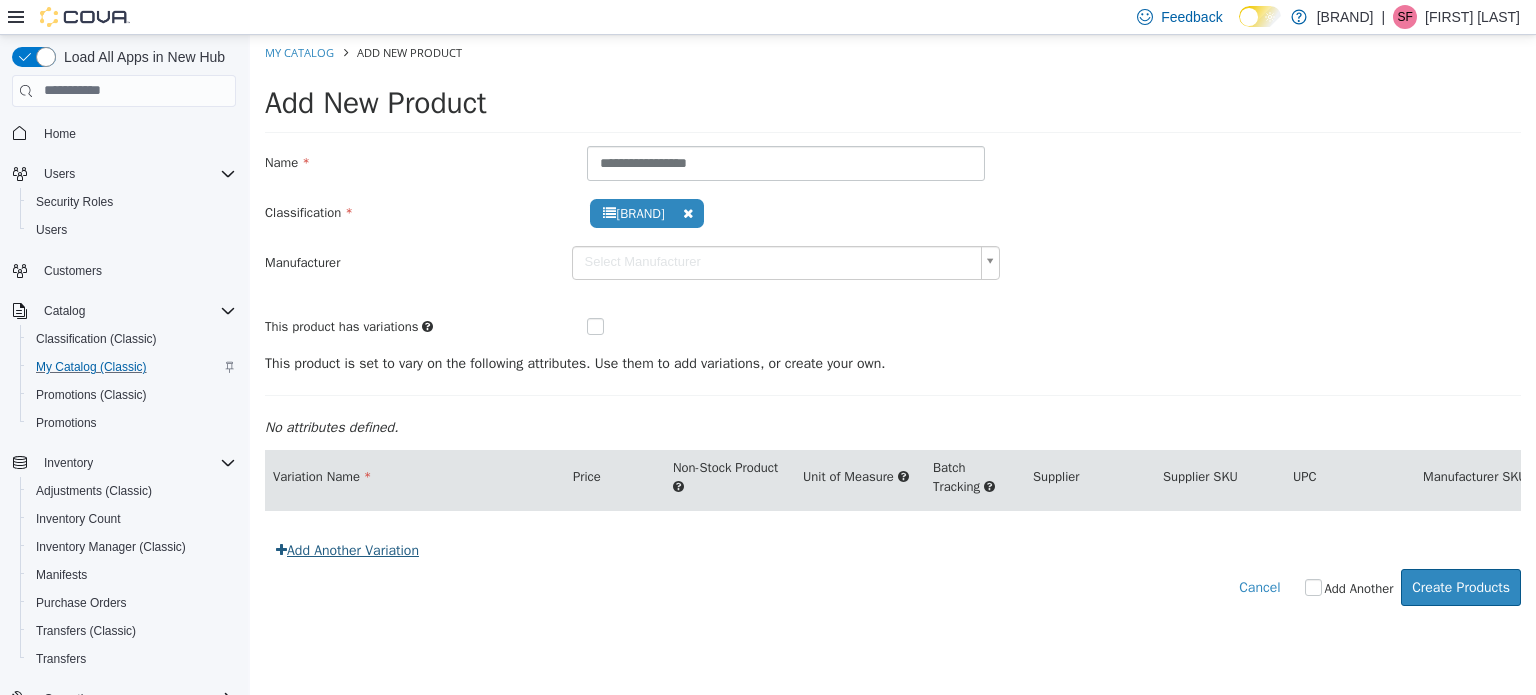 click on "Add Another Variation" at bounding box center [347, 549] 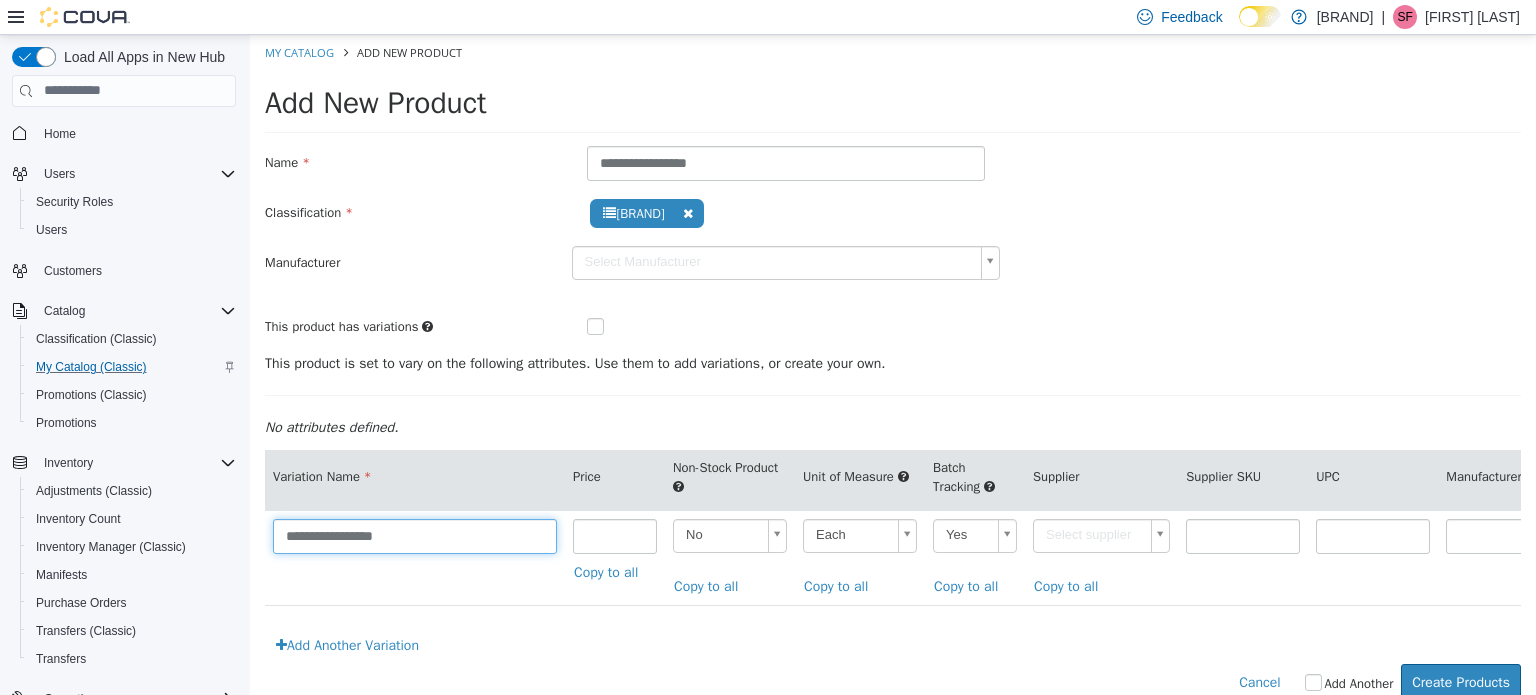 click on "**********" at bounding box center [415, 535] 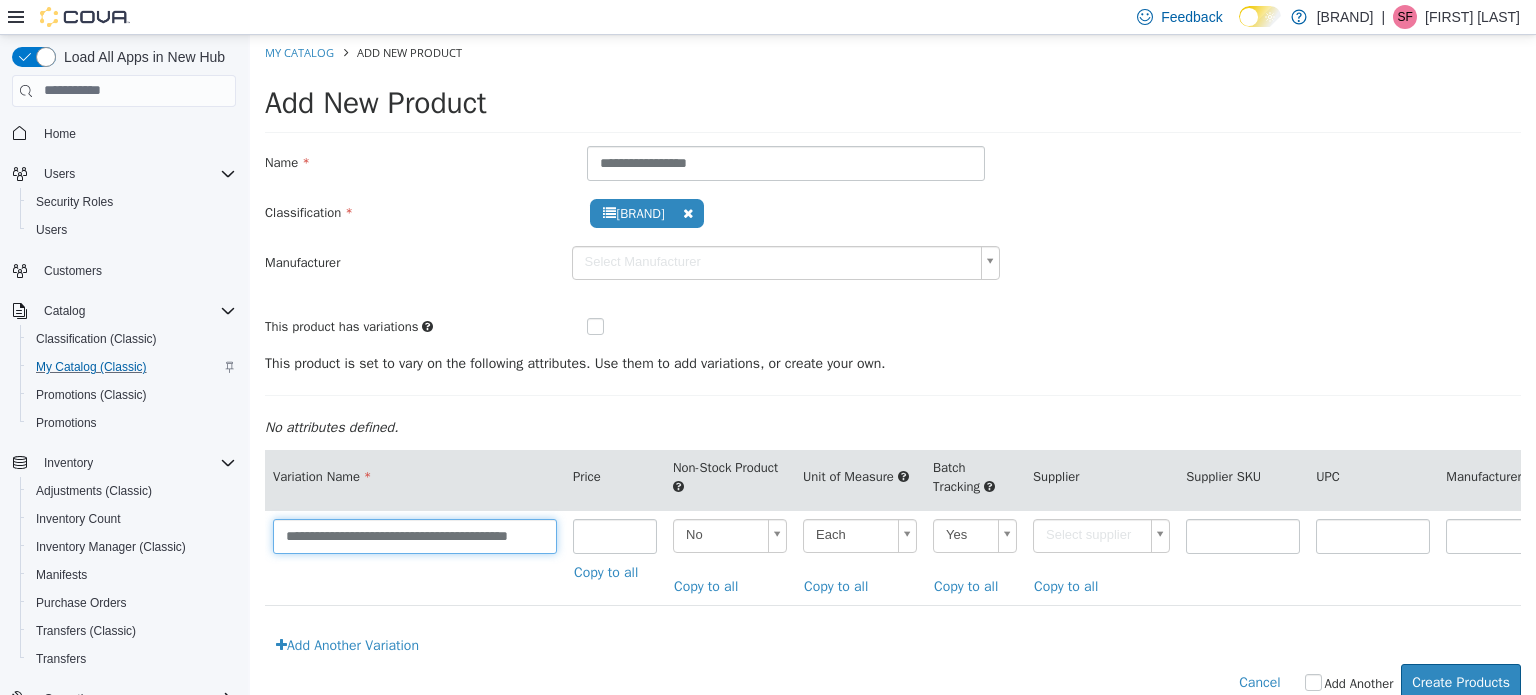 scroll, scrollTop: 0, scrollLeft: 58, axis: horizontal 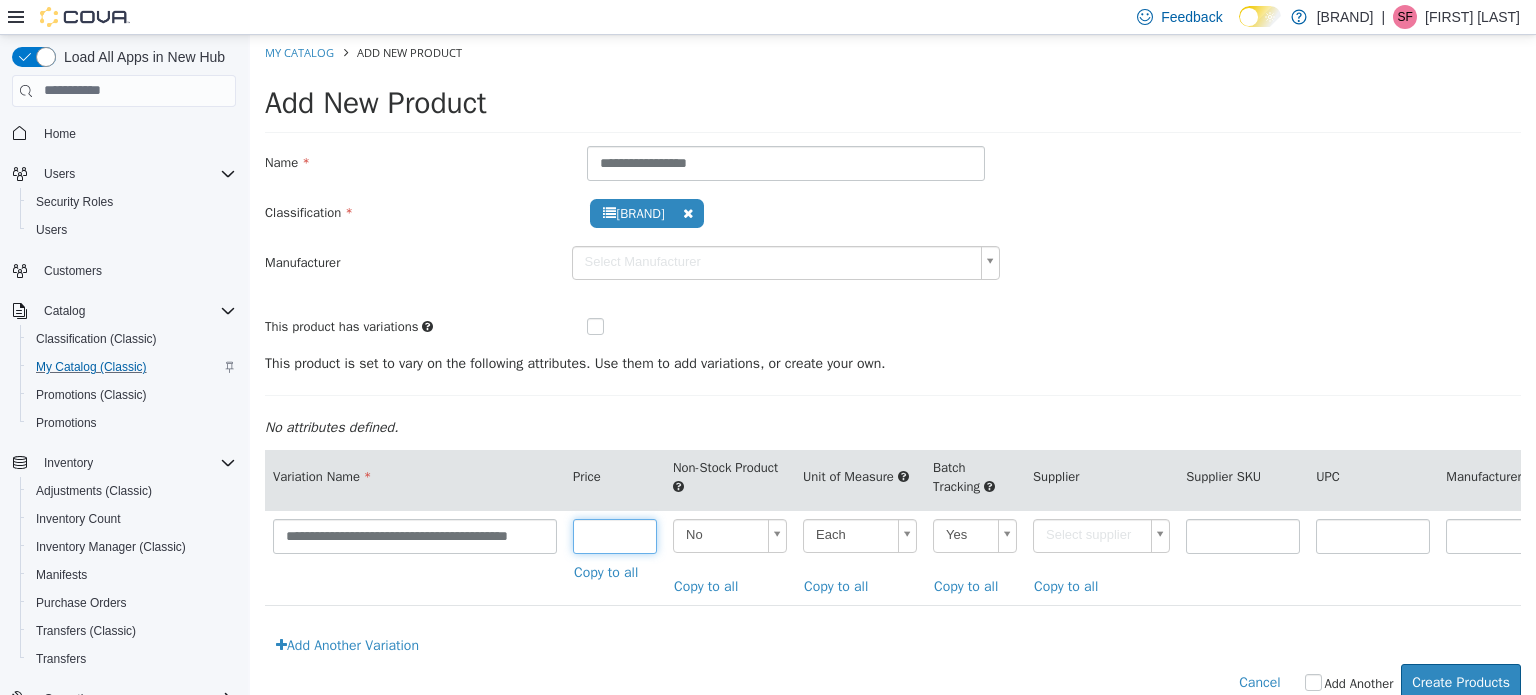 type on "*****" 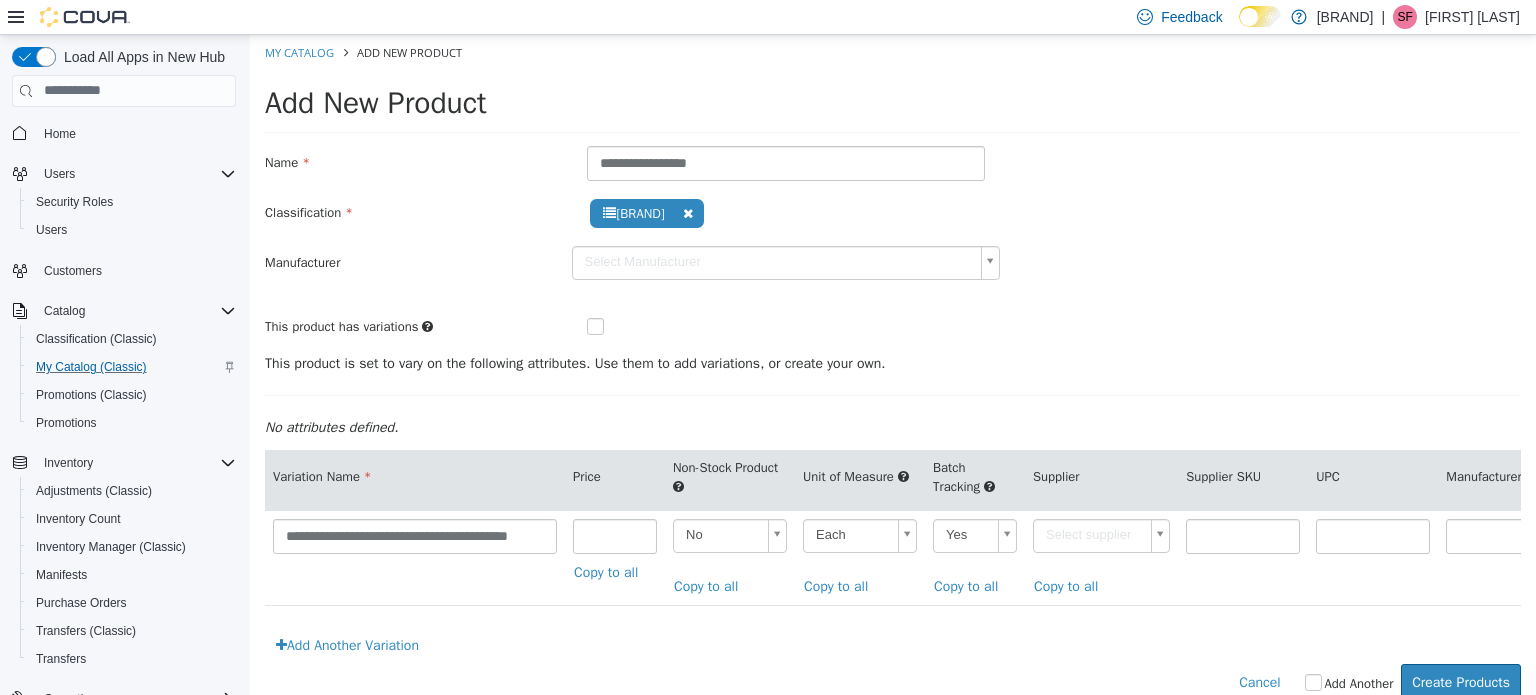 scroll, scrollTop: 0, scrollLeft: 5, axis: horizontal 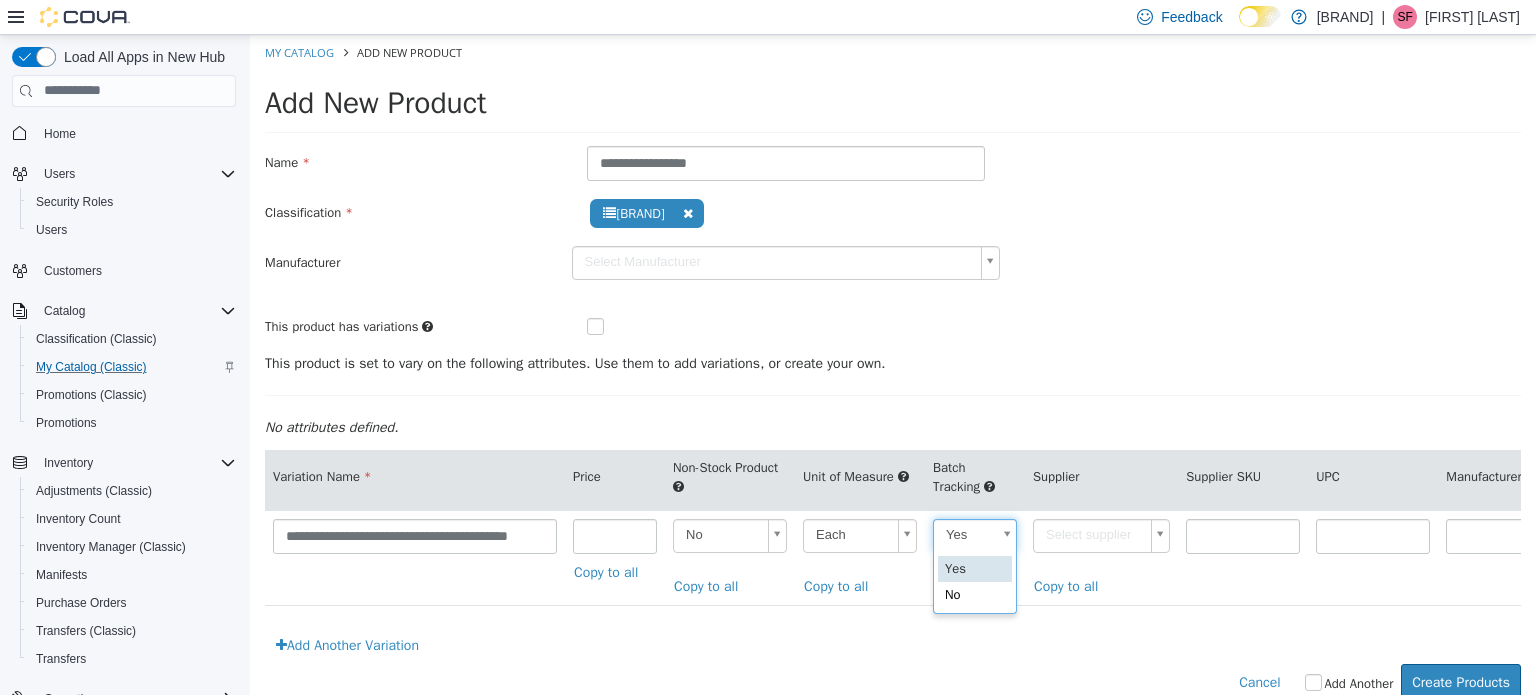 click on "**********" at bounding box center [893, 377] 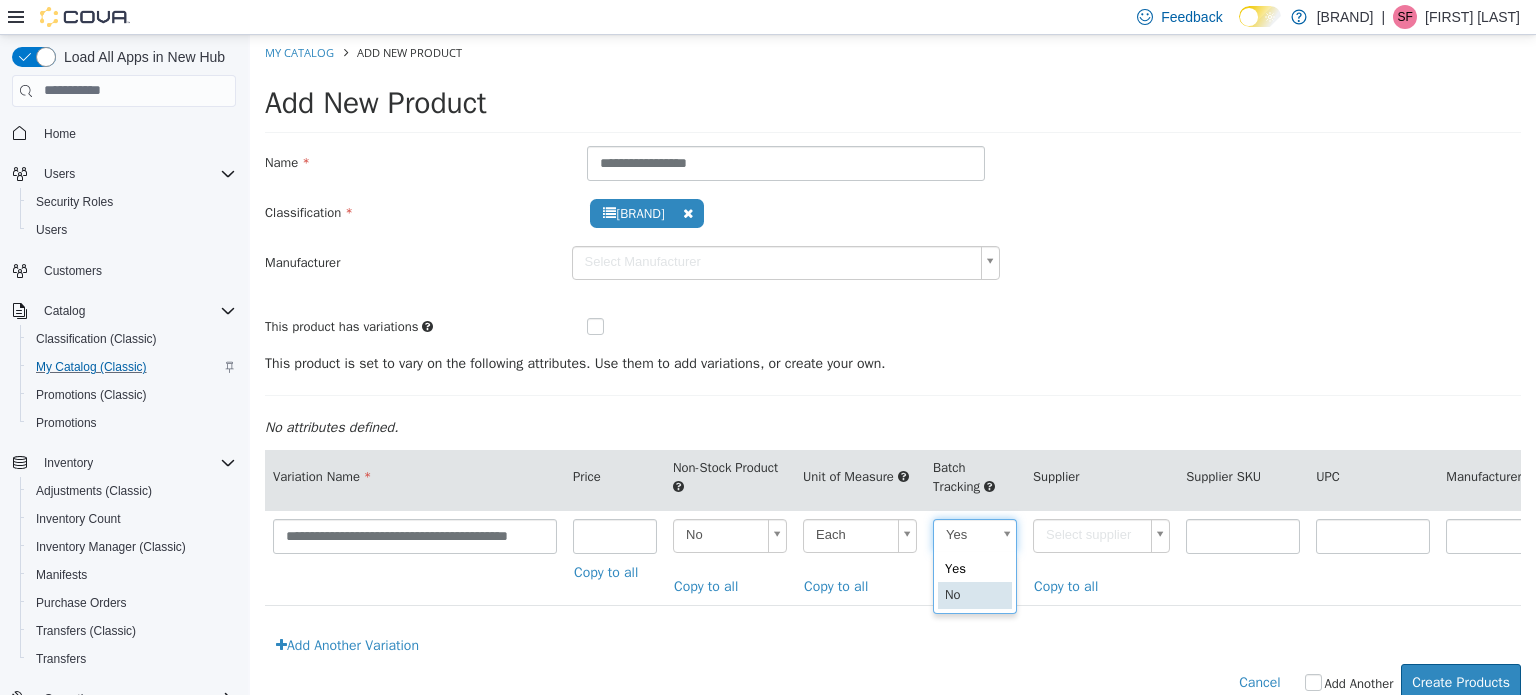 type on "**" 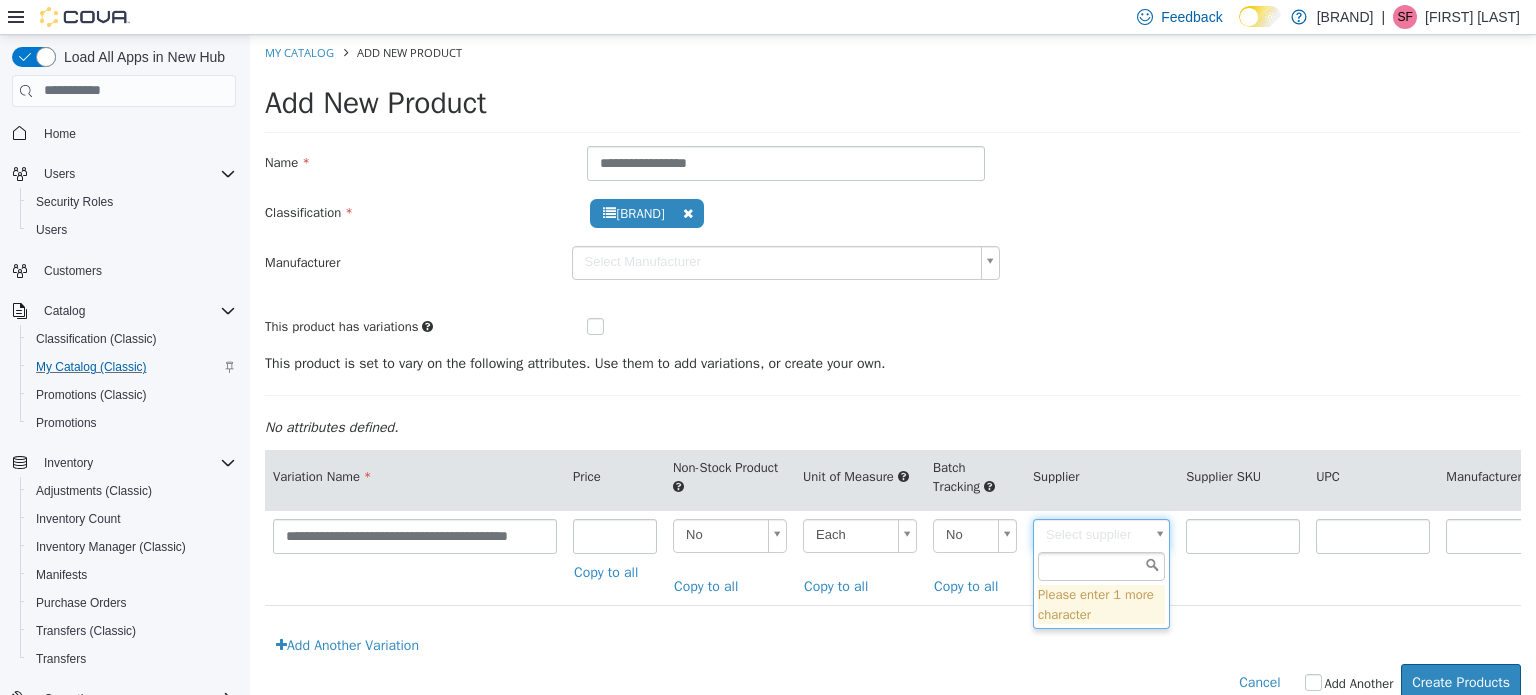 click on "**********" at bounding box center (893, 377) 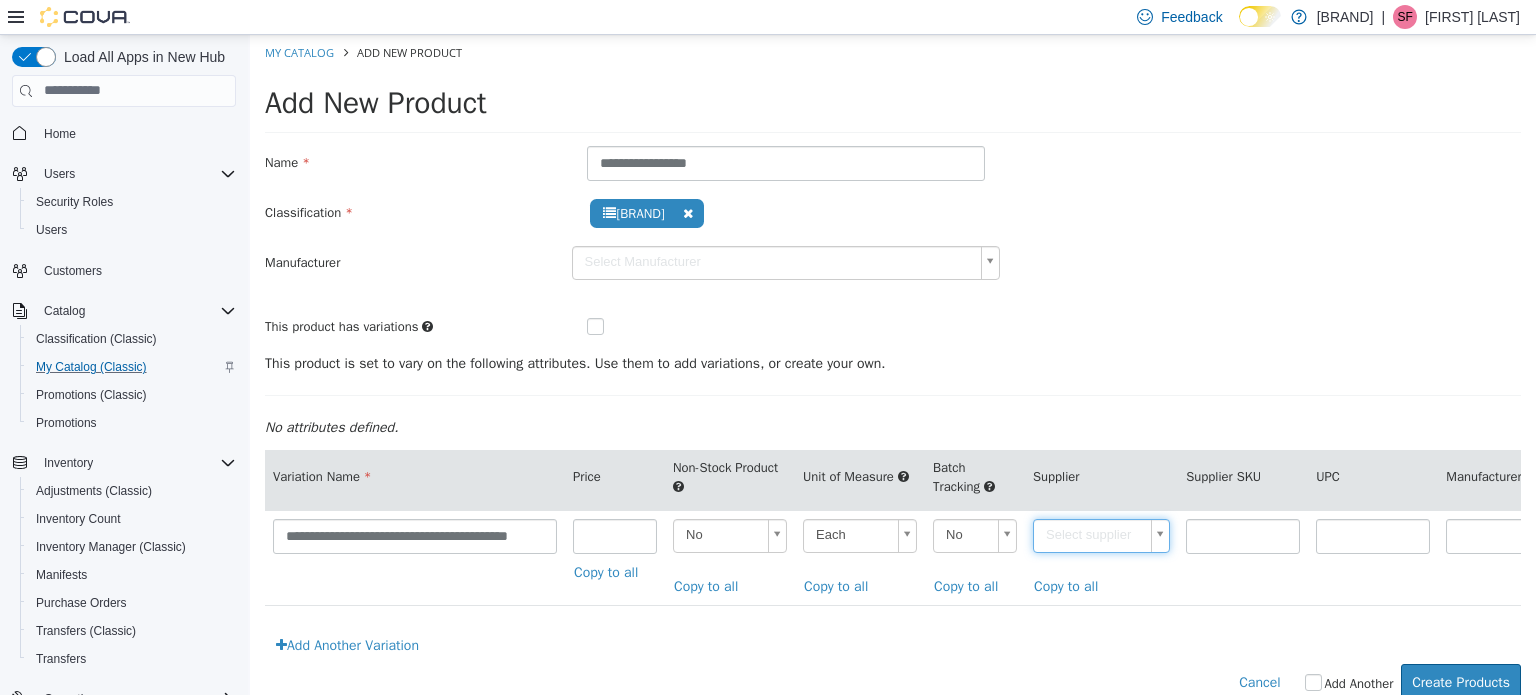 click on "**********" at bounding box center (893, 377) 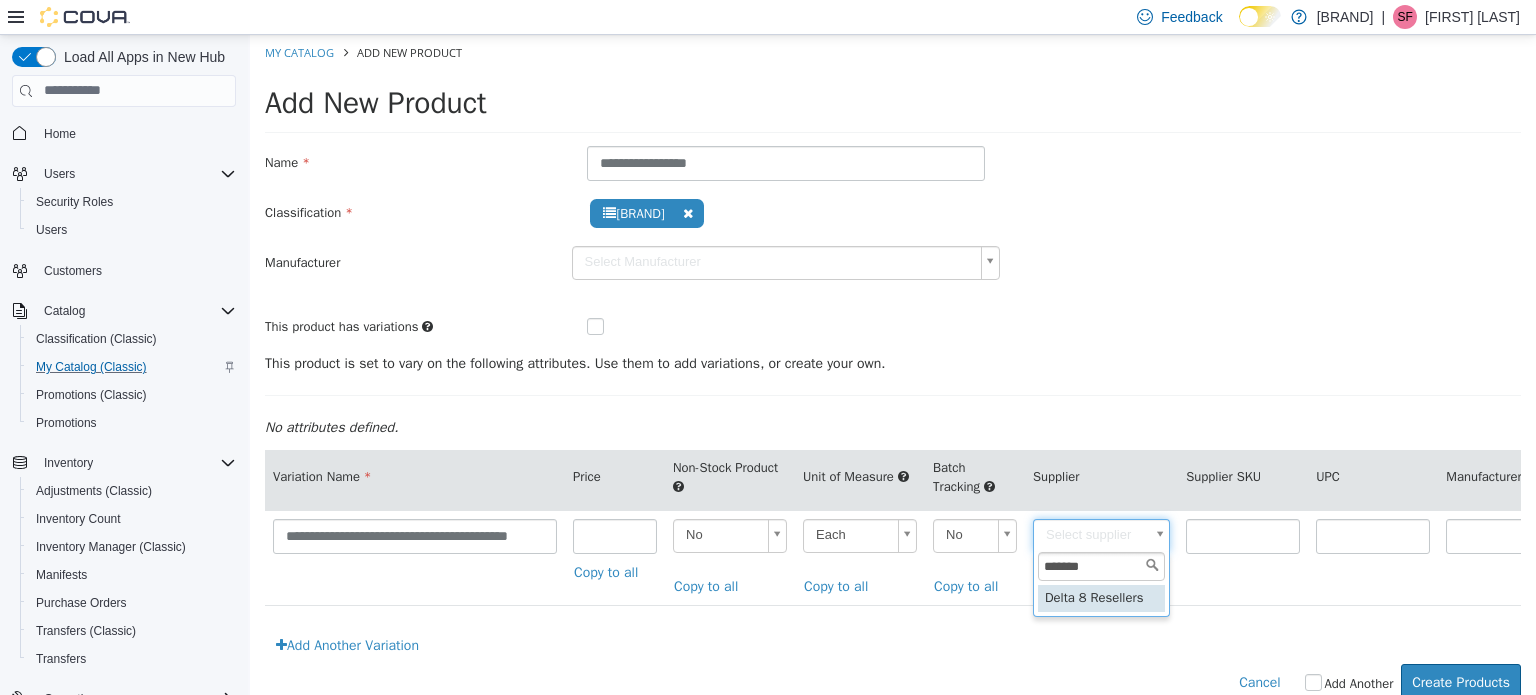 type on "*******" 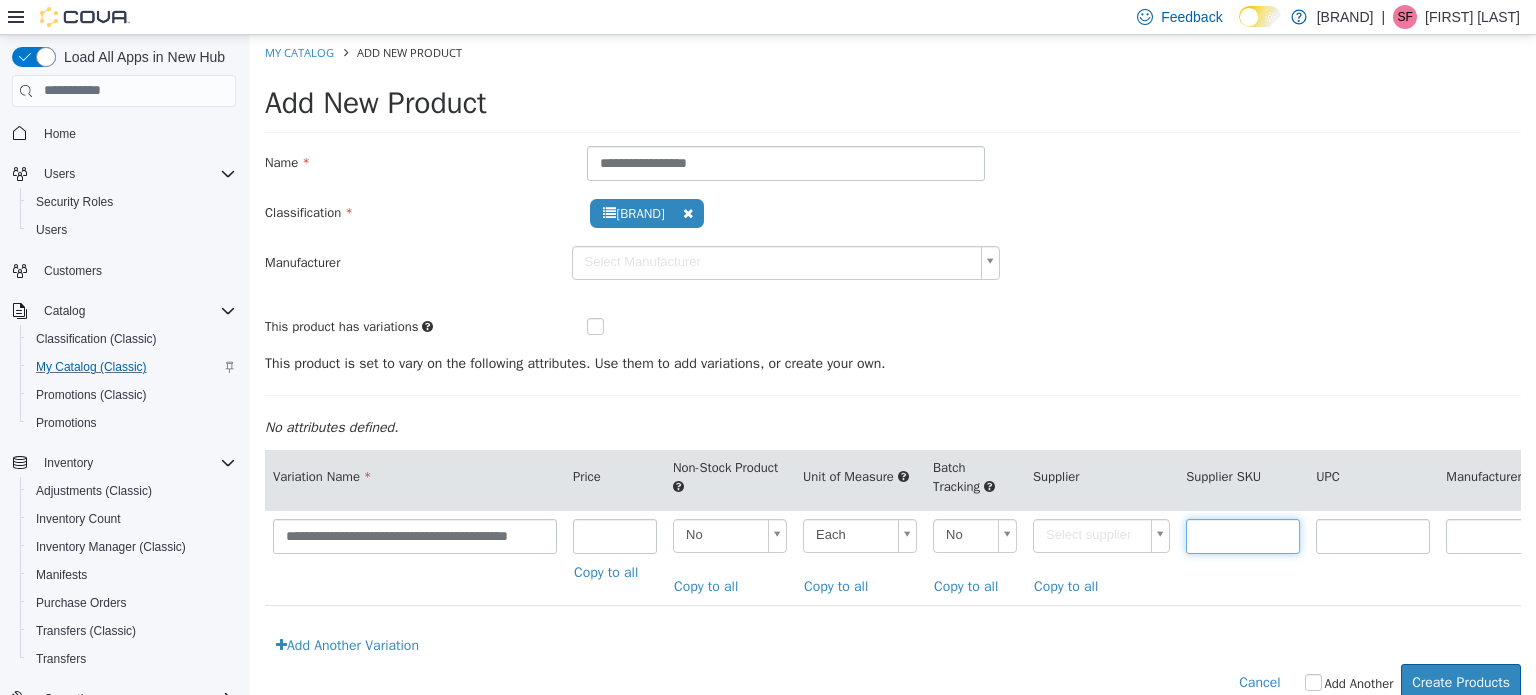 click at bounding box center [1243, 535] 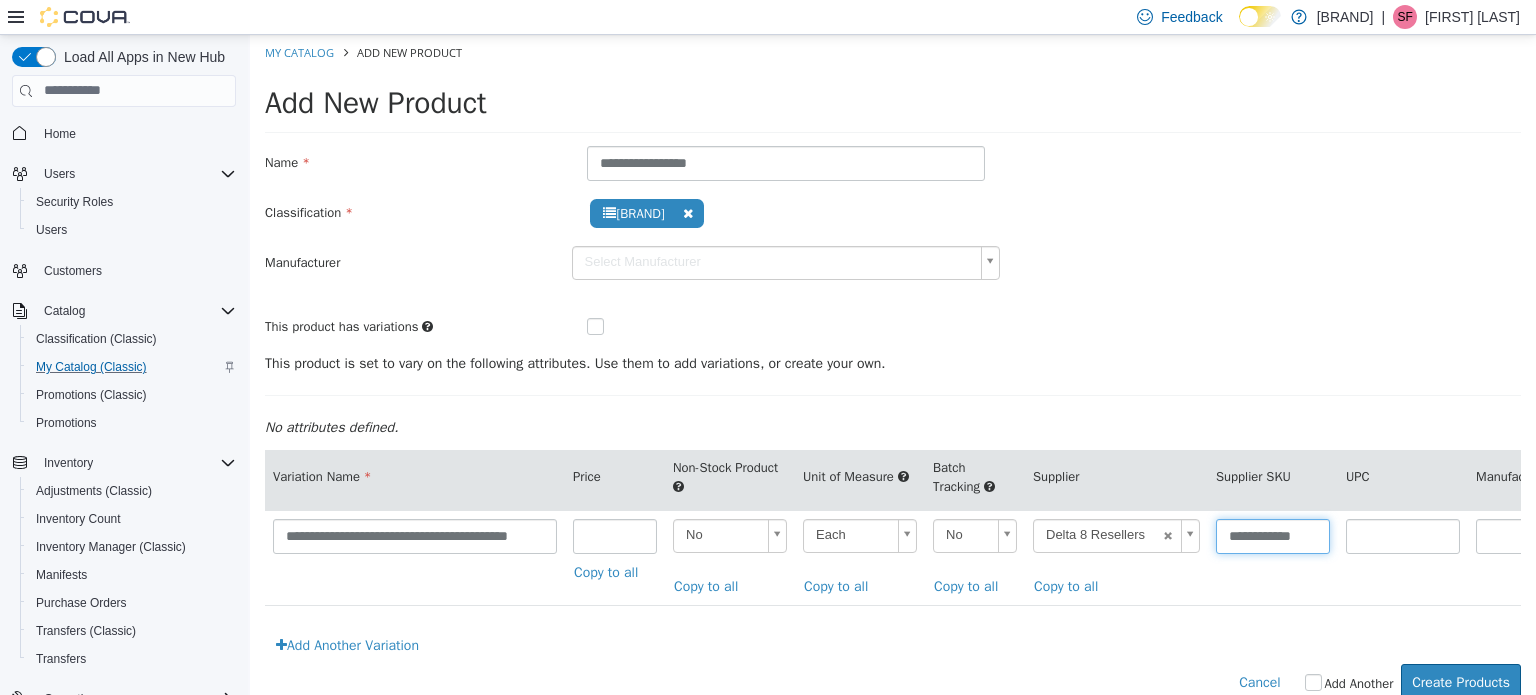 scroll, scrollTop: 0, scrollLeft: 1, axis: horizontal 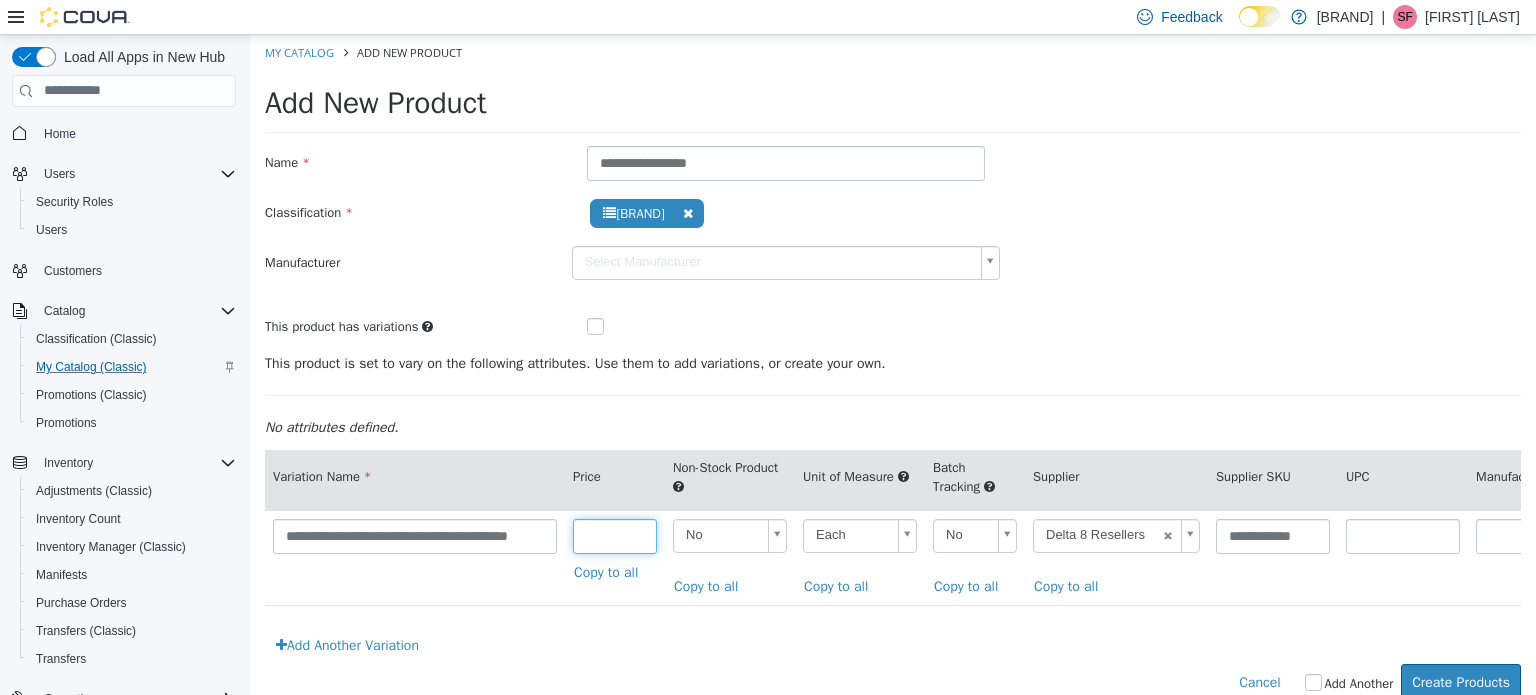 click on "*****" at bounding box center (615, 535) 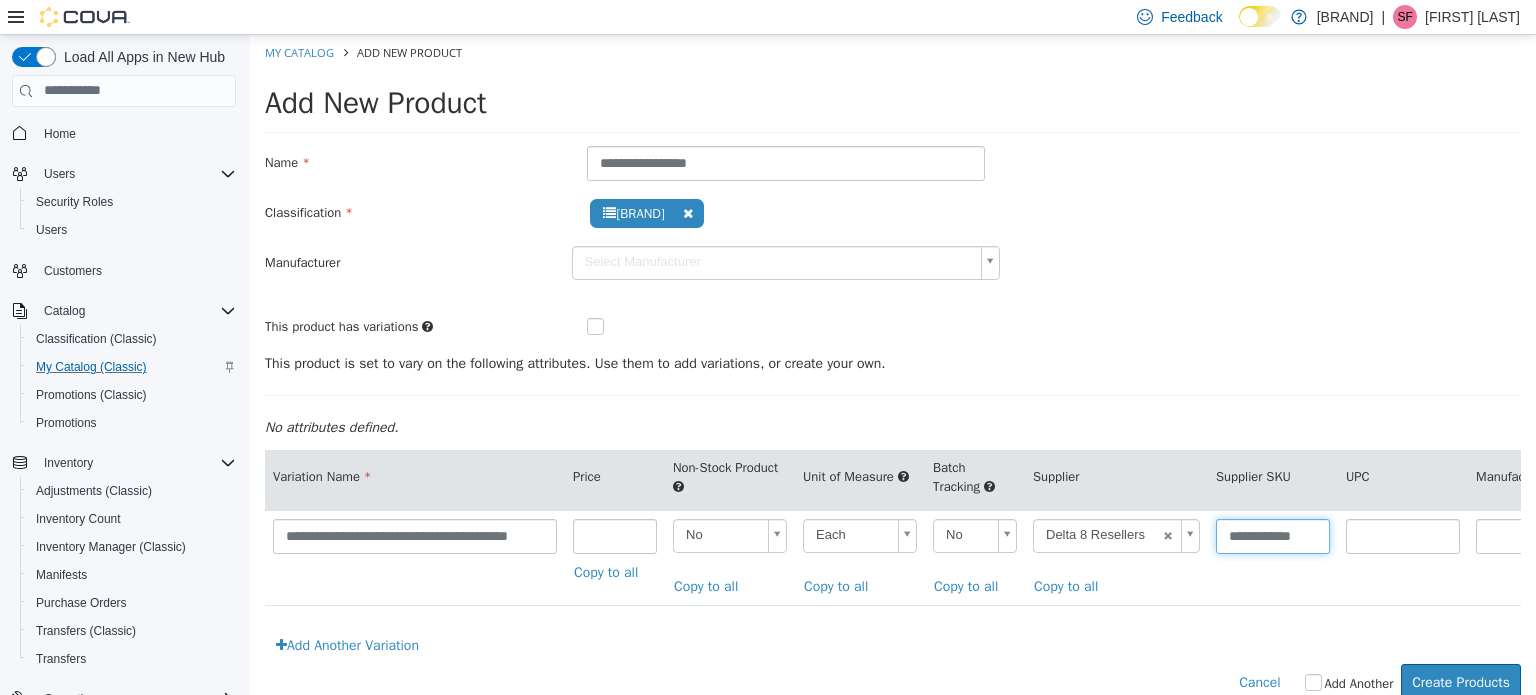 scroll, scrollTop: 0, scrollLeft: 1, axis: horizontal 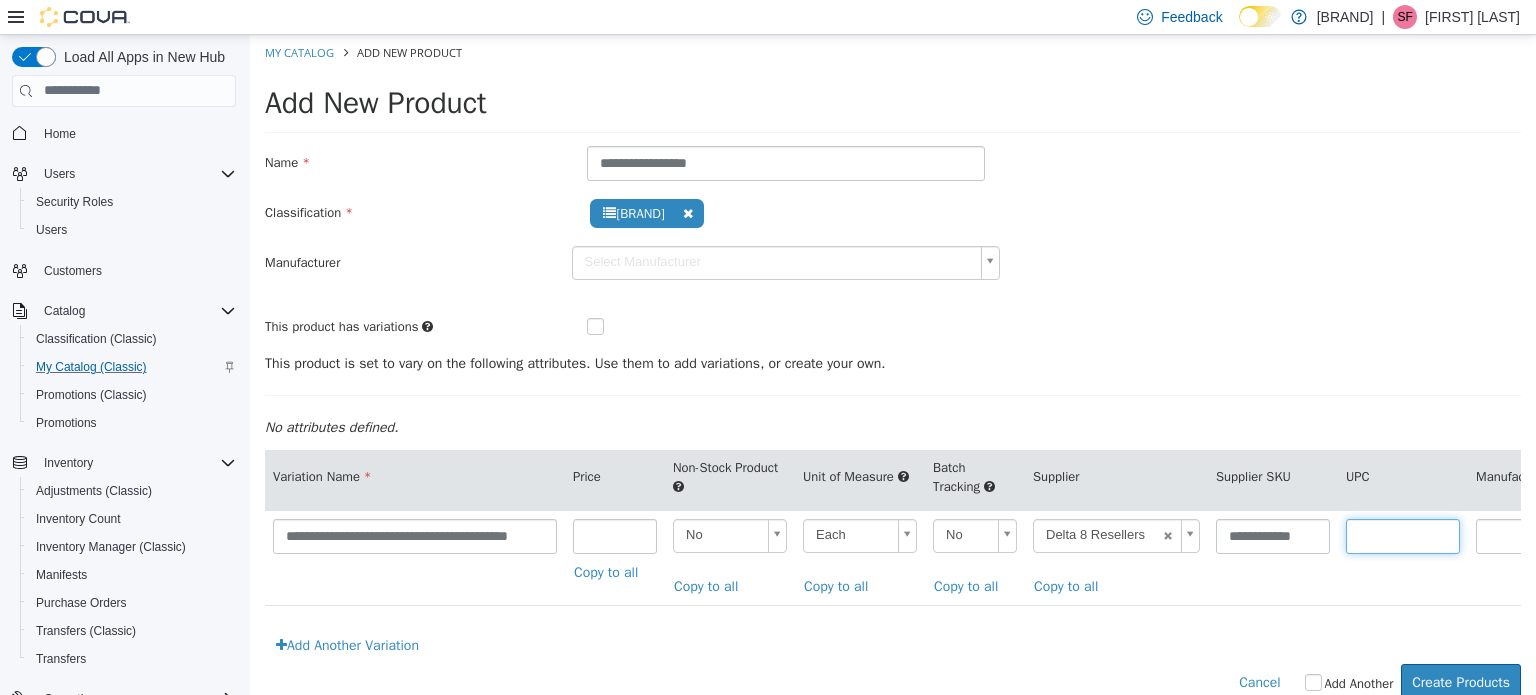 click at bounding box center (1403, 535) 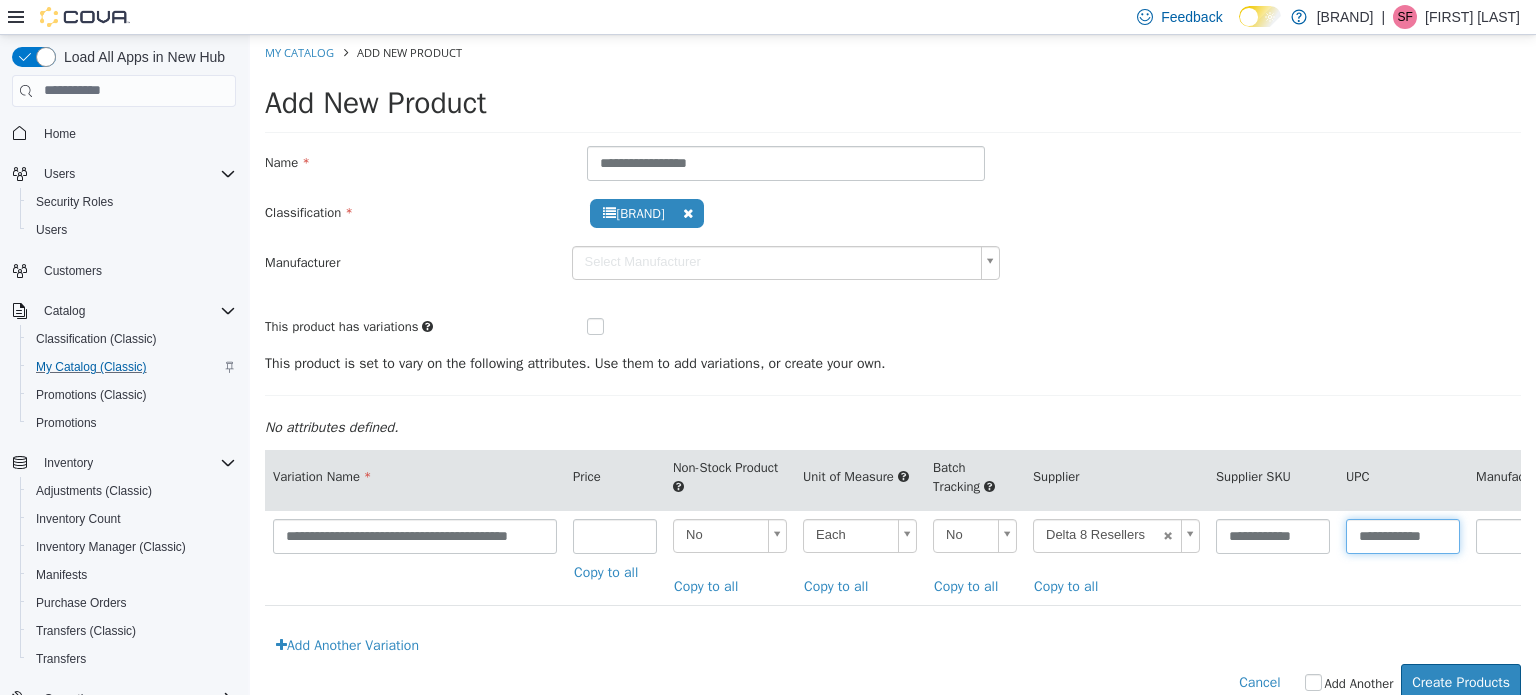 scroll, scrollTop: 0, scrollLeft: 1, axis: horizontal 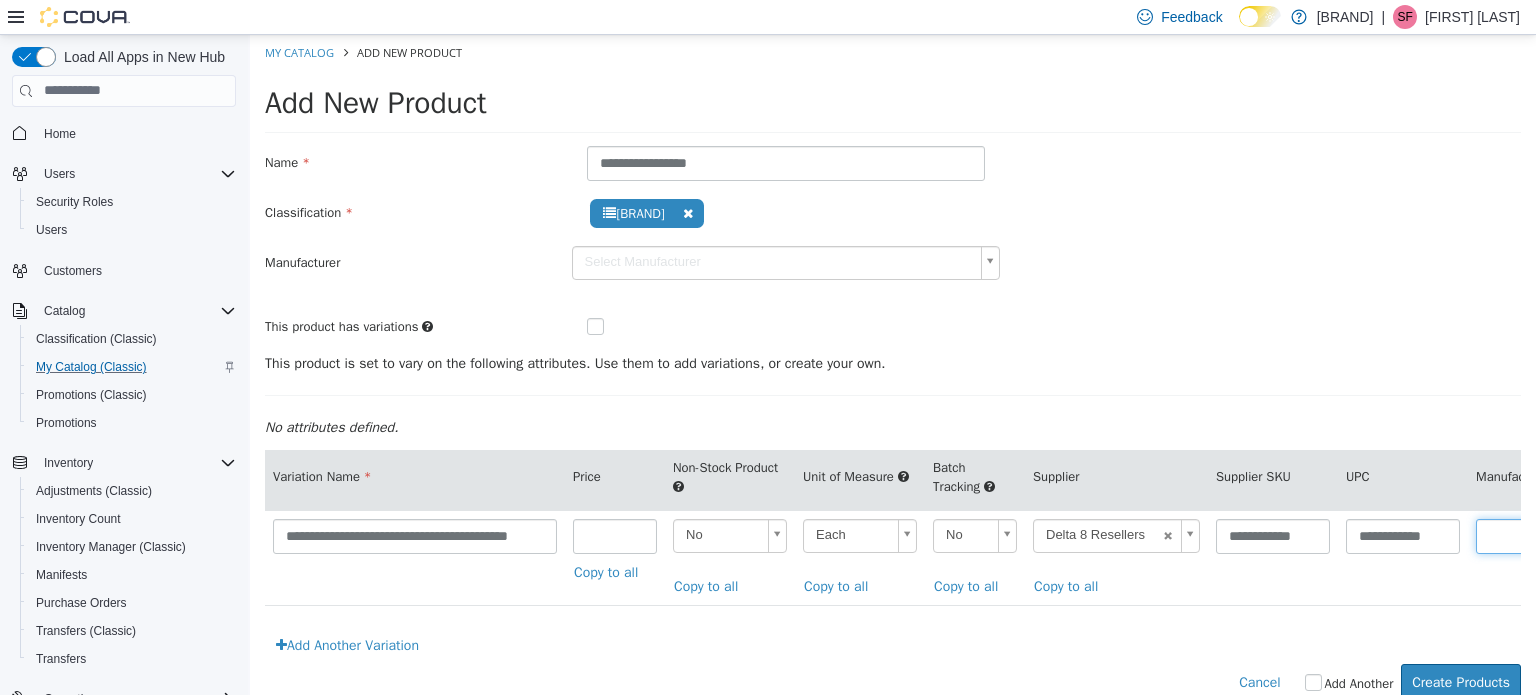 paste on "**********" 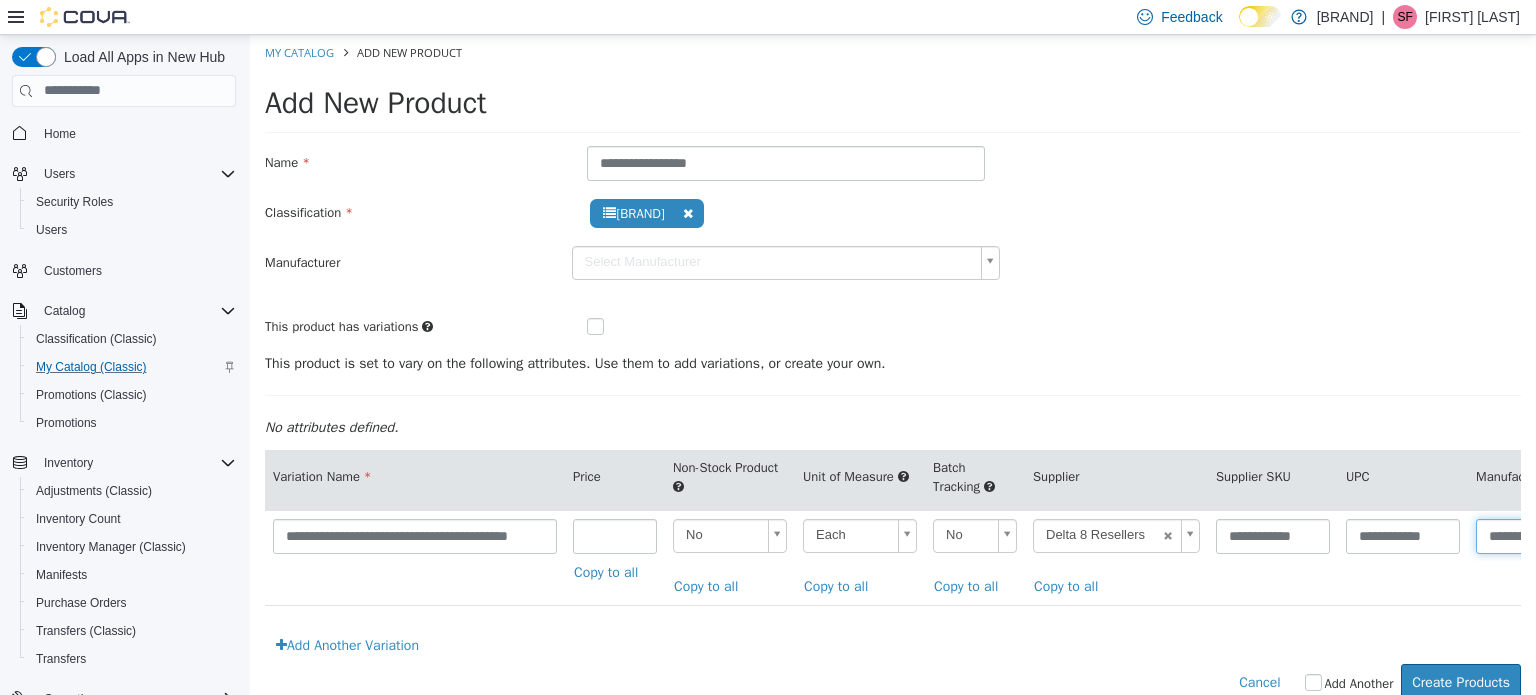 scroll, scrollTop: 0, scrollLeft: 1, axis: horizontal 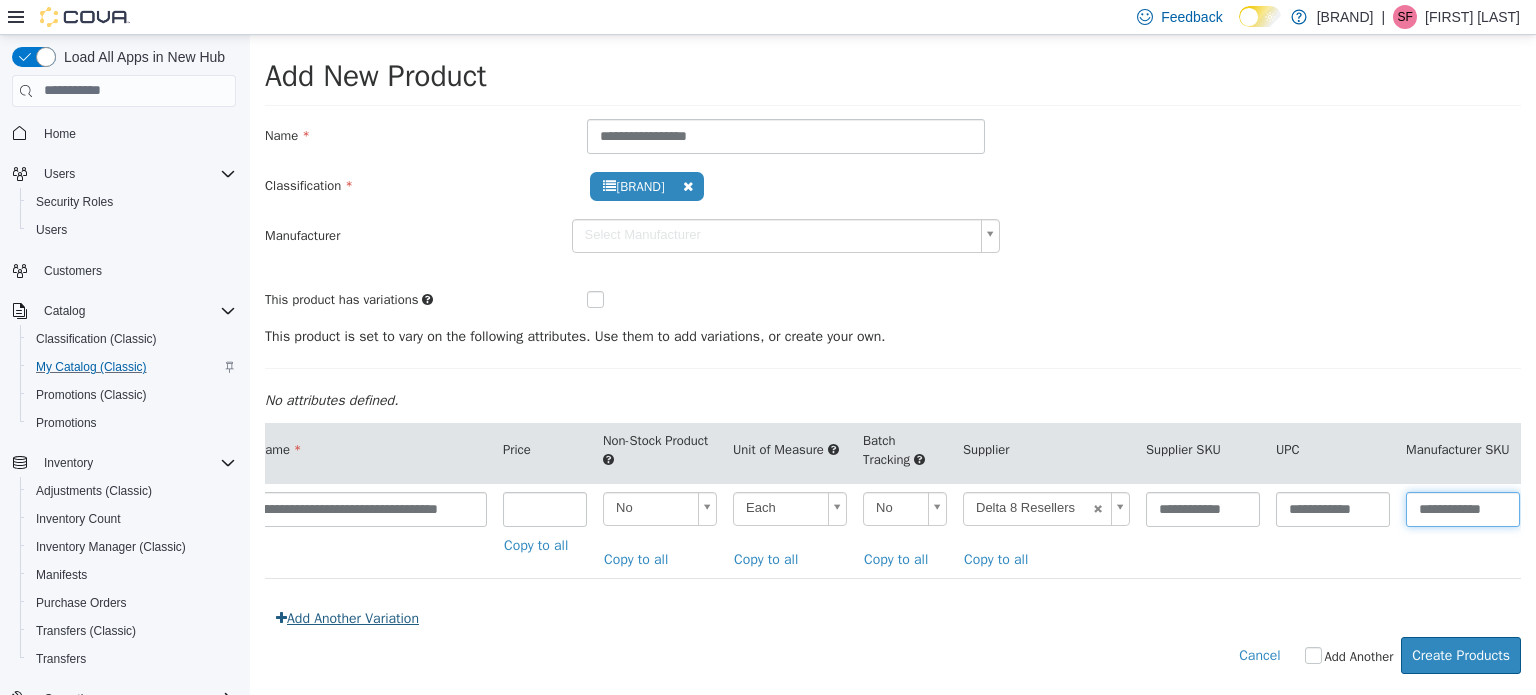type on "**********" 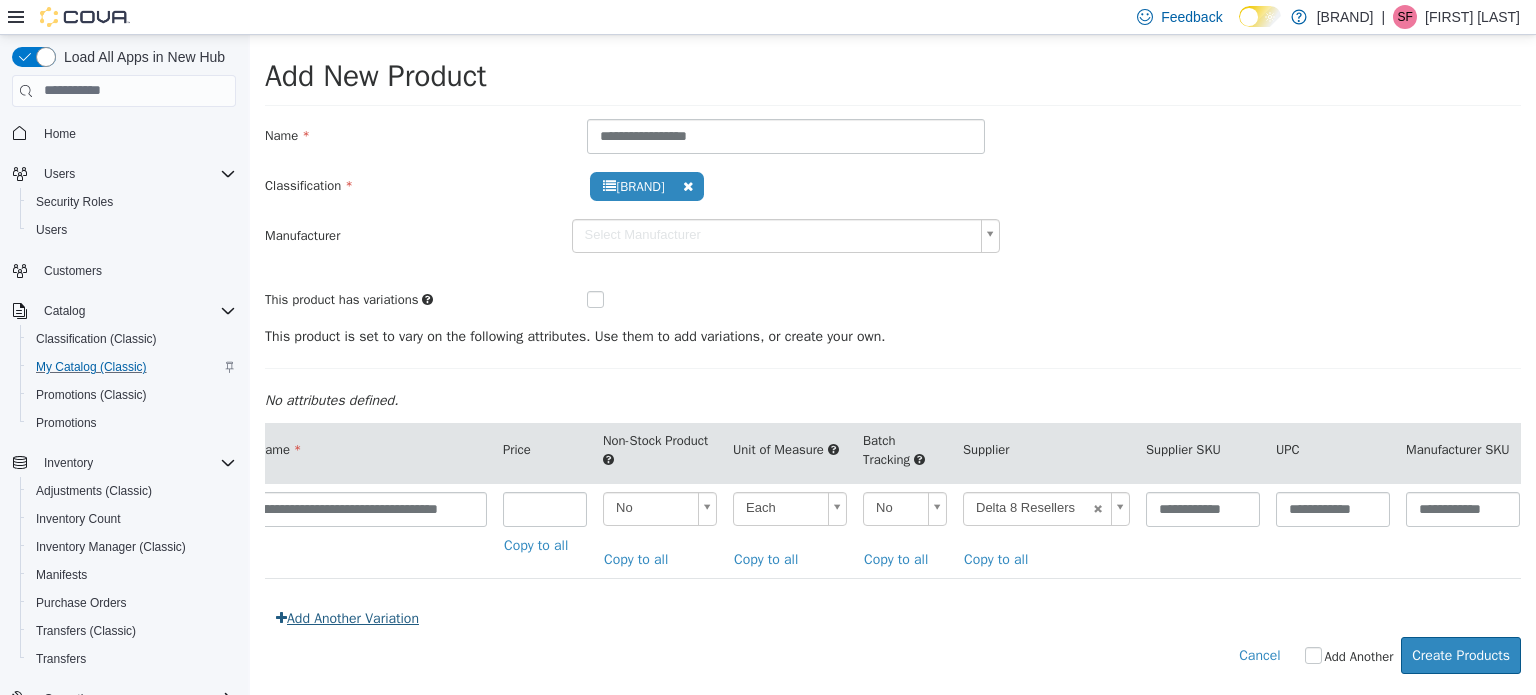 scroll, scrollTop: 0, scrollLeft: 0, axis: both 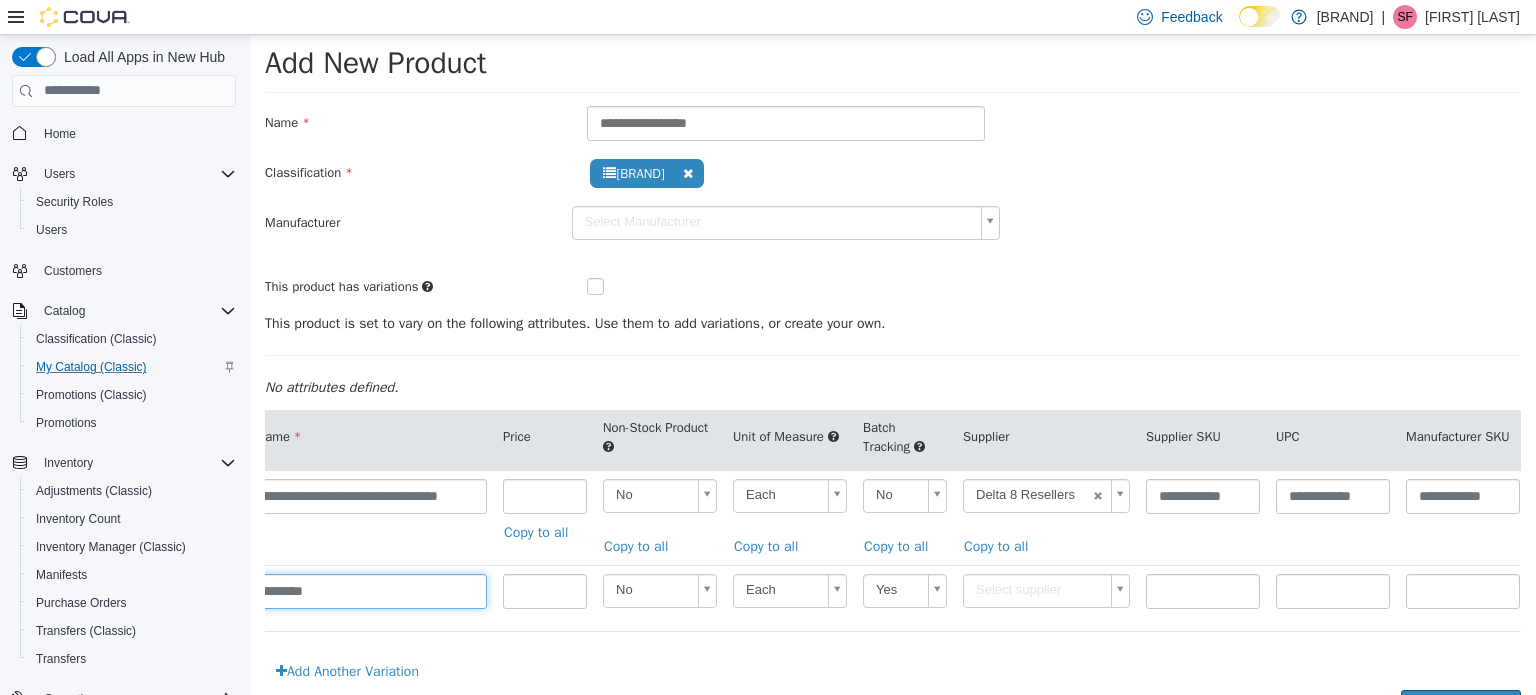 click on "**********" at bounding box center [345, 590] 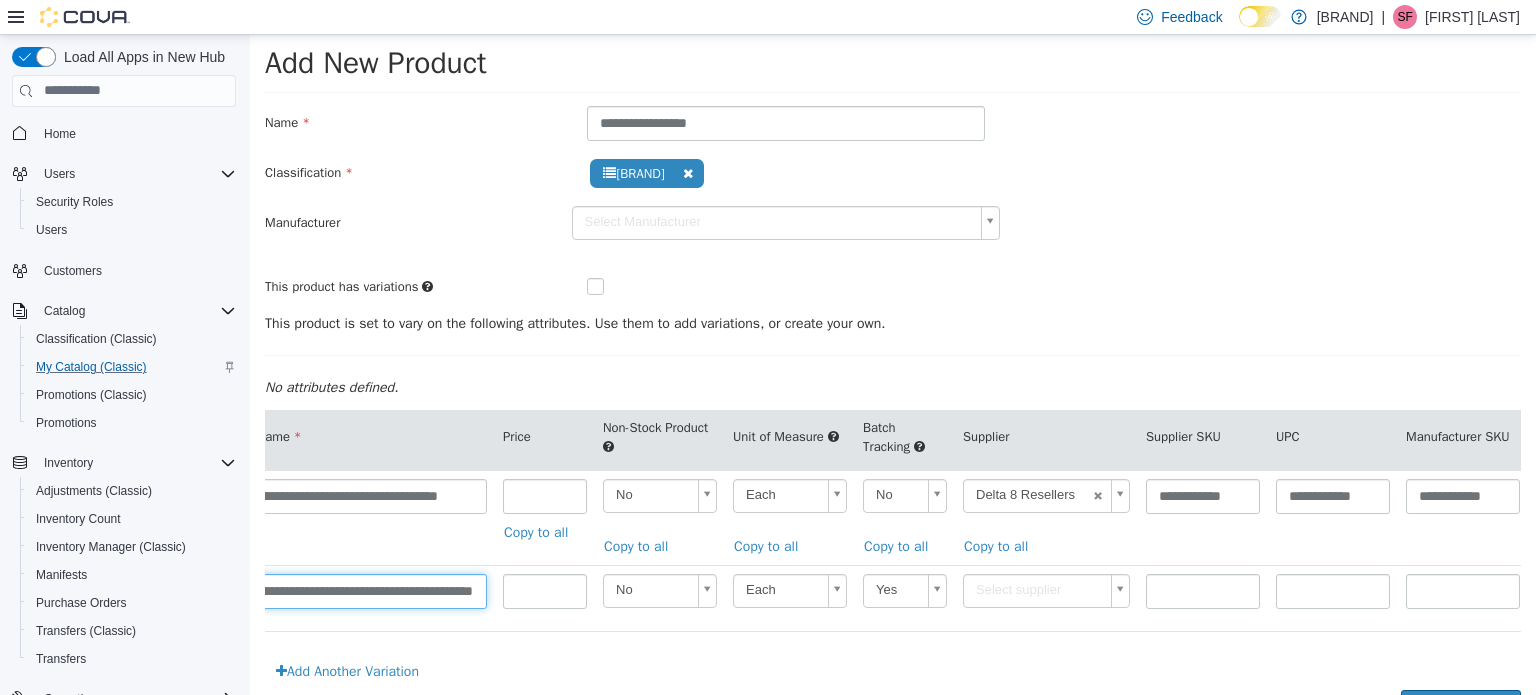scroll, scrollTop: 0, scrollLeft: 116, axis: horizontal 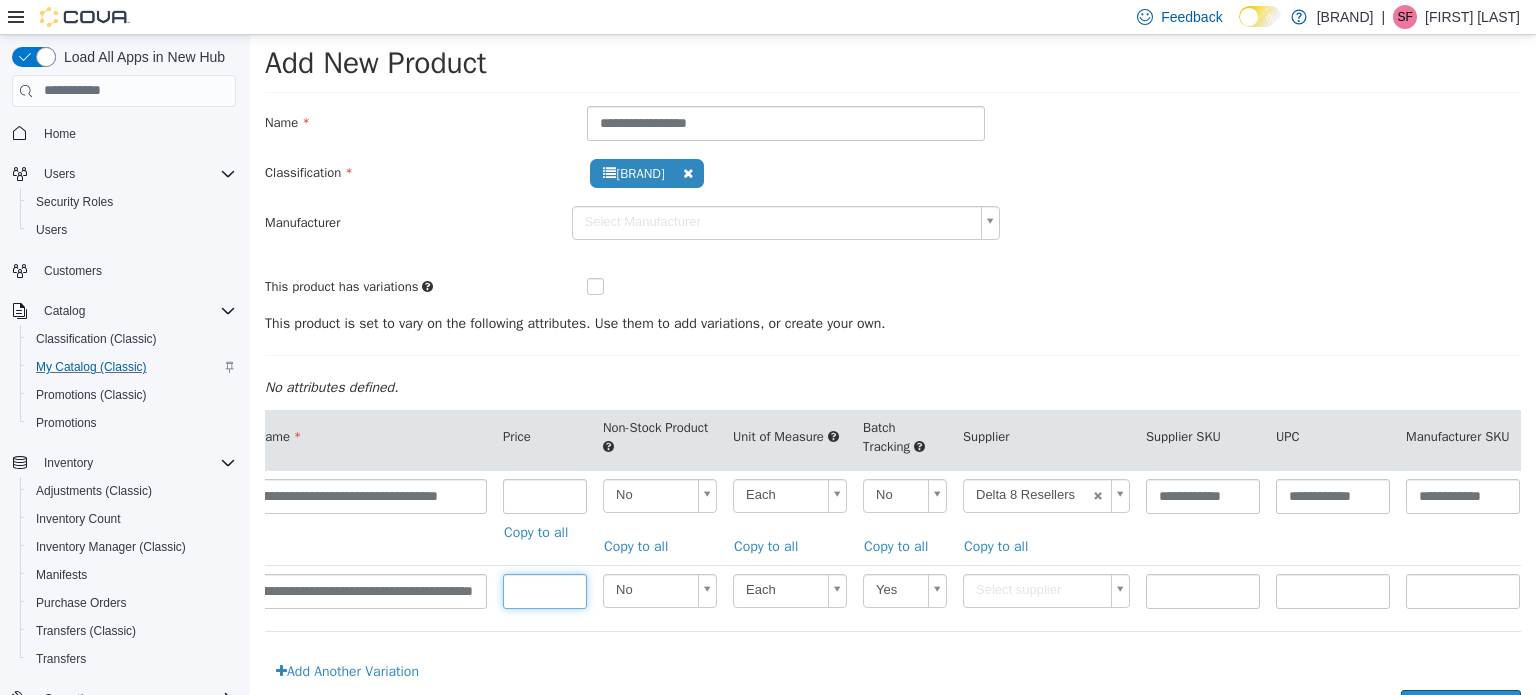 type on "*****" 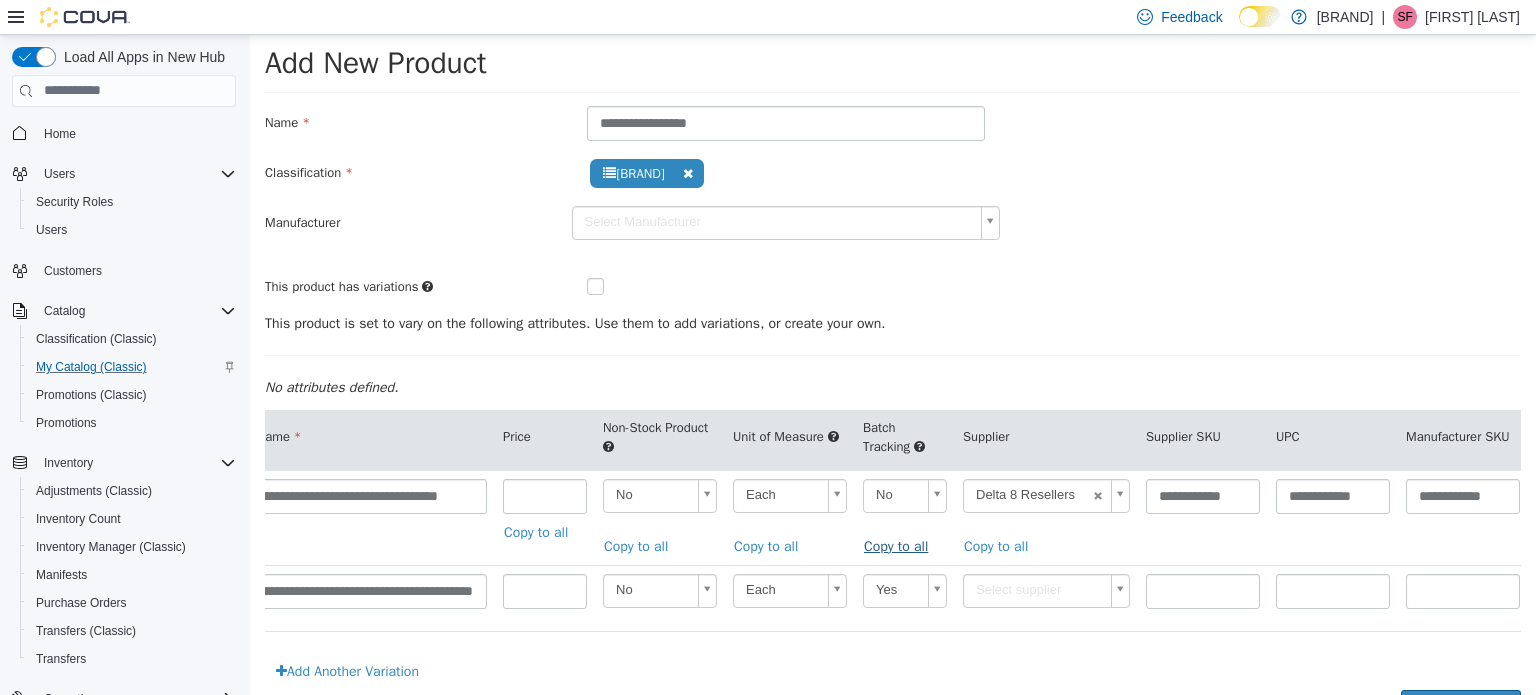 click on "Copy to all" at bounding box center [901, 545] 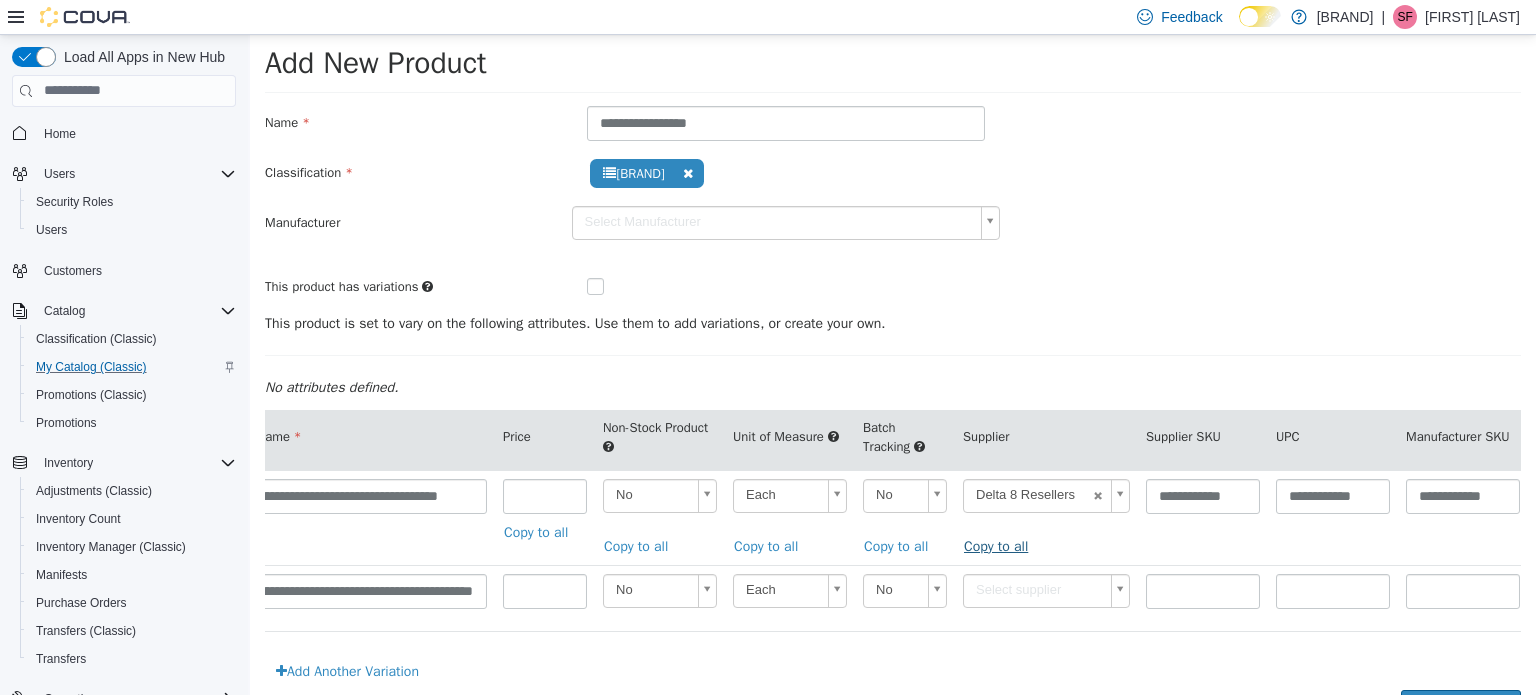 click on "Copy to all" at bounding box center [1001, 545] 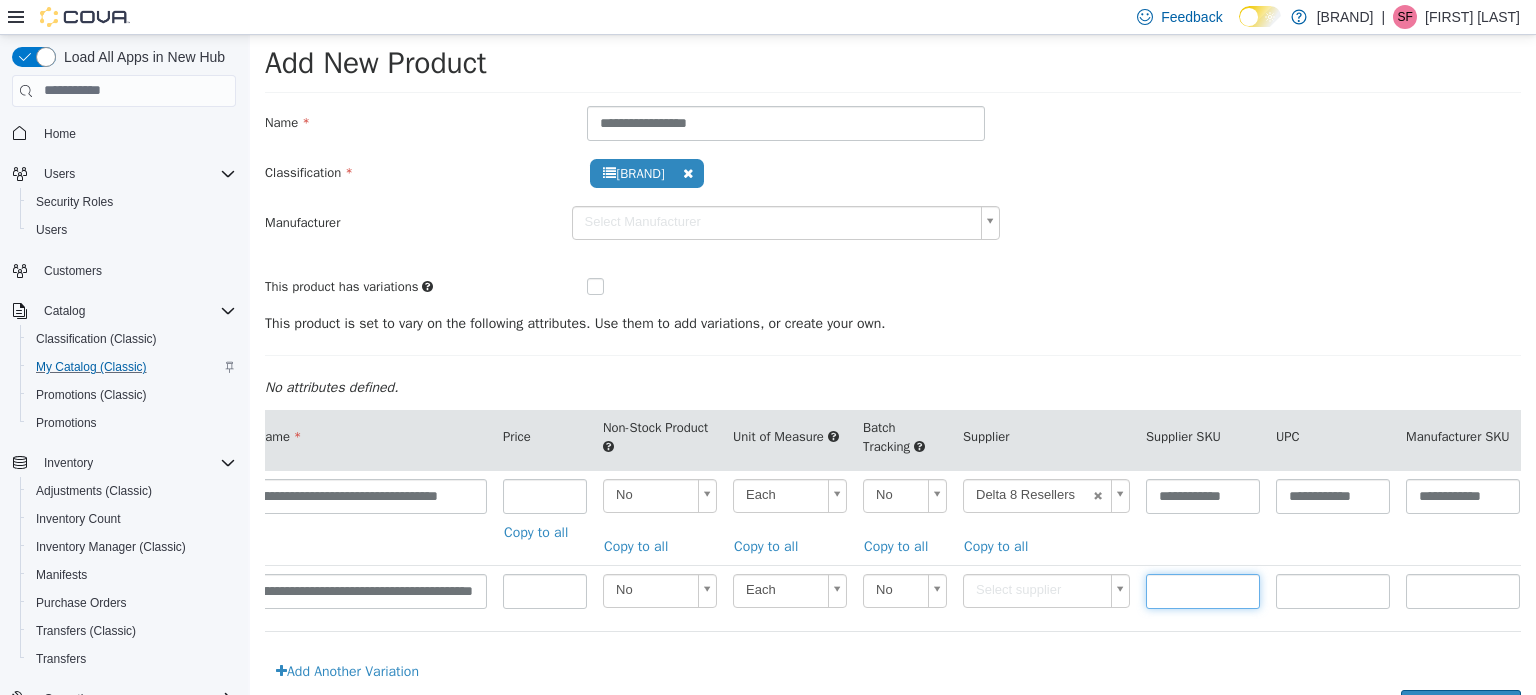 click at bounding box center [1203, 590] 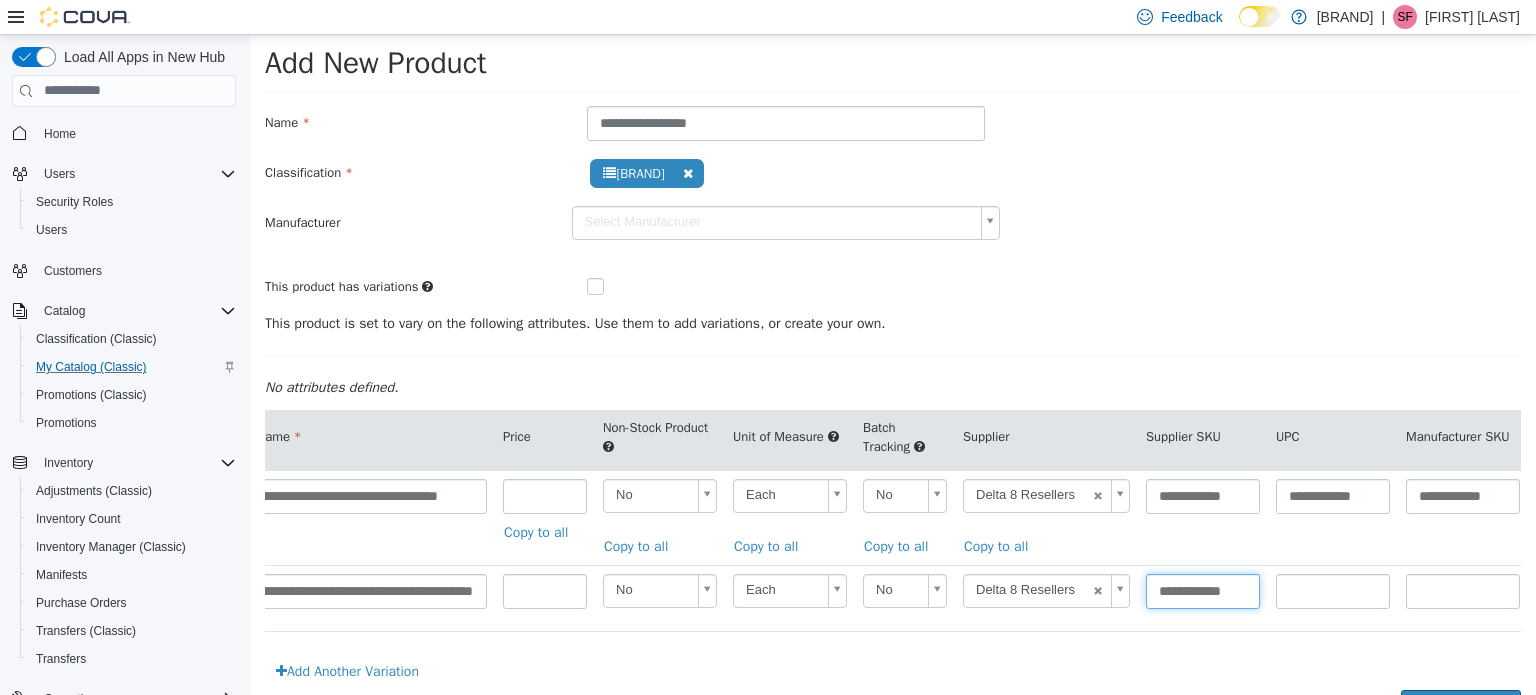 scroll, scrollTop: 0, scrollLeft: 1, axis: horizontal 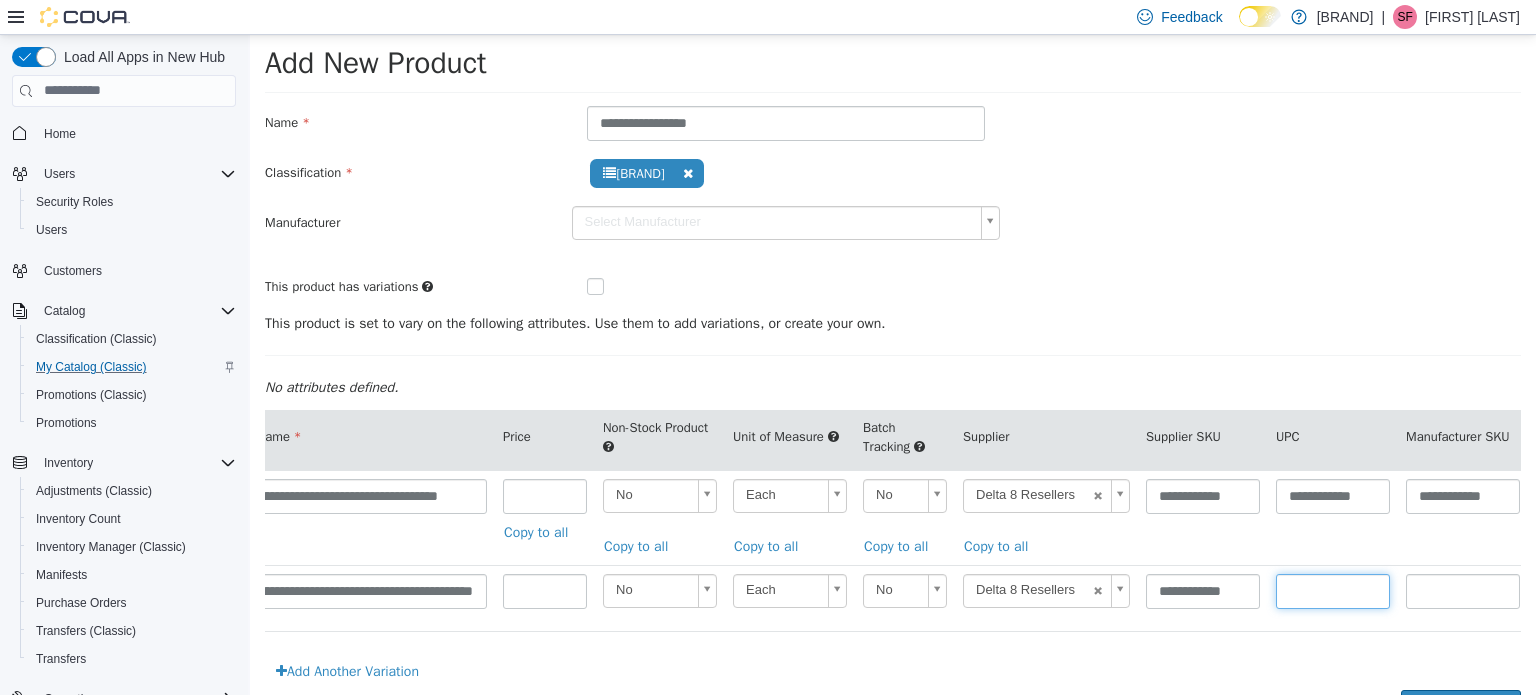 click at bounding box center [1333, 590] 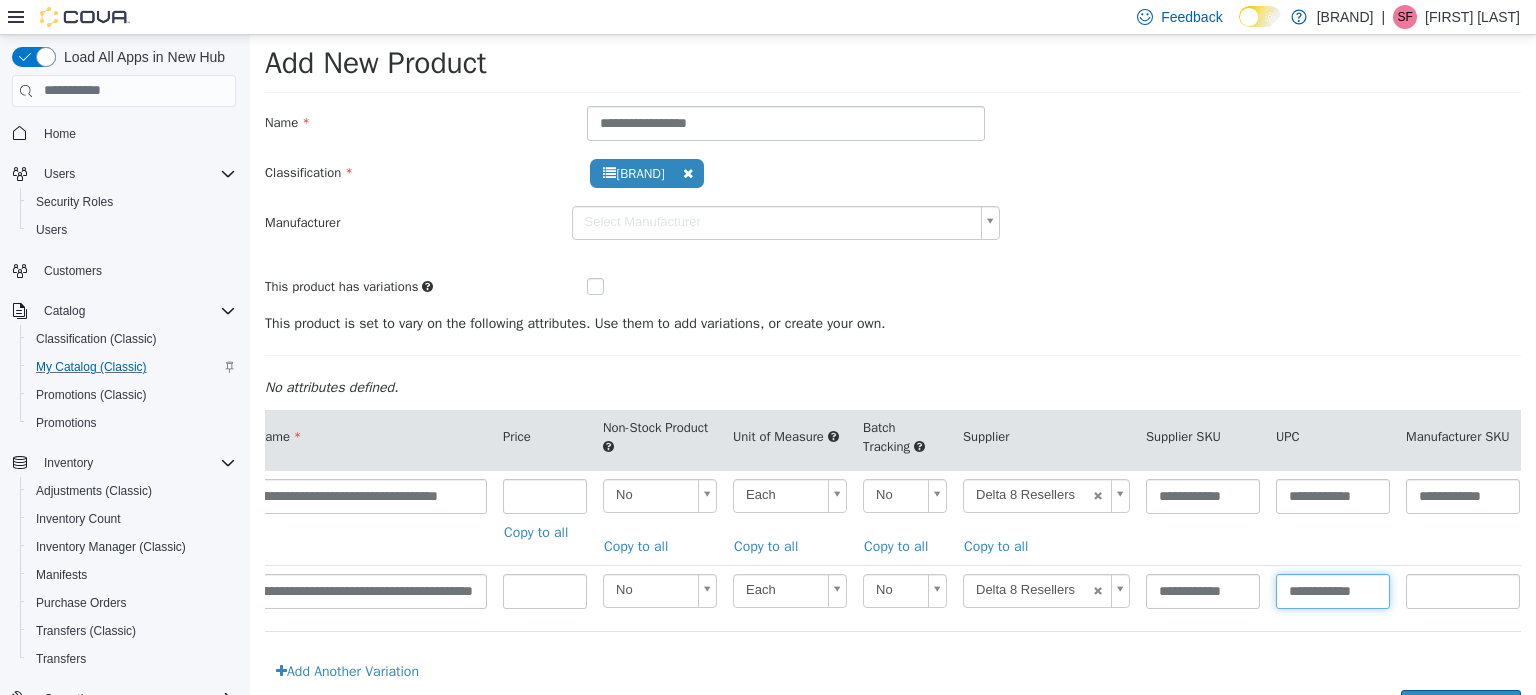 scroll, scrollTop: 0, scrollLeft: 1, axis: horizontal 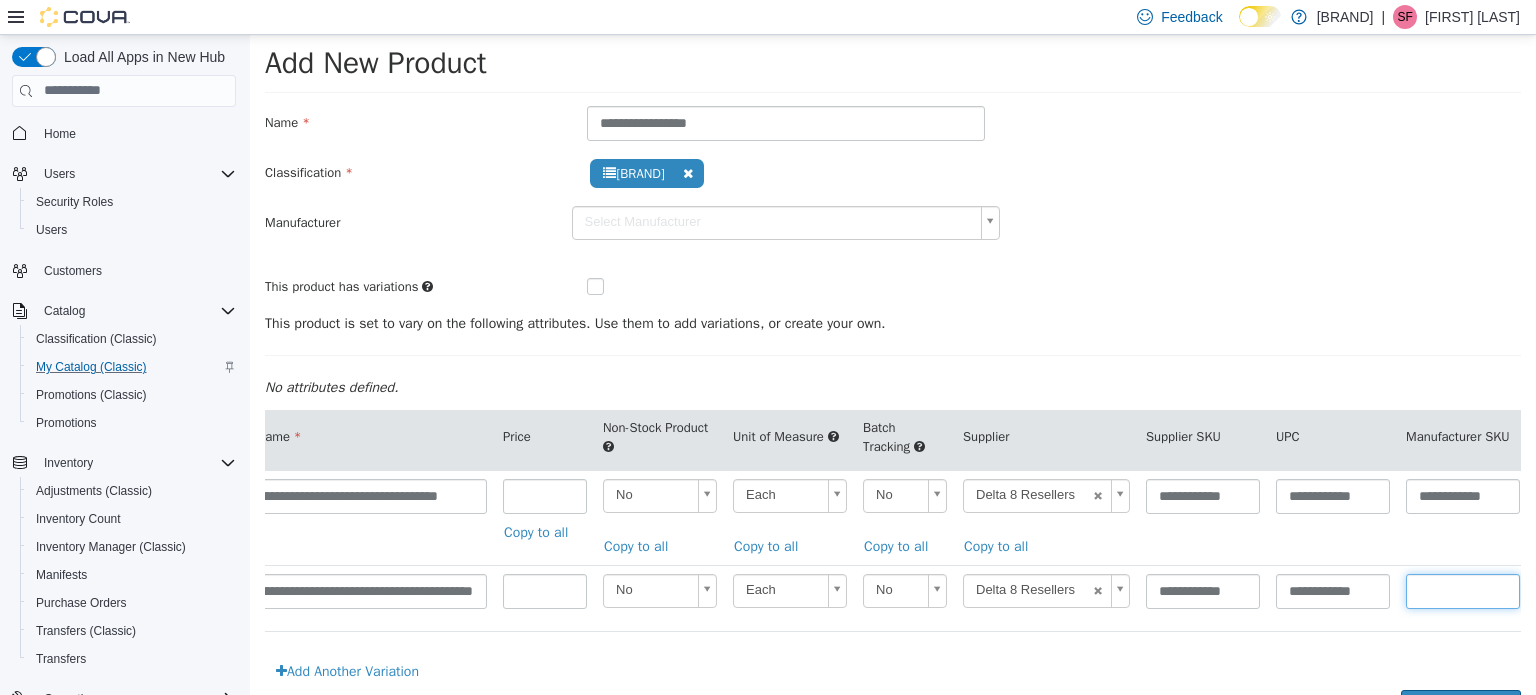 click at bounding box center [1463, 590] 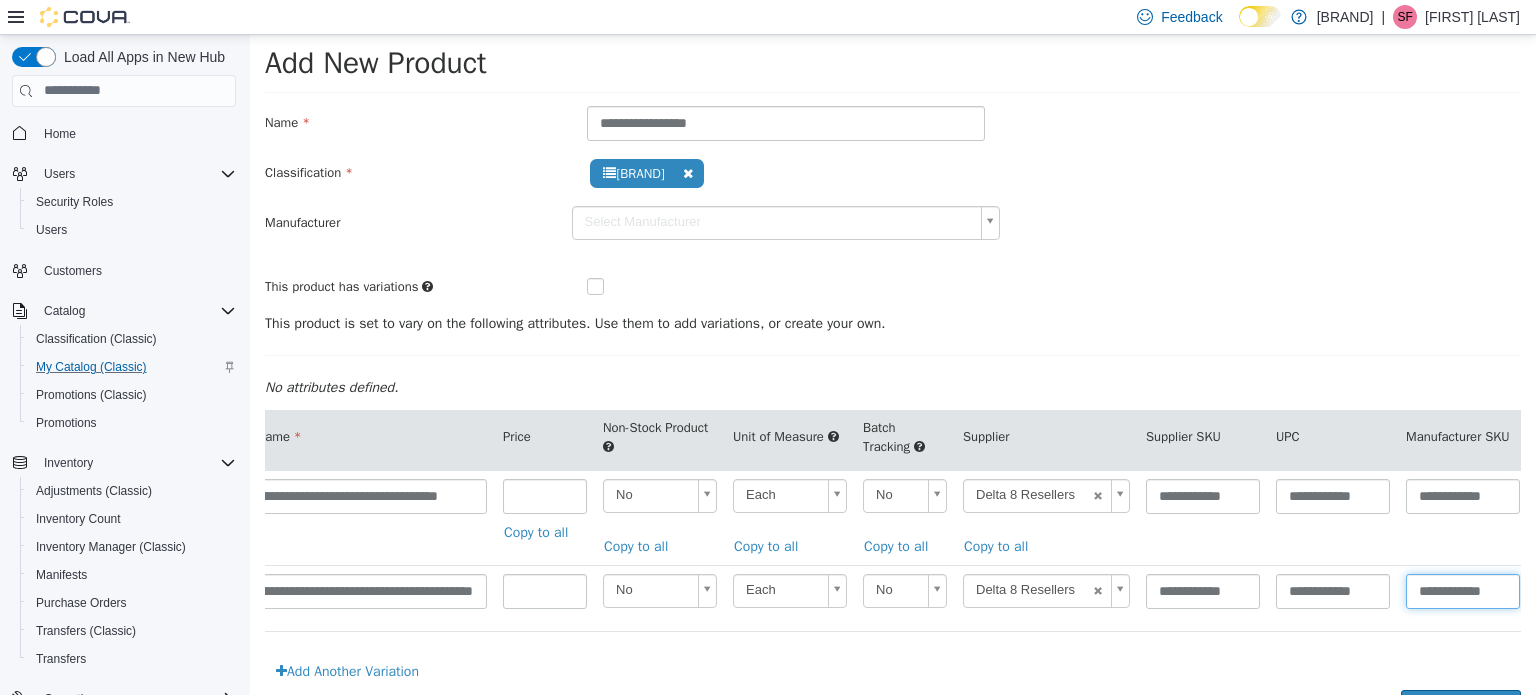scroll, scrollTop: 0, scrollLeft: 1, axis: horizontal 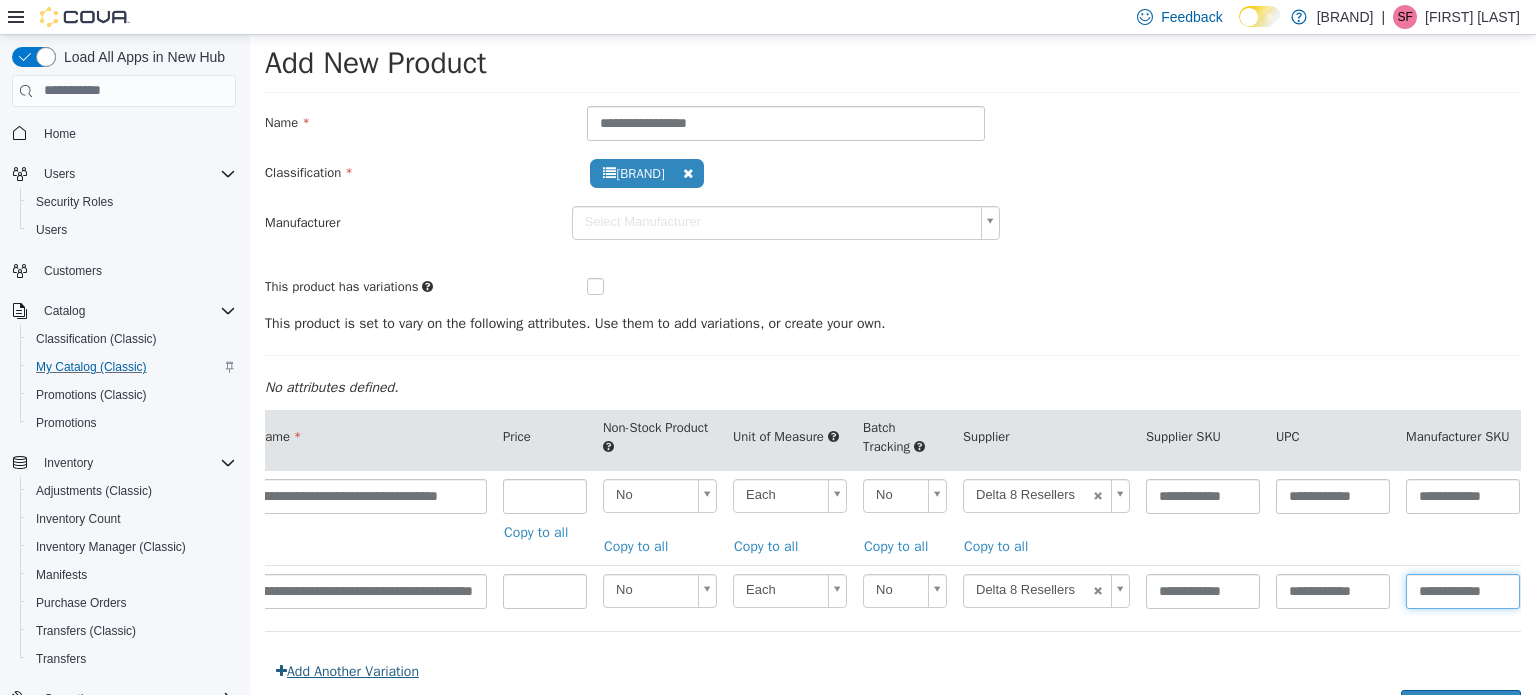 type on "**********" 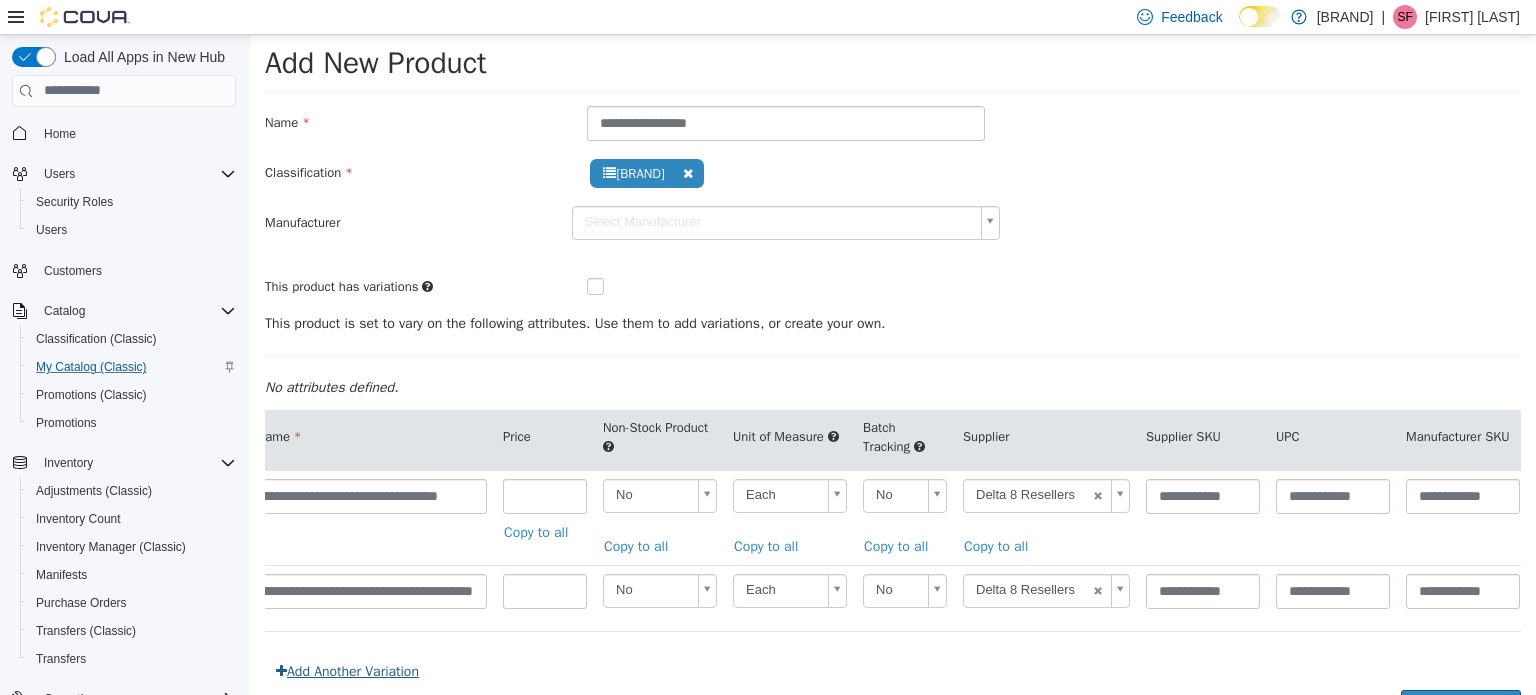 scroll, scrollTop: 0, scrollLeft: 0, axis: both 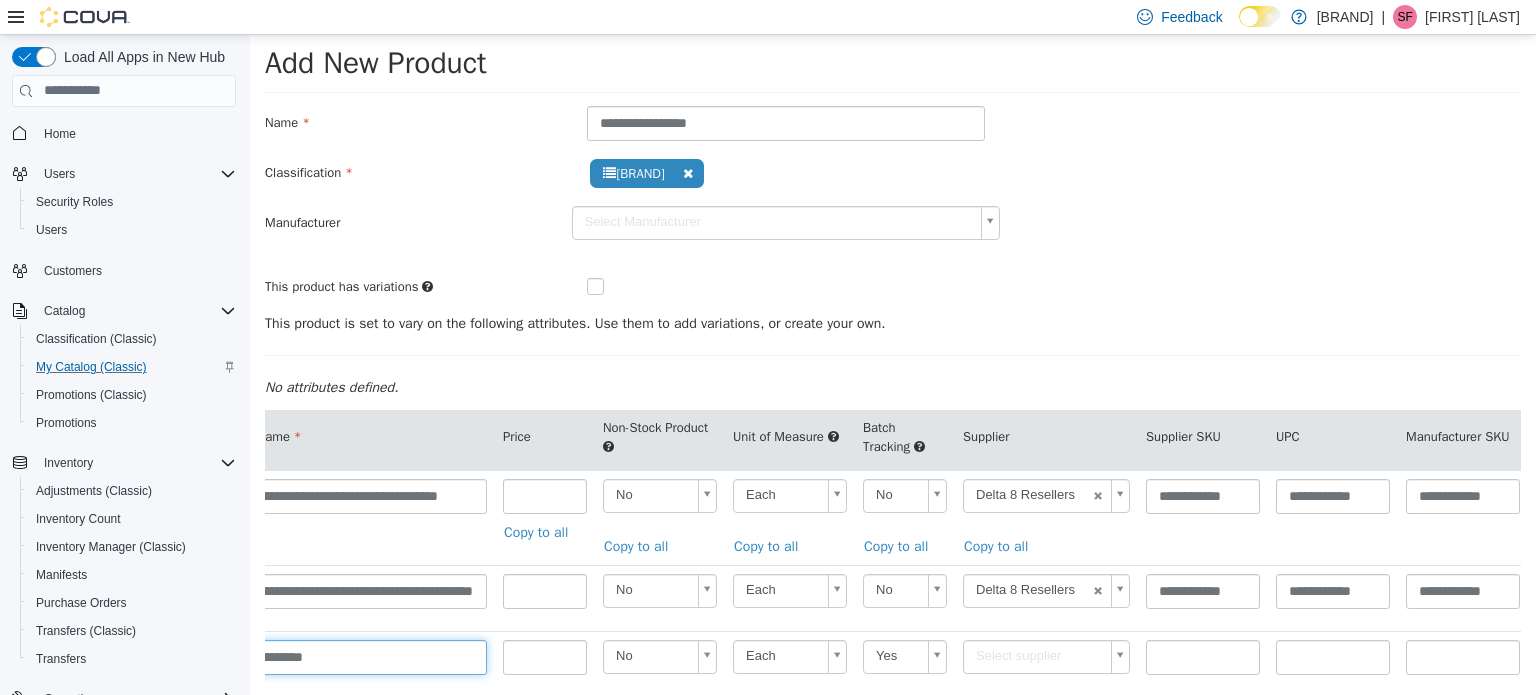 click on "**********" at bounding box center (345, 656) 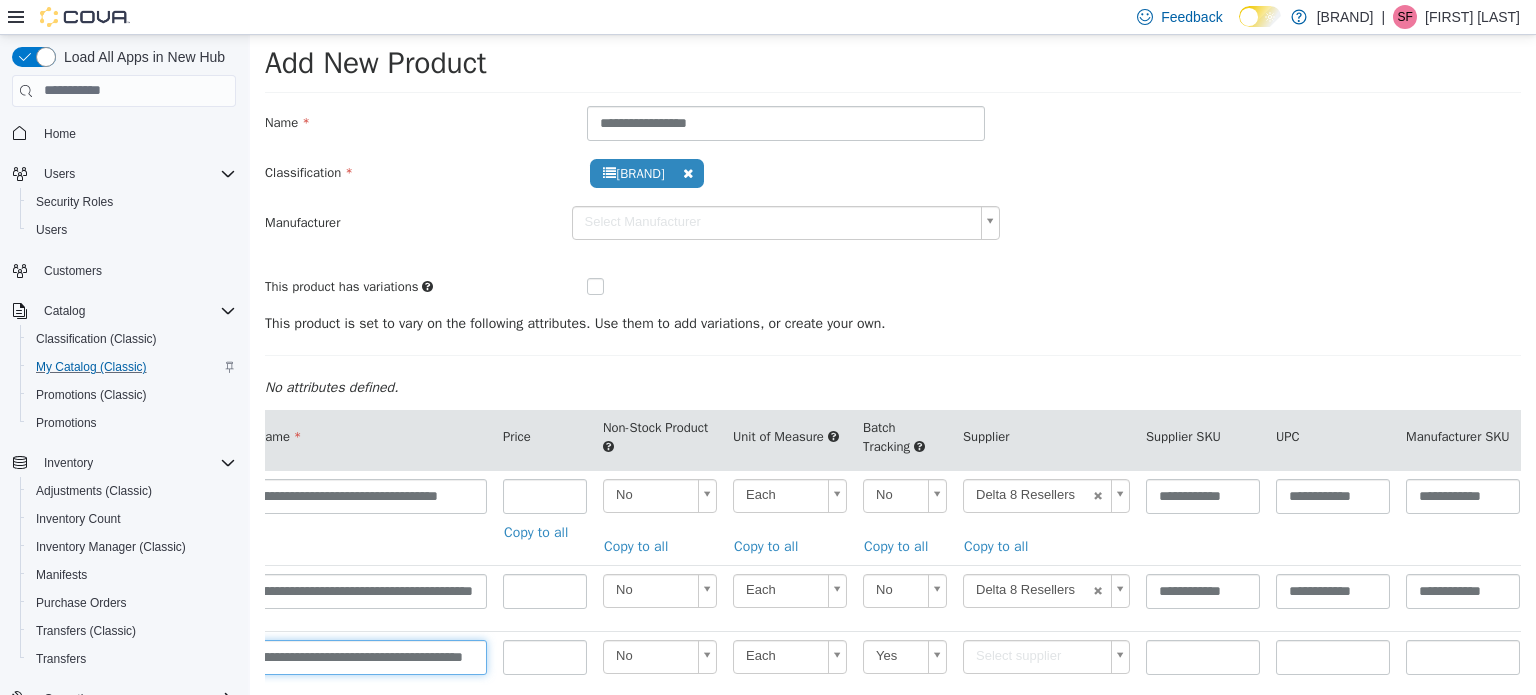 scroll, scrollTop: 0, scrollLeft: 97, axis: horizontal 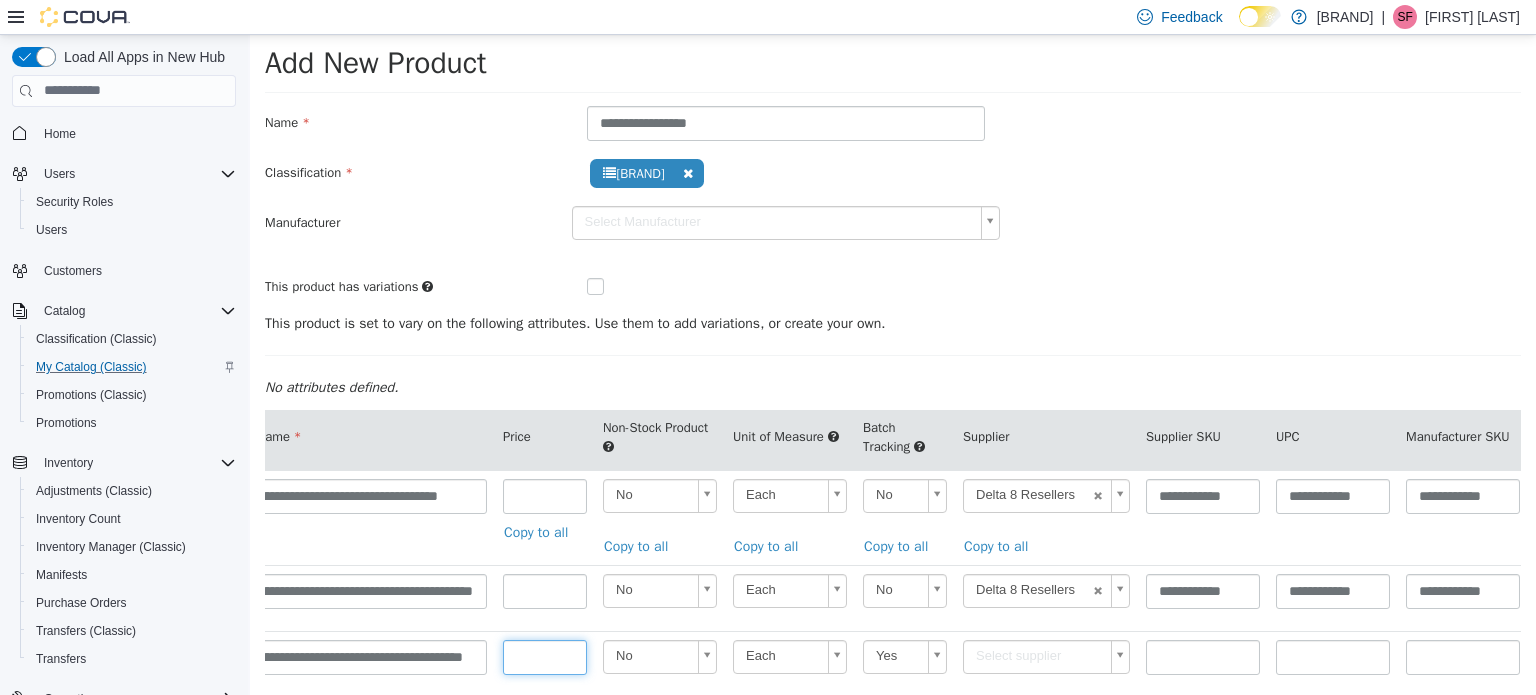 type on "*****" 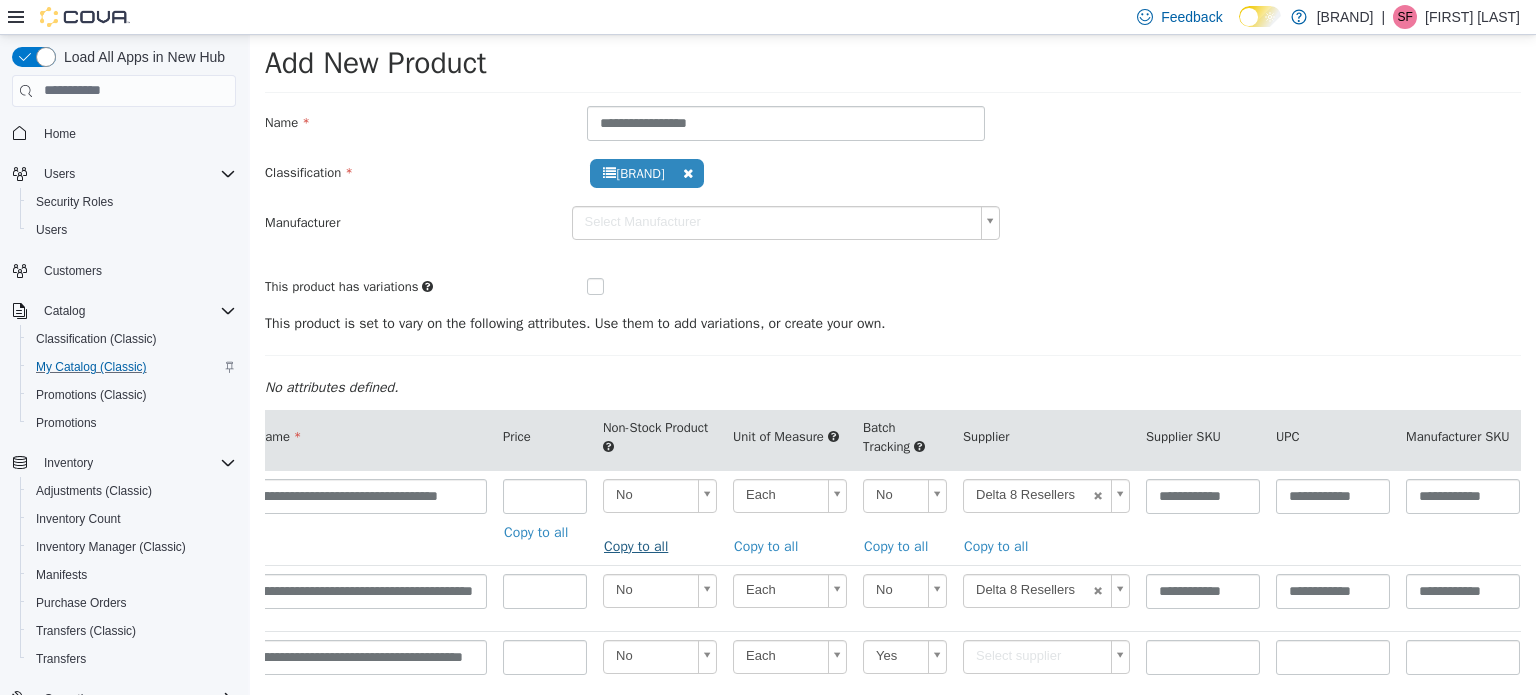 click on "Copy to all" at bounding box center [641, 545] 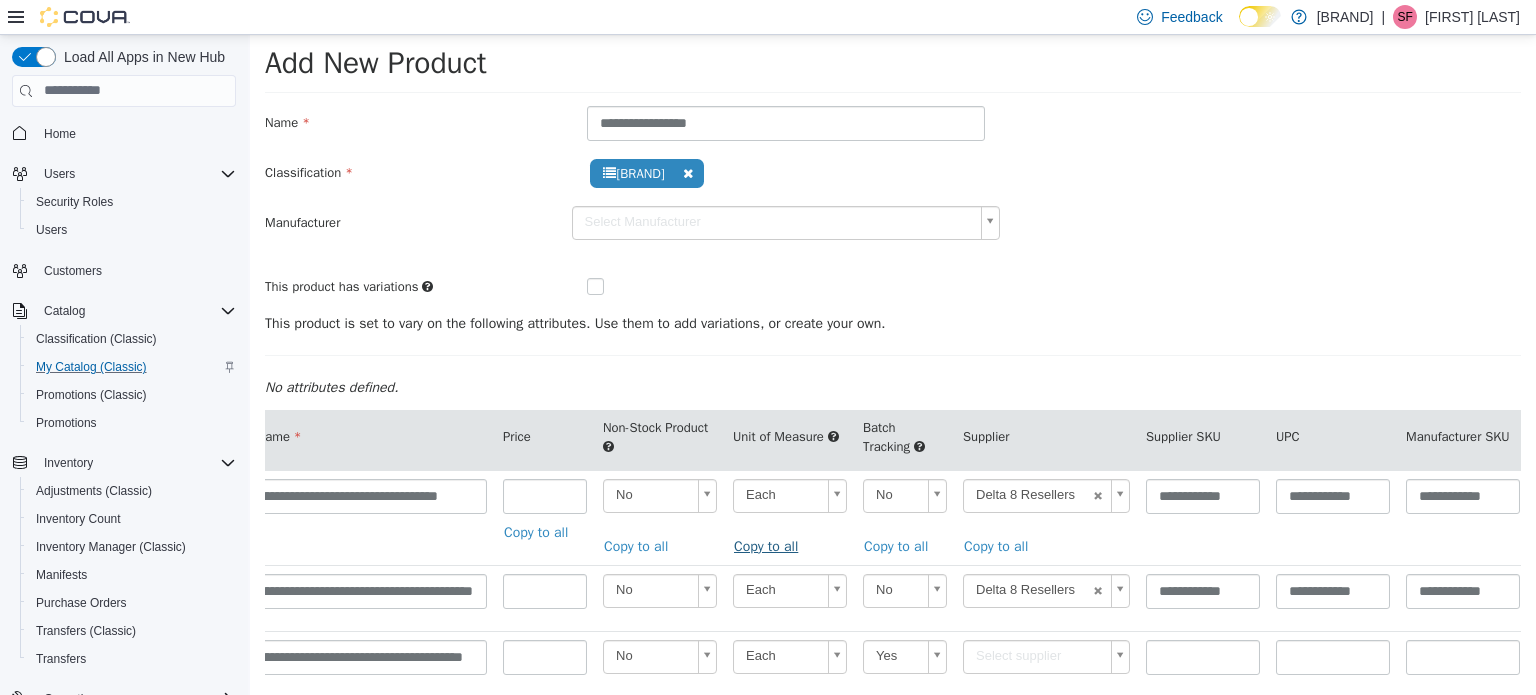 click on "Copy to all" at bounding box center (771, 545) 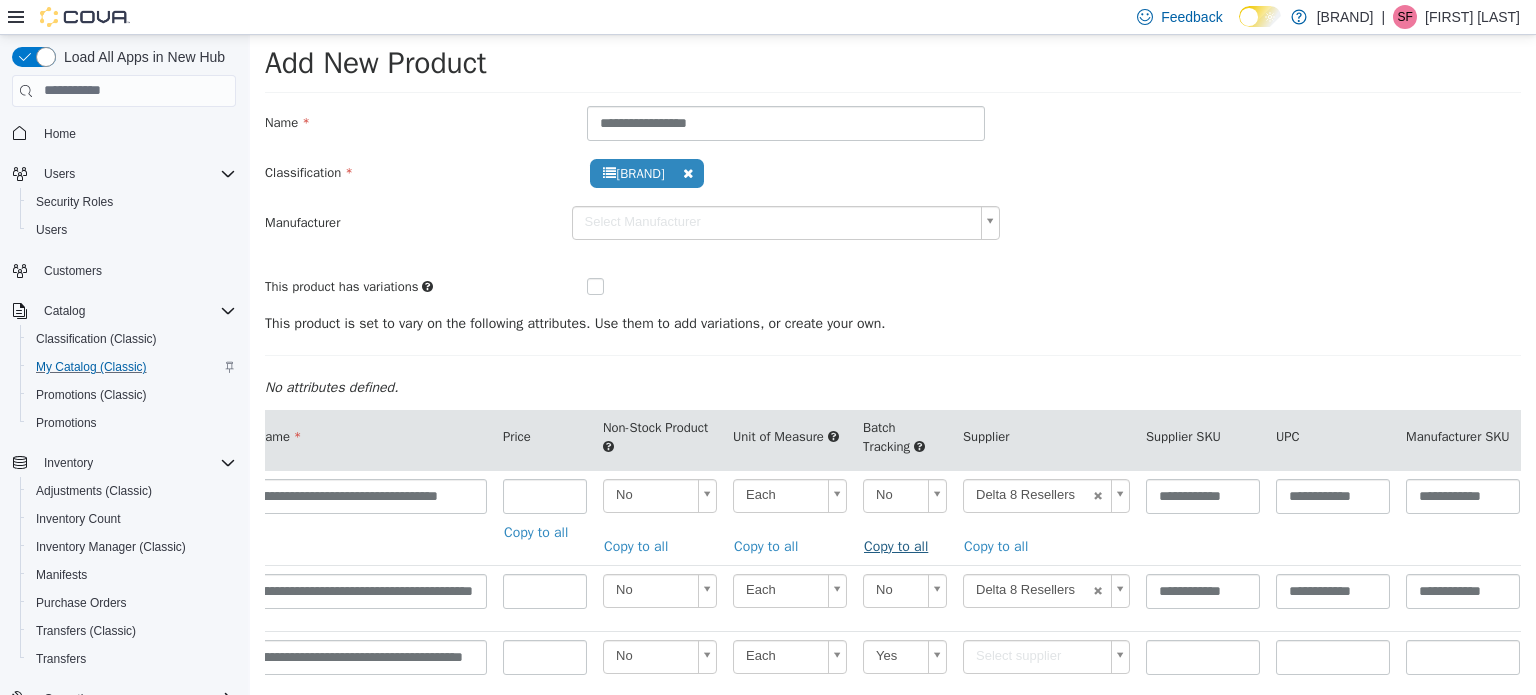 click on "Copy to all" at bounding box center [901, 545] 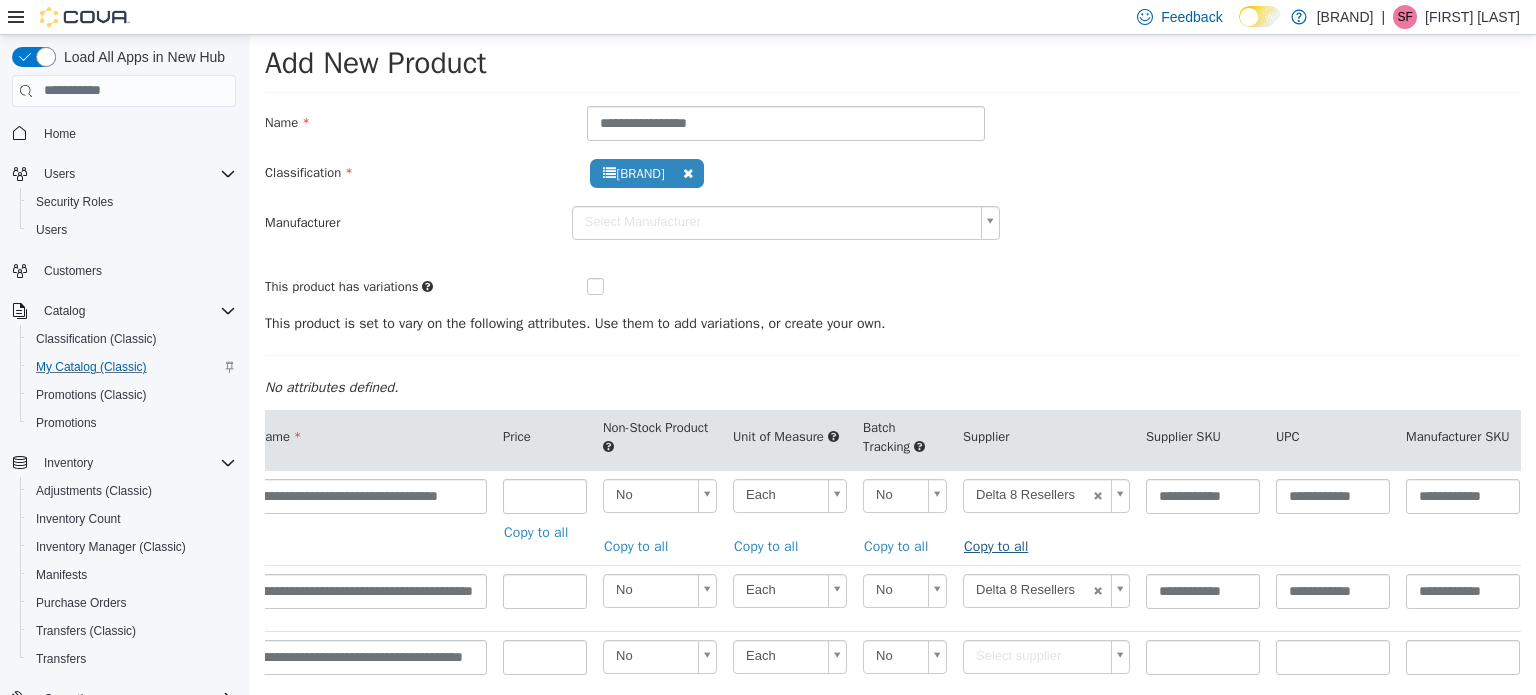 click on "Copy to all" at bounding box center (1001, 545) 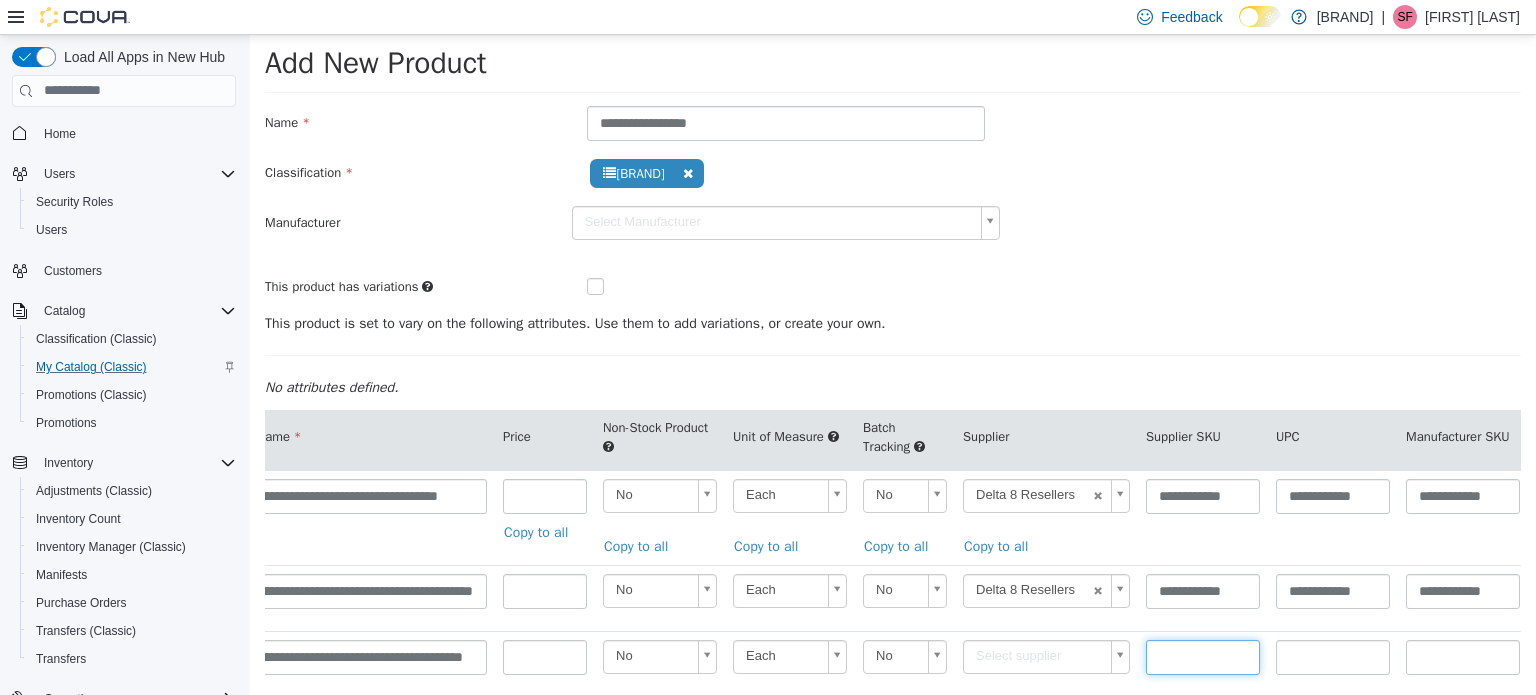 click at bounding box center (1203, 656) 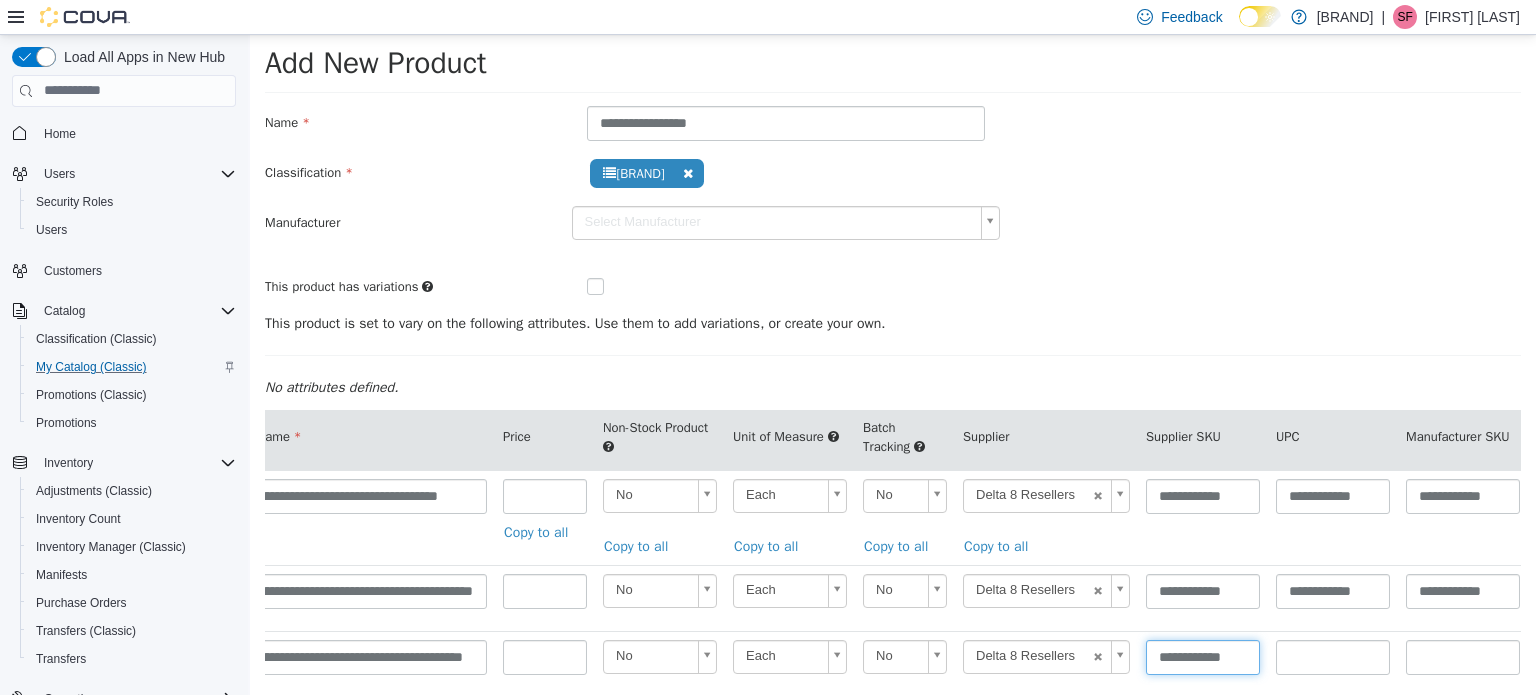 scroll, scrollTop: 0, scrollLeft: 1, axis: horizontal 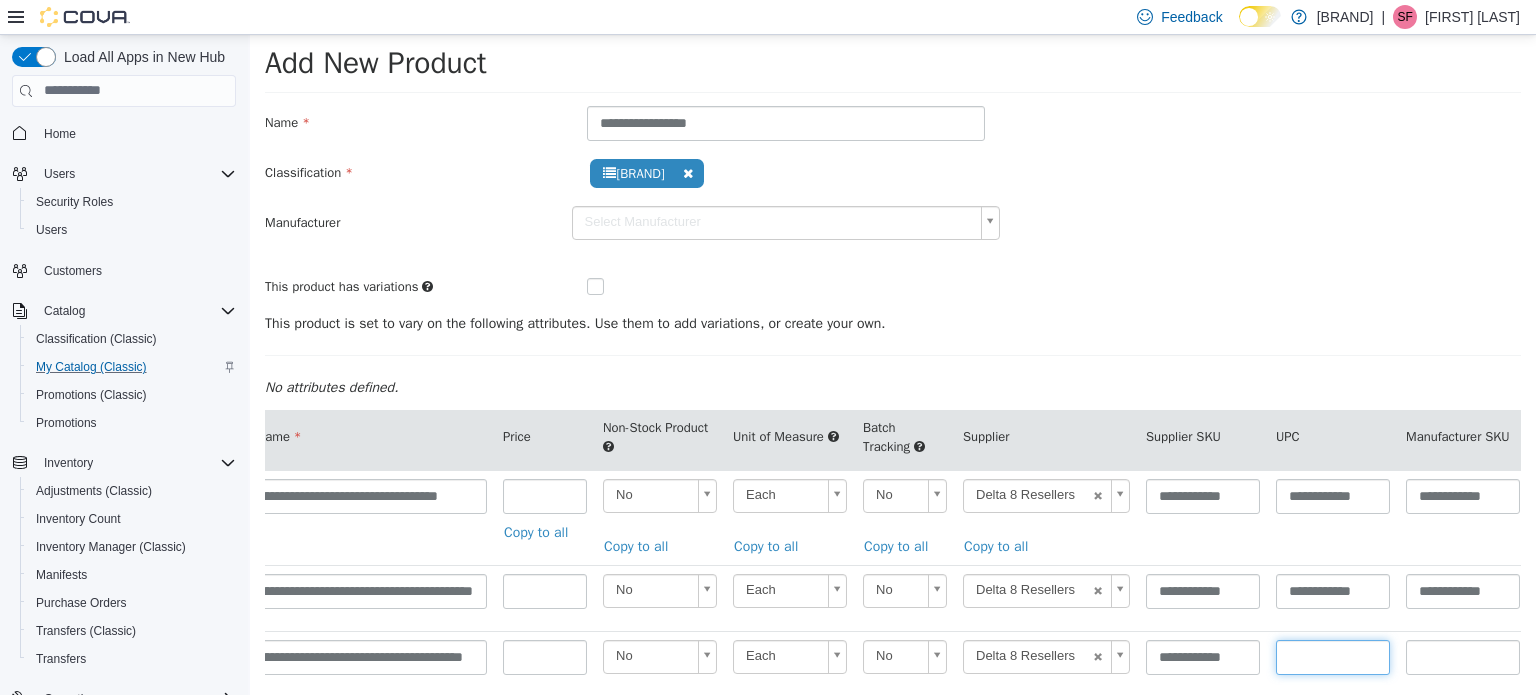 click at bounding box center (1333, 656) 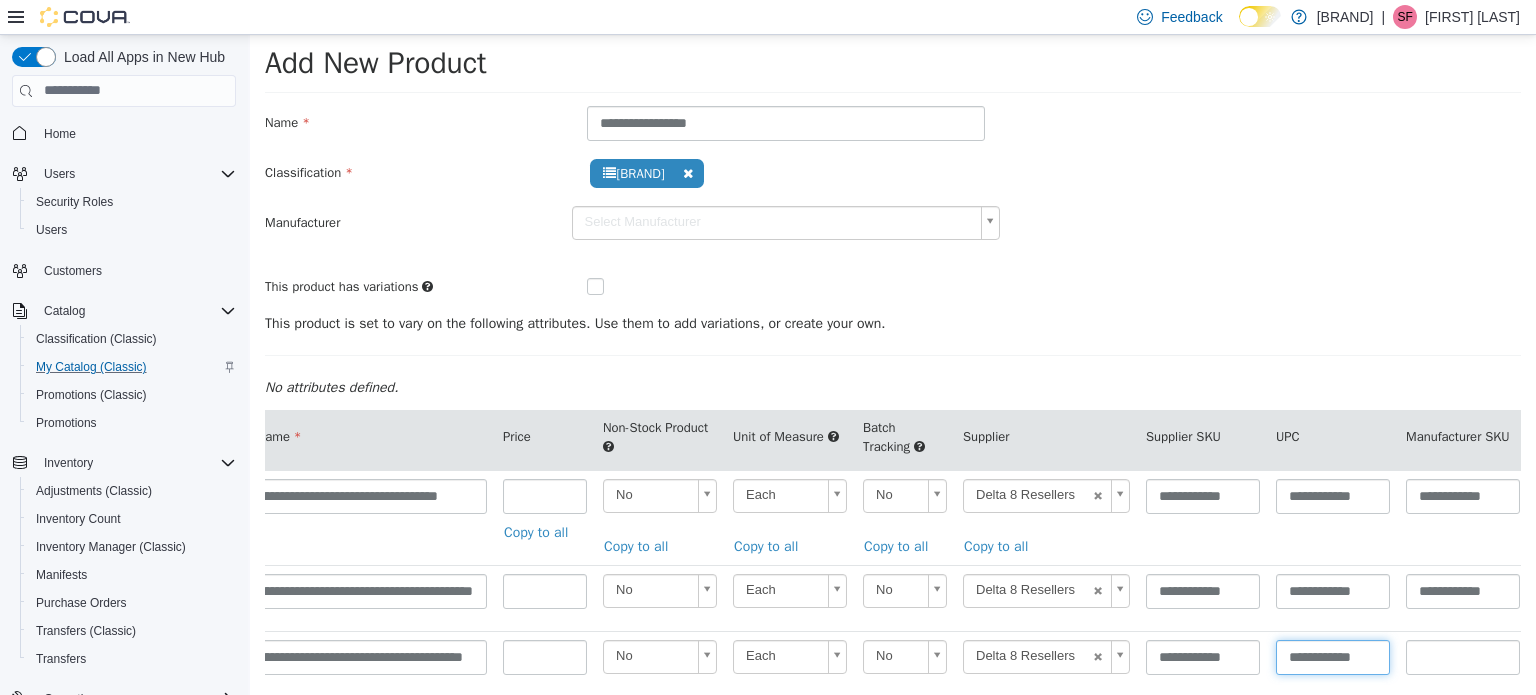 scroll, scrollTop: 0, scrollLeft: 1, axis: horizontal 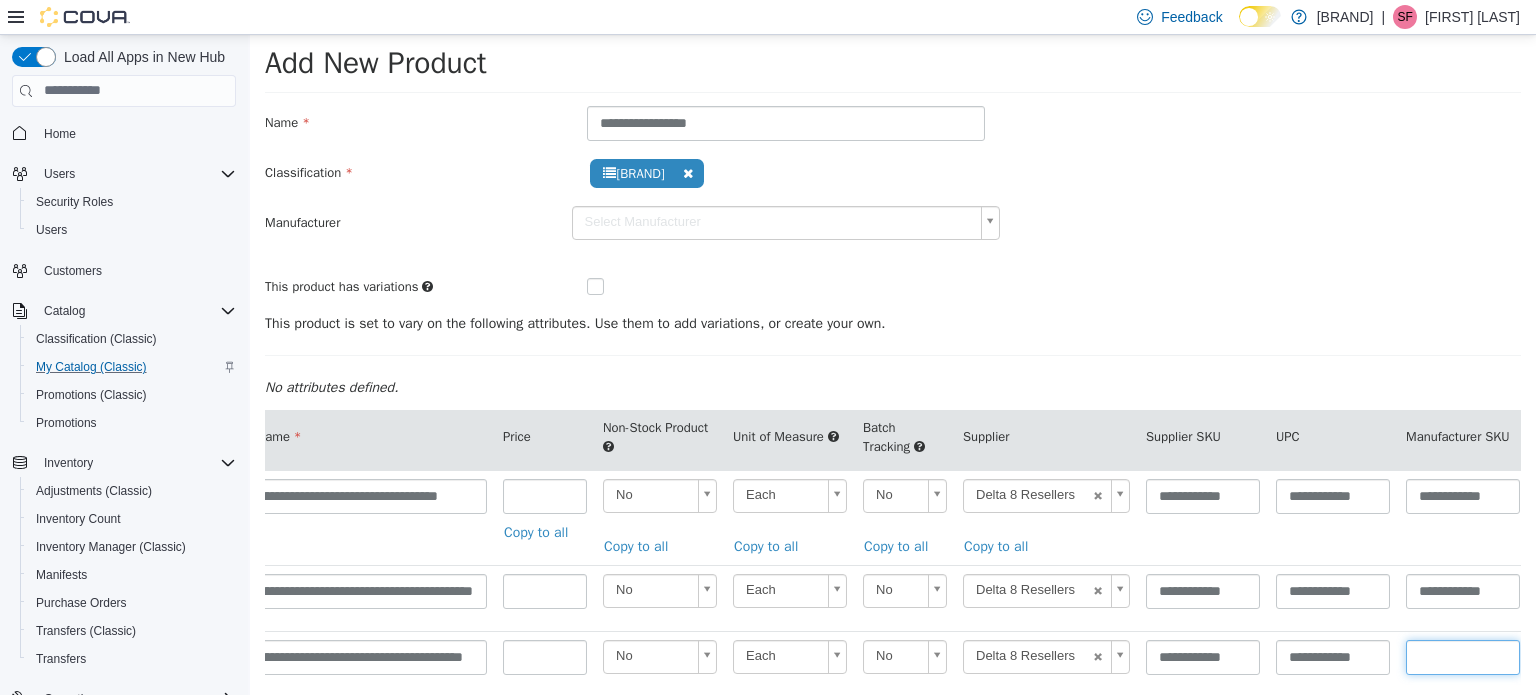 click at bounding box center [1463, 656] 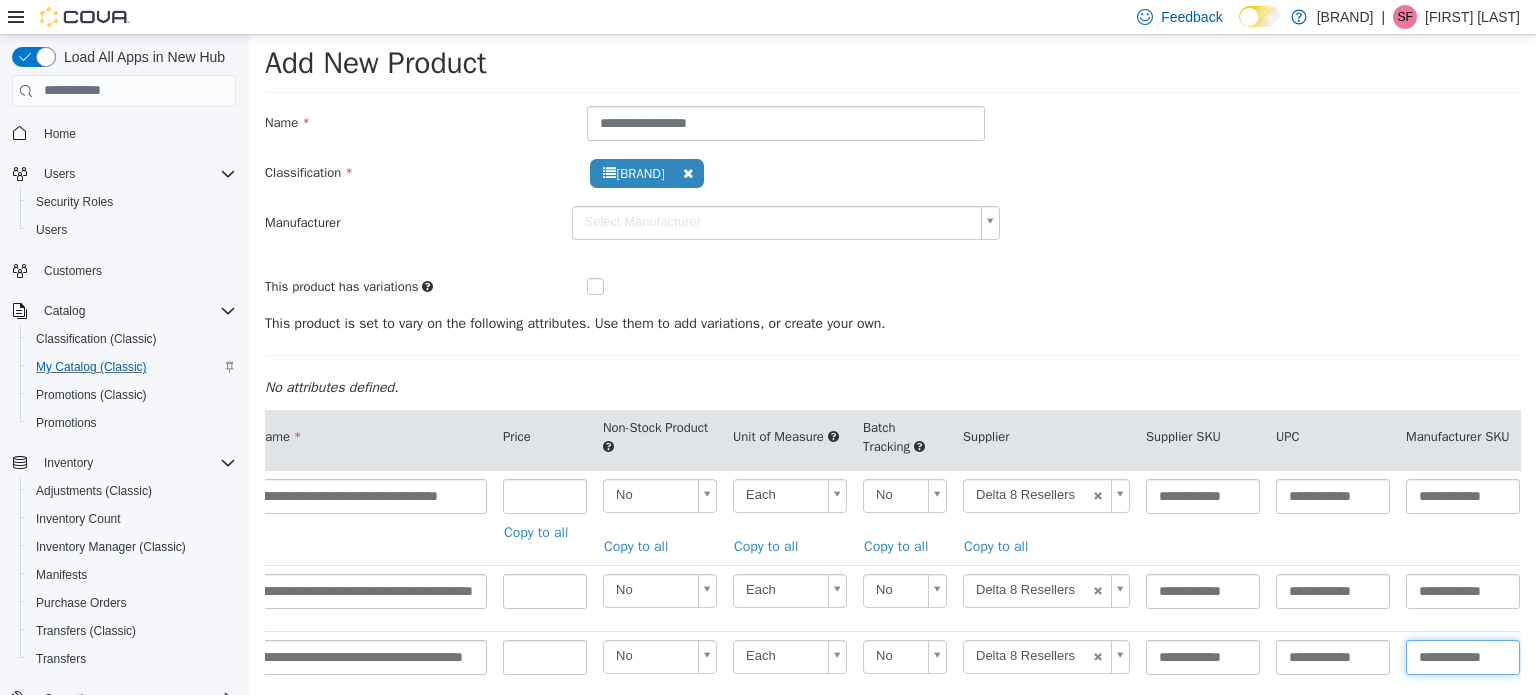 scroll, scrollTop: 0, scrollLeft: 1, axis: horizontal 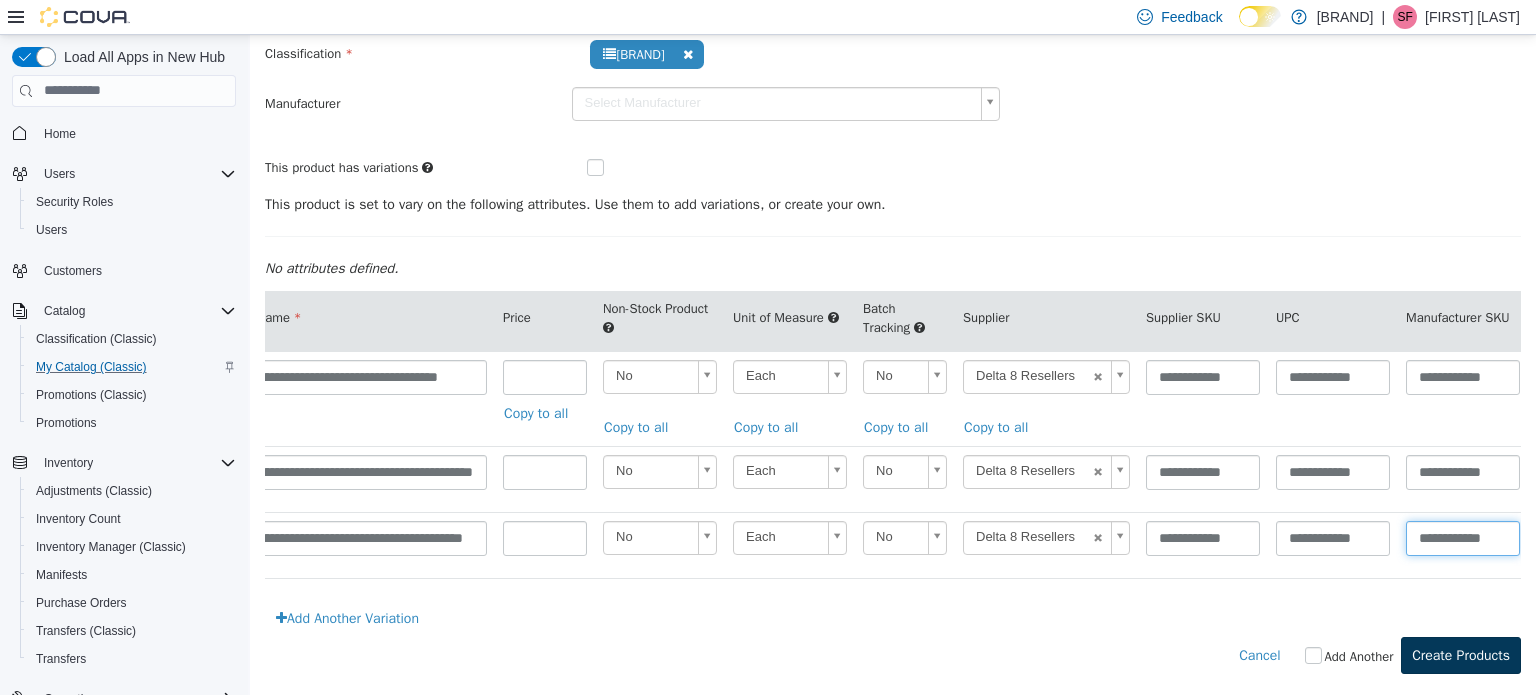 type on "**********" 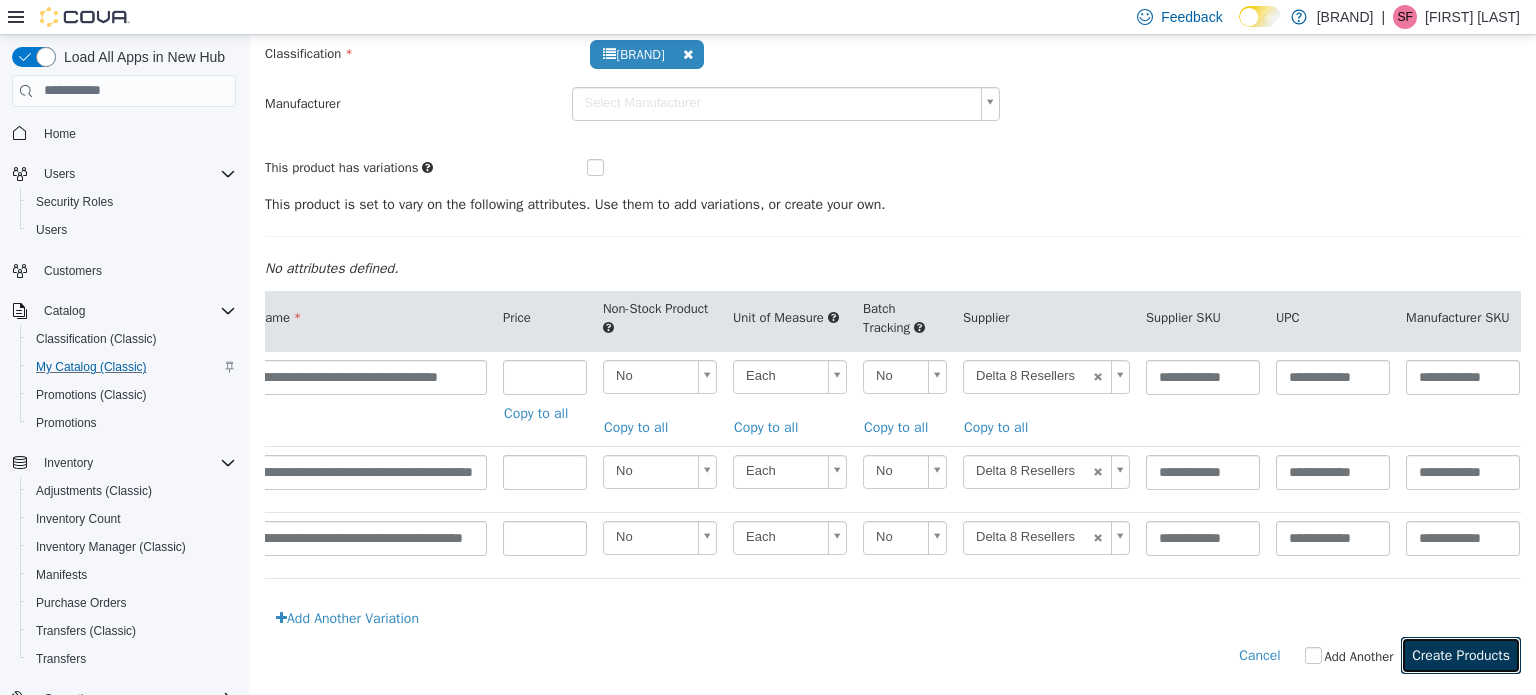 scroll, scrollTop: 0, scrollLeft: 0, axis: both 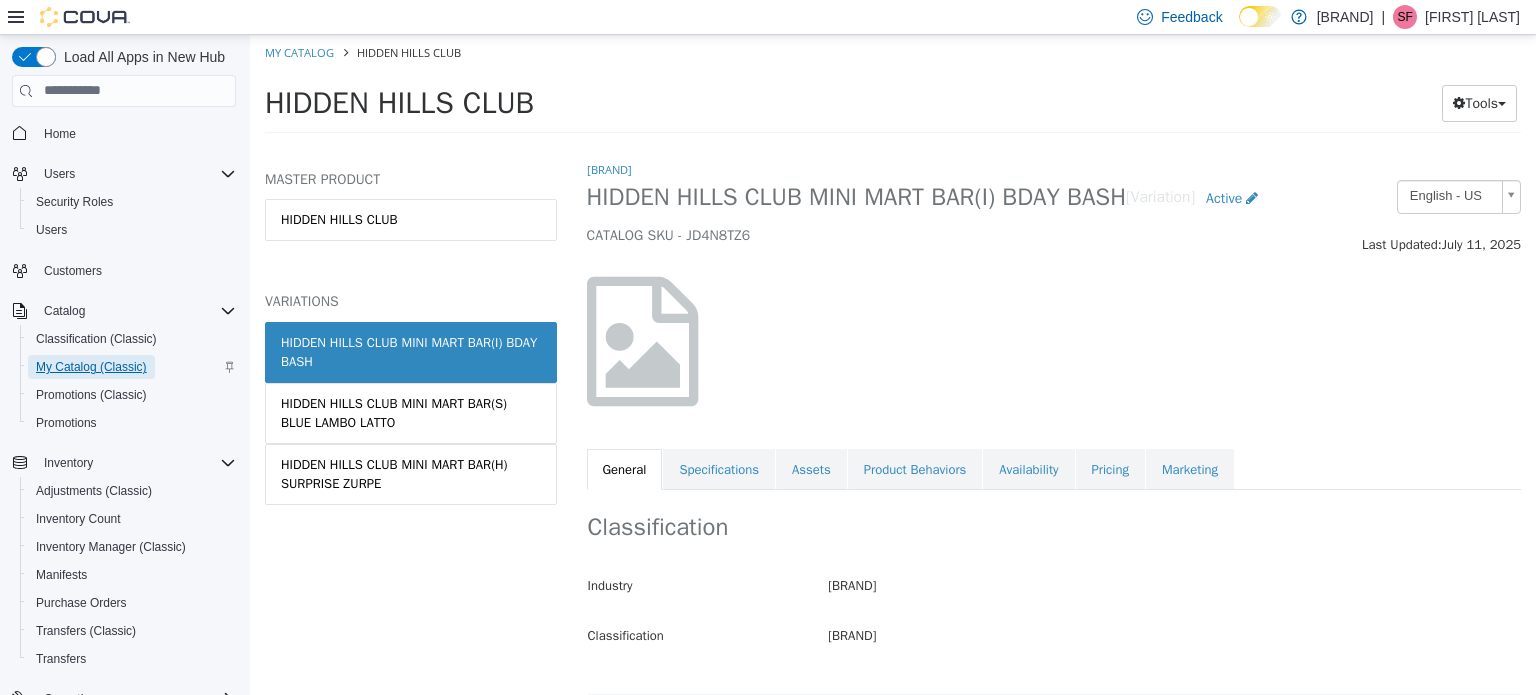 click on "My Catalog (Classic)" at bounding box center (91, 367) 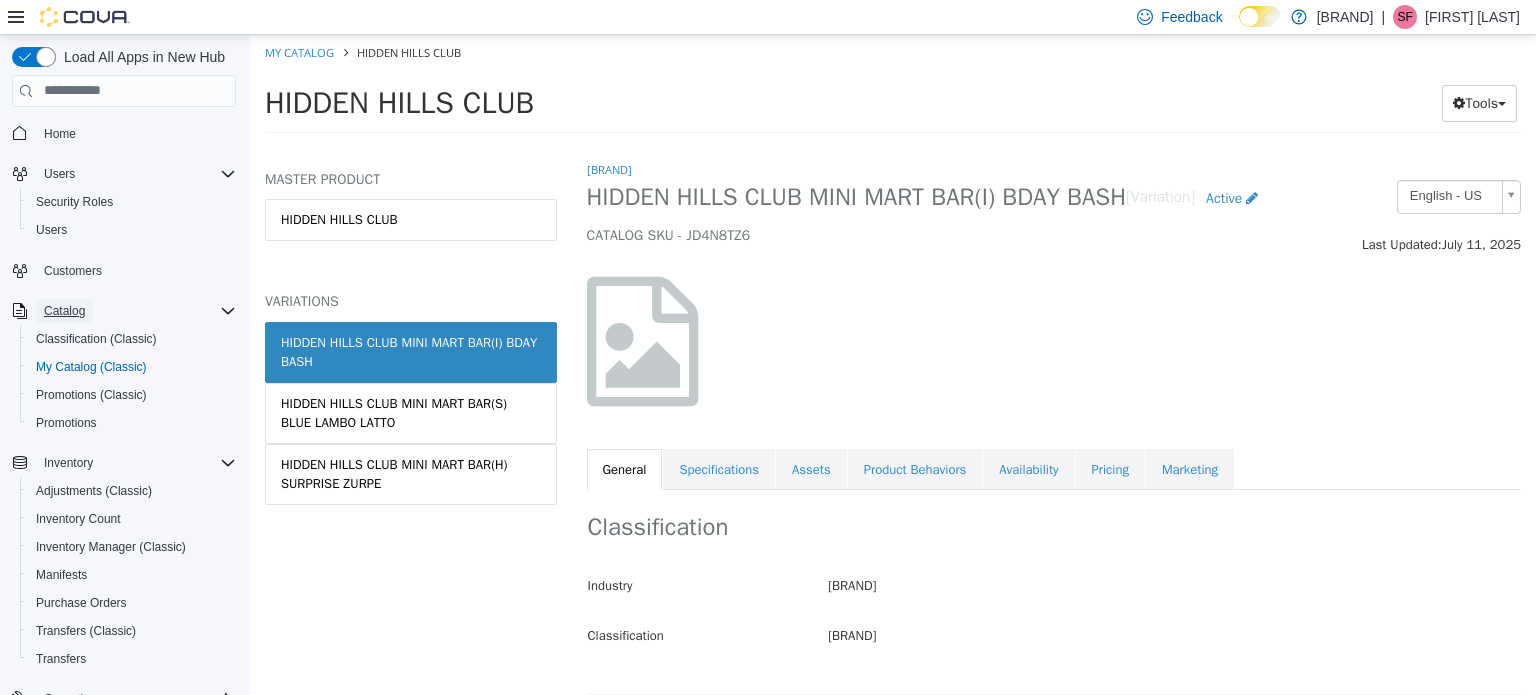 click on "Catalog" at bounding box center [64, 311] 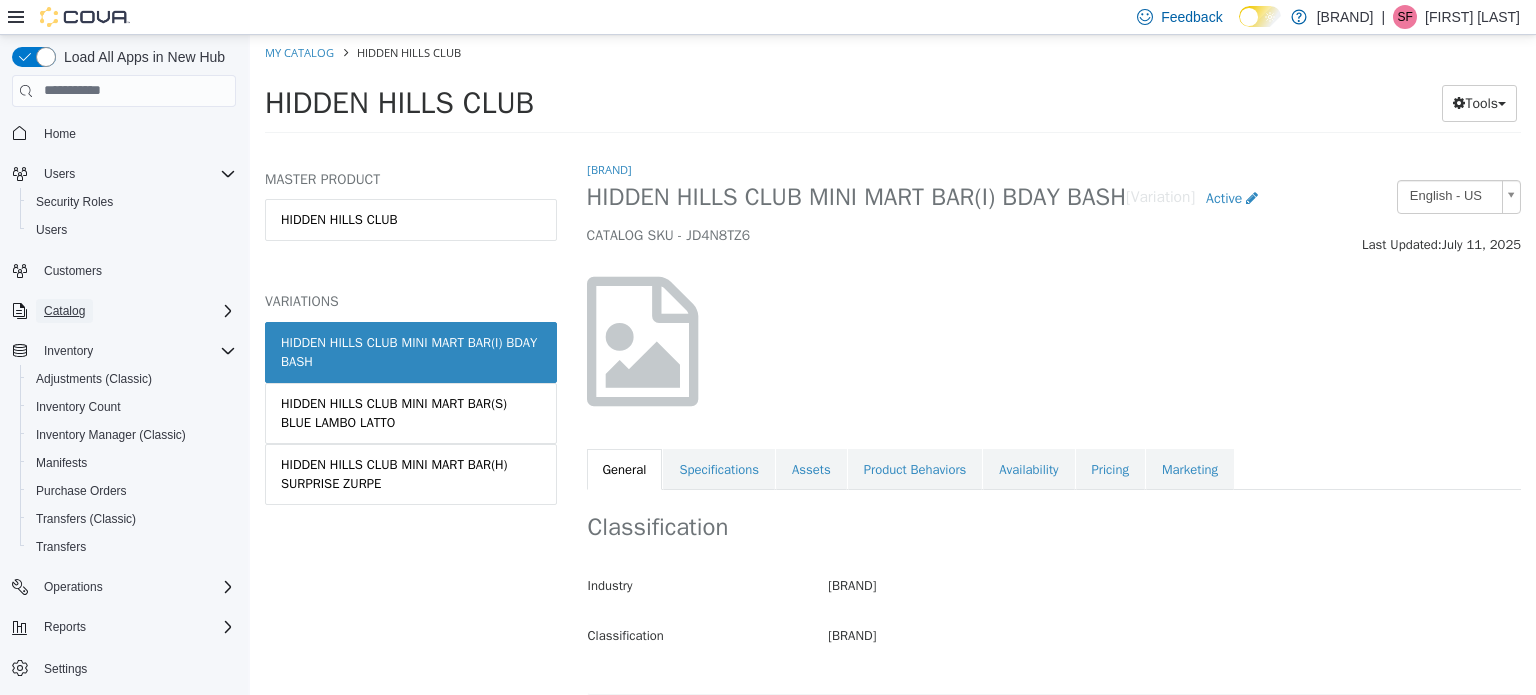 click on "Catalog" at bounding box center [64, 311] 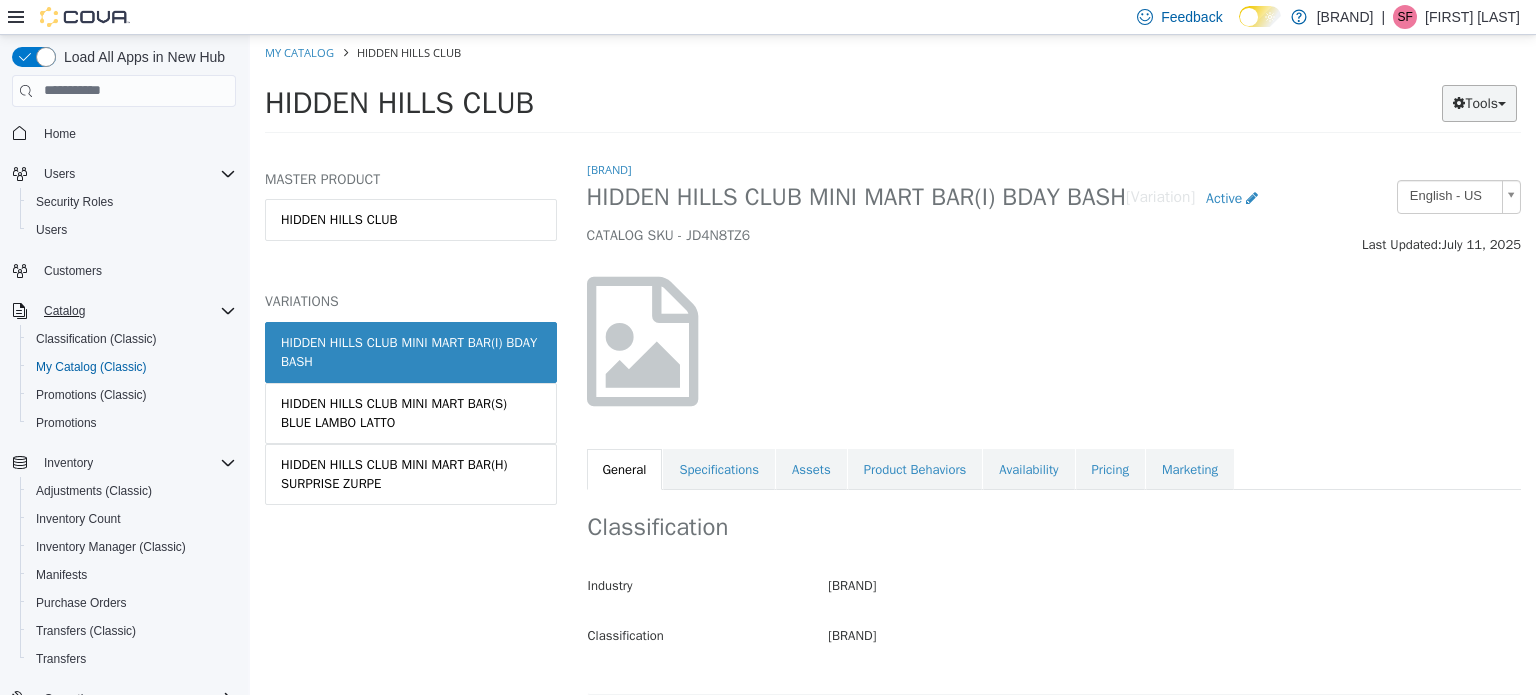 click on "Tools" at bounding box center [1479, 102] 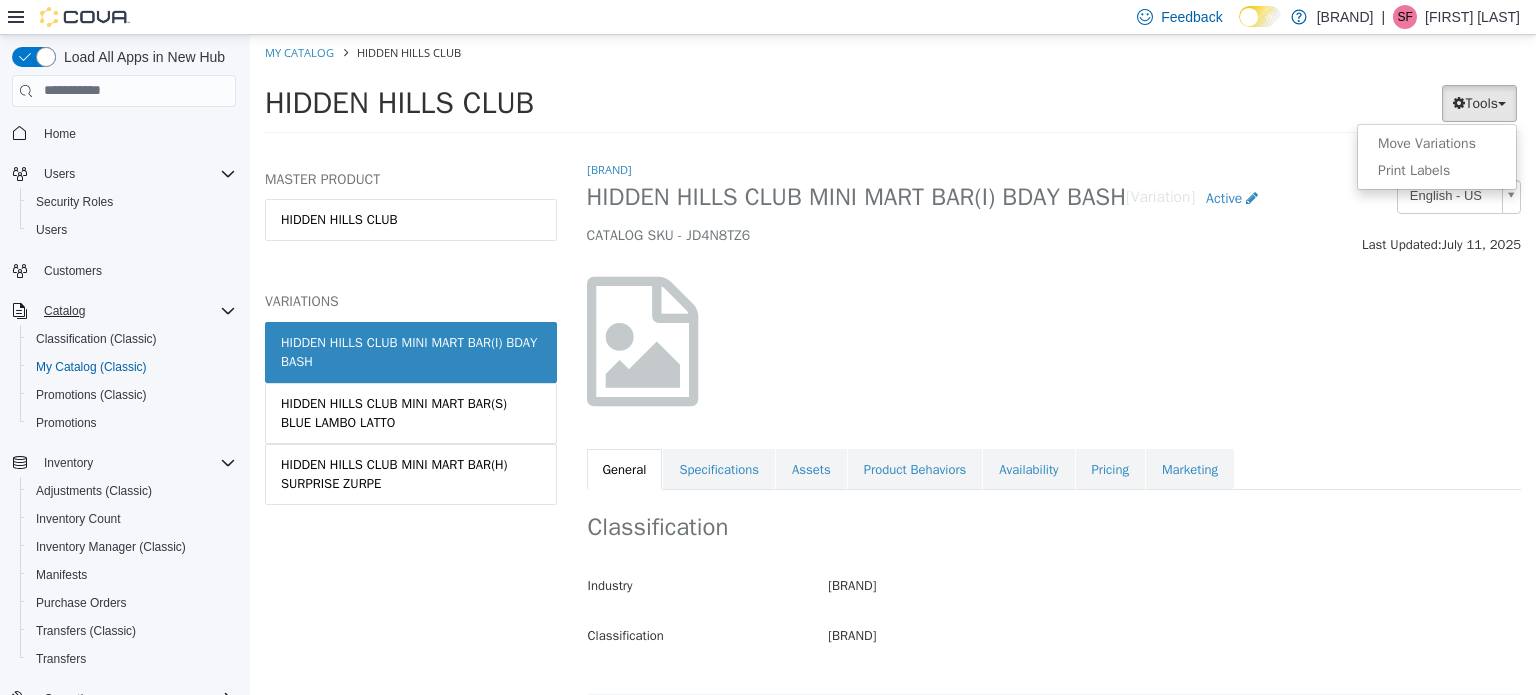 click on "HIDDEN HILLS CLUB" at bounding box center (733, 102) 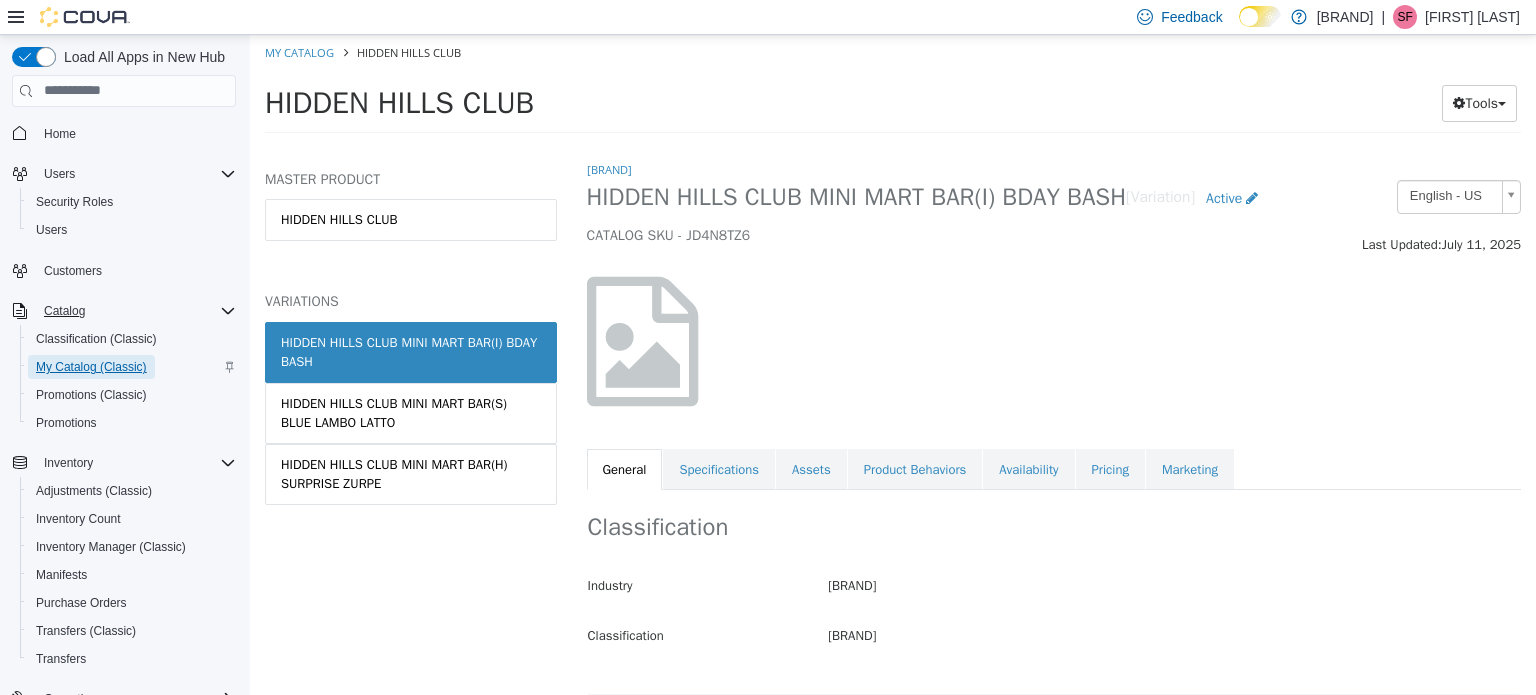 click on "My Catalog (Classic)" at bounding box center [91, 367] 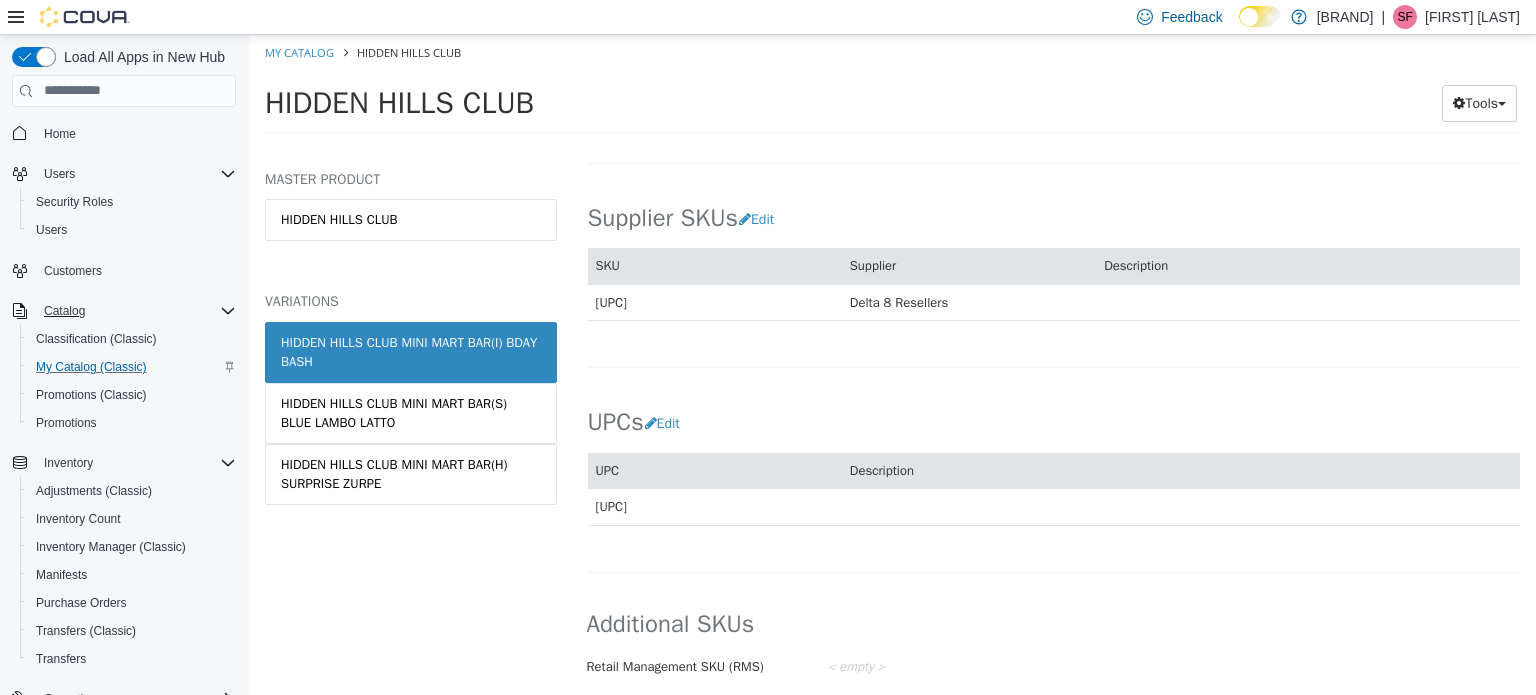 scroll, scrollTop: 165, scrollLeft: 0, axis: vertical 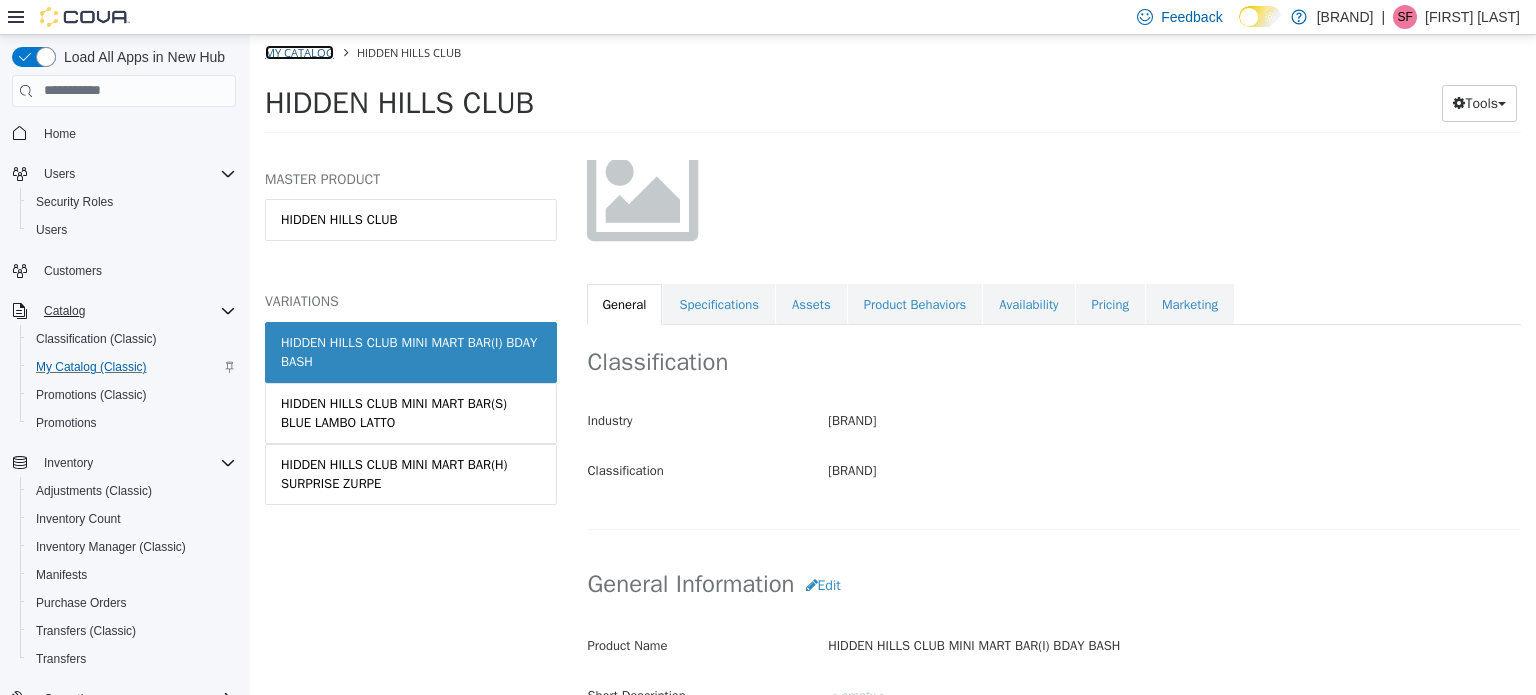 click on "My Catalog" at bounding box center (299, 51) 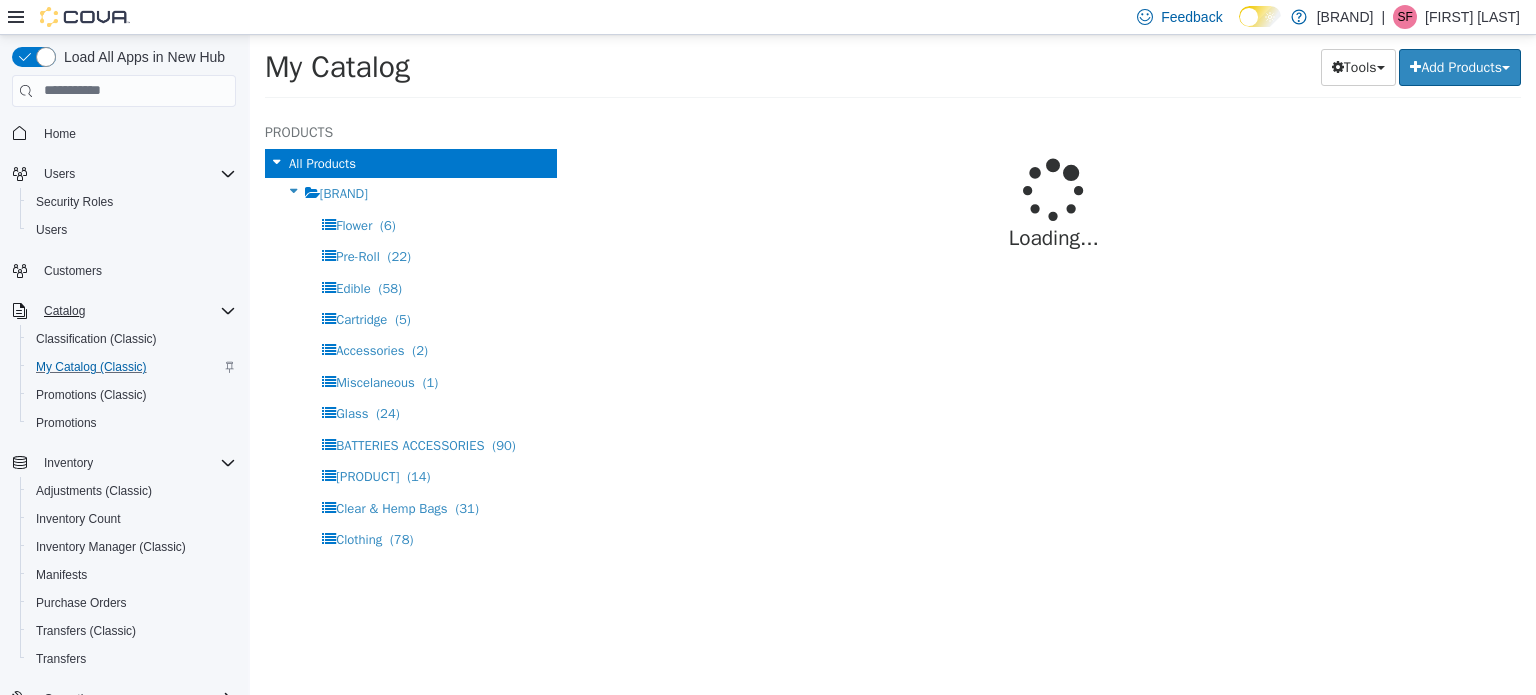 select on "**********" 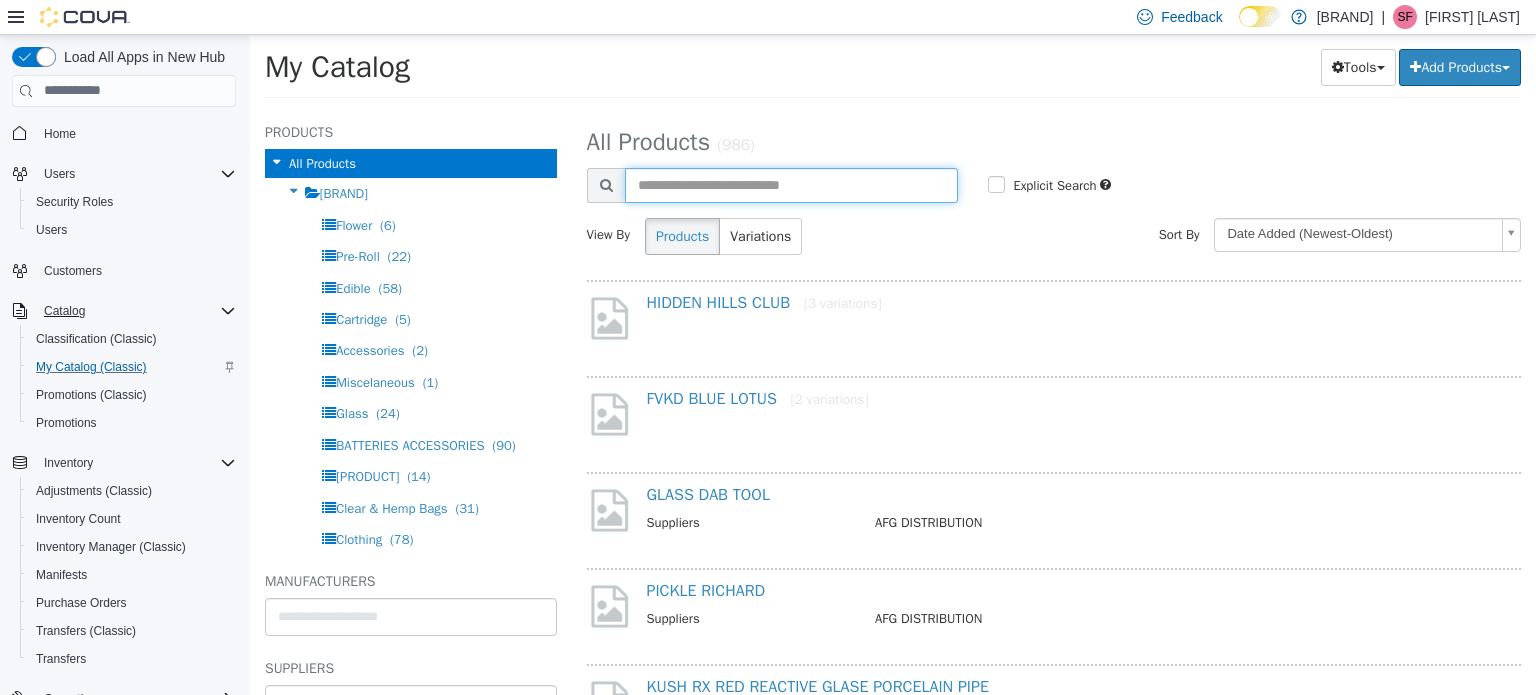click at bounding box center (792, 184) 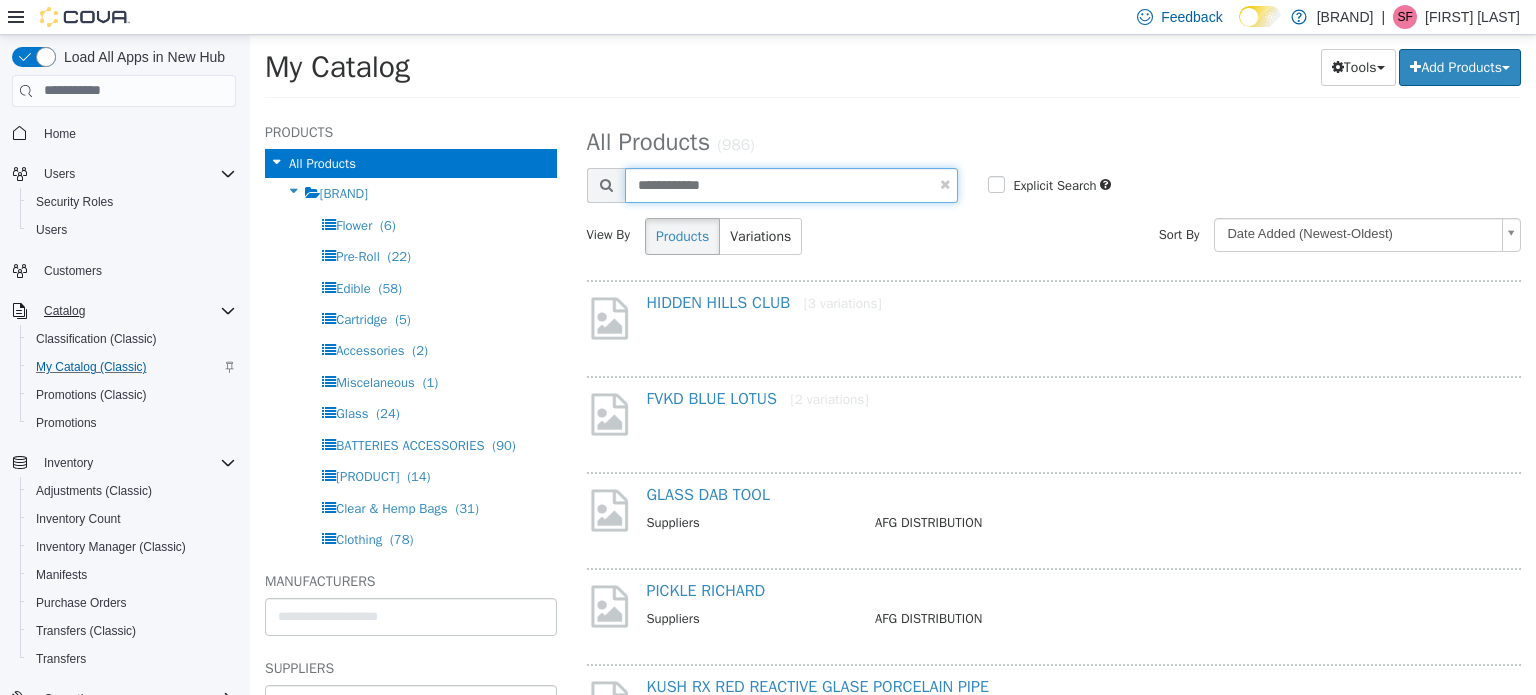 type on "**********" 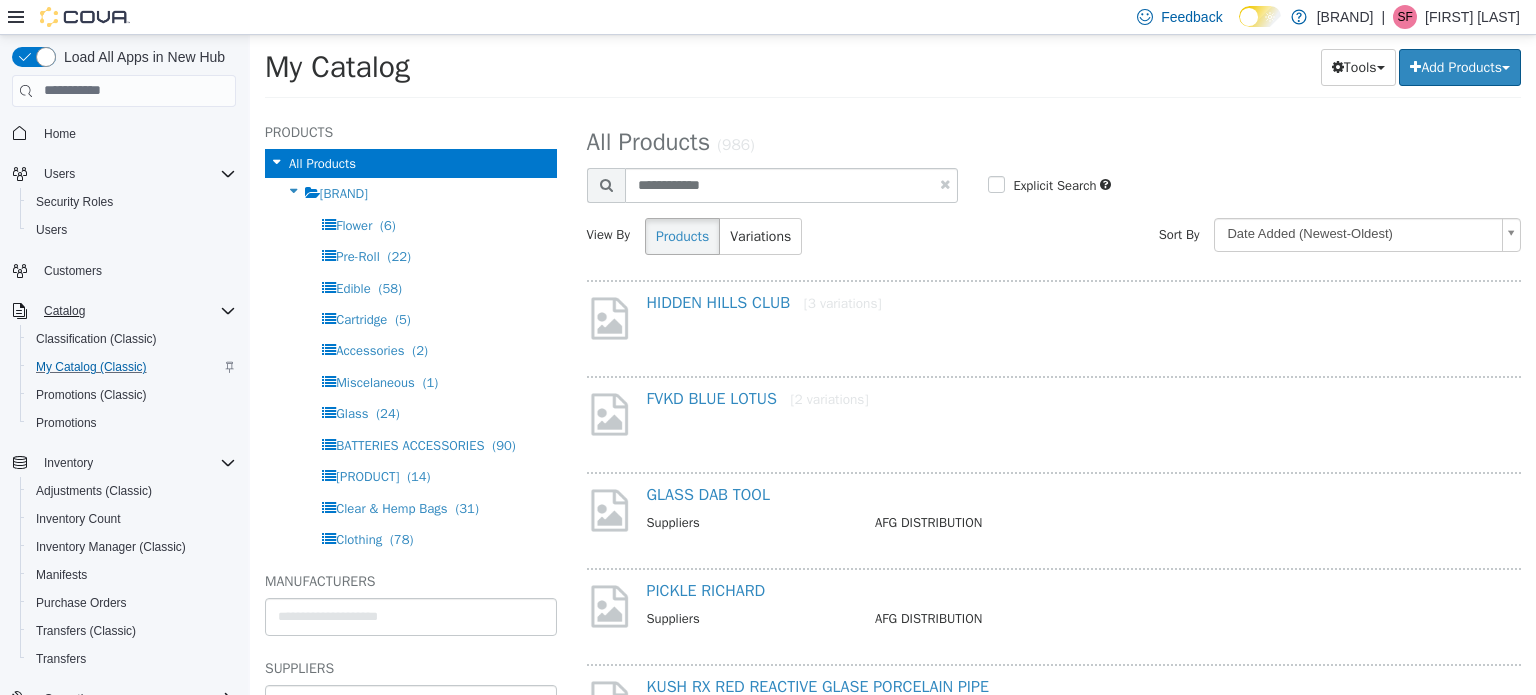 select on "**********" 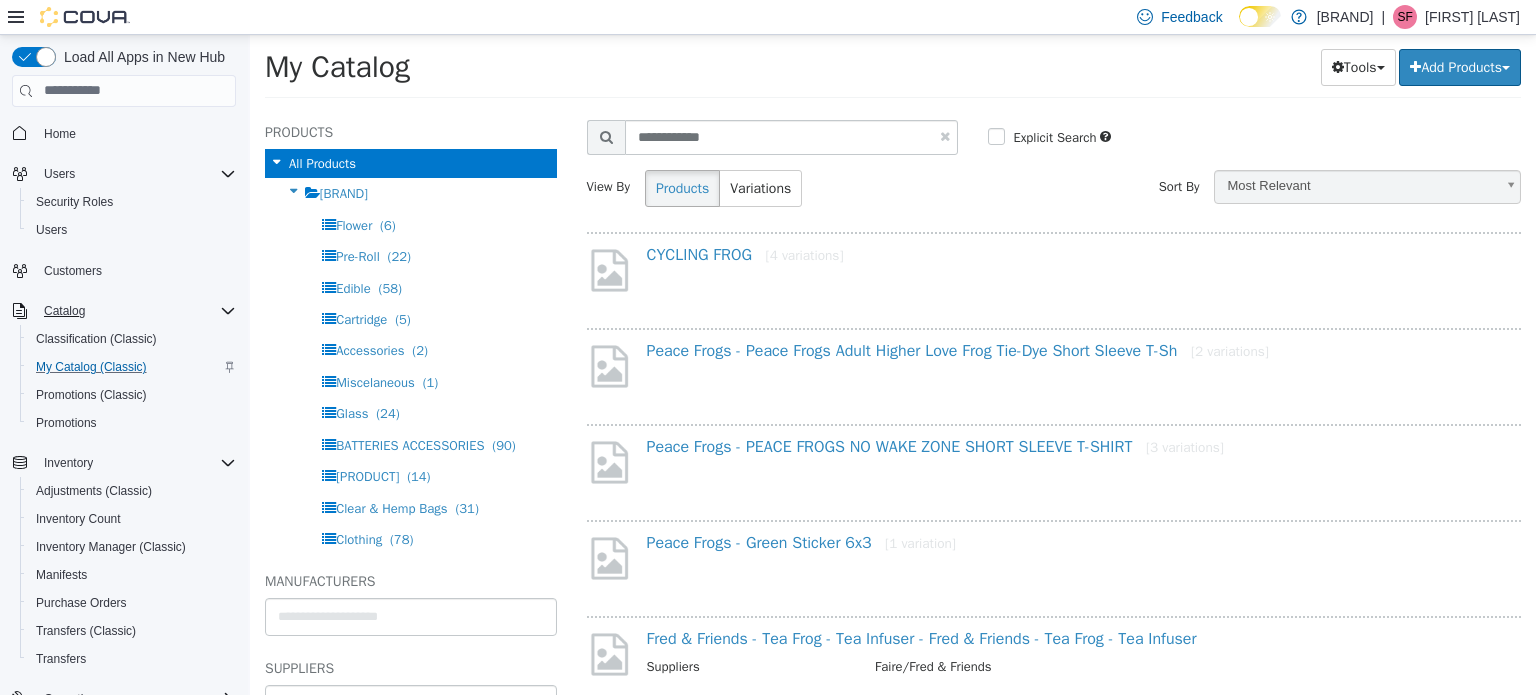 scroll, scrollTop: 36, scrollLeft: 0, axis: vertical 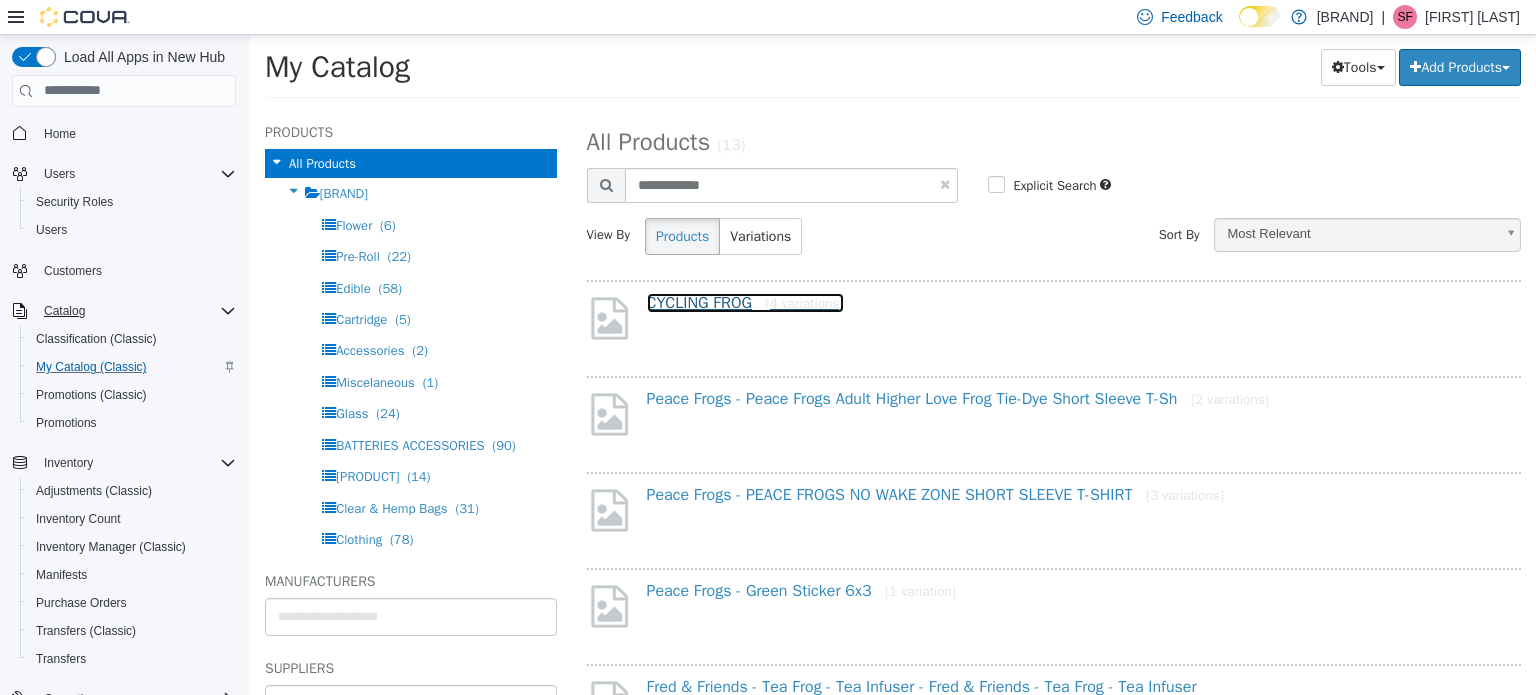 click on "CYCLING FROG
[4 variations]" at bounding box center [745, 302] 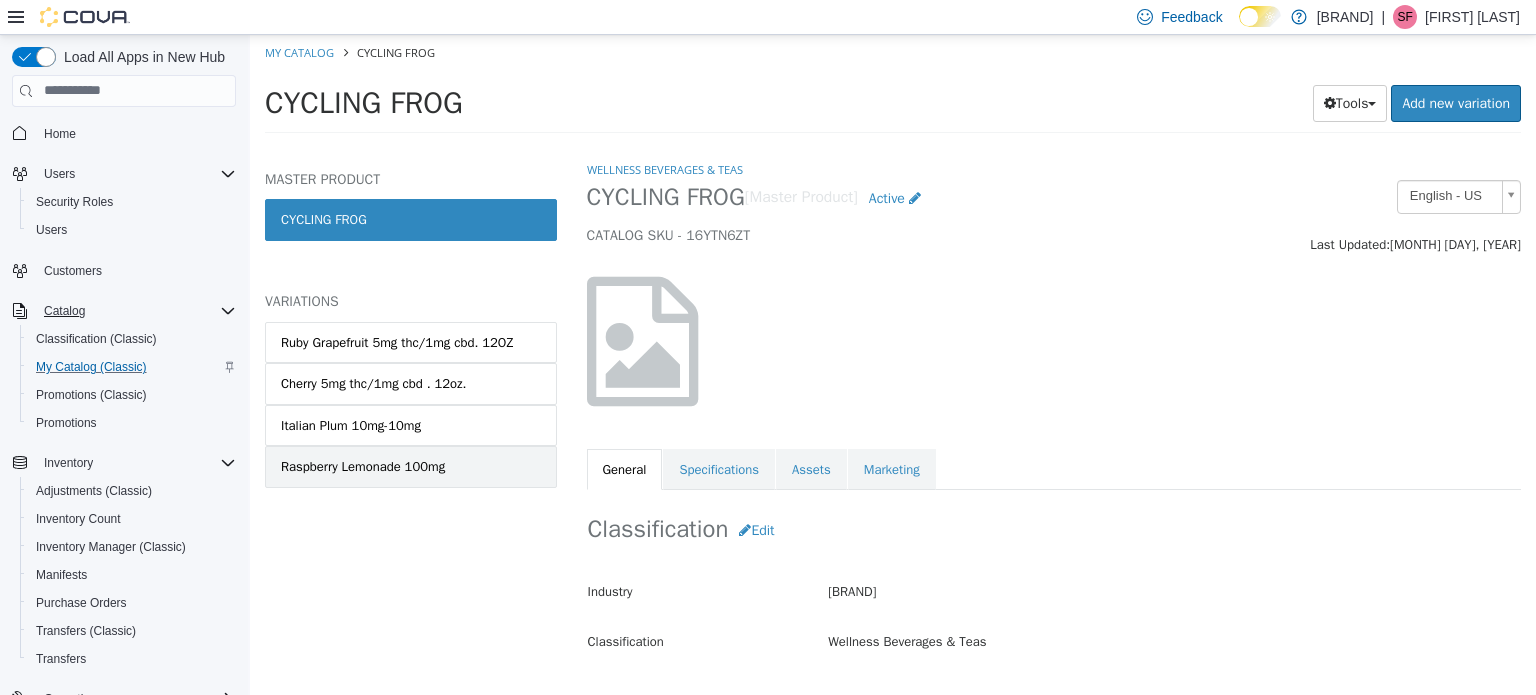 click on "Raspberry Lemonade 100mg" at bounding box center [363, 466] 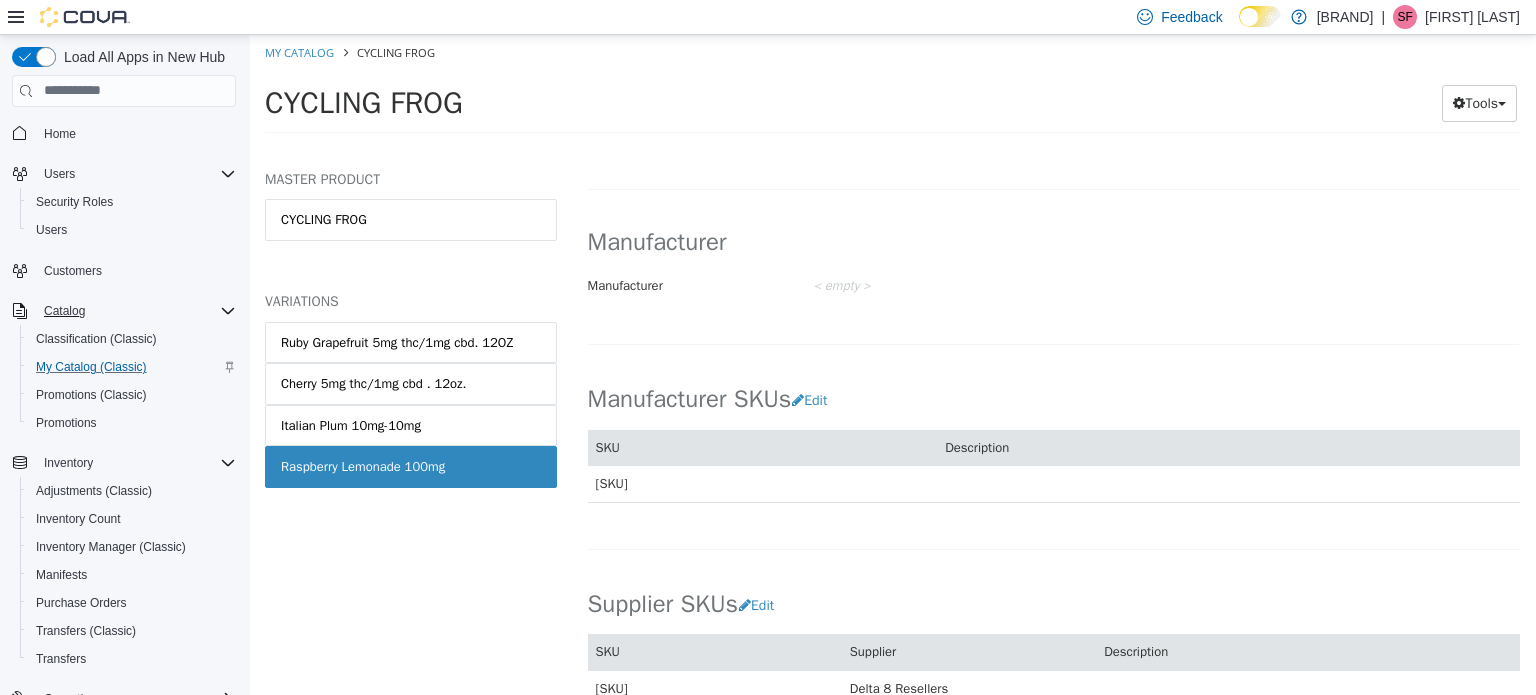 scroll, scrollTop: 883, scrollLeft: 0, axis: vertical 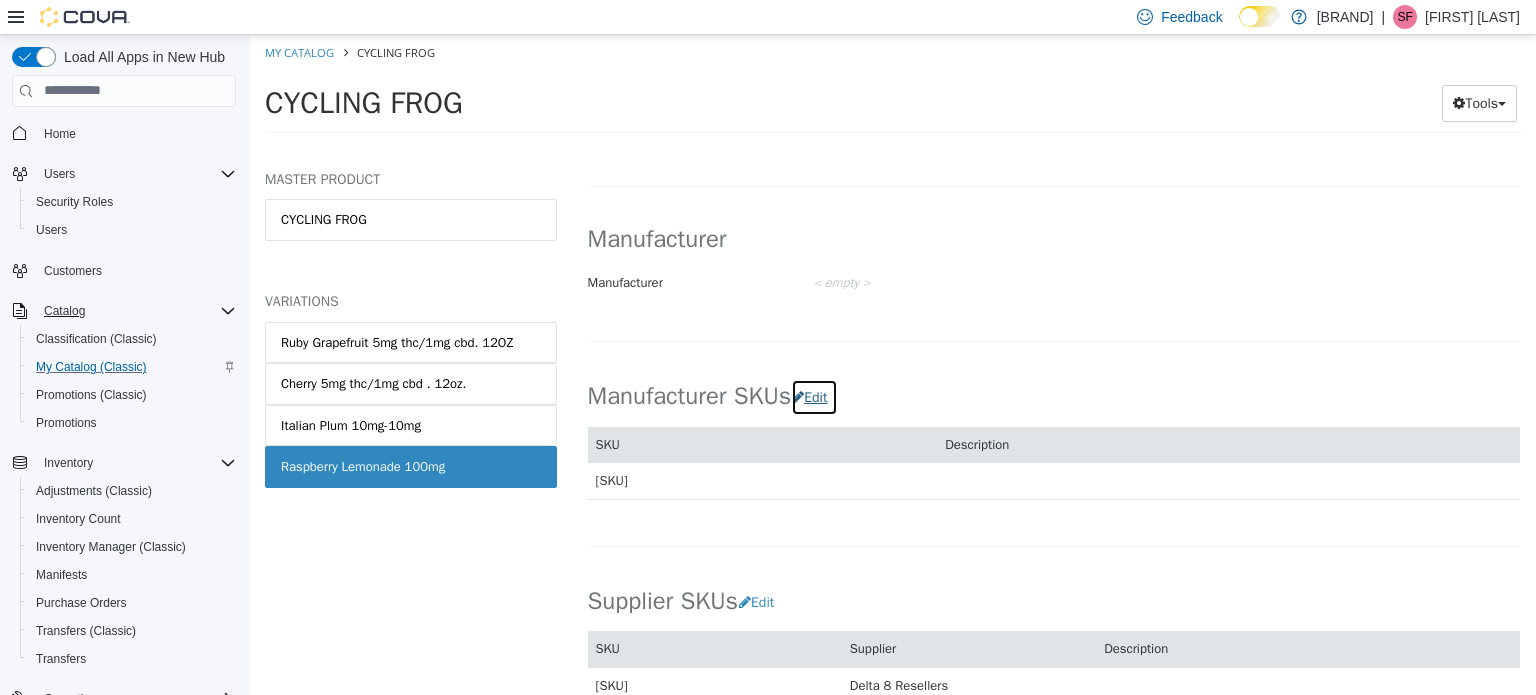 click on "Edit" at bounding box center [814, 396] 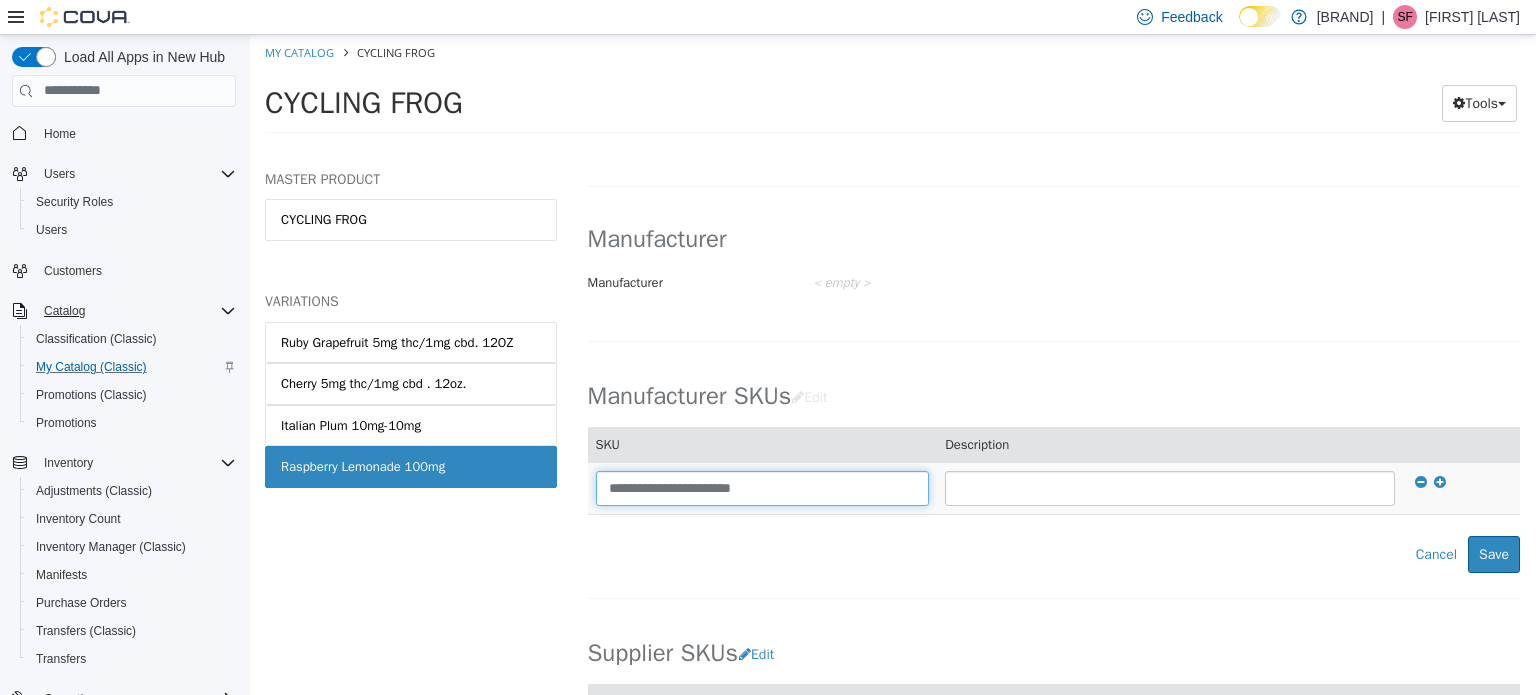 click on "**********" at bounding box center [763, 487] 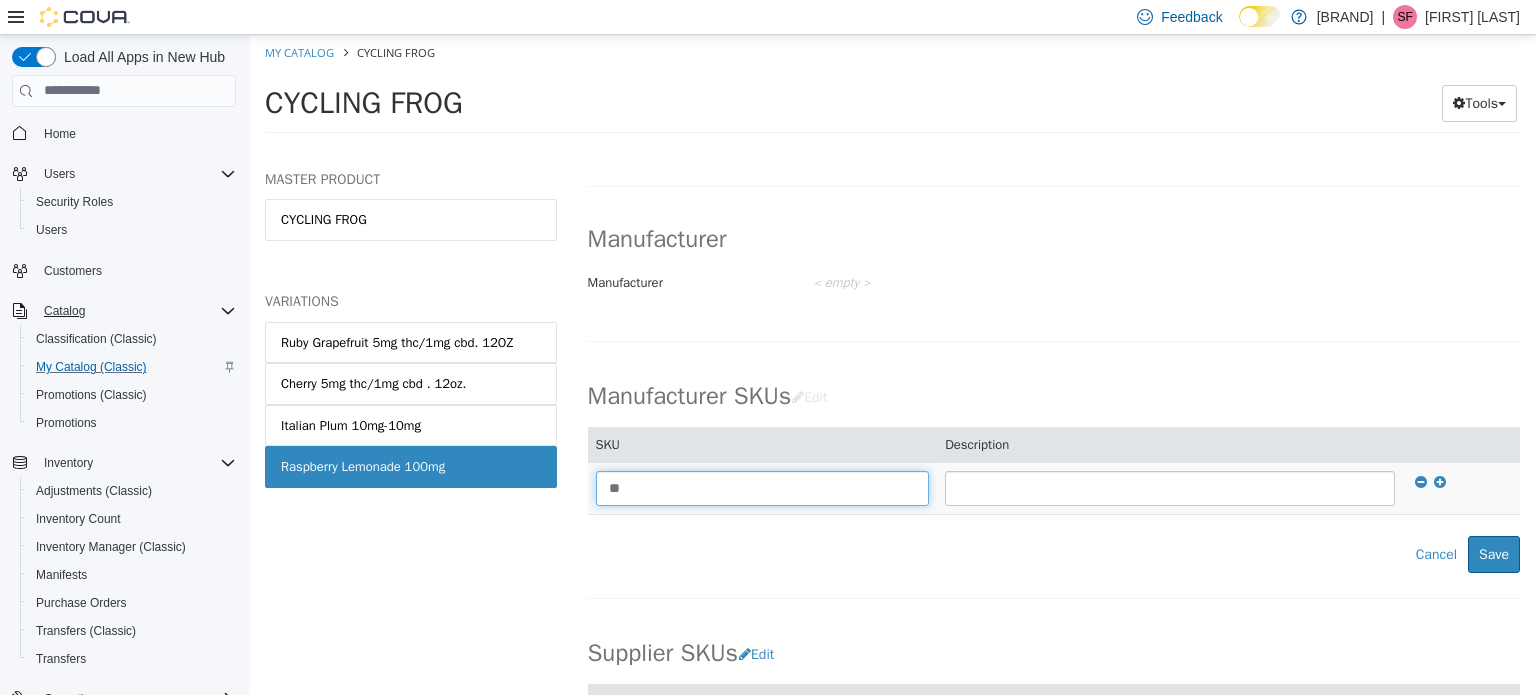 type on "*" 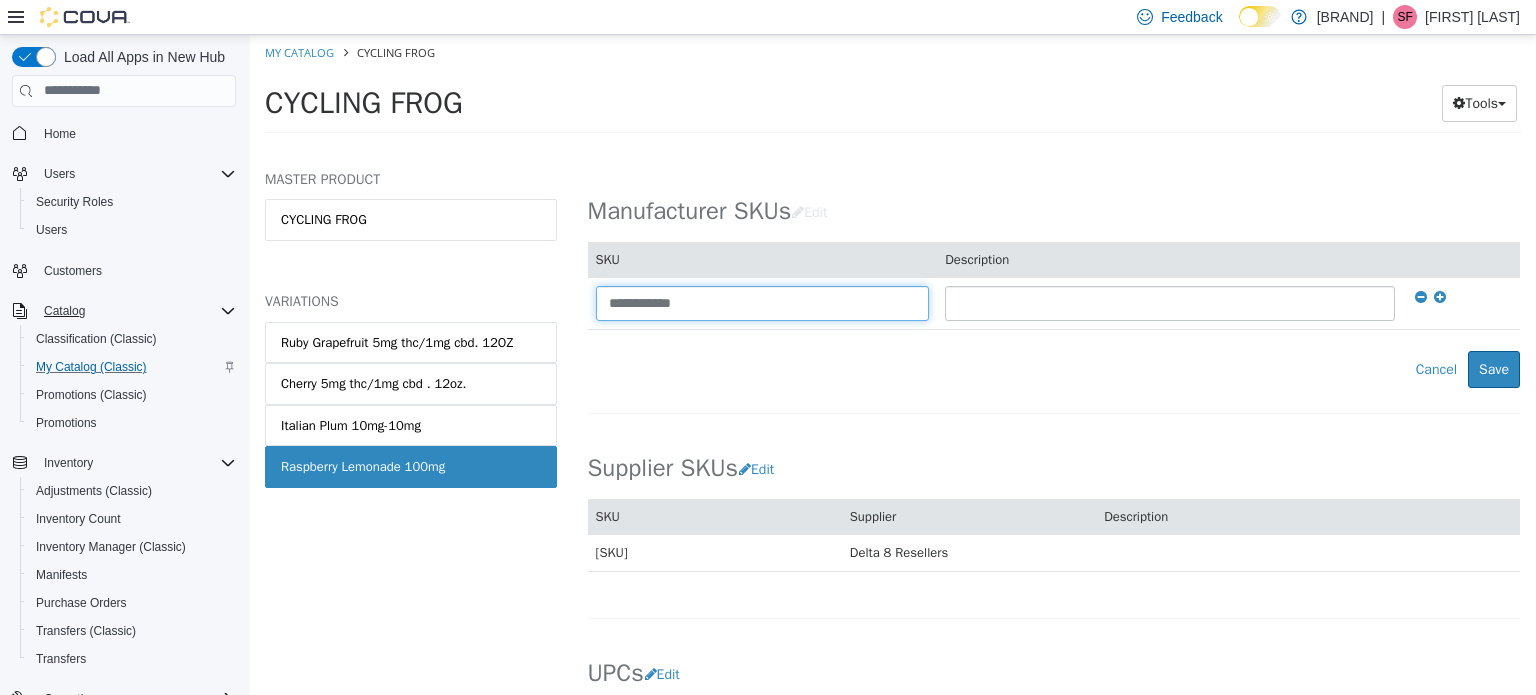 scroll, scrollTop: 1085, scrollLeft: 0, axis: vertical 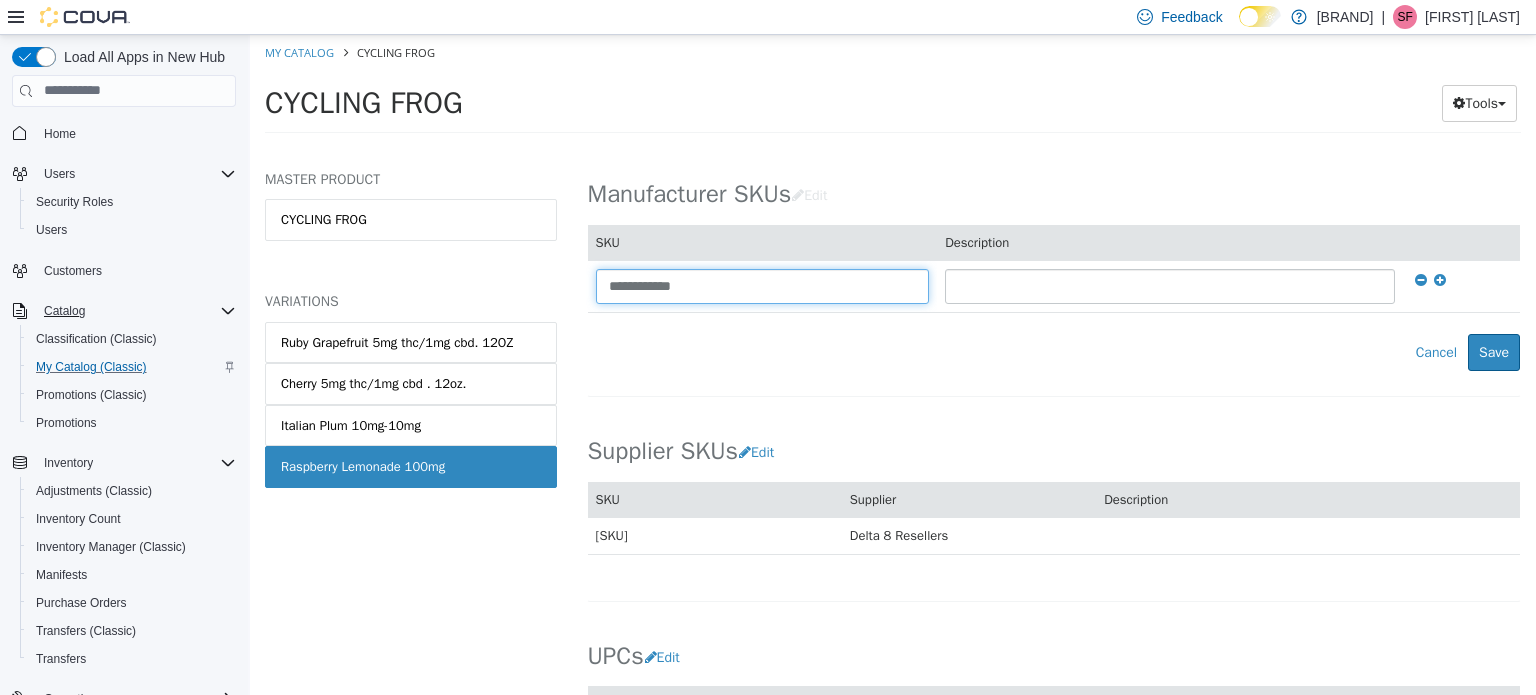 drag, startPoint x: 708, startPoint y: 281, endPoint x: 584, endPoint y: 286, distance: 124.10077 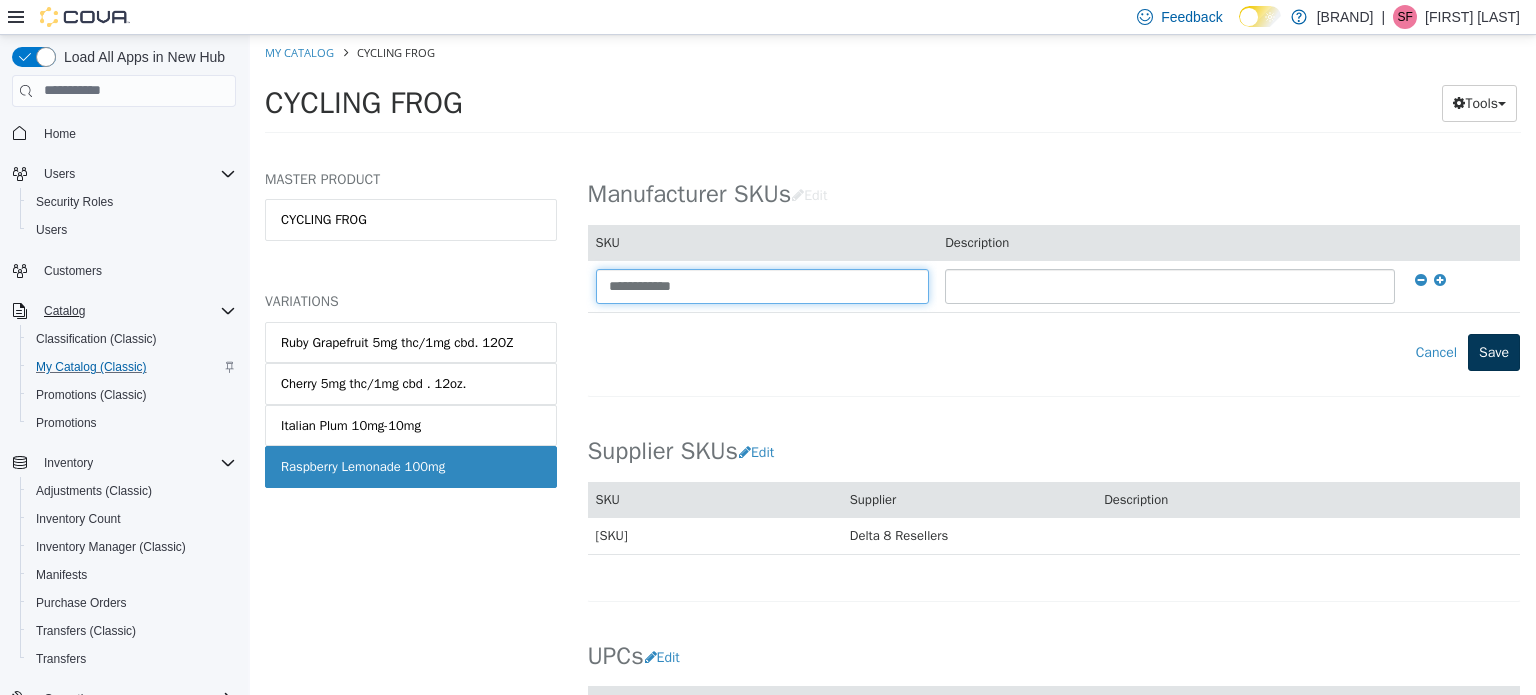 type on "**********" 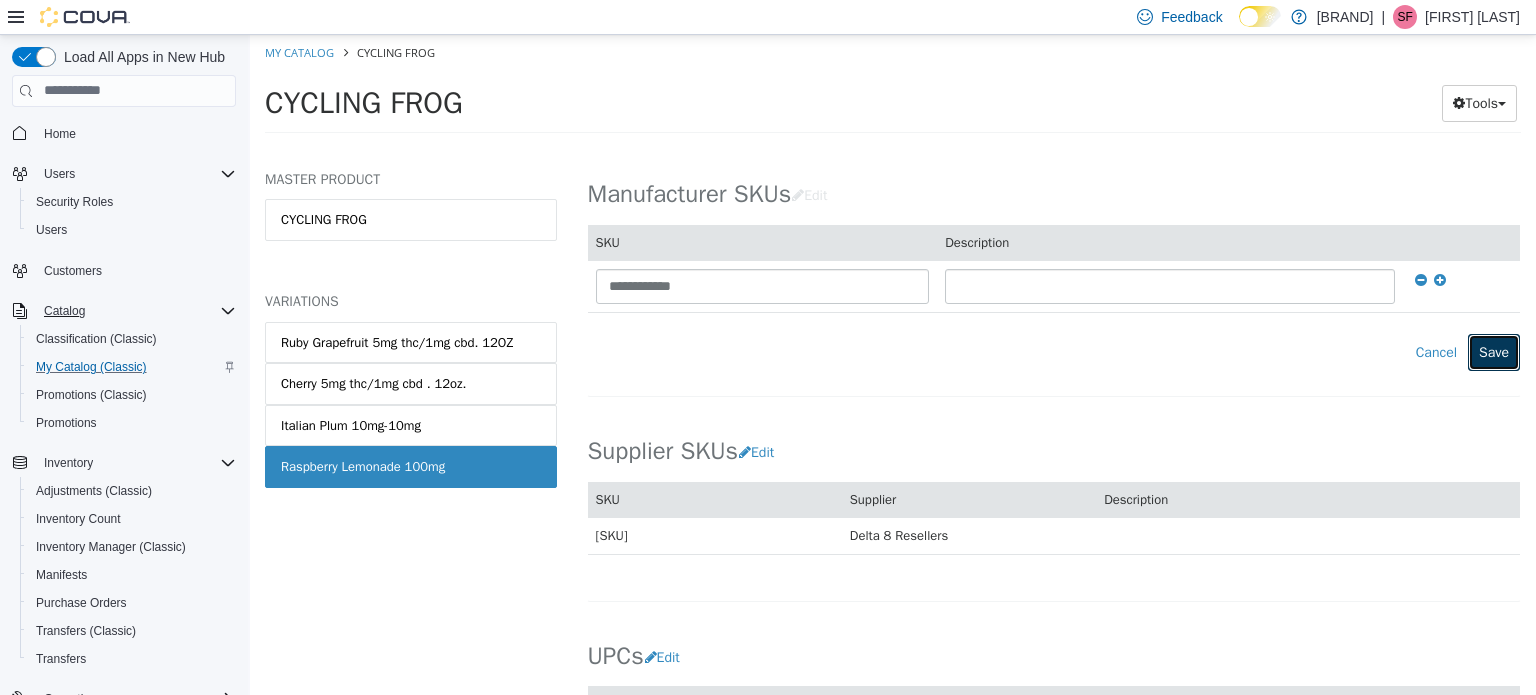 click on "Save" at bounding box center (1494, 351) 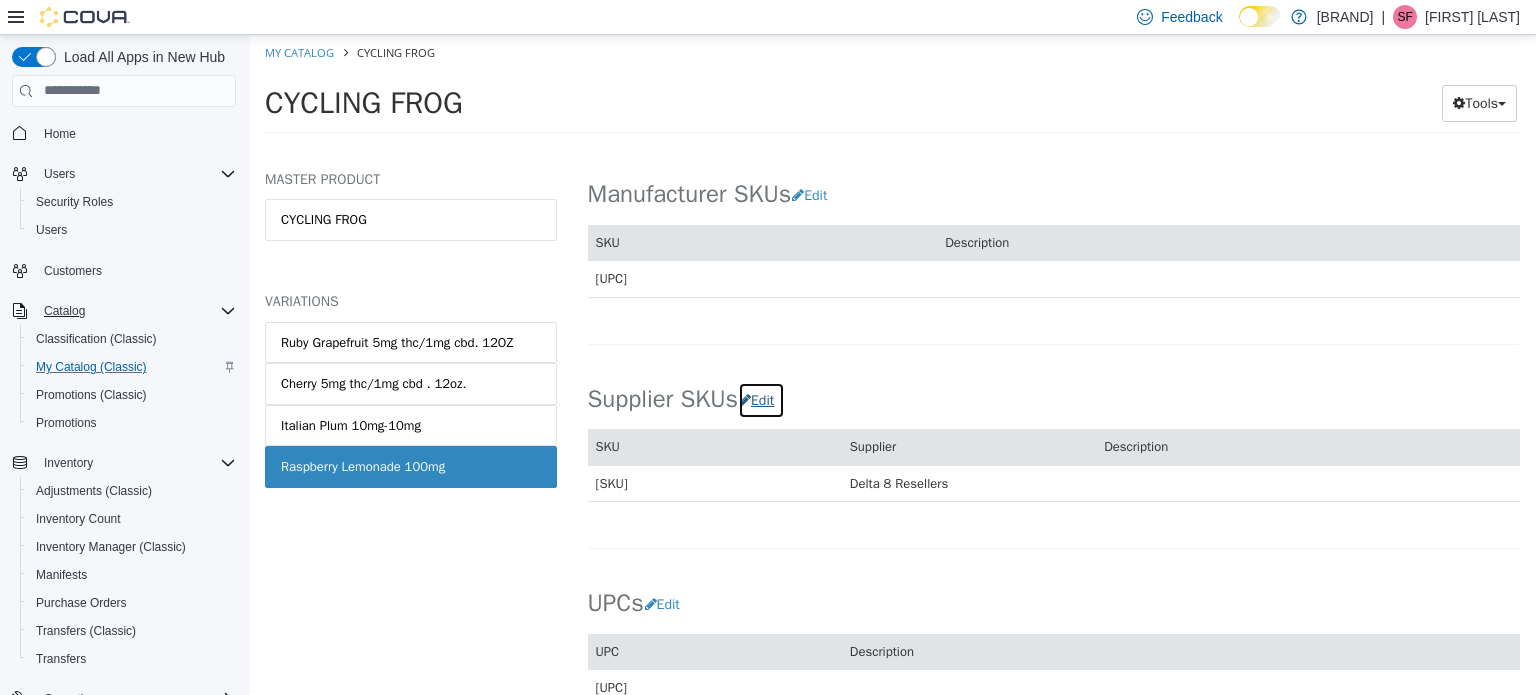 click on "Edit" at bounding box center [761, 399] 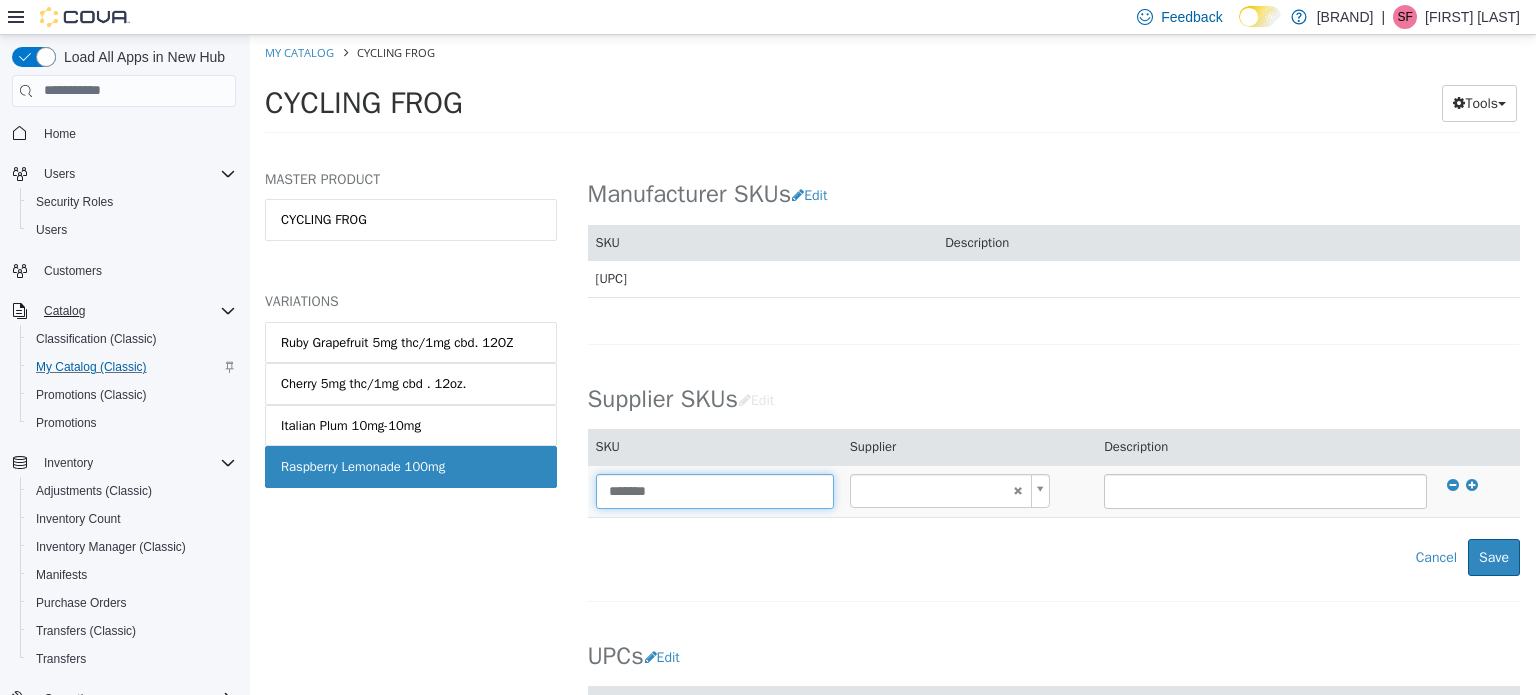 click on "*******" at bounding box center [715, 490] 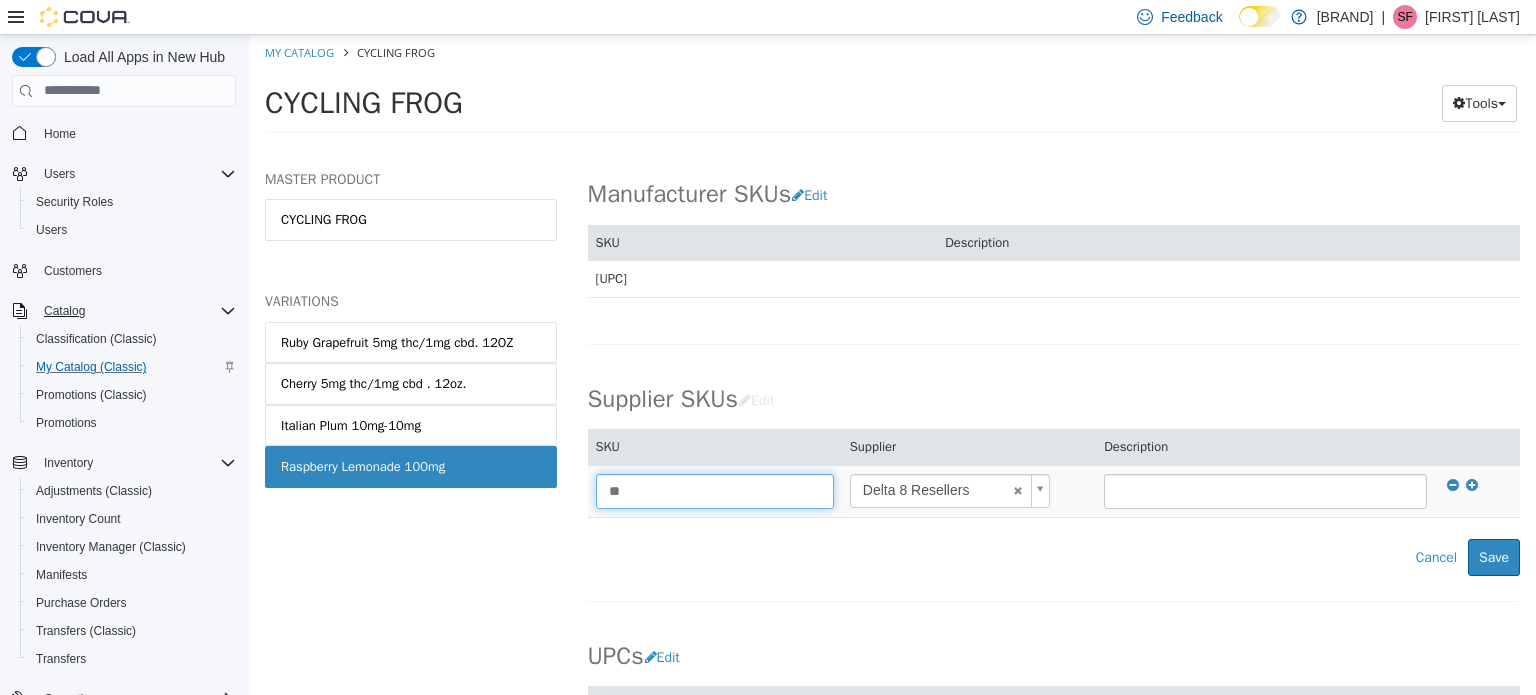 type on "*" 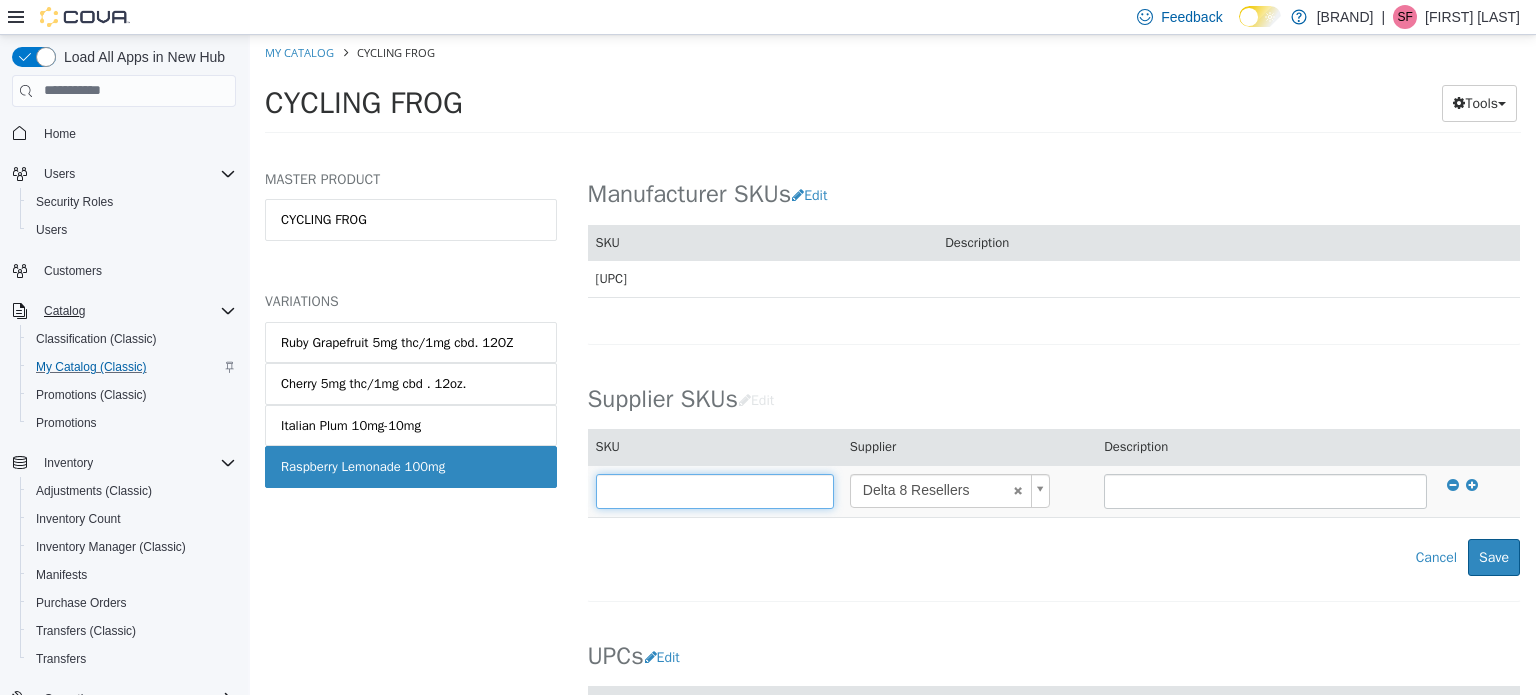 paste on "**********" 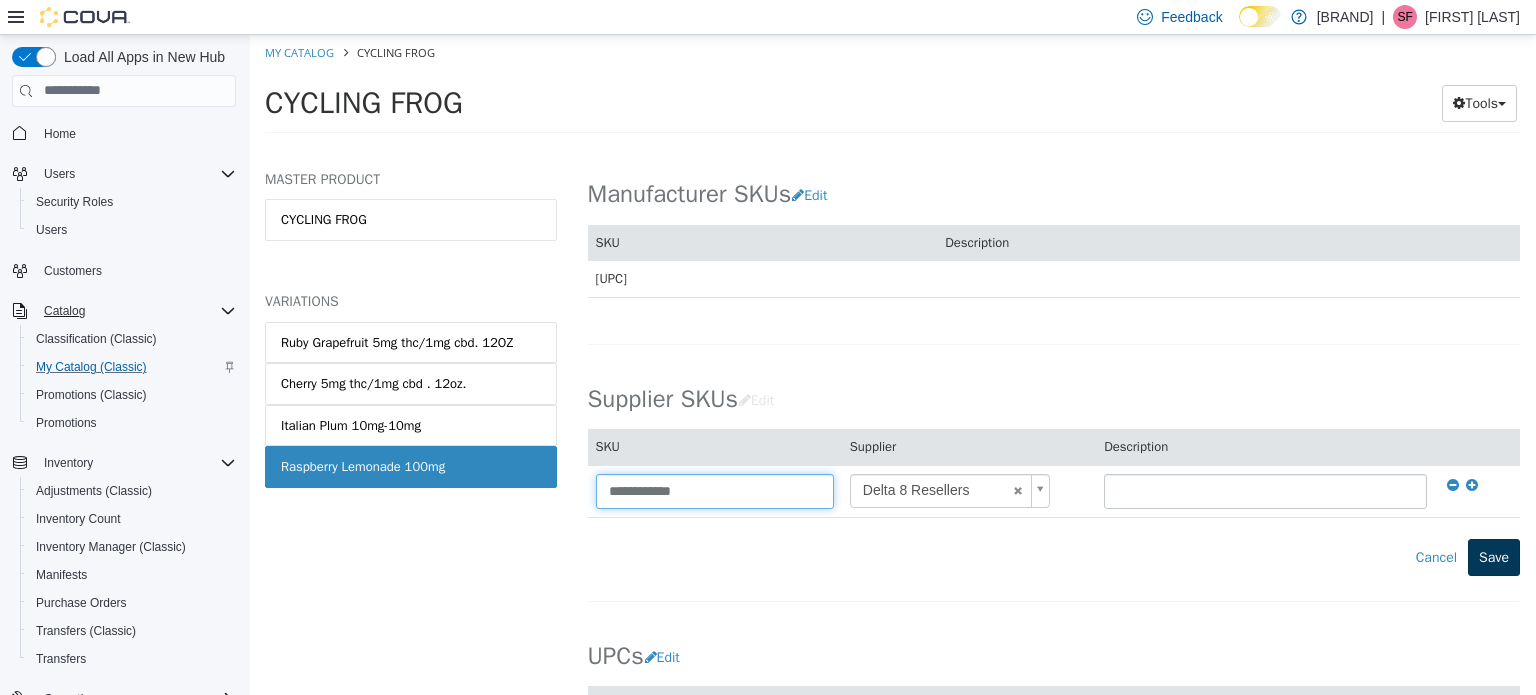 type on "**********" 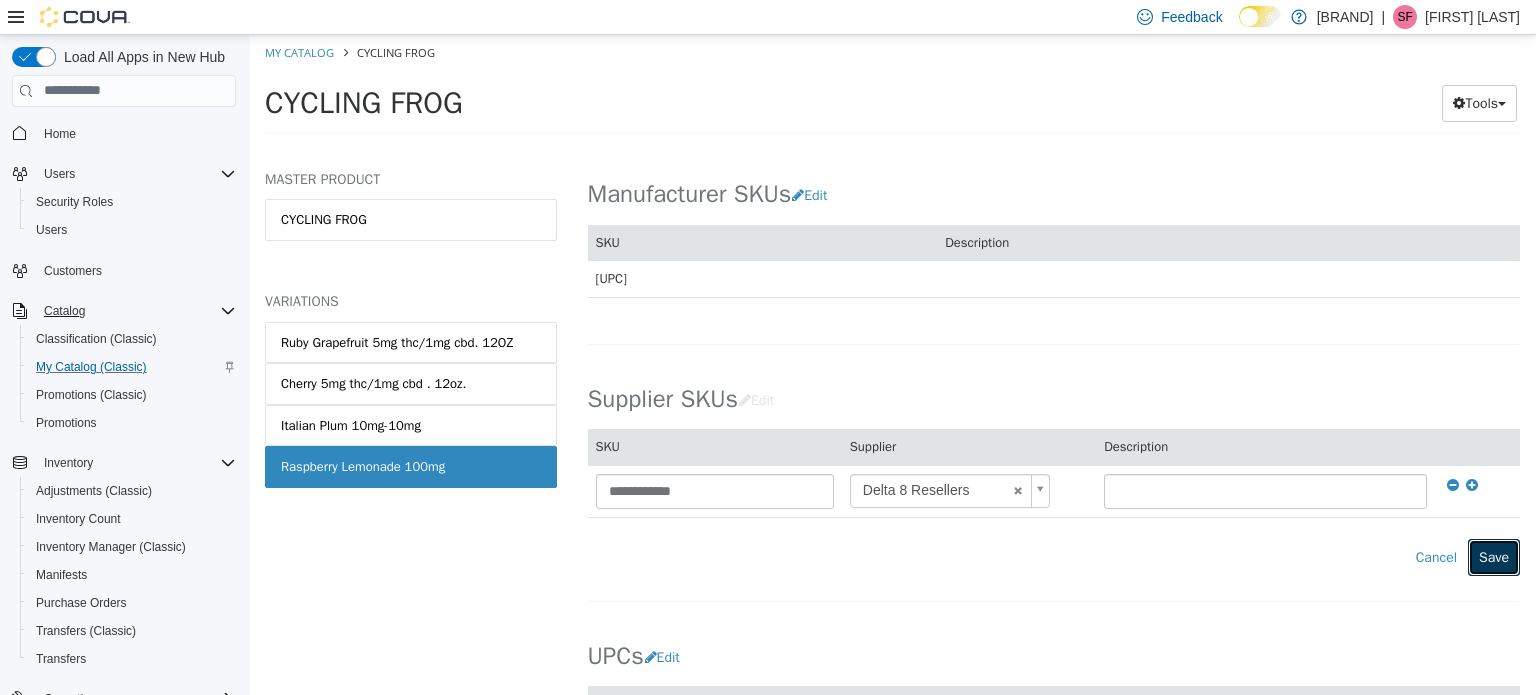 click on "Save" at bounding box center (1494, 556) 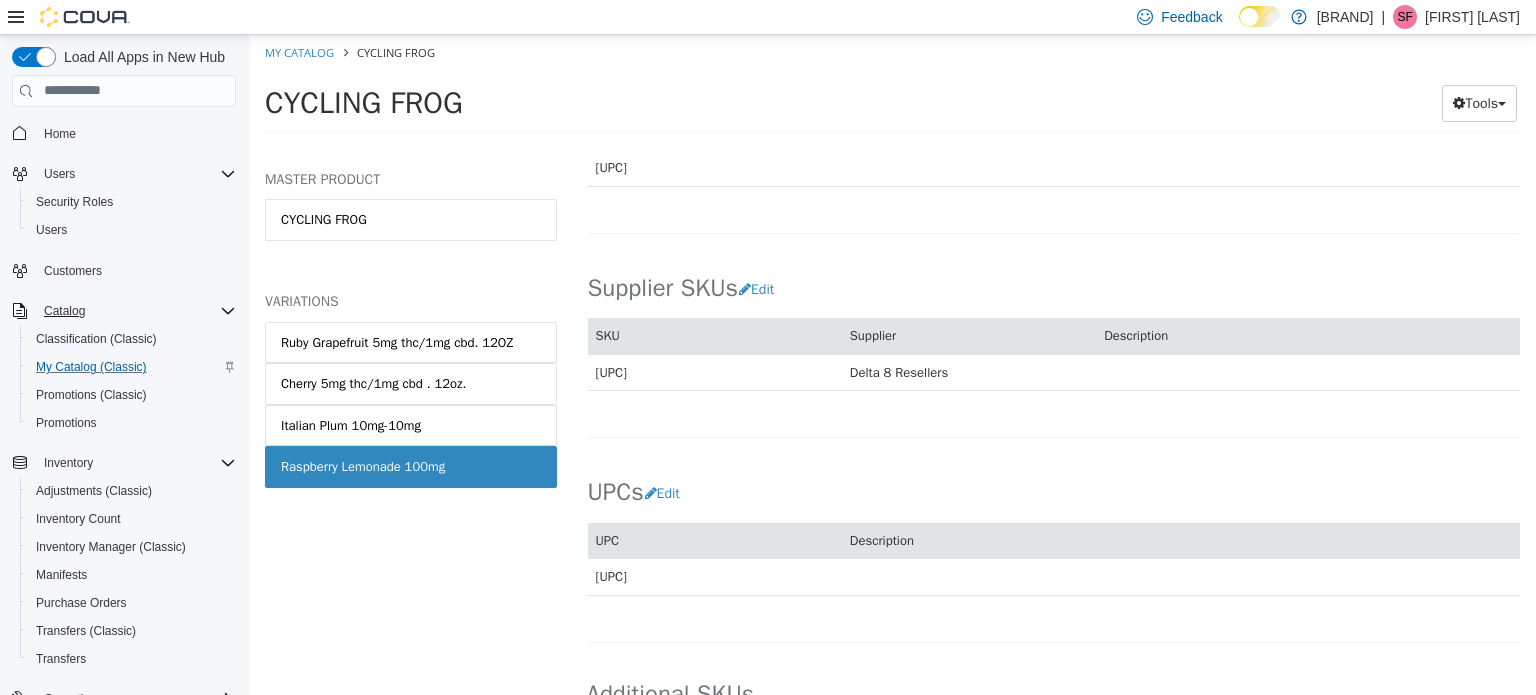 scroll, scrollTop: 1199, scrollLeft: 0, axis: vertical 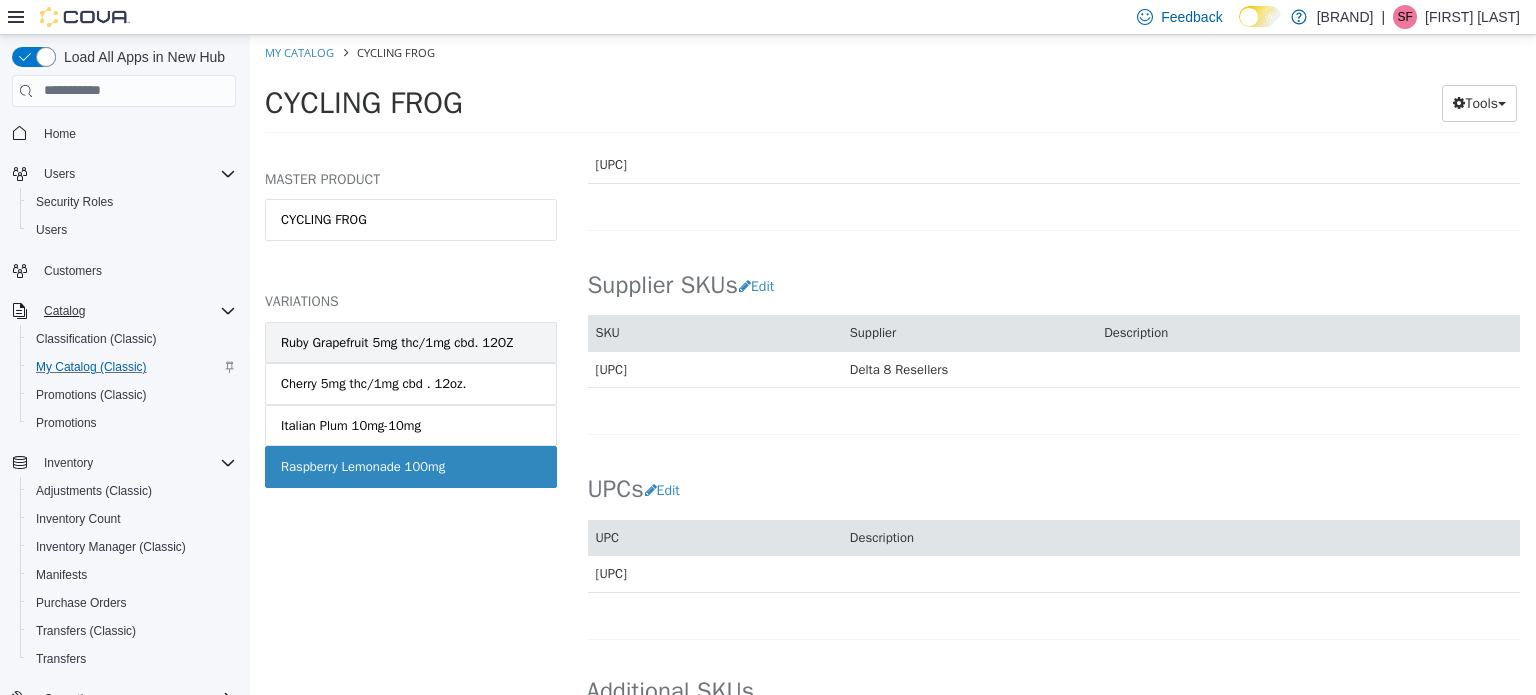 click on "Ruby Grapefruit 5mg thc/1mg cbd. 12OZ" at bounding box center (397, 342) 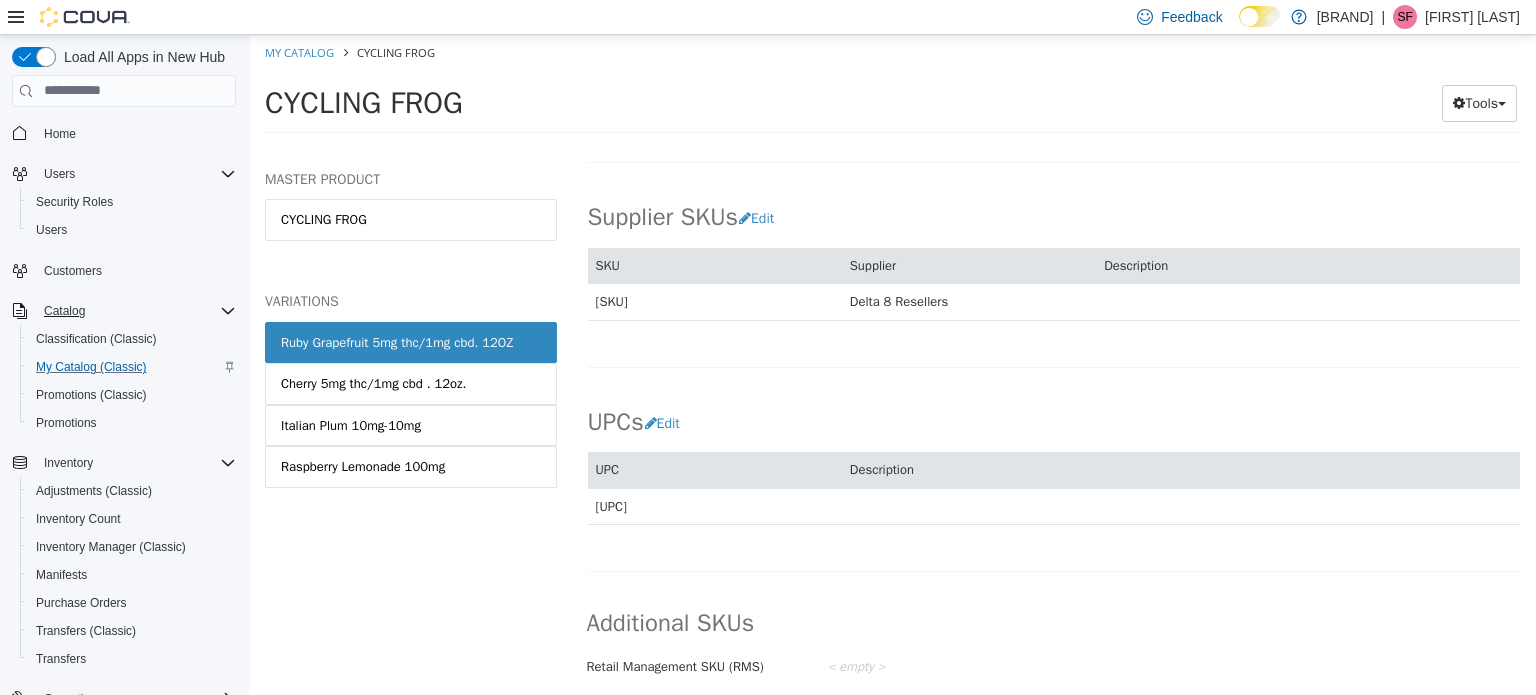 scroll, scrollTop: 1197, scrollLeft: 0, axis: vertical 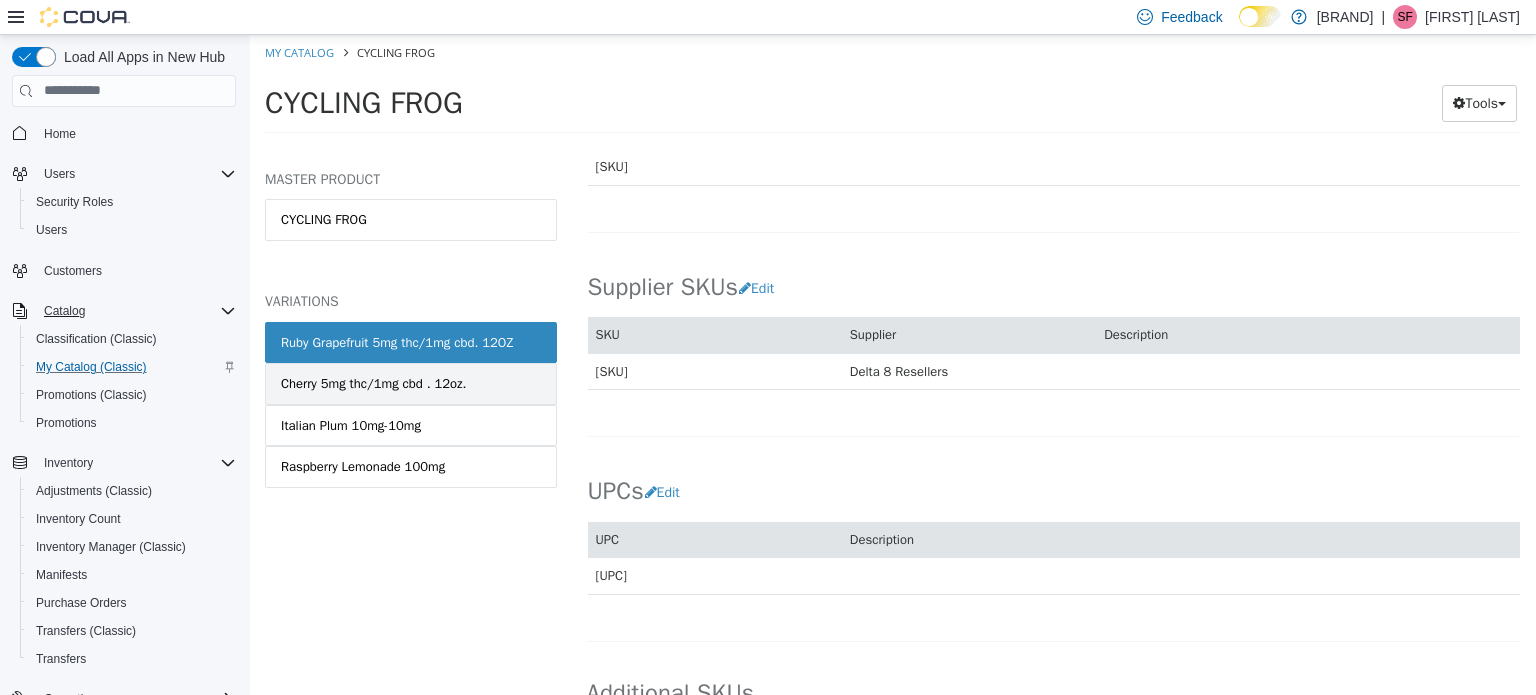 click on "Cherry 5mg thc/1mg cbd . 12oz." at bounding box center [373, 383] 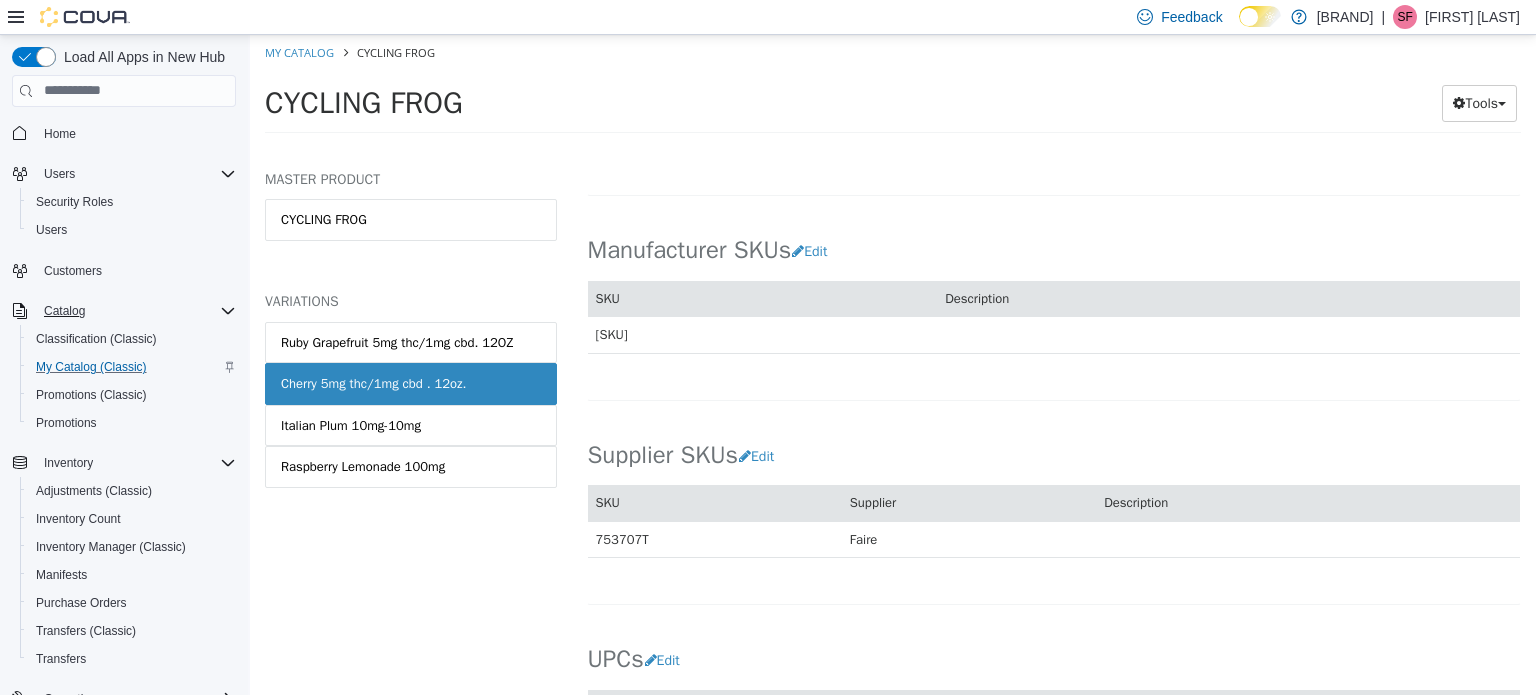 scroll, scrollTop: 1197, scrollLeft: 0, axis: vertical 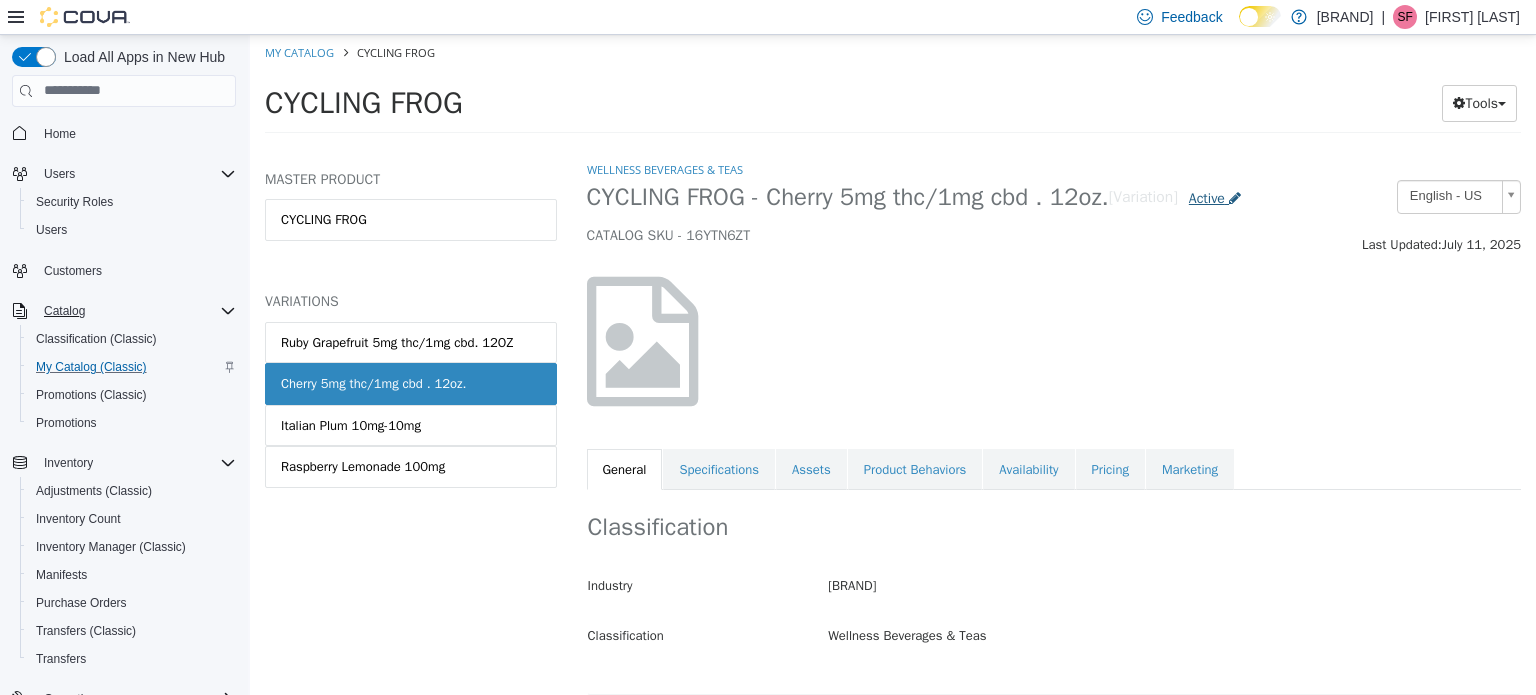 click on "Active" at bounding box center (1207, 197) 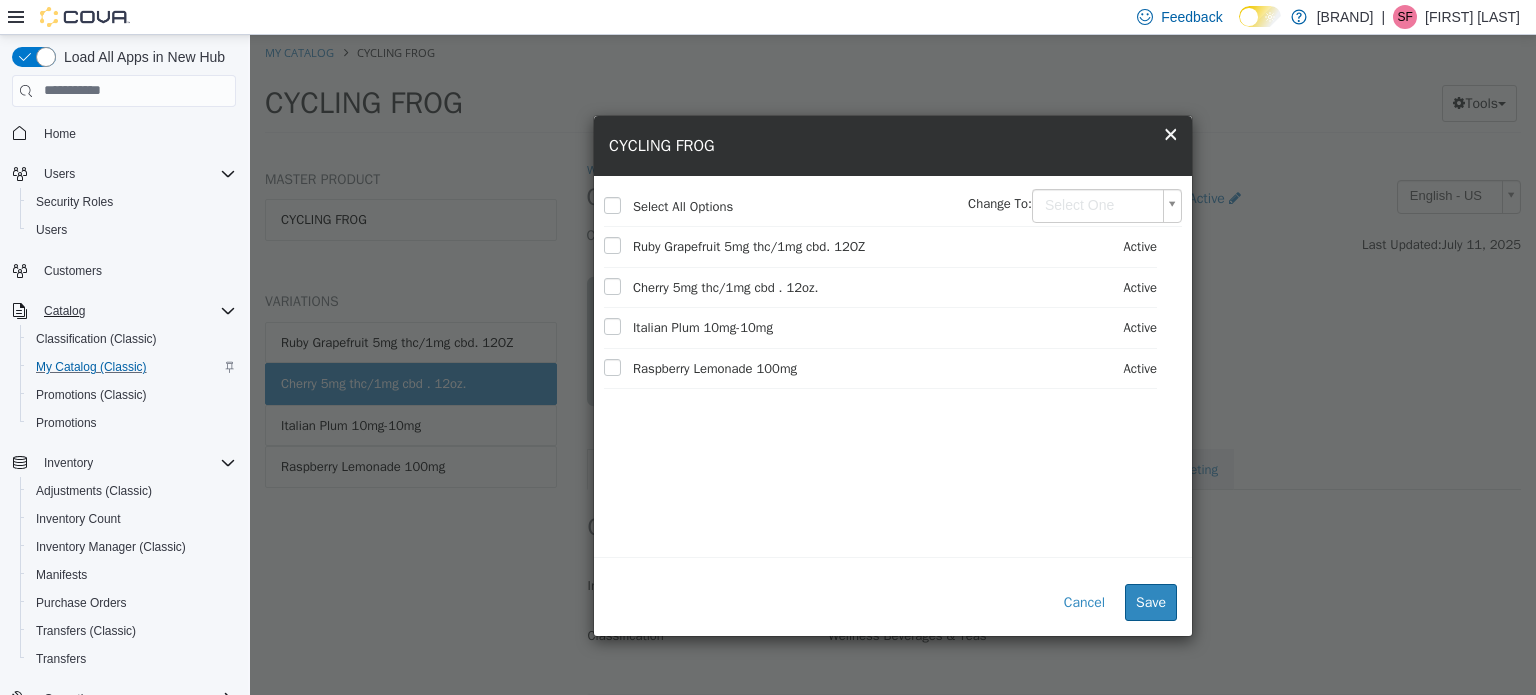 click on "×" at bounding box center [1170, 132] 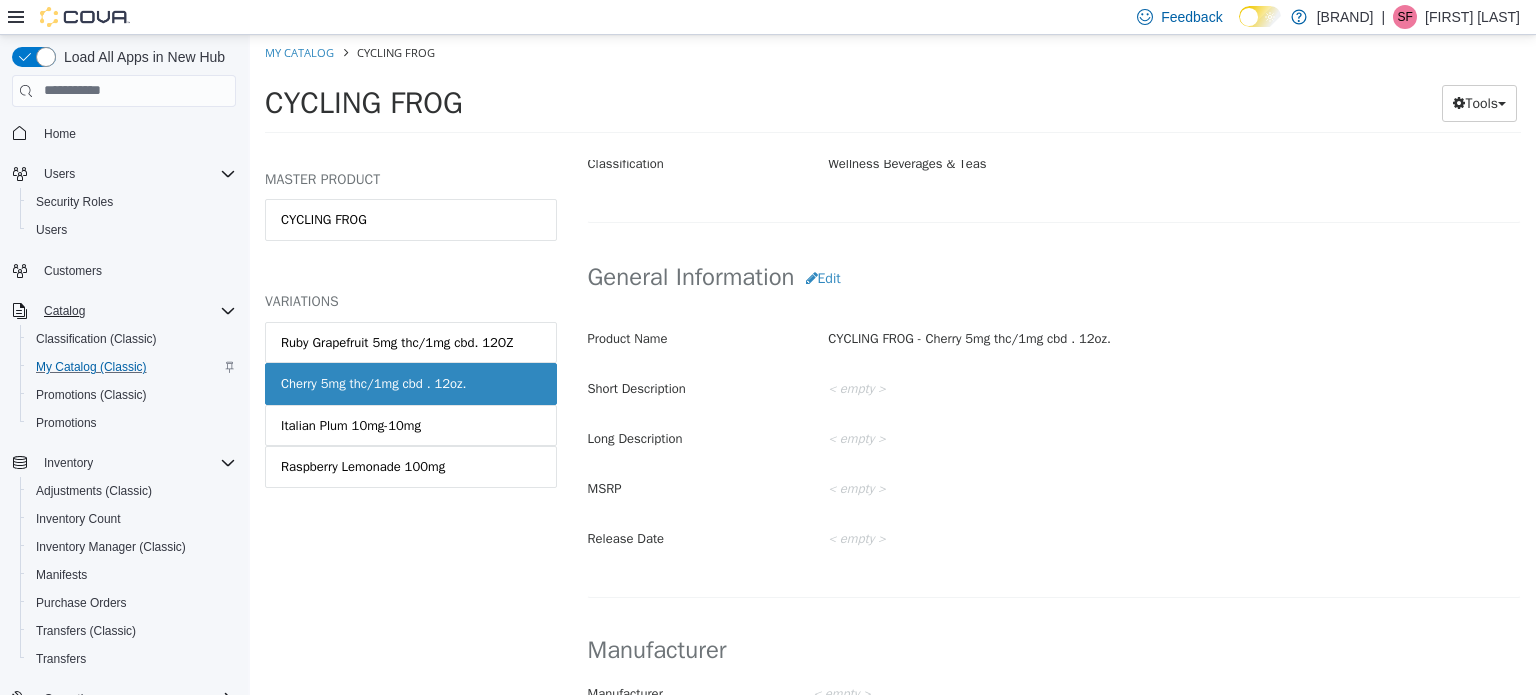 scroll, scrollTop: 475, scrollLeft: 0, axis: vertical 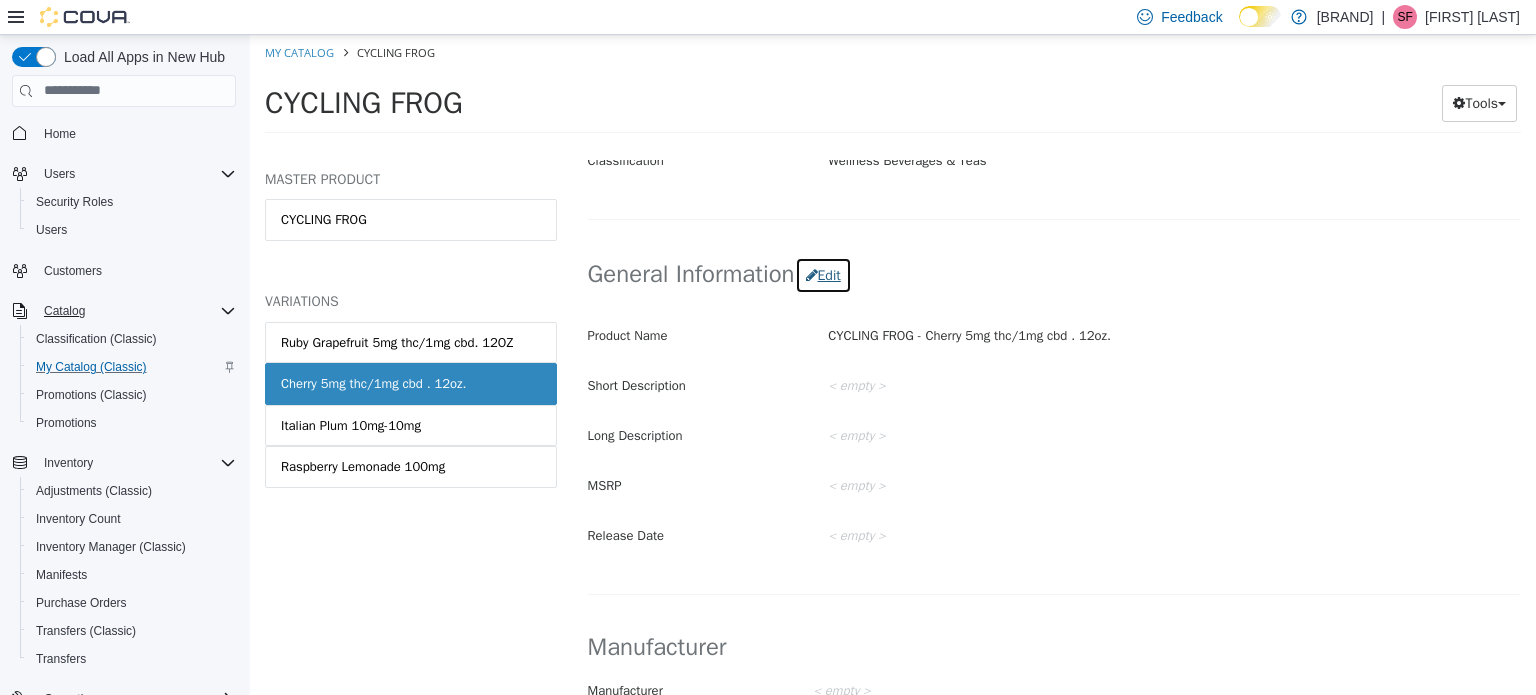 click on "Edit" at bounding box center (823, 274) 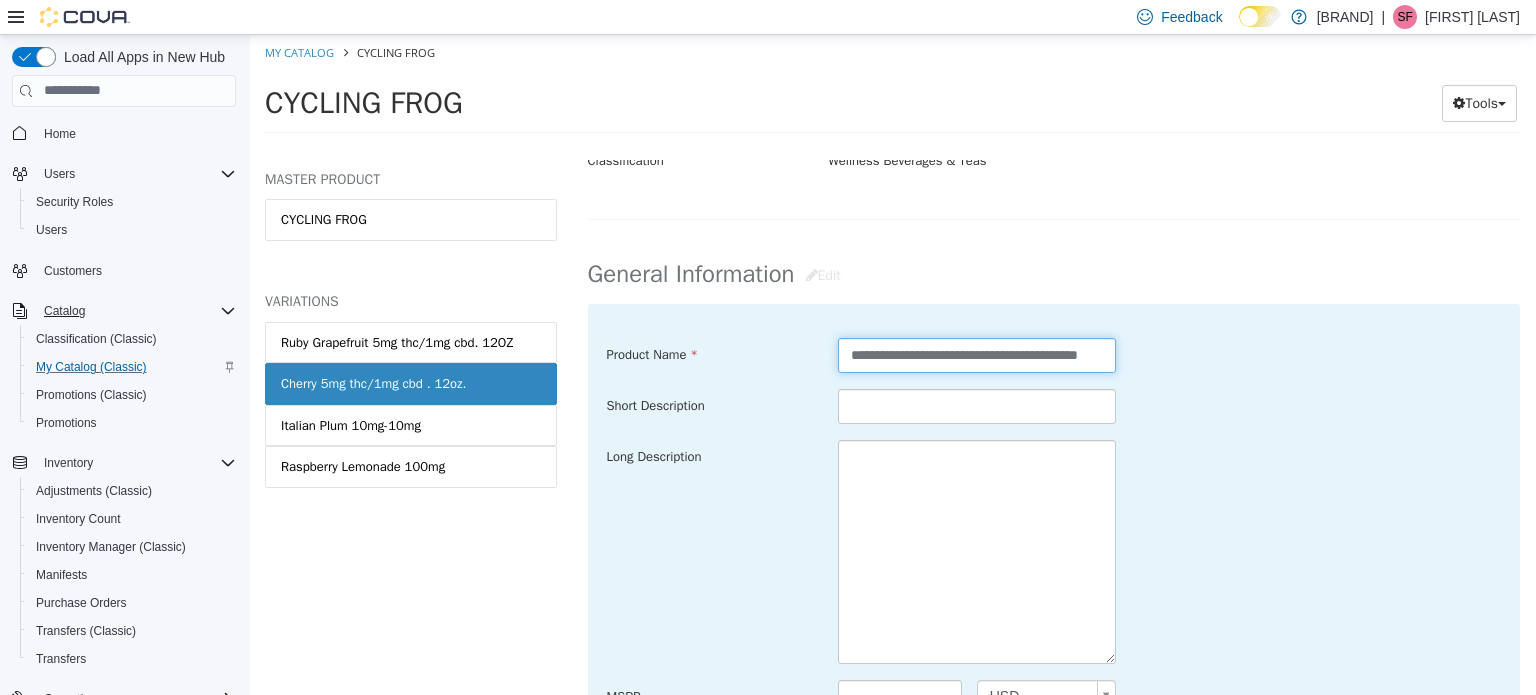 click on "**********" at bounding box center (977, 354) 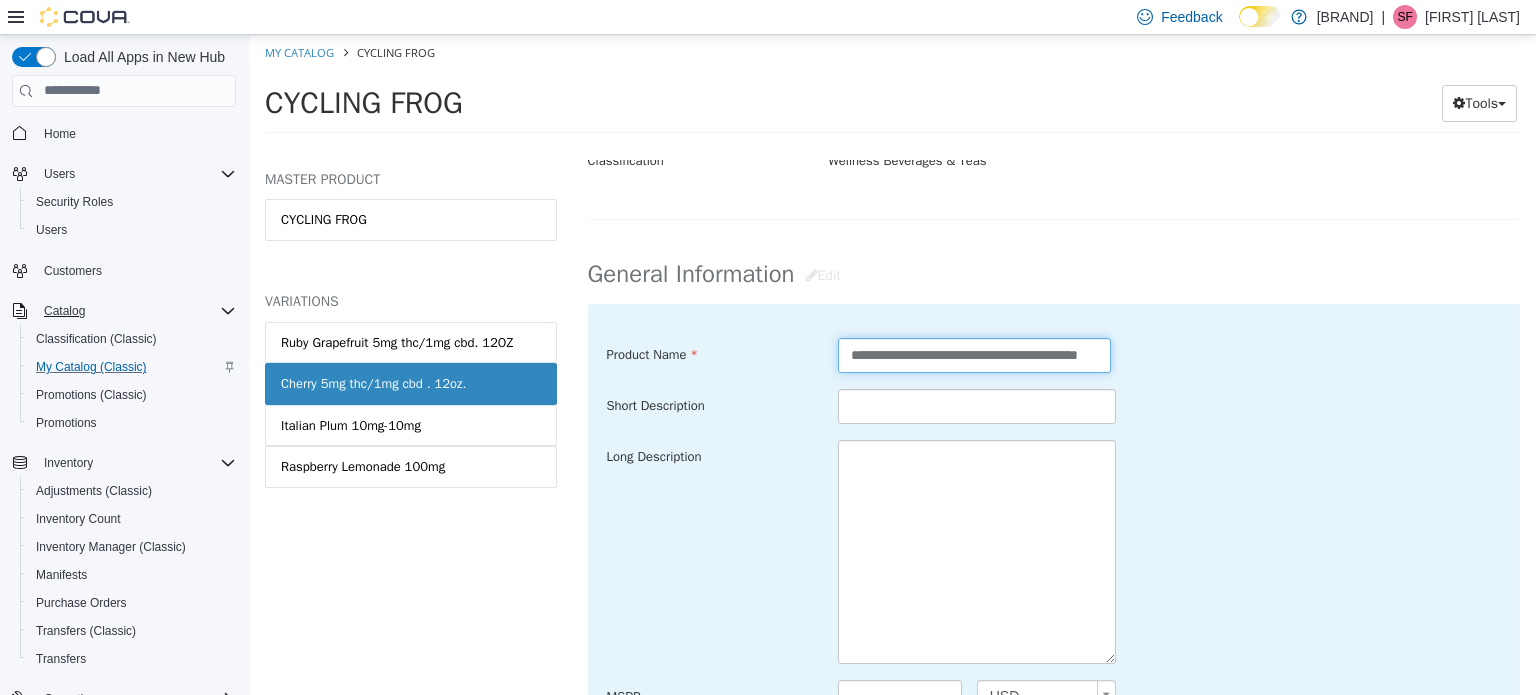 drag, startPoint x: 952, startPoint y: 351, endPoint x: 1265, endPoint y: 363, distance: 313.22995 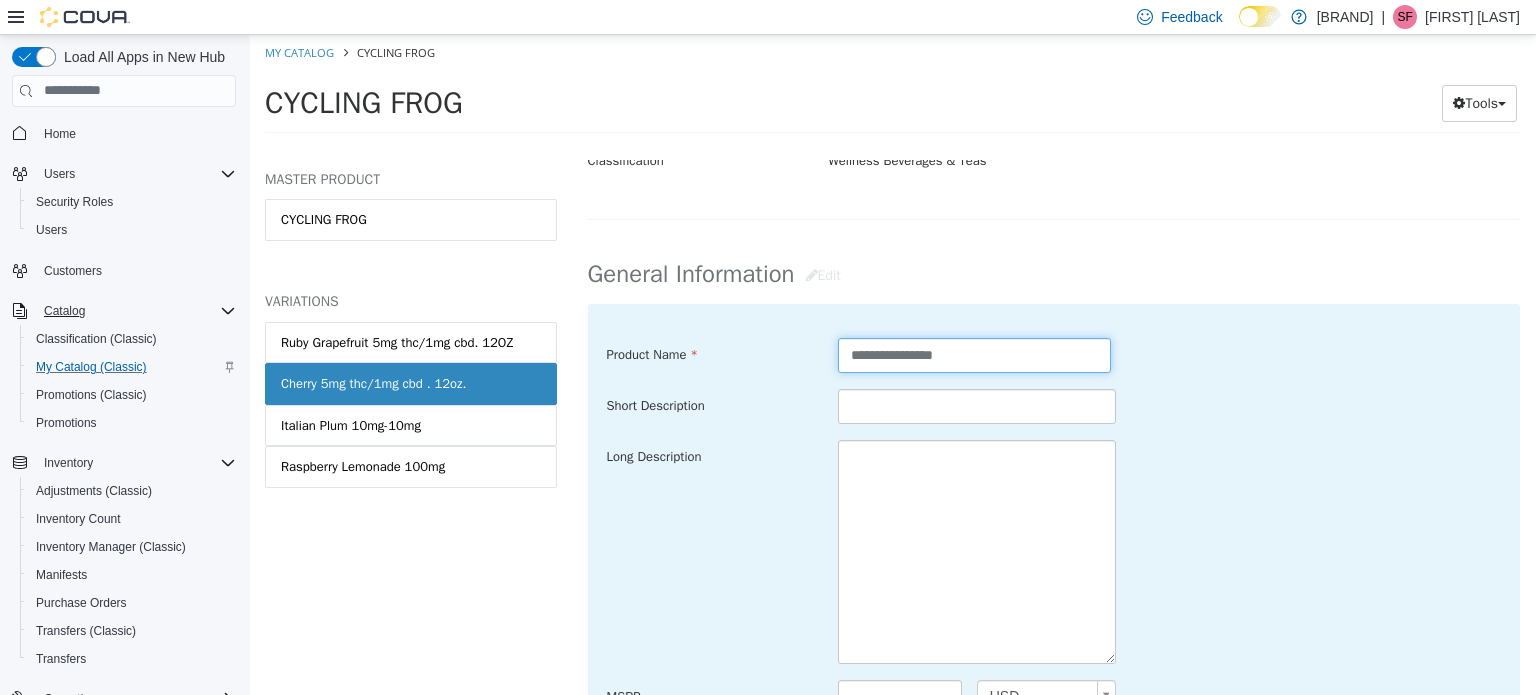 scroll, scrollTop: 0, scrollLeft: 0, axis: both 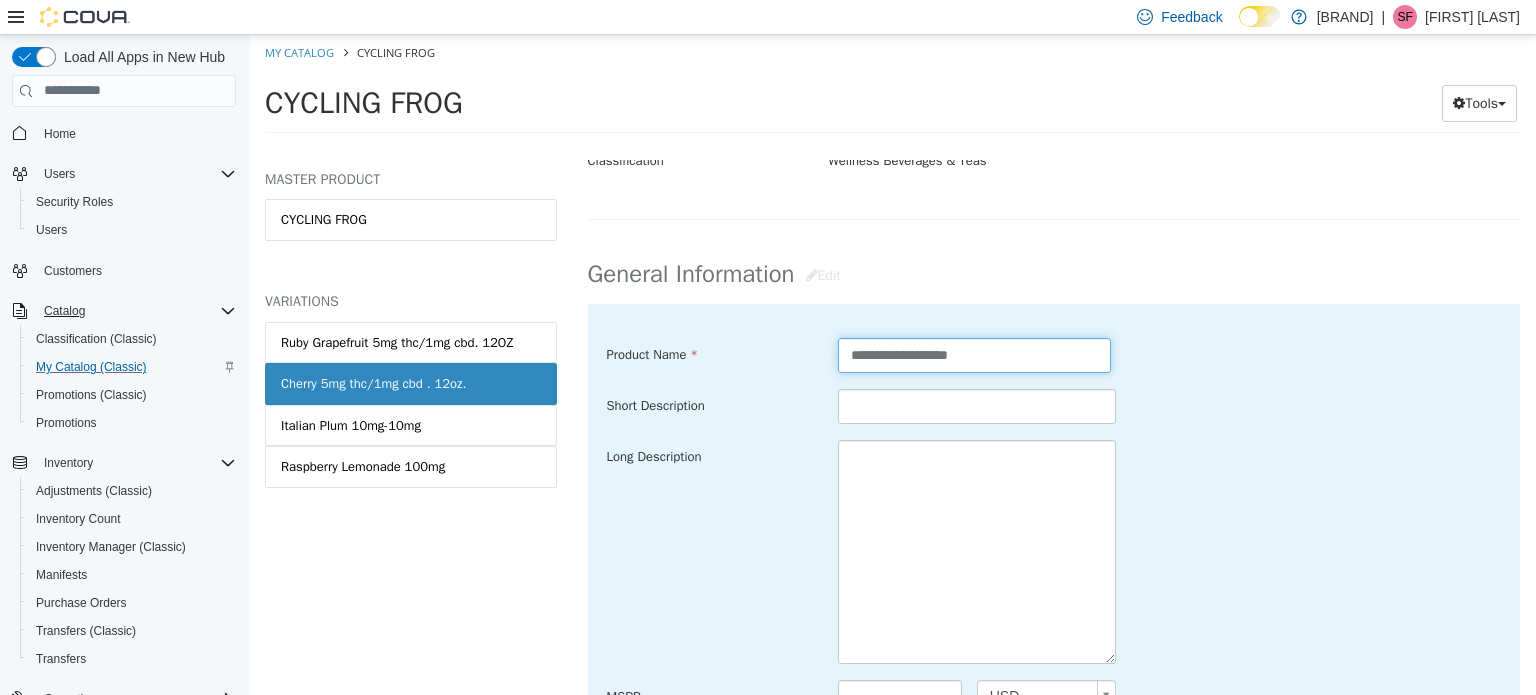 click on "**********" at bounding box center (974, 354) 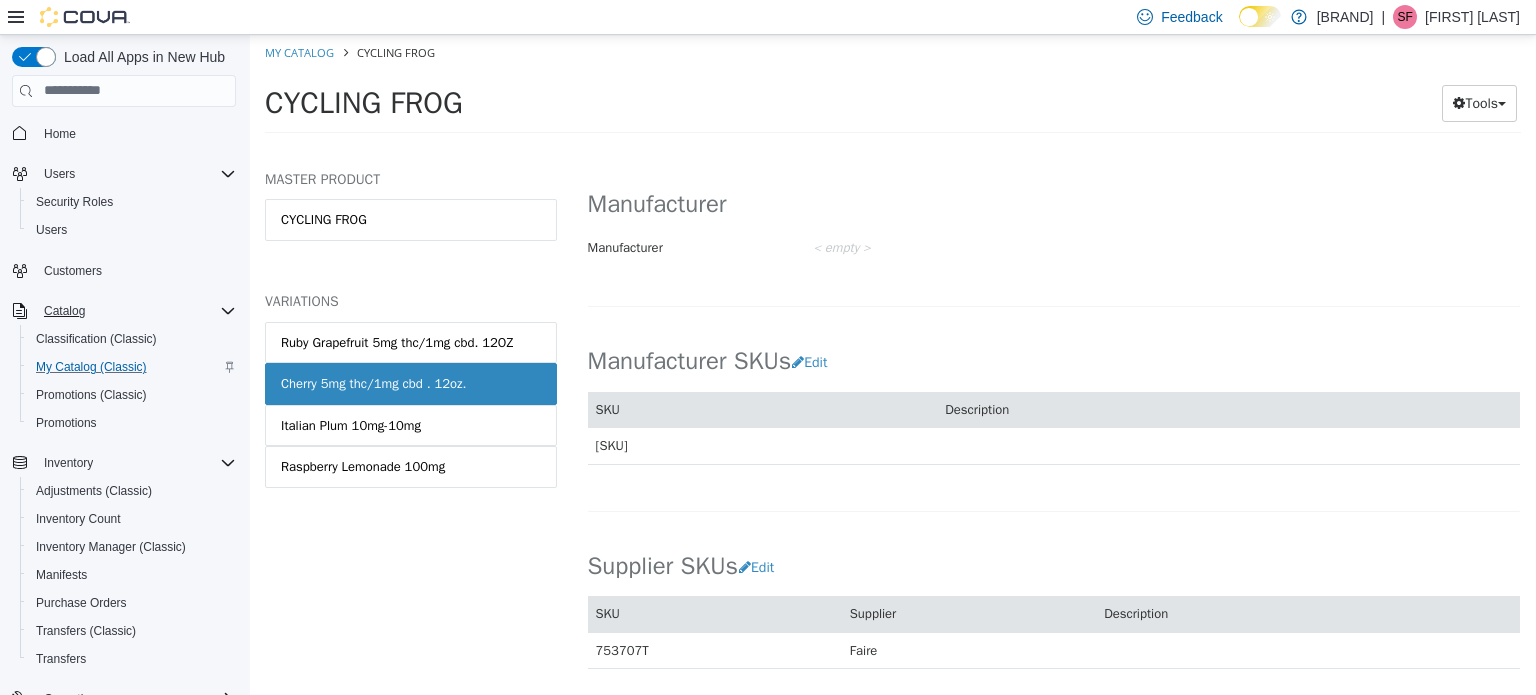 scroll, scrollTop: 1232, scrollLeft: 0, axis: vertical 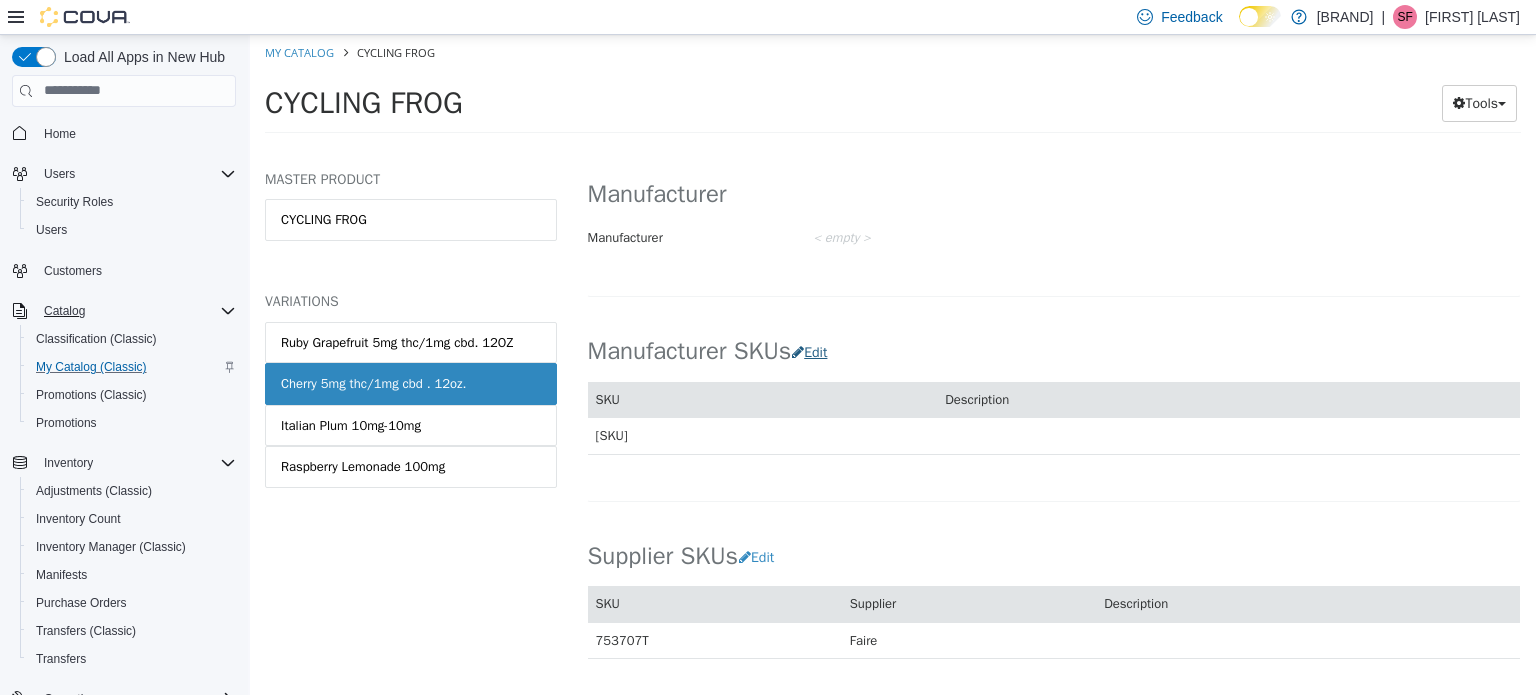 type on "**********" 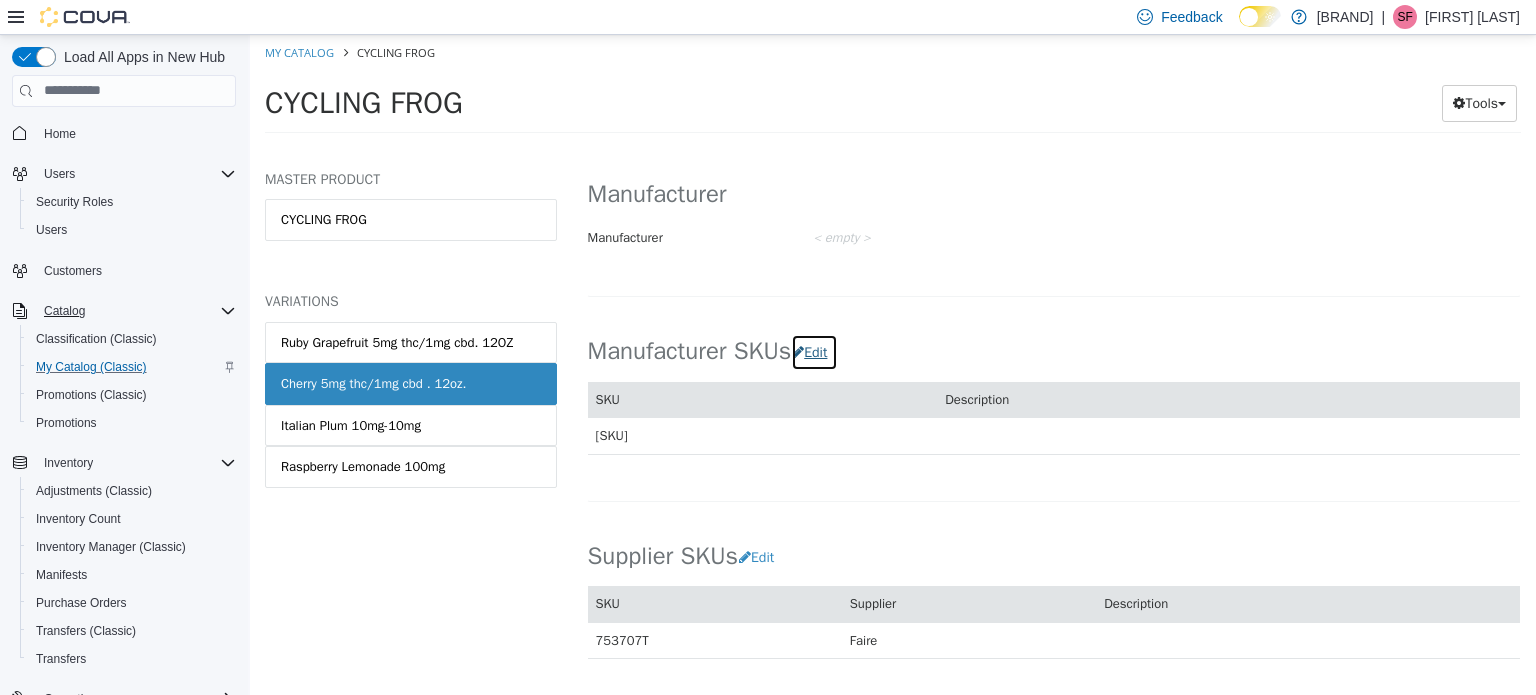click on "Edit" at bounding box center [814, 351] 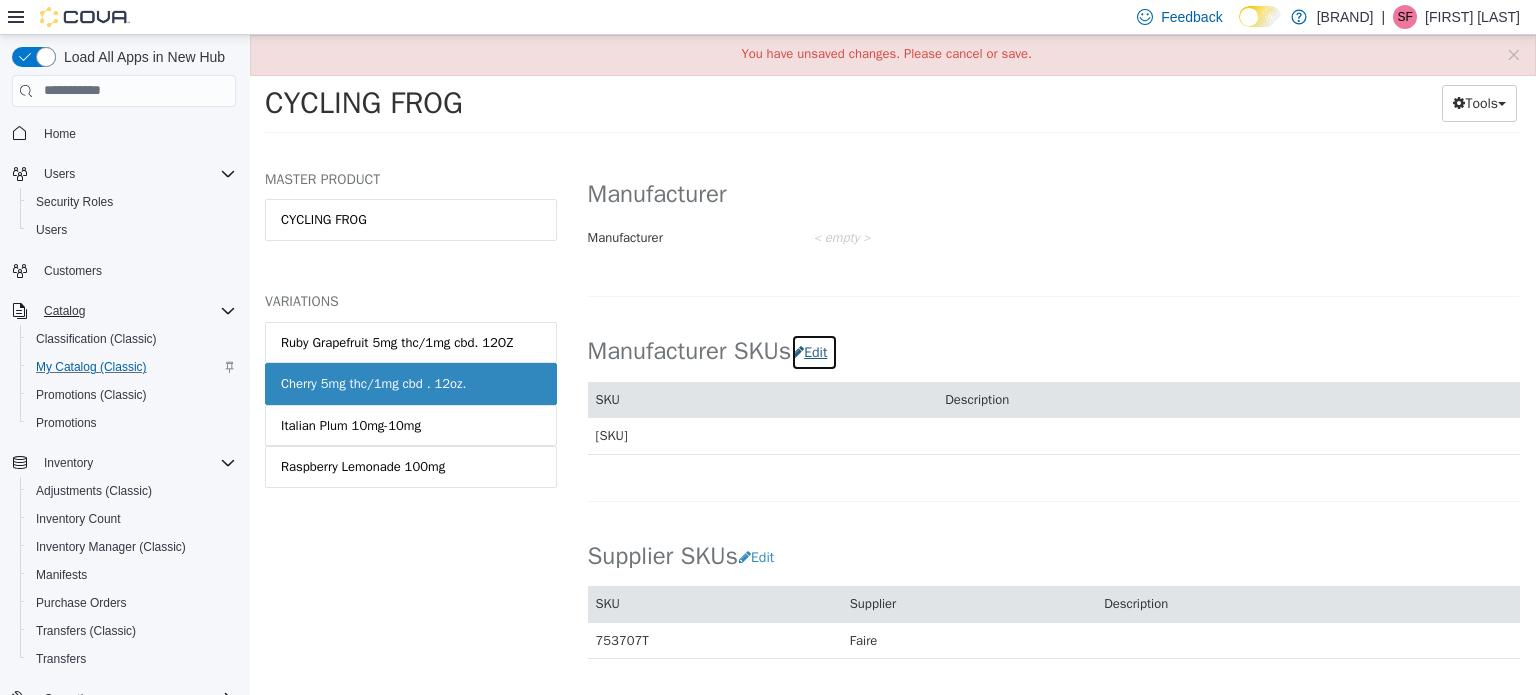 scroll, scrollTop: 764, scrollLeft: 0, axis: vertical 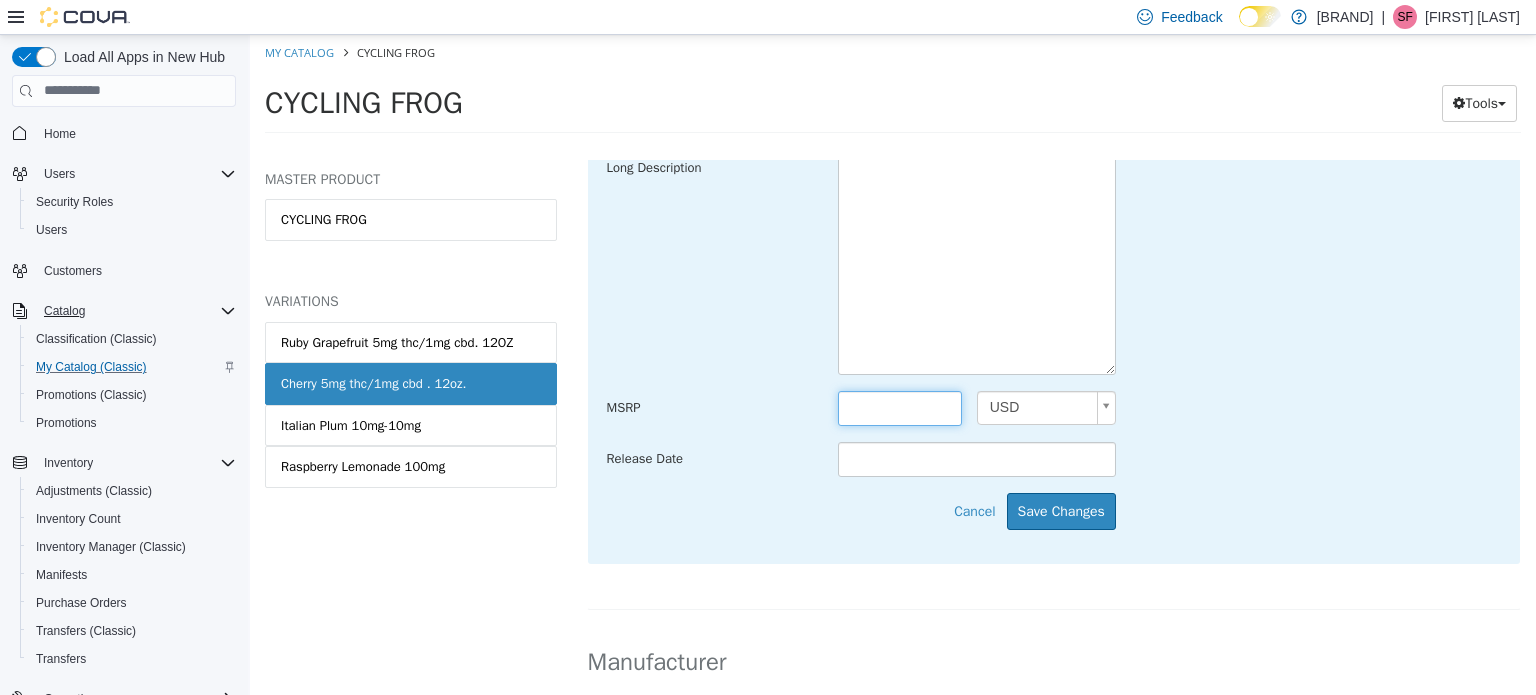 click at bounding box center (900, 407) 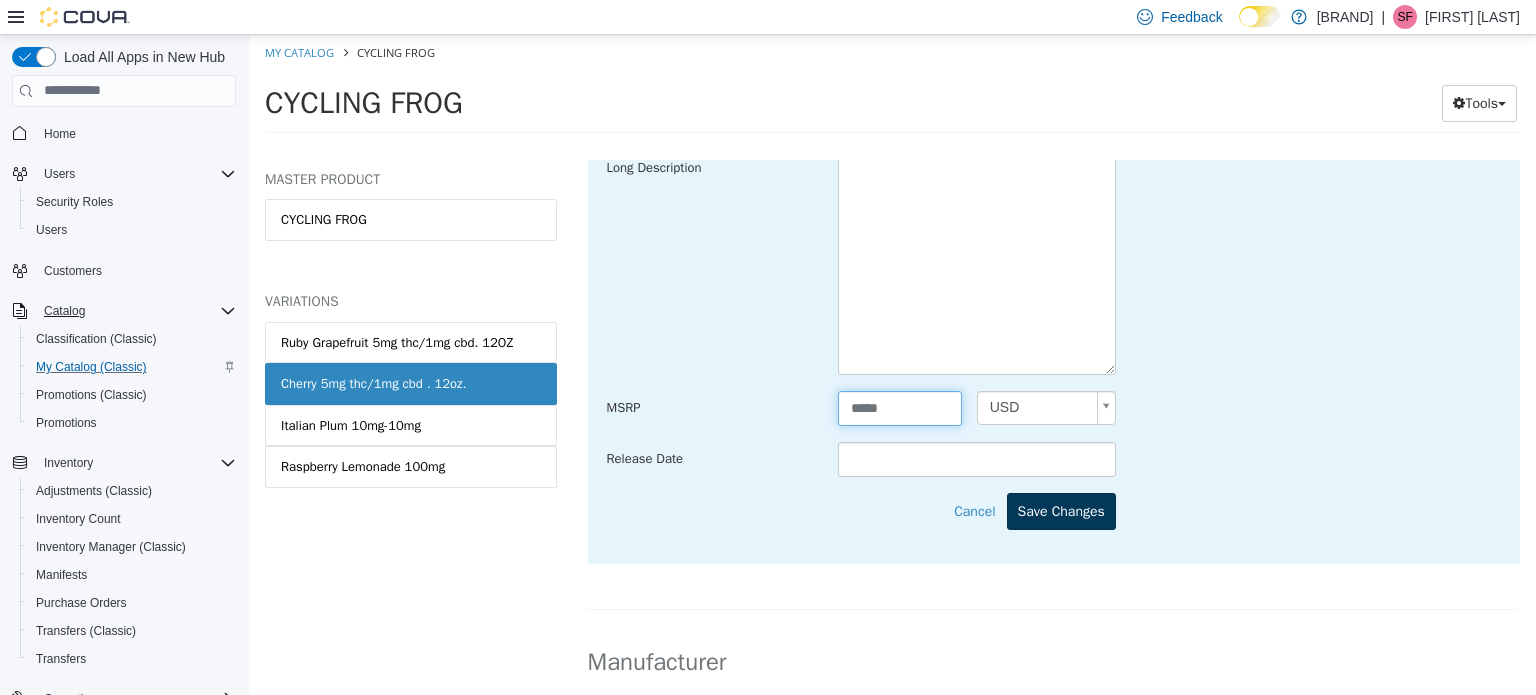 type on "*****" 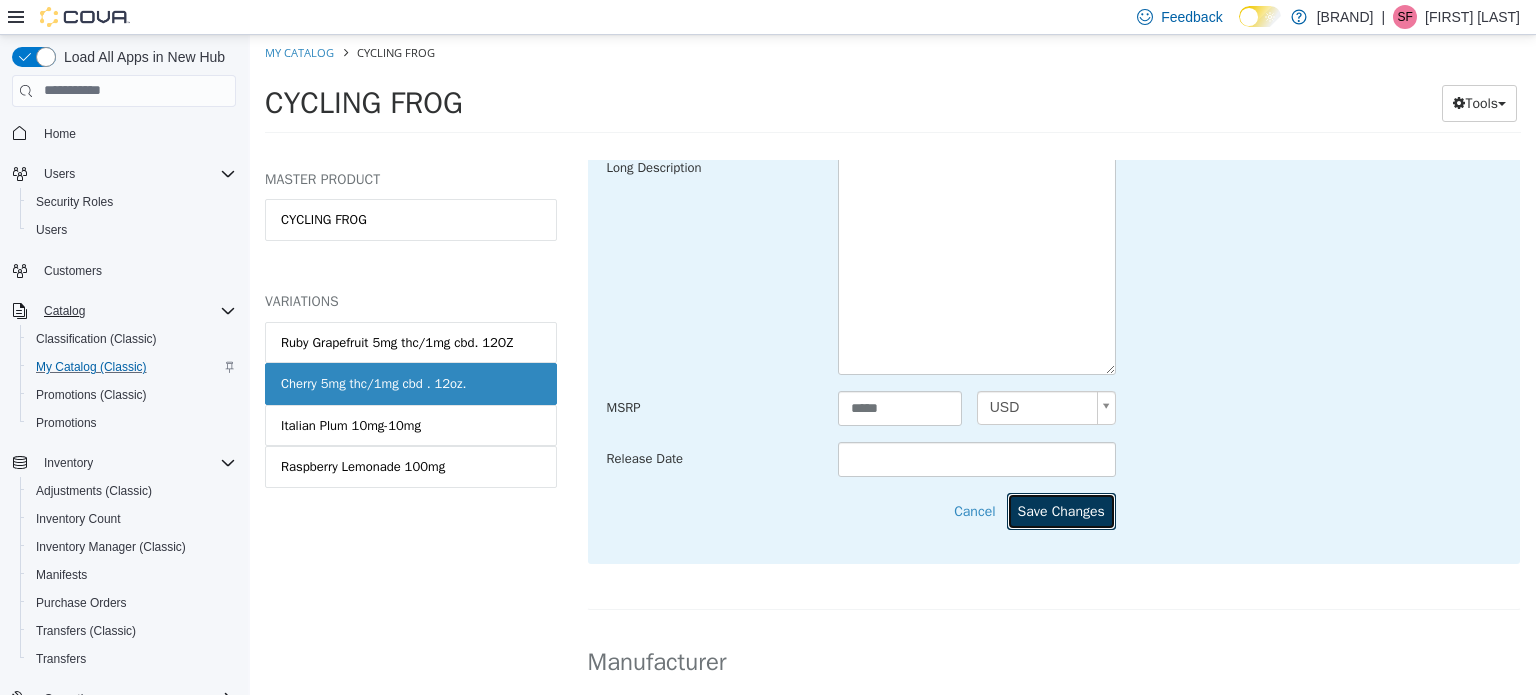 click on "Save Changes" at bounding box center [1061, 510] 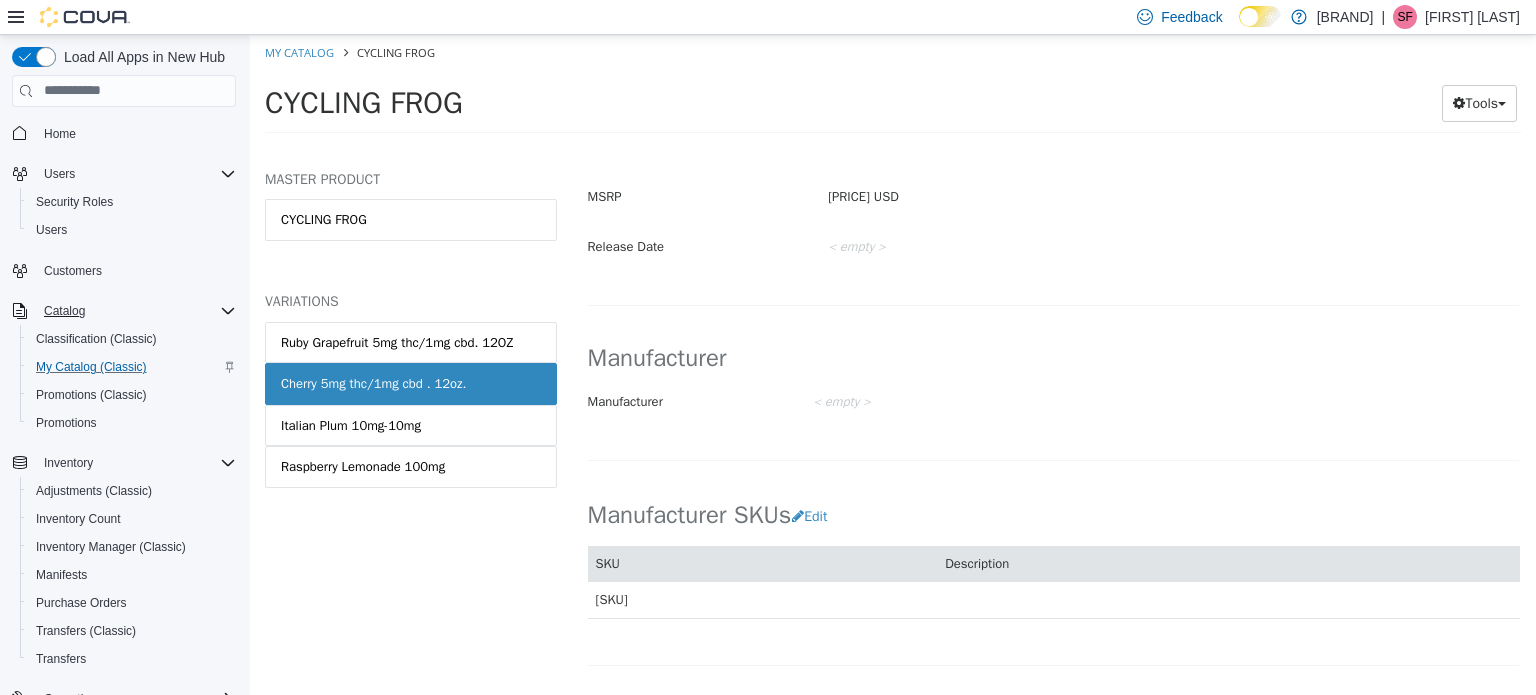 scroll, scrollTop: 295, scrollLeft: 0, axis: vertical 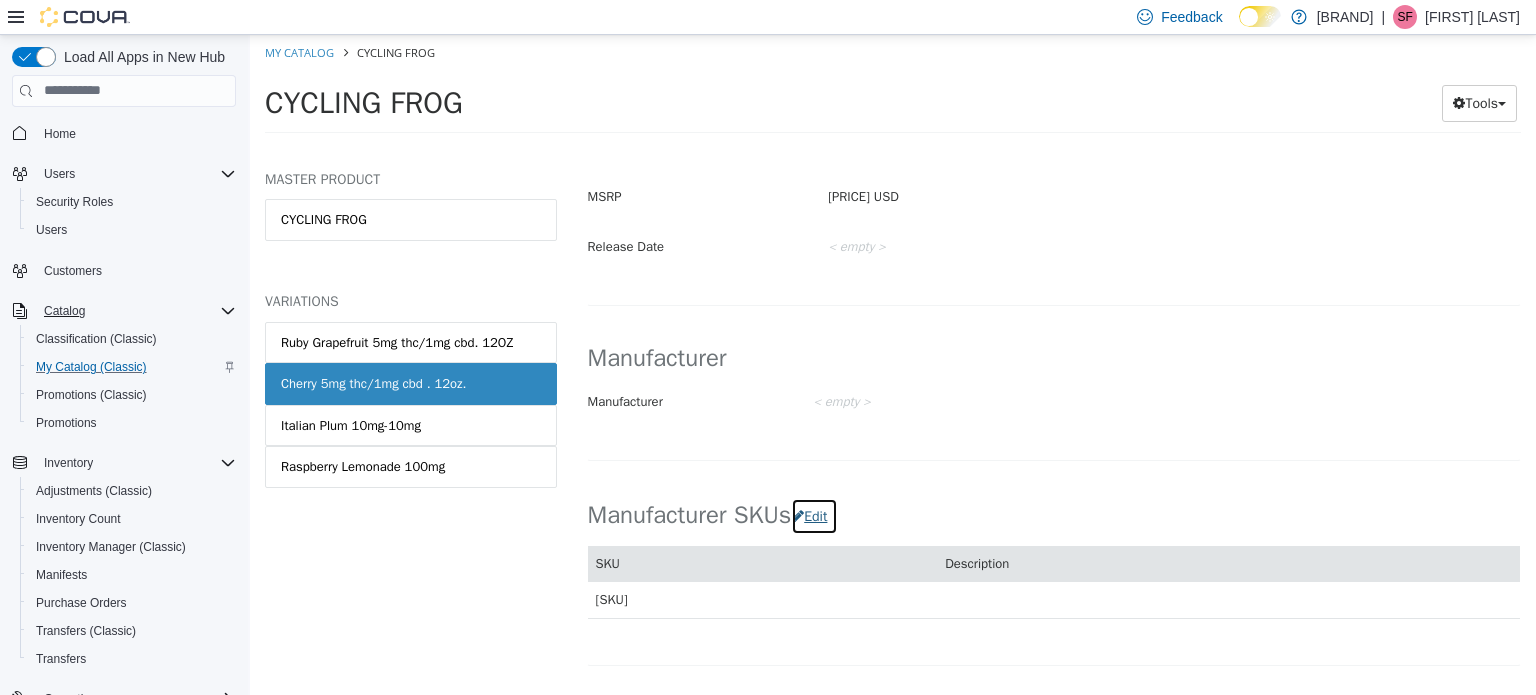 click on "Edit" at bounding box center [814, 515] 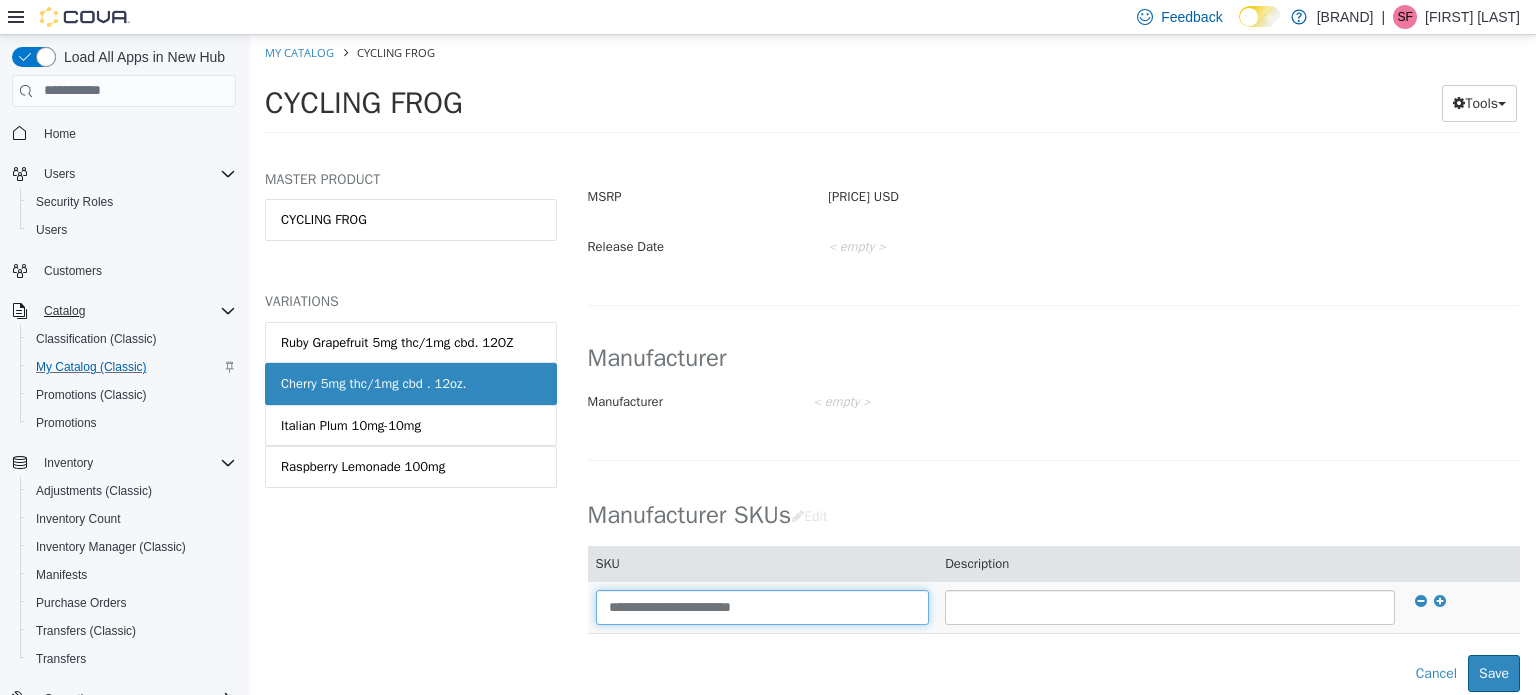 click on "**********" at bounding box center (763, 606) 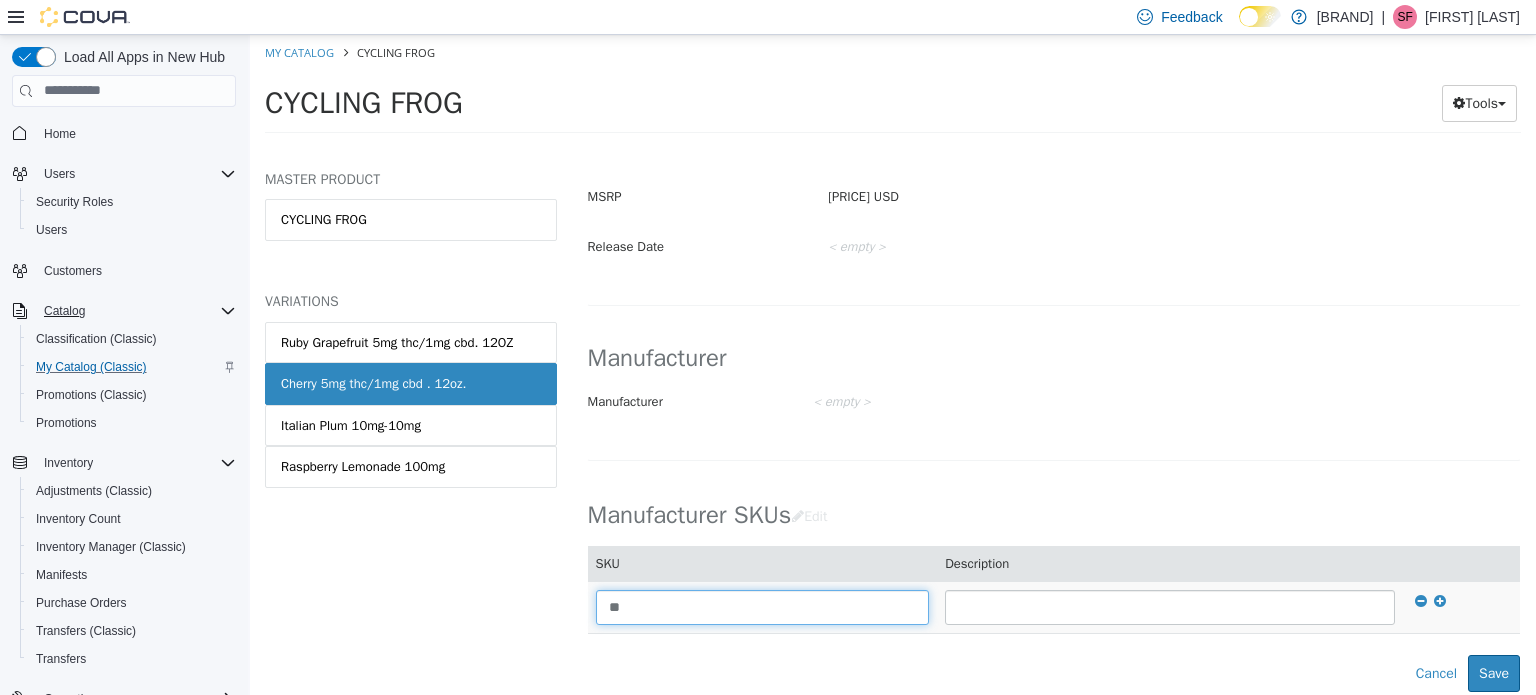 type on "*" 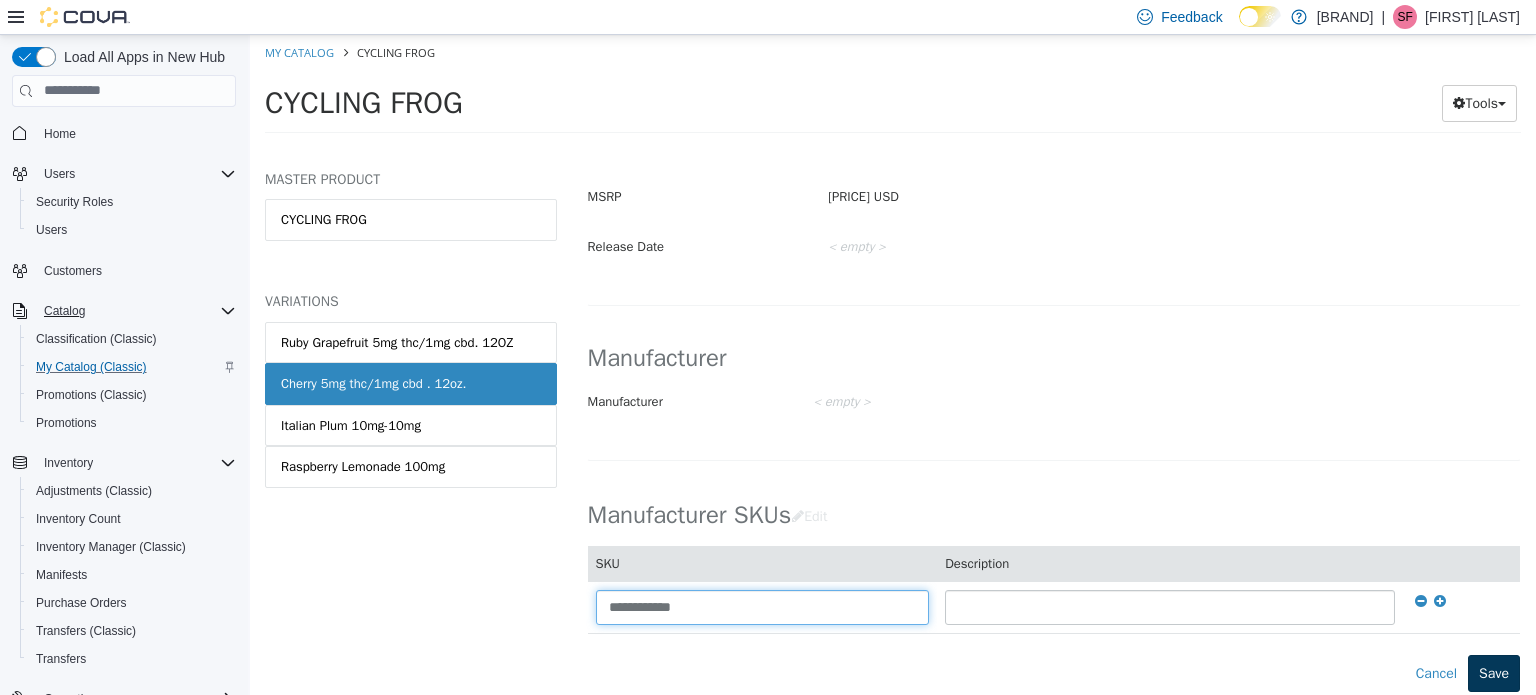 type on "**********" 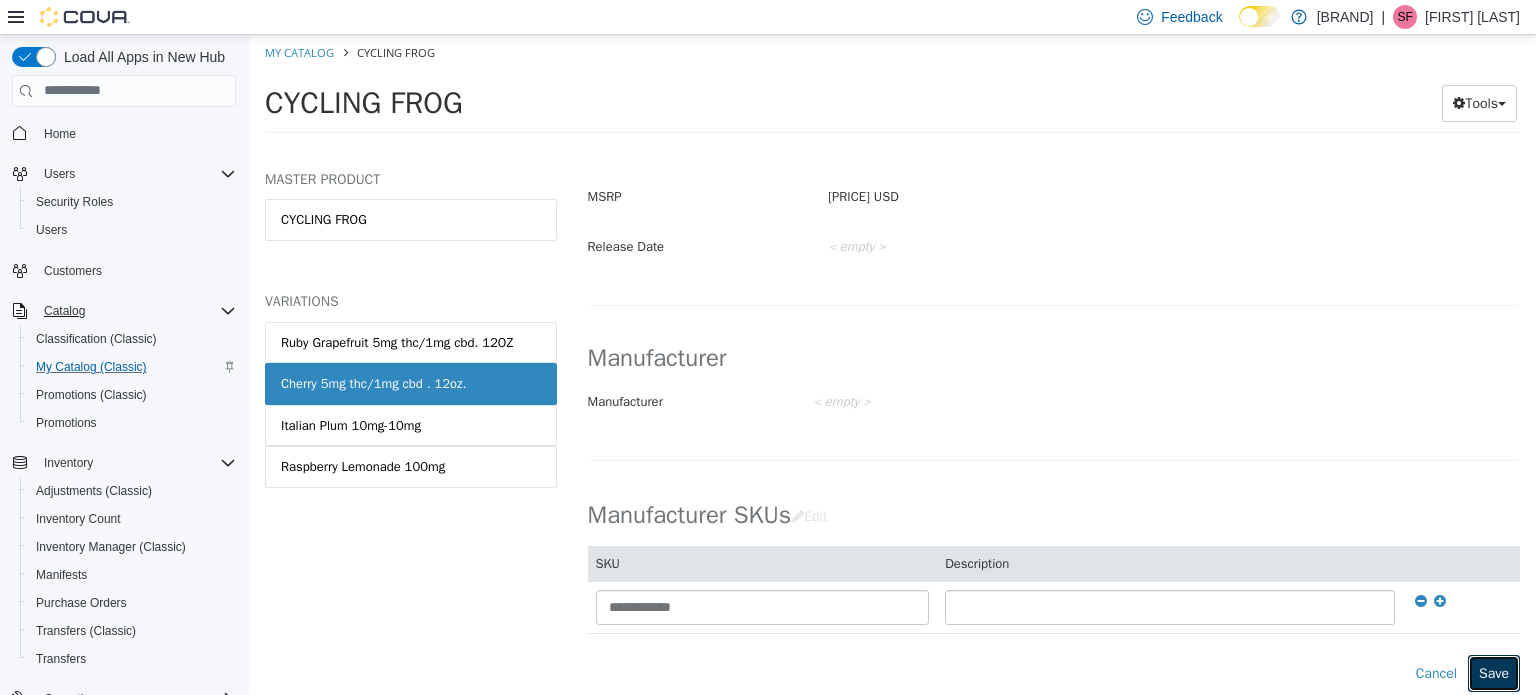 click on "Save" at bounding box center (1494, 672) 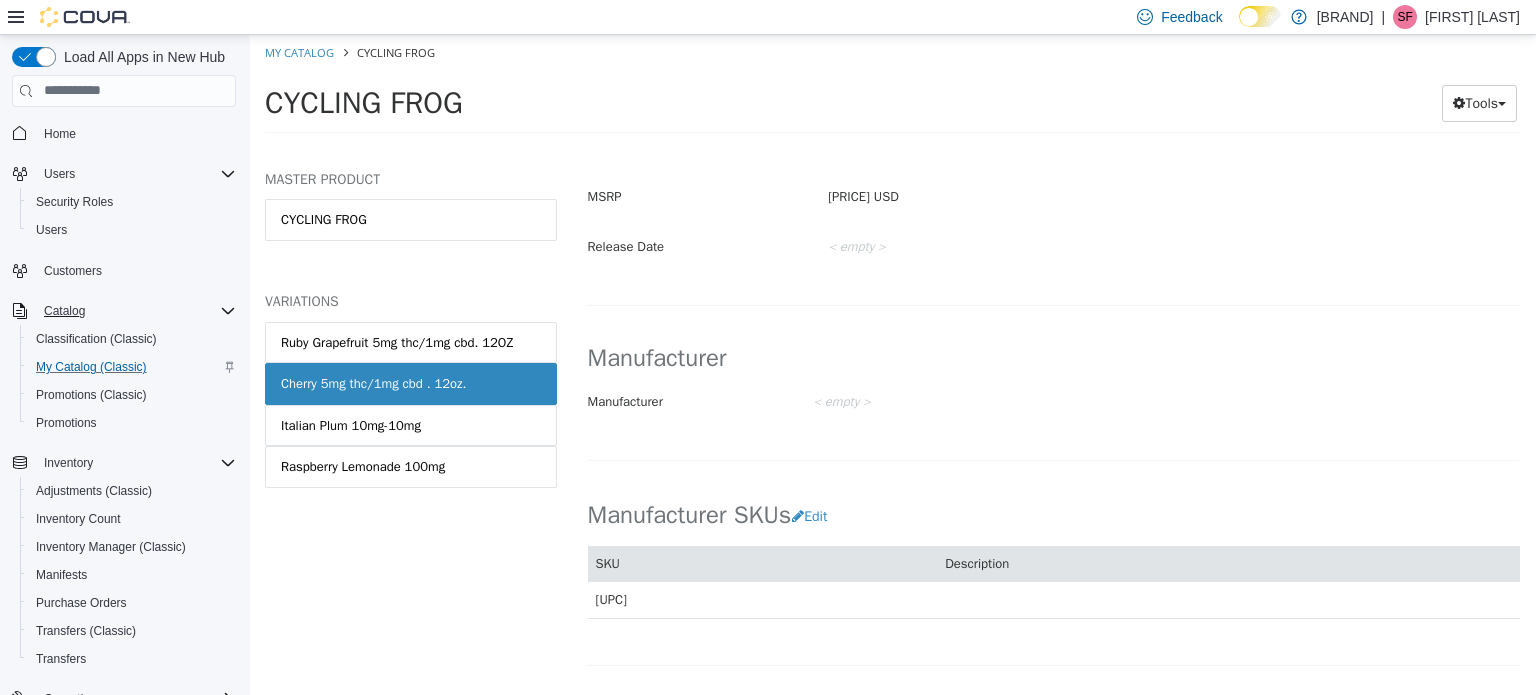 drag, startPoint x: 683, startPoint y: 594, endPoint x: 588, endPoint y: 622, distance: 99.0404 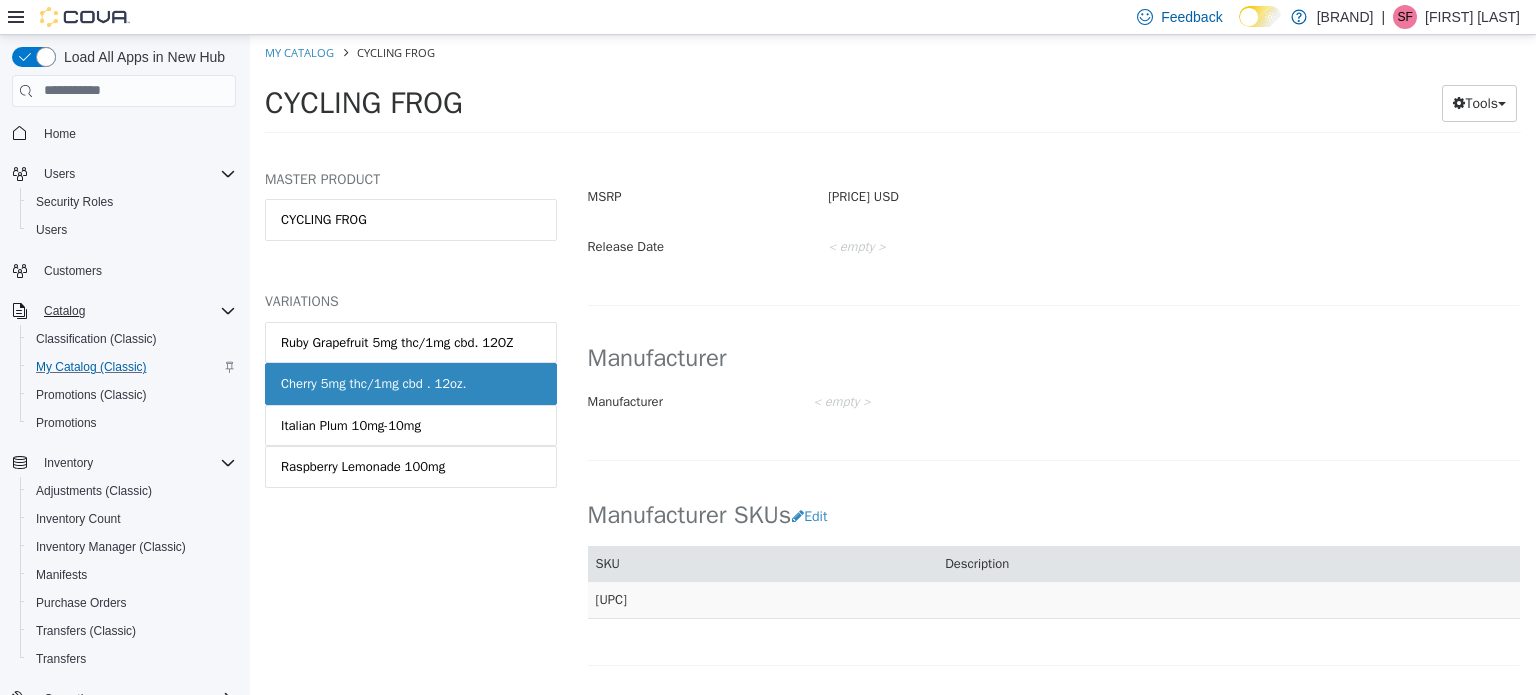 click on "850035013205" at bounding box center (763, 599) 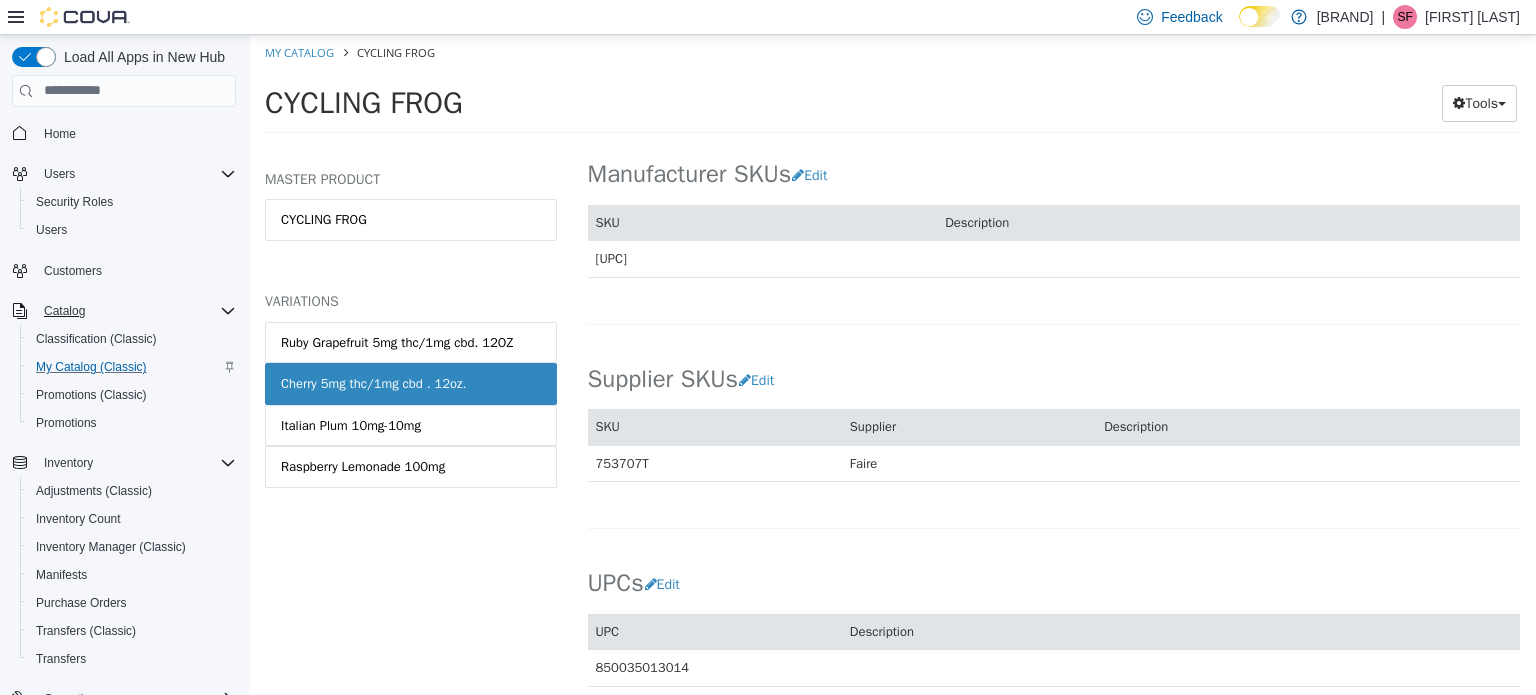 scroll, scrollTop: 1108, scrollLeft: 0, axis: vertical 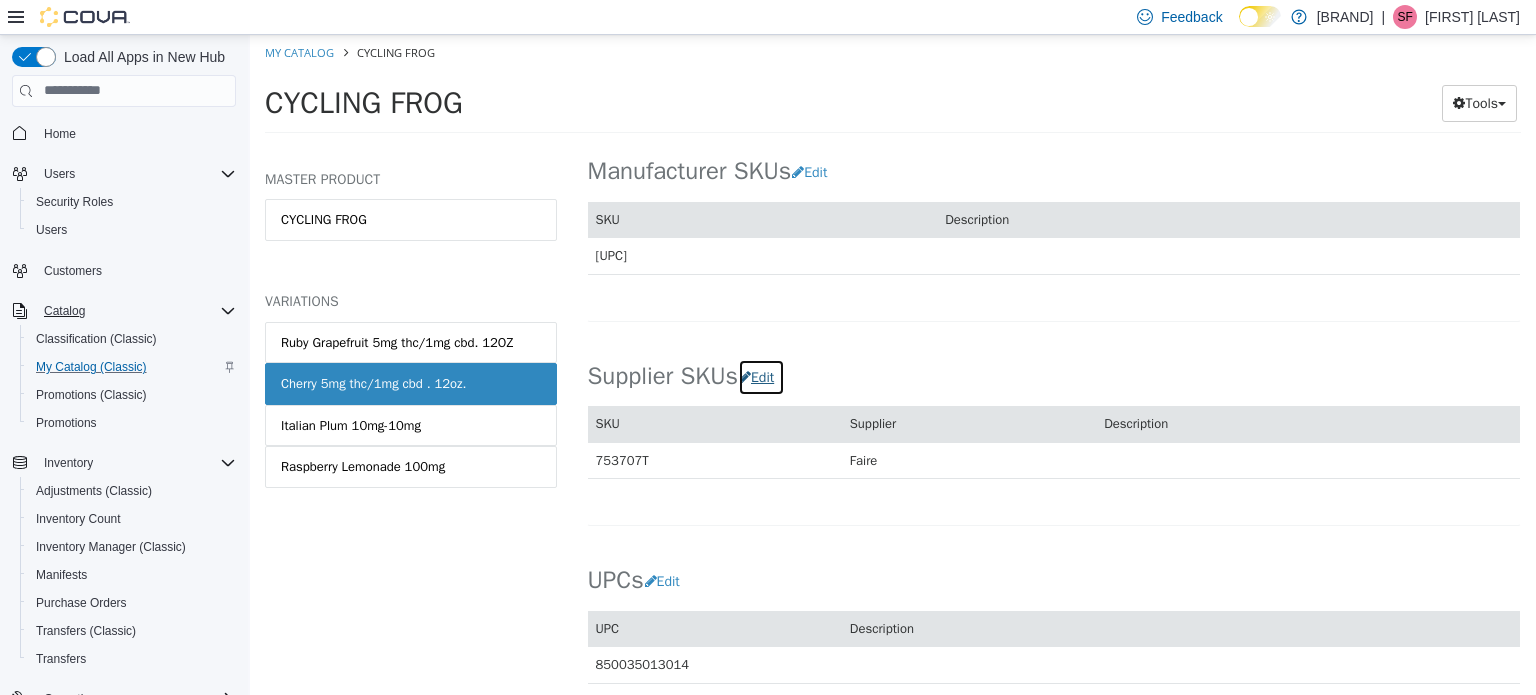 click on "Edit" at bounding box center [761, 376] 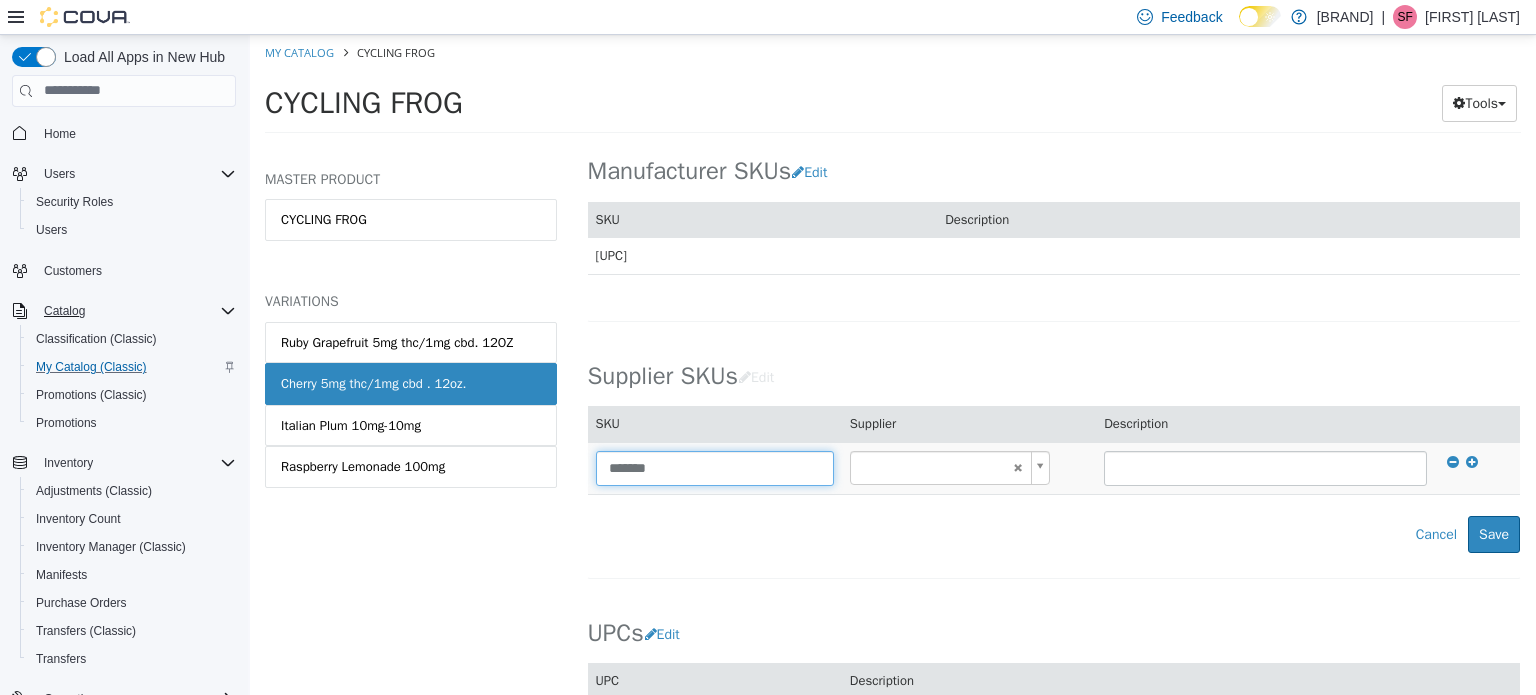 click on "*******" at bounding box center (715, 467) 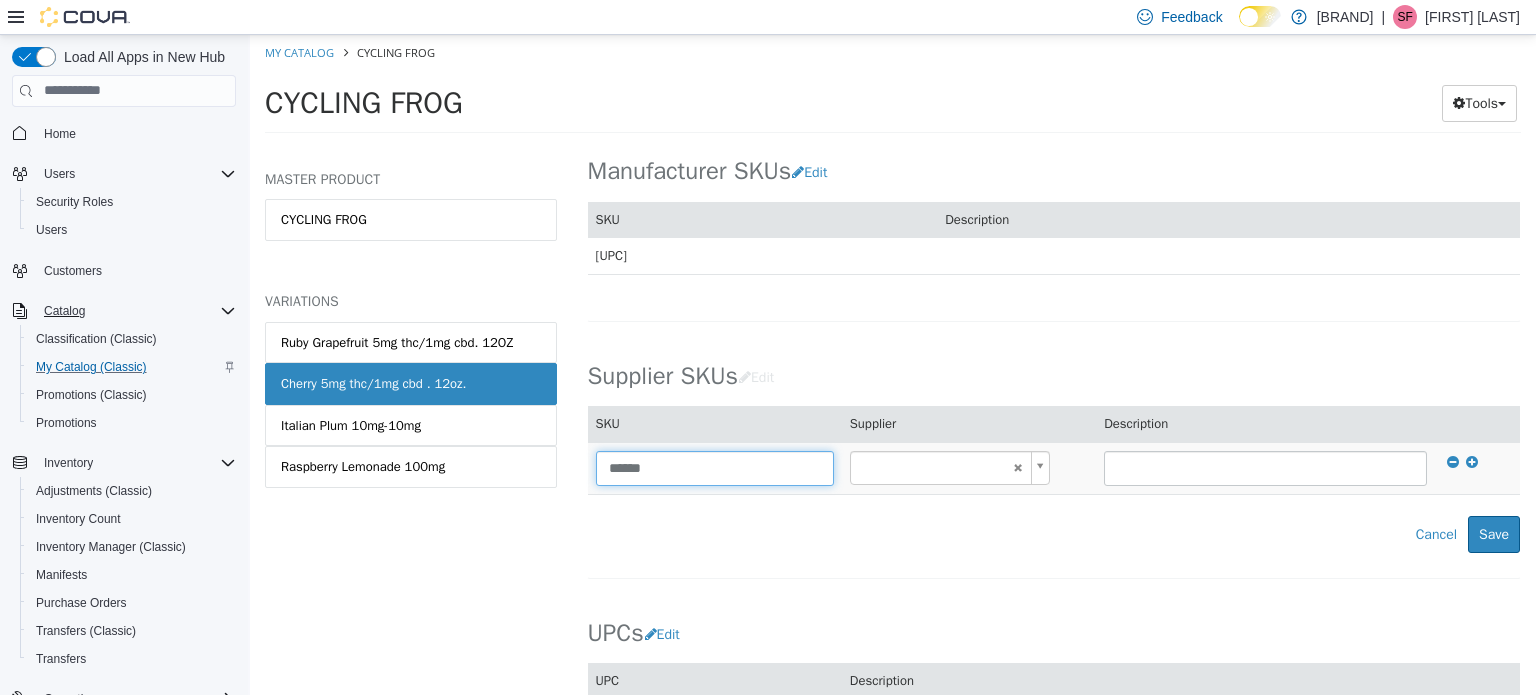 type on "******" 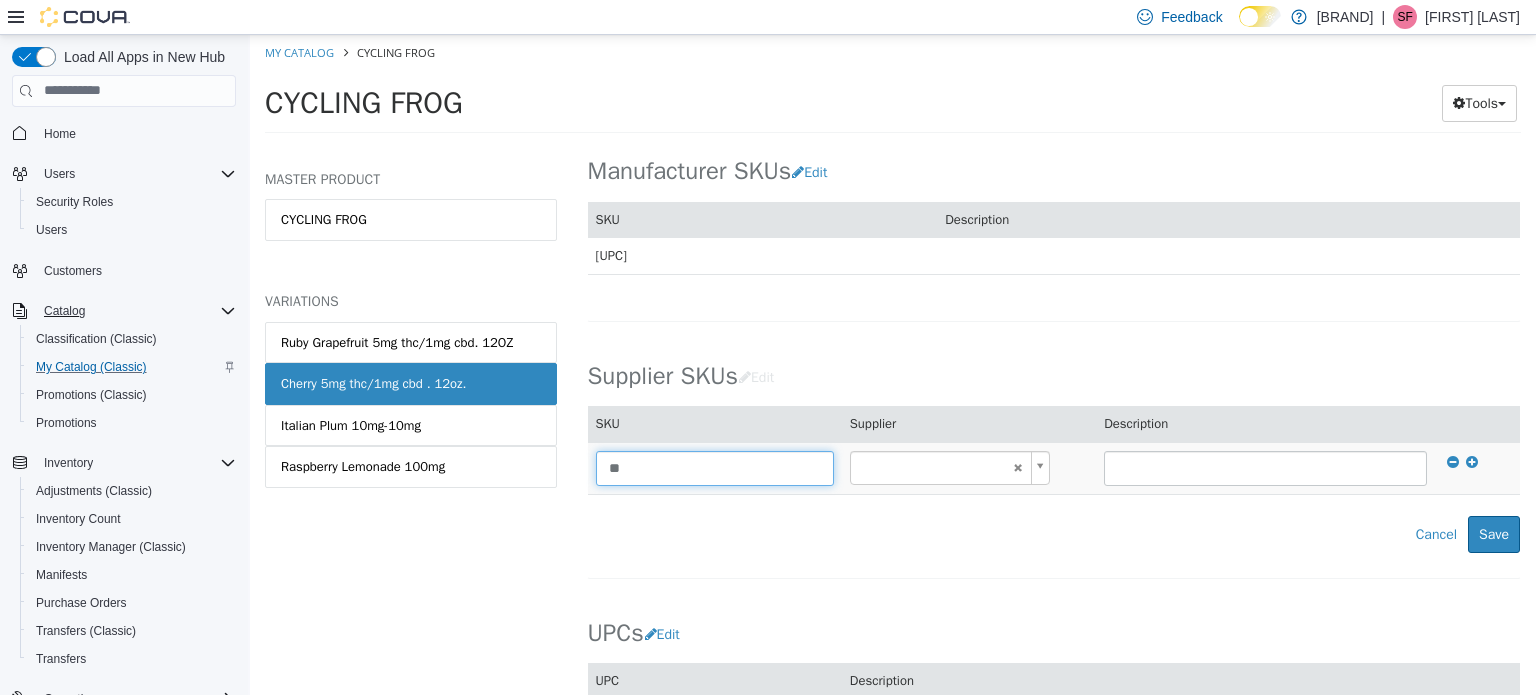 type on "*" 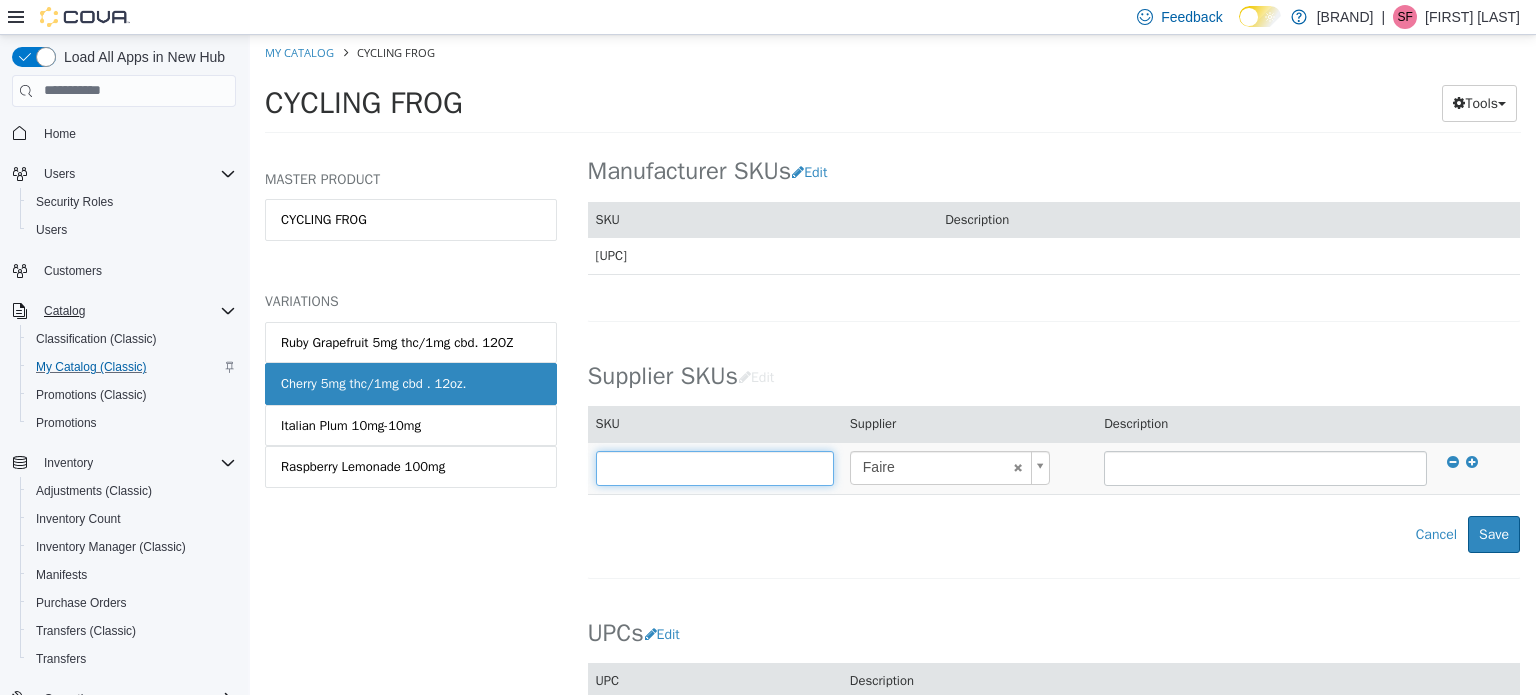 paste on "**********" 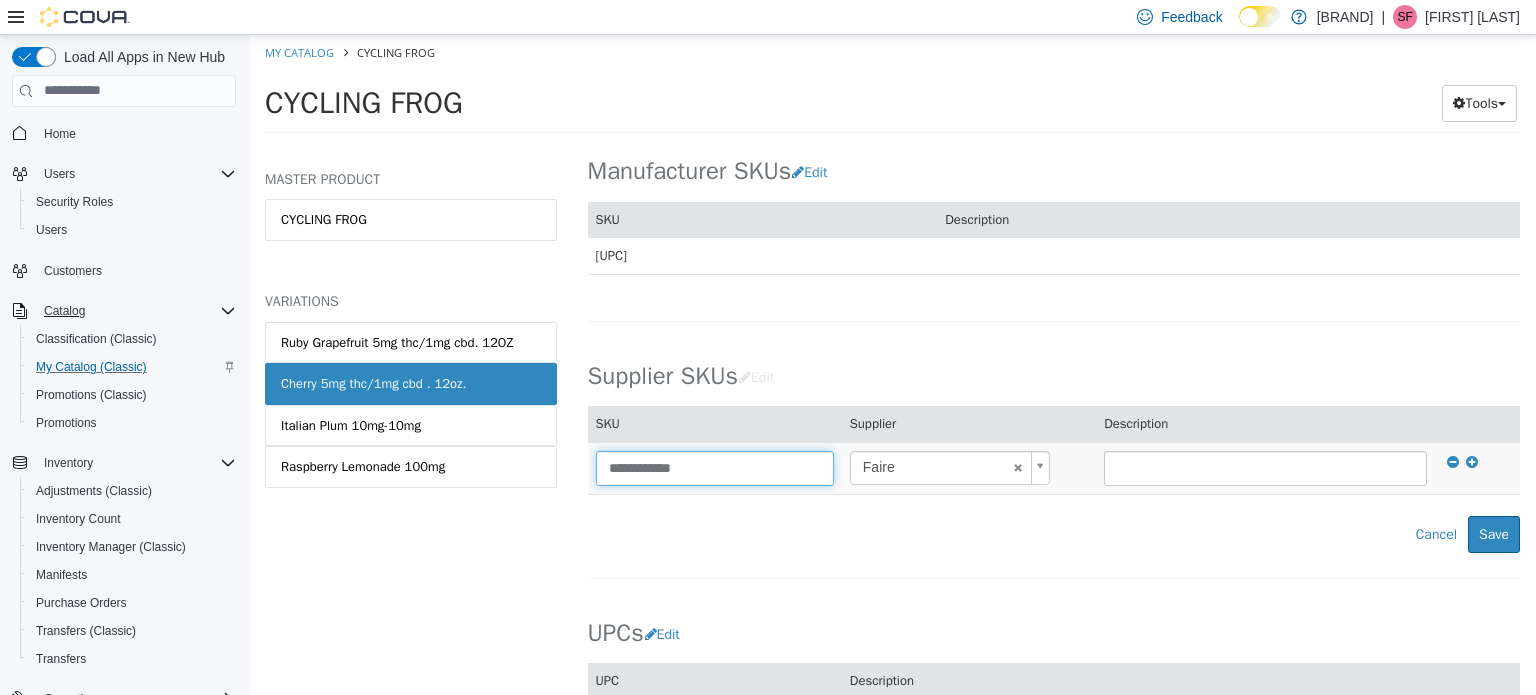 type on "**********" 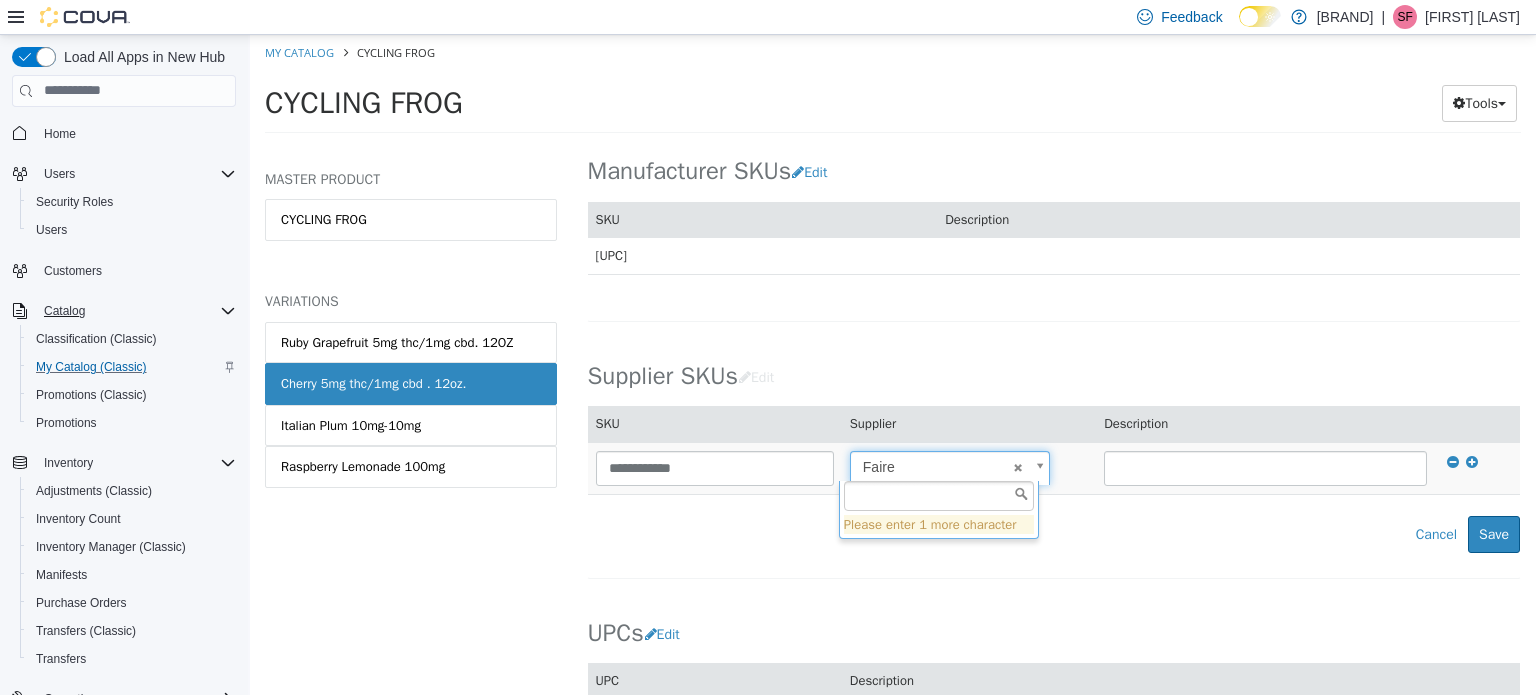 click on "Saving Bulk Changes...
×
Saved changes
My Catalog
CYCLING FROG
CYCLING FROG
Tools  Move Variations
Print Labels
MASTER PRODUCT
CYCLING FROG
VARIATIONS
Ruby Grapefruit 5mg thc/1mg cbd. 12OZ
Cherry 5mg thc/1mg cbd . 12oz.
Italian Plum 10mg-10mg
Raspberry Lemonade 100mg
Wellness Beverages & Teas
CYCLING FROG - ICED TEA LEMONADE 16OZ  [Variation] Active   CATALOG SKU - 16YTN6ZT     English - US                             Last Updated:  July 11, 2025
General Specifications Assets Product Behaviors Availability Pricing
Marketing Classification Industry
Southern Pure
Classification
Wellness Beverages & Teas
Cancel Save Changes General Information  Edit Product Name
CYCLING FROG - ICED TEA LEMONADE 16OZ
Short Description
< empty >
Long Description
< empty >
MSRP
11.00 USD
Release Date
< empty >
Cancel Save Changes Manufacturer" at bounding box center [893, 89] 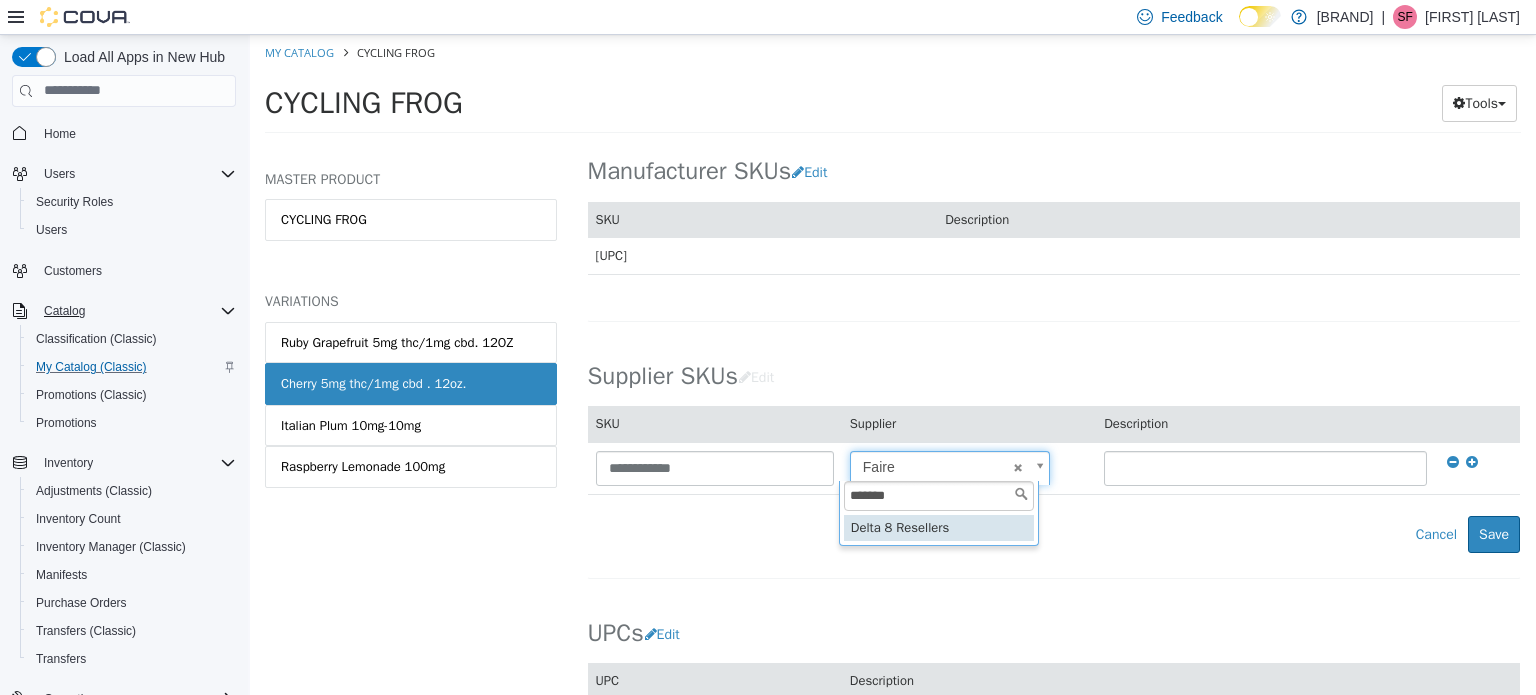 type on "*******" 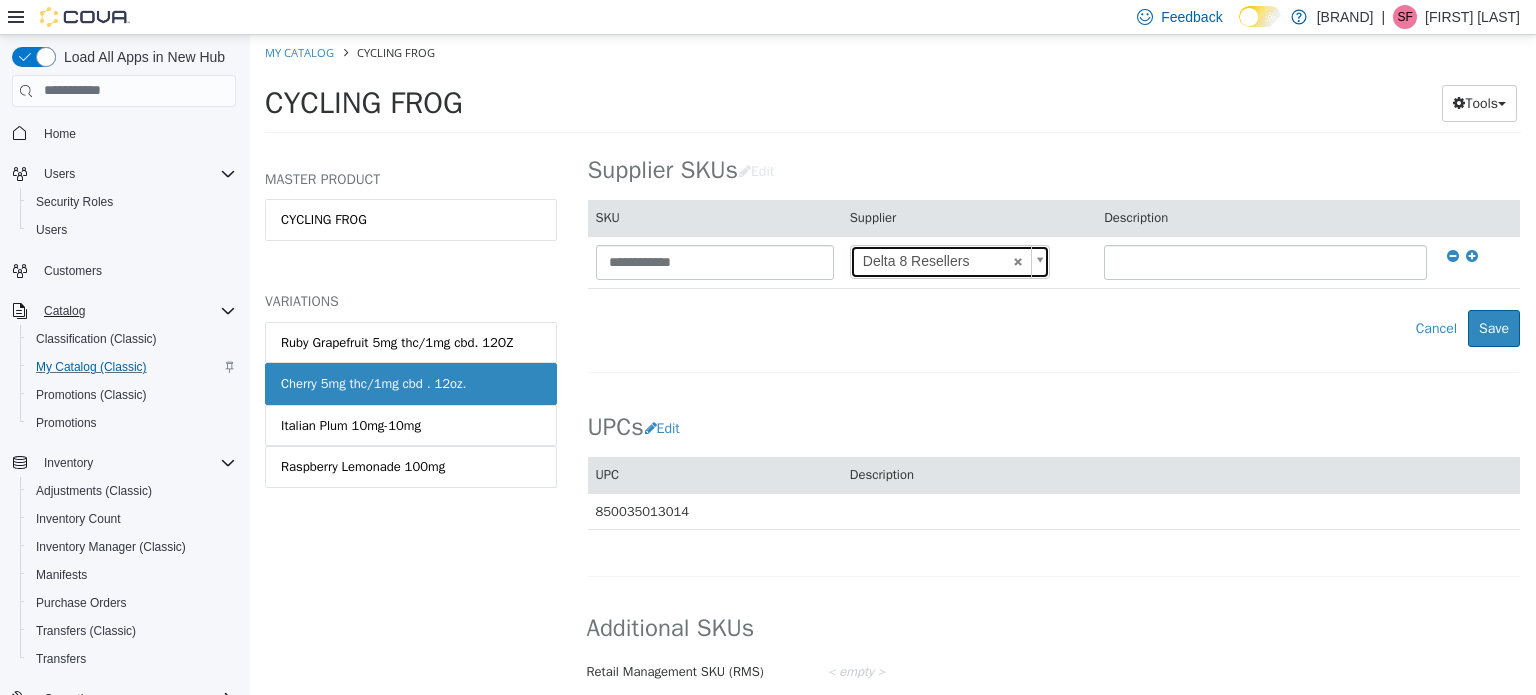 scroll, scrollTop: 1318, scrollLeft: 0, axis: vertical 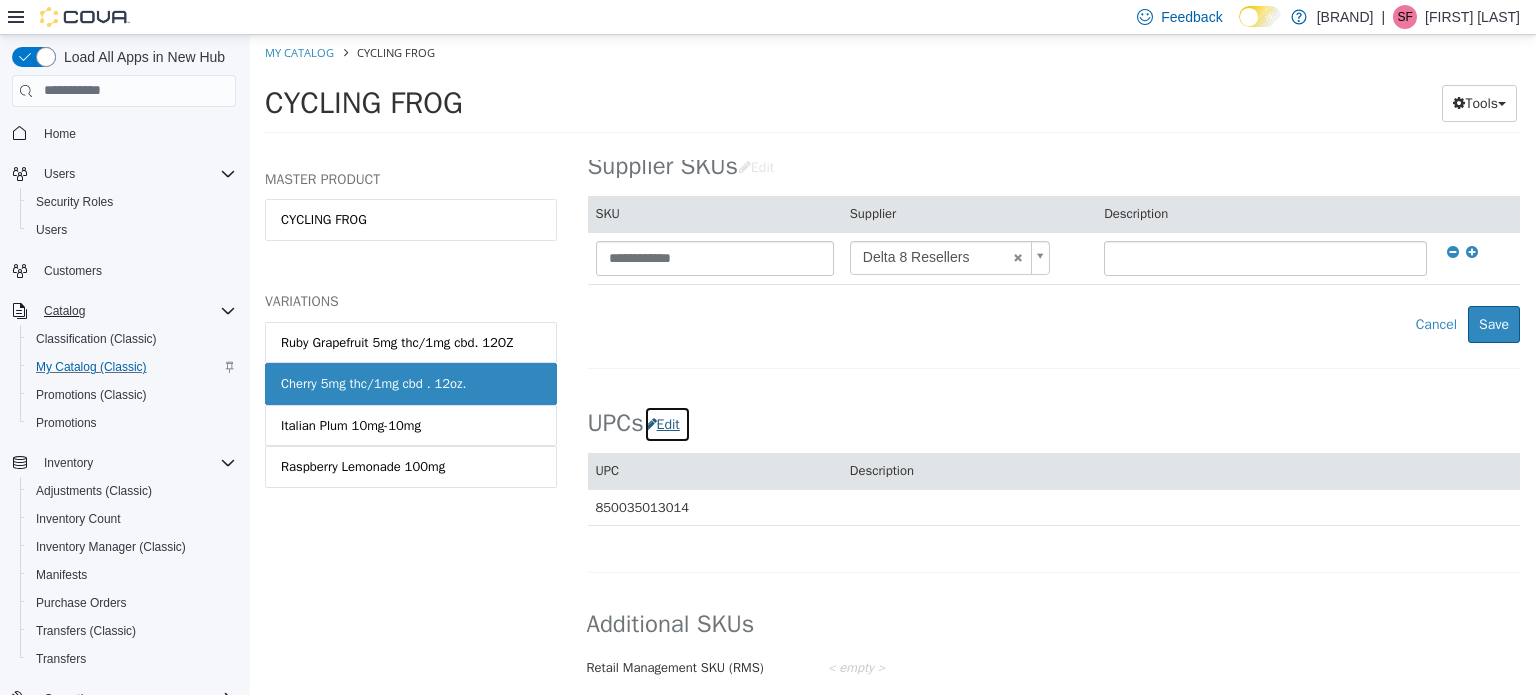 click on "Edit" at bounding box center [667, 423] 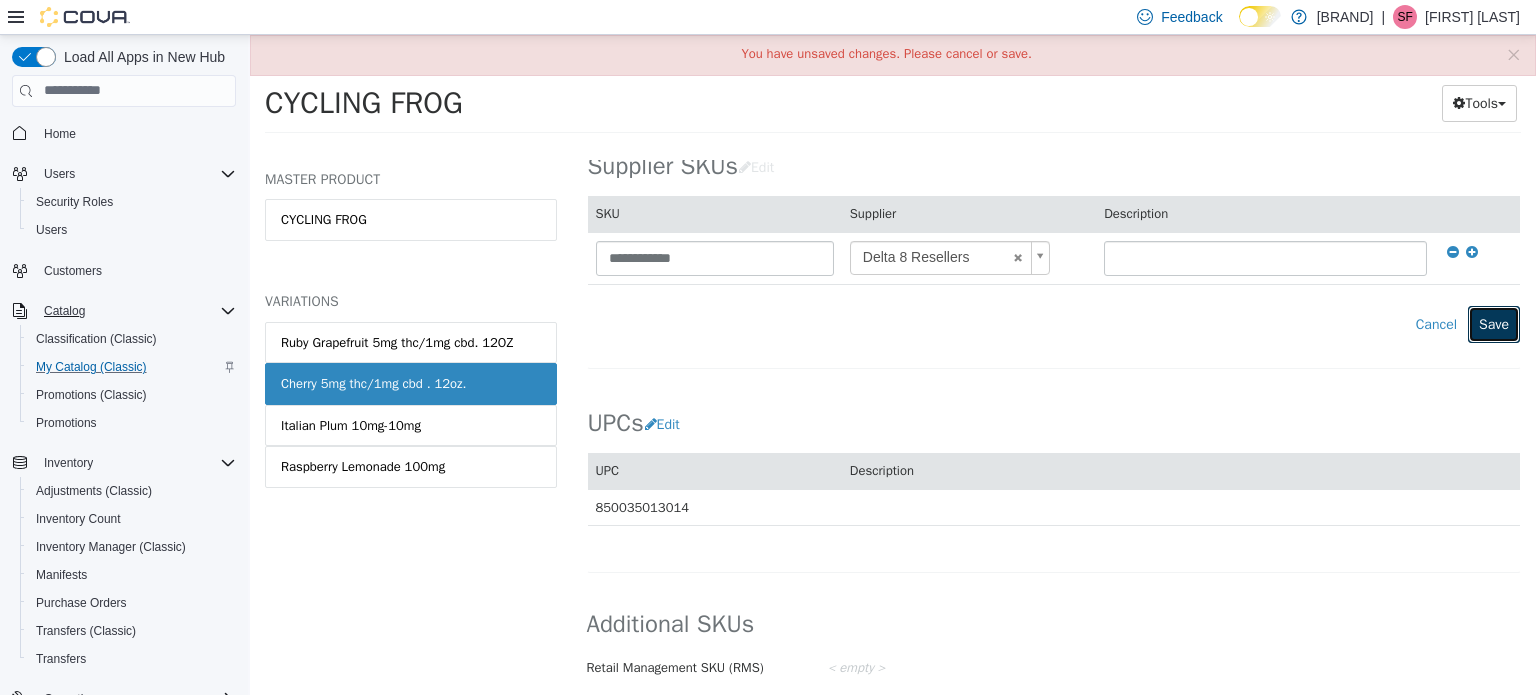 click on "Save" at bounding box center [1494, 323] 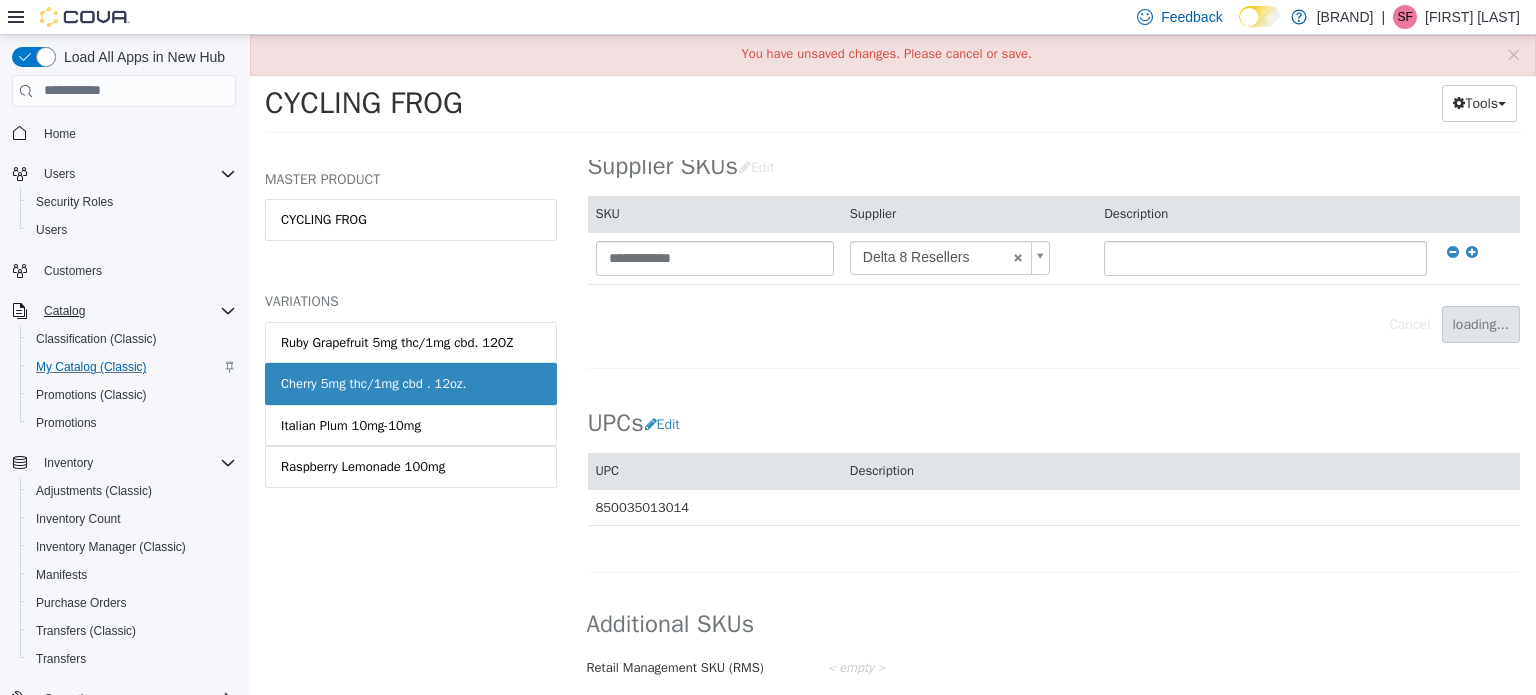scroll, scrollTop: 1266, scrollLeft: 0, axis: vertical 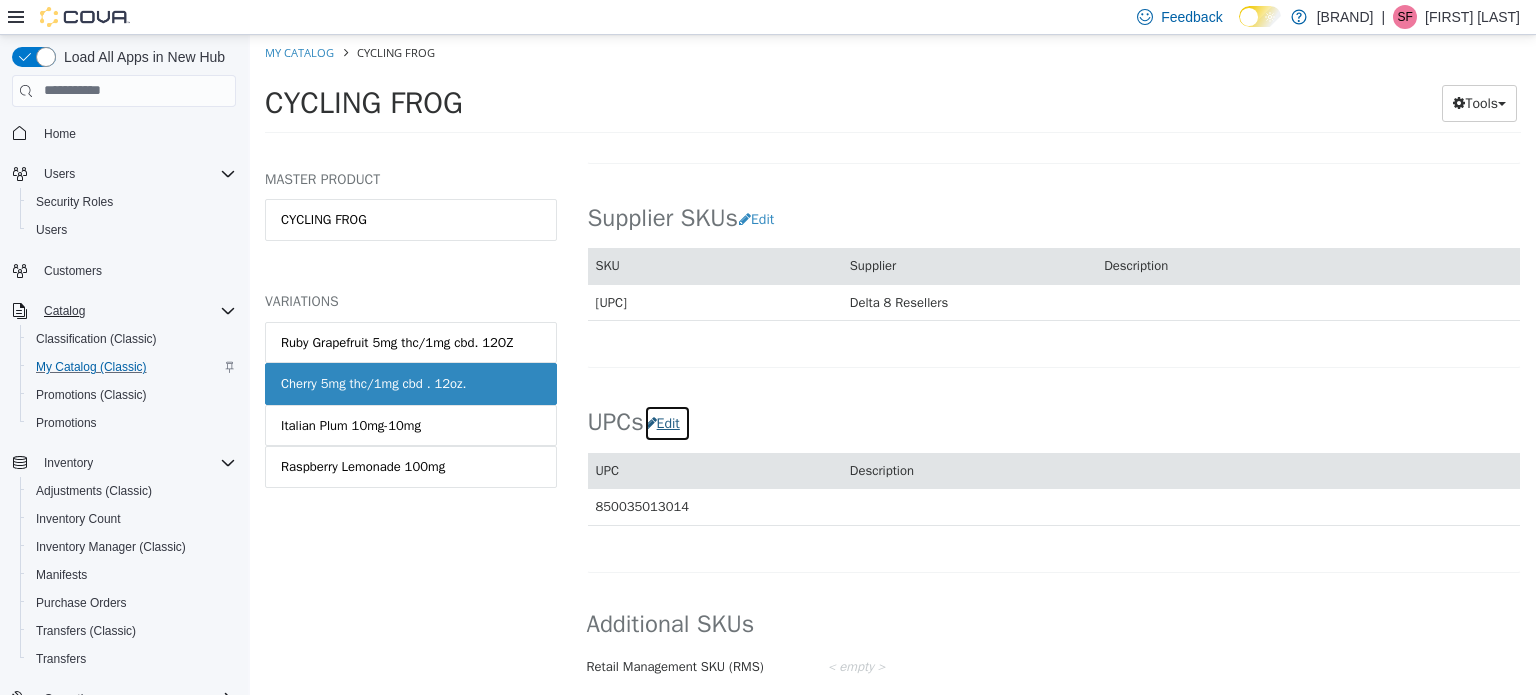 click on "Edit" at bounding box center (667, 422) 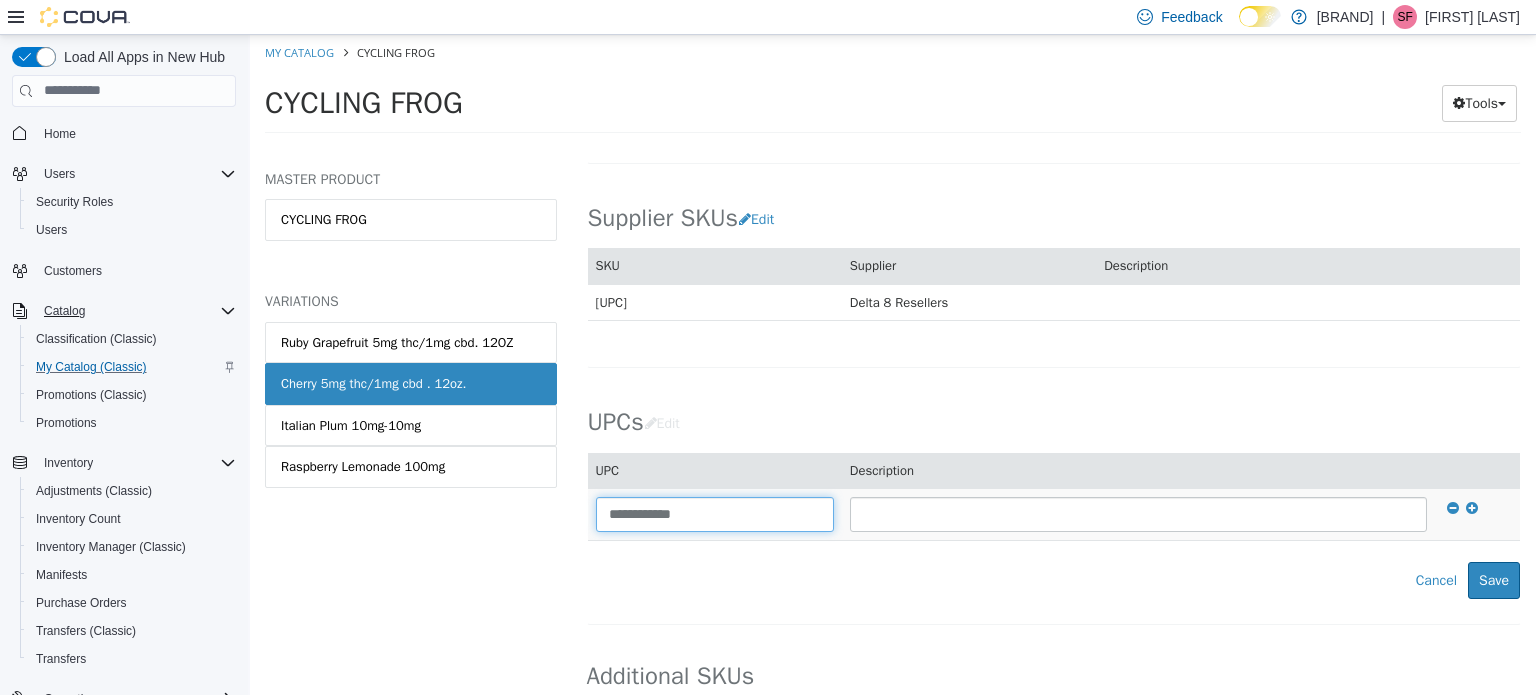 click on "**********" at bounding box center [715, 513] 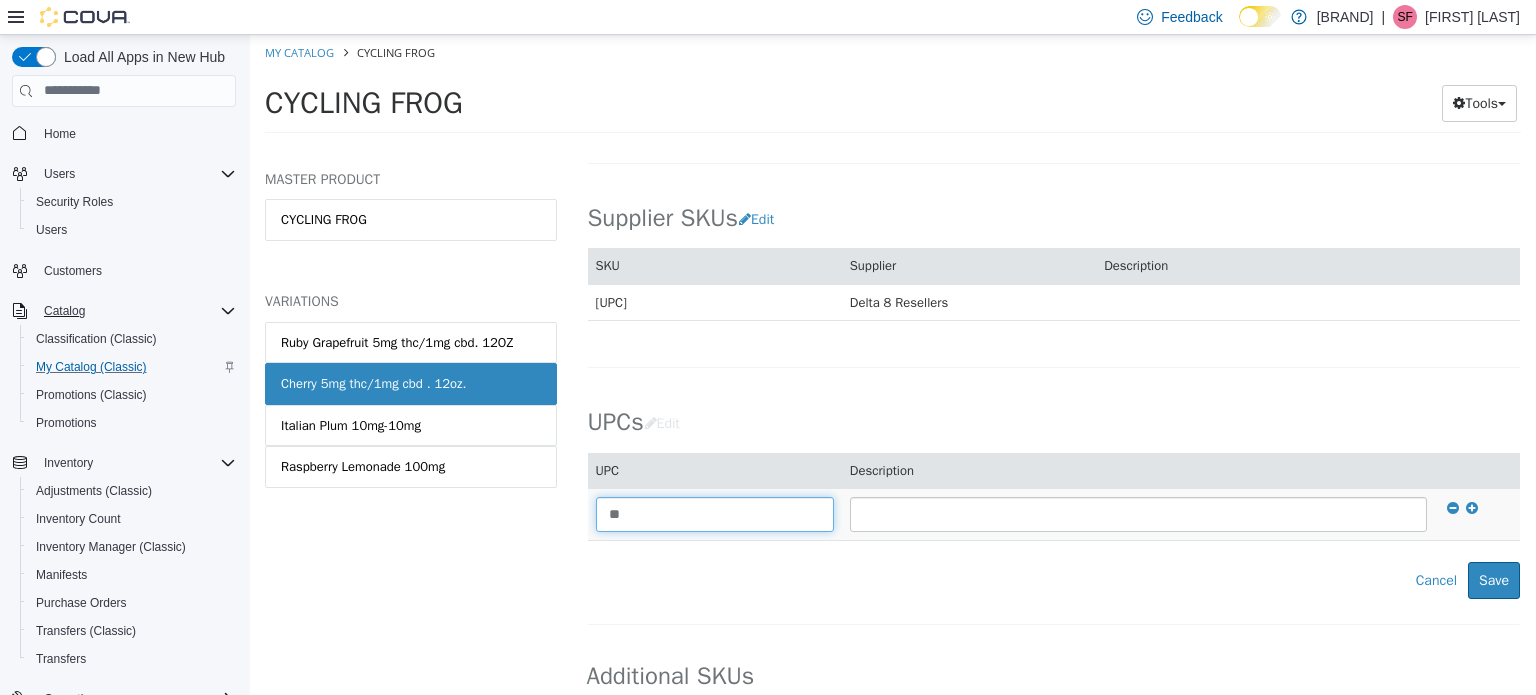 type on "*" 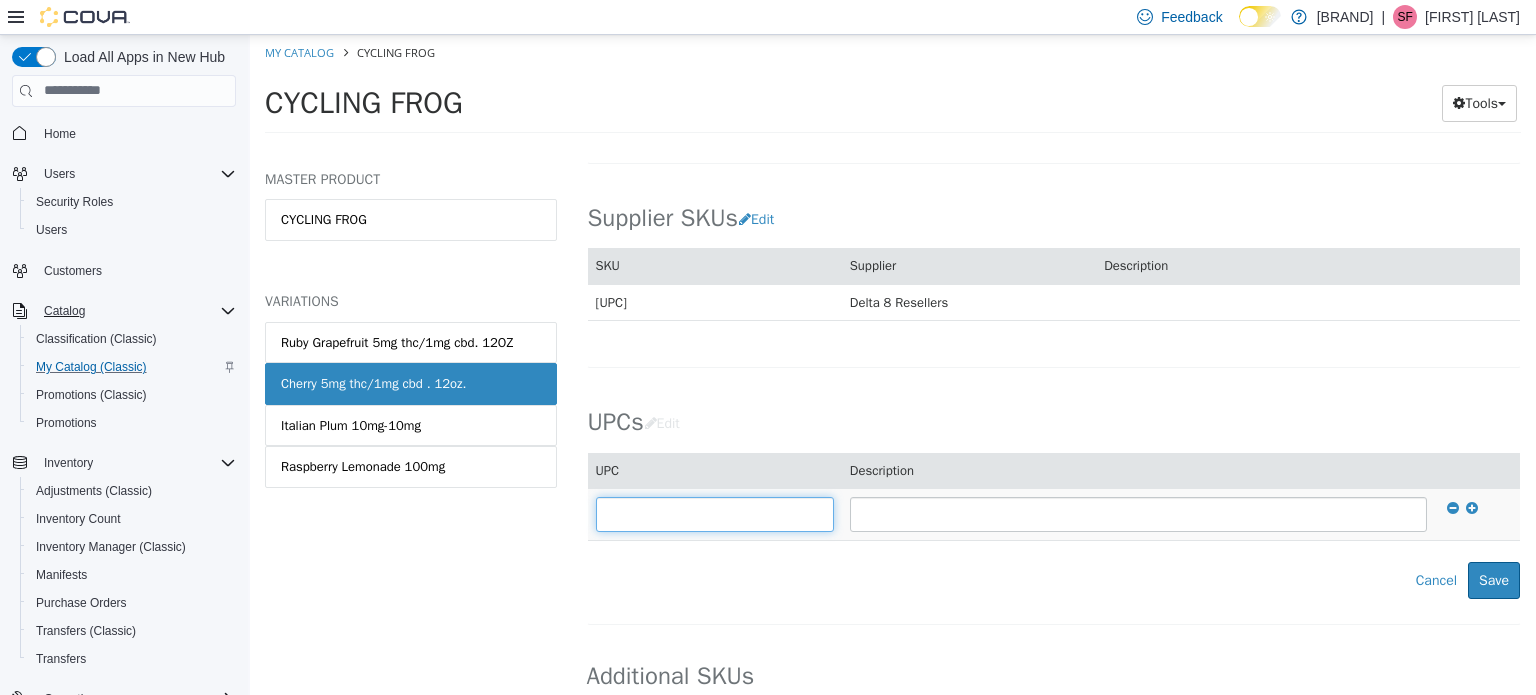 paste on "**********" 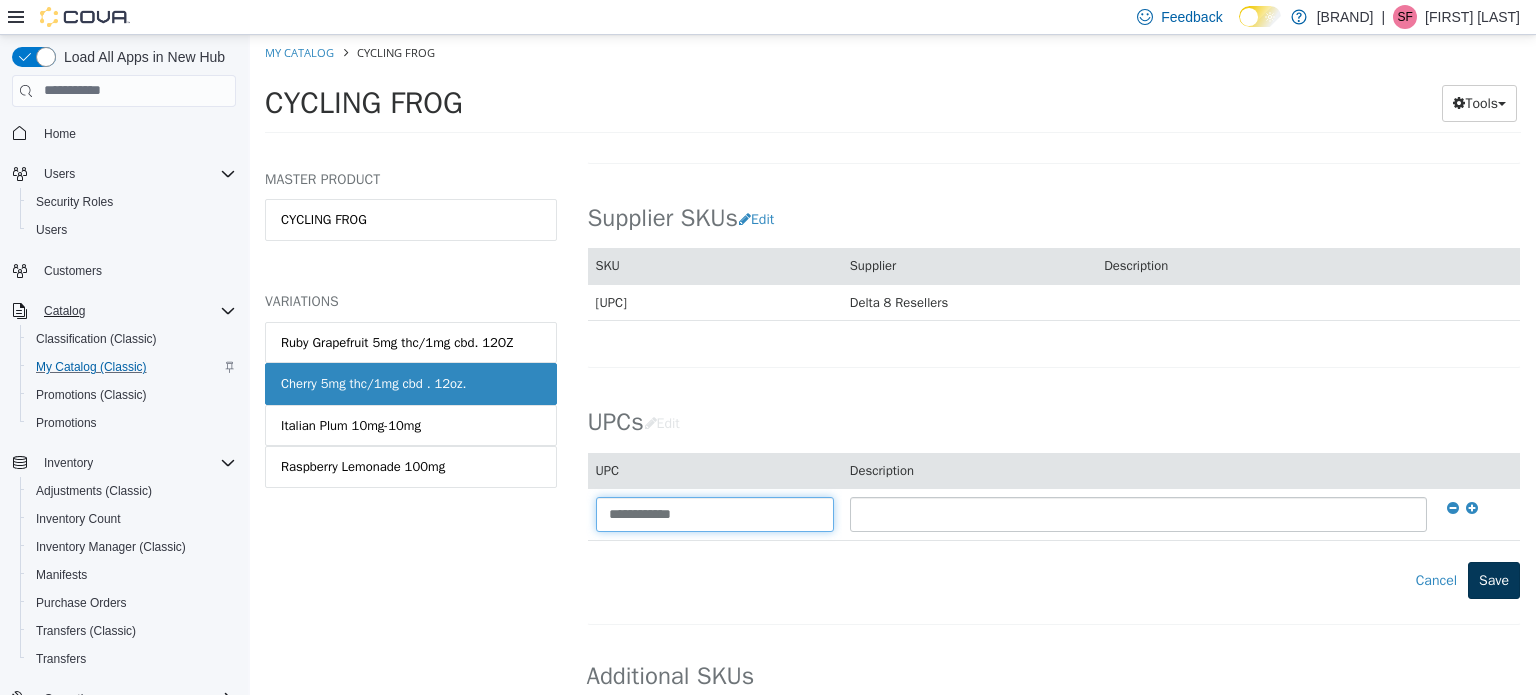 type on "**********" 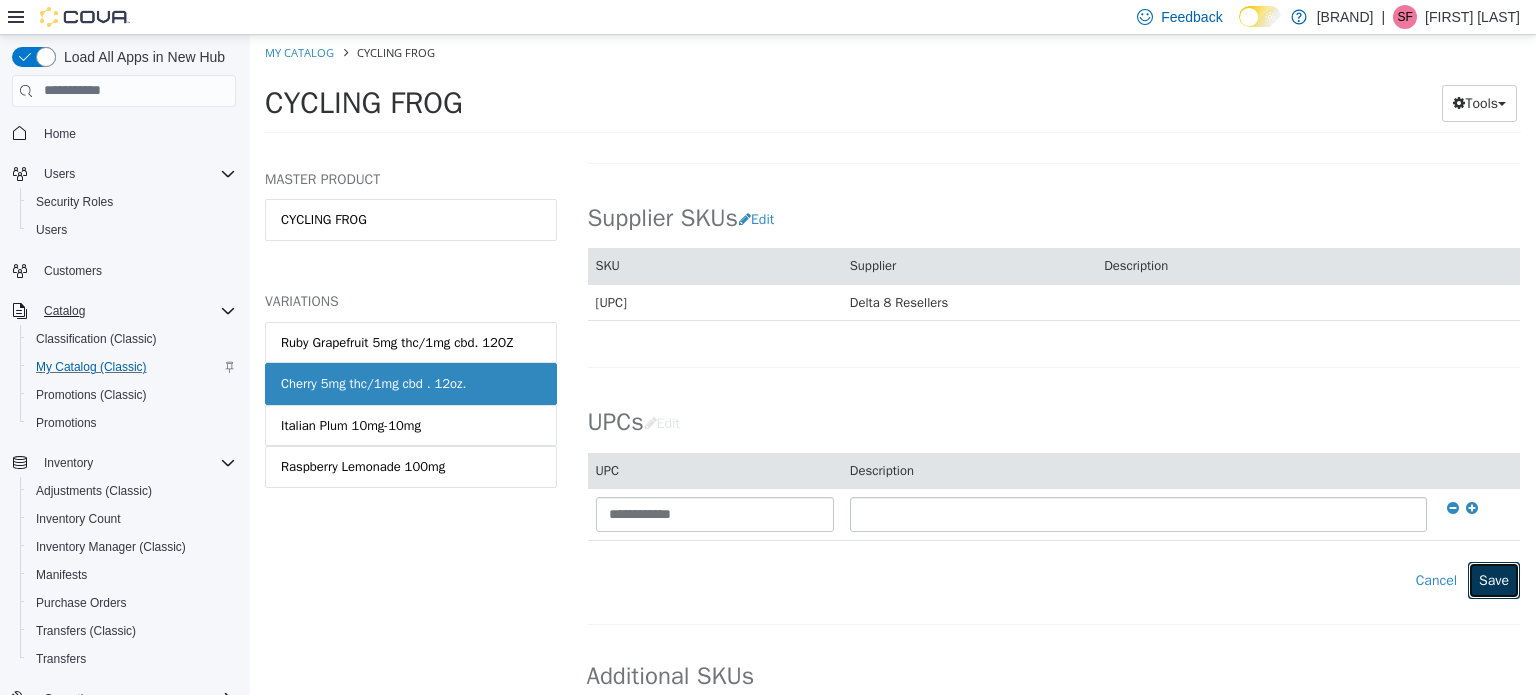 click on "Save" at bounding box center [1494, 579] 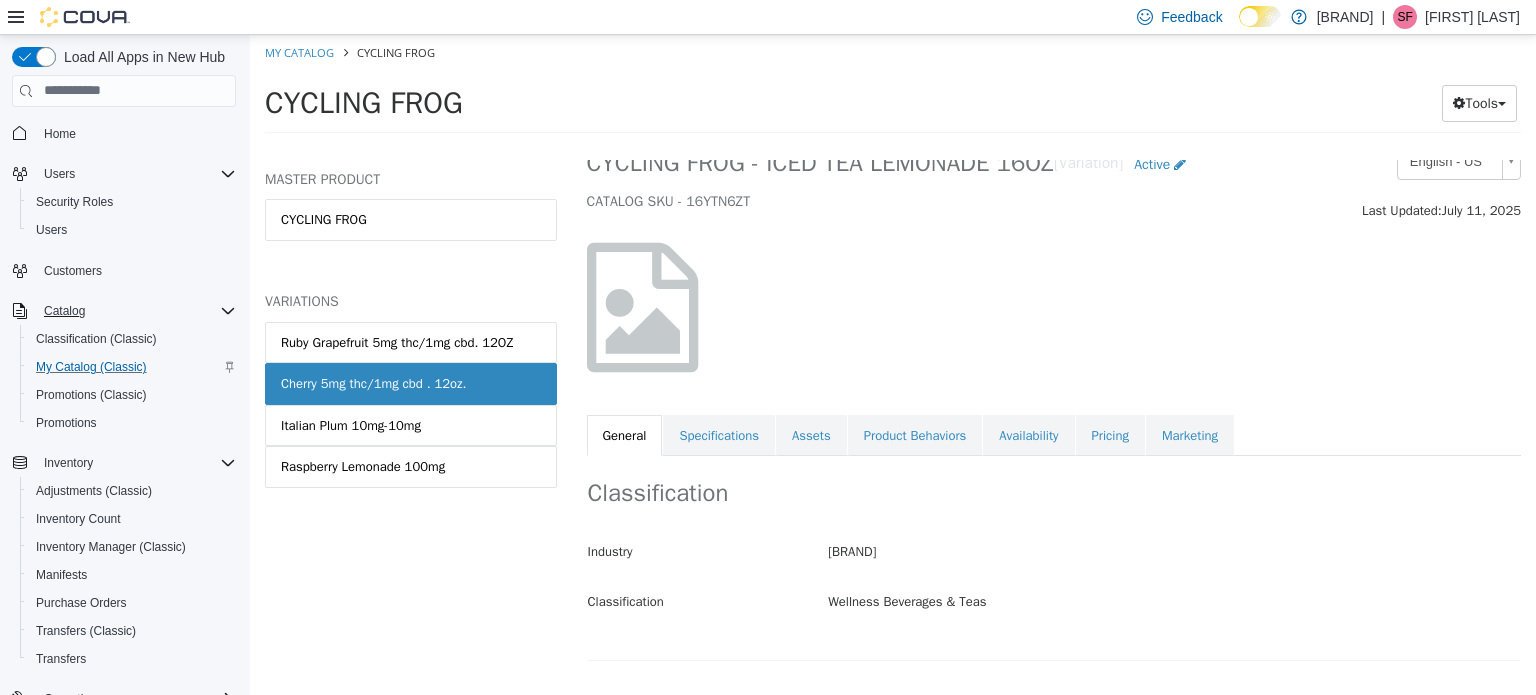 scroll, scrollTop: 0, scrollLeft: 0, axis: both 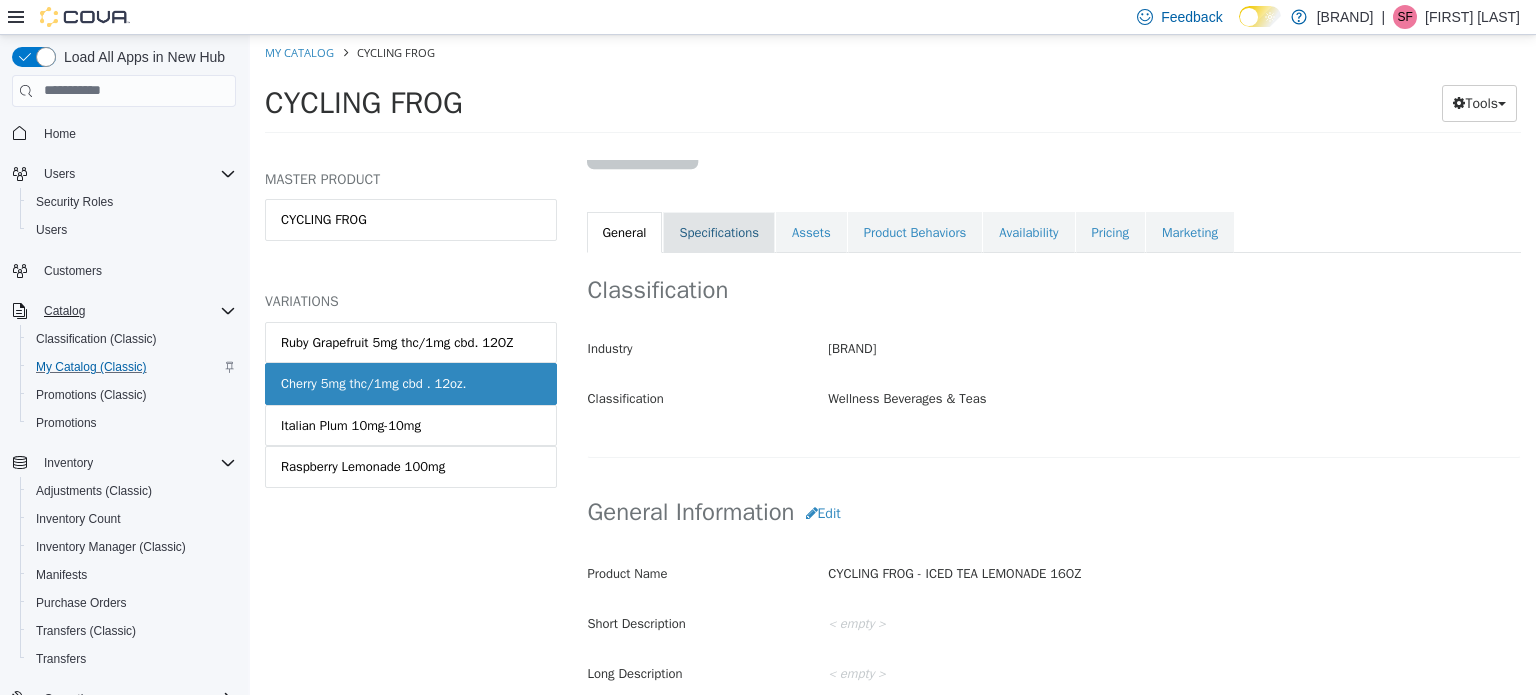 click on "Specifications" at bounding box center [719, 232] 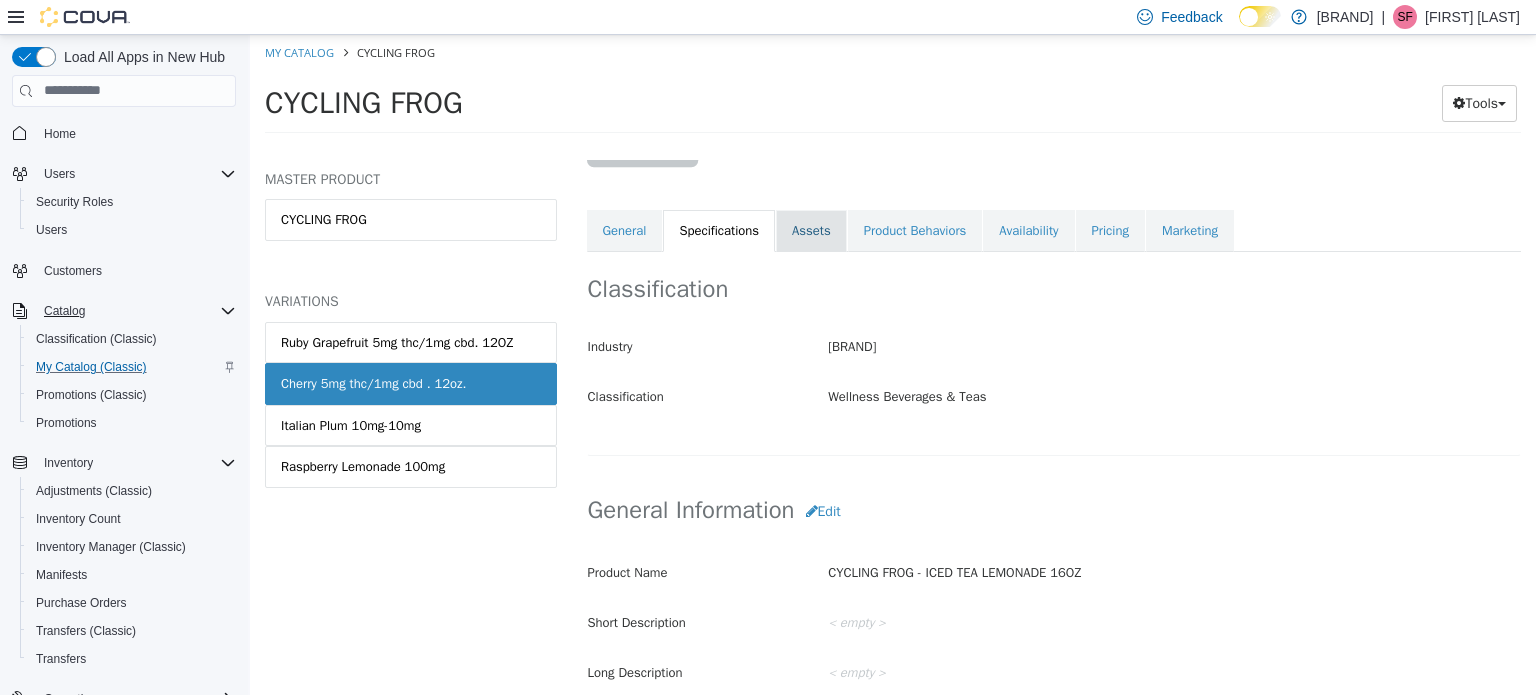 click on "Assets" at bounding box center (811, 230) 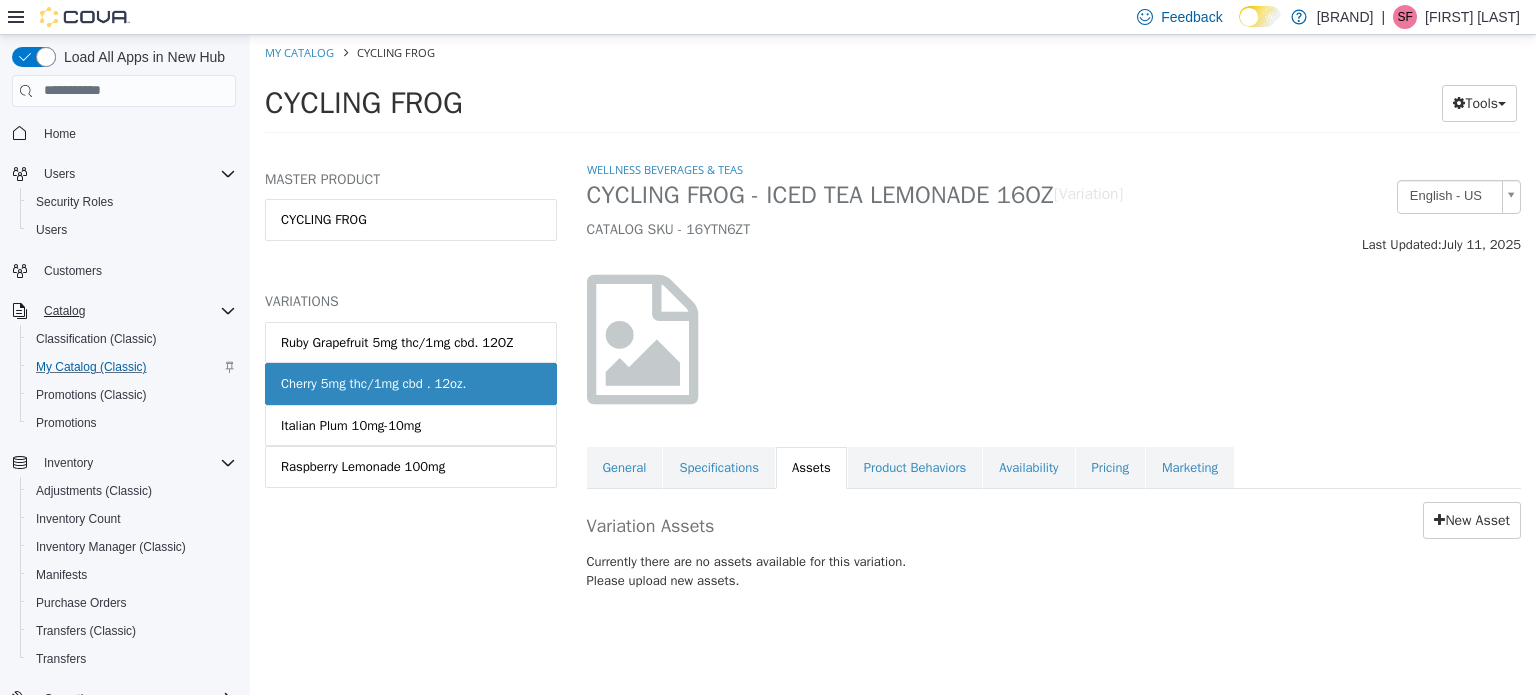 scroll, scrollTop: 0, scrollLeft: 0, axis: both 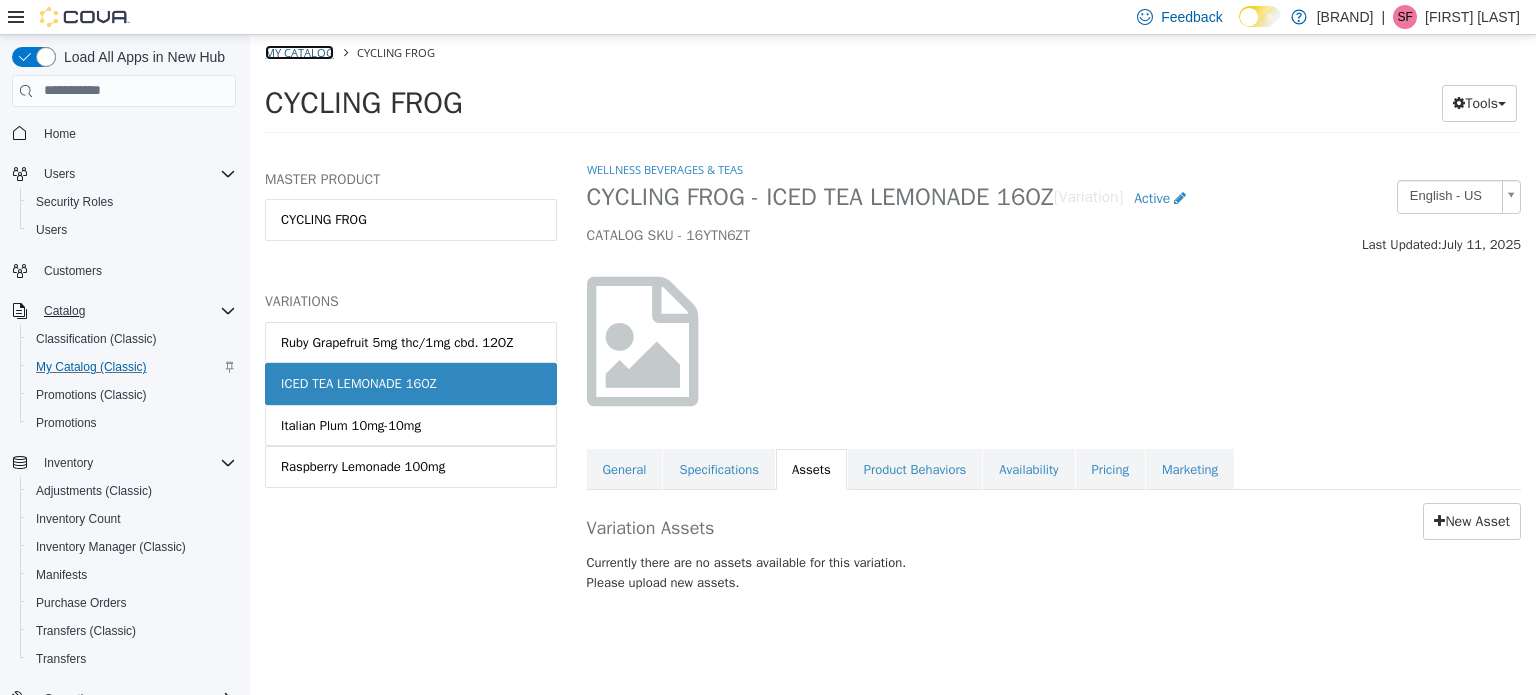 click on "My Catalog" at bounding box center [299, 51] 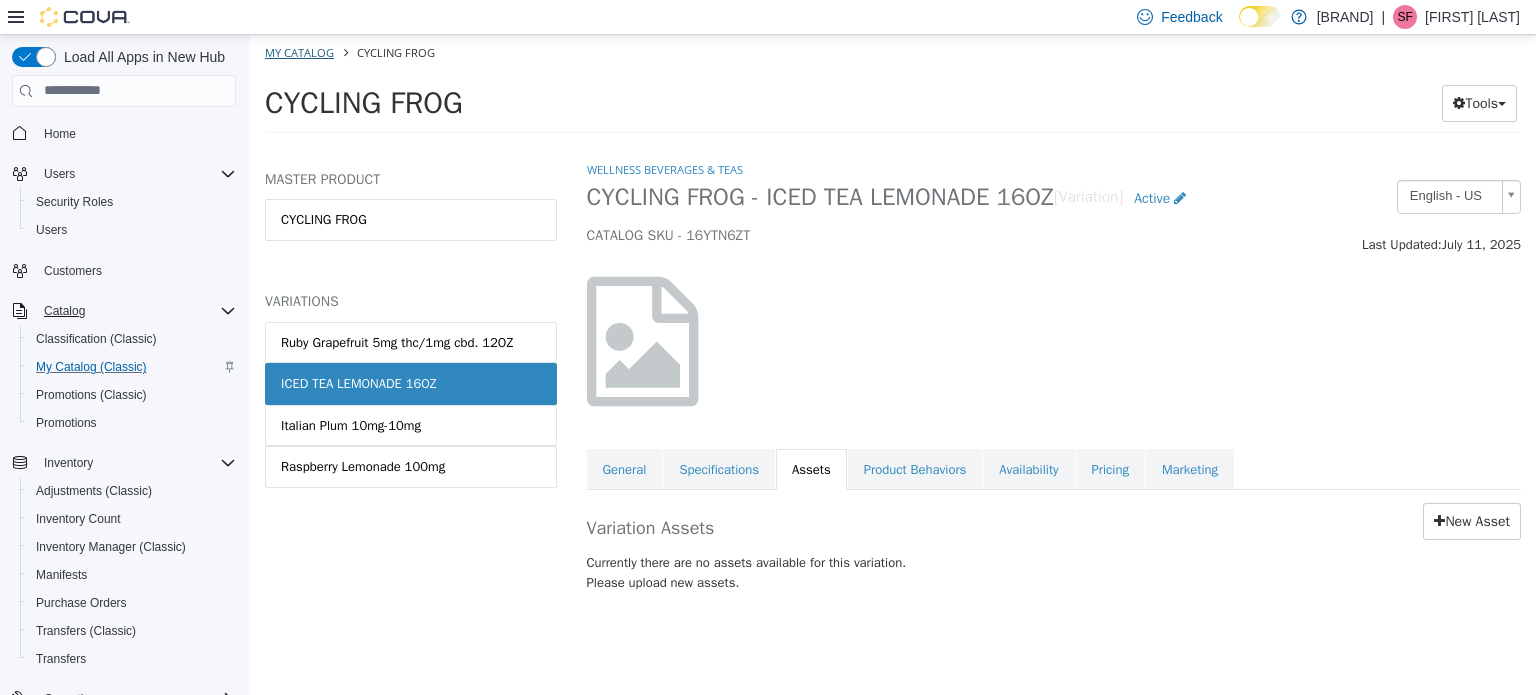 select on "**********" 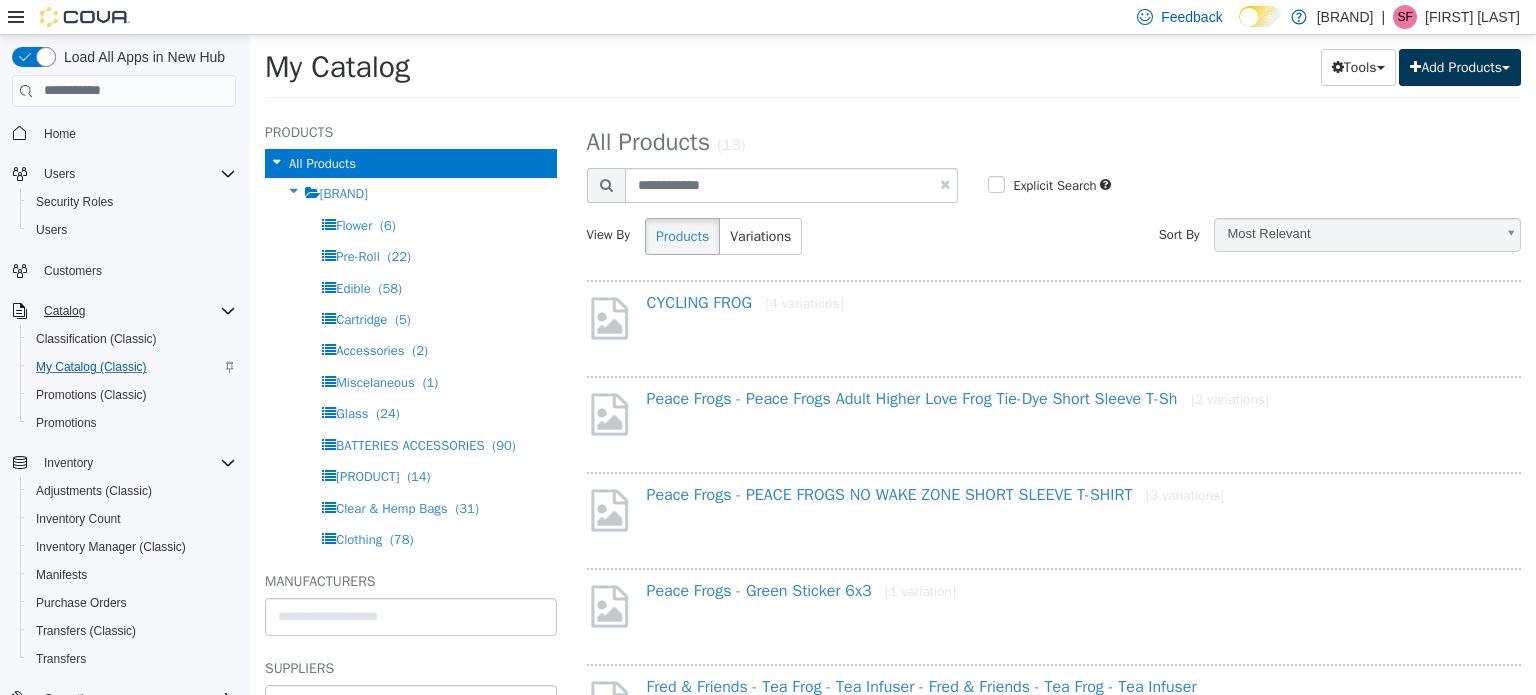 click on "Add Products" at bounding box center [1460, 66] 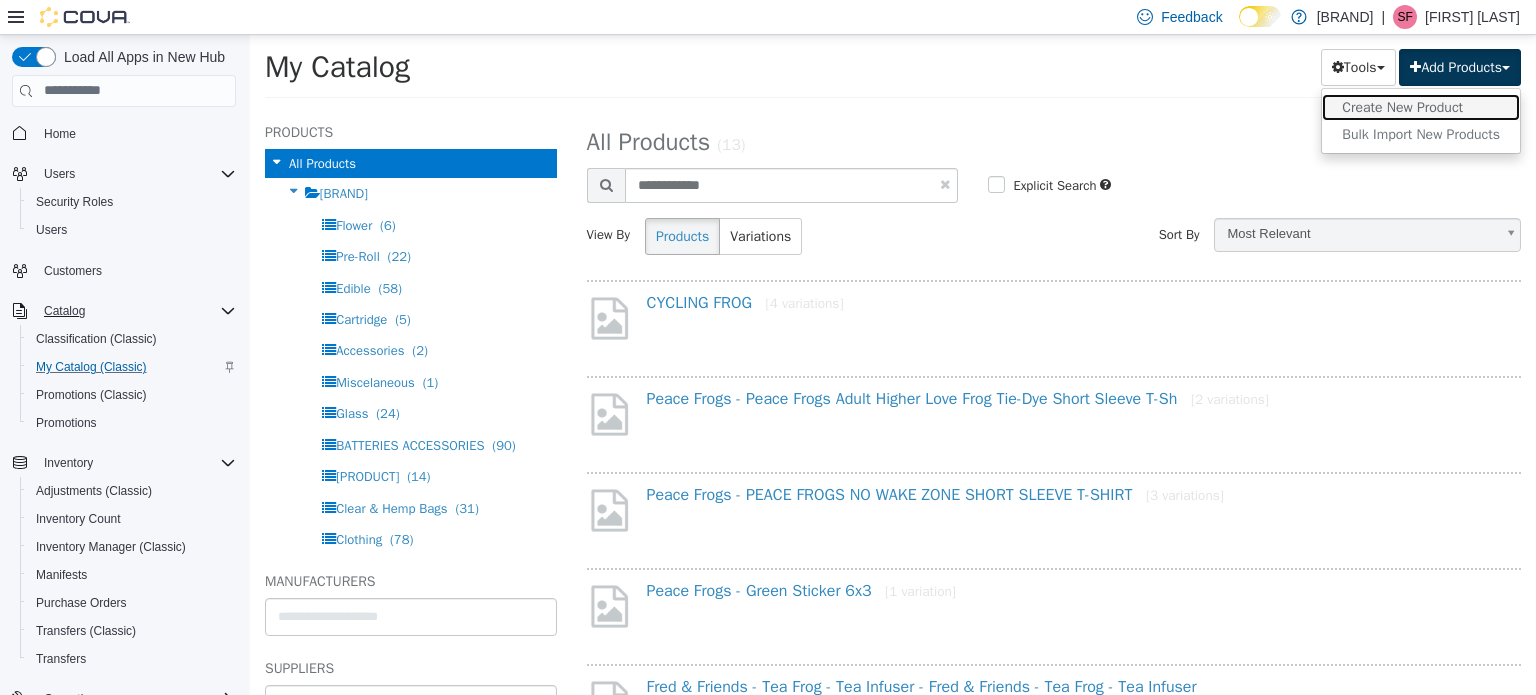 click on "Create New Product" at bounding box center (1421, 106) 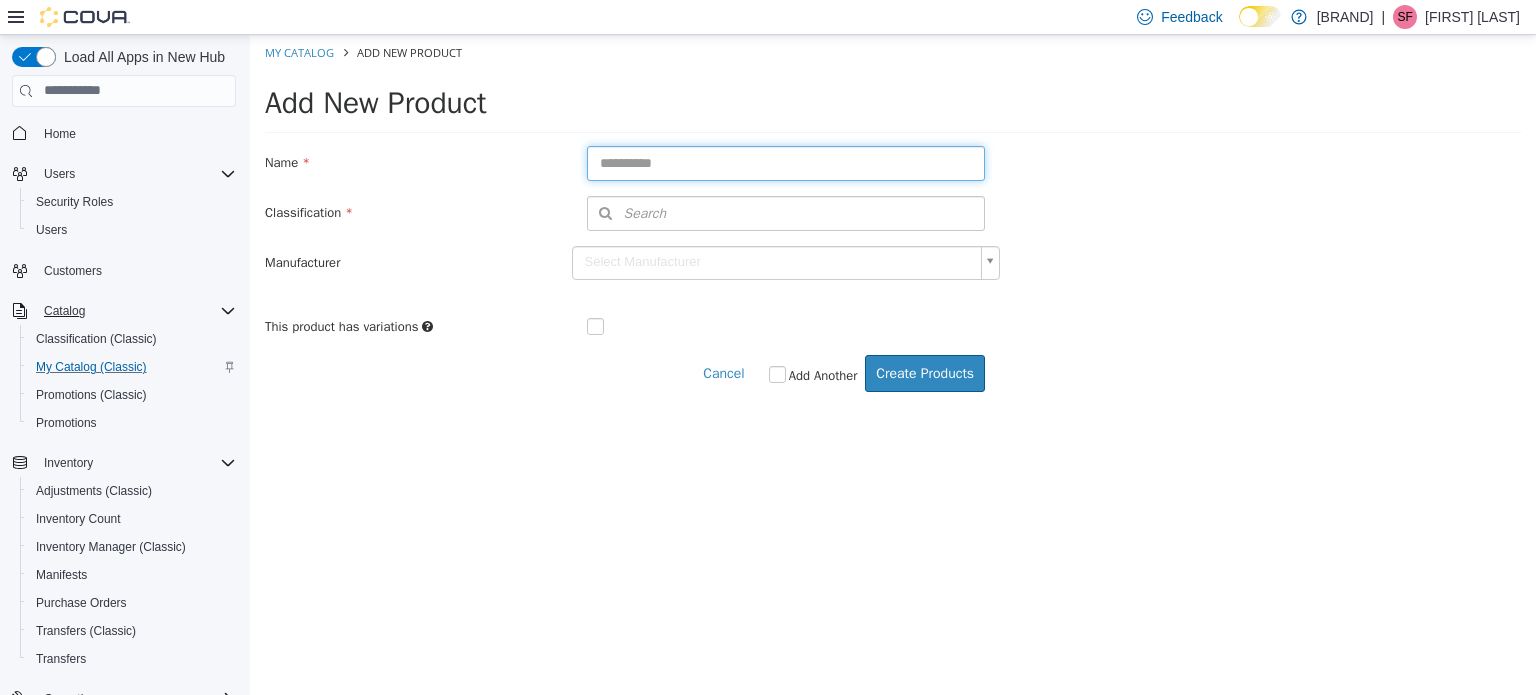 click at bounding box center (786, 162) 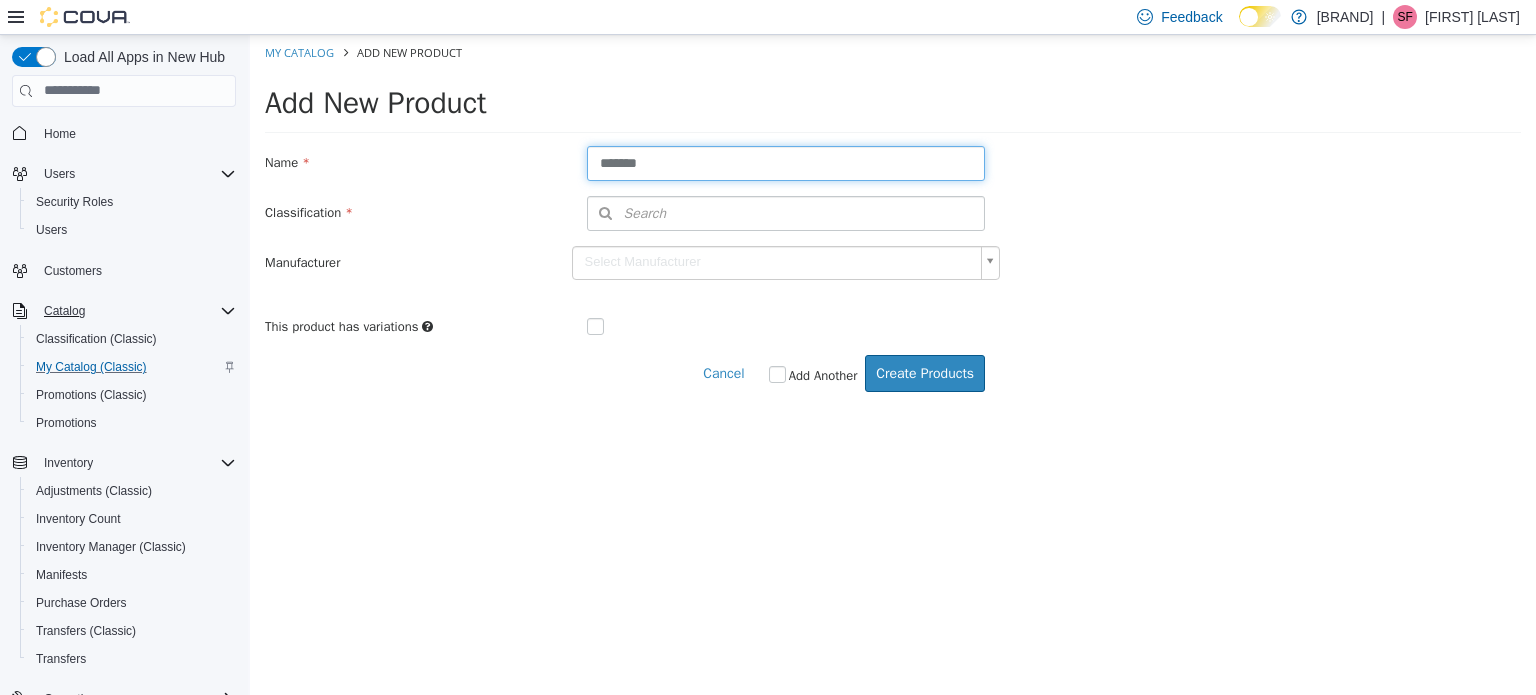 type on "*******" 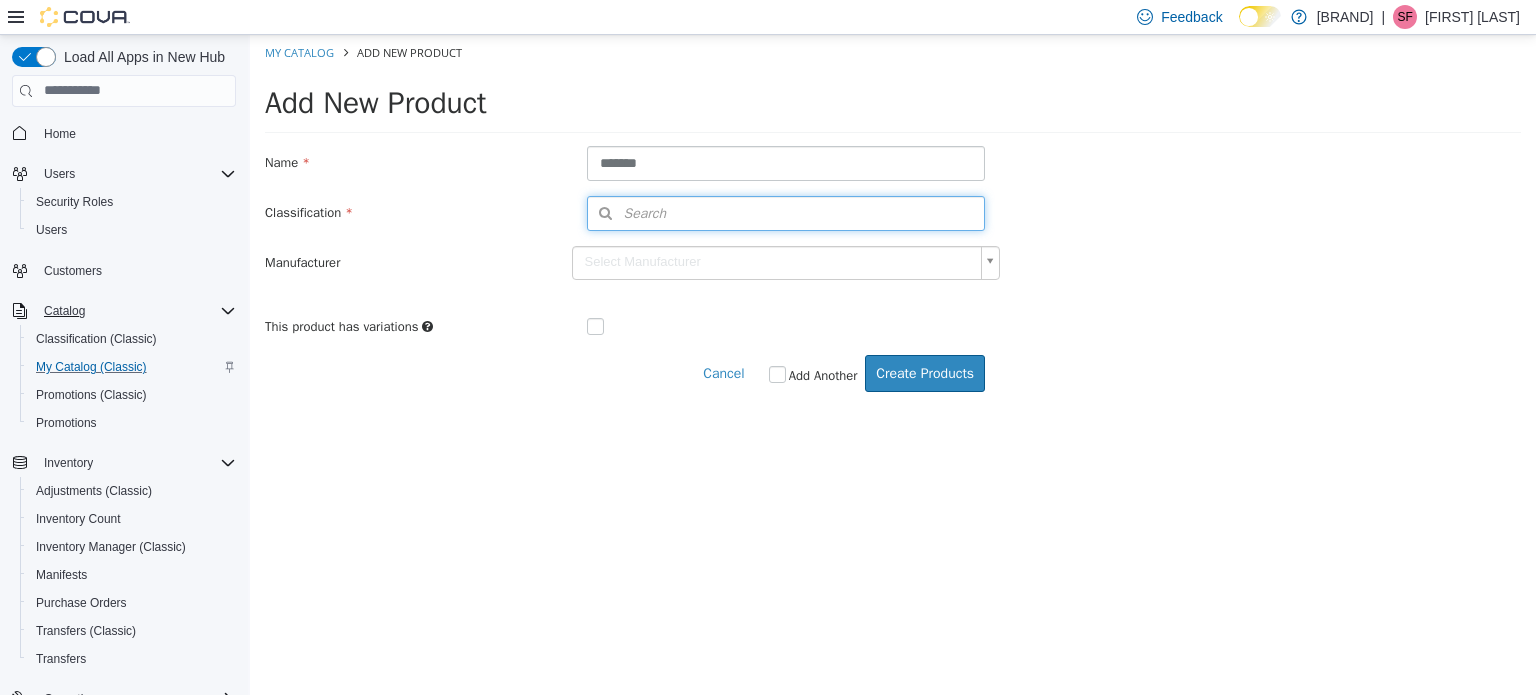 click on "Search" at bounding box center (786, 212) 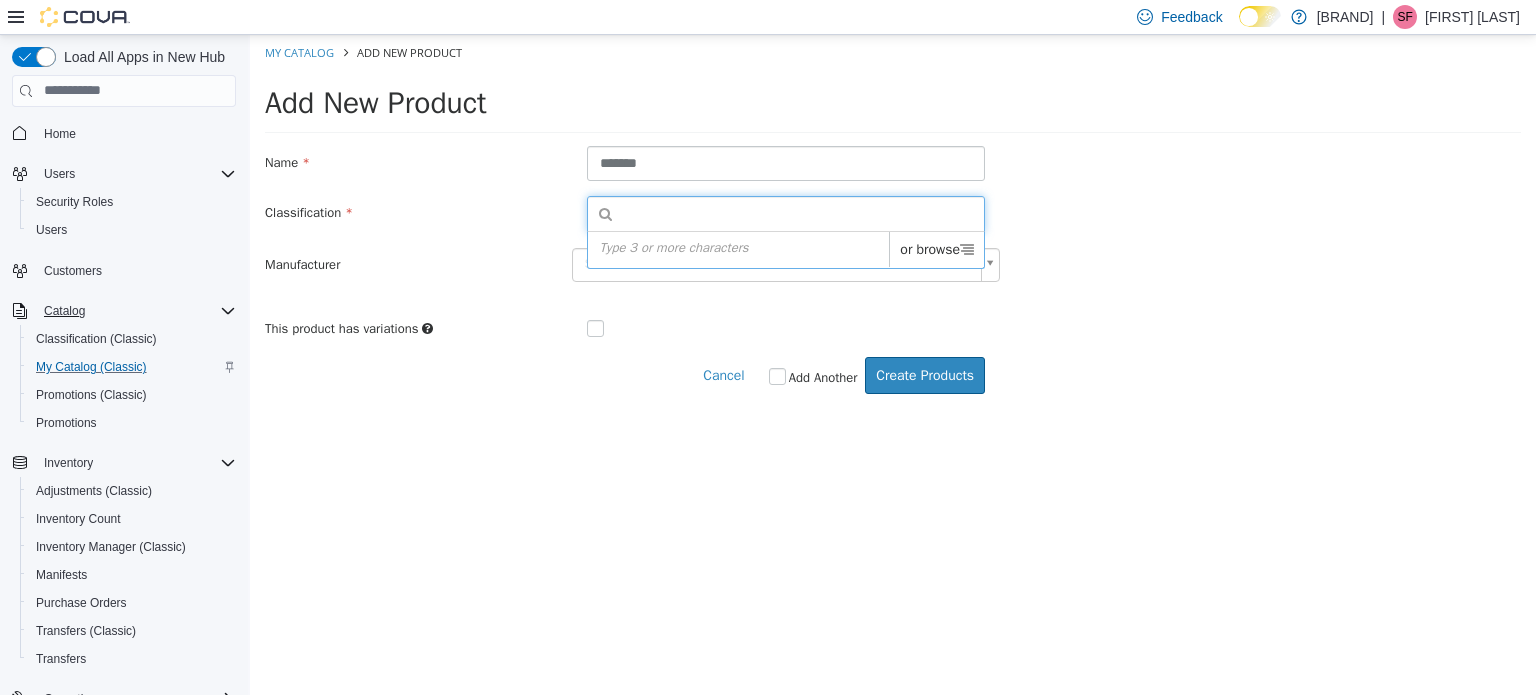 click on "Type 3 or more characters or browse" at bounding box center (786, 249) 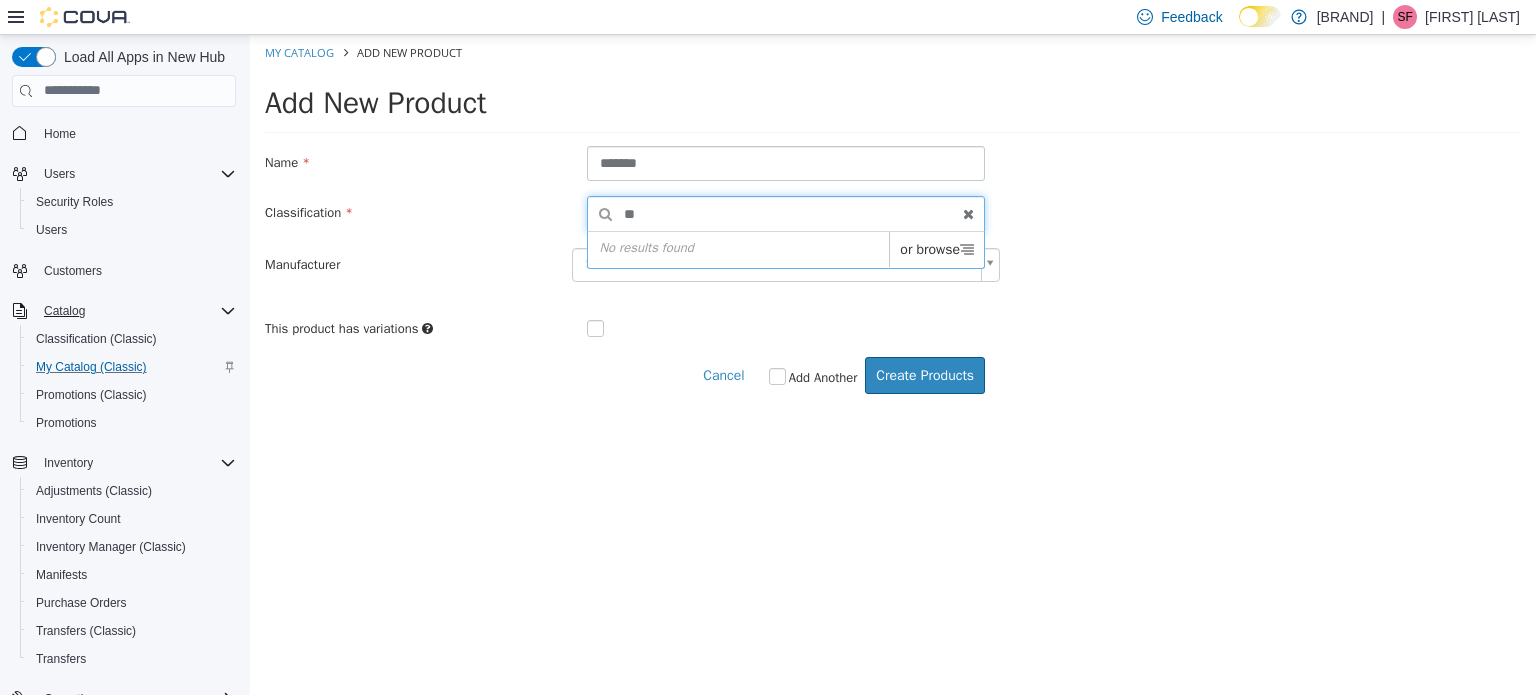 type on "*" 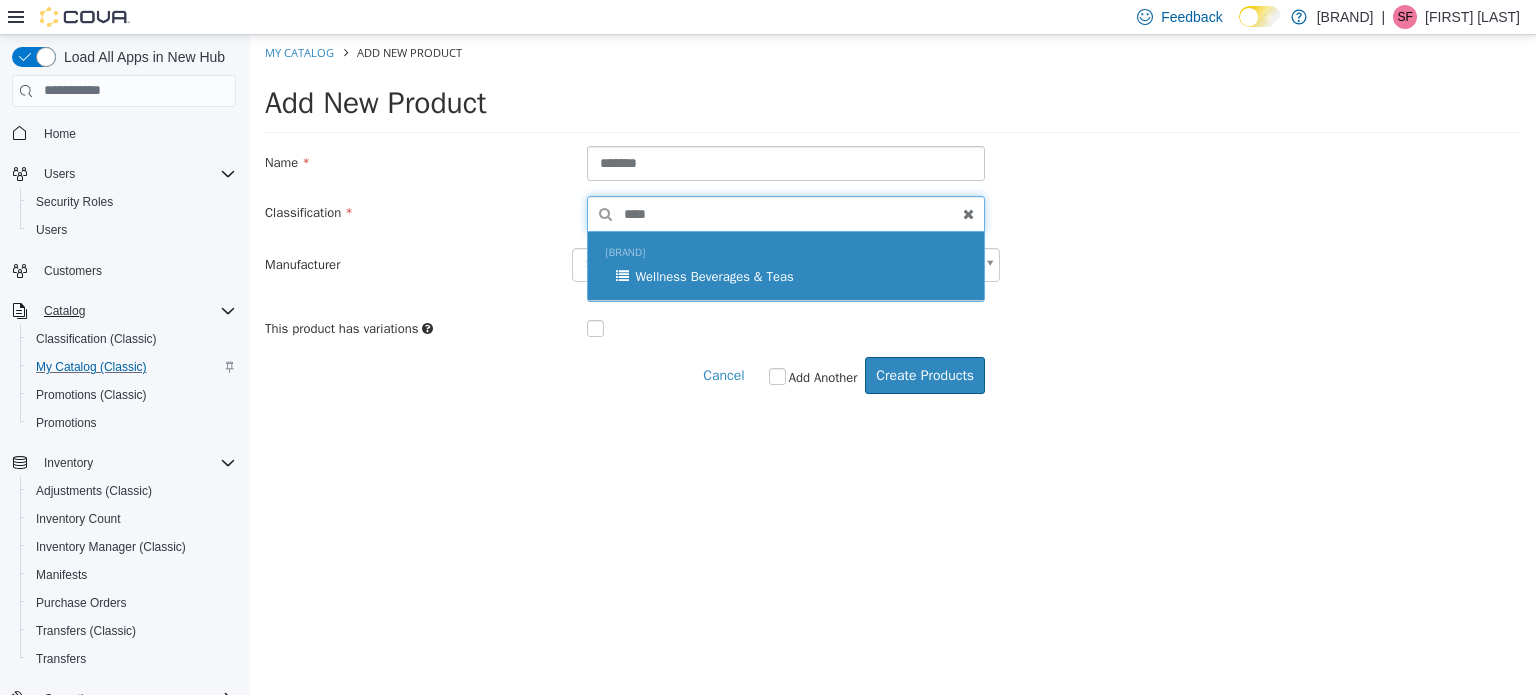 type on "****" 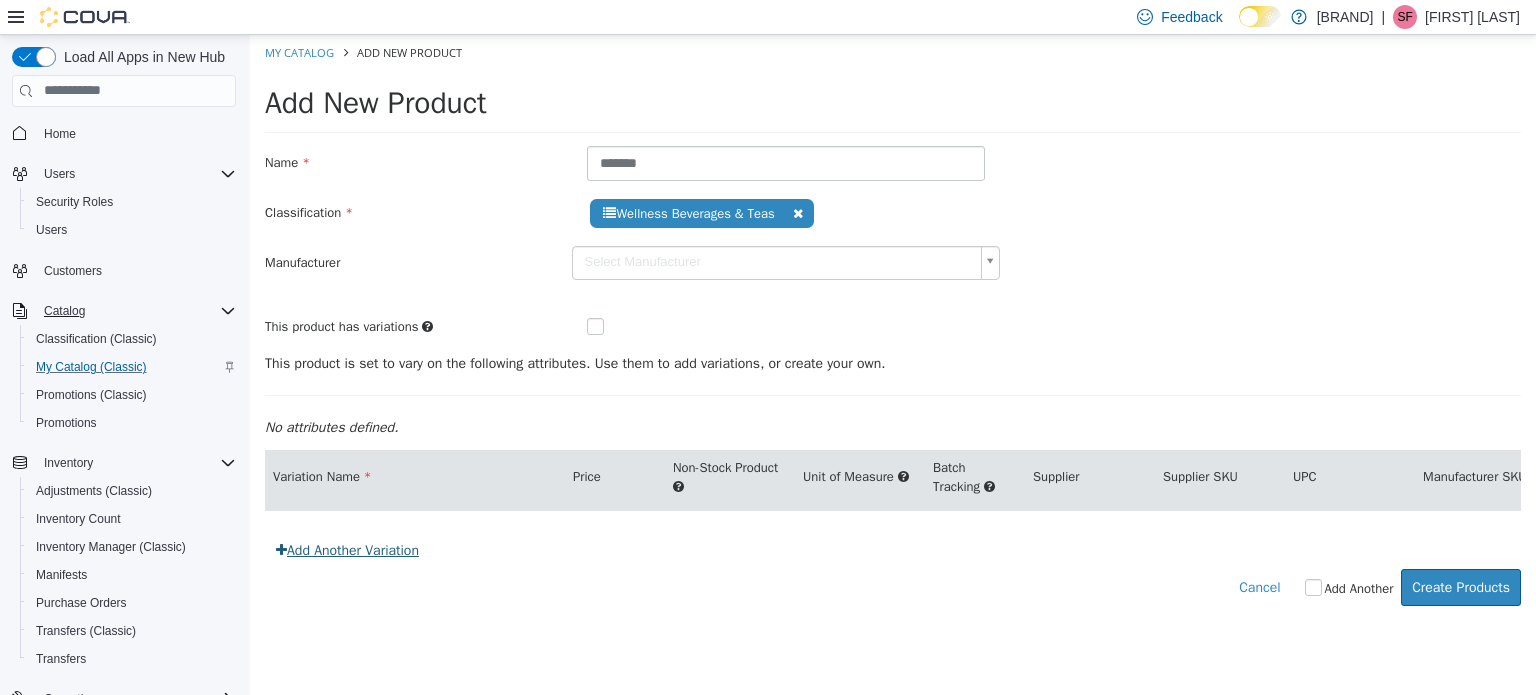 click on "Add Another Variation" at bounding box center (347, 549) 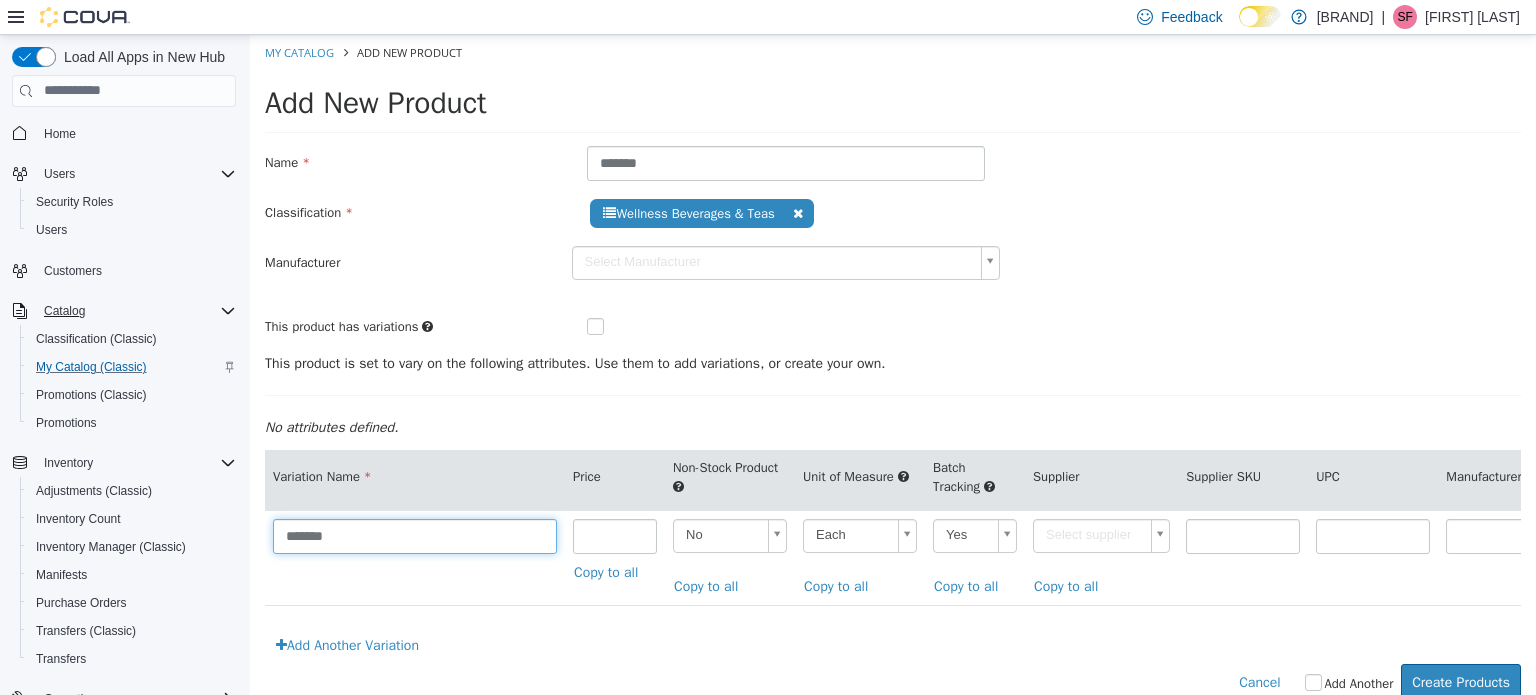 click on "*******" at bounding box center [415, 535] 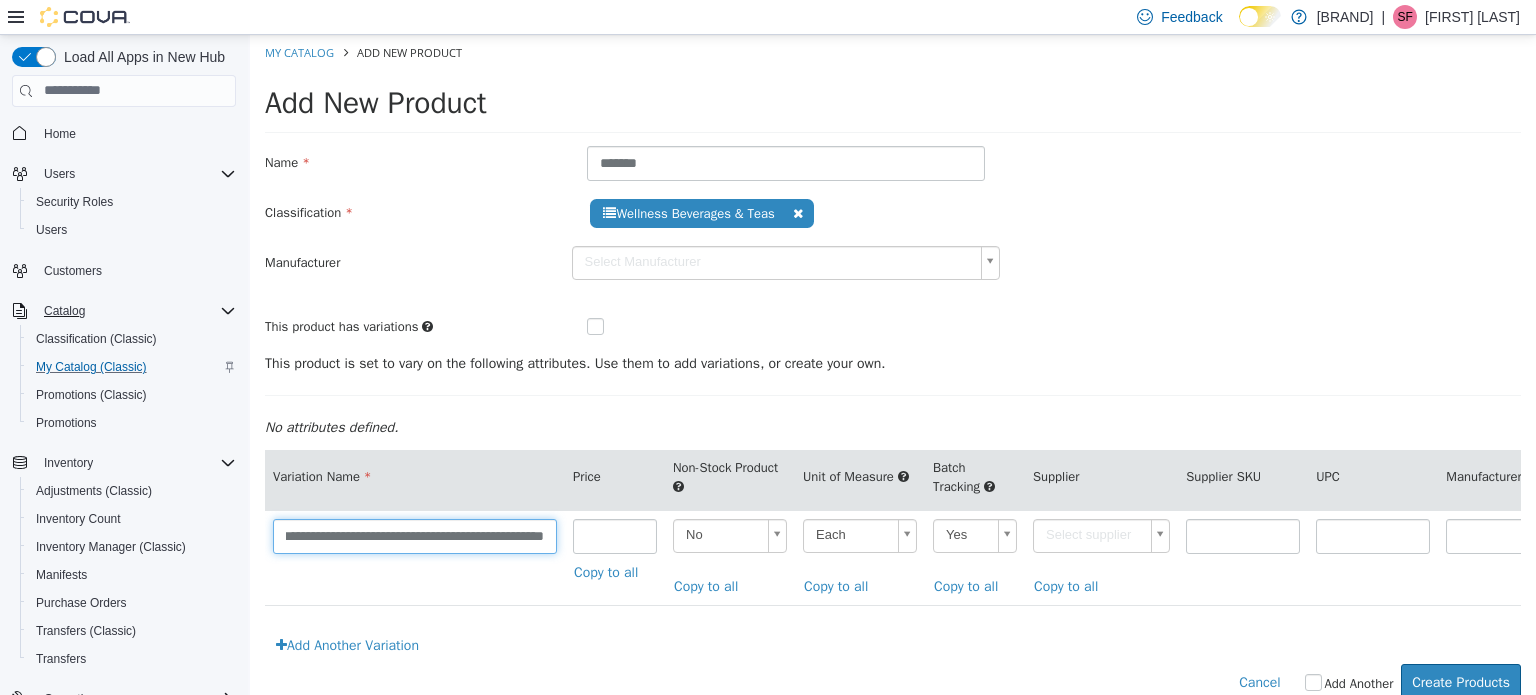 scroll, scrollTop: 0, scrollLeft: 140, axis: horizontal 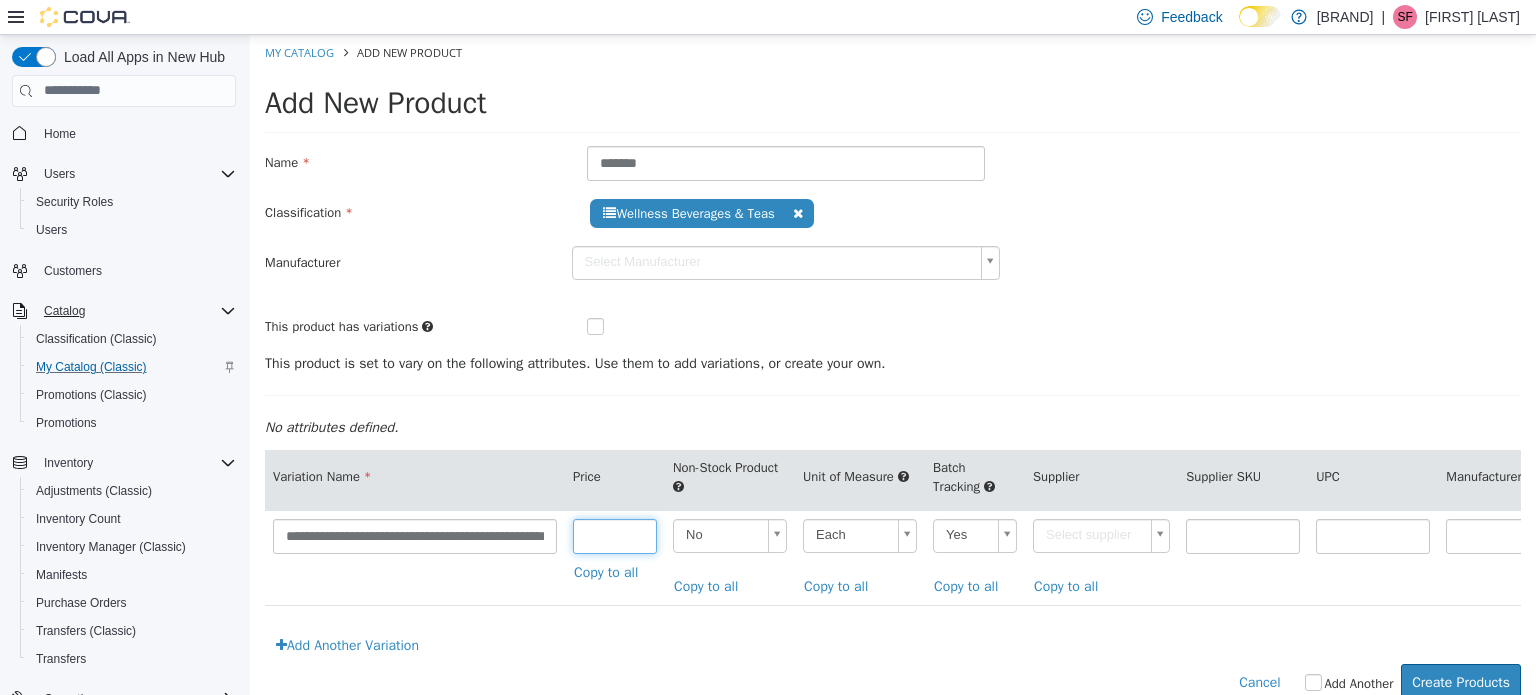 type on "*****" 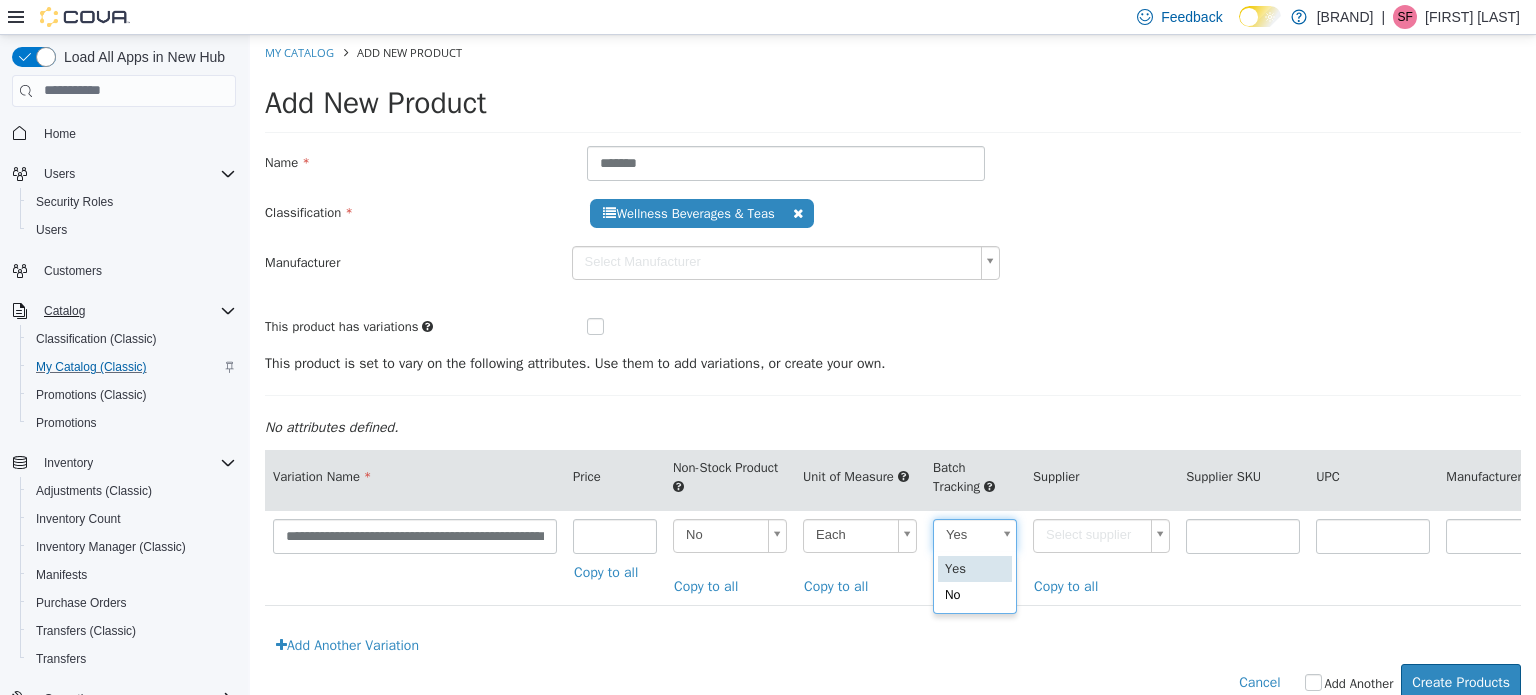 scroll, scrollTop: 0, scrollLeft: 5, axis: horizontal 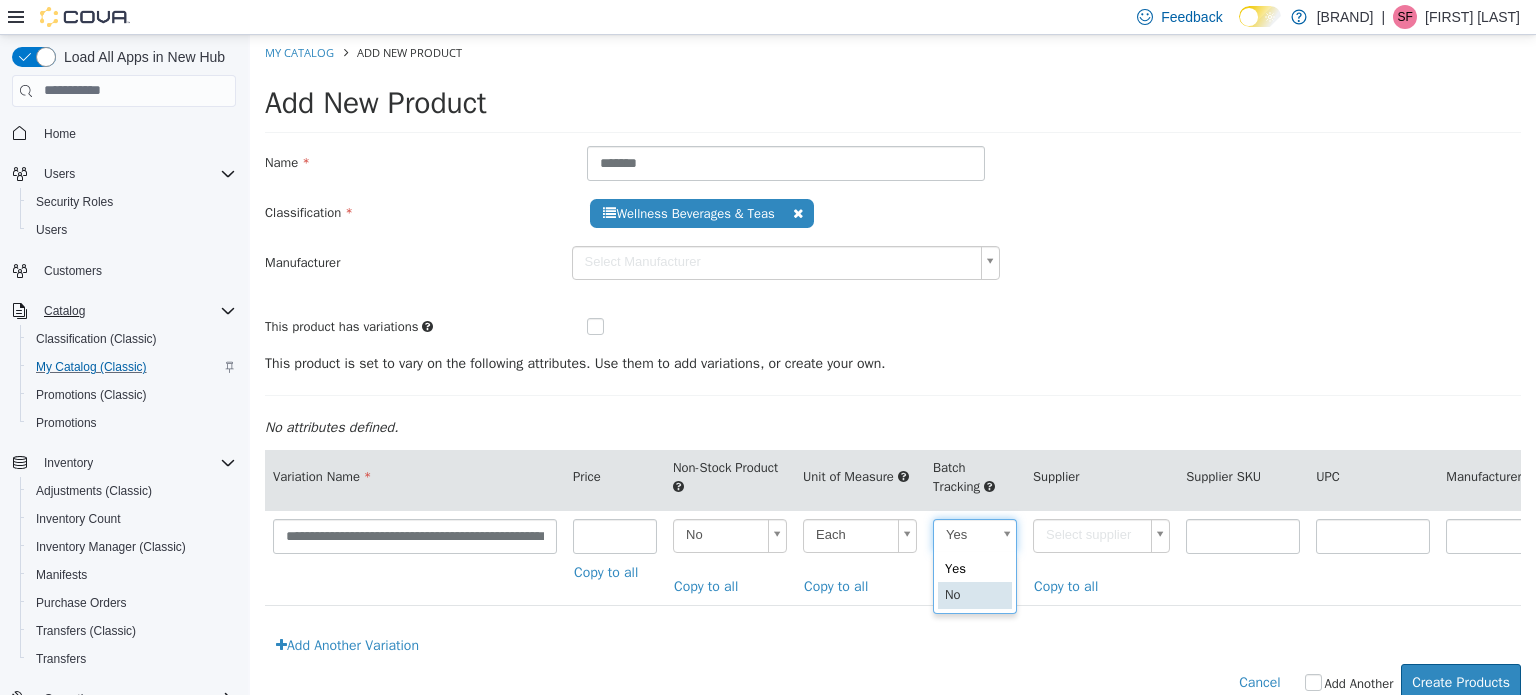 type on "**" 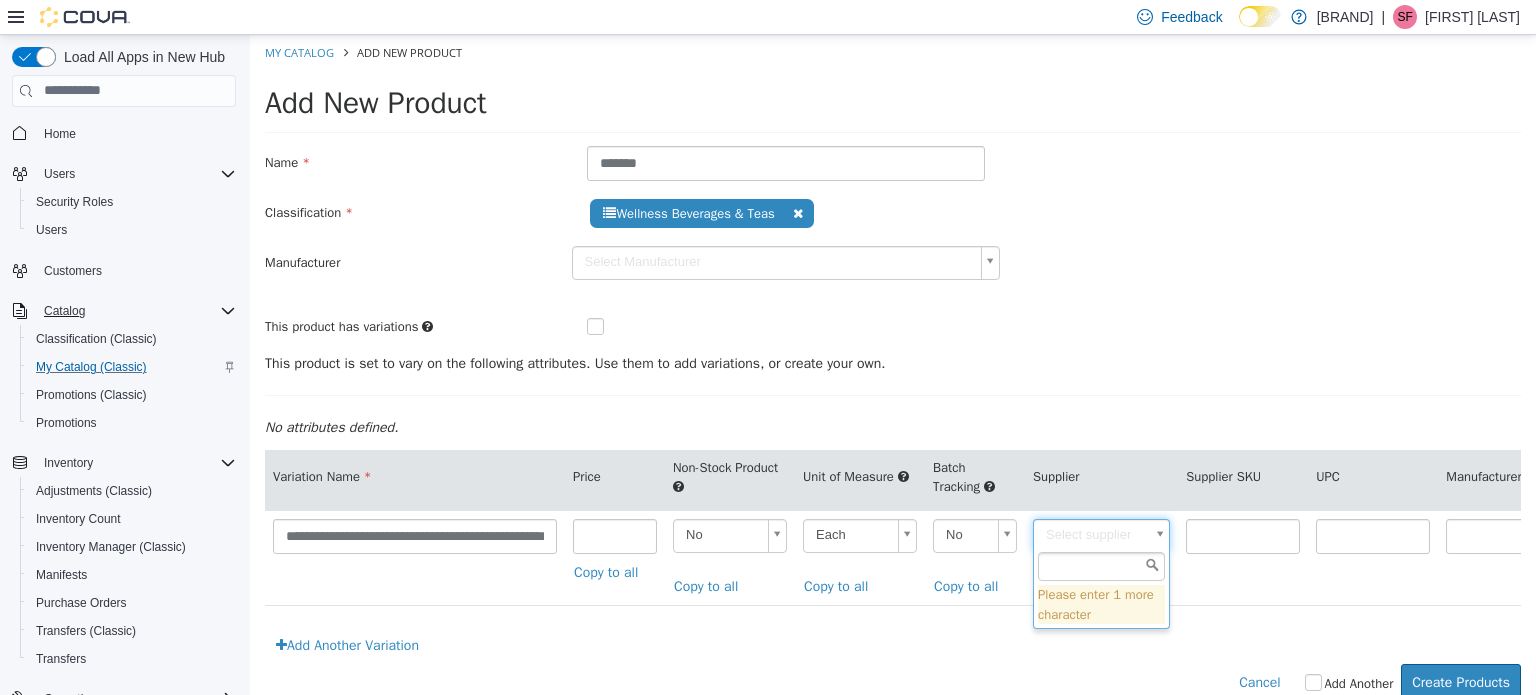 click on "**********" at bounding box center [893, 377] 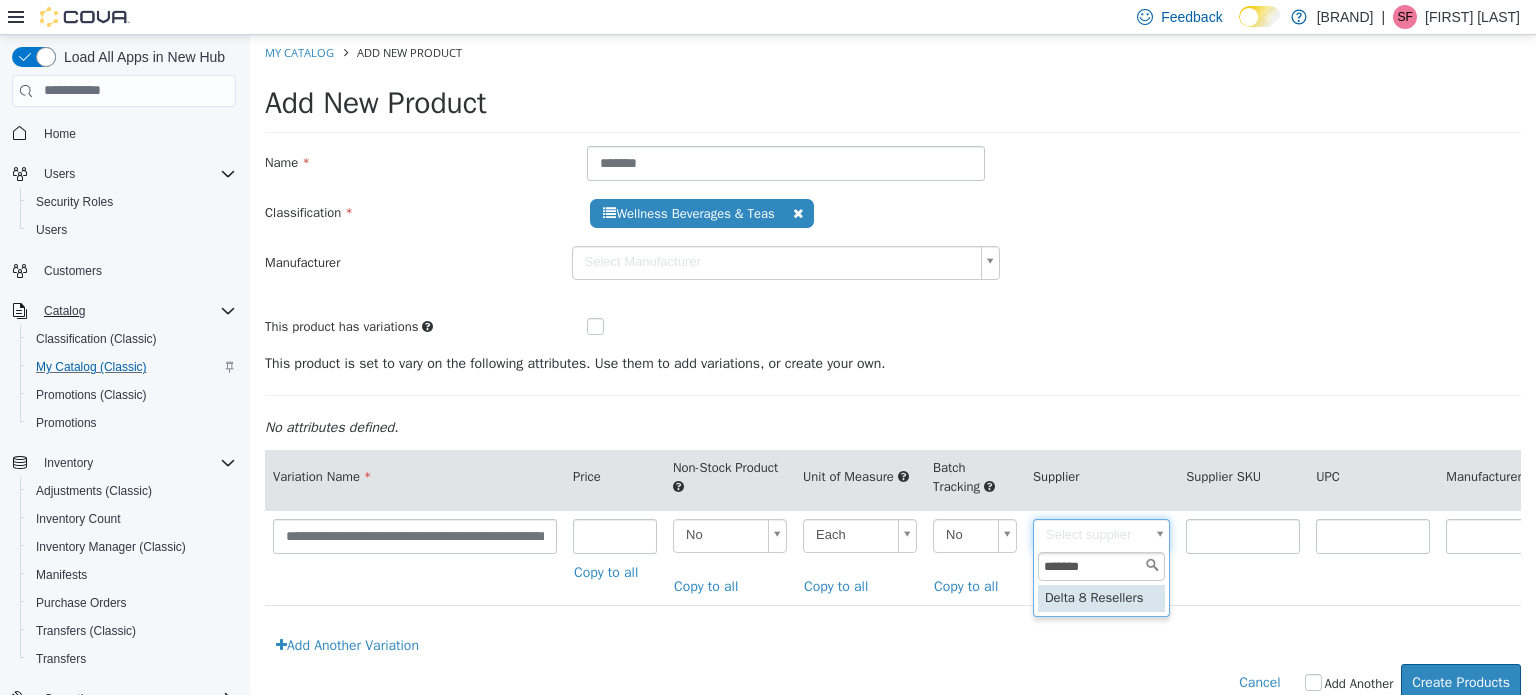 type on "*******" 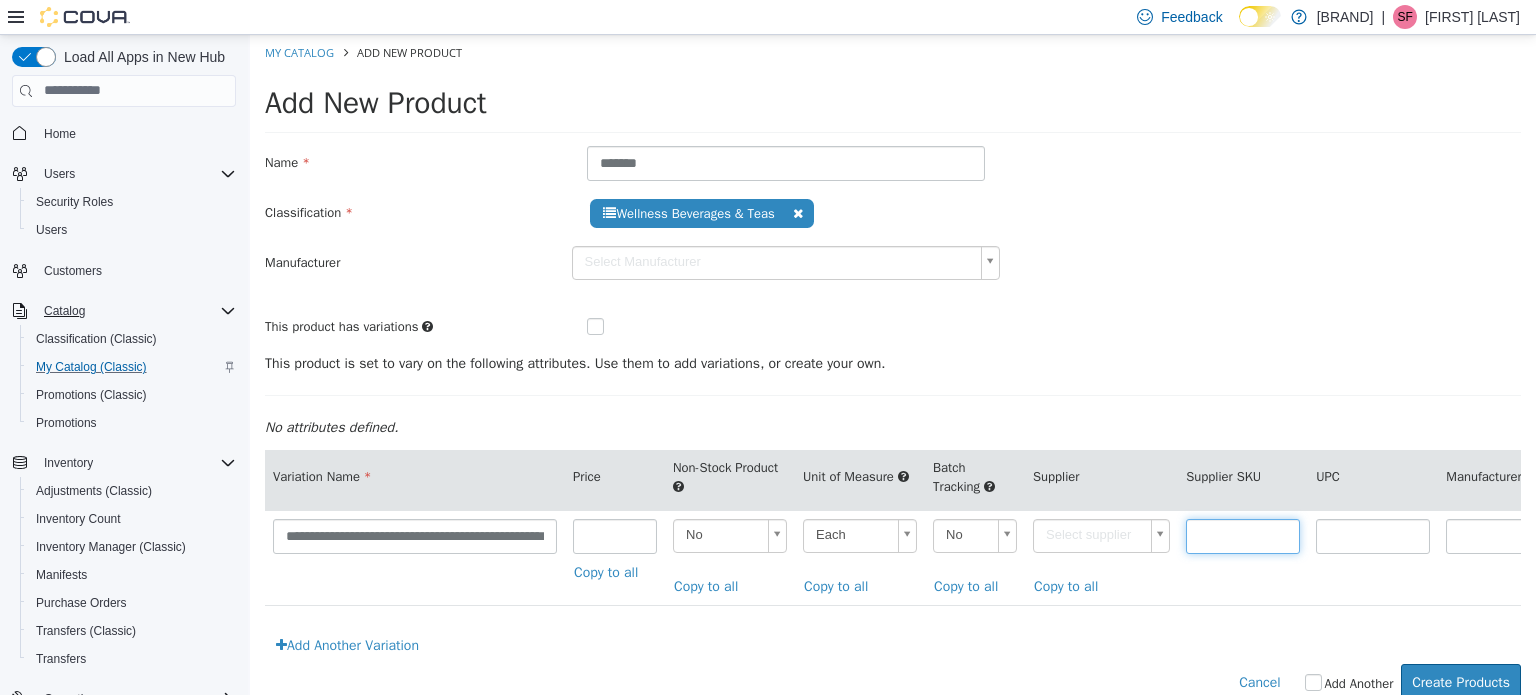click at bounding box center (1243, 535) 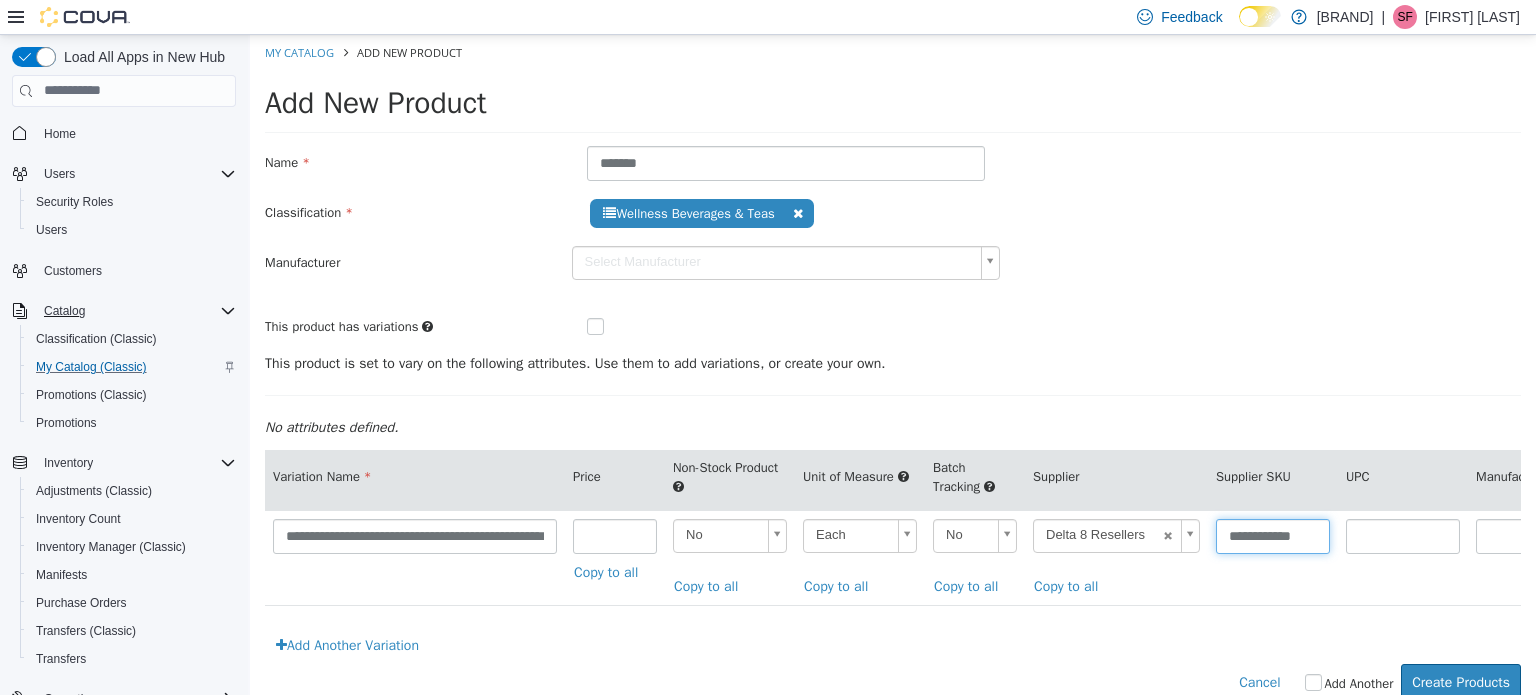 scroll, scrollTop: 0, scrollLeft: 1, axis: horizontal 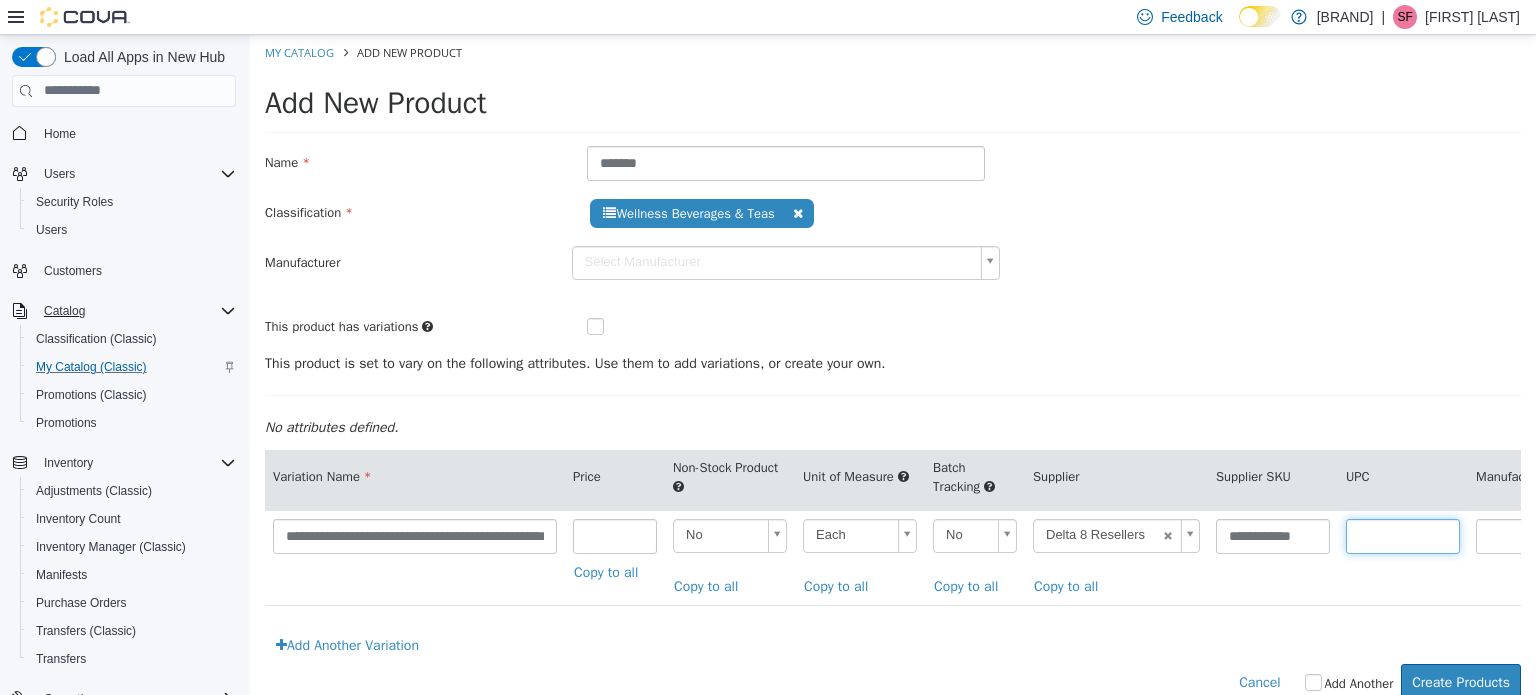 click at bounding box center [1403, 535] 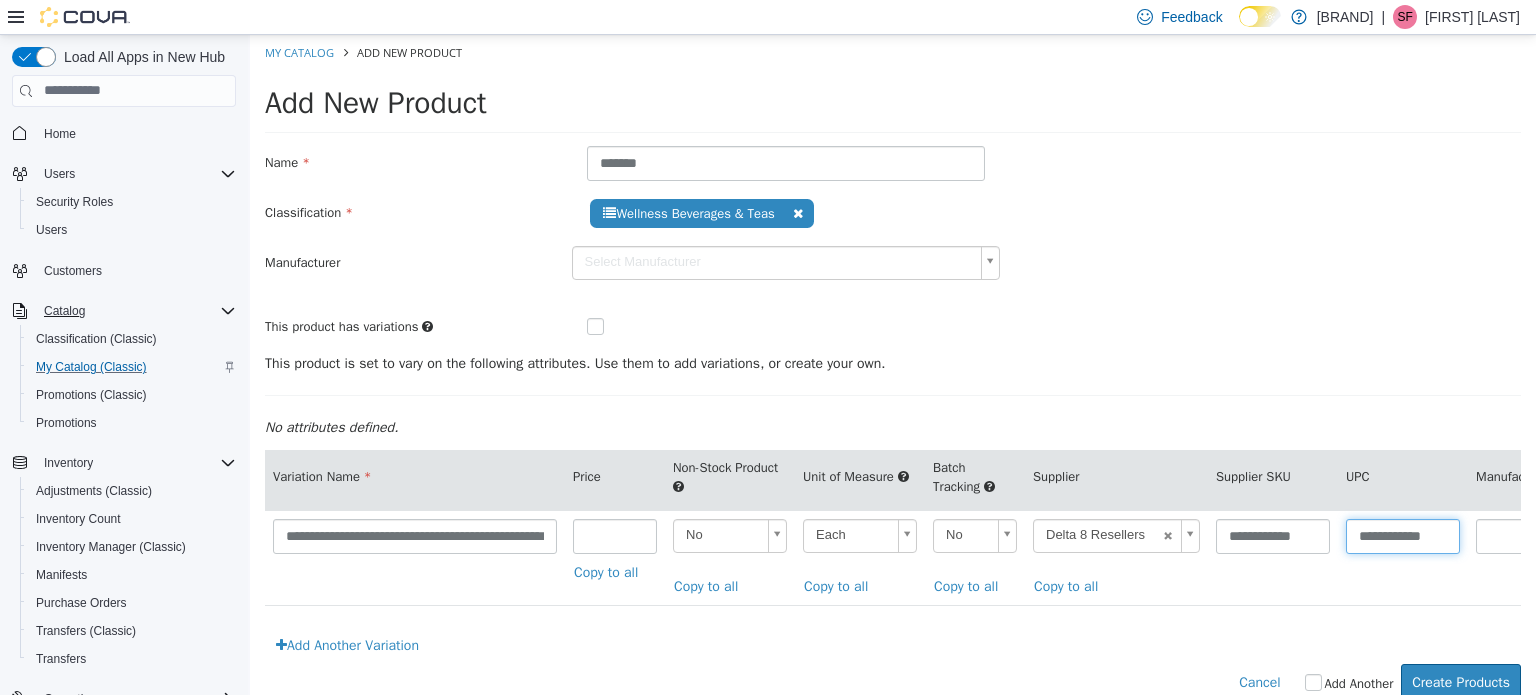 scroll, scrollTop: 0, scrollLeft: 1, axis: horizontal 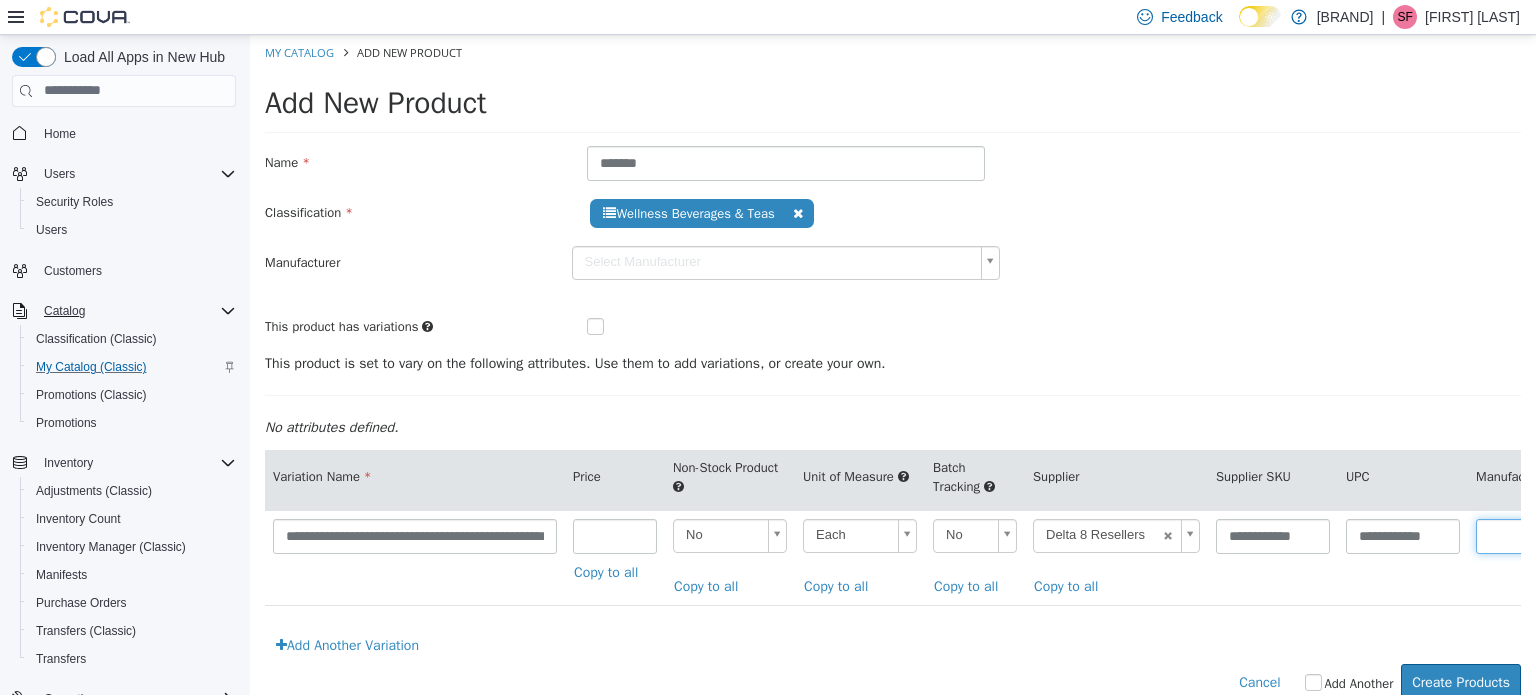 click at bounding box center [1533, 535] 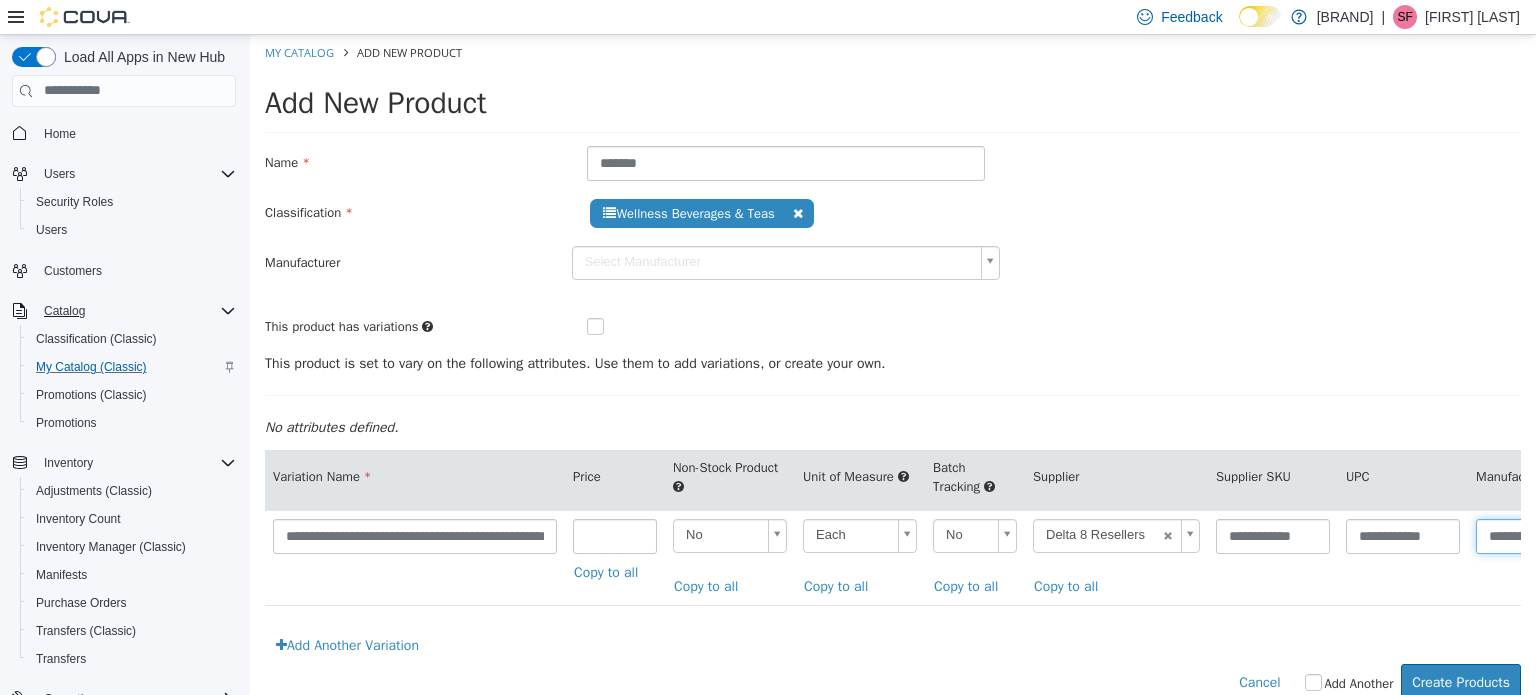 scroll, scrollTop: 0, scrollLeft: 1, axis: horizontal 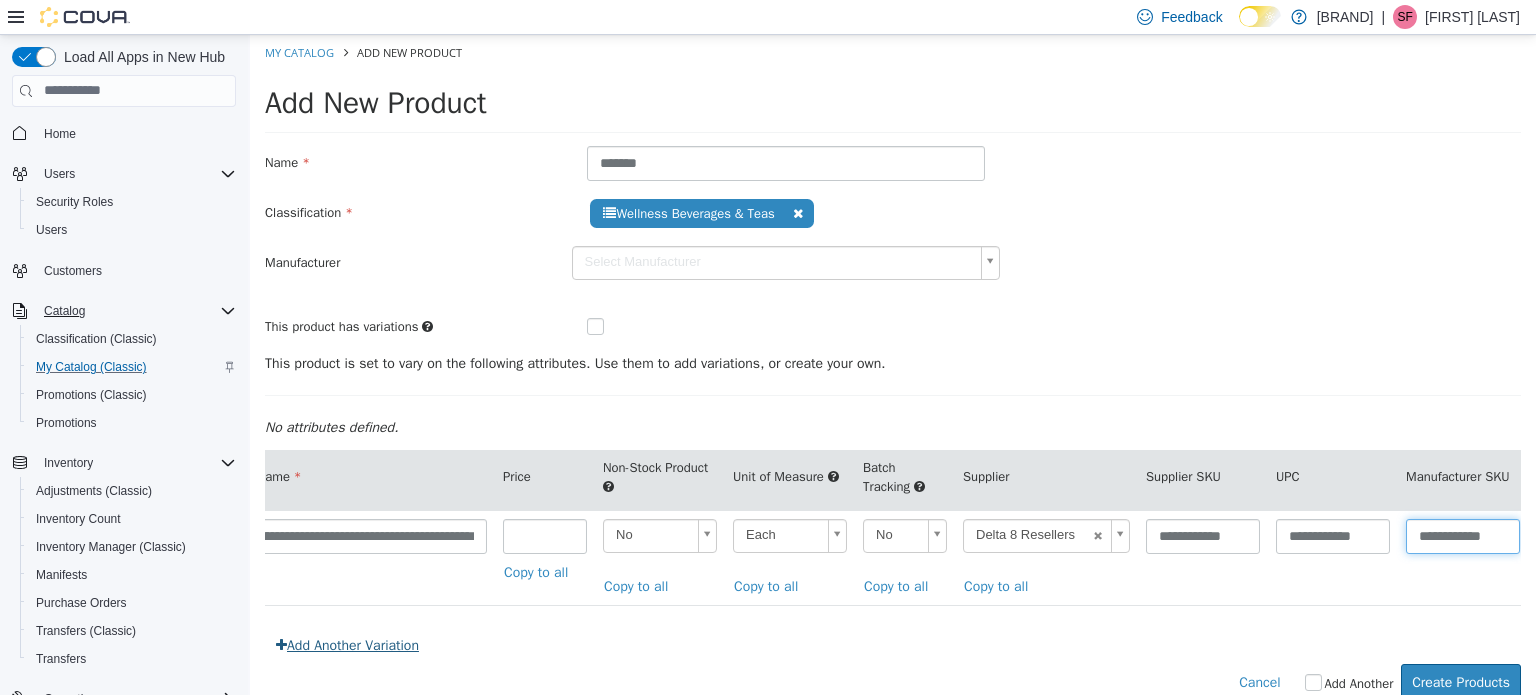 type on "**********" 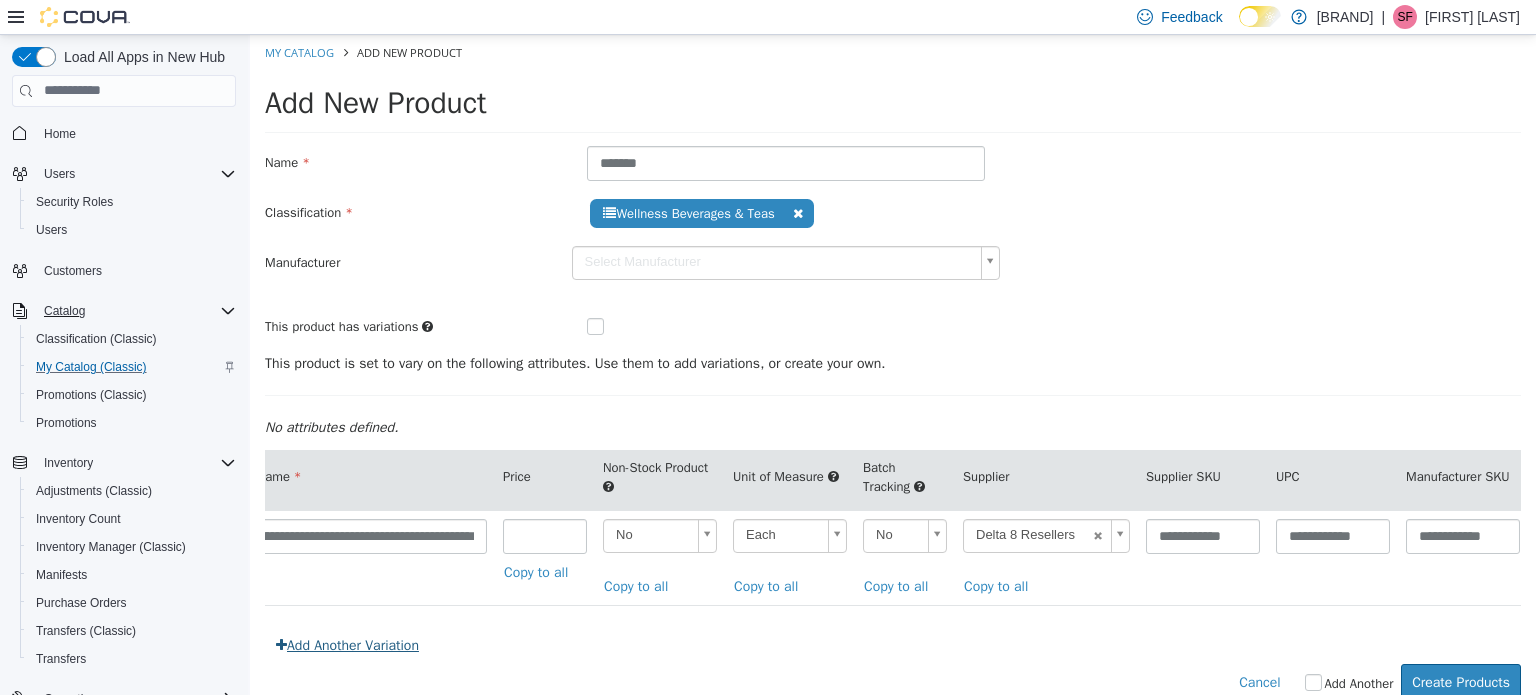 scroll, scrollTop: 0, scrollLeft: 0, axis: both 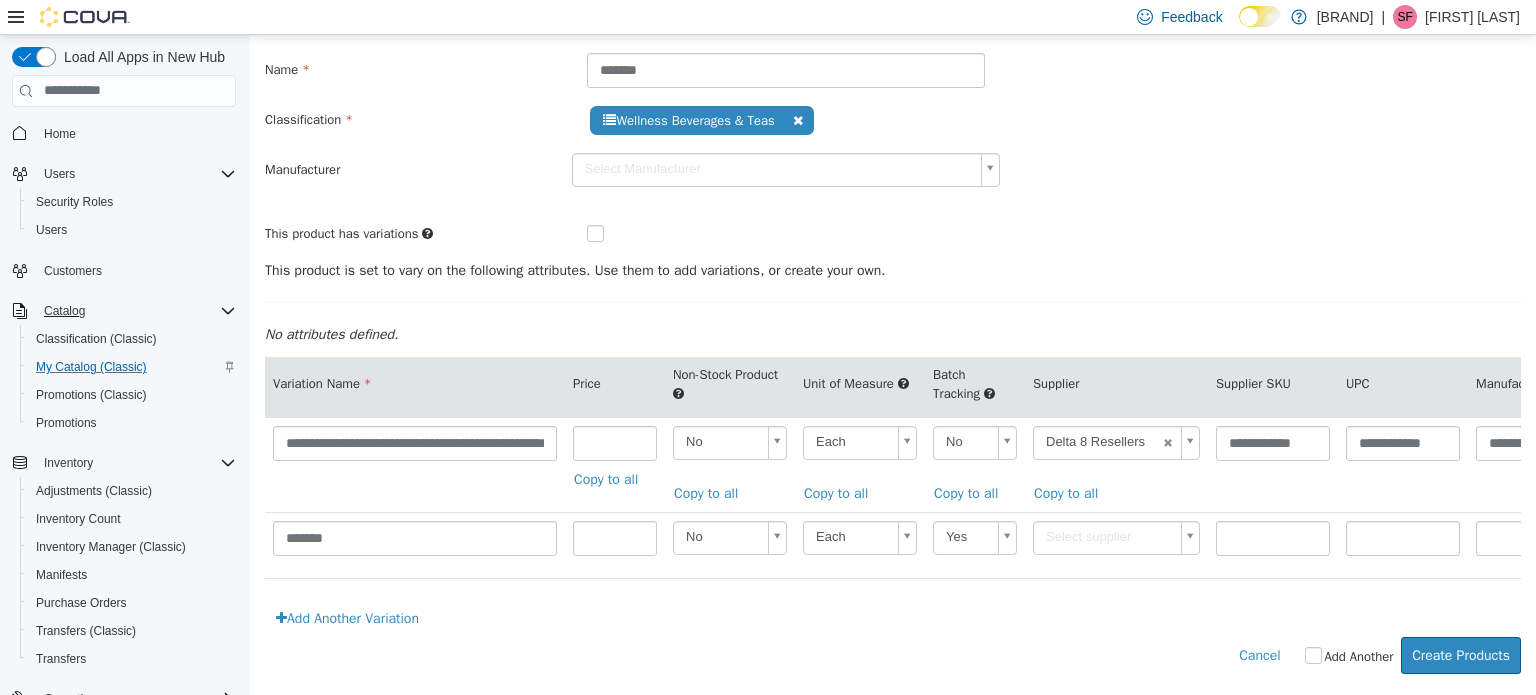 drag, startPoint x: 406, startPoint y: 593, endPoint x: 488, endPoint y: 620, distance: 86.33076 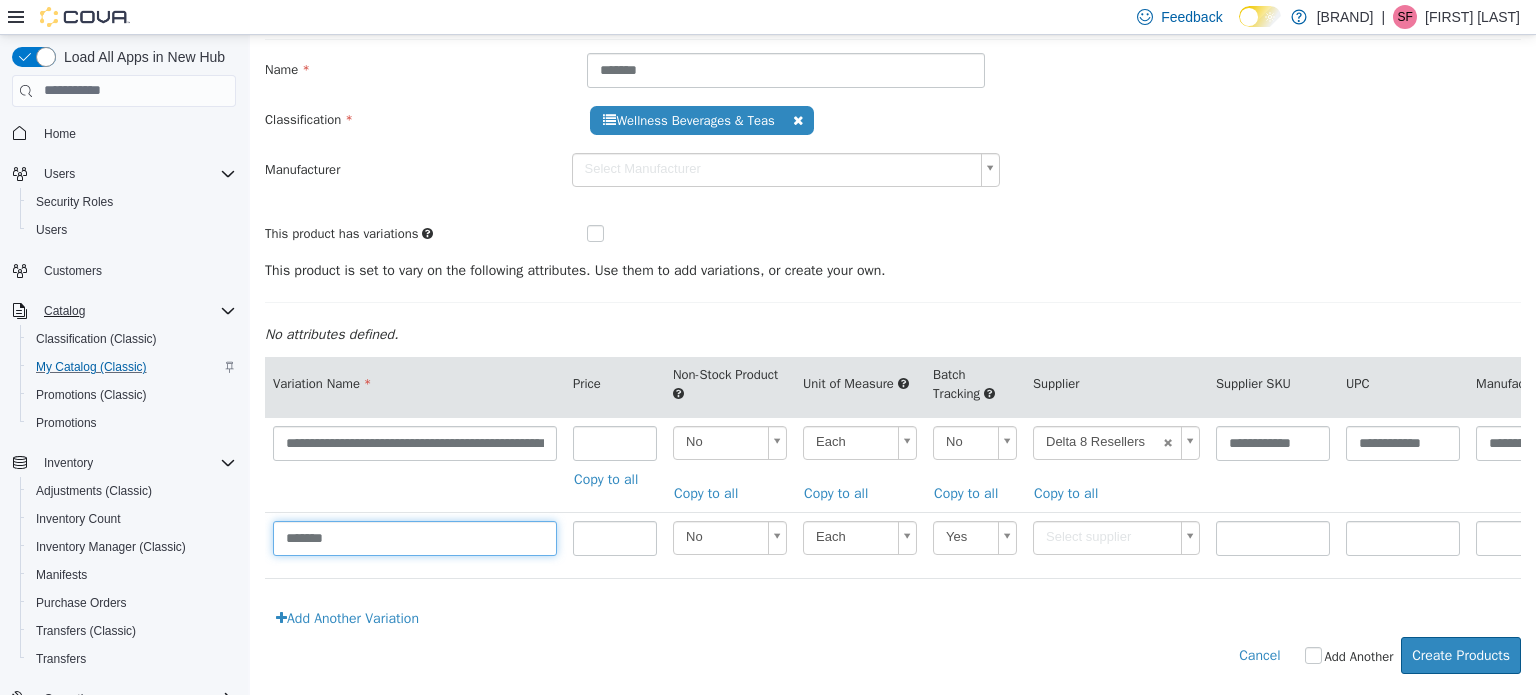 click on "*******" at bounding box center [415, 537] 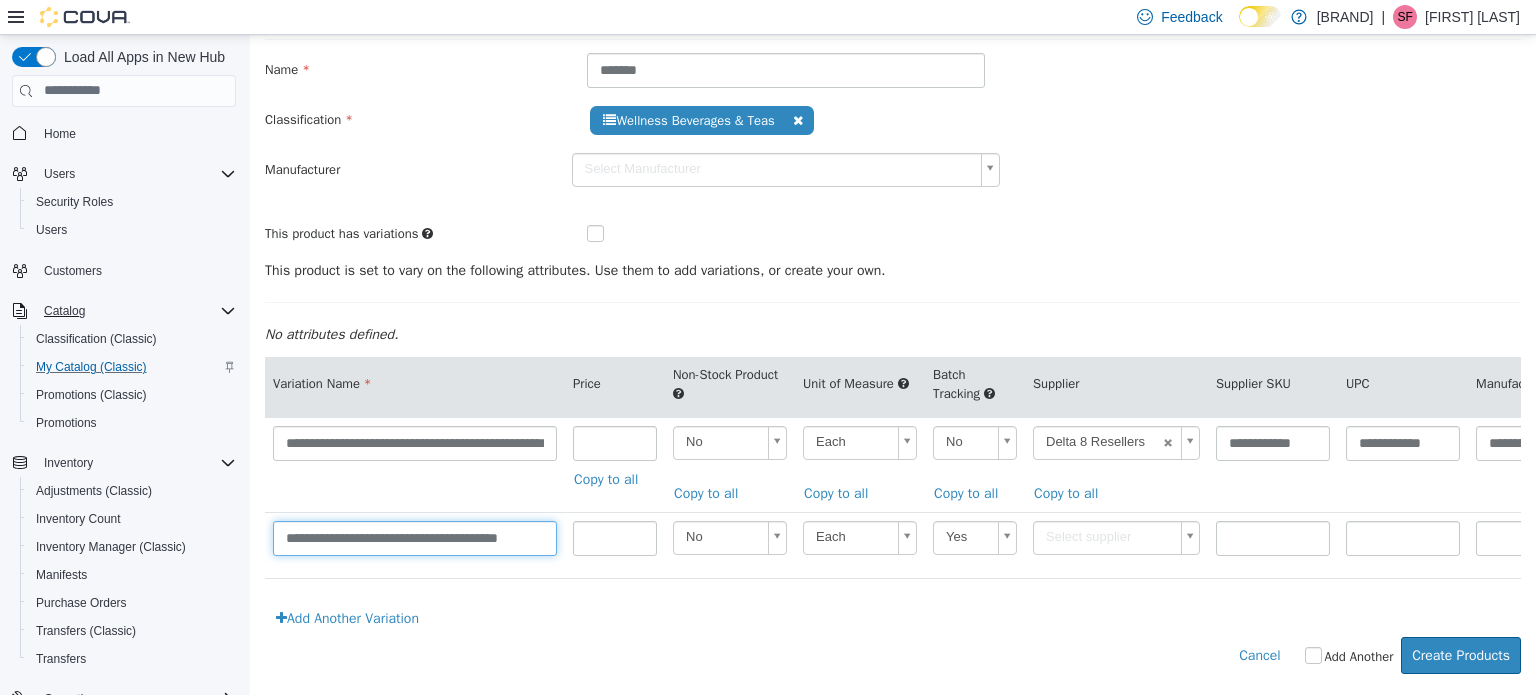 scroll, scrollTop: 0, scrollLeft: 50, axis: horizontal 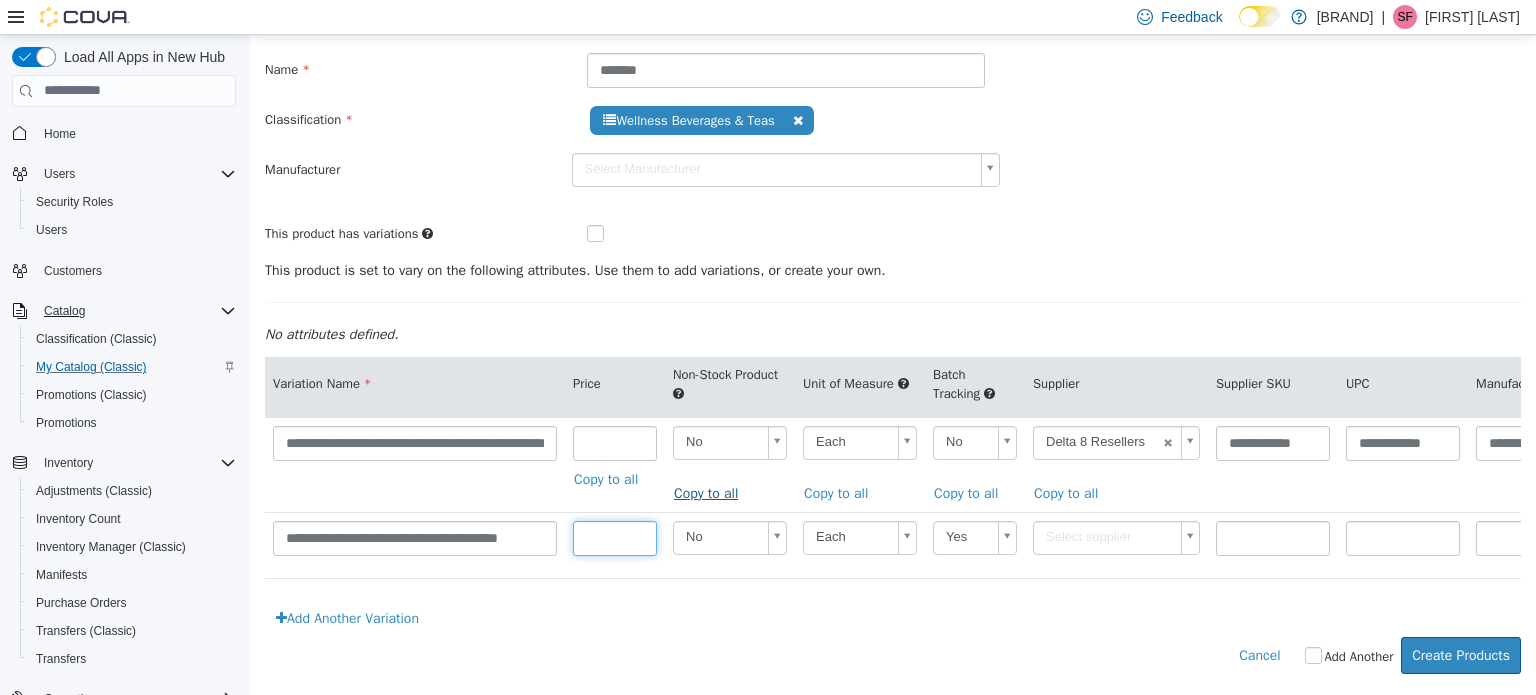 type on "*****" 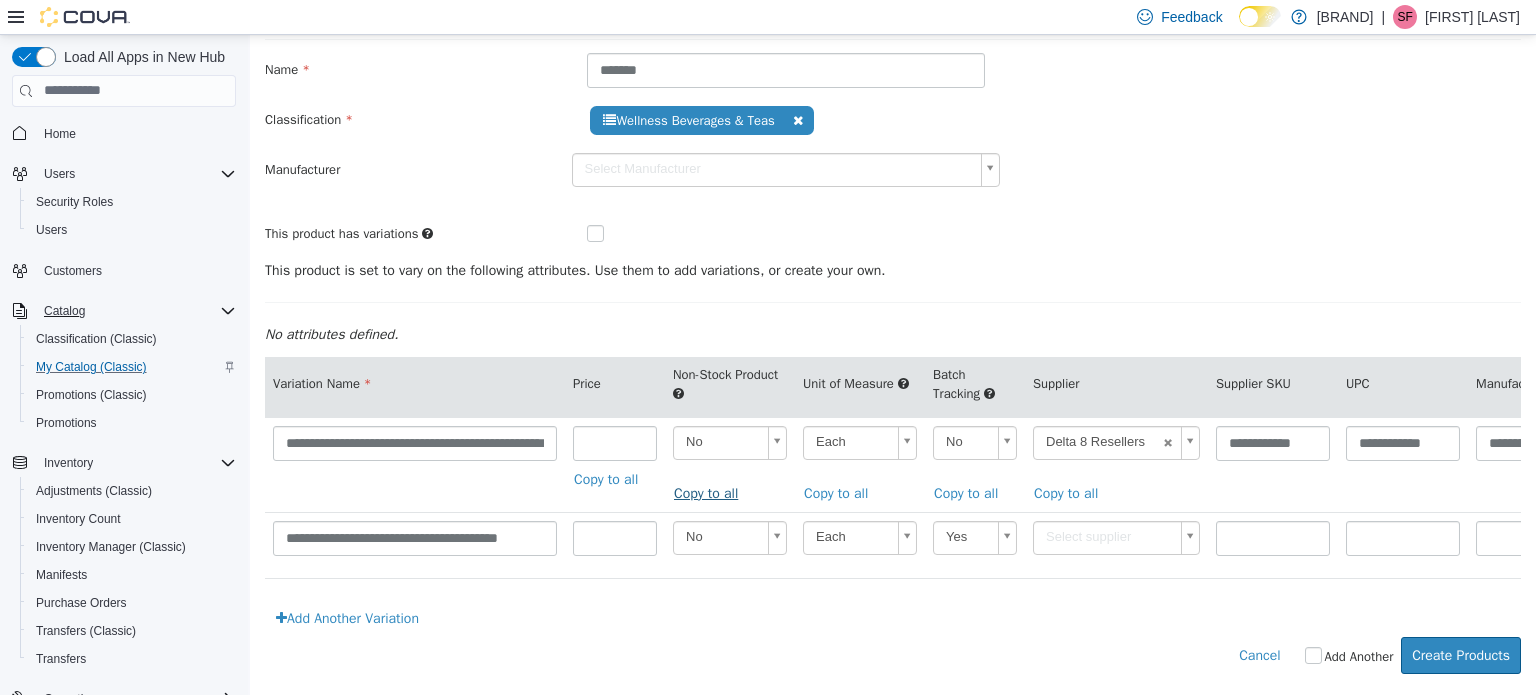 click on "Copy to all" at bounding box center (711, 492) 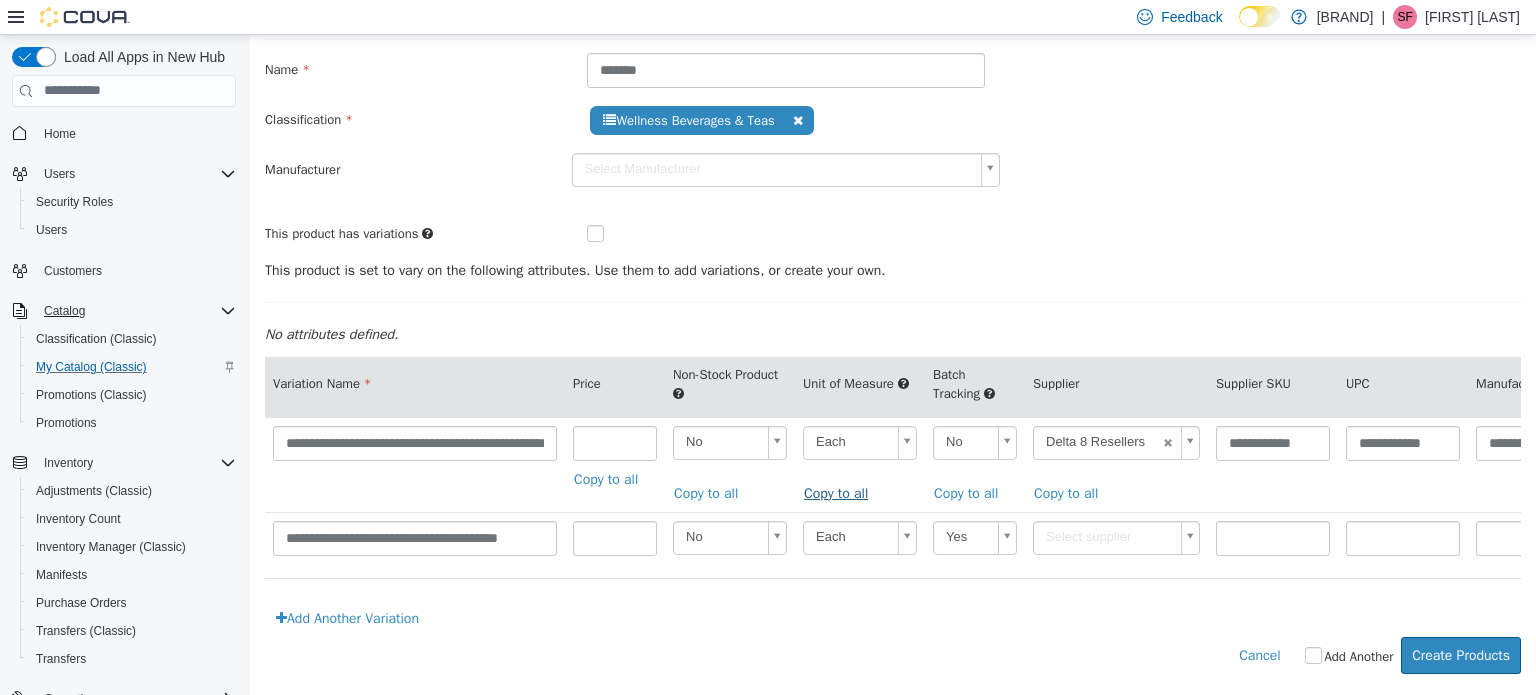click on "Copy to all" at bounding box center [841, 492] 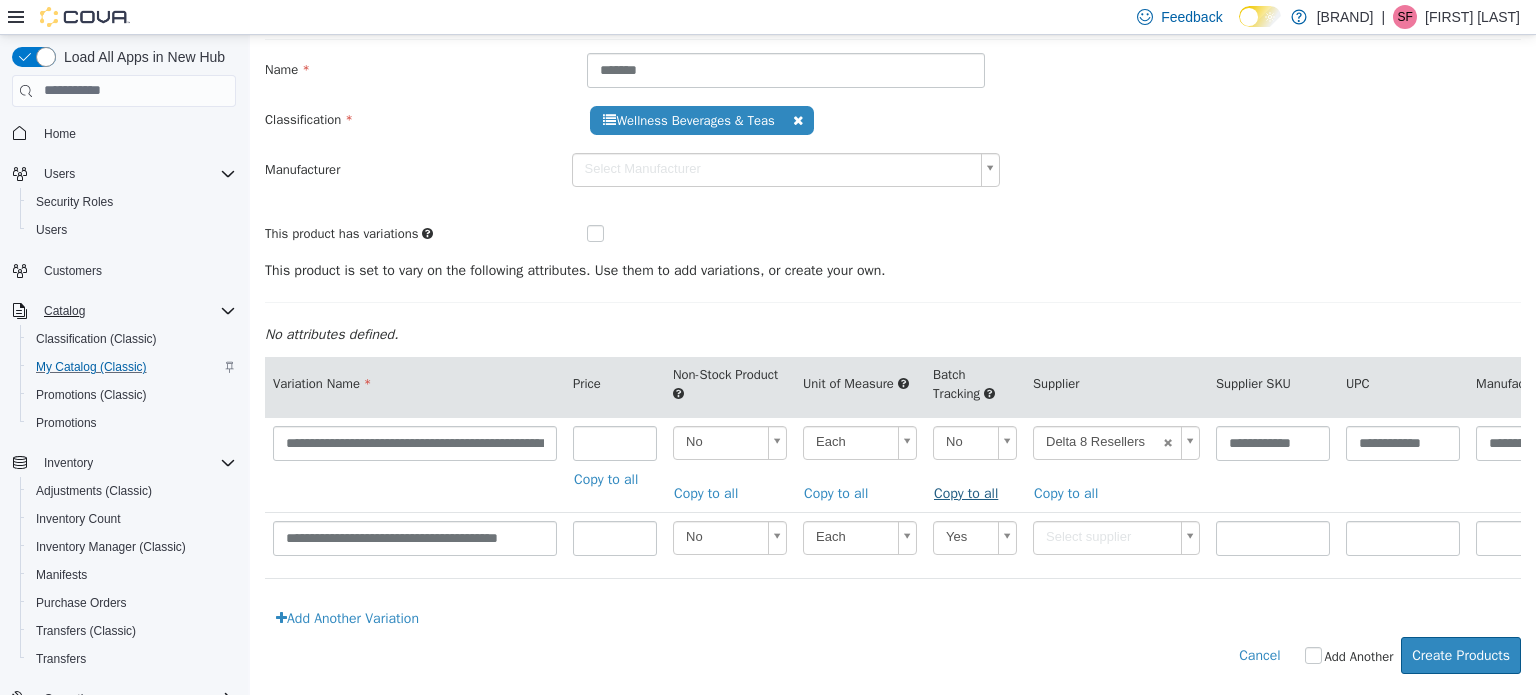 click on "Copy to all" at bounding box center [971, 492] 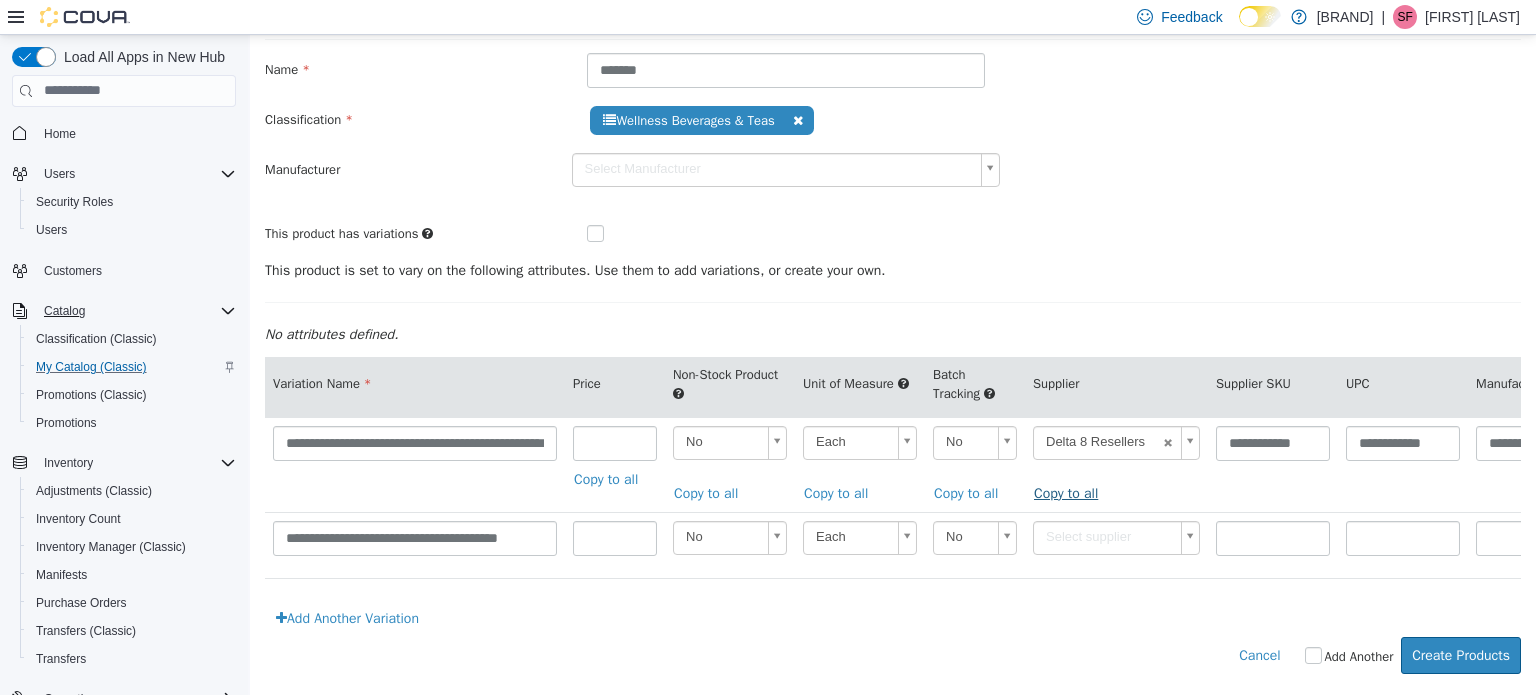 click on "Copy to all" at bounding box center [1071, 492] 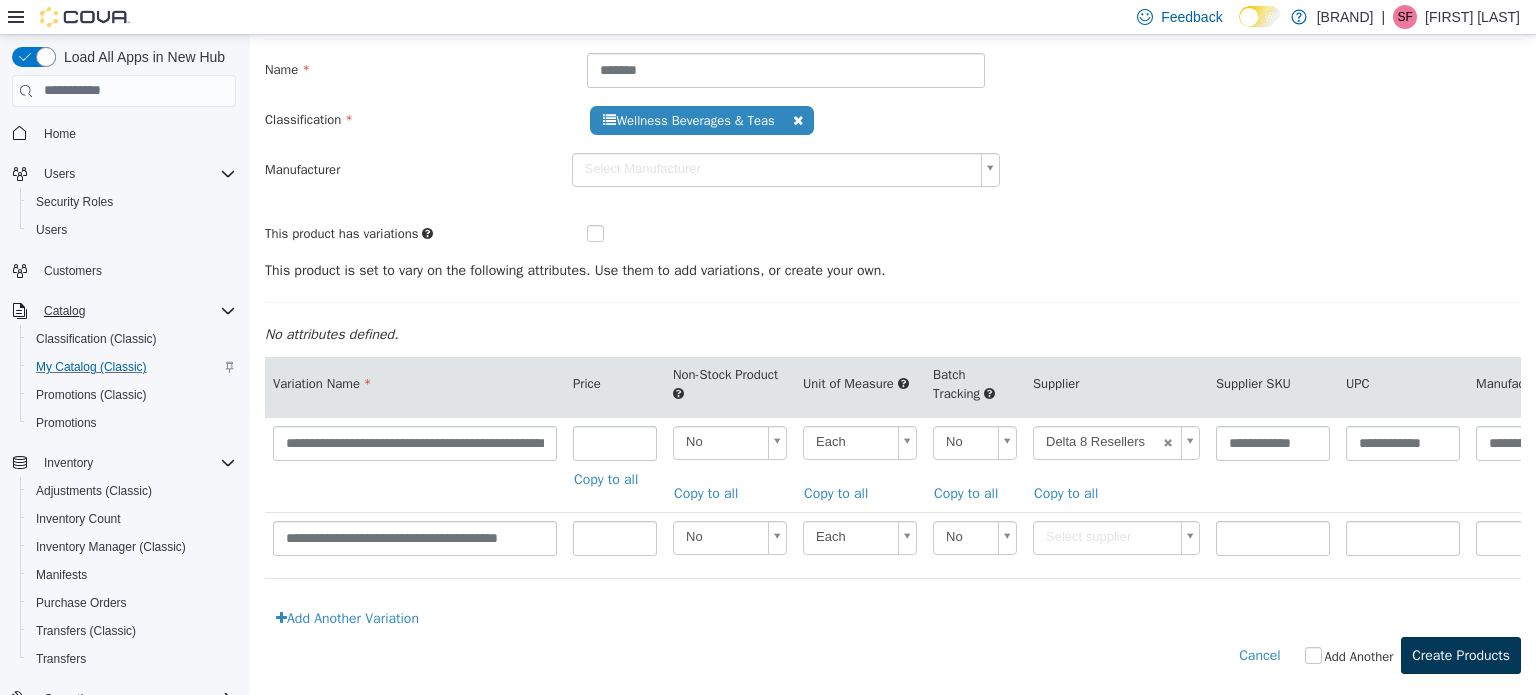 type on "******" 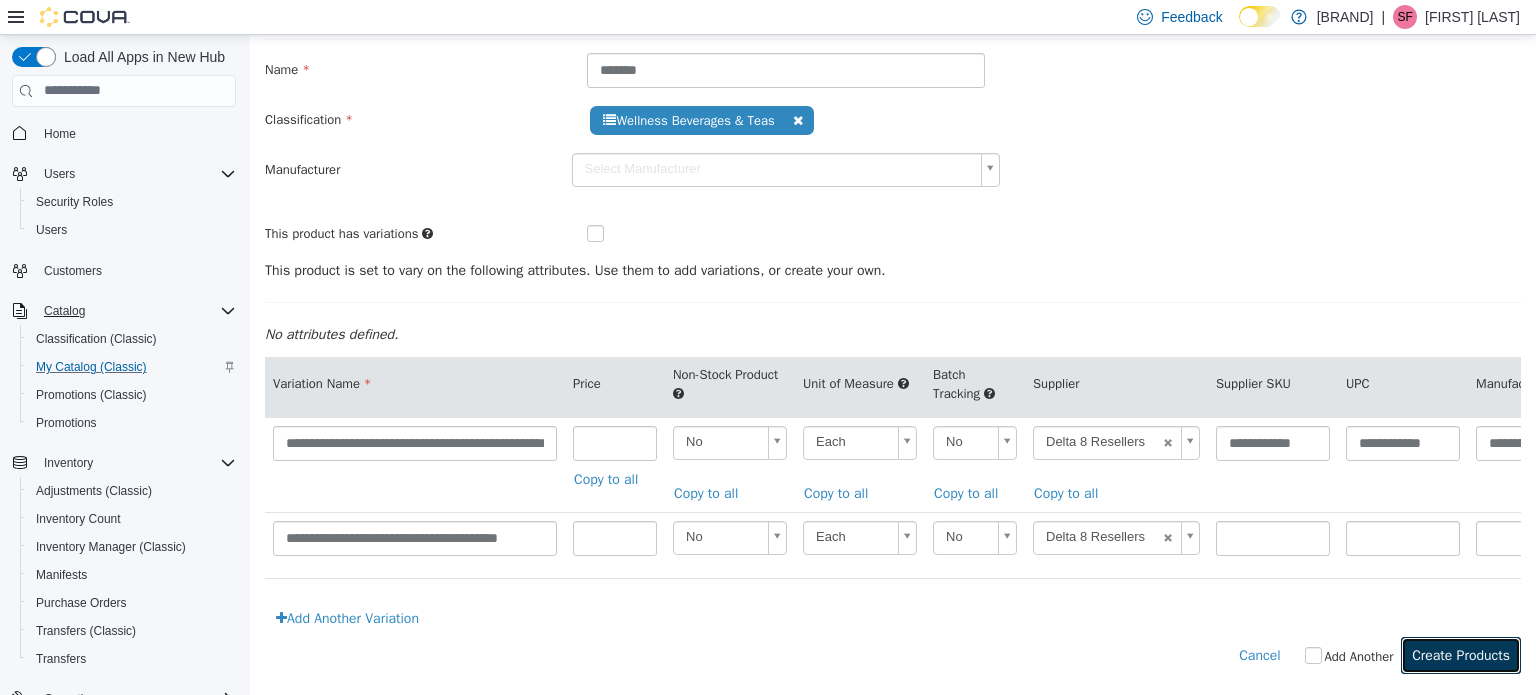 click on "Create Products" at bounding box center [1461, 654] 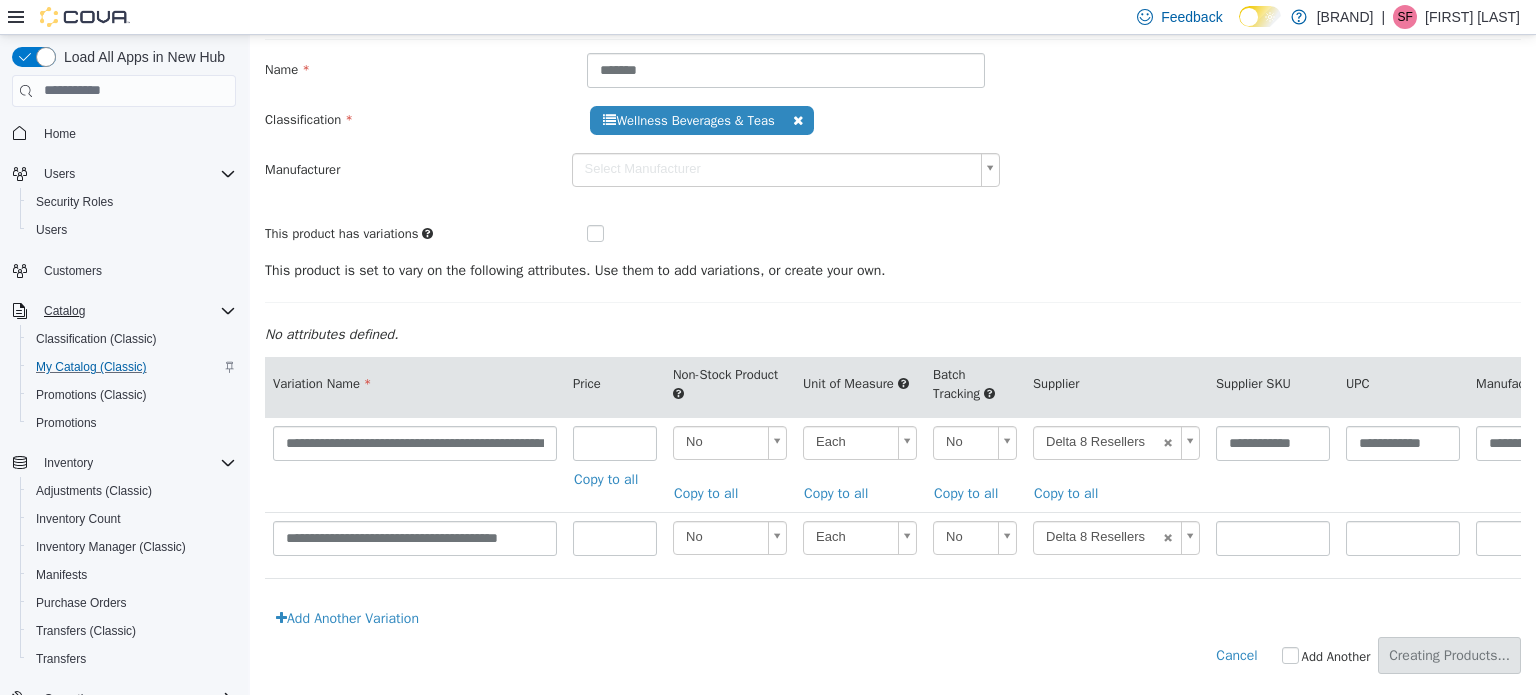 scroll, scrollTop: 0, scrollLeft: 0, axis: both 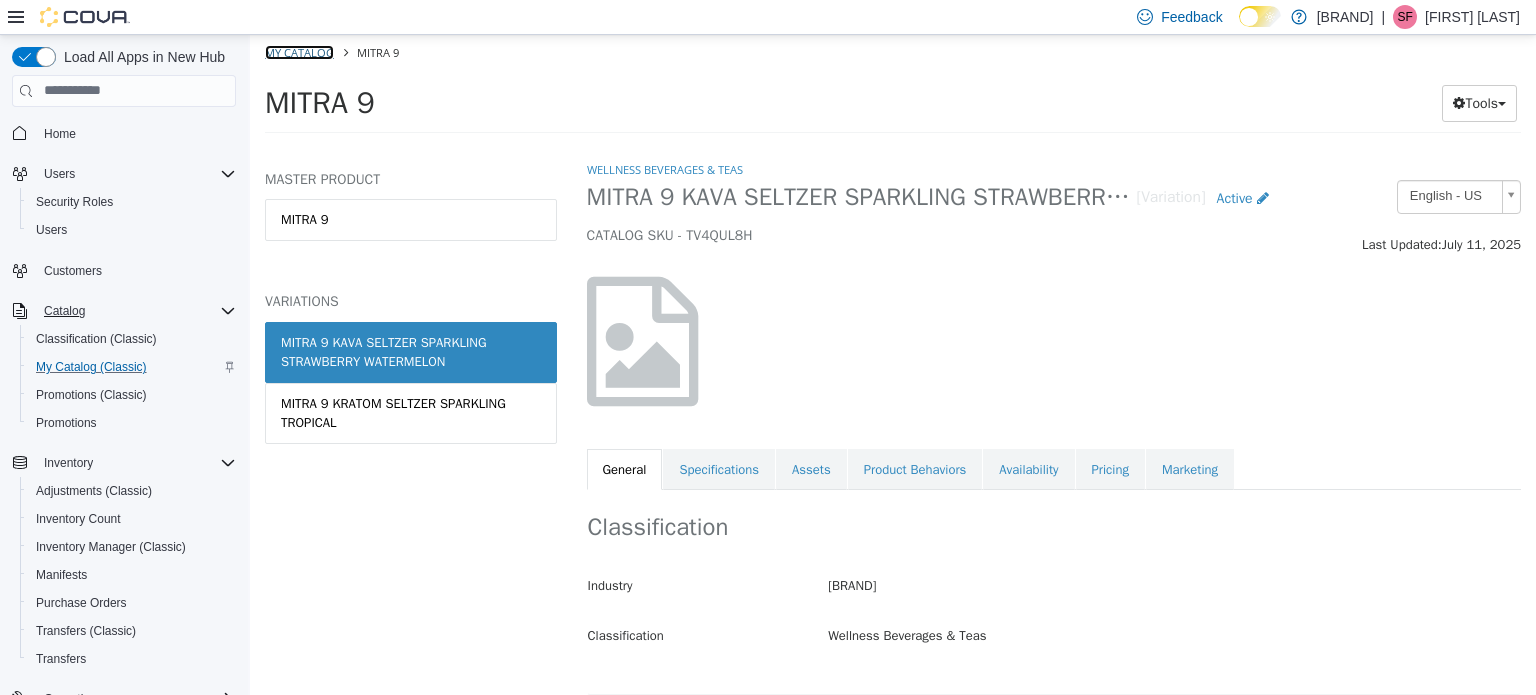click on "My Catalog" at bounding box center (299, 51) 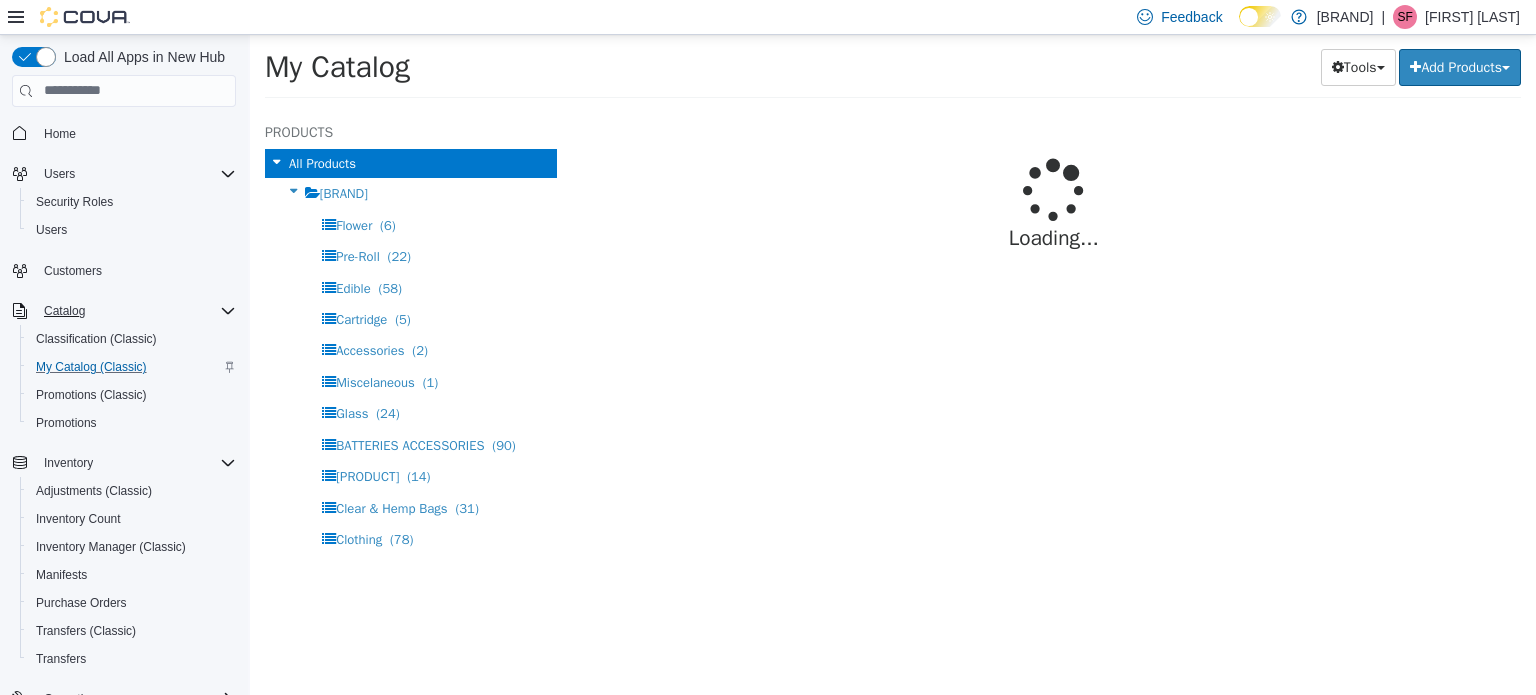 select on "**********" 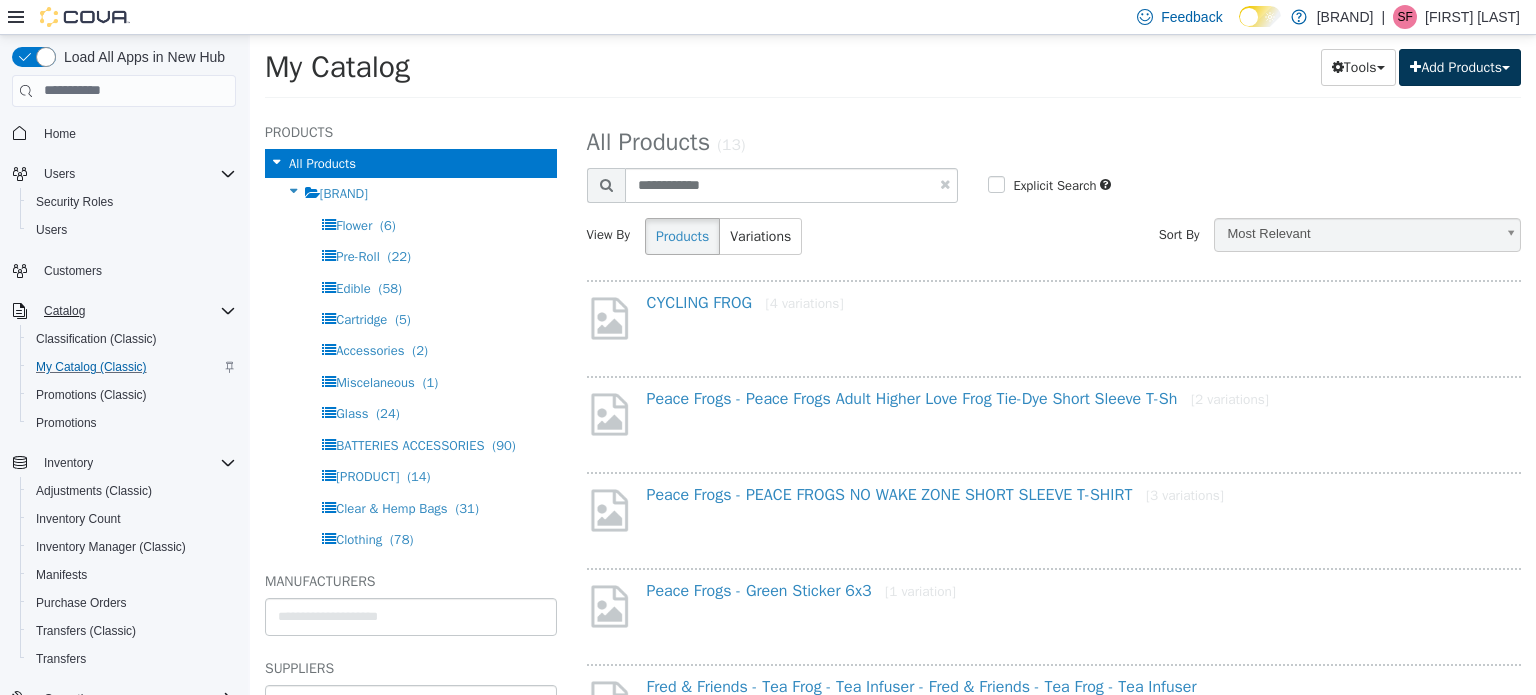 click on "Add Products" at bounding box center (1460, 66) 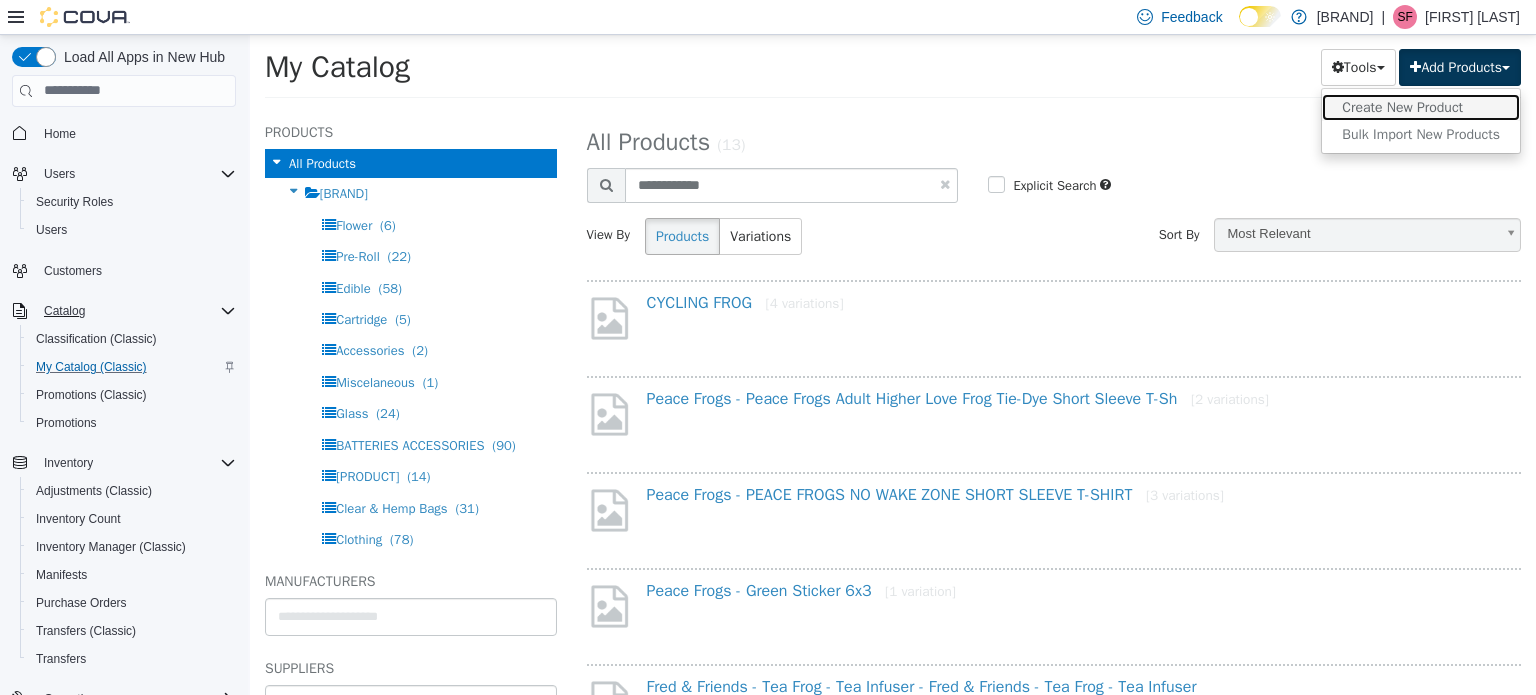 click on "Create New Product" at bounding box center [1421, 106] 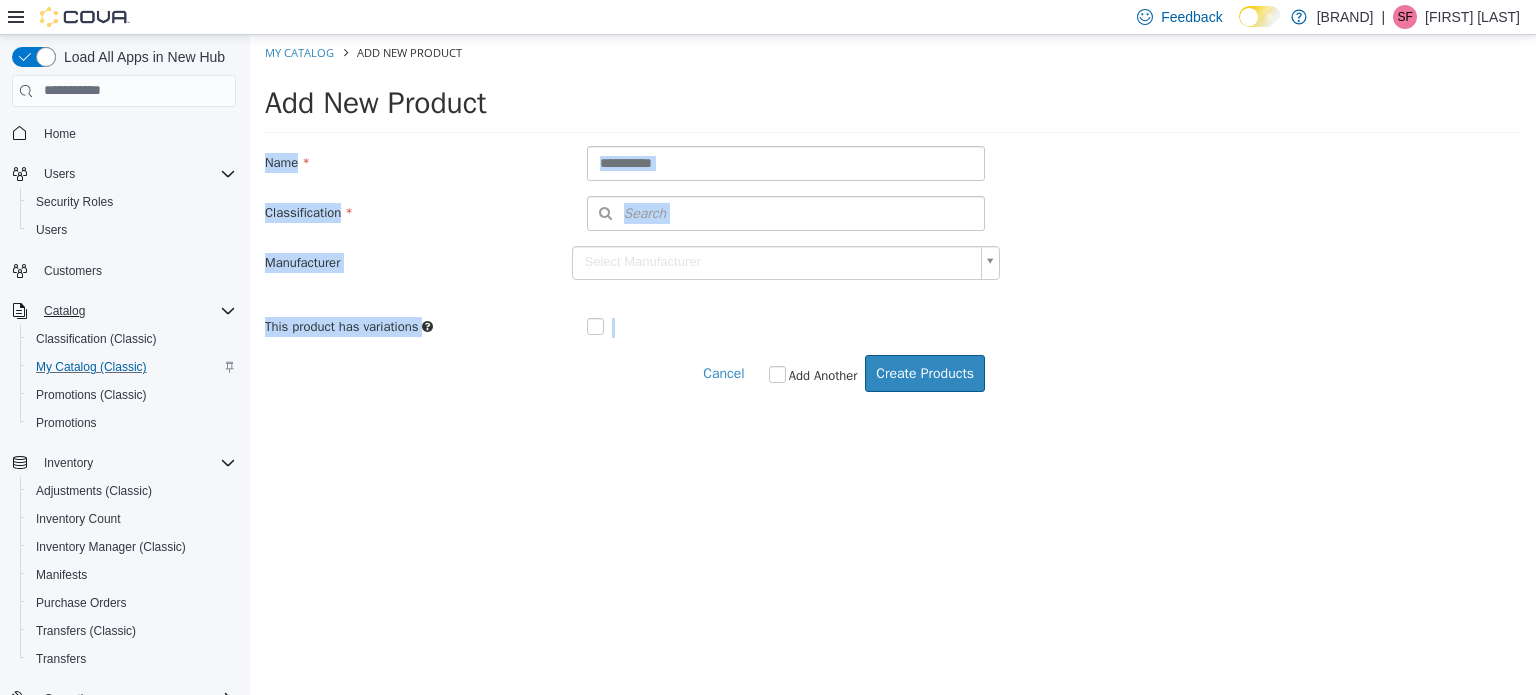 drag, startPoint x: 1382, startPoint y: 106, endPoint x: 695, endPoint y: 327, distance: 721.6717 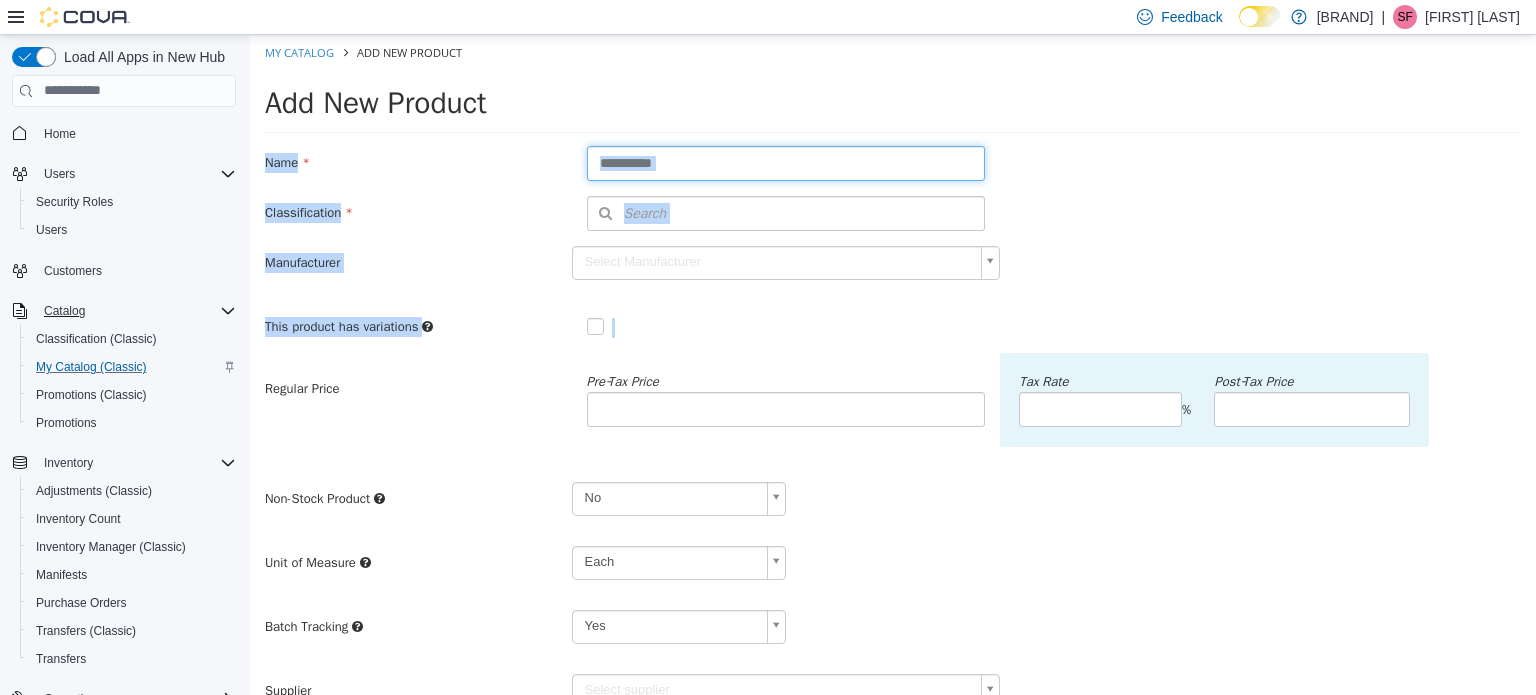 click at bounding box center (786, 162) 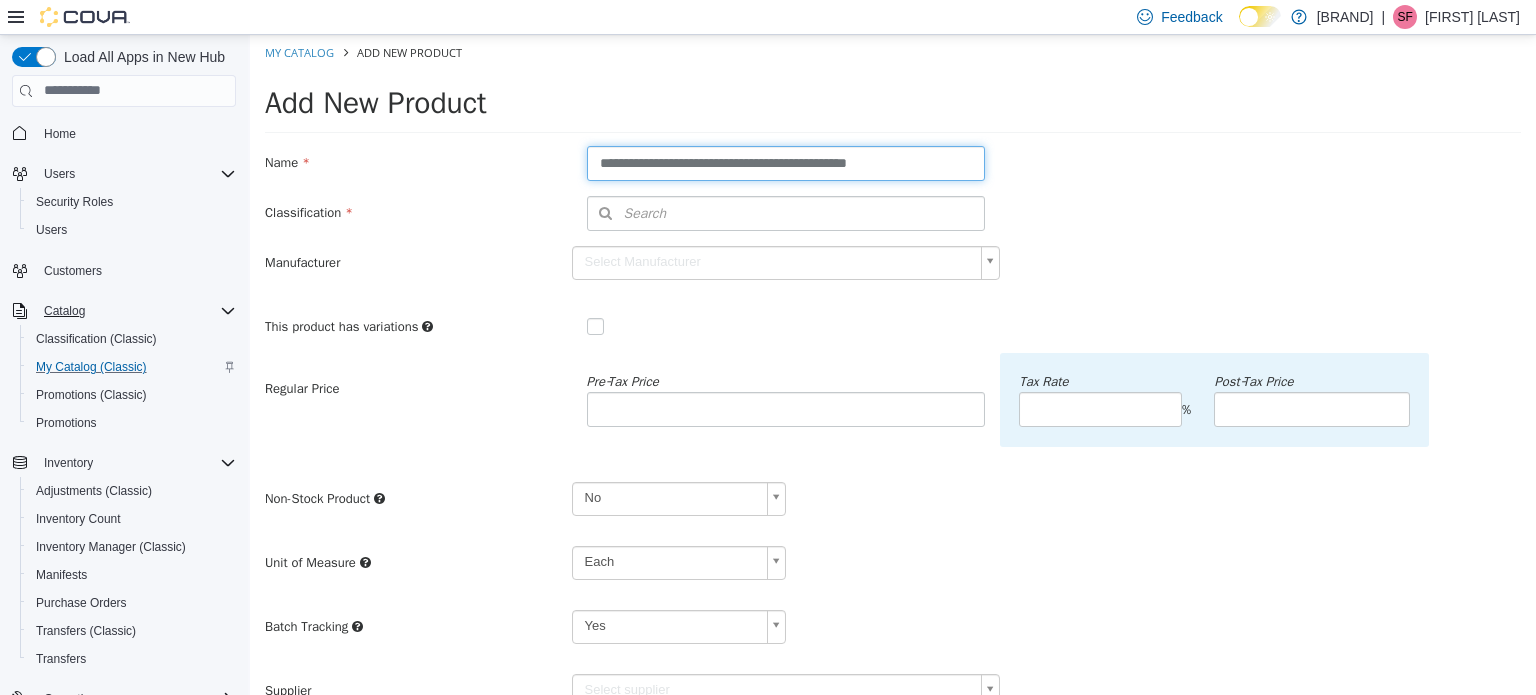 type on "**********" 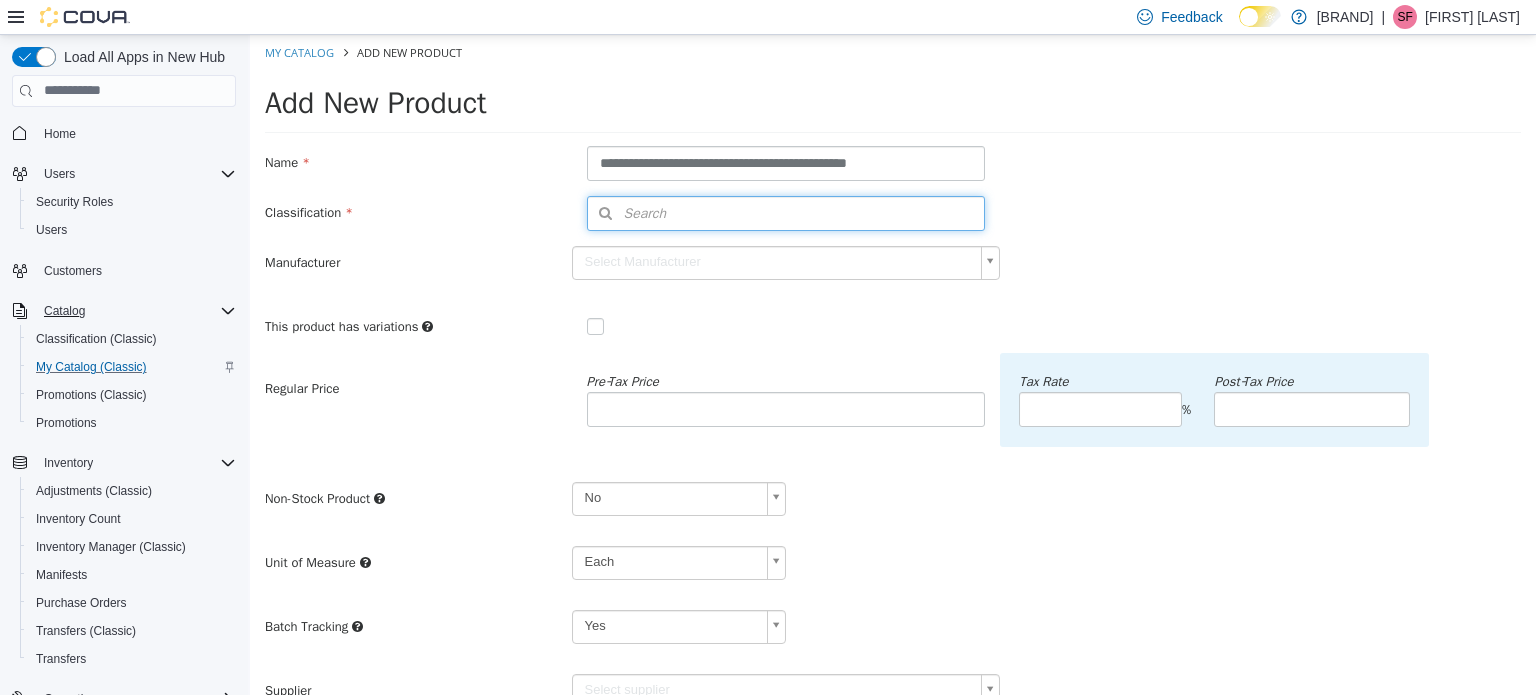 click on "Search" at bounding box center [627, 212] 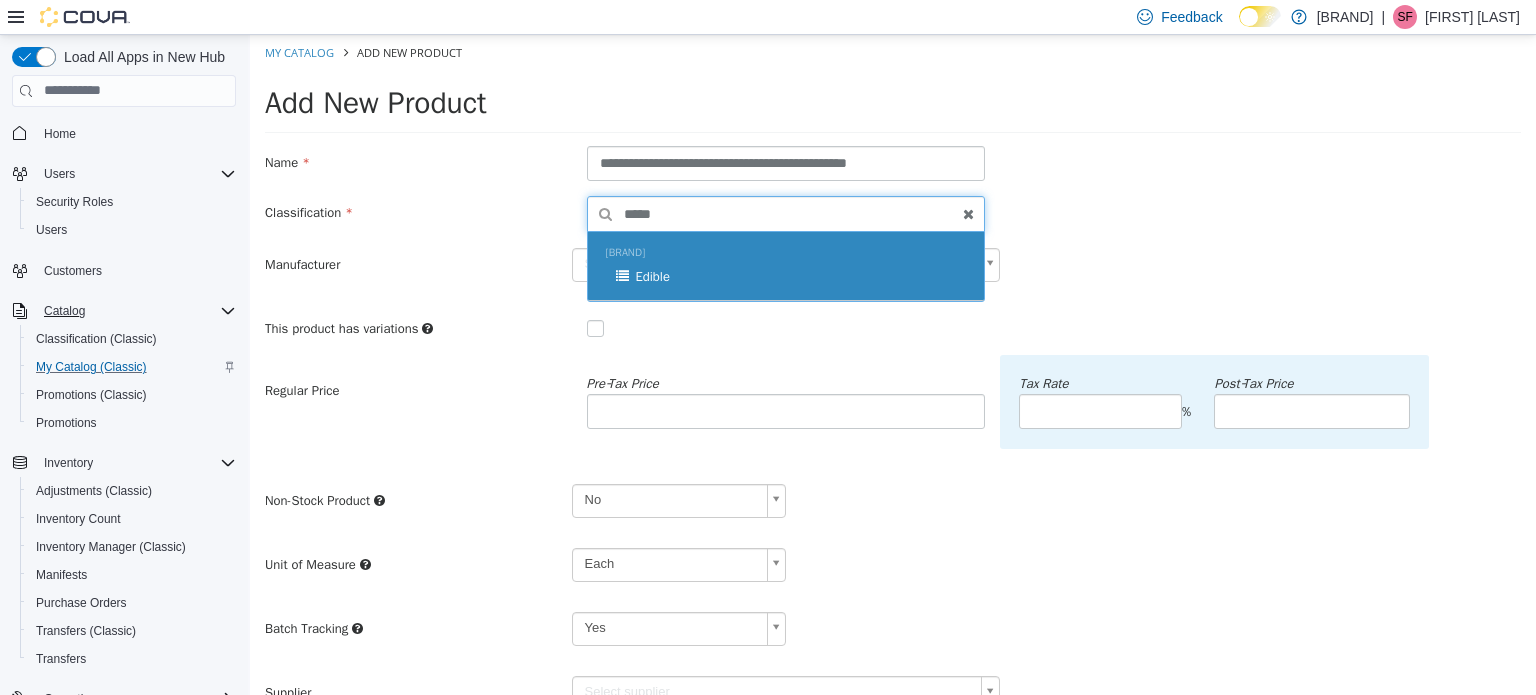 type on "*****" 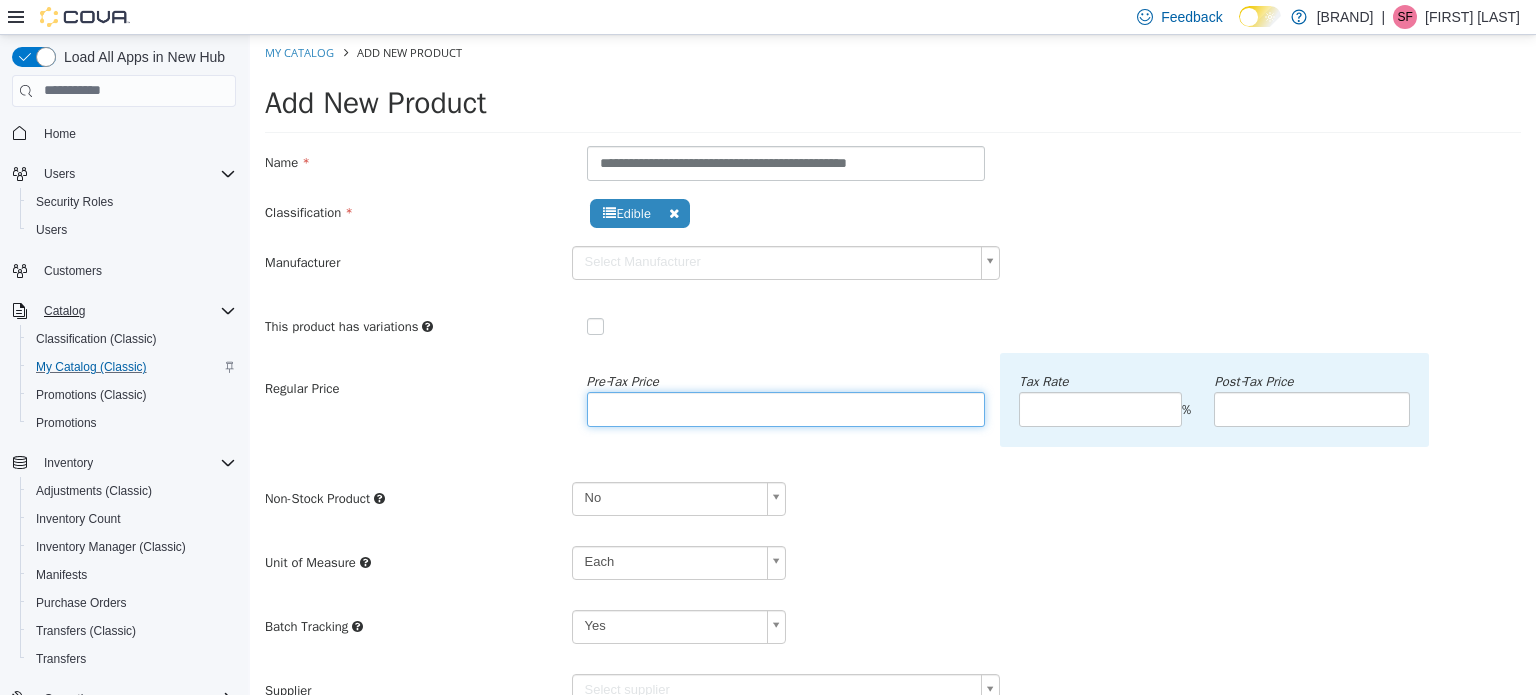 click at bounding box center (786, 408) 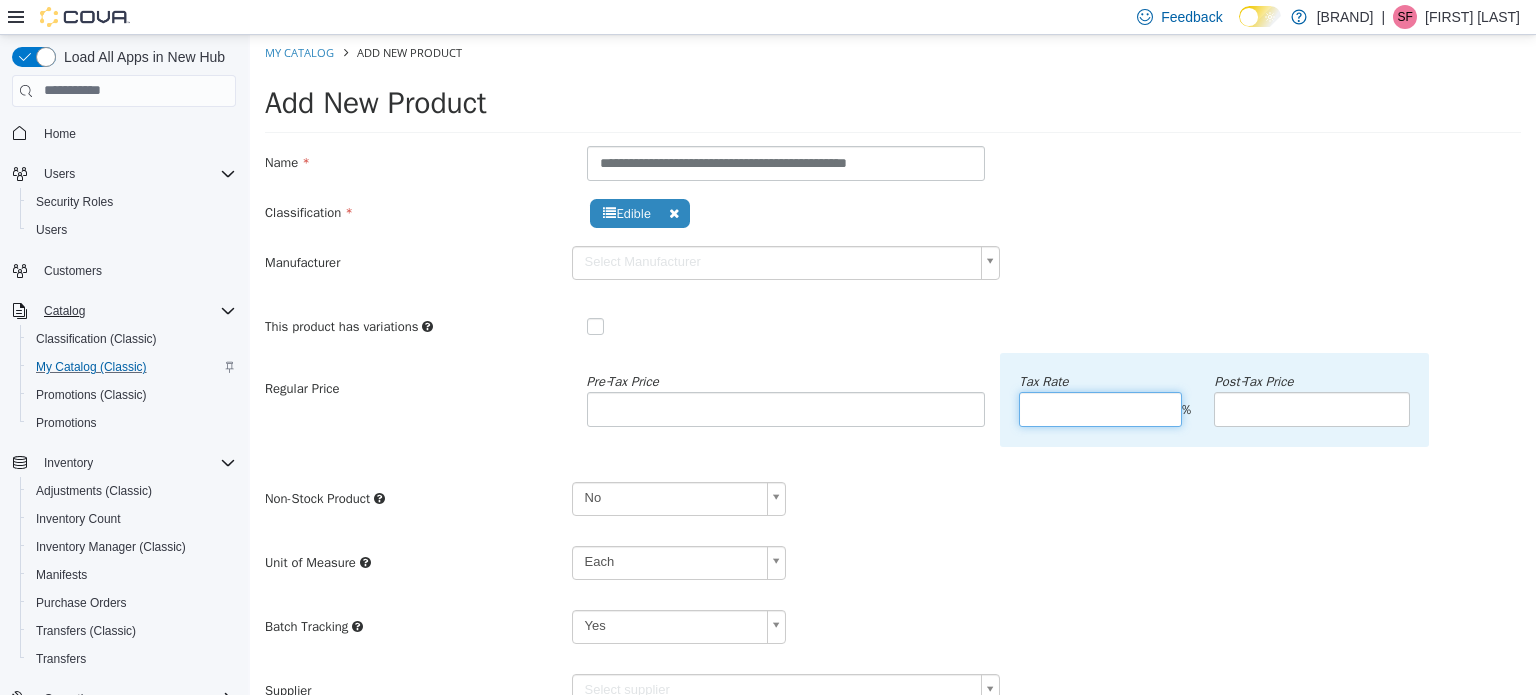 click at bounding box center (1100, 408) 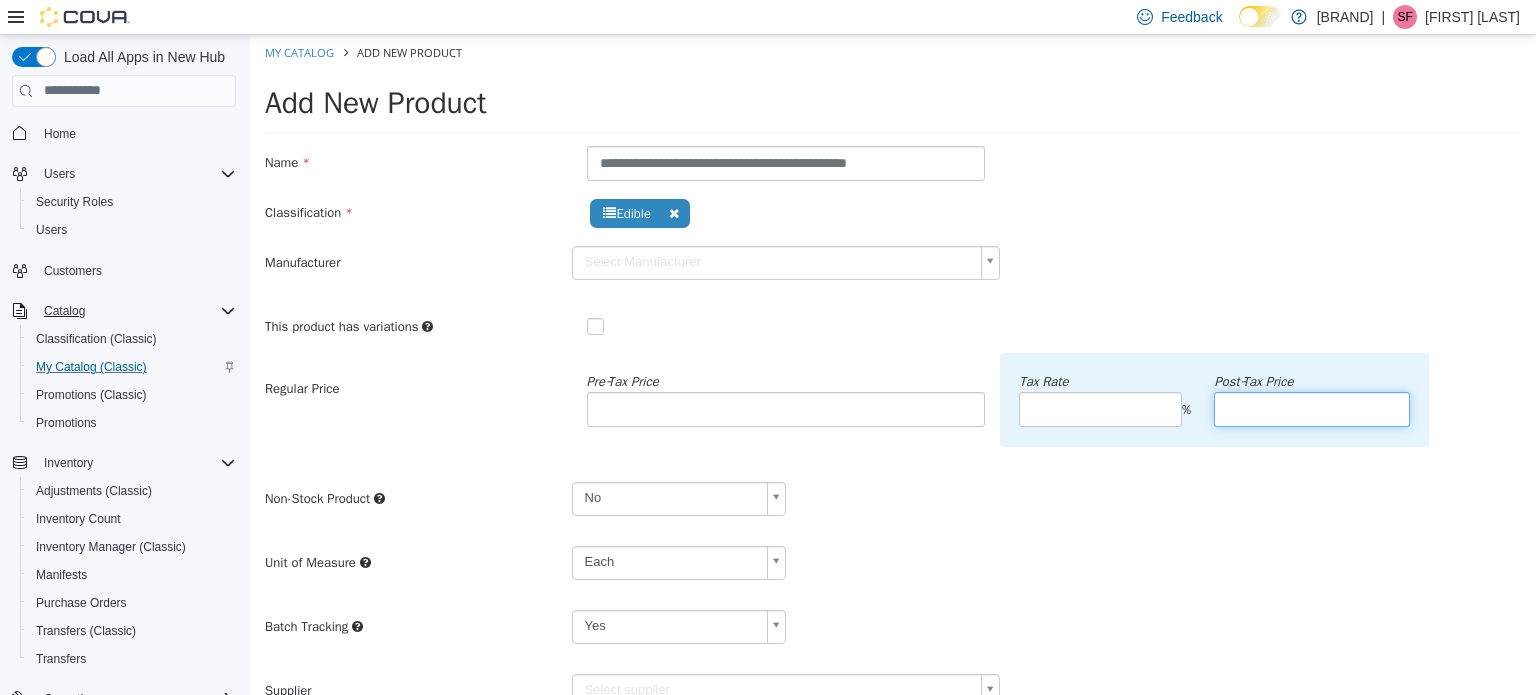 type on "****" 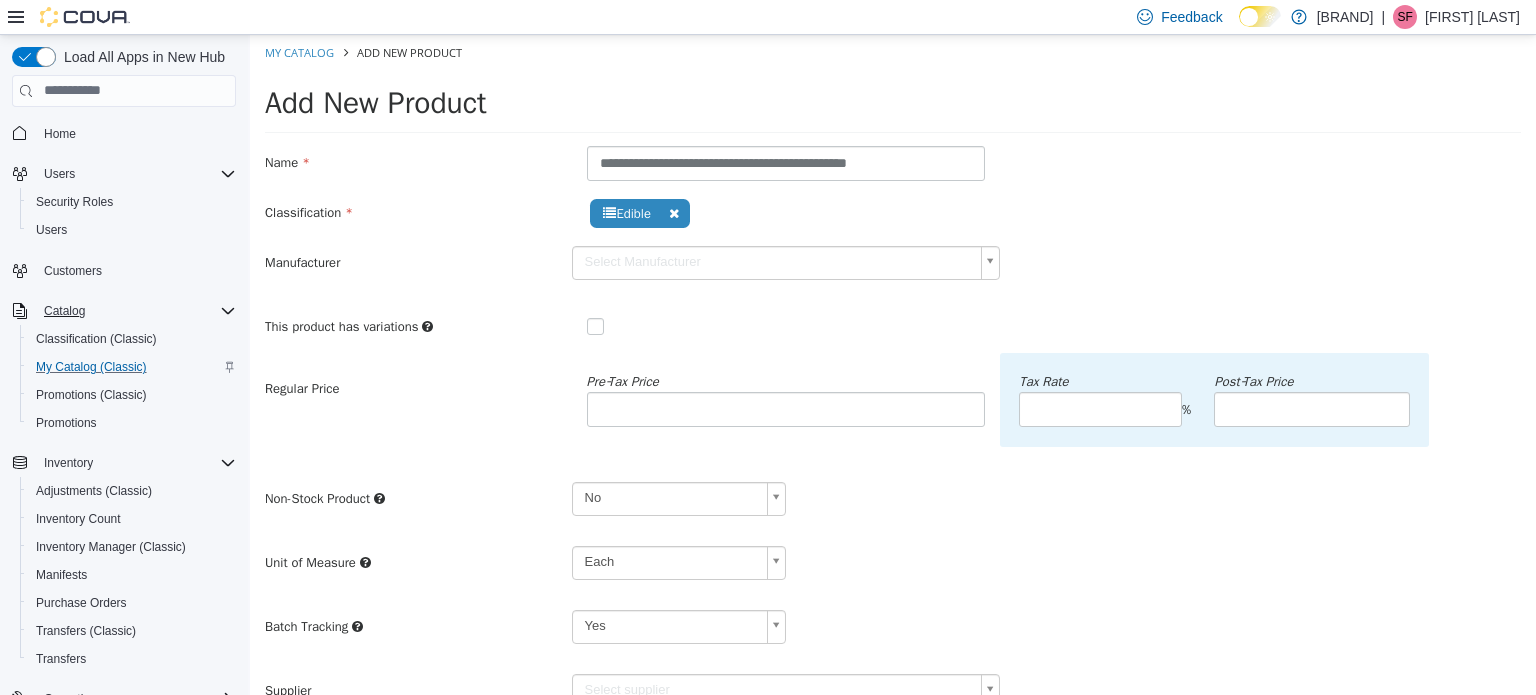 scroll, scrollTop: 0, scrollLeft: 5, axis: horizontal 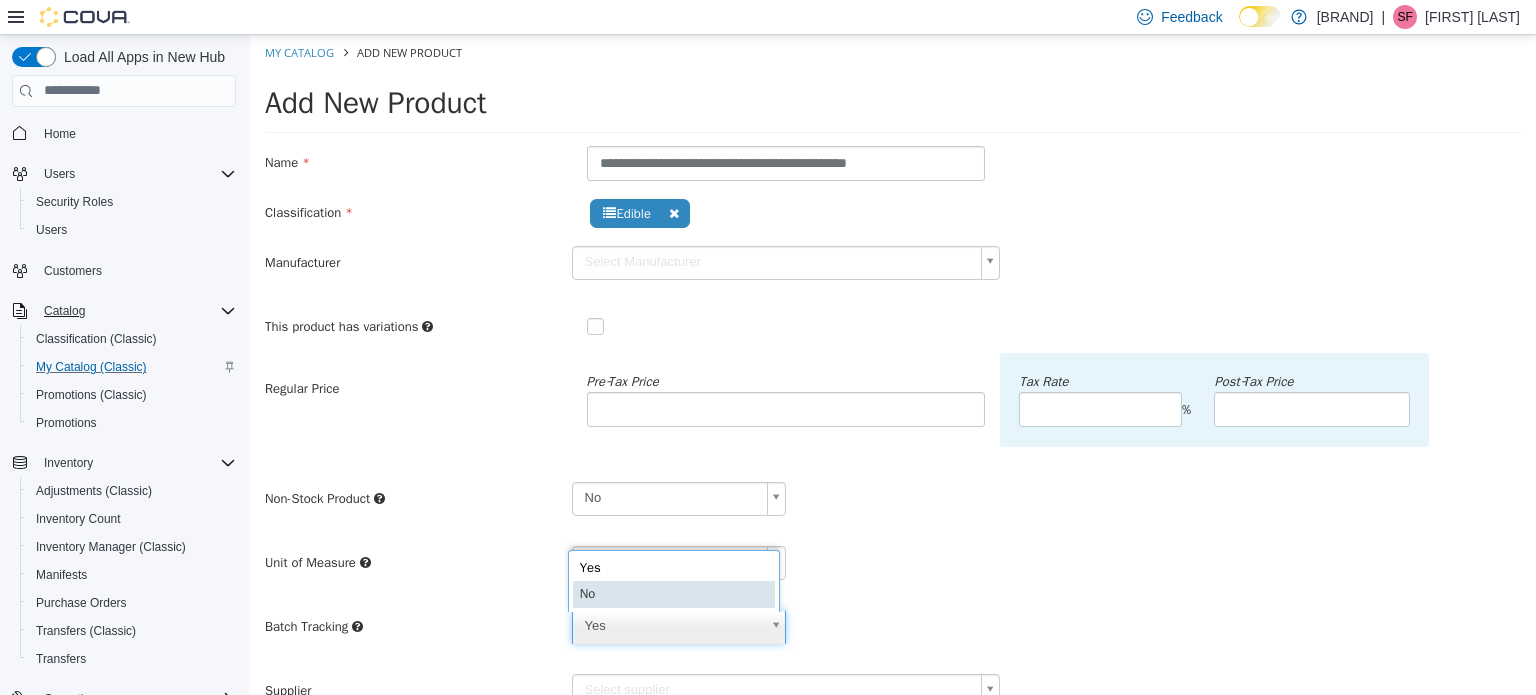 type on "**" 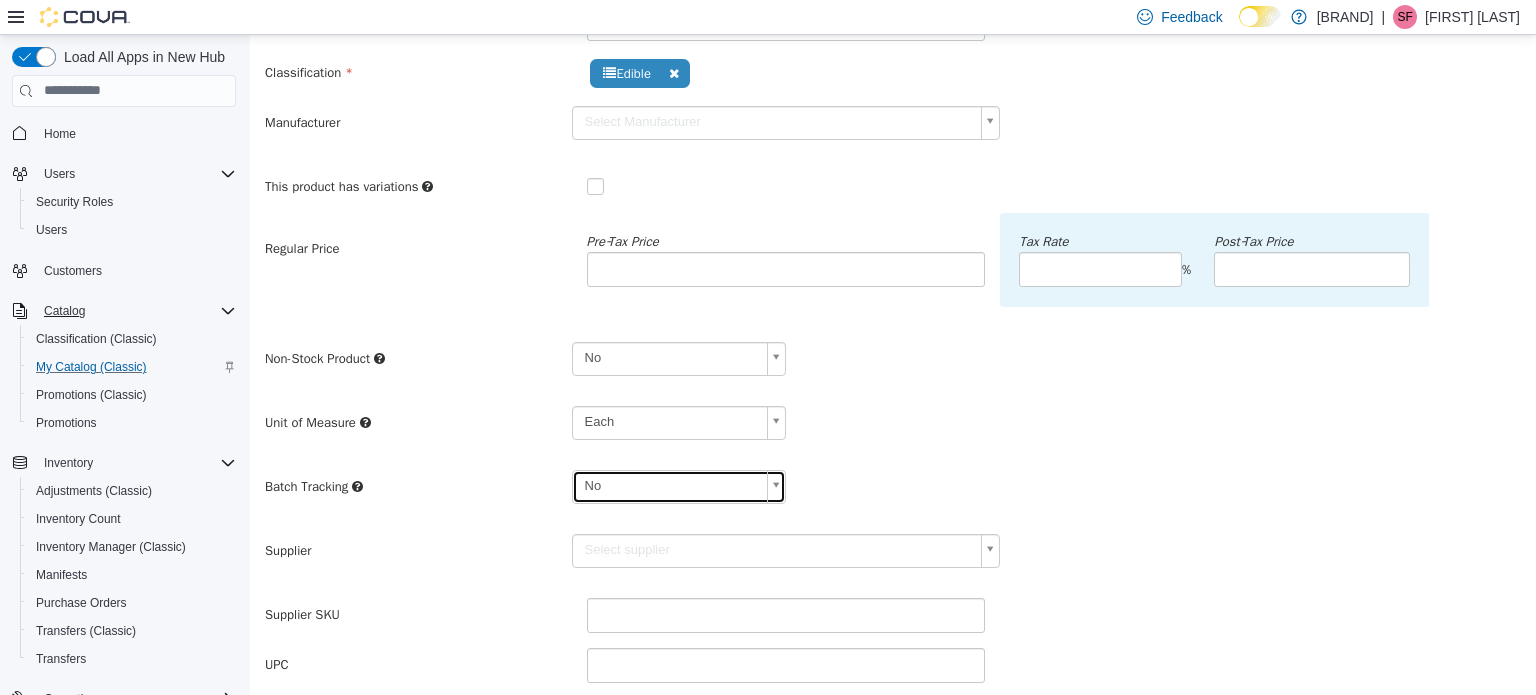 scroll, scrollTop: 143, scrollLeft: 0, axis: vertical 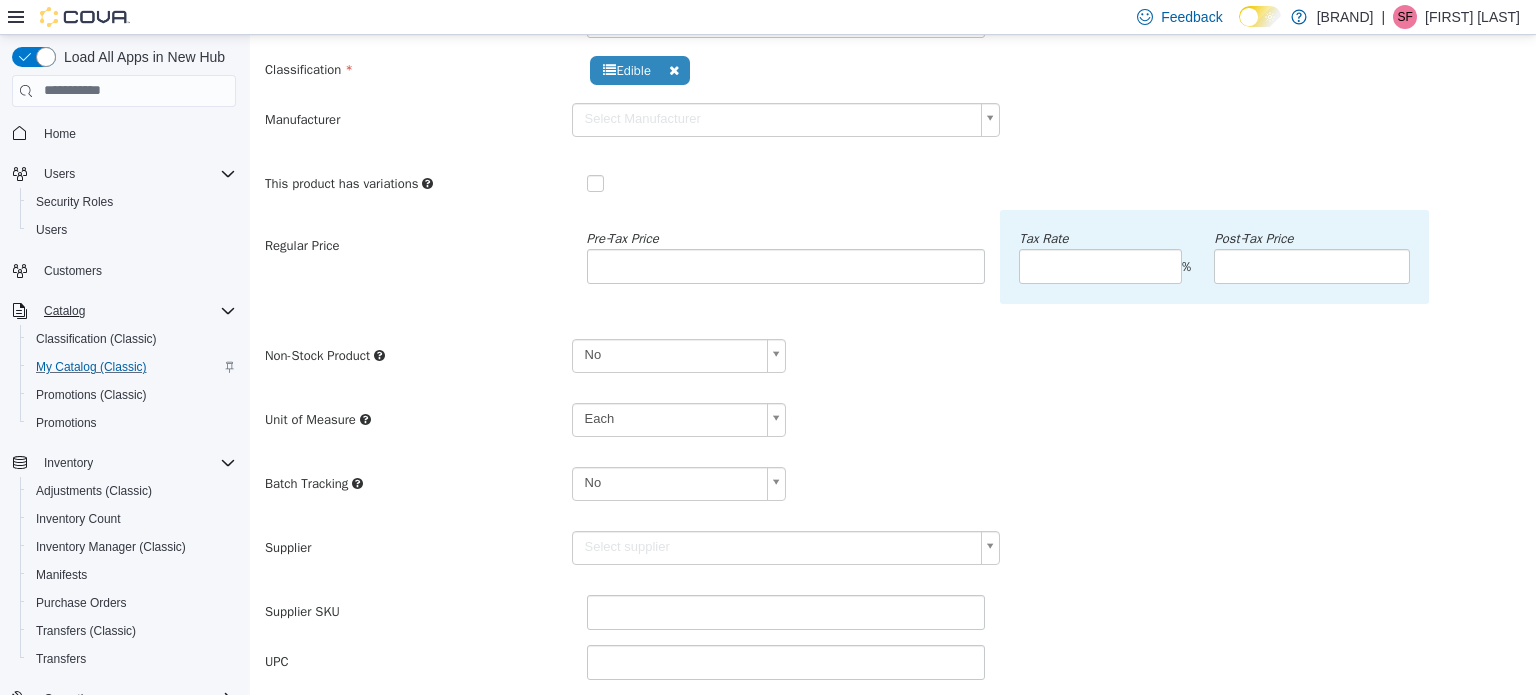 click on "**********" at bounding box center [893, 346] 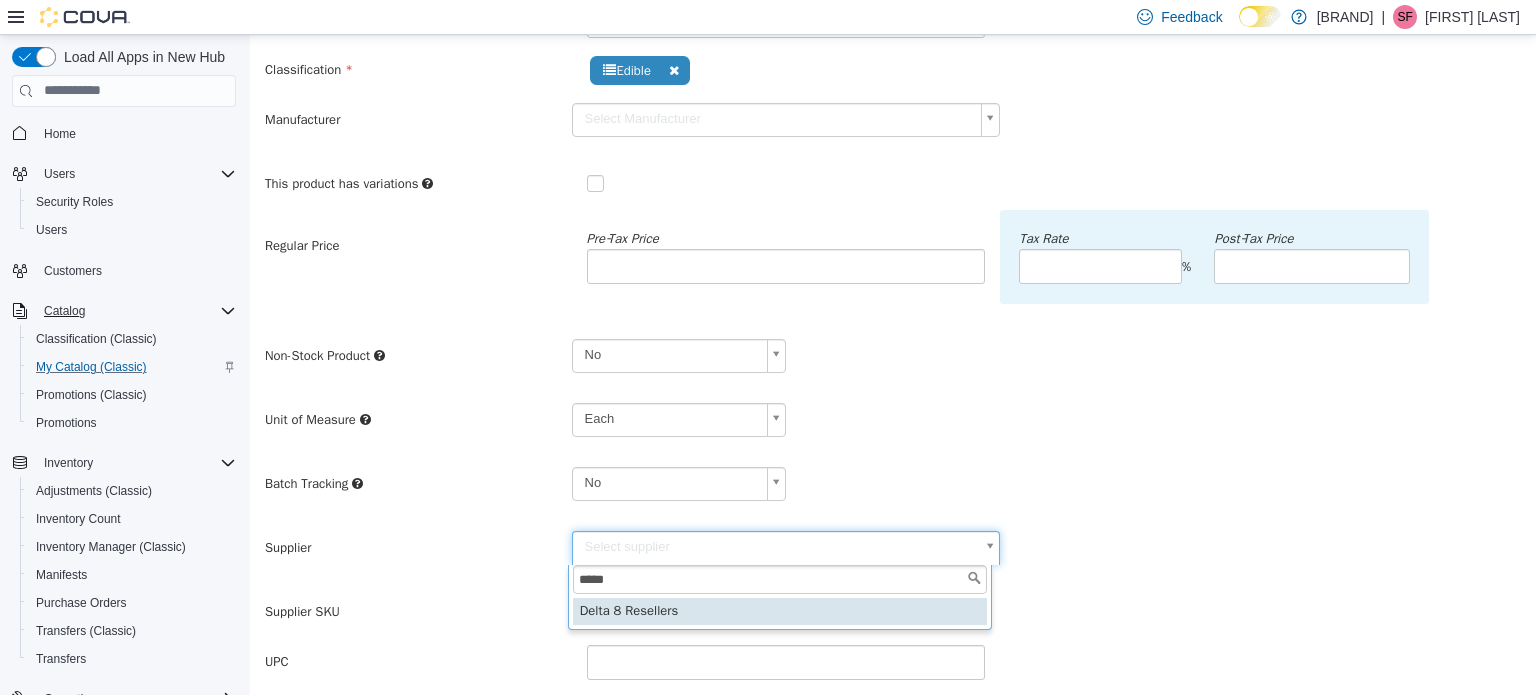 type on "*****" 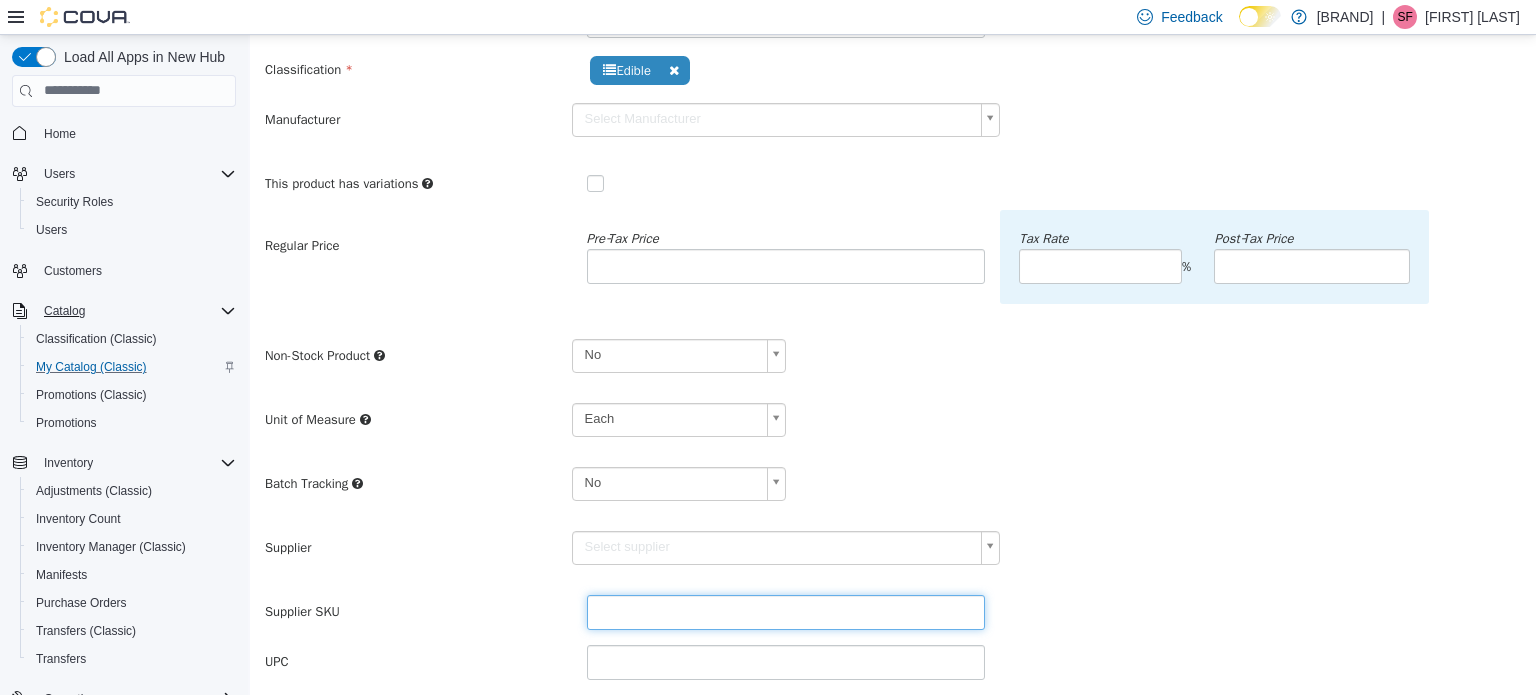 click at bounding box center [786, 611] 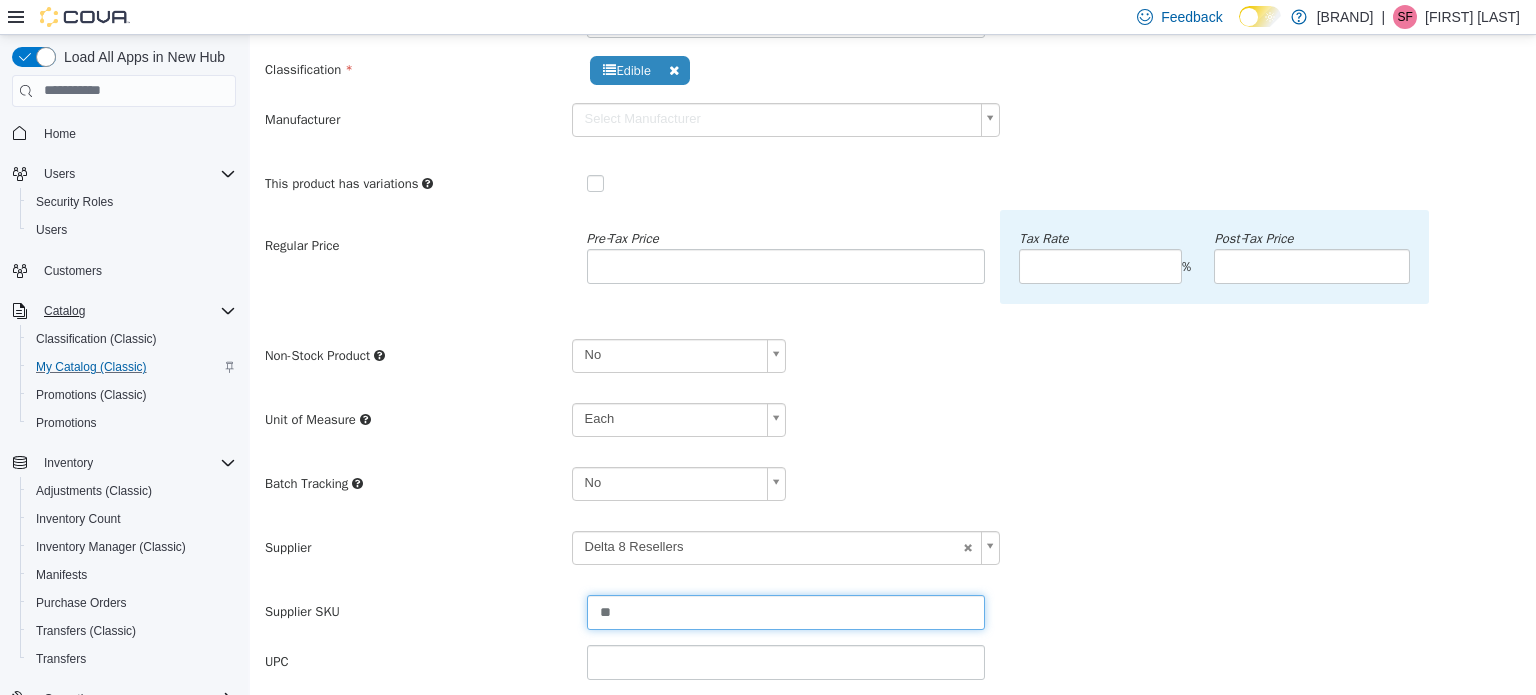 type on "*" 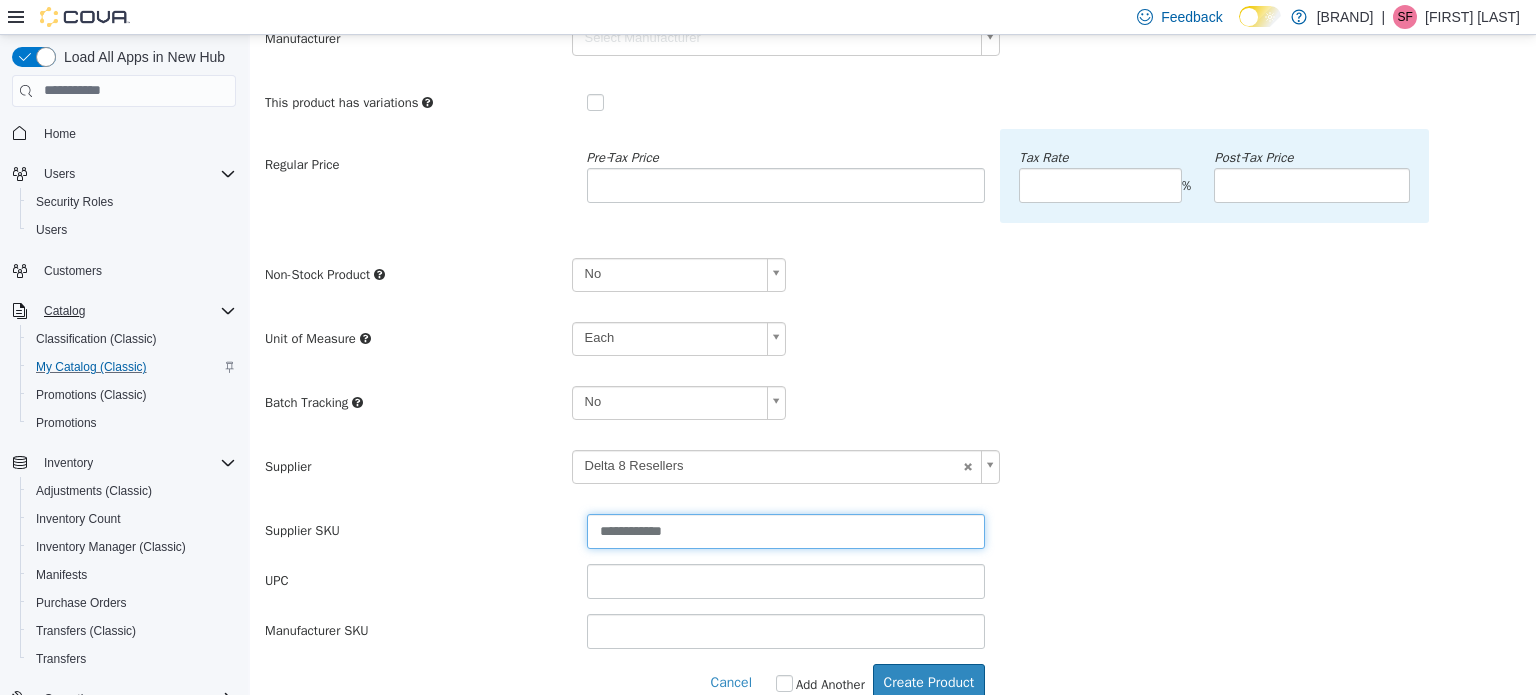 scroll, scrollTop: 250, scrollLeft: 0, axis: vertical 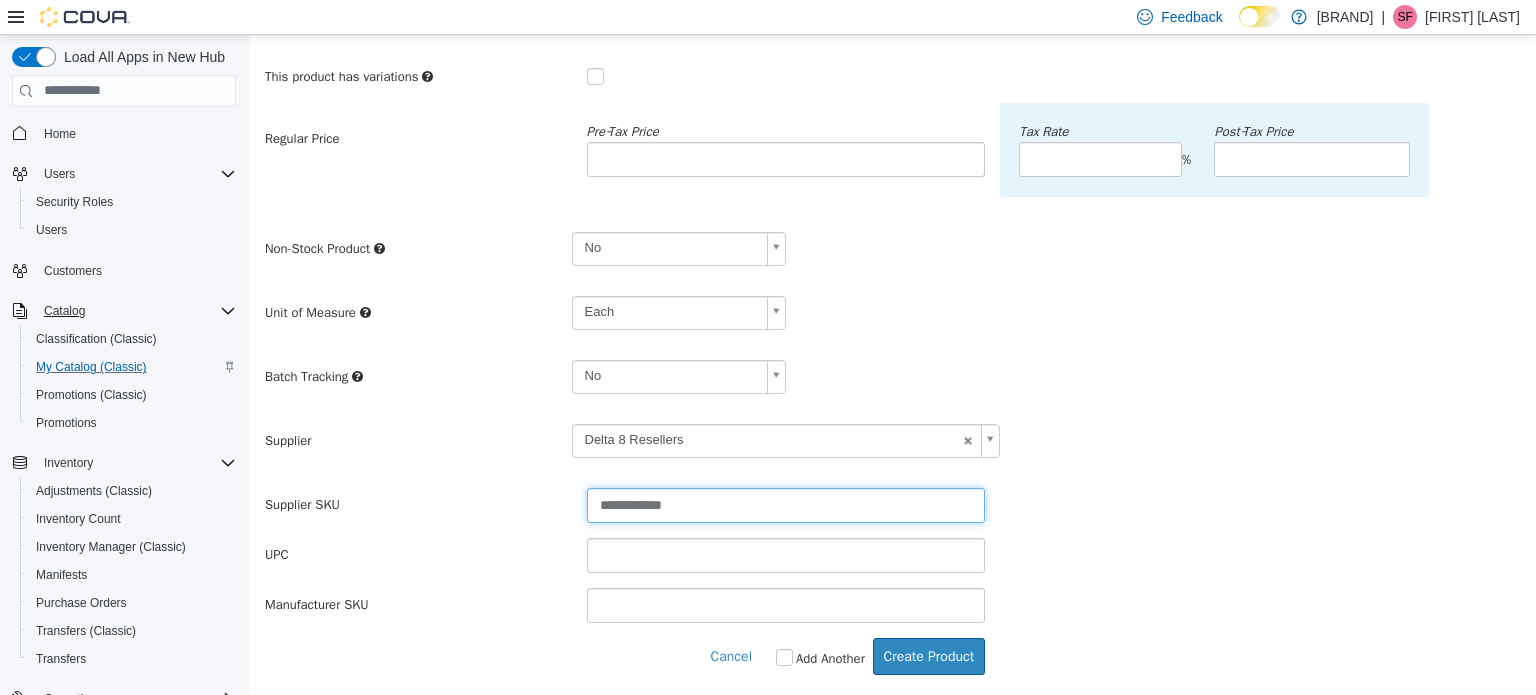 drag, startPoint x: 690, startPoint y: 507, endPoint x: 555, endPoint y: 500, distance: 135.18137 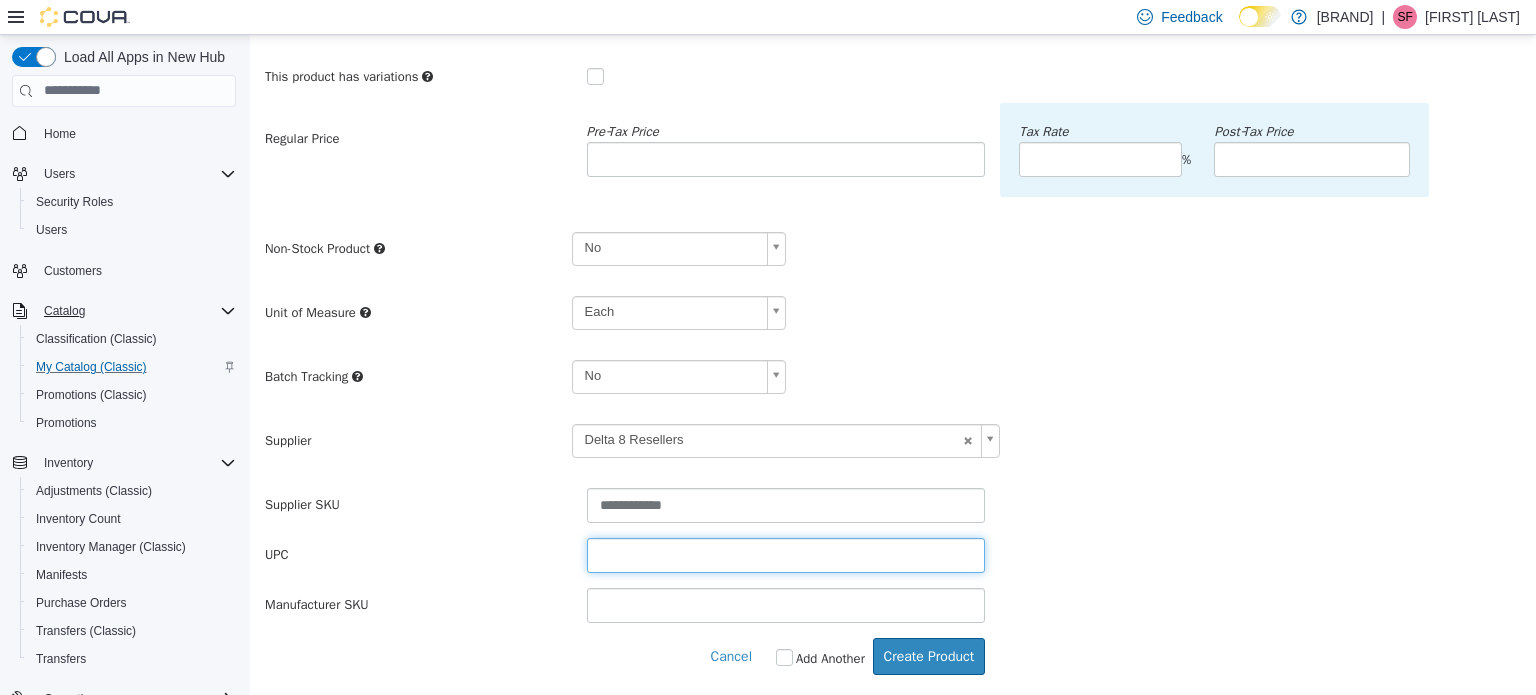 click at bounding box center (786, 554) 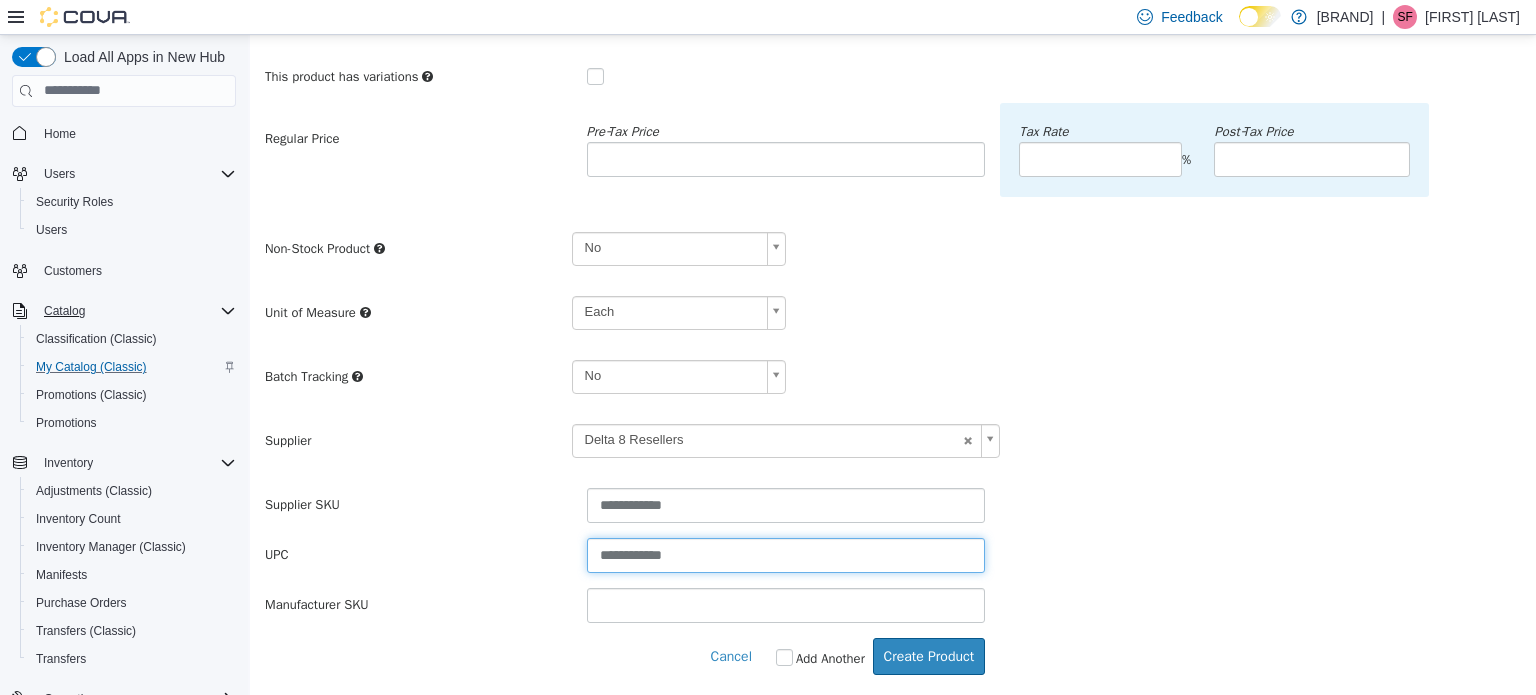 type on "**********" 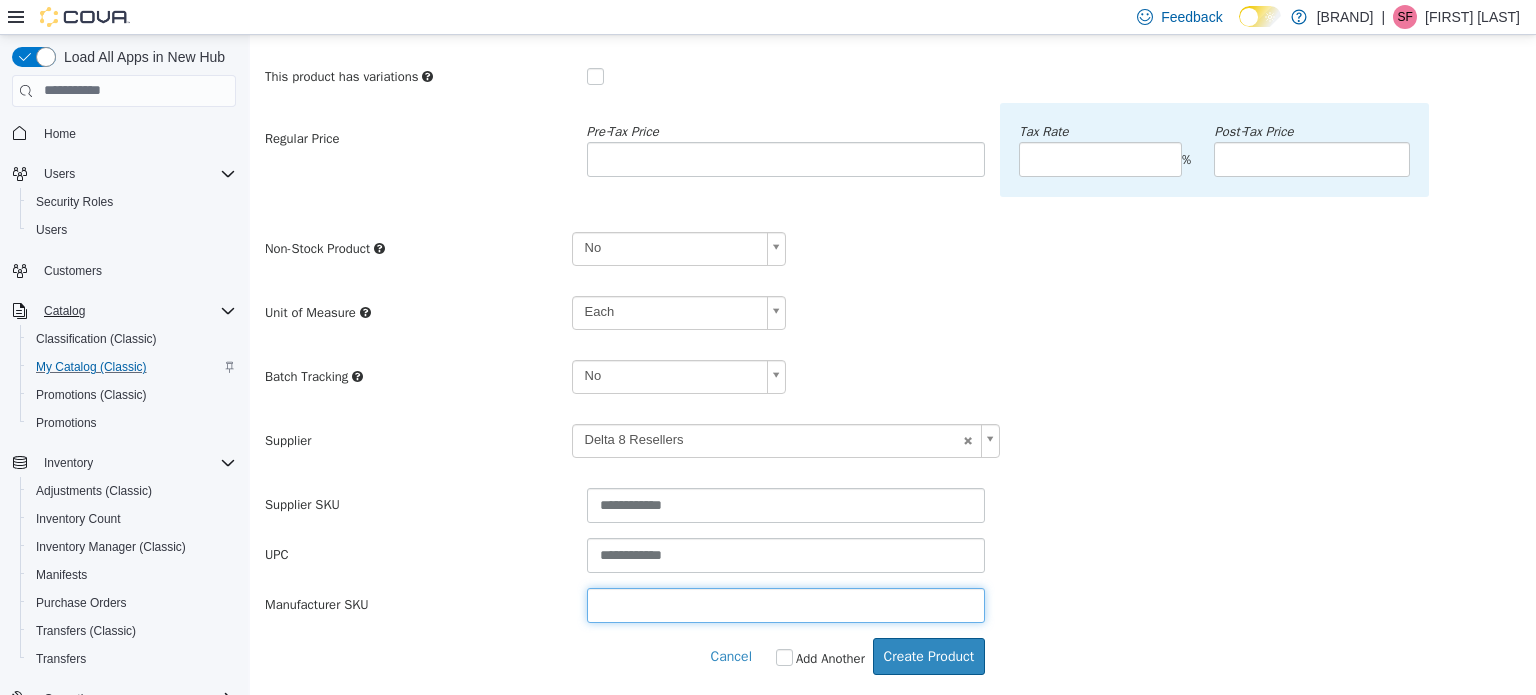 click at bounding box center [786, 604] 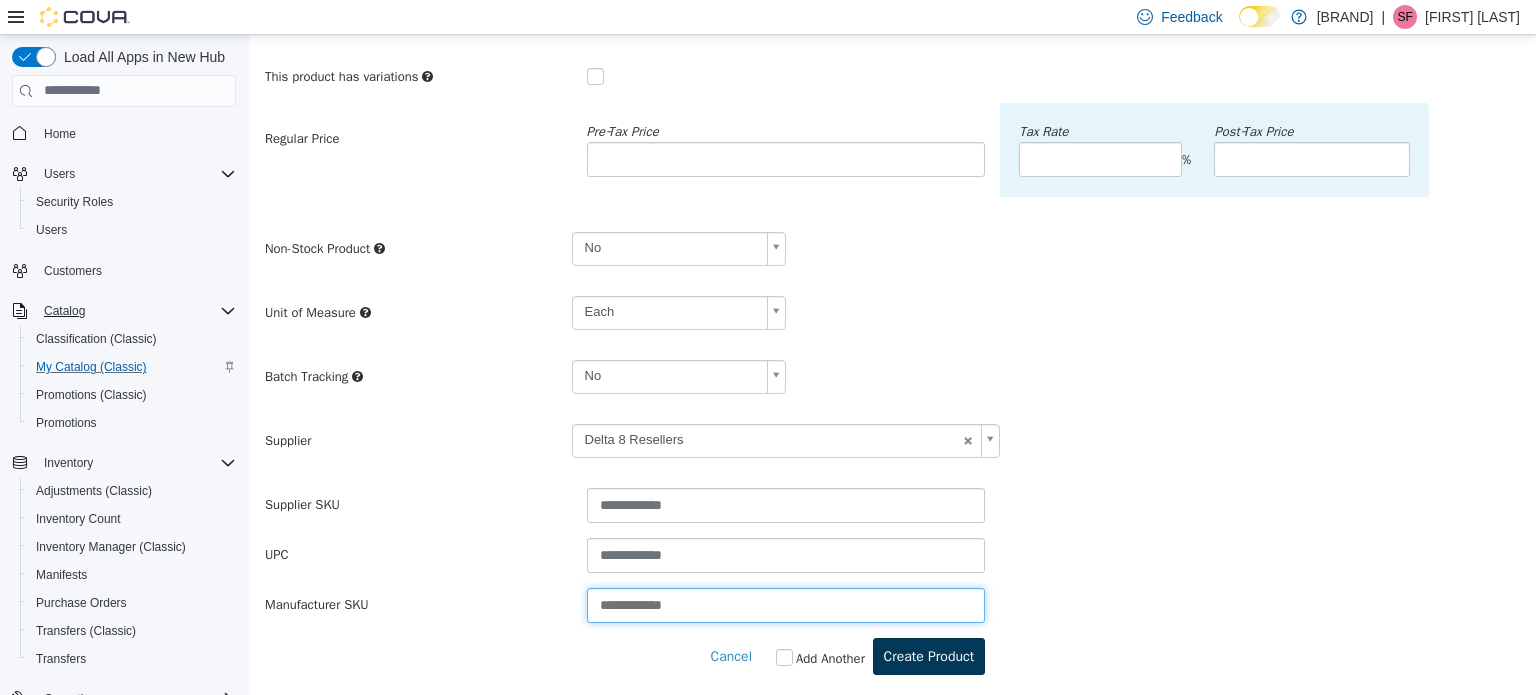 type on "**********" 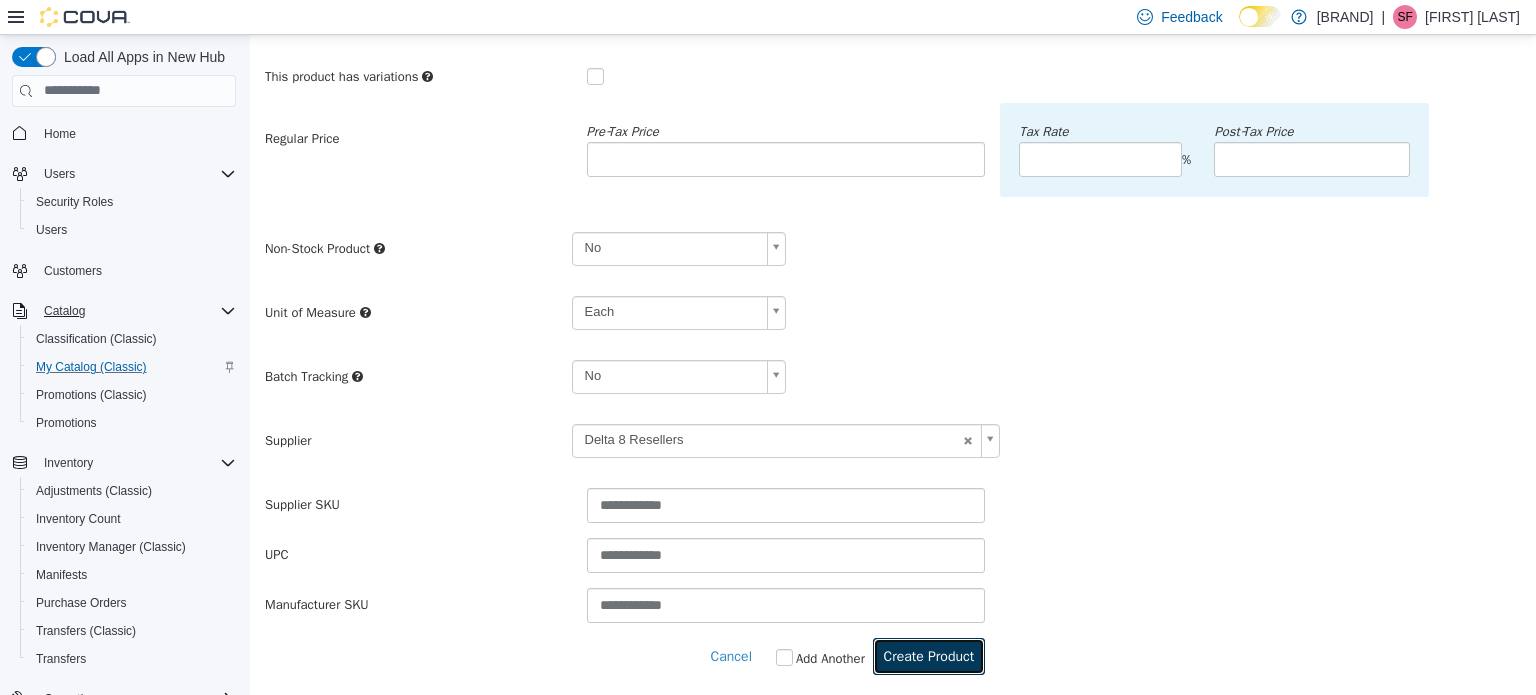 click on "Create Product" at bounding box center (929, 655) 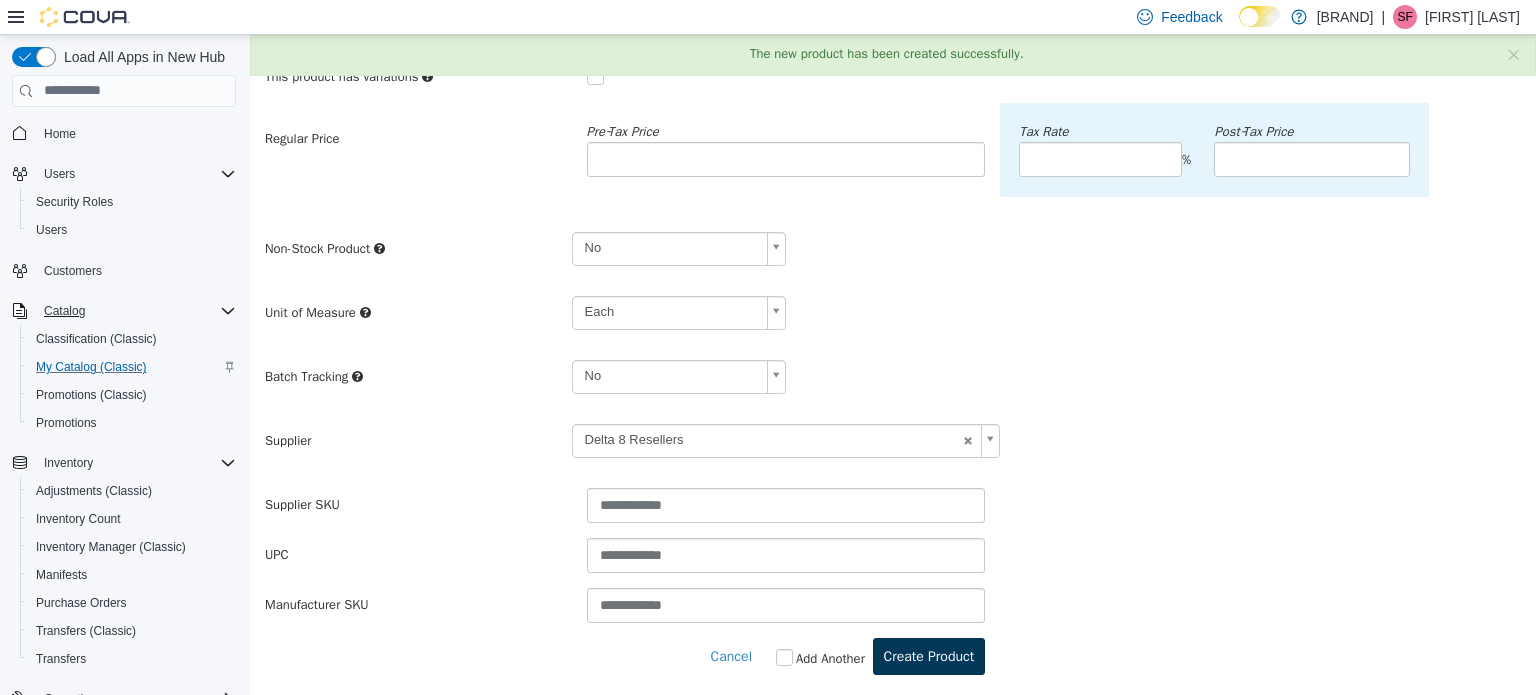 scroll, scrollTop: 0, scrollLeft: 0, axis: both 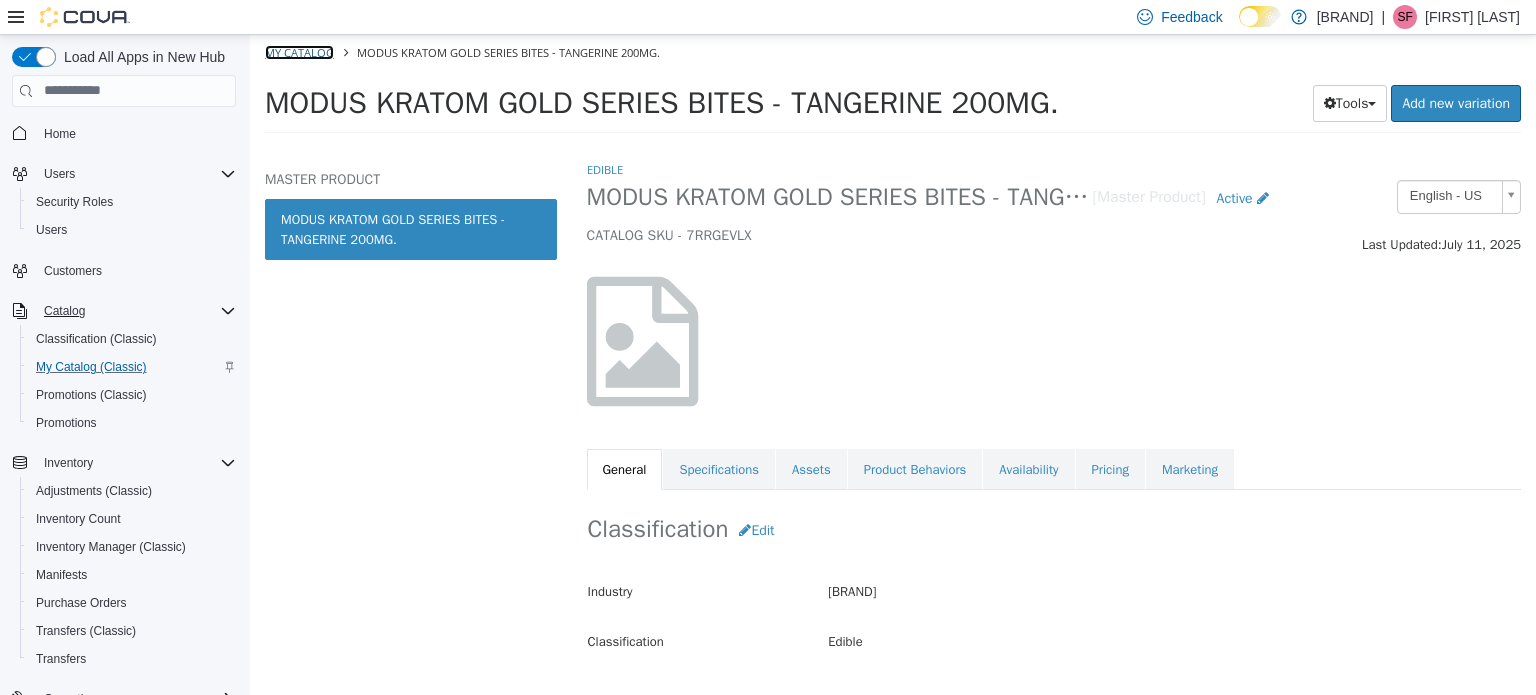 click on "My Catalog" at bounding box center (299, 51) 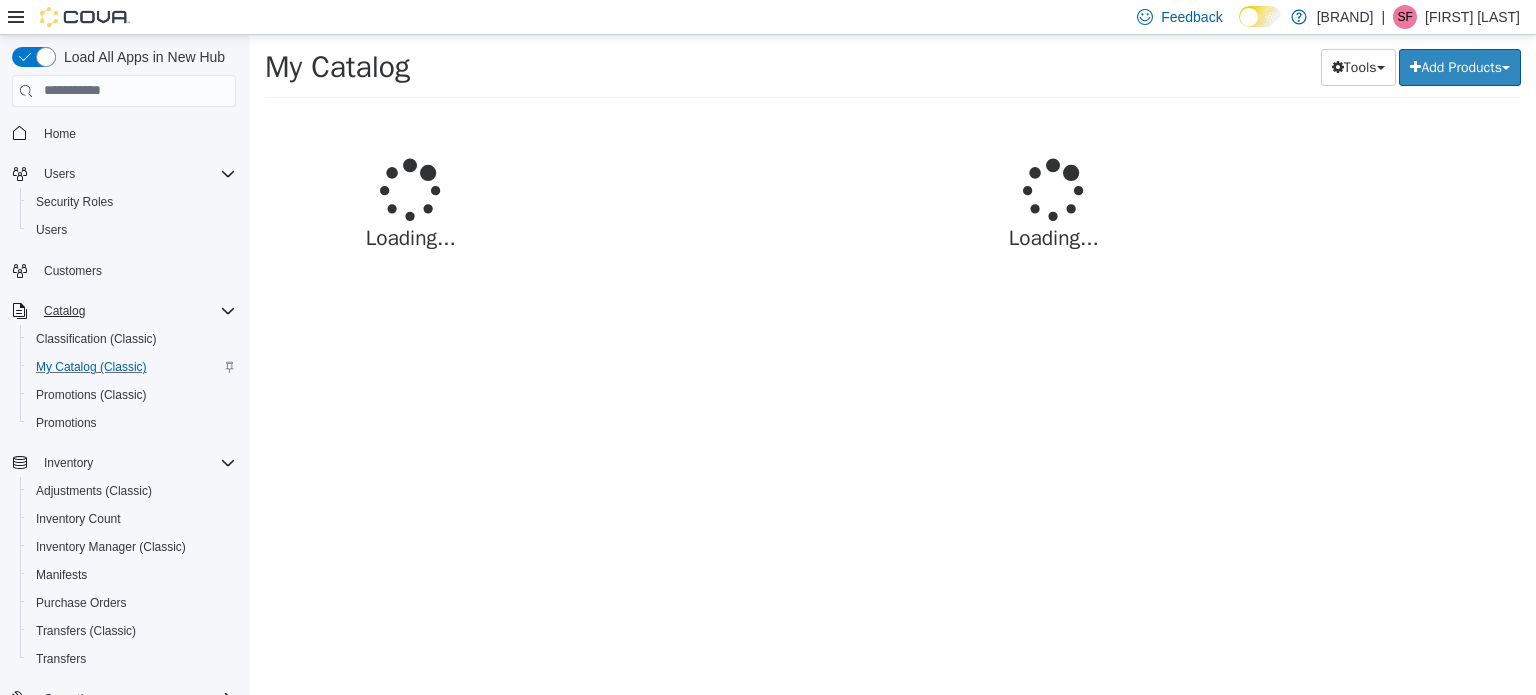 select on "**********" 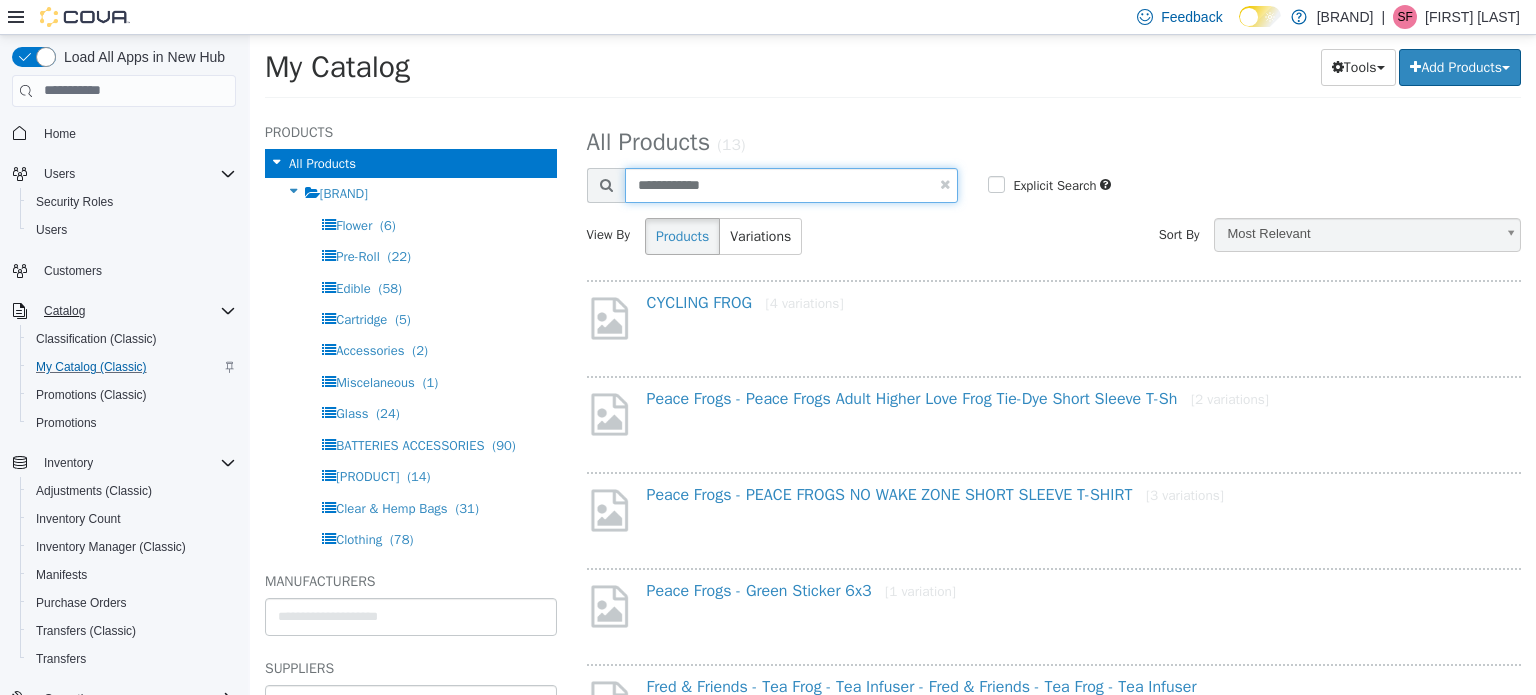 click on "**********" at bounding box center [792, 184] 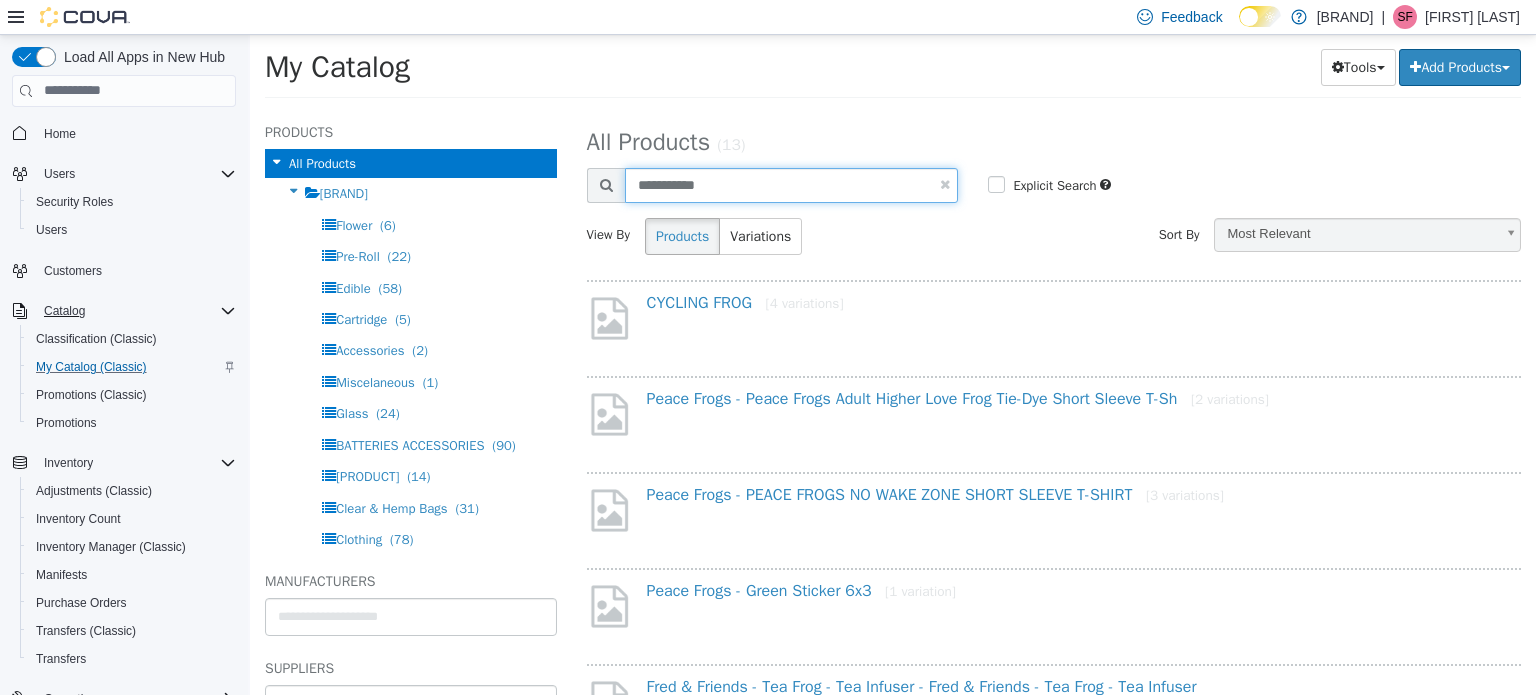 click on "**********" at bounding box center [792, 184] 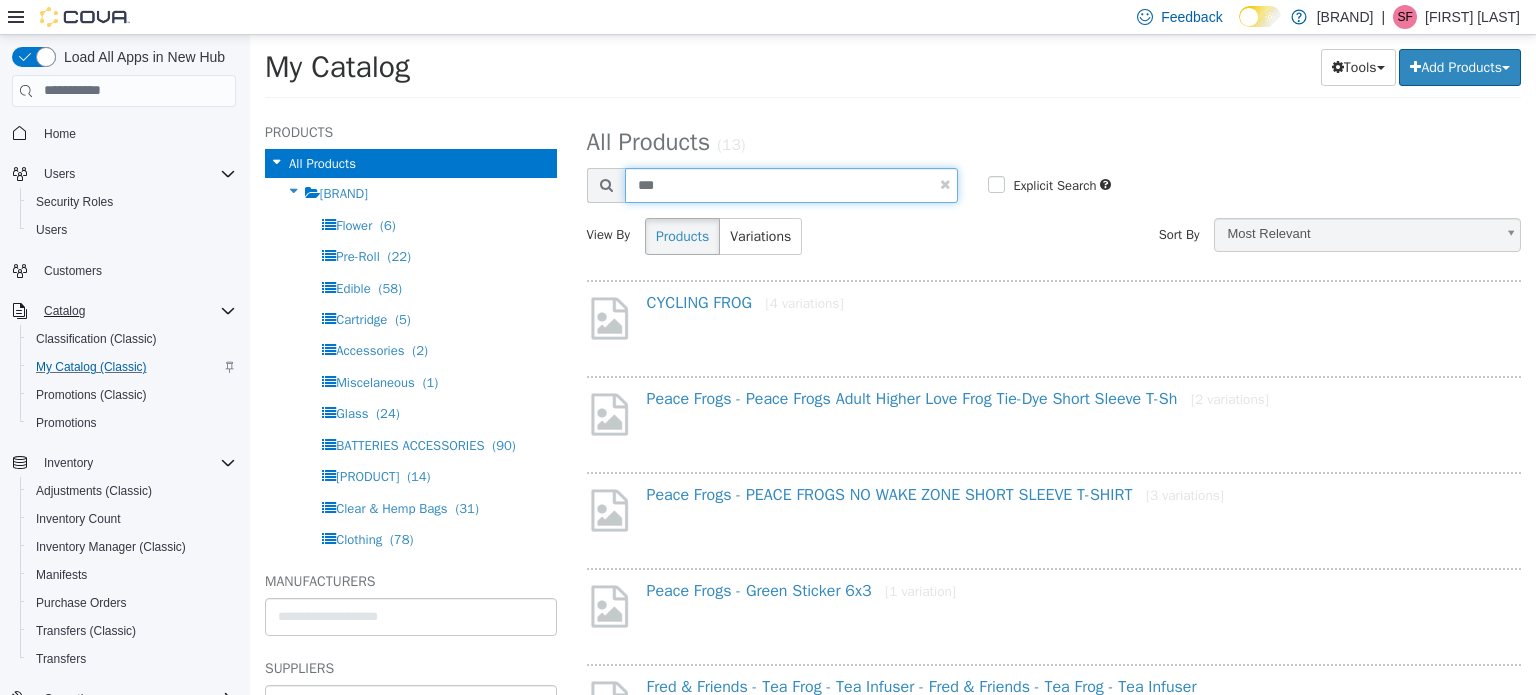 click on "***" at bounding box center [792, 184] 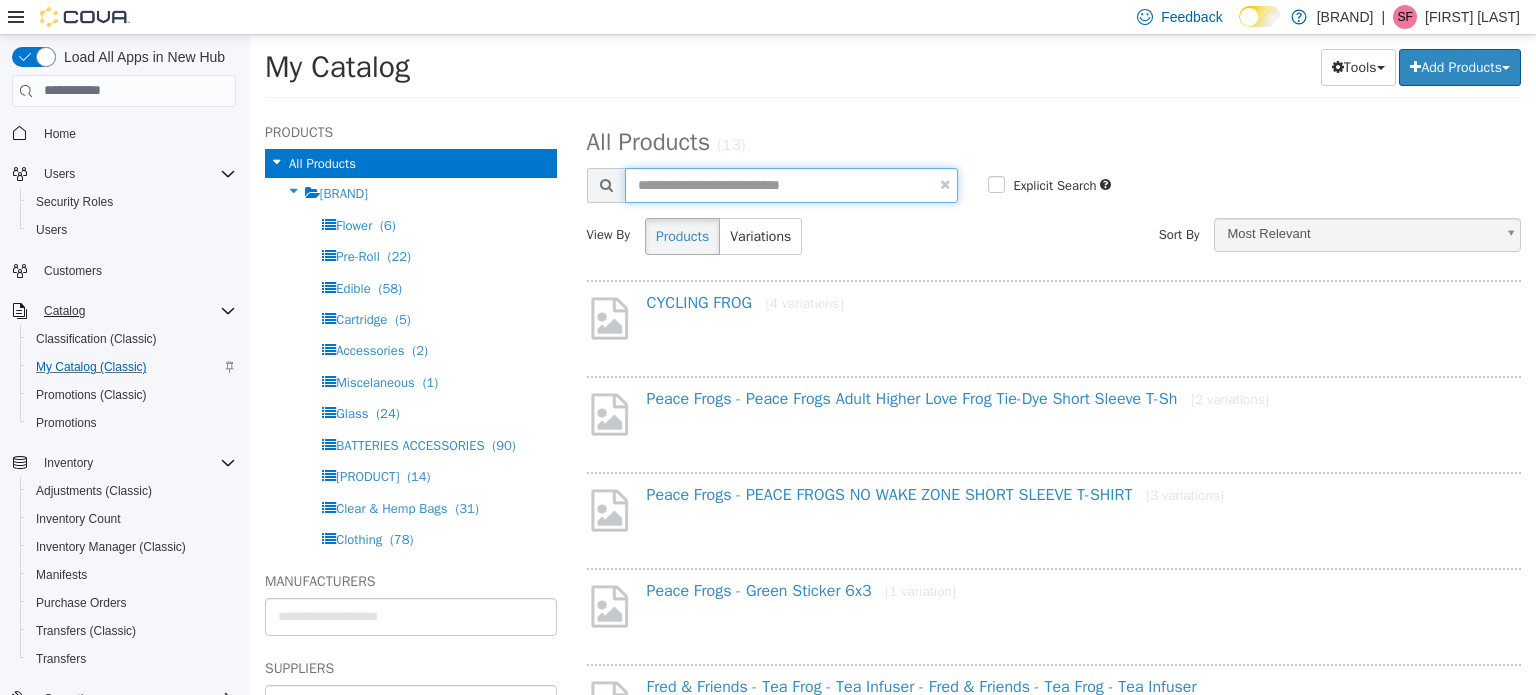 click at bounding box center [792, 184] 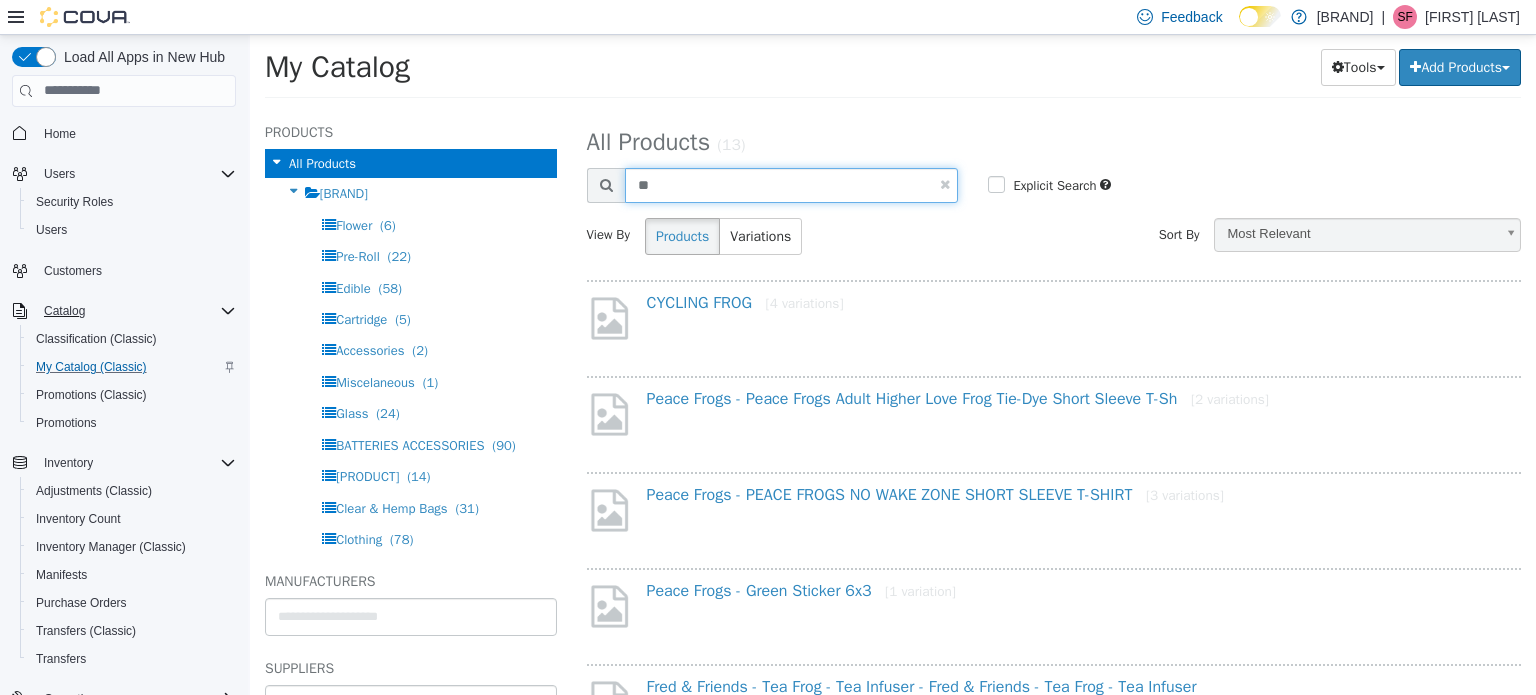 type on "*" 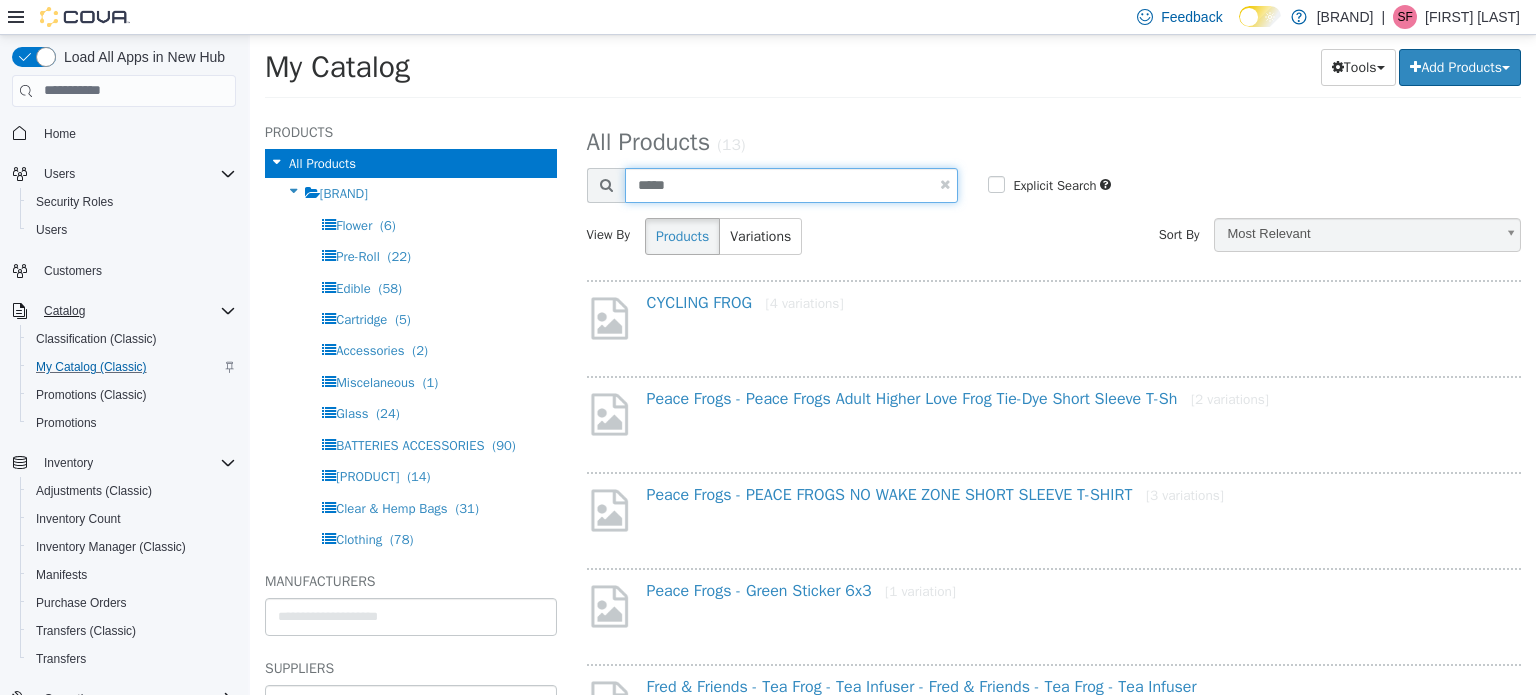 type on "*****" 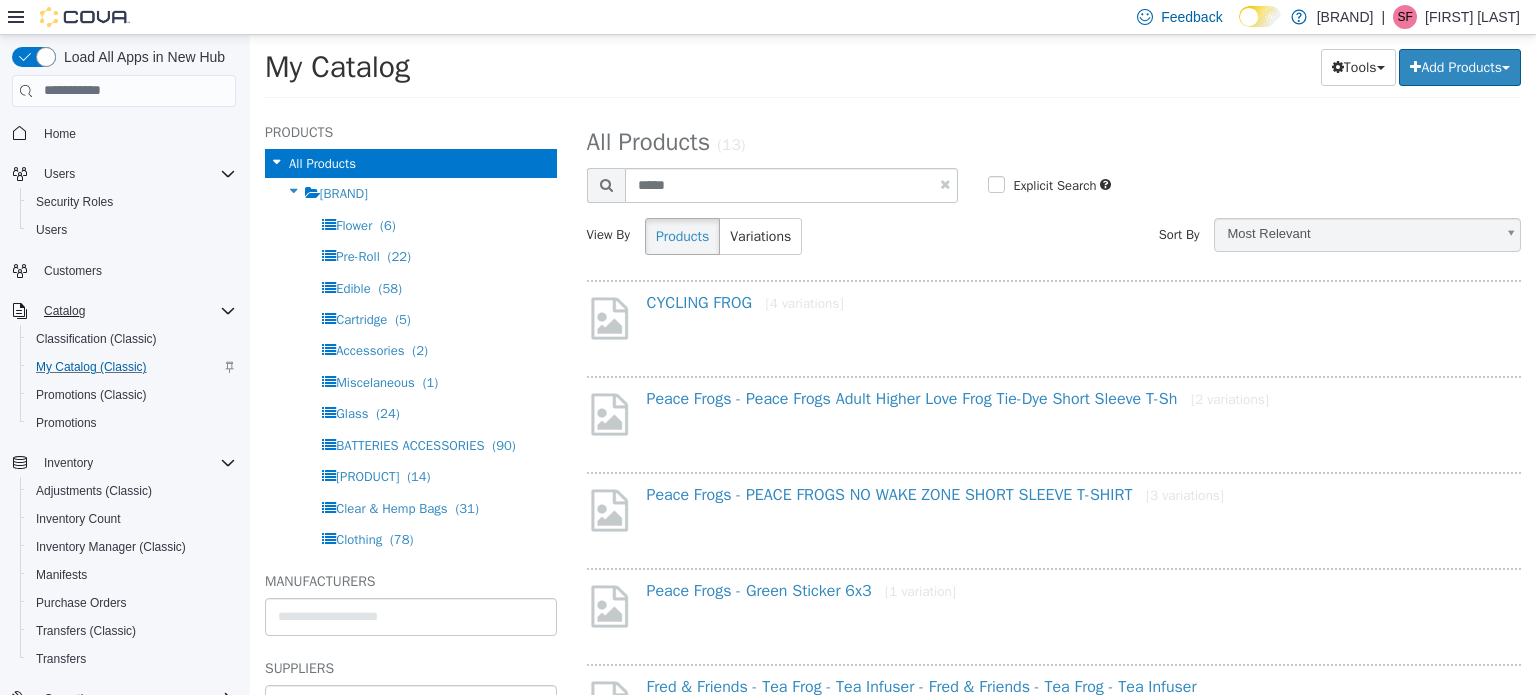 select on "**********" 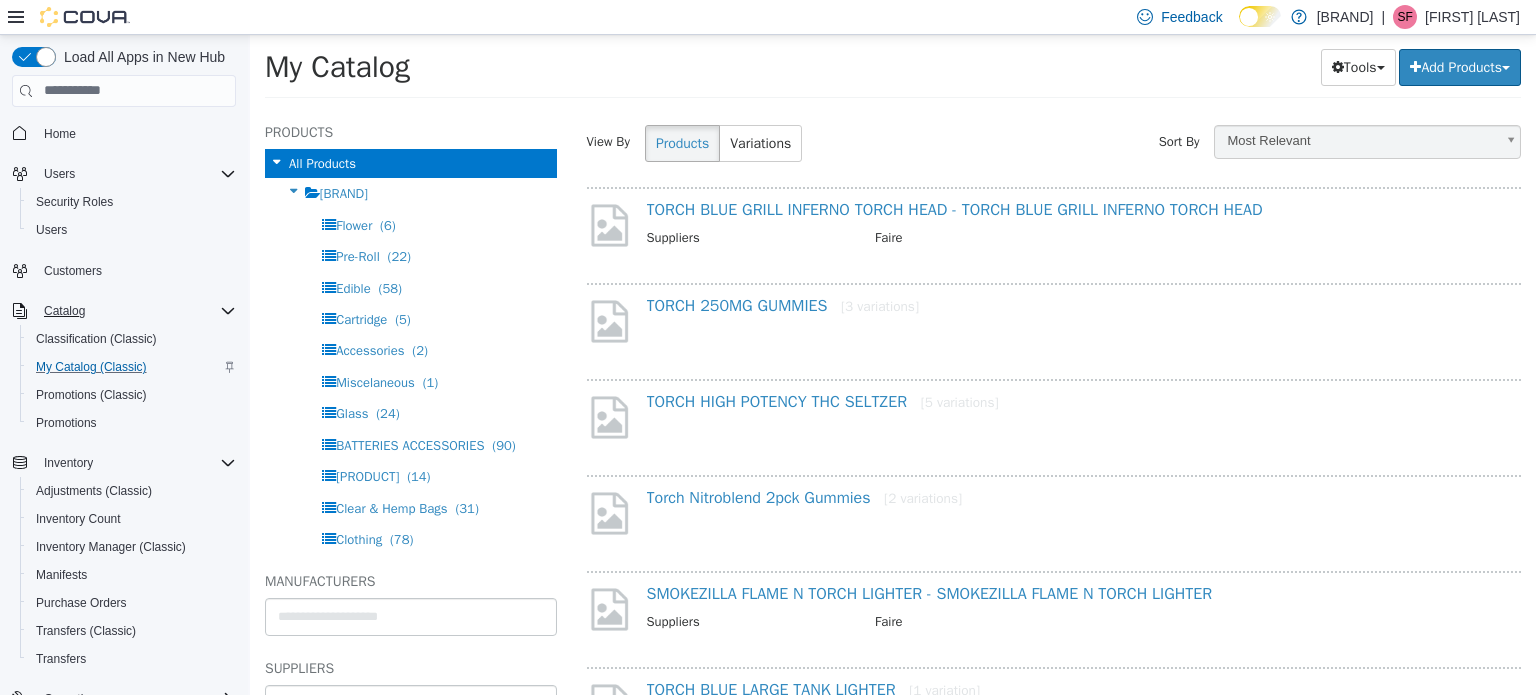 scroll, scrollTop: 96, scrollLeft: 0, axis: vertical 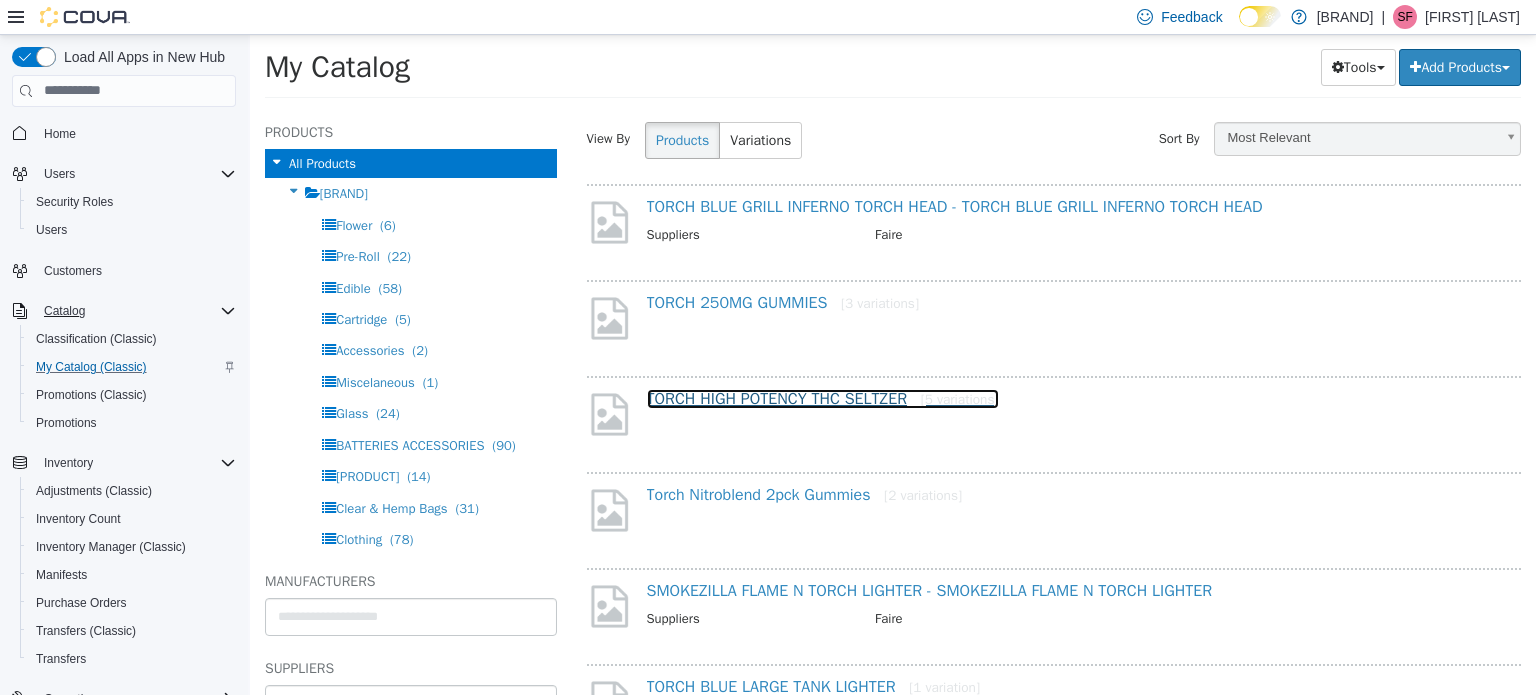 click on "TORCH HIGH POTENCY THC SELTZER
[5 variations]" at bounding box center [823, 398] 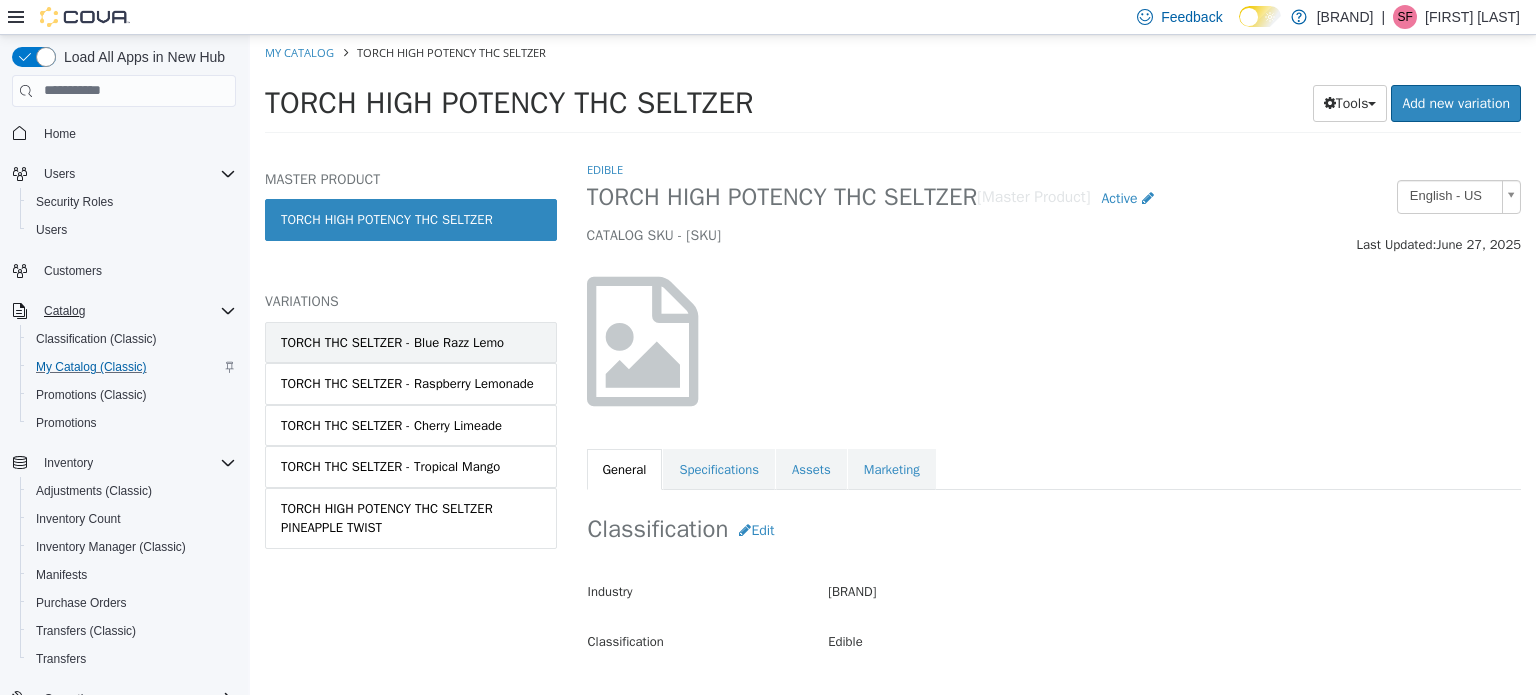 click on "TORCH THC SELTZER - Blue Razz Lemo" at bounding box center (392, 342) 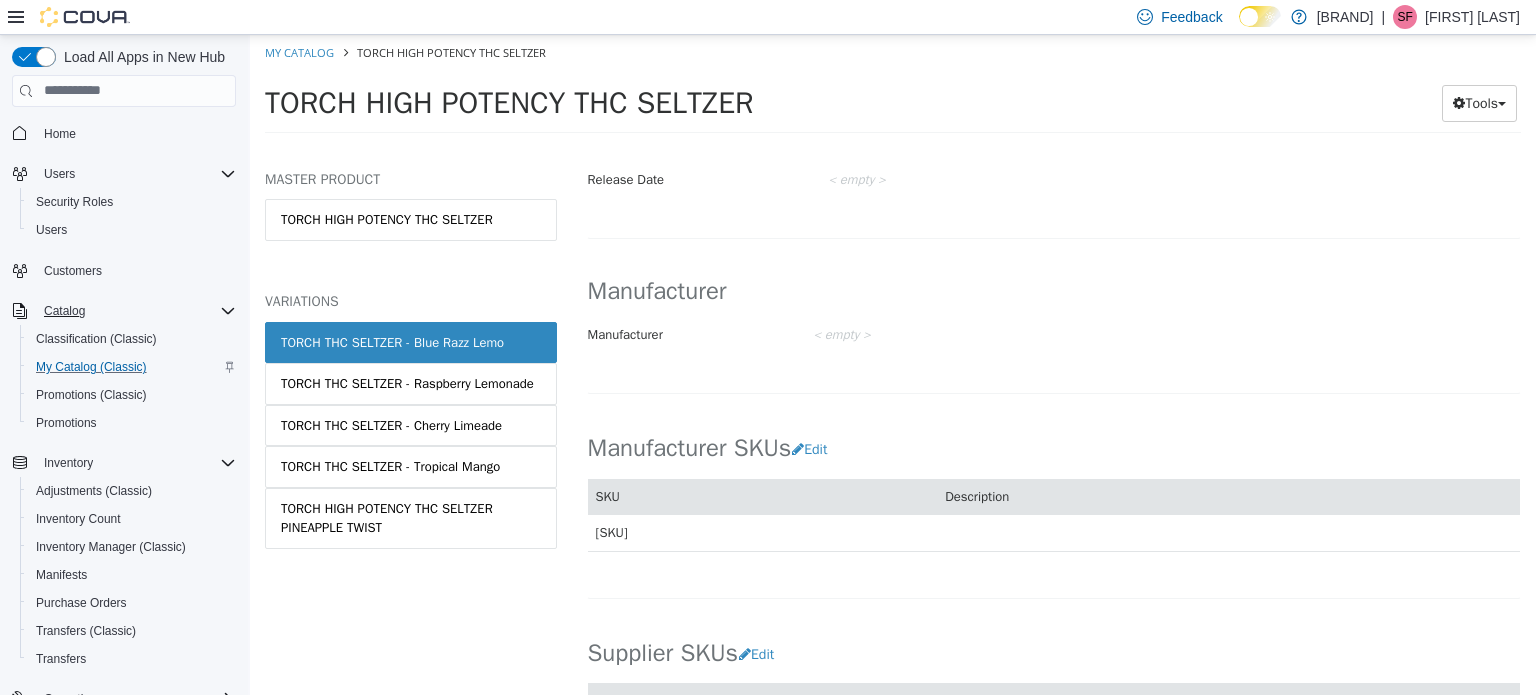 scroll, scrollTop: 833, scrollLeft: 0, axis: vertical 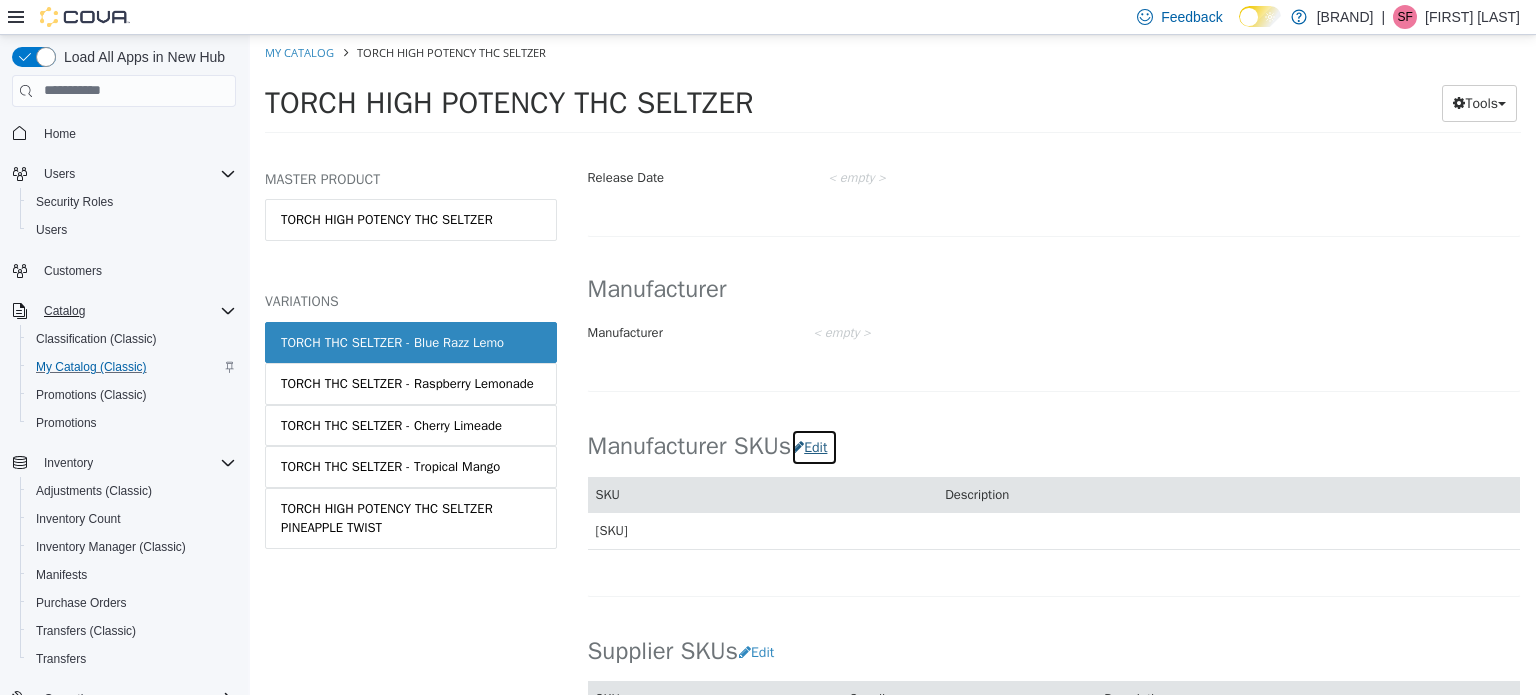 click on "Edit" at bounding box center [814, 446] 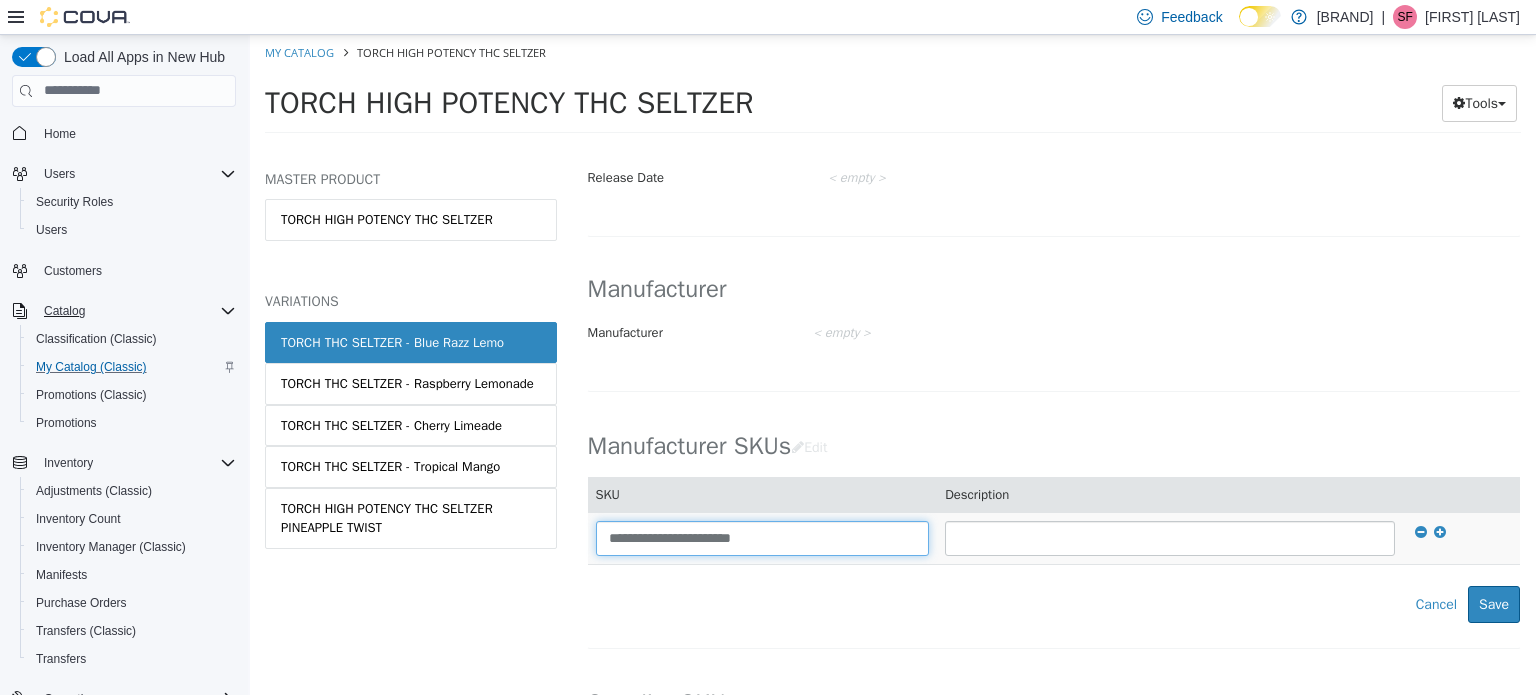 click on "**********" at bounding box center (763, 537) 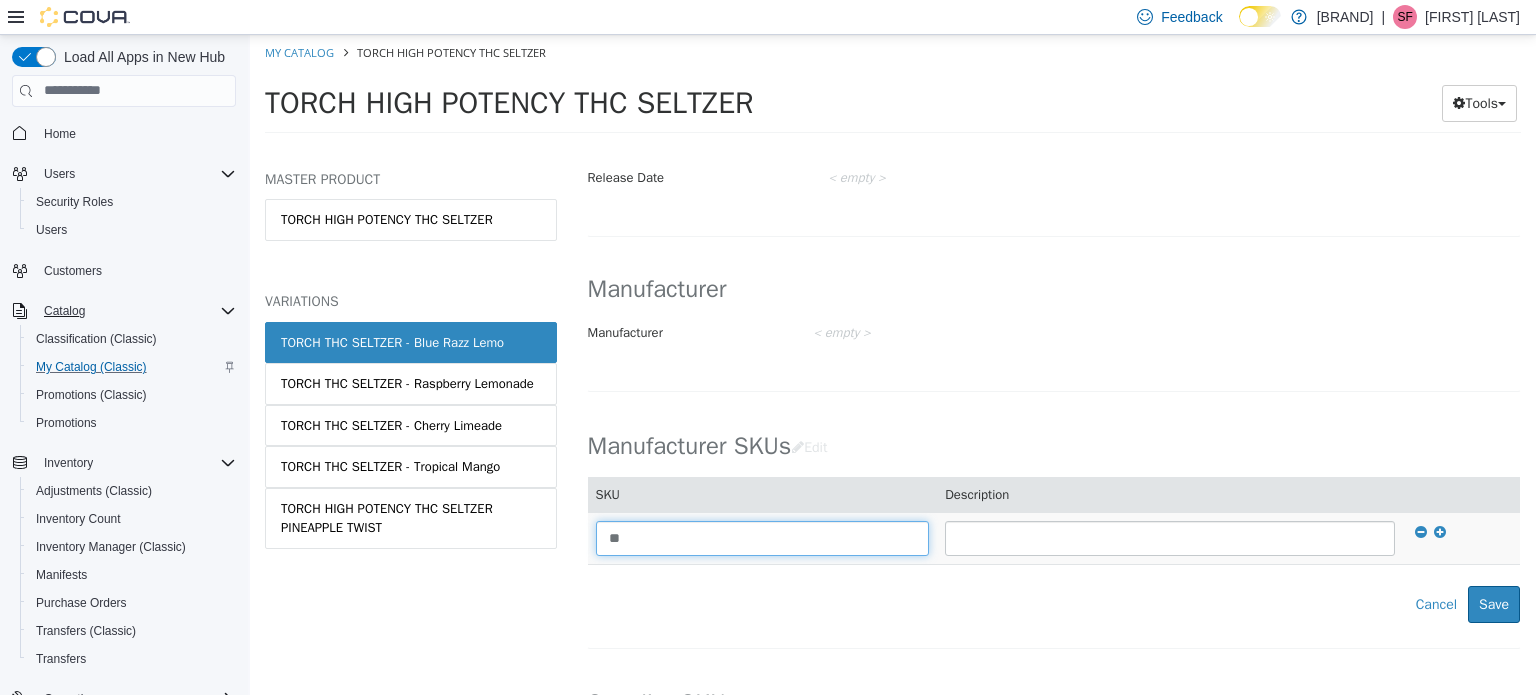 type on "*" 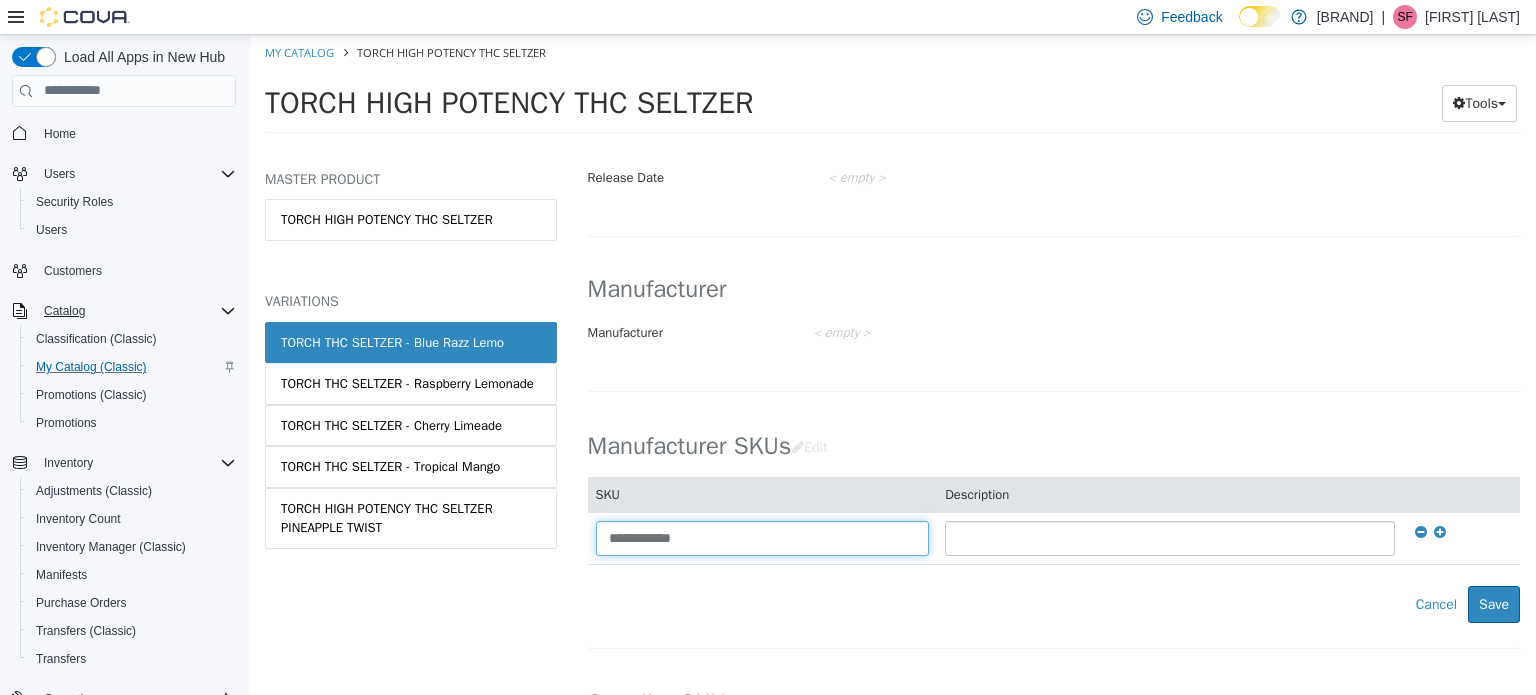 drag, startPoint x: 720, startPoint y: 536, endPoint x: 564, endPoint y: 535, distance: 156.0032 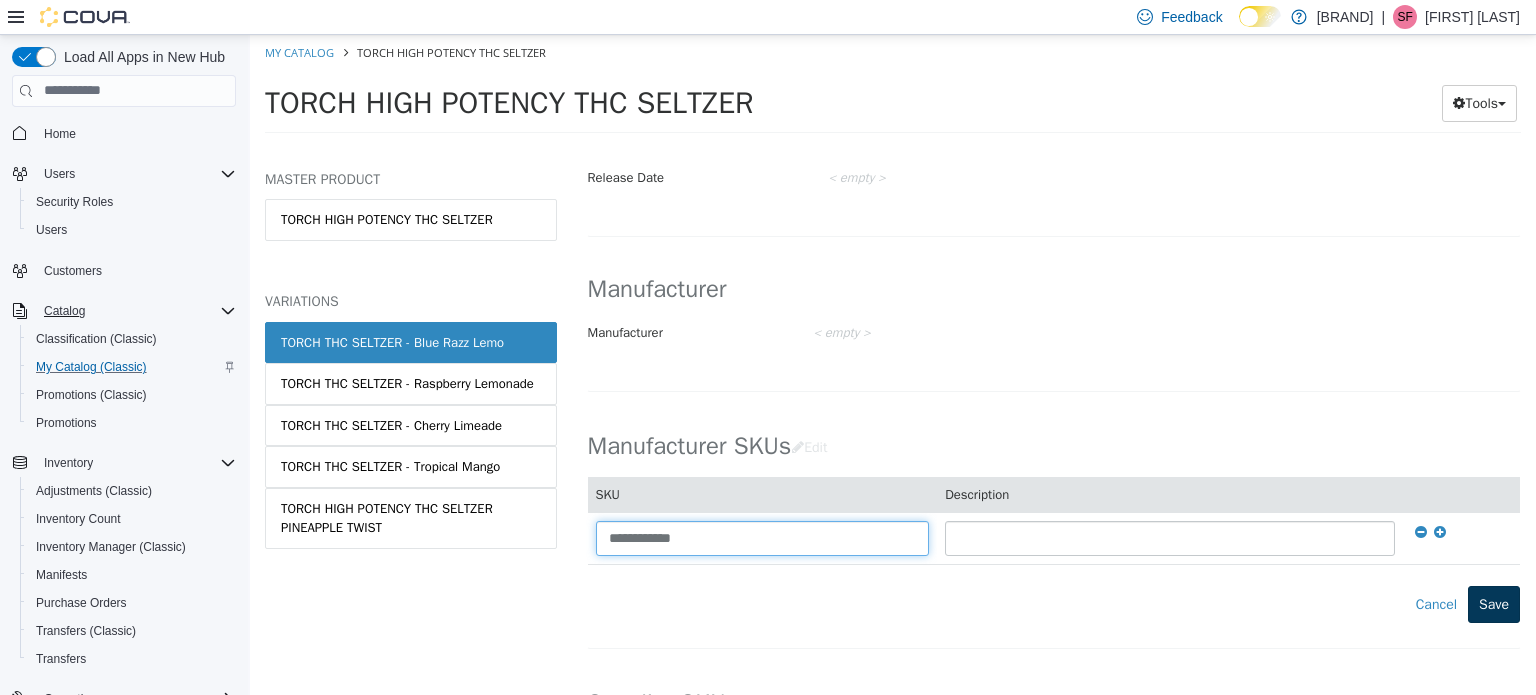 type on "**********" 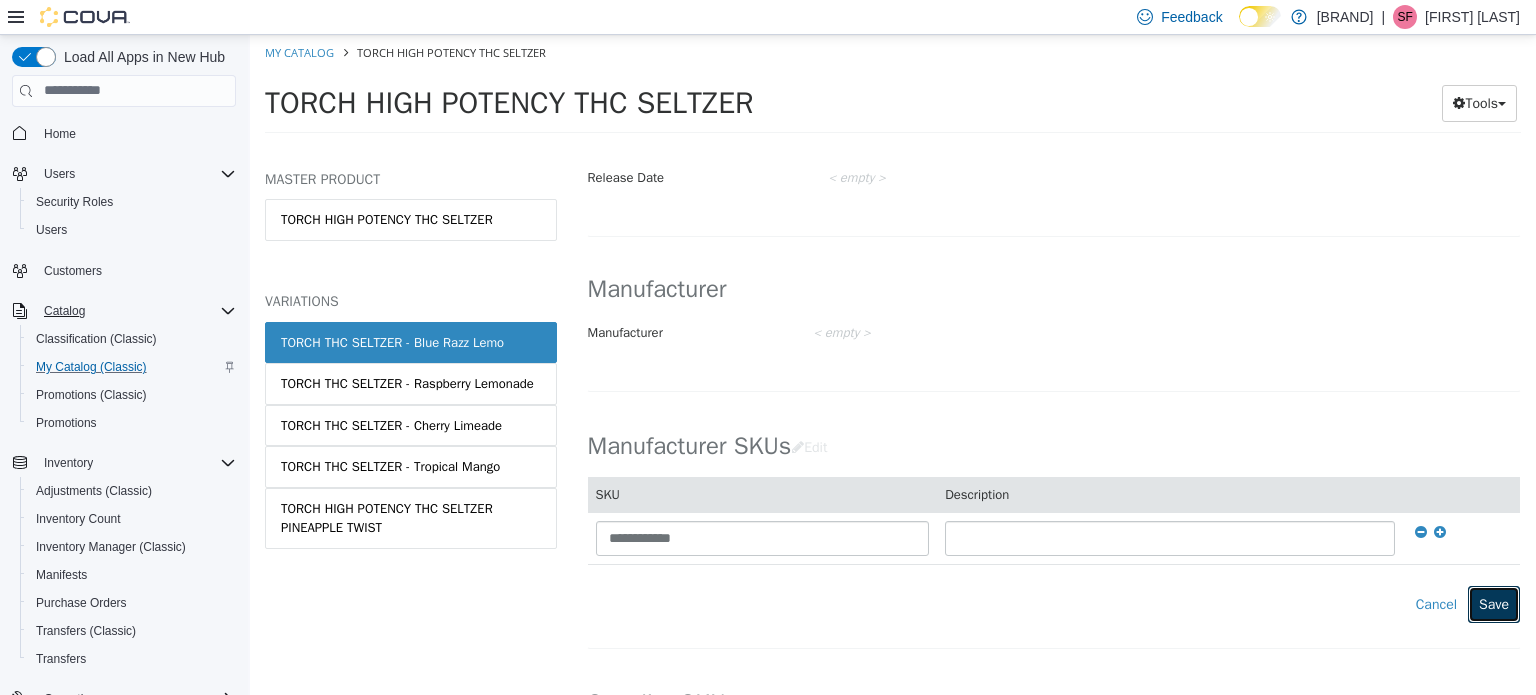 click on "Save" at bounding box center (1494, 603) 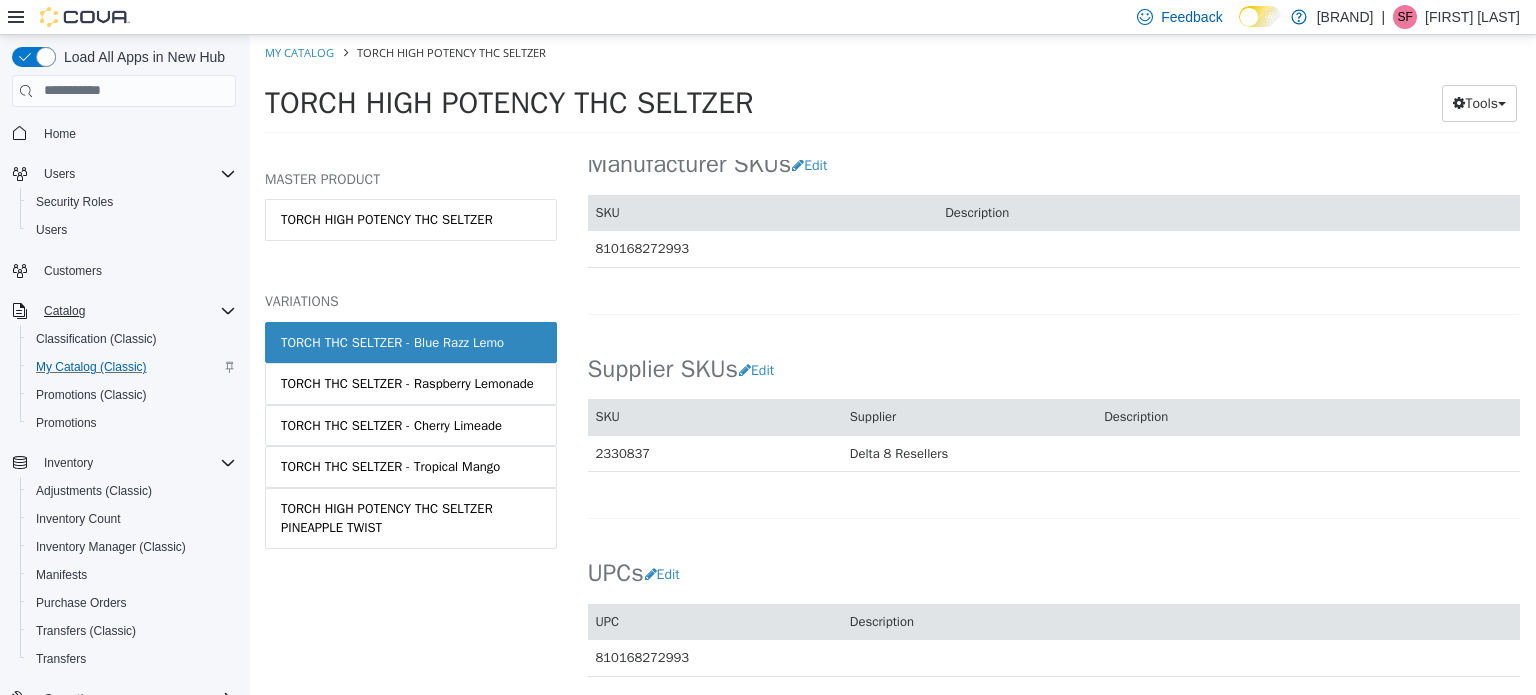 scroll, scrollTop: 1118, scrollLeft: 0, axis: vertical 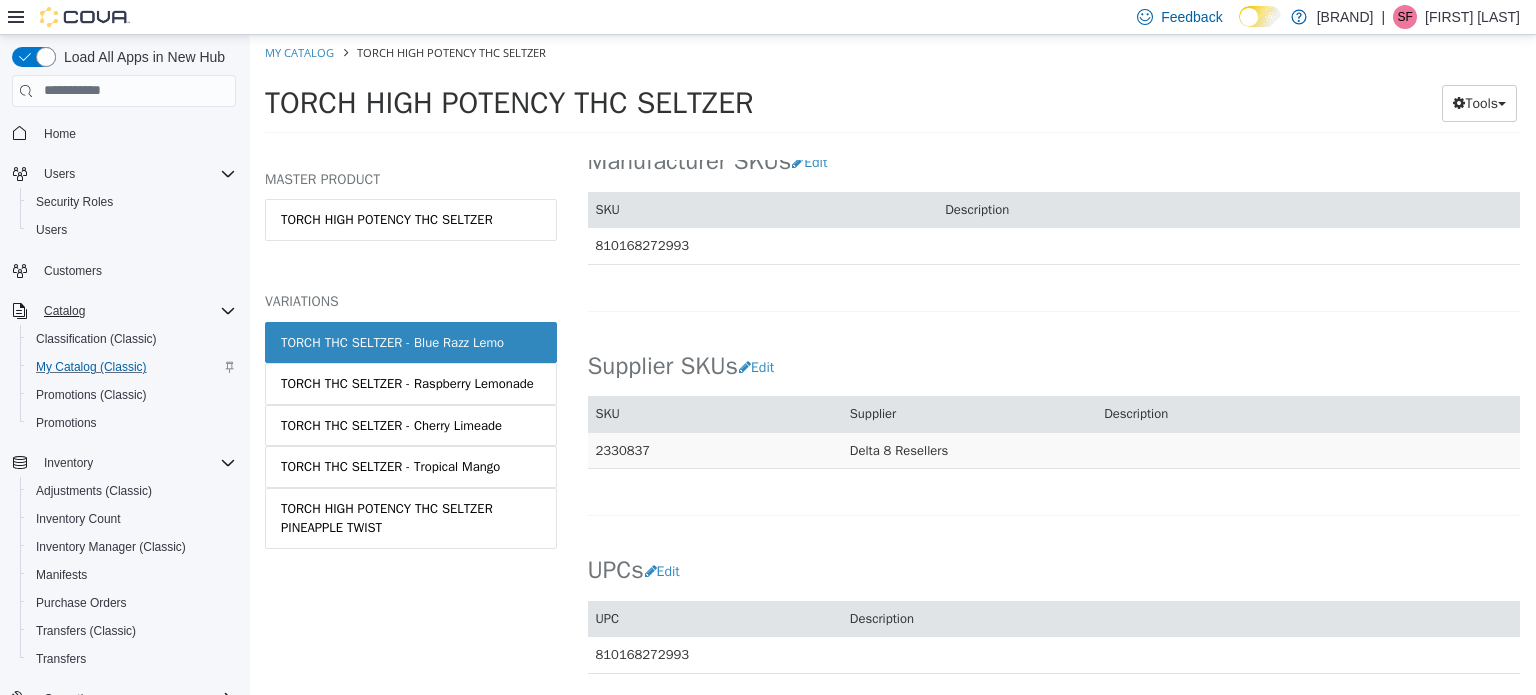 click on "2330837" at bounding box center (715, 449) 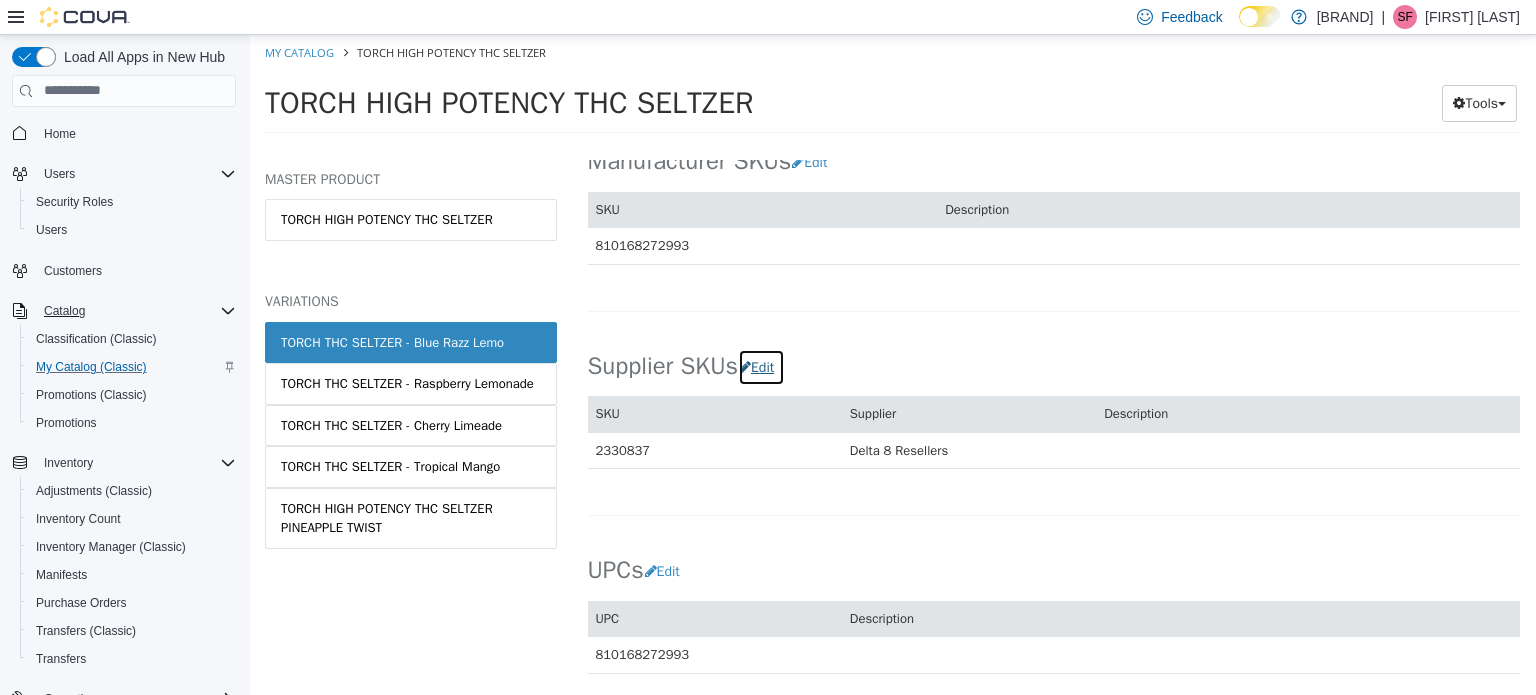 click on "Edit" at bounding box center (761, 366) 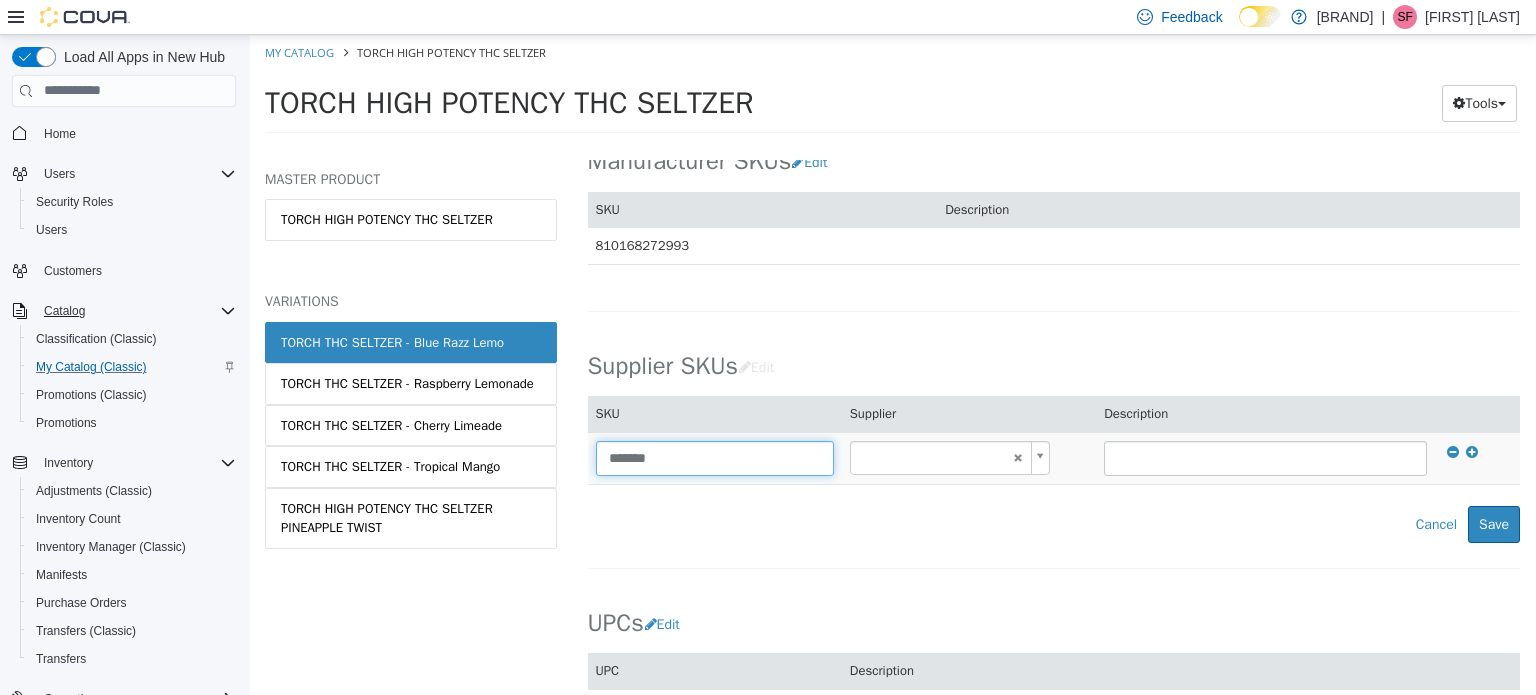 click on "*******" at bounding box center [715, 457] 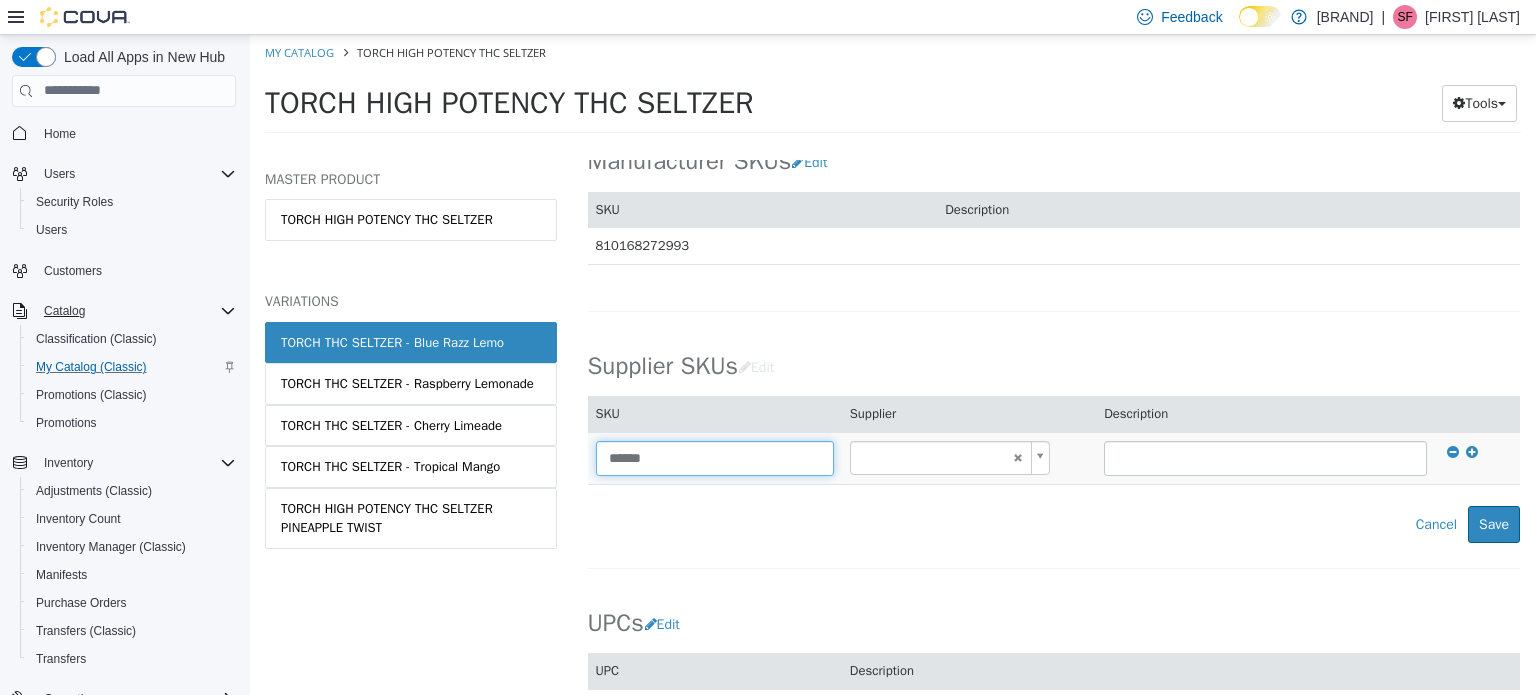 type on "******" 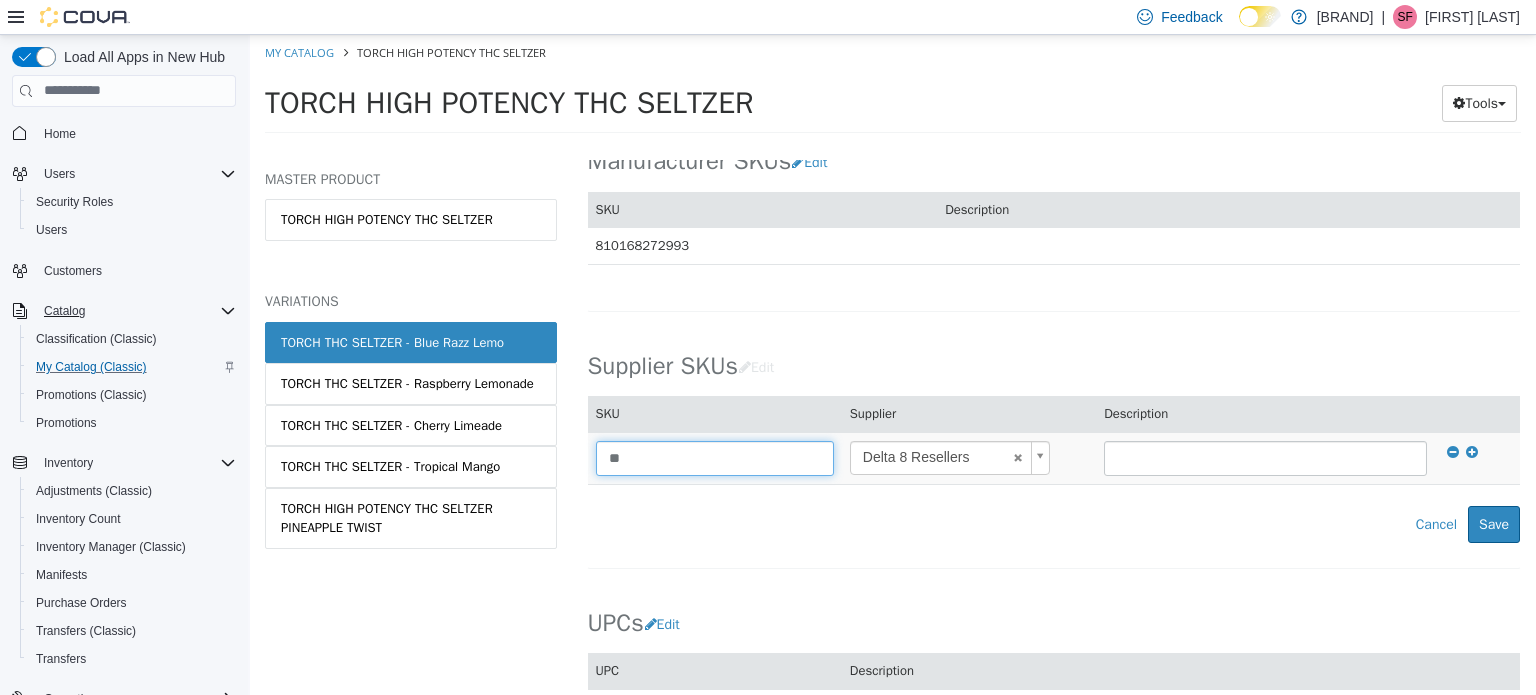 type on "*" 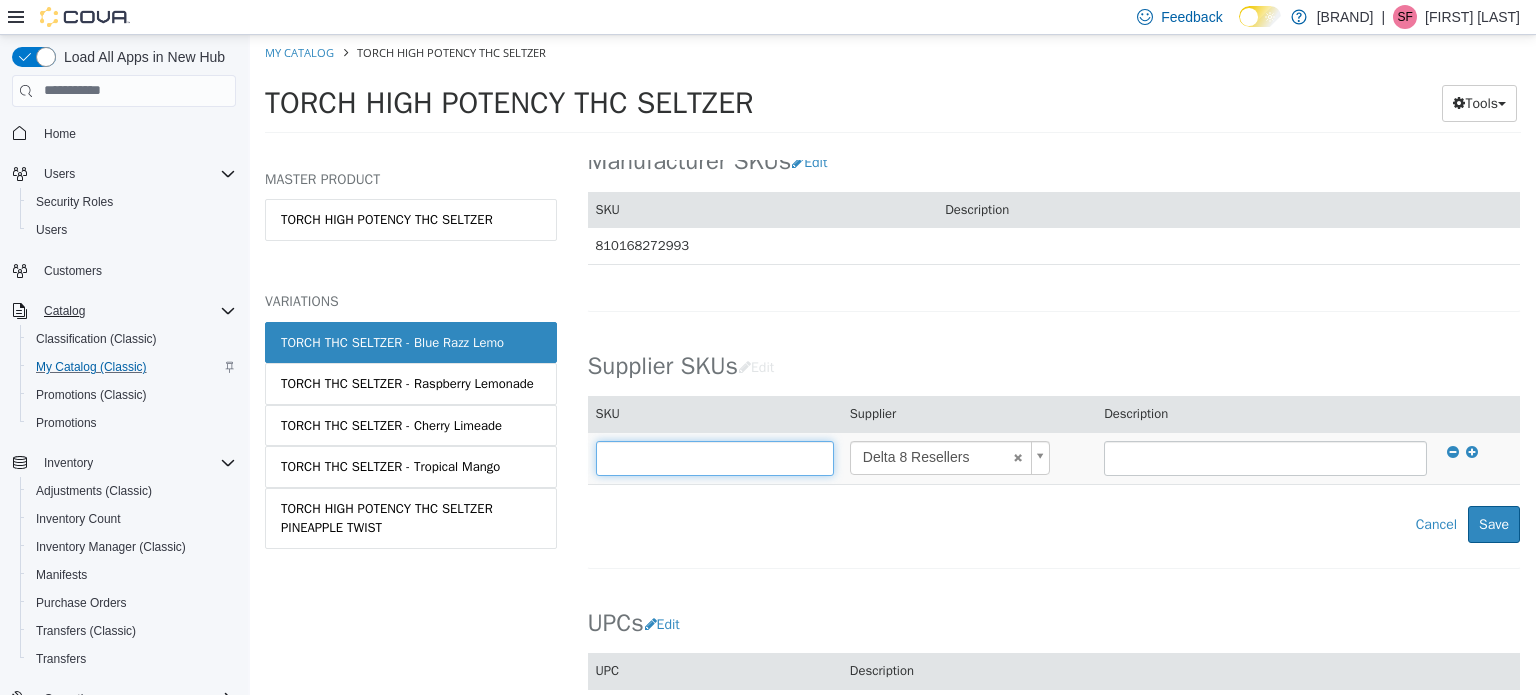 paste on "**********" 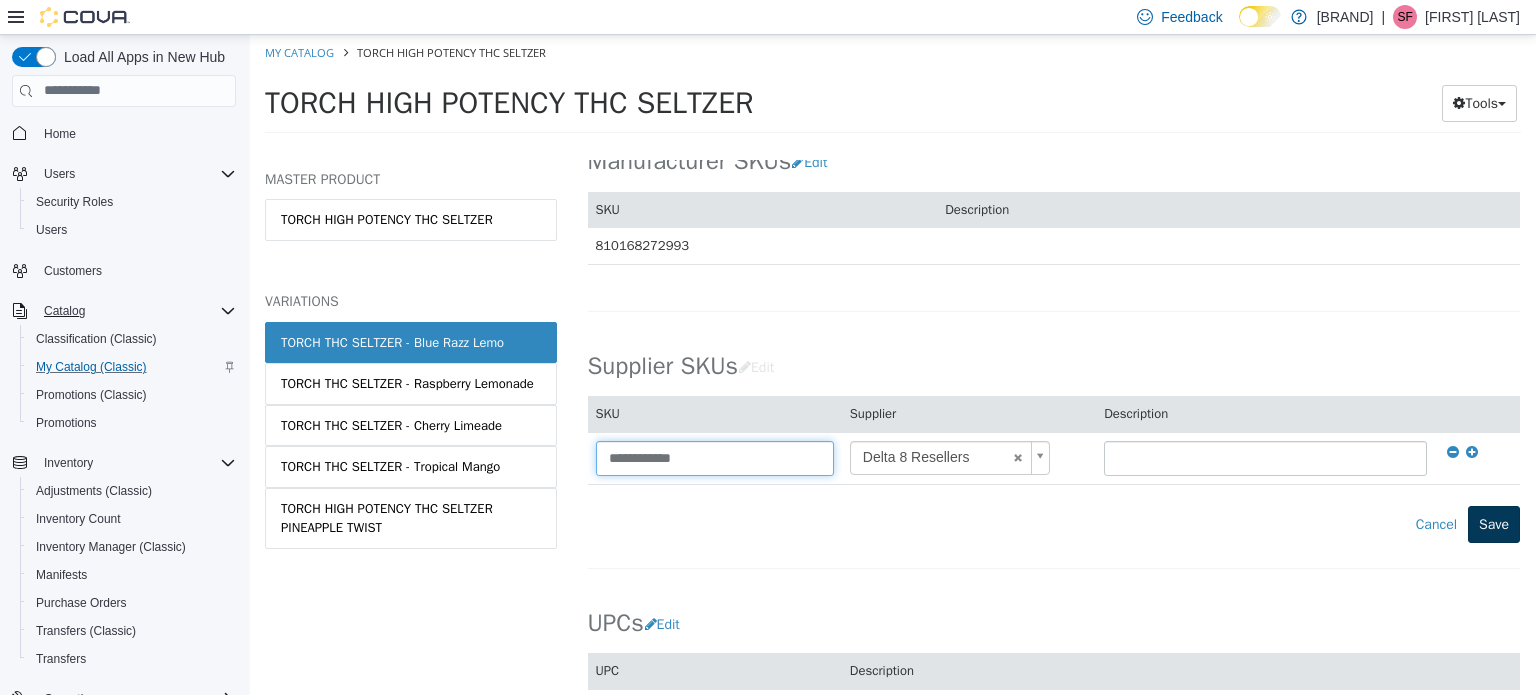 type on "**********" 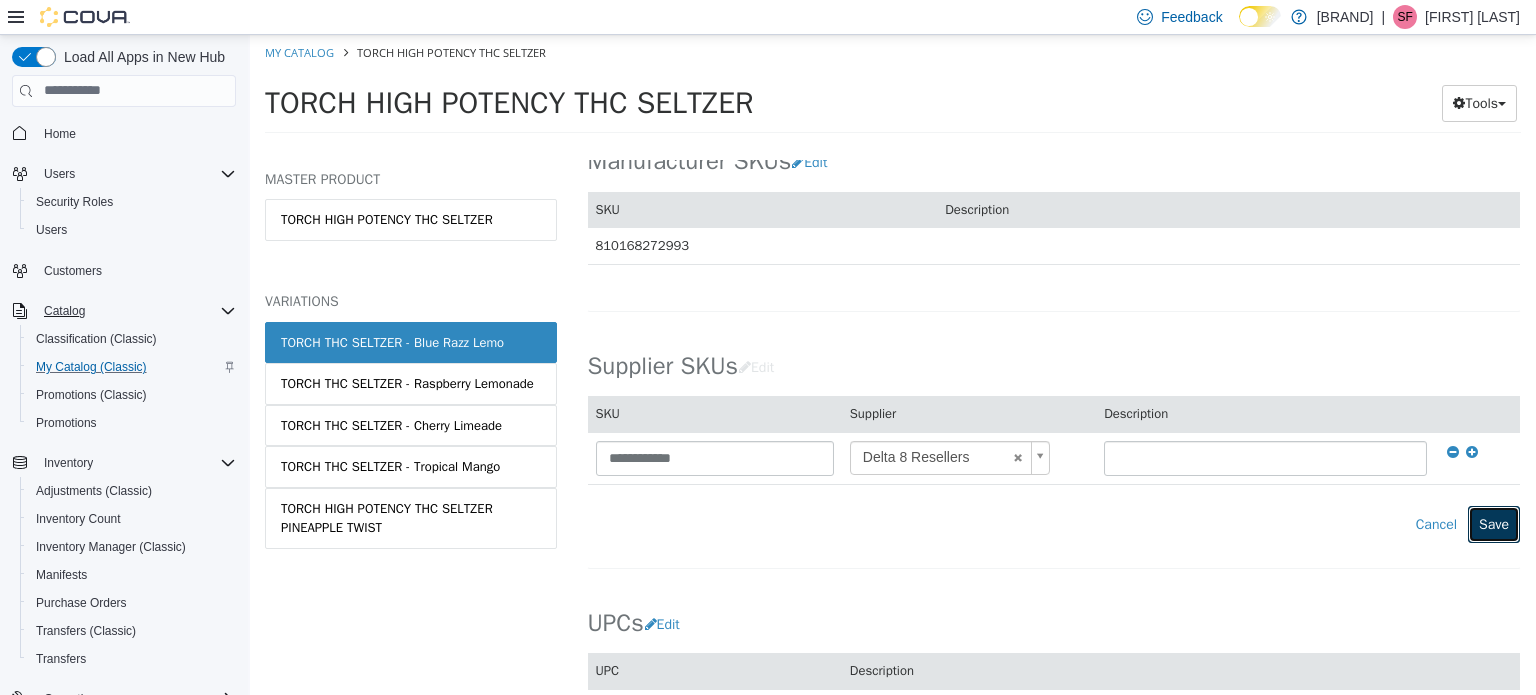 click on "Save" at bounding box center (1494, 523) 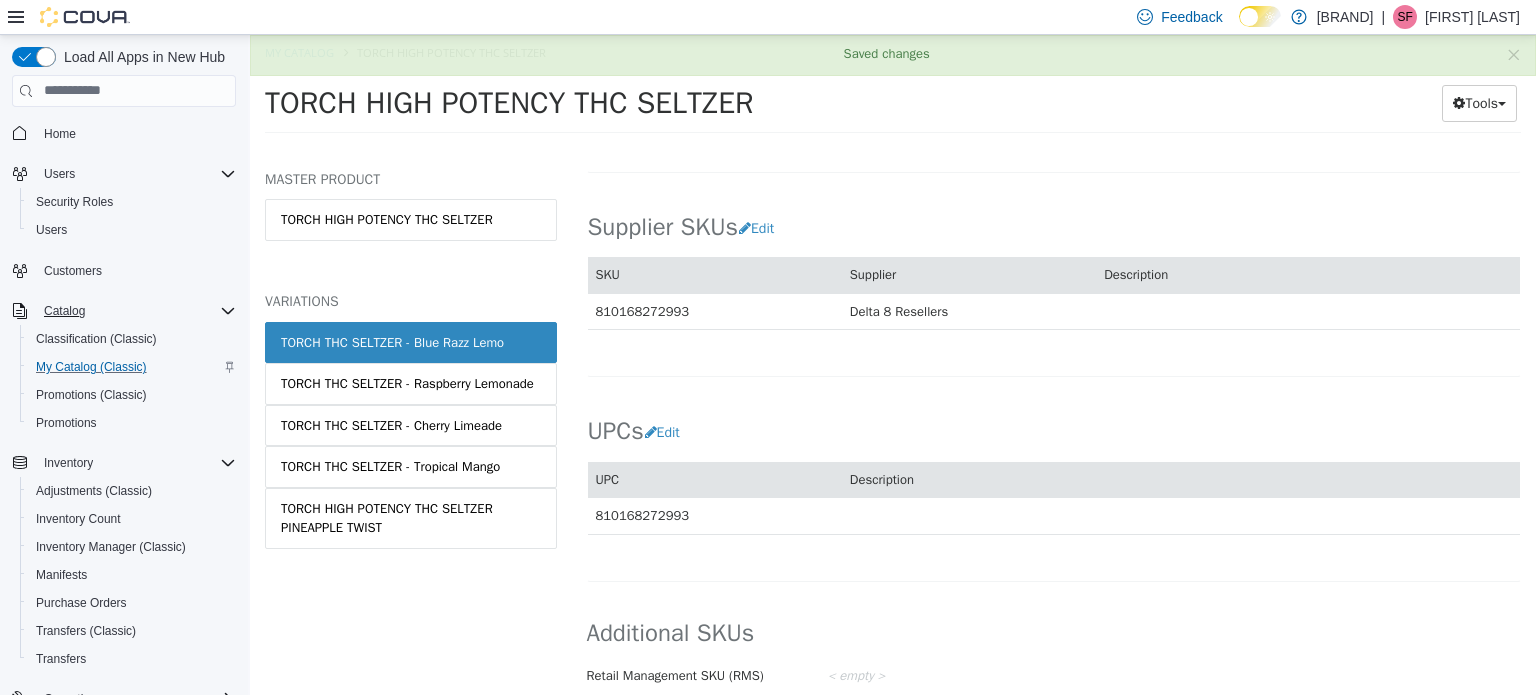 scroll, scrollTop: 1266, scrollLeft: 0, axis: vertical 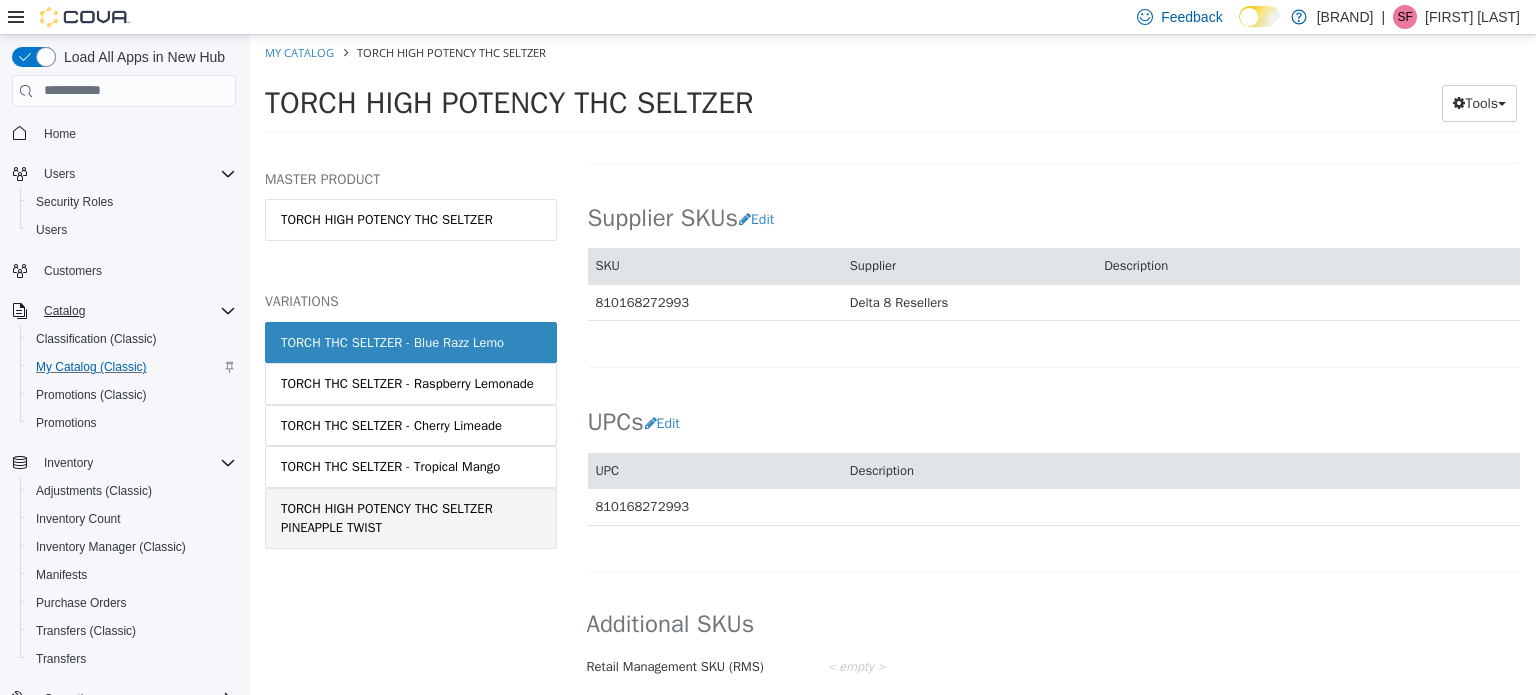 click on "TORCH HIGH POTENCY THC SELTZER PINEAPPLE TWIST" at bounding box center (411, 517) 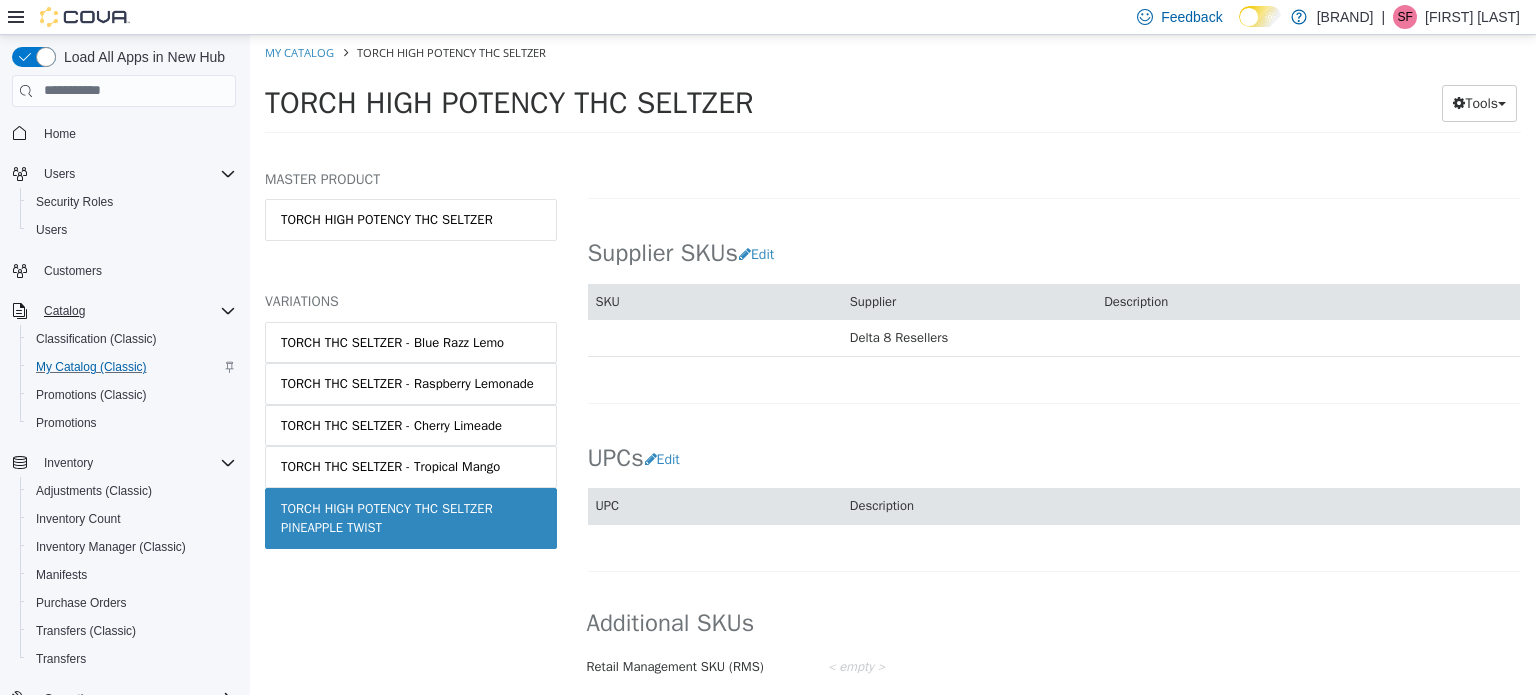 scroll, scrollTop: 1194, scrollLeft: 0, axis: vertical 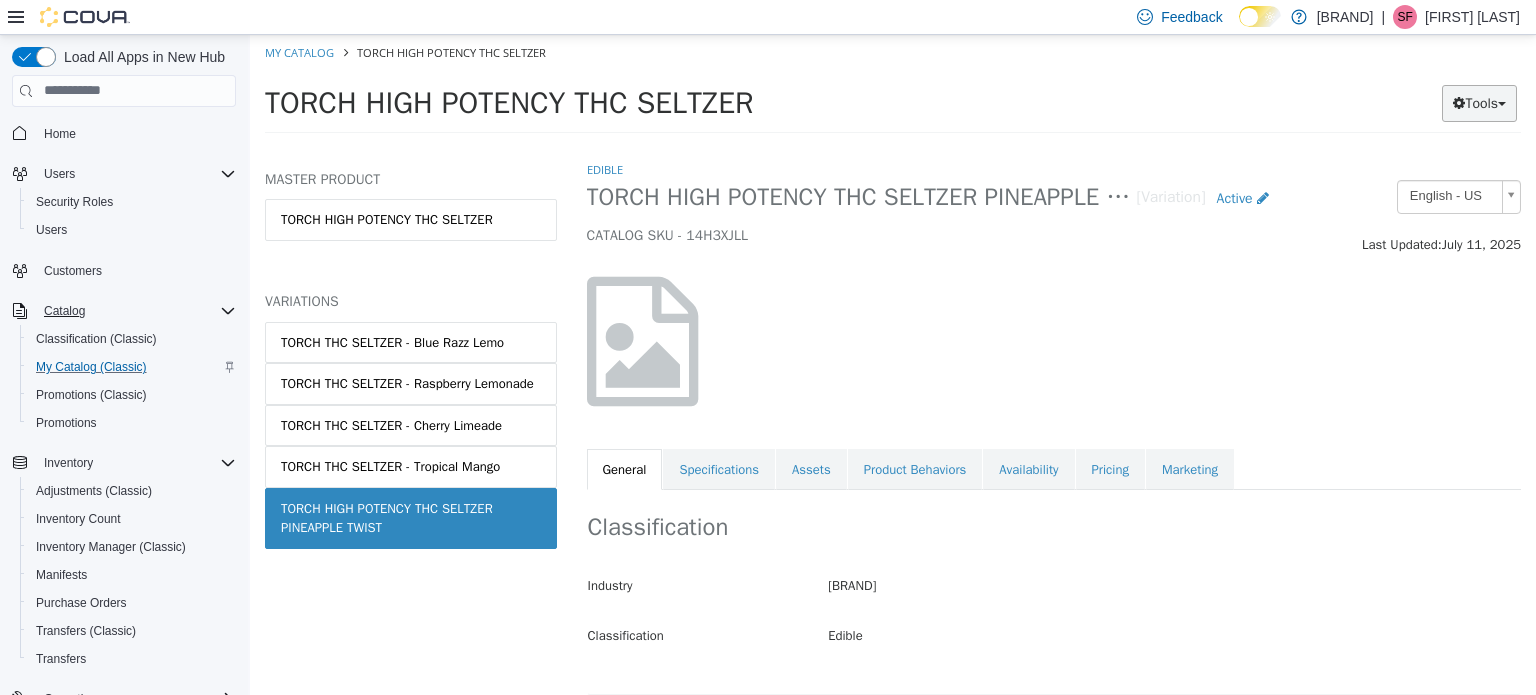 click on "Tools" at bounding box center [1479, 102] 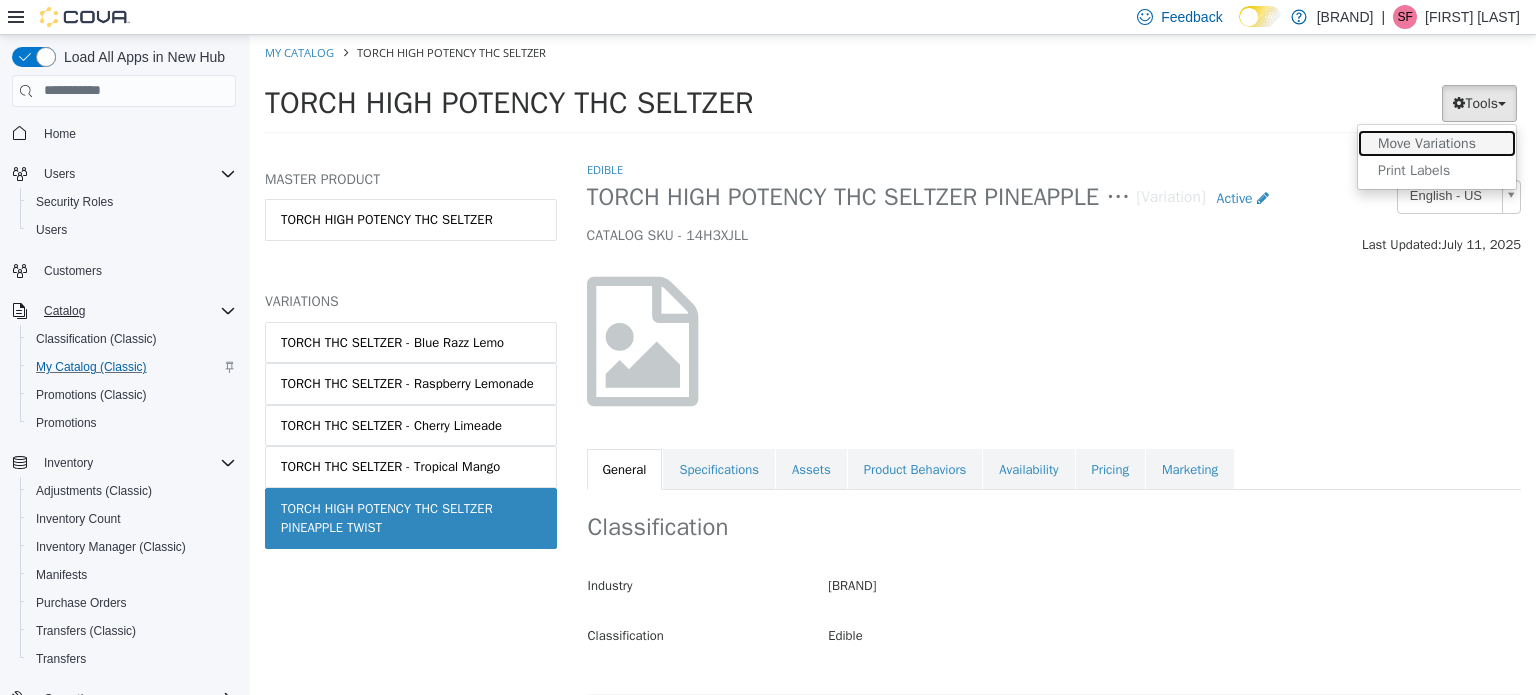 click on "Move Variations" at bounding box center [1437, 142] 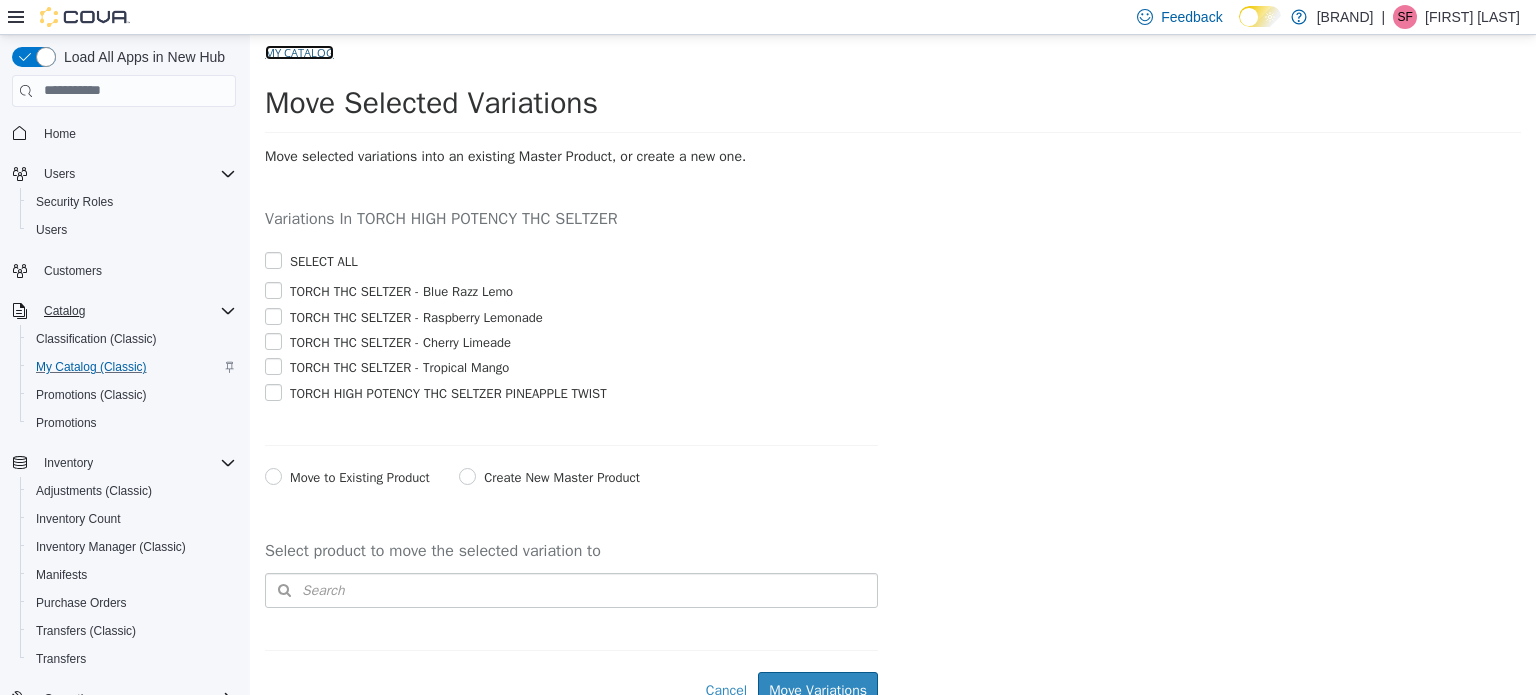 click on "My Catalog" at bounding box center (299, 51) 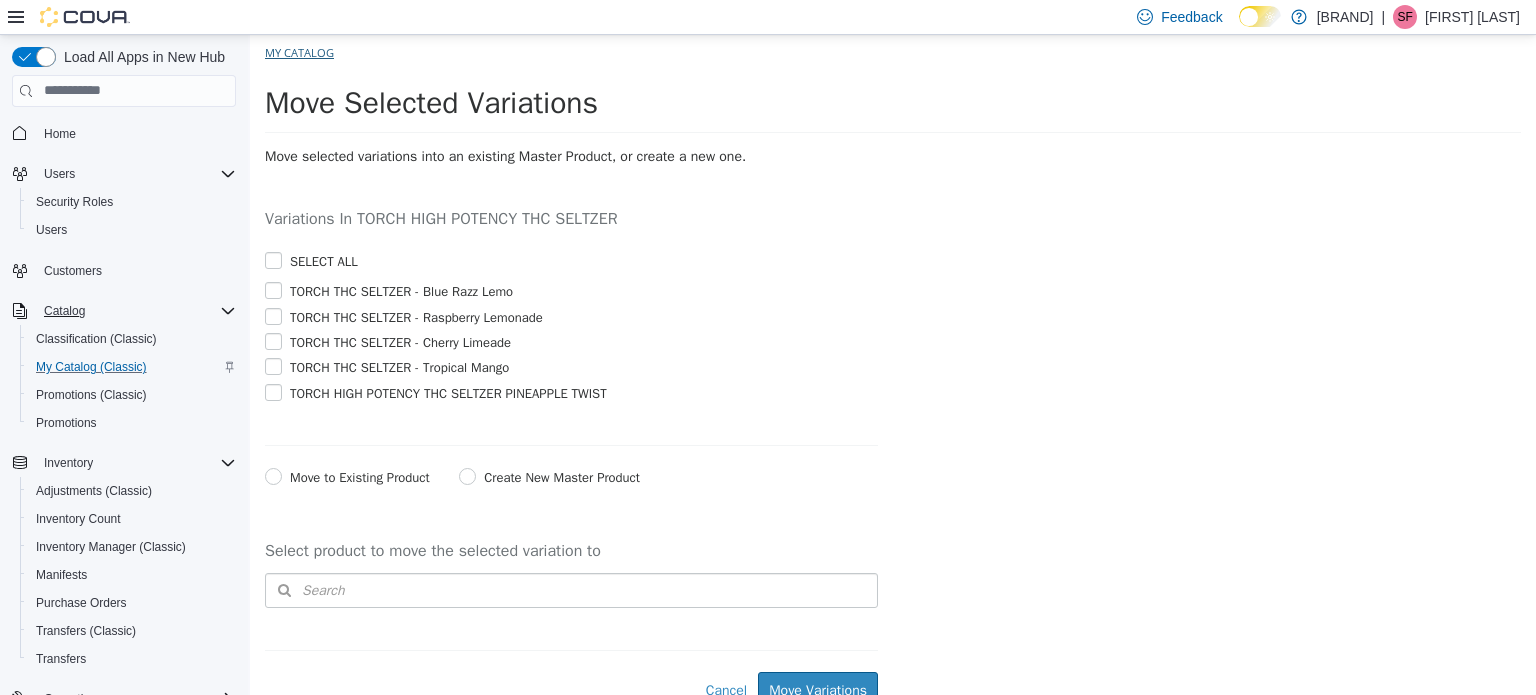 select on "**********" 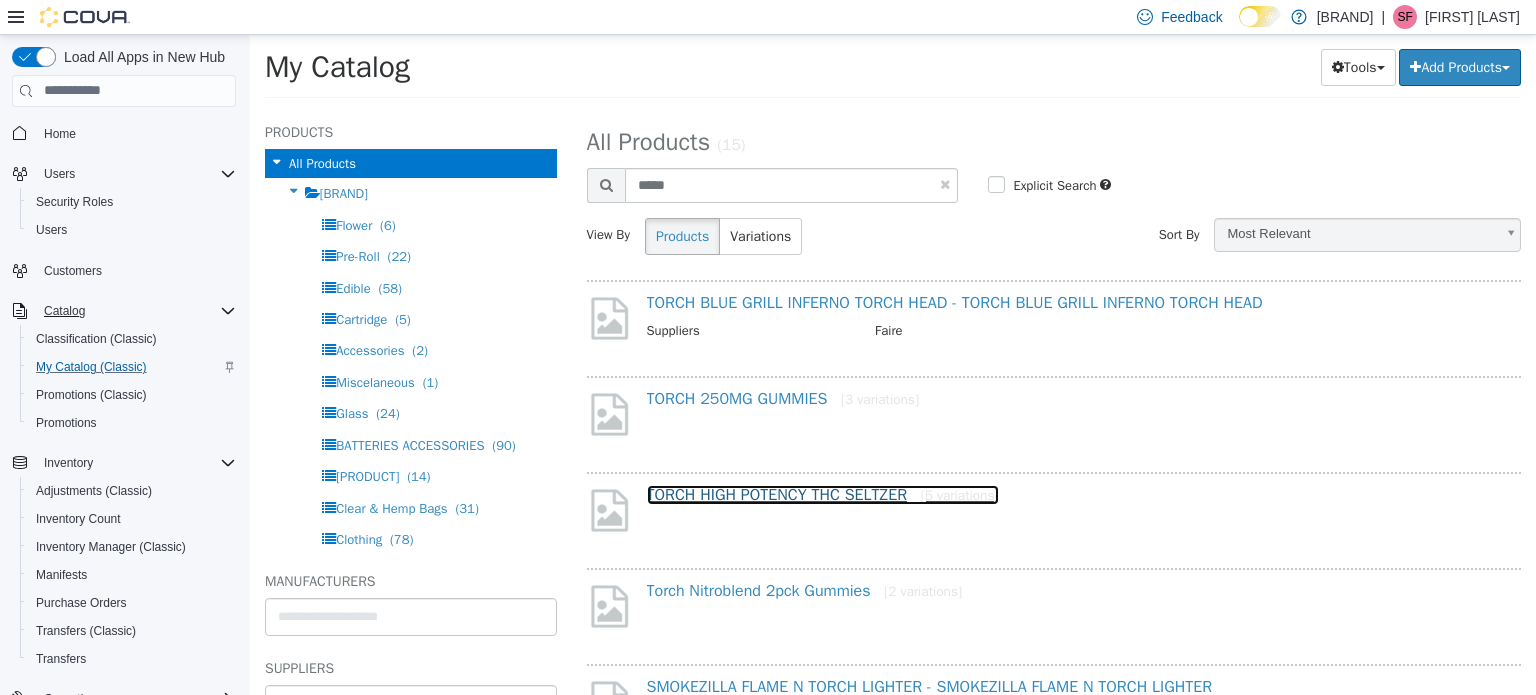 click on "TORCH HIGH POTENCY THC SELTZER
[5 variations]" at bounding box center (823, 494) 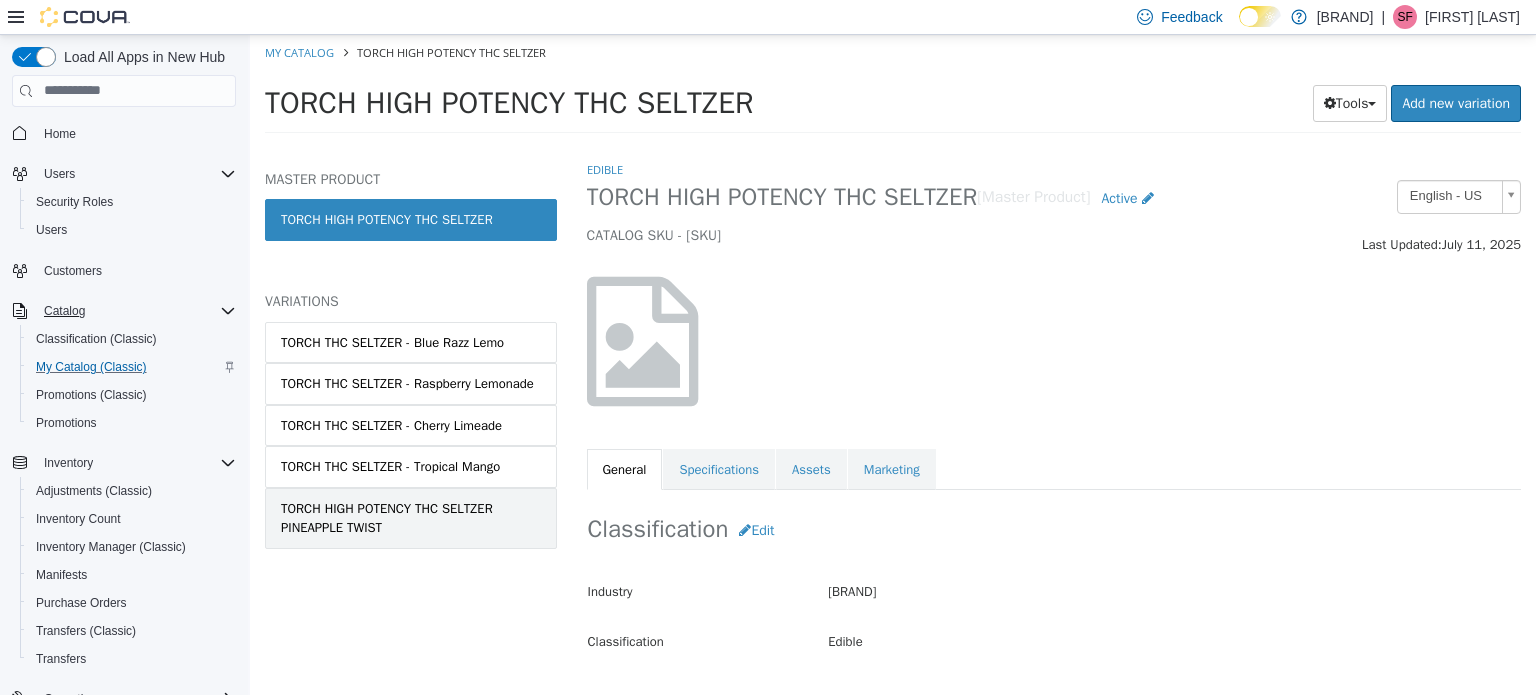 click on "TORCH HIGH POTENCY THC SELTZER PINEAPPLE TWIST" at bounding box center (411, 517) 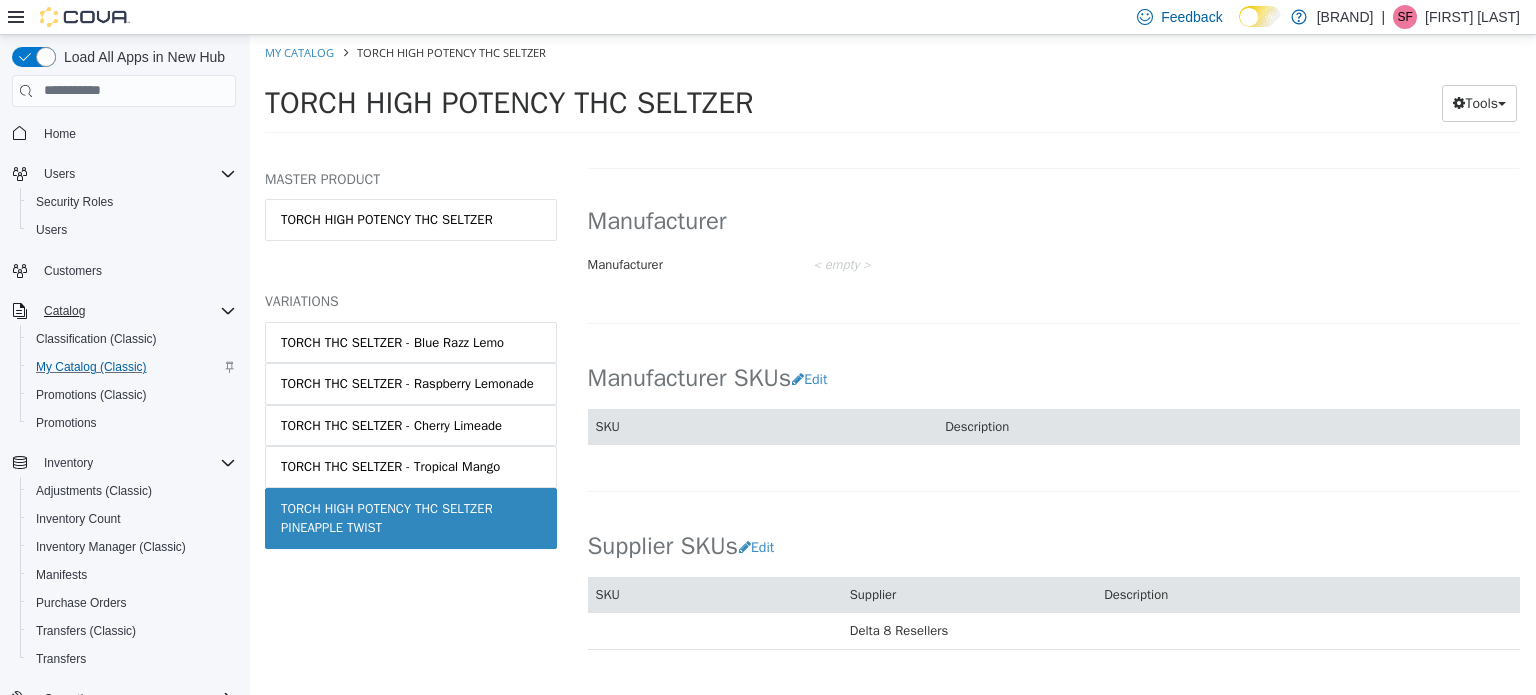 scroll, scrollTop: 909, scrollLeft: 0, axis: vertical 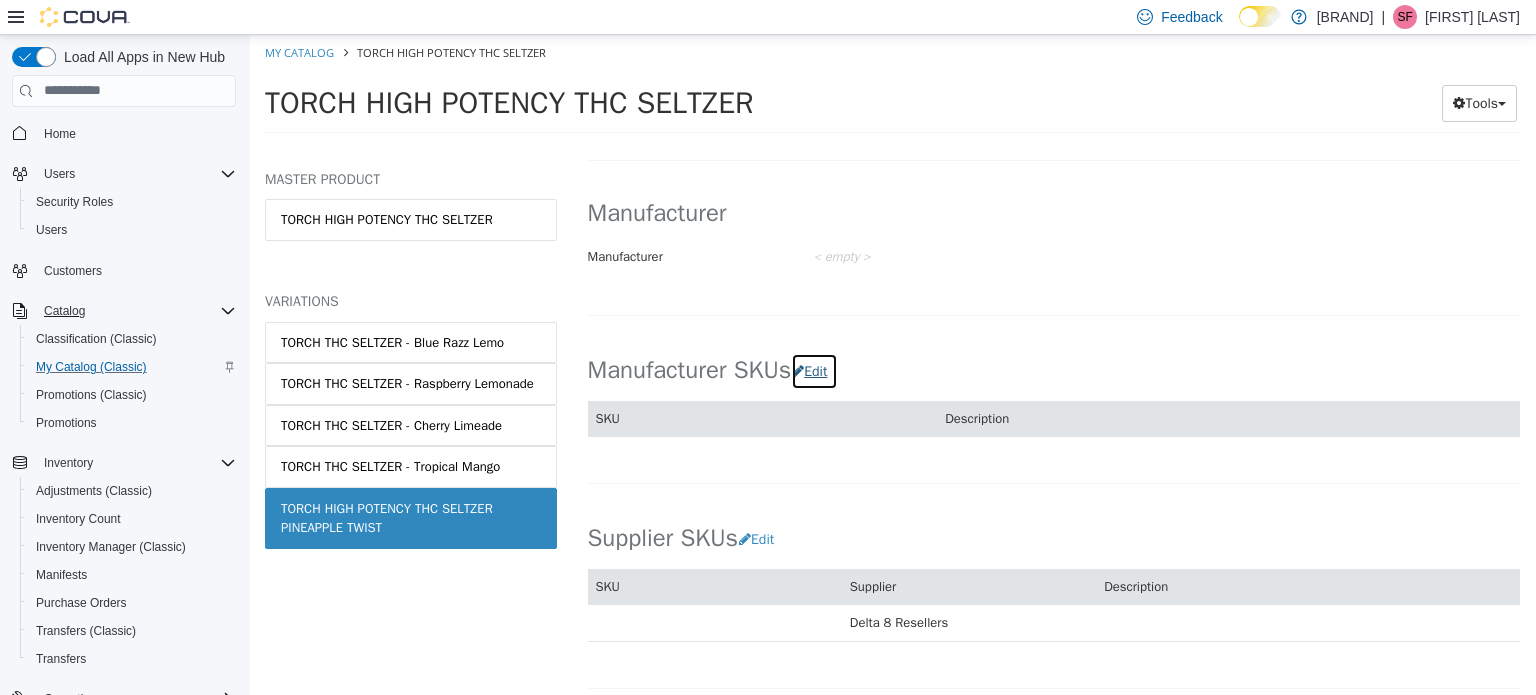 click on "Edit" at bounding box center [814, 370] 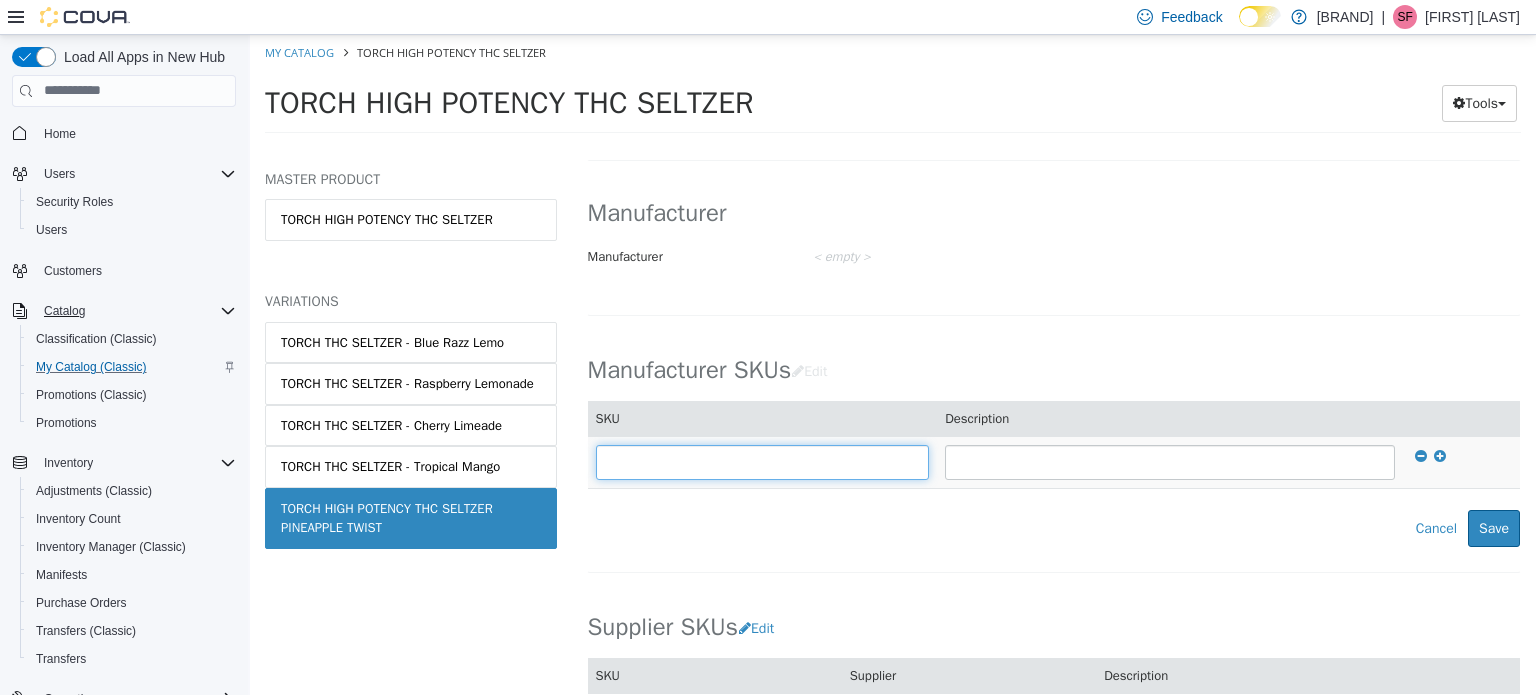 click at bounding box center [763, 461] 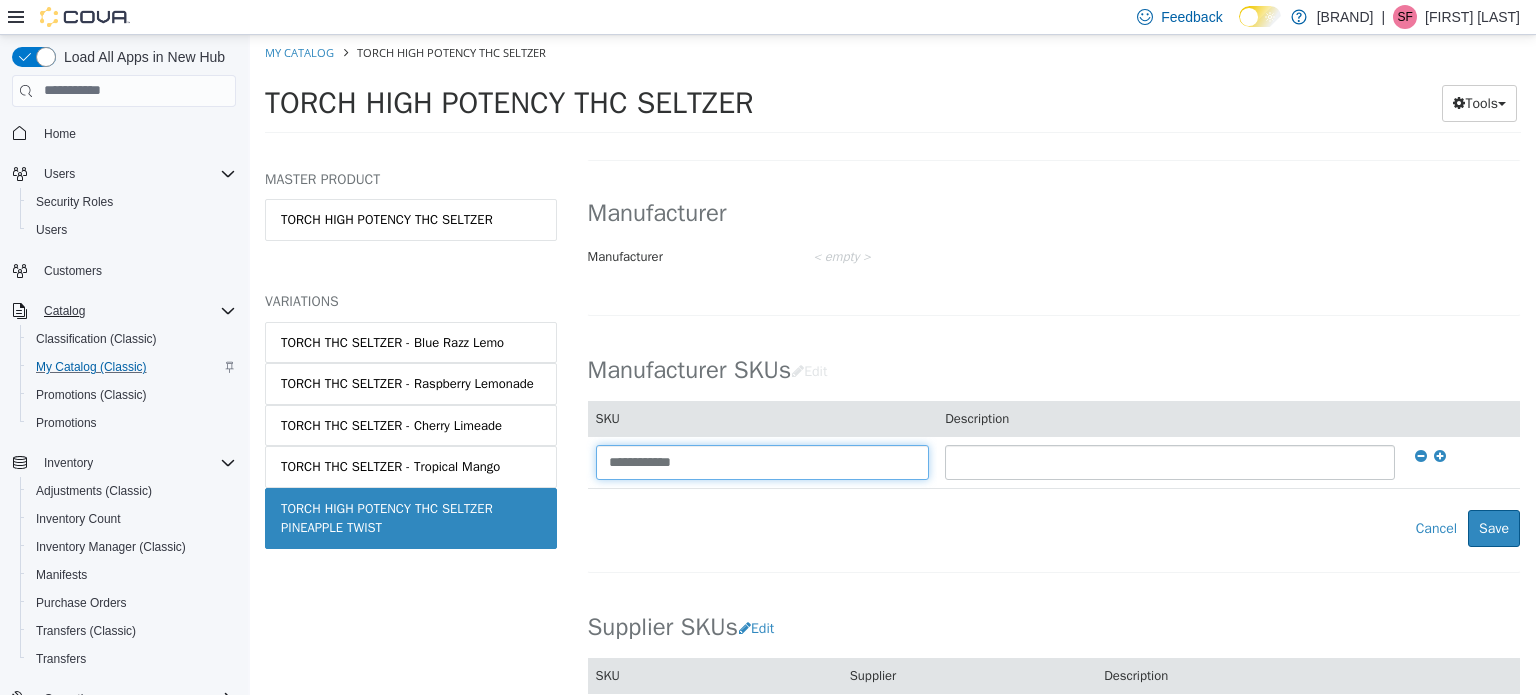 drag, startPoint x: 704, startPoint y: 459, endPoint x: 579, endPoint y: 453, distance: 125.14392 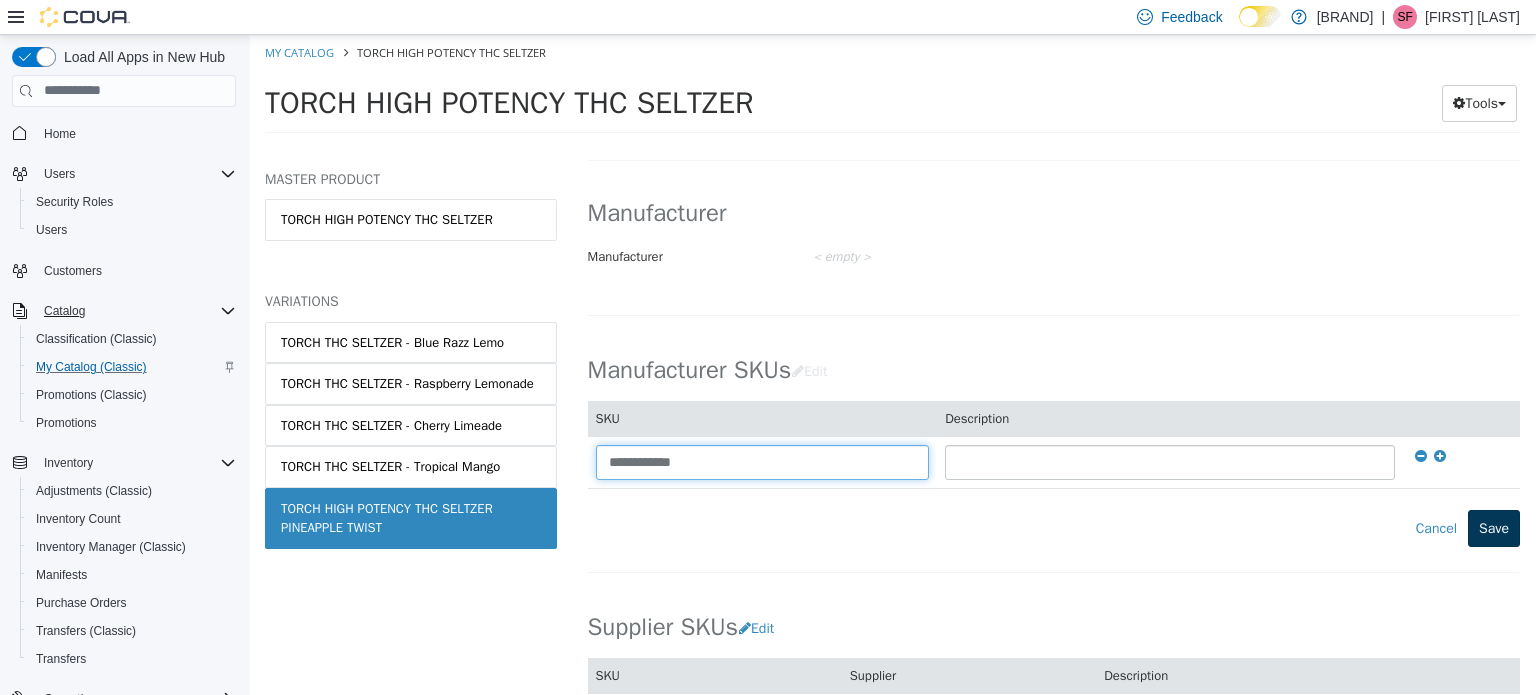 type on "**********" 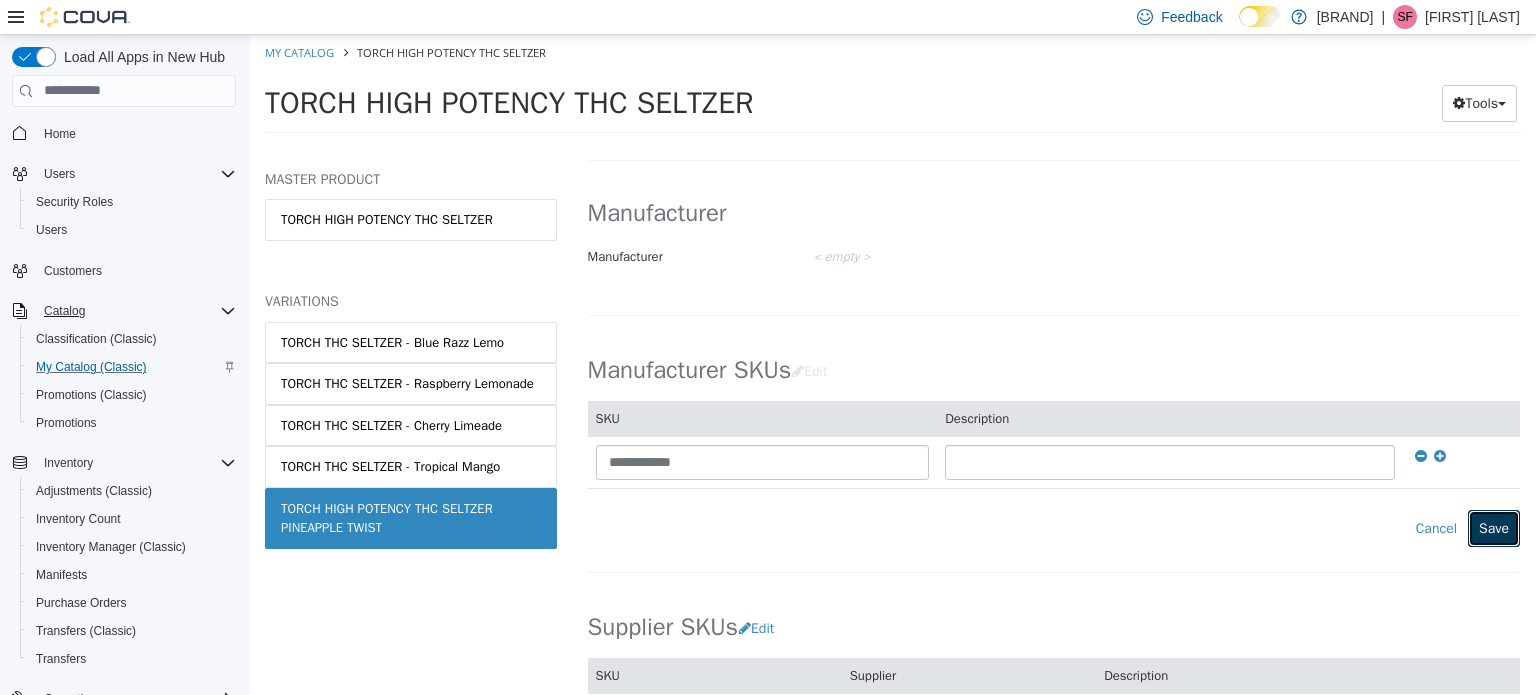 click on "Save" at bounding box center [1494, 527] 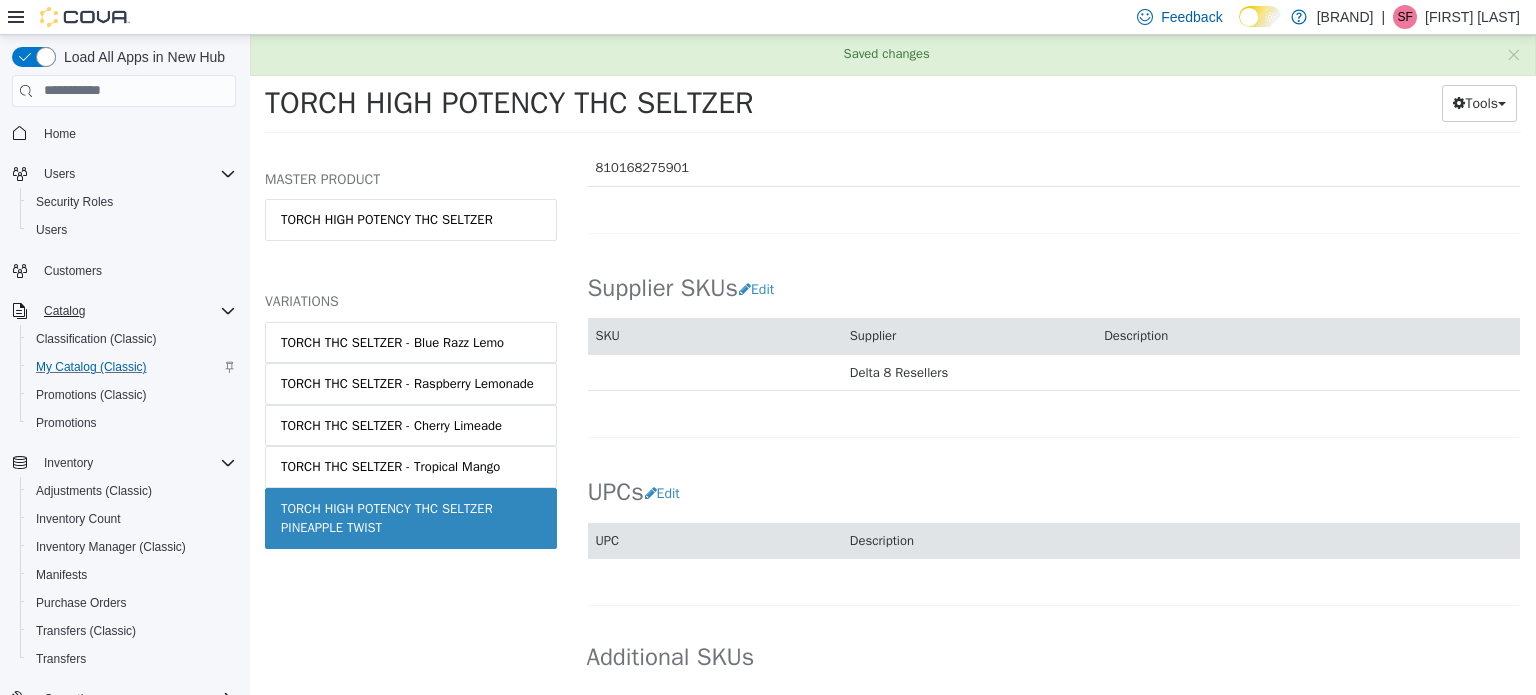 scroll, scrollTop: 1230, scrollLeft: 0, axis: vertical 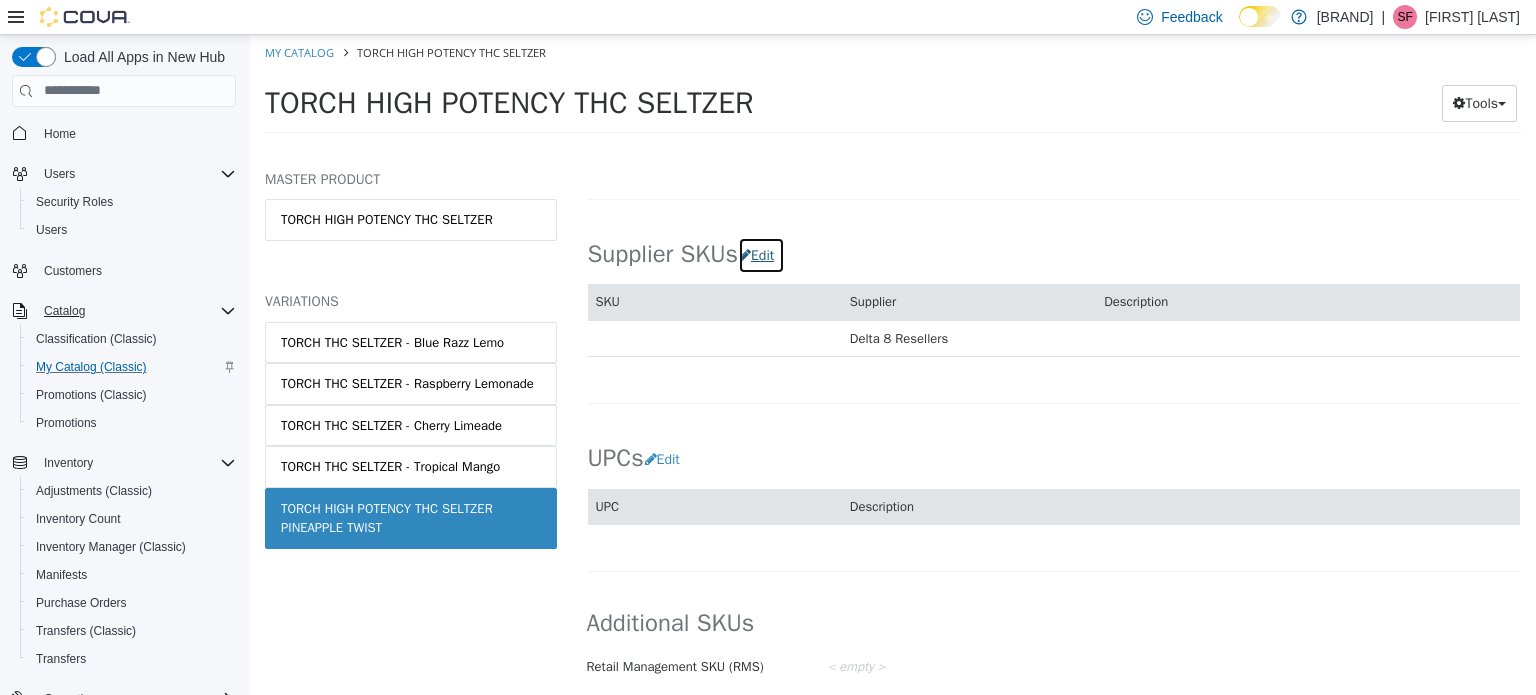 click on "Edit" at bounding box center (761, 254) 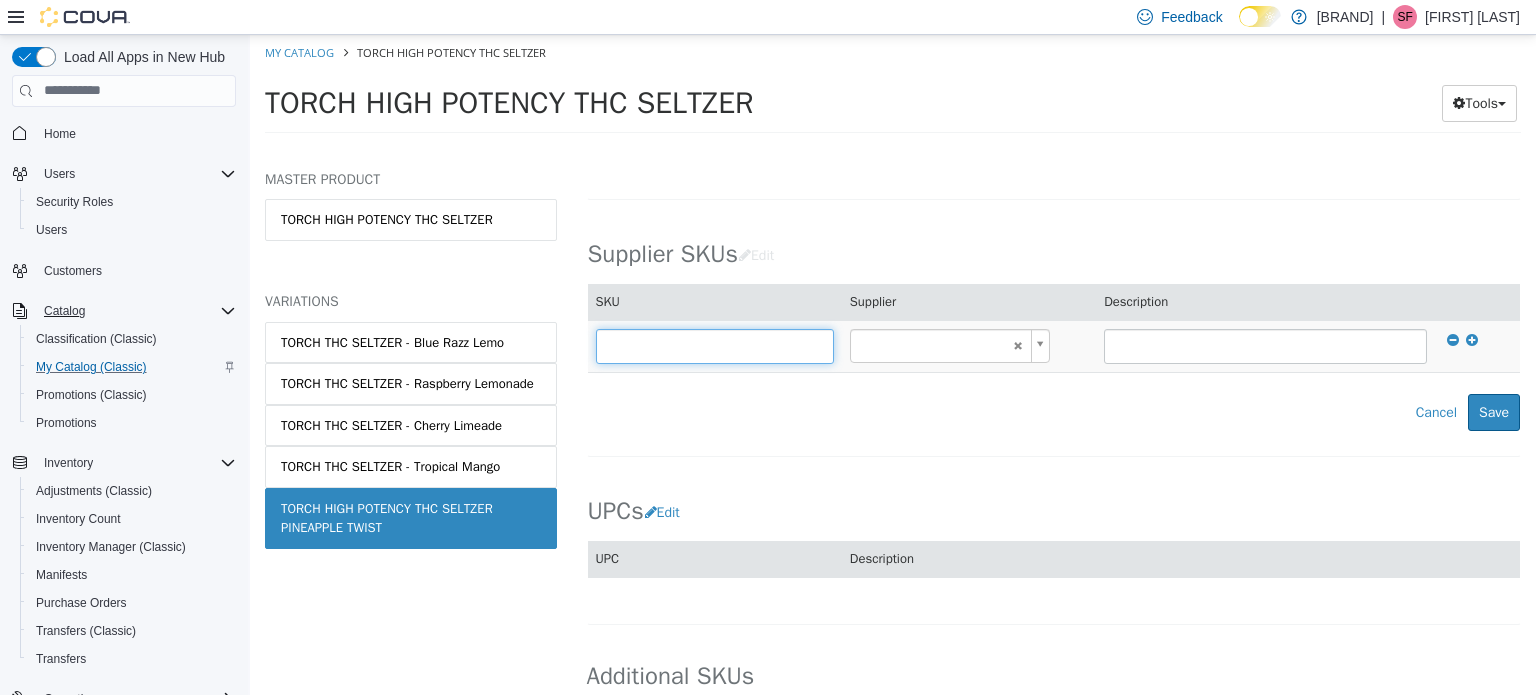 click at bounding box center (715, 345) 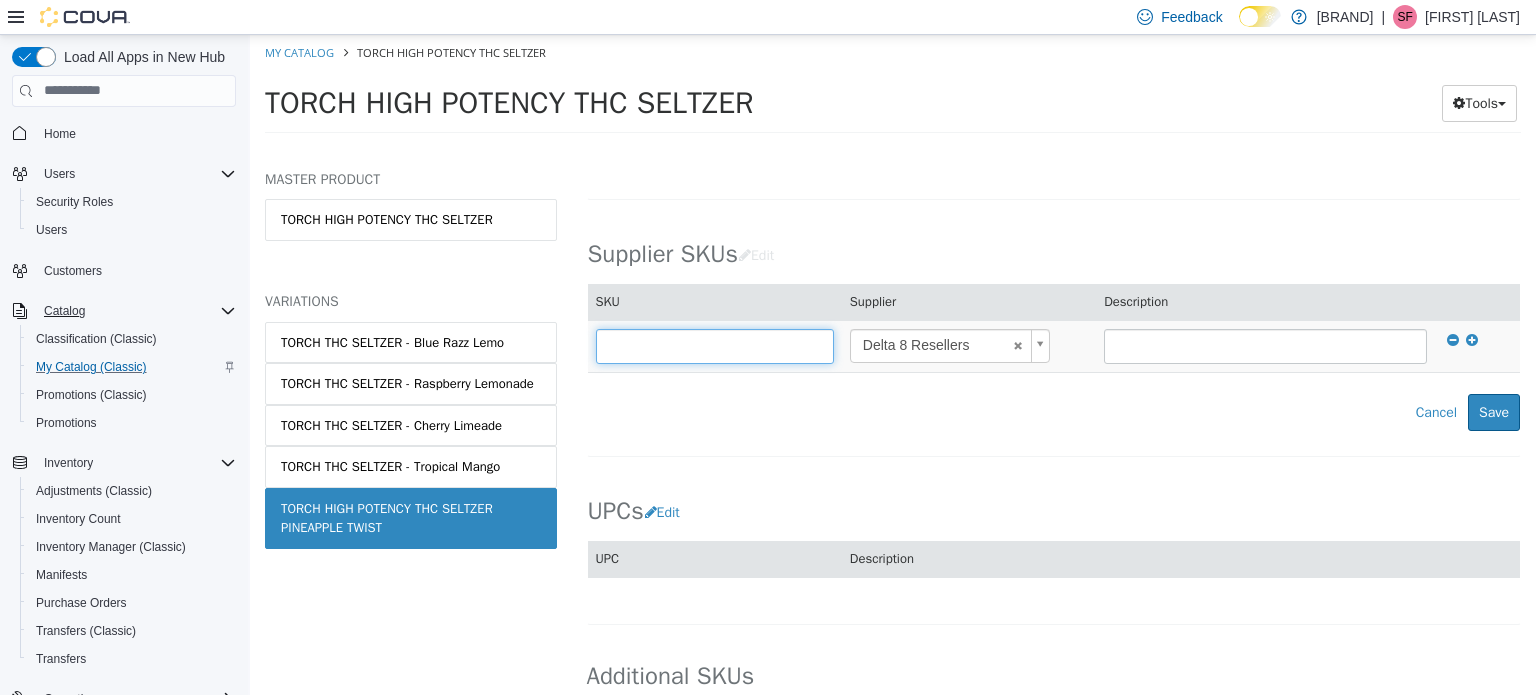 paste on "**********" 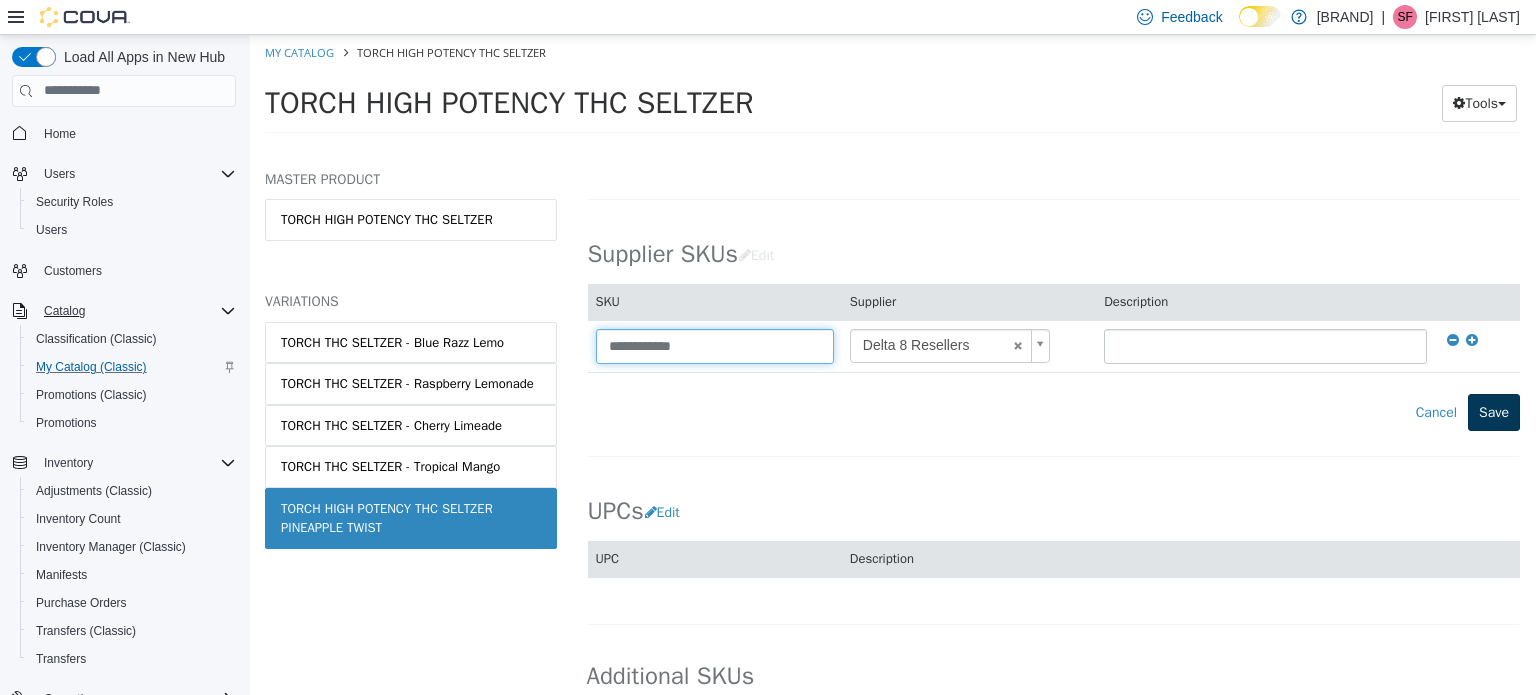 type on "**********" 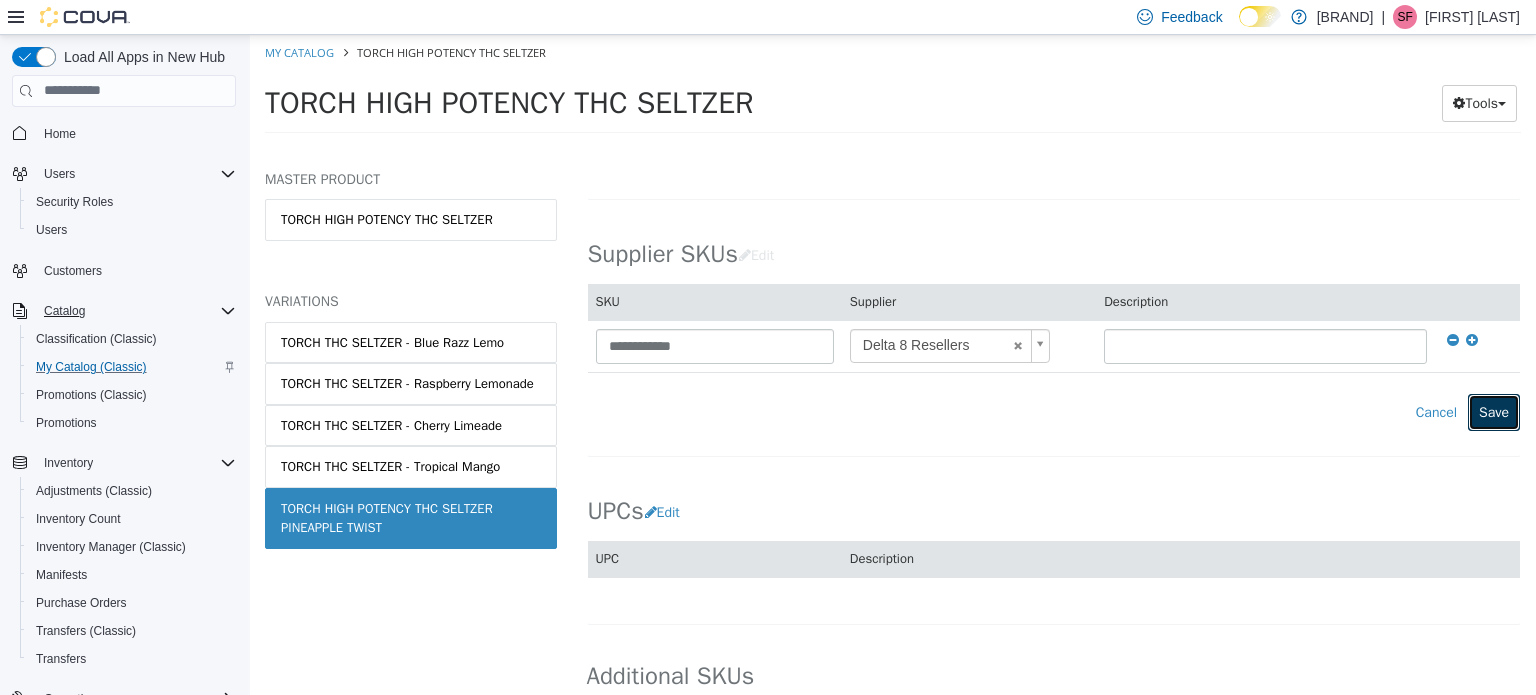 click on "Save" at bounding box center [1494, 411] 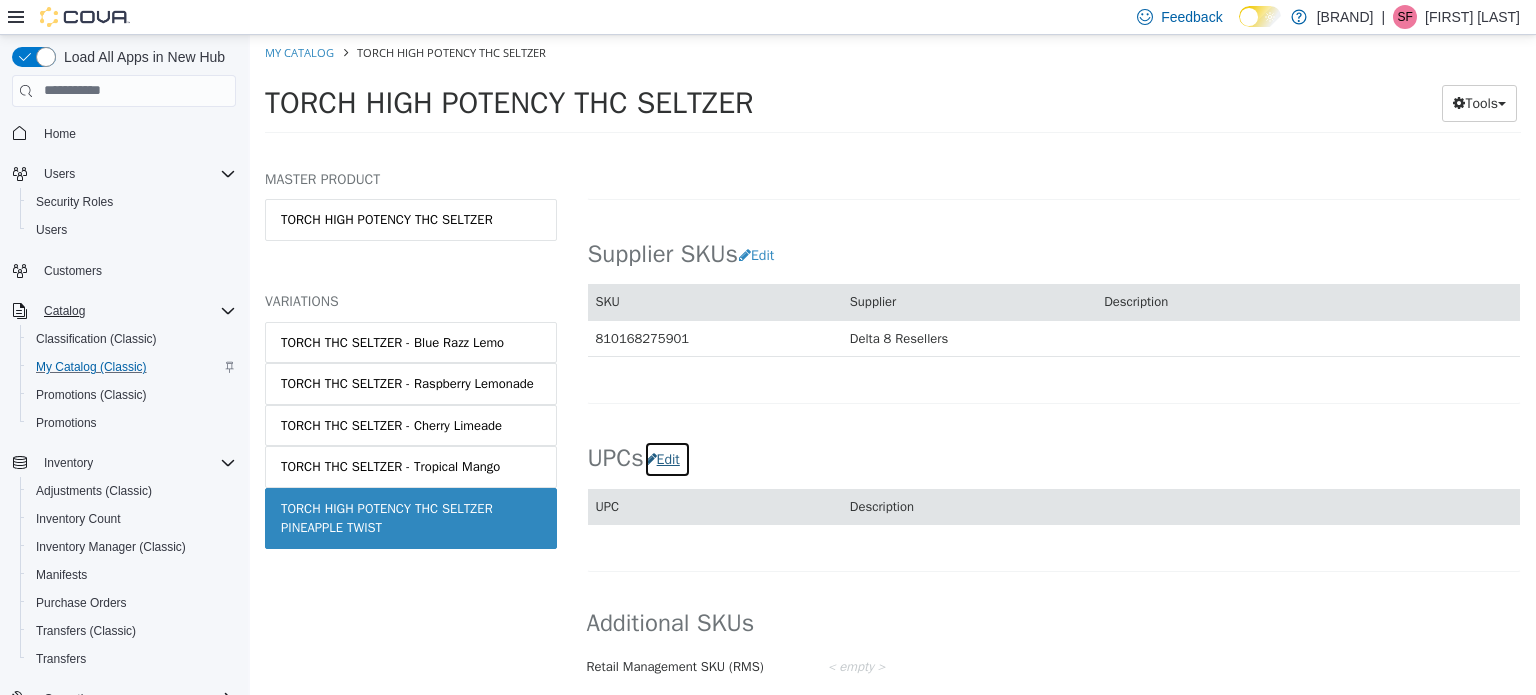 click on "Edit" at bounding box center [667, 458] 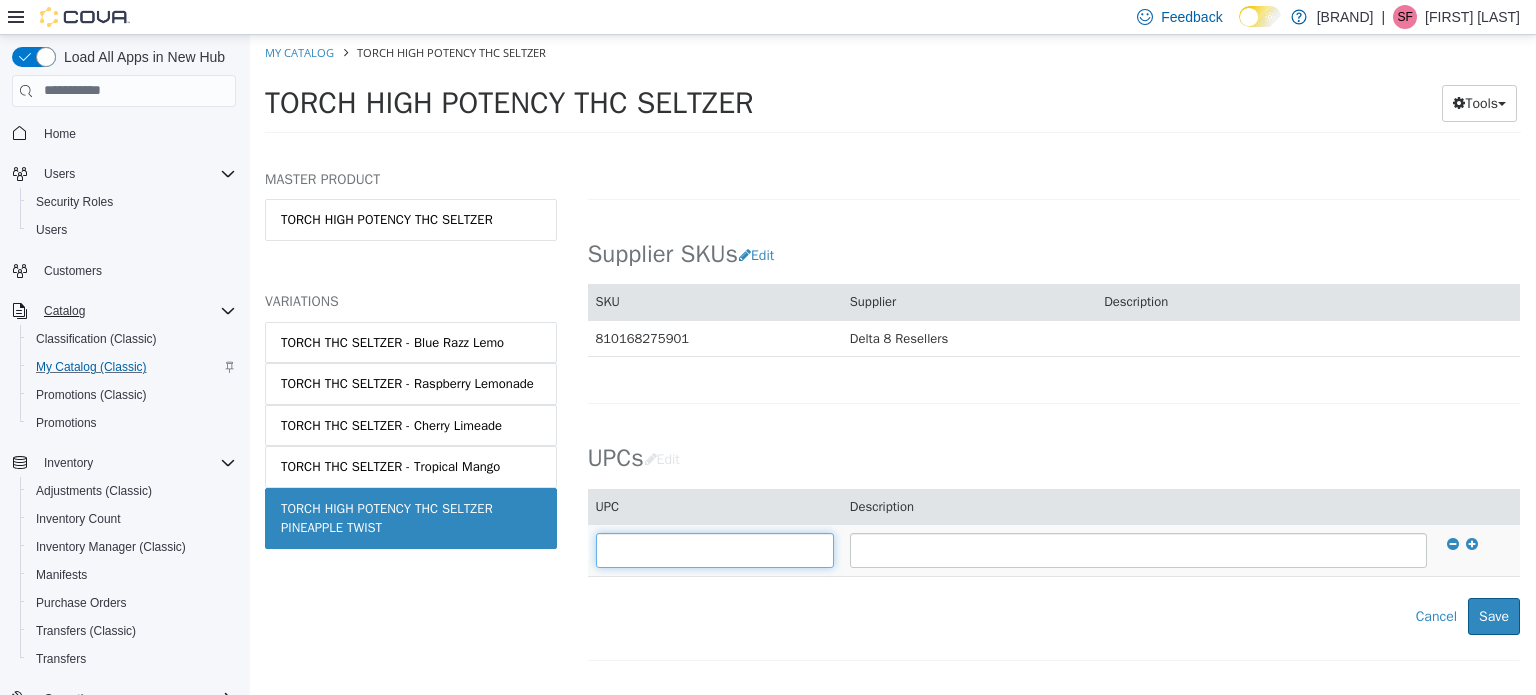 paste on "**********" 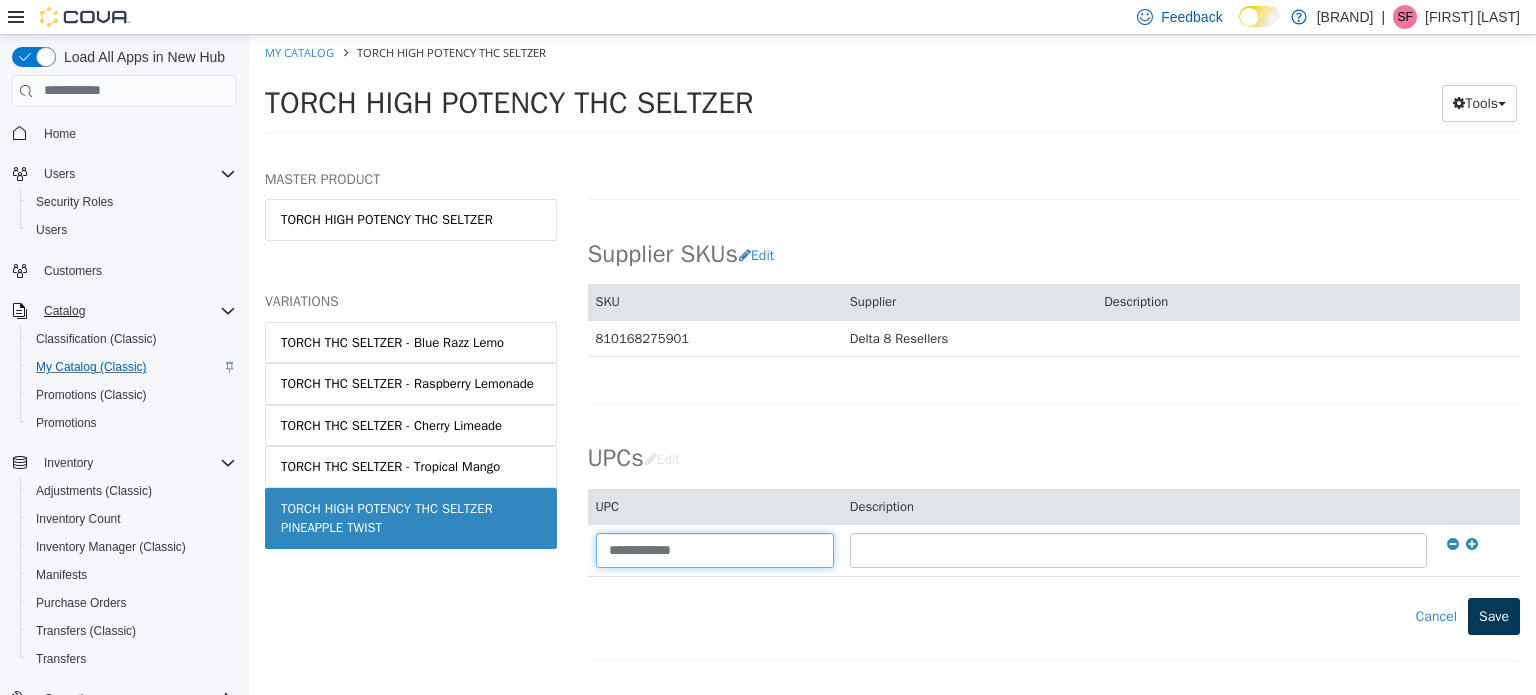 type on "**********" 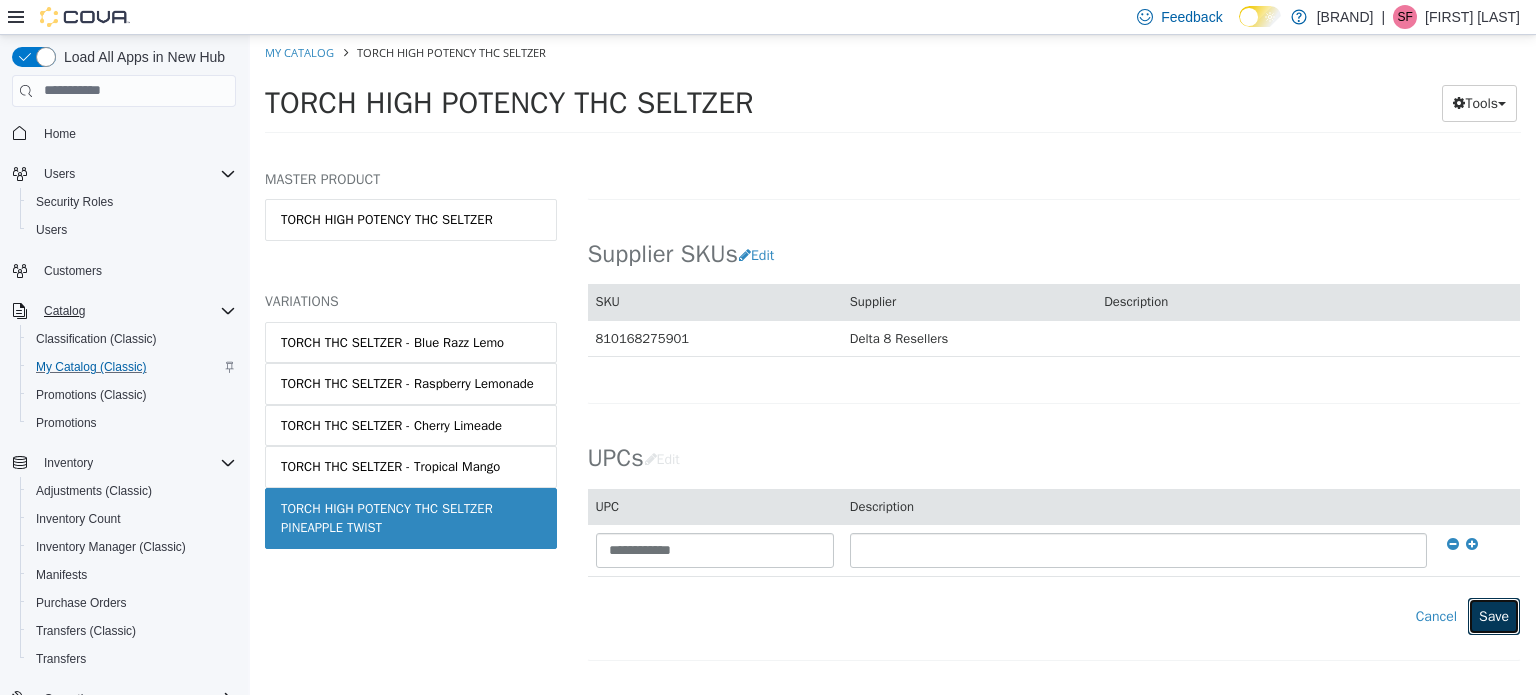 click on "Save" at bounding box center (1494, 615) 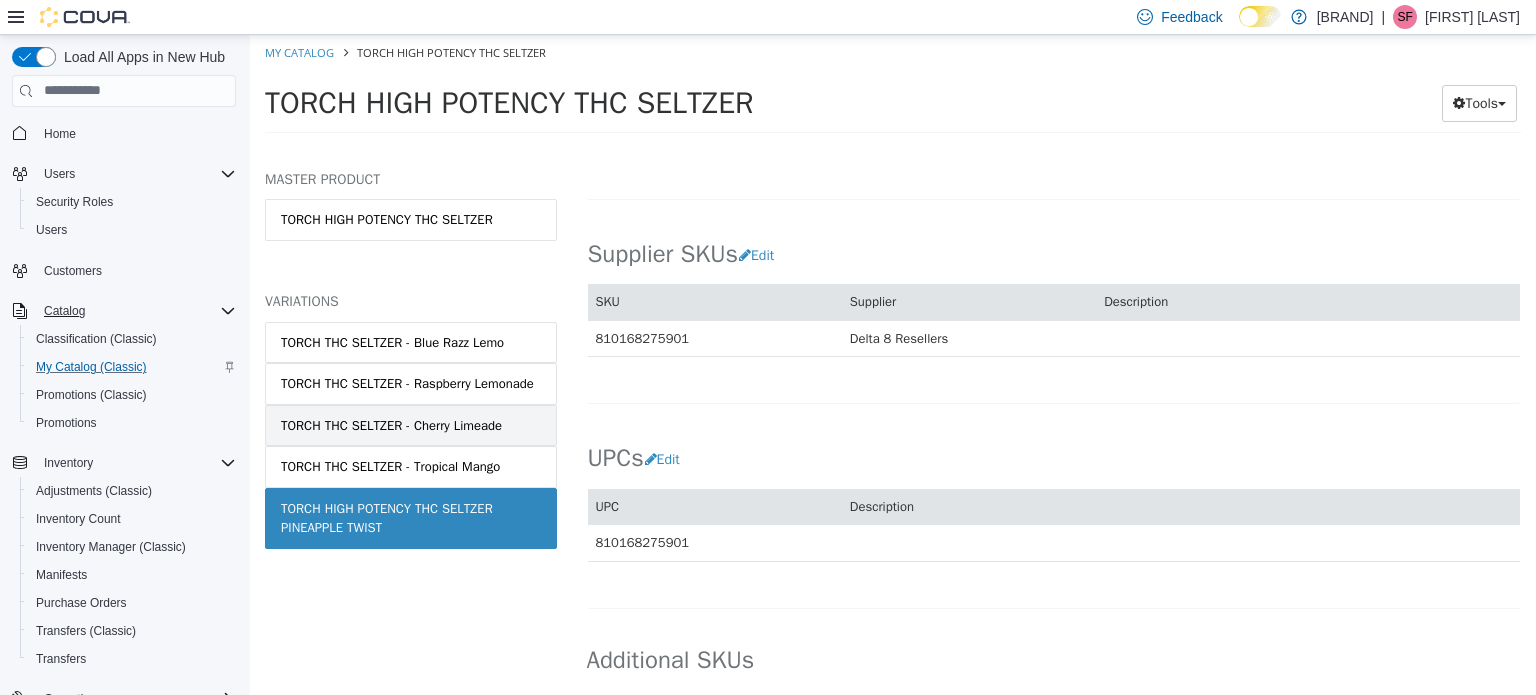 click on "TORCH THC SELTZER - Cherry Limeade" at bounding box center (391, 425) 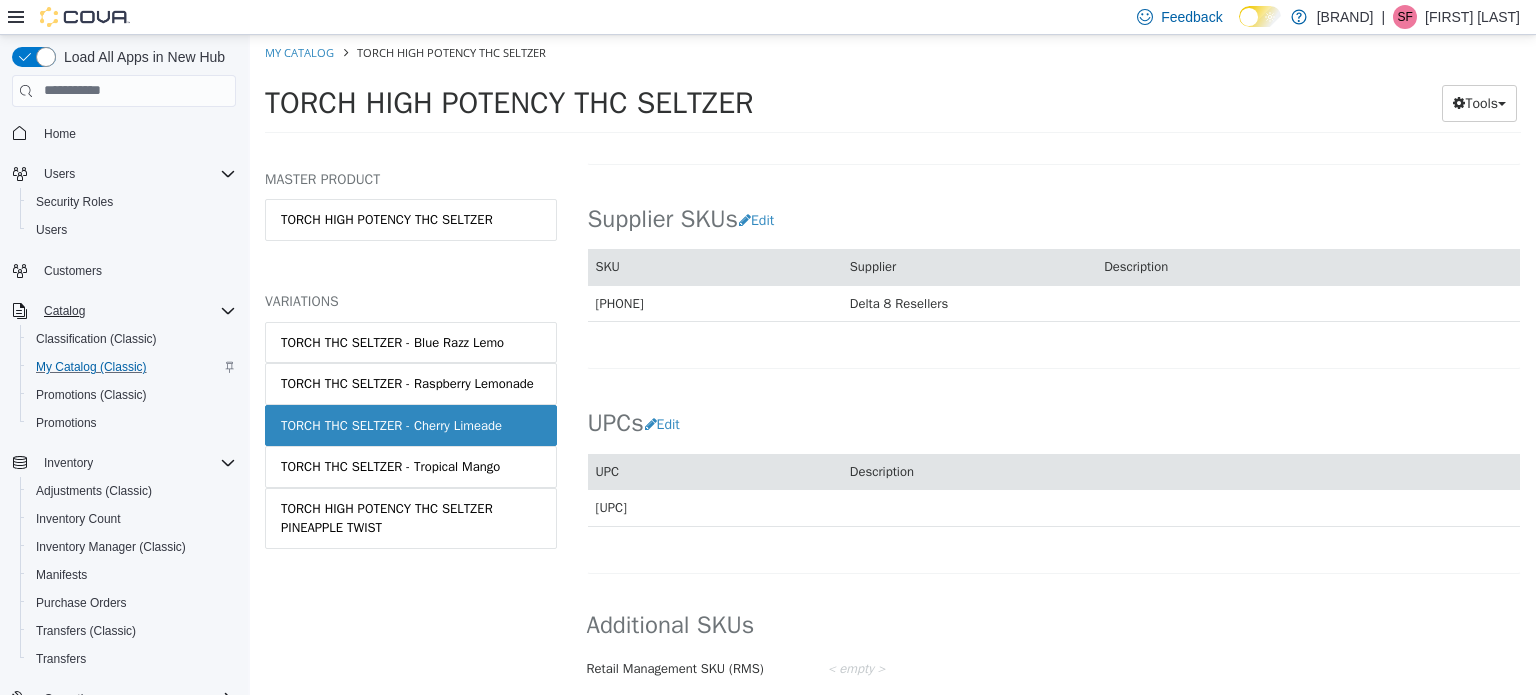 scroll, scrollTop: 1228, scrollLeft: 0, axis: vertical 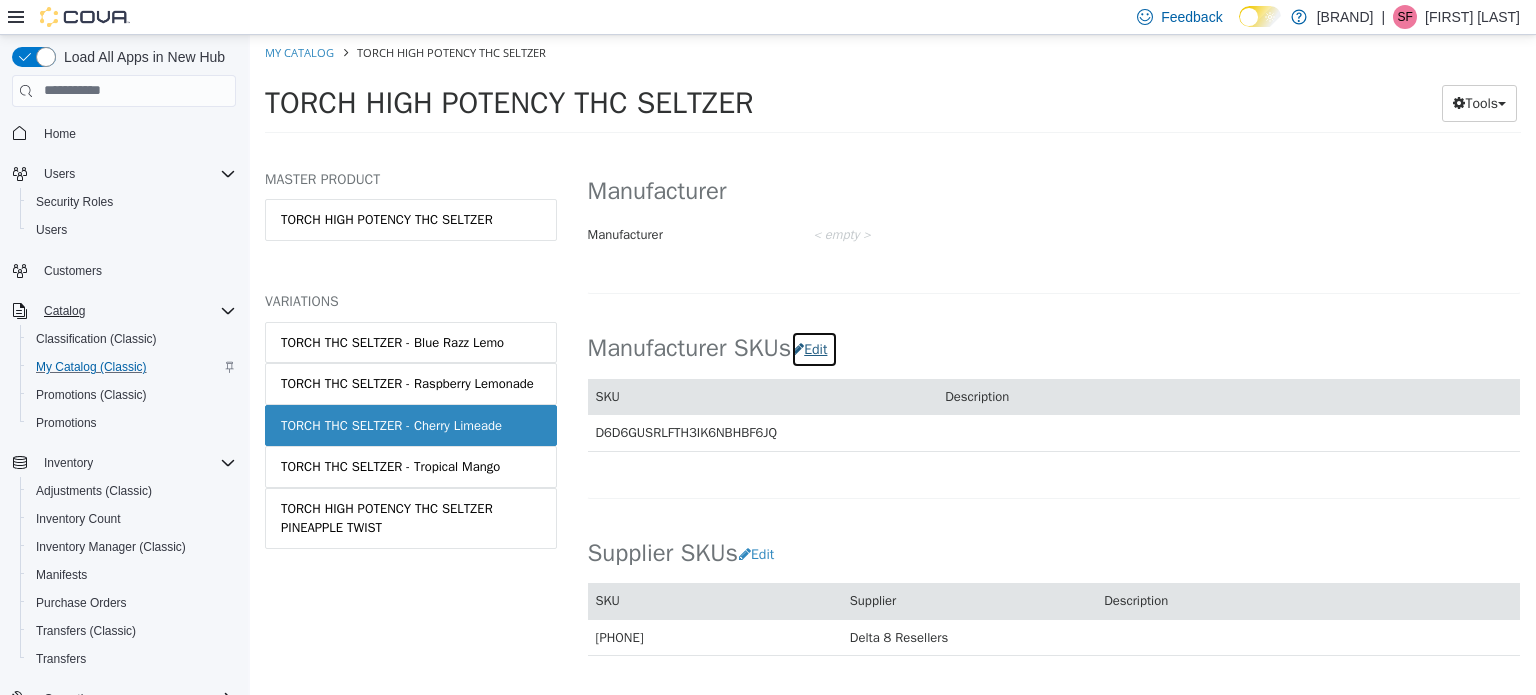 click on "Edit" at bounding box center (814, 348) 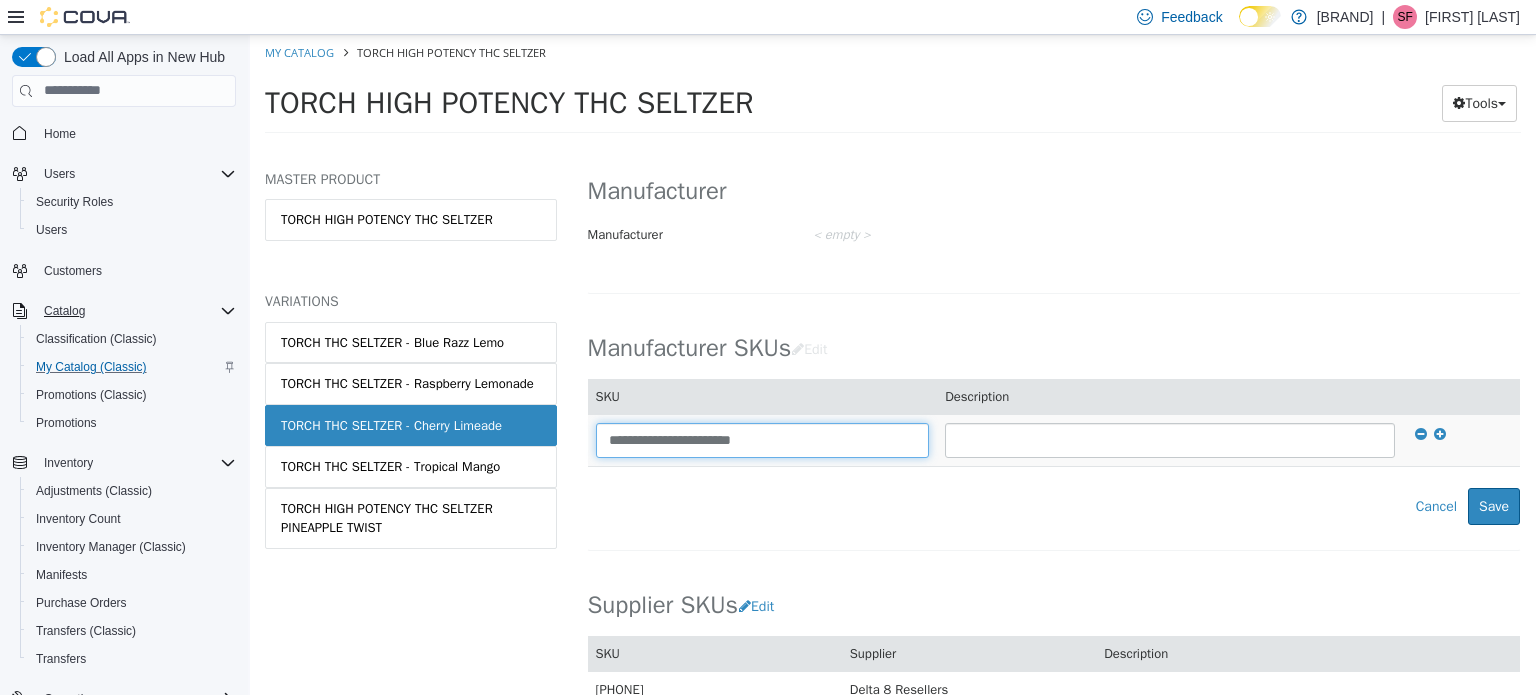 click on "**********" at bounding box center (763, 439) 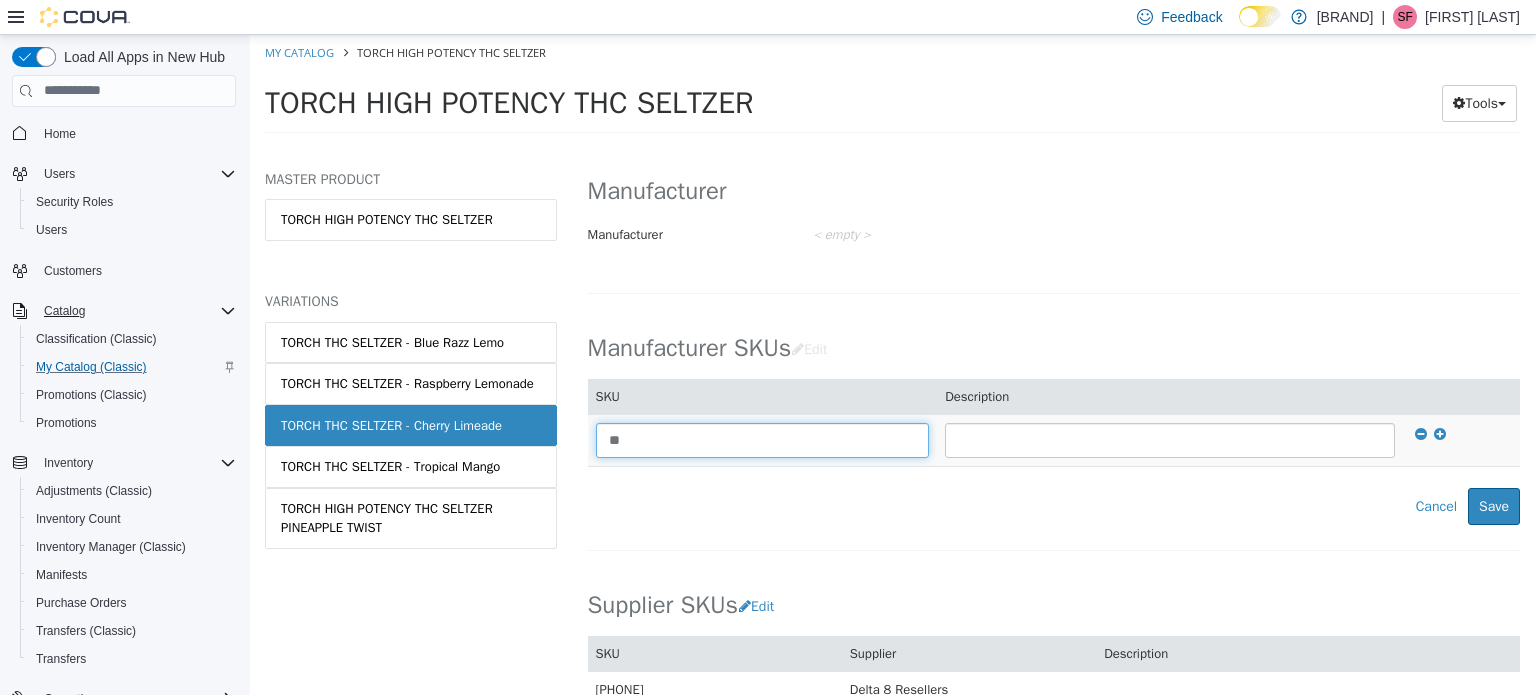 type on "*" 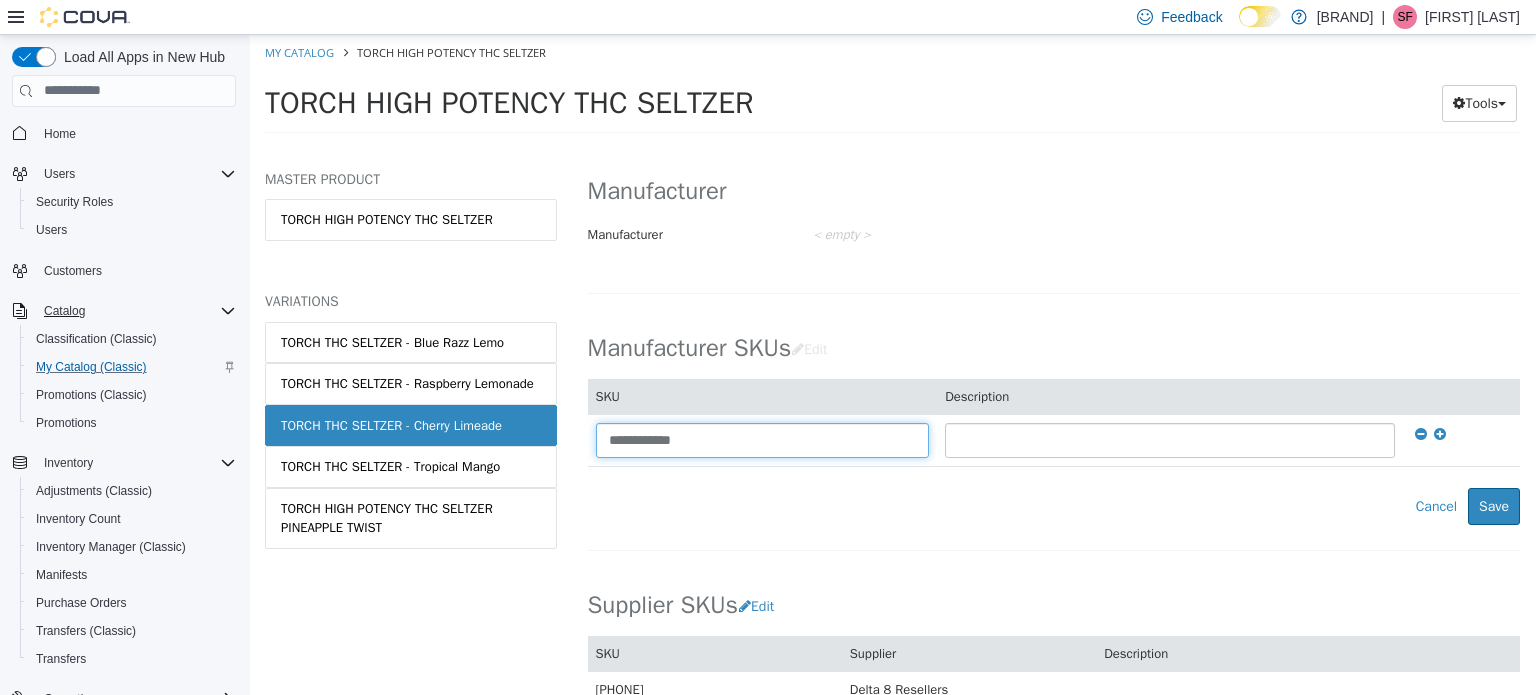 drag, startPoint x: 712, startPoint y: 435, endPoint x: 550, endPoint y: 420, distance: 162.69296 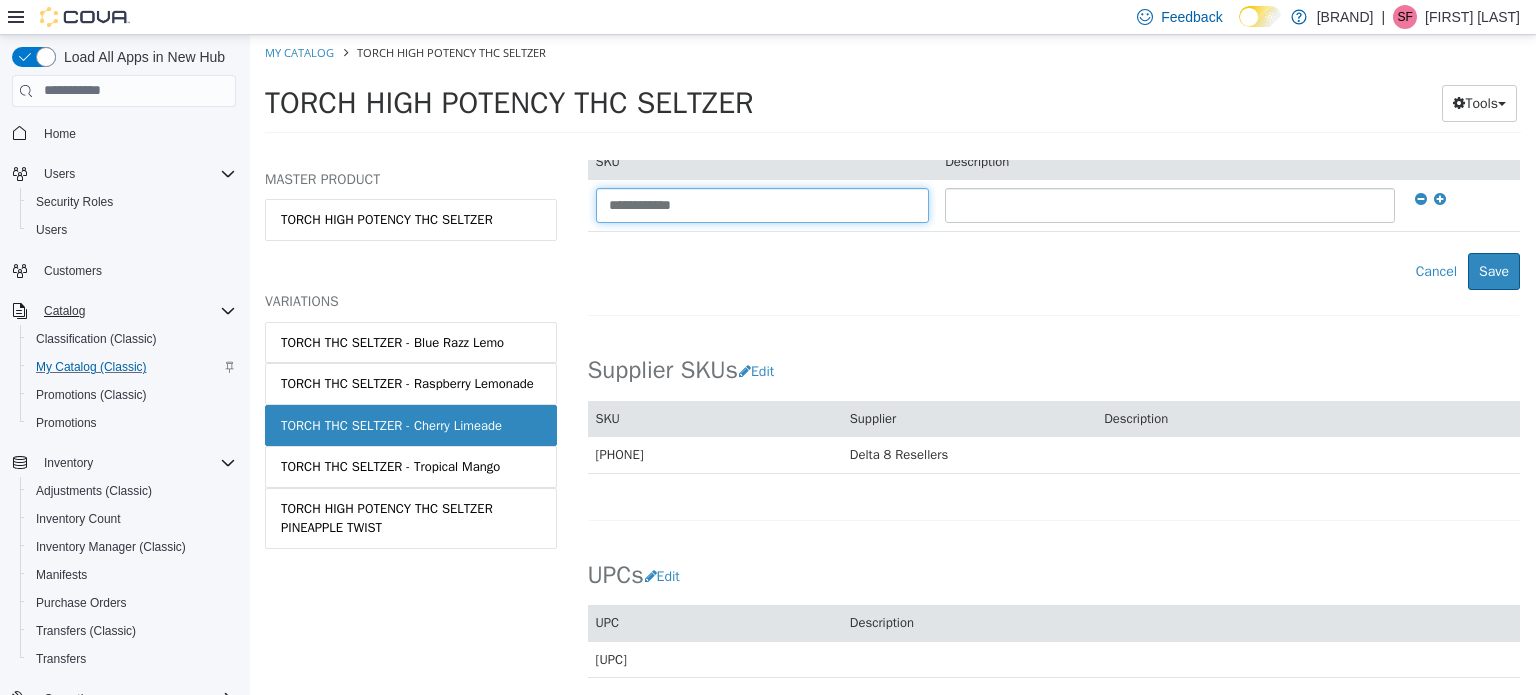 scroll, scrollTop: 1184, scrollLeft: 0, axis: vertical 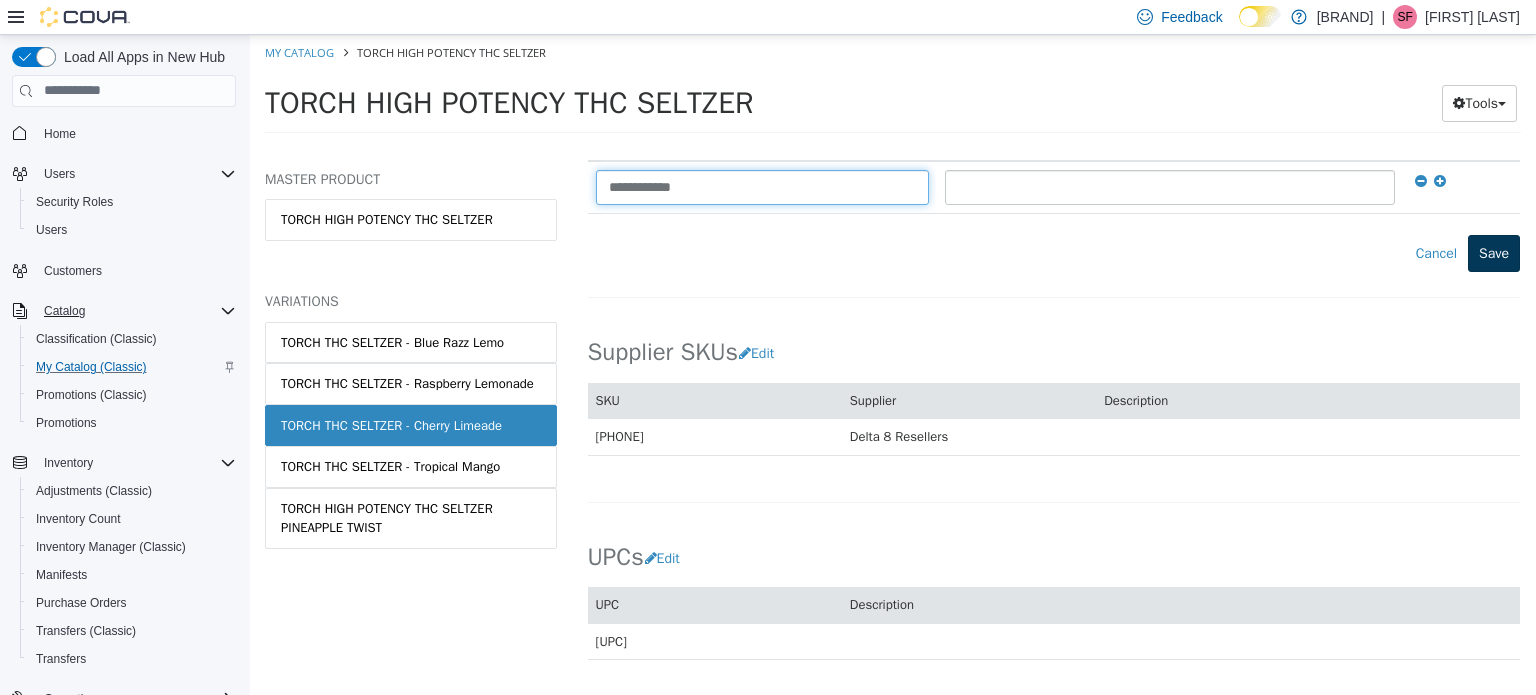 type on "**********" 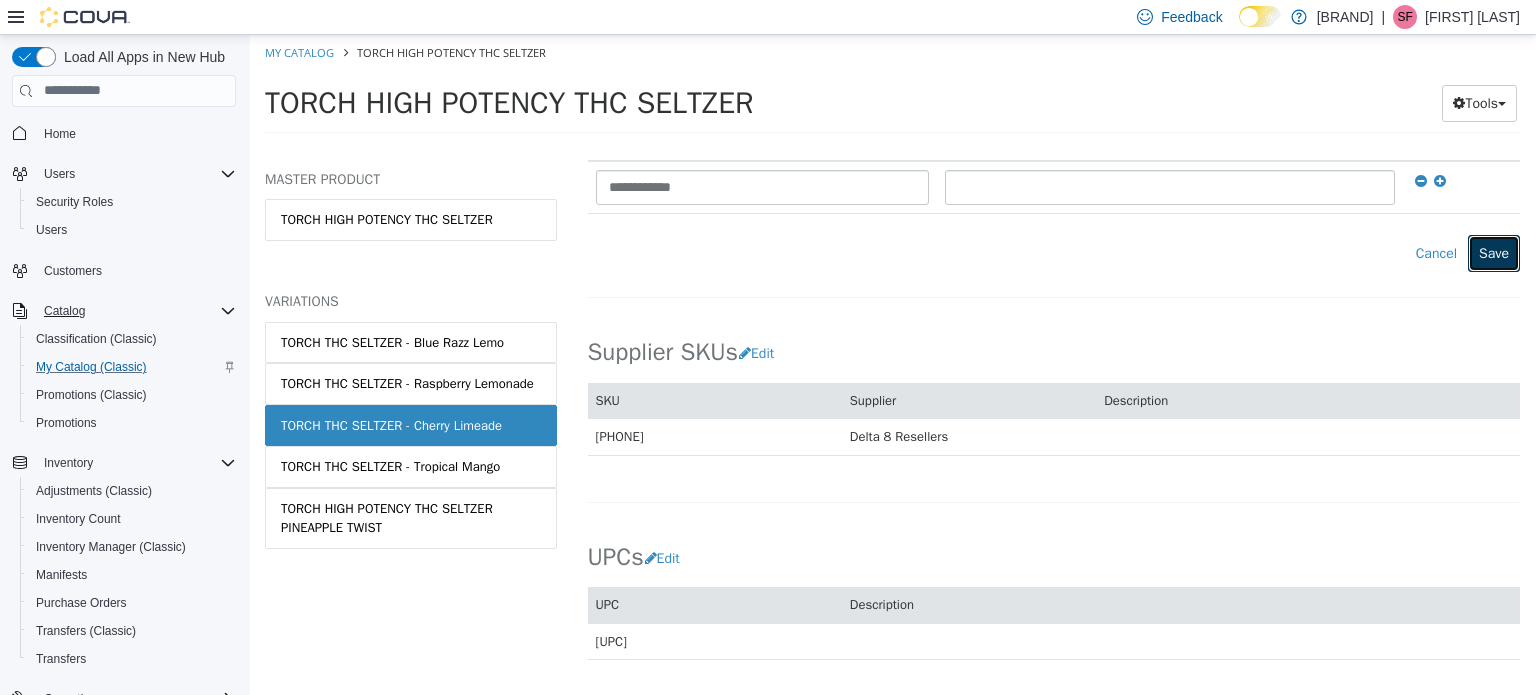 click on "Save" at bounding box center (1494, 252) 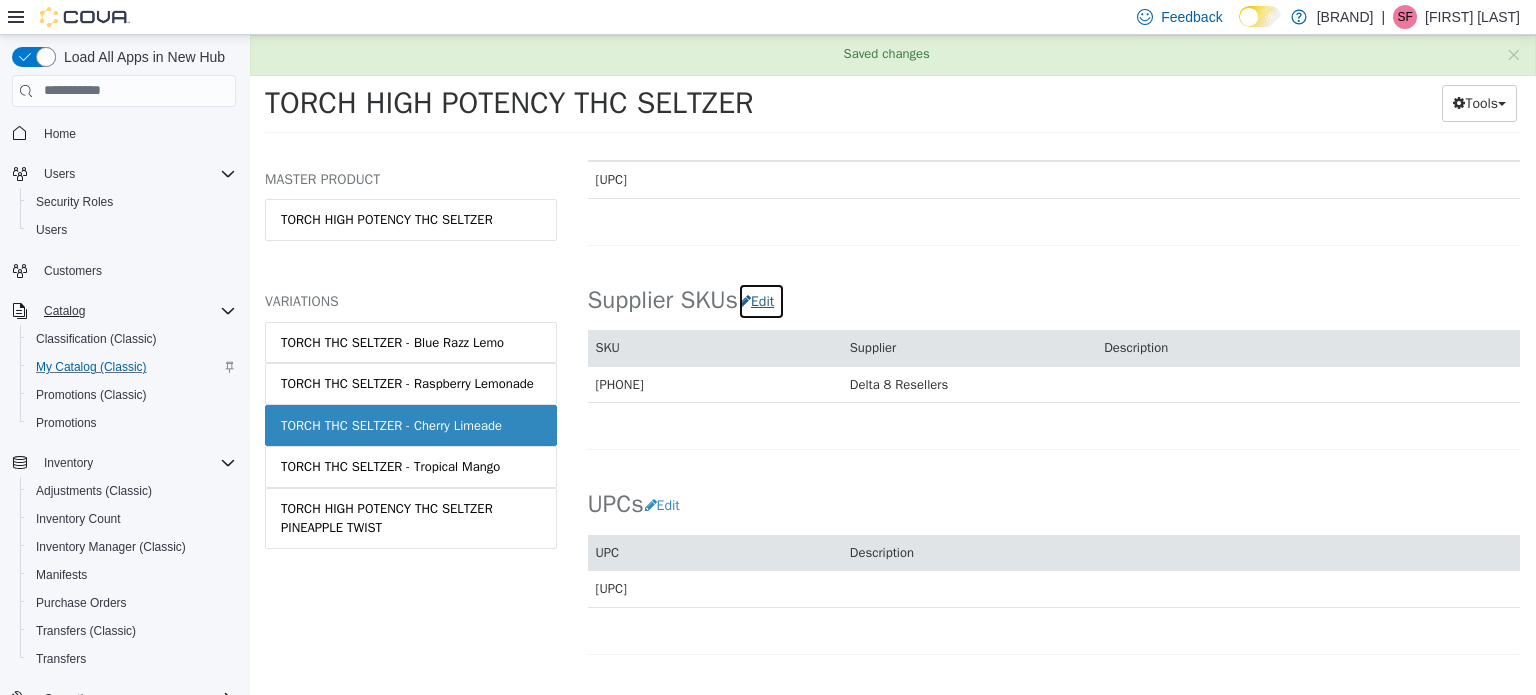 click on "Edit" at bounding box center [761, 300] 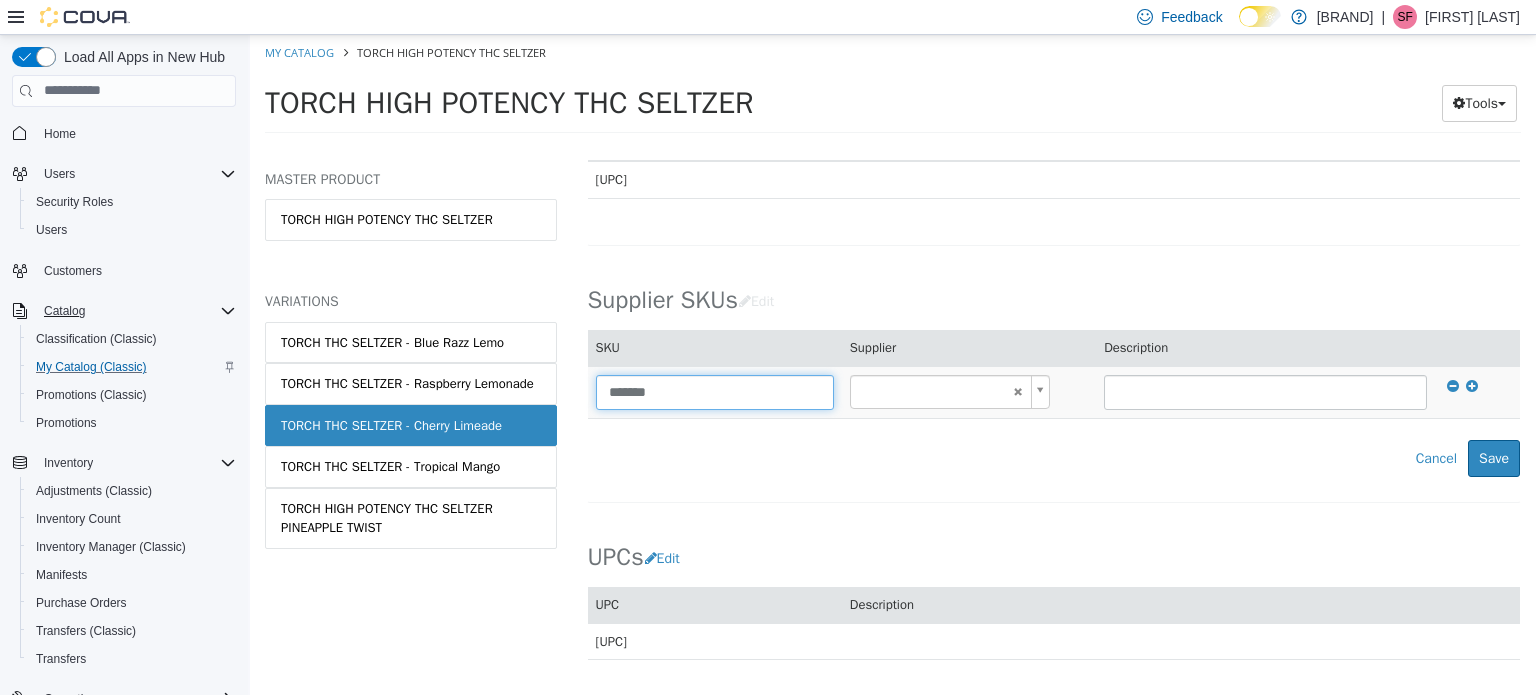 click on "*******" at bounding box center [715, 391] 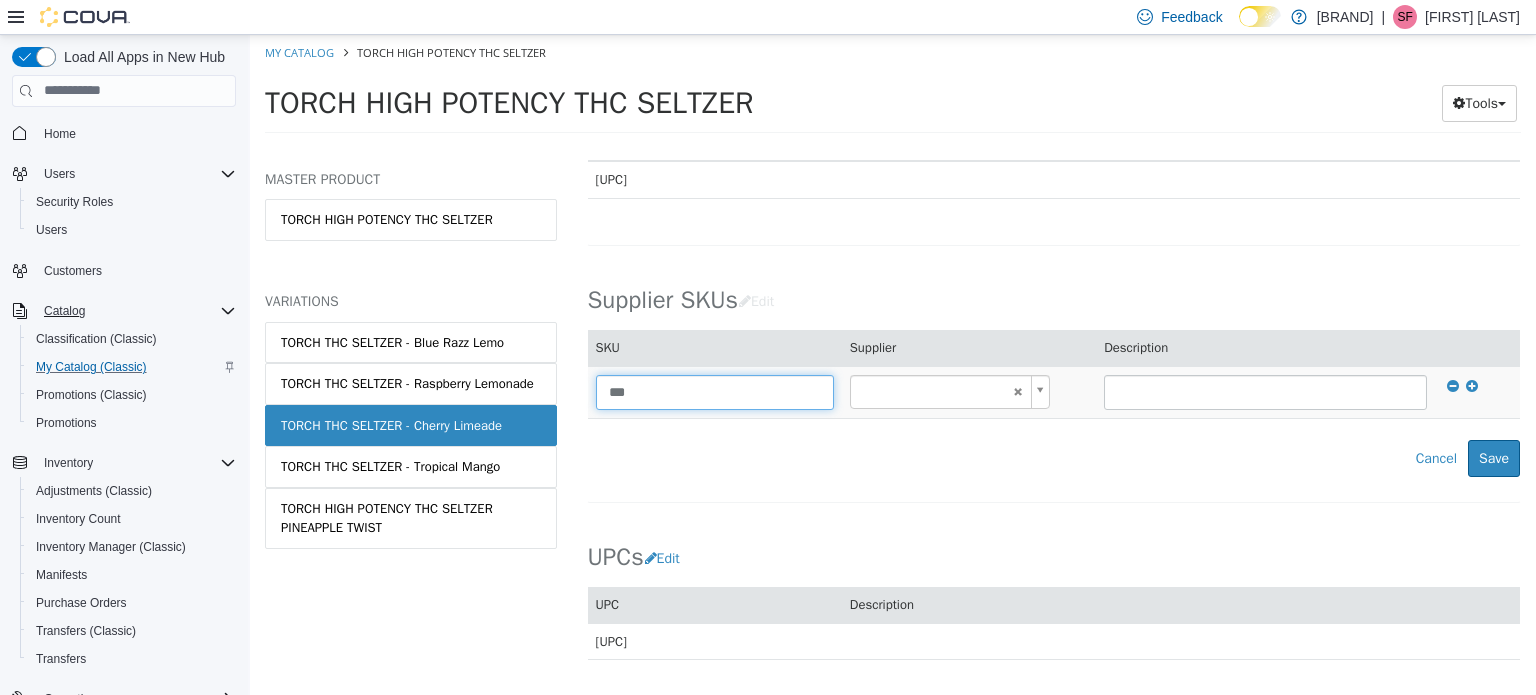 type on "**" 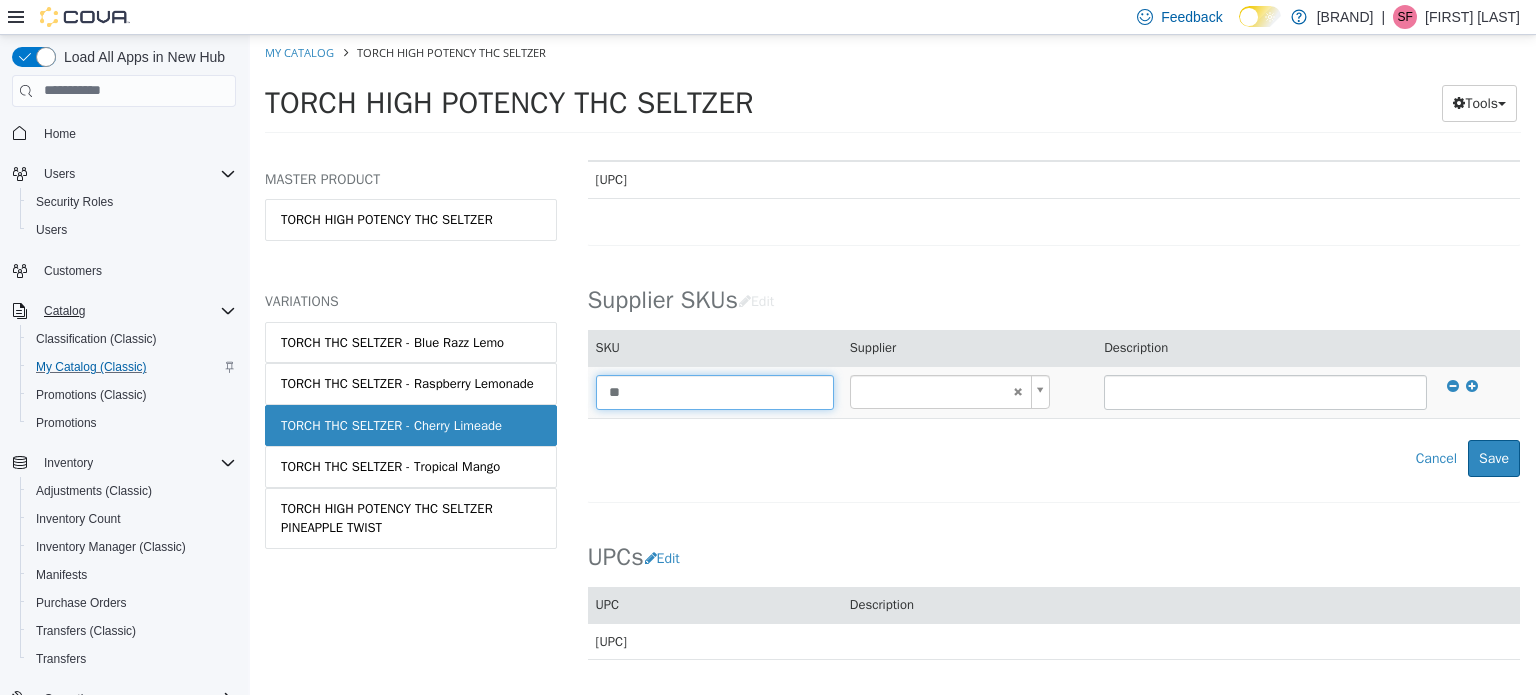 type on "******" 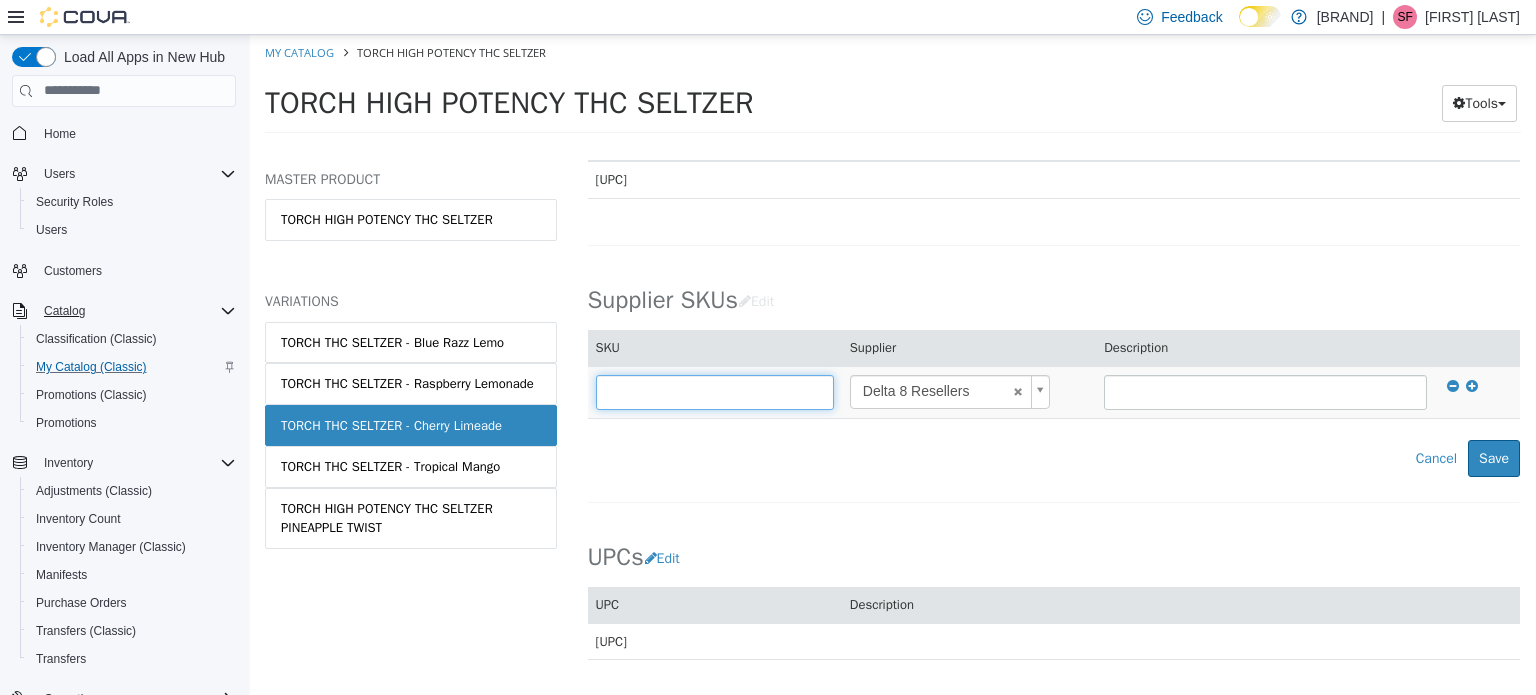 paste on "**********" 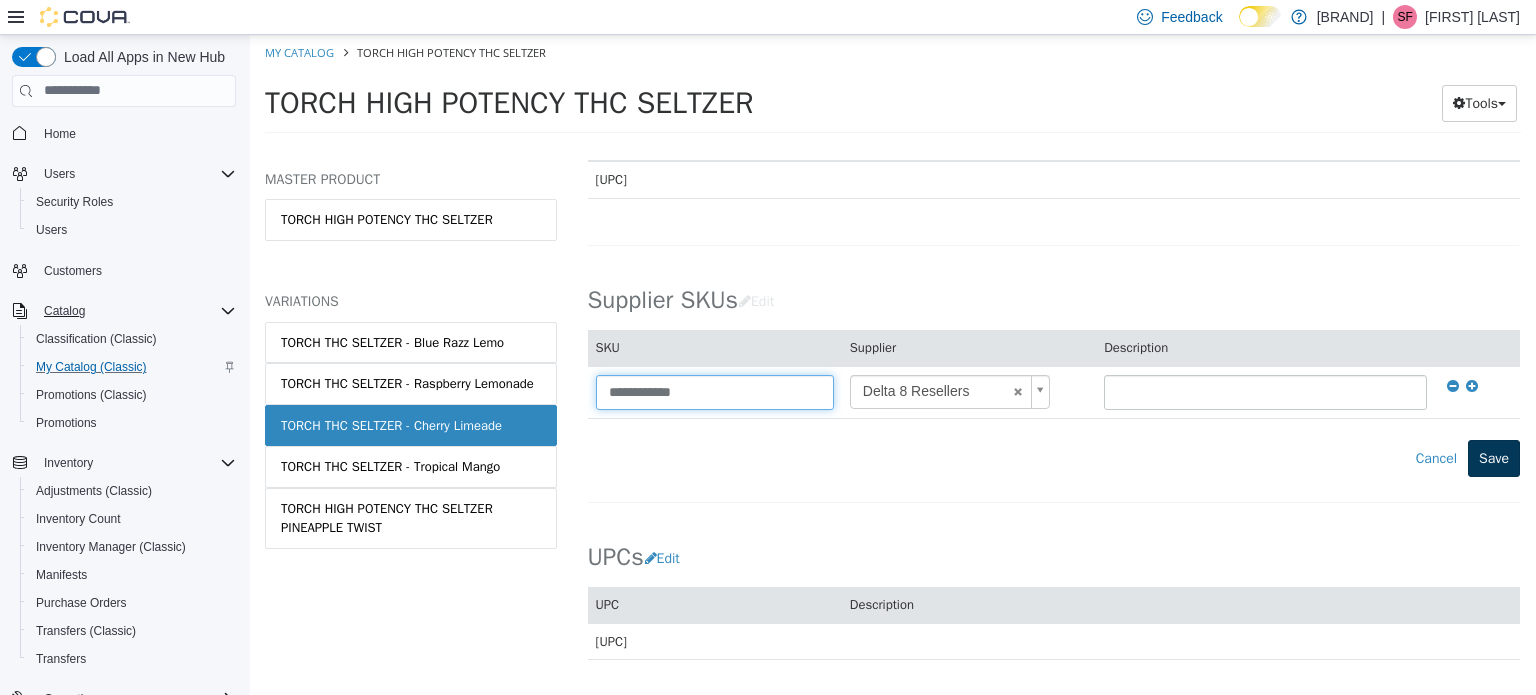 type on "**********" 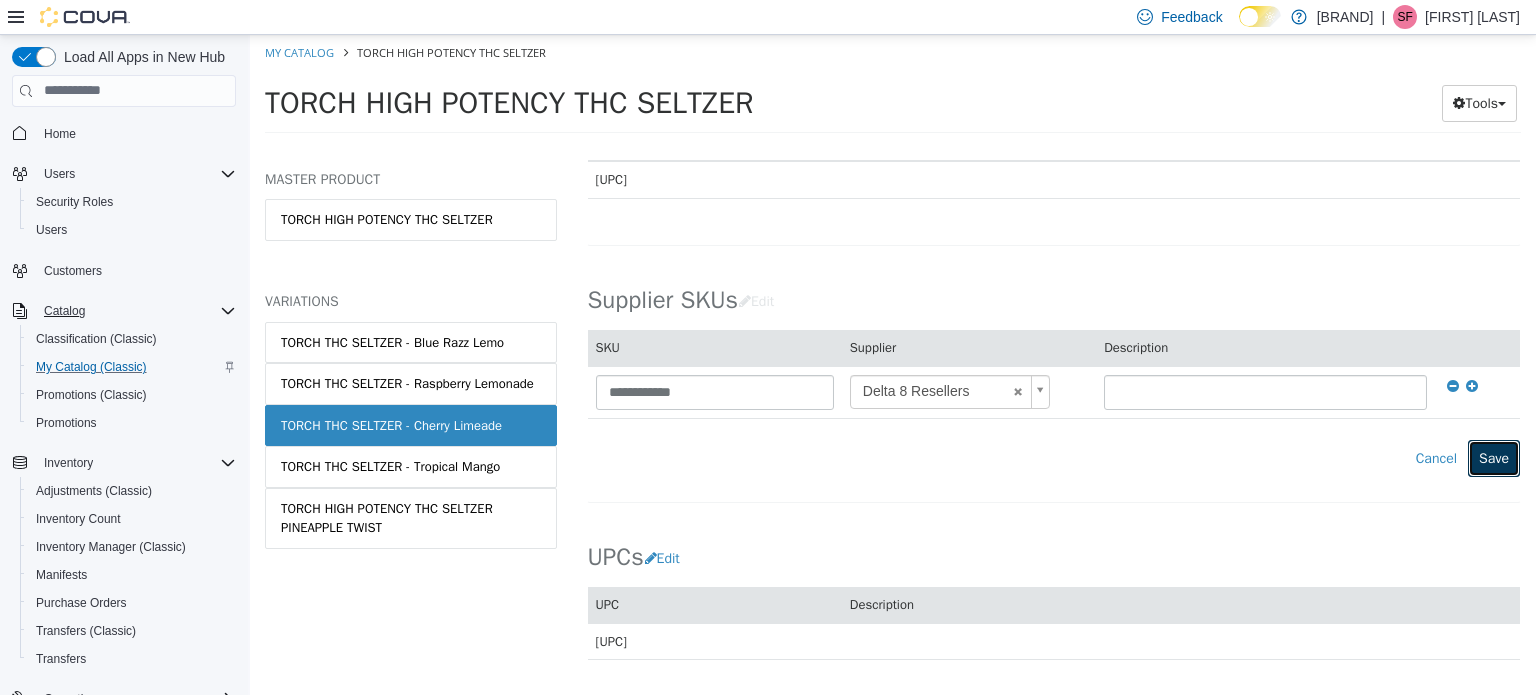 click on "Save" at bounding box center (1494, 457) 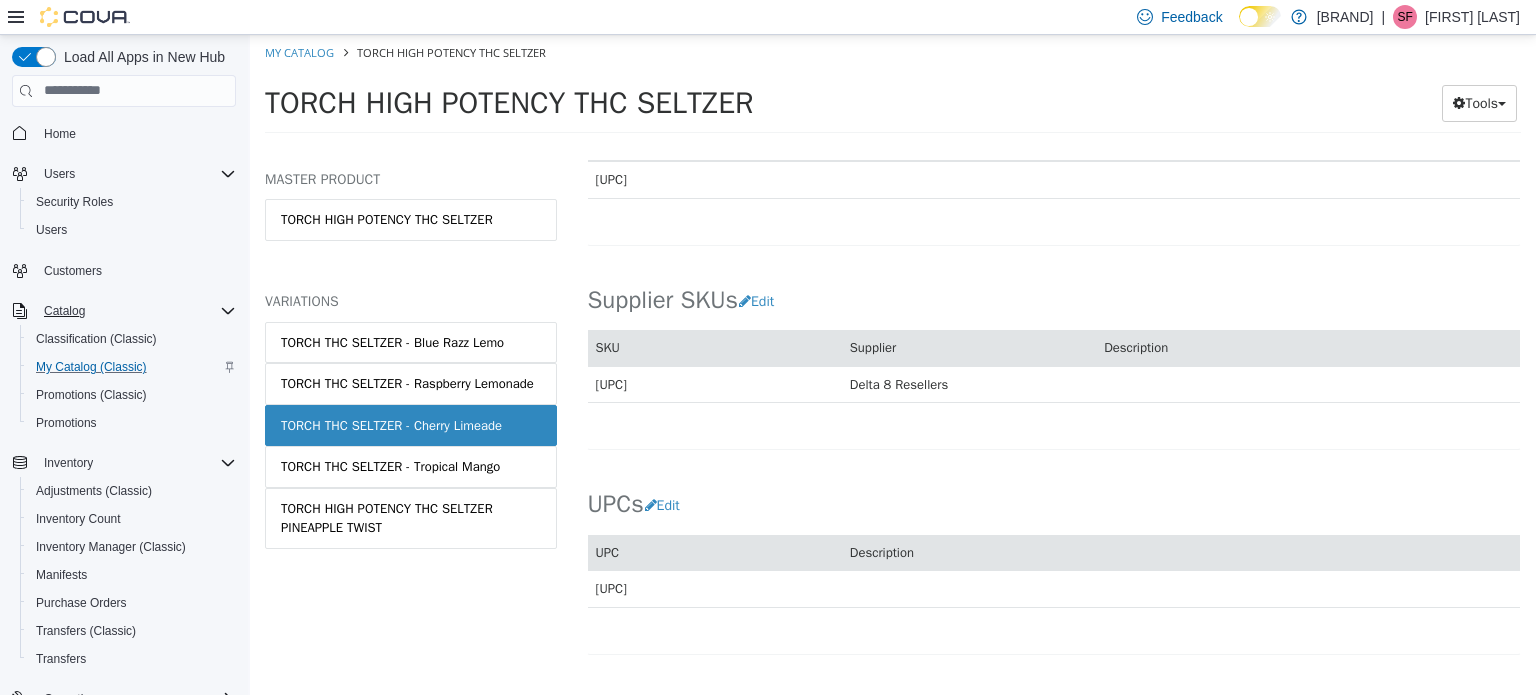 scroll, scrollTop: 1266, scrollLeft: 0, axis: vertical 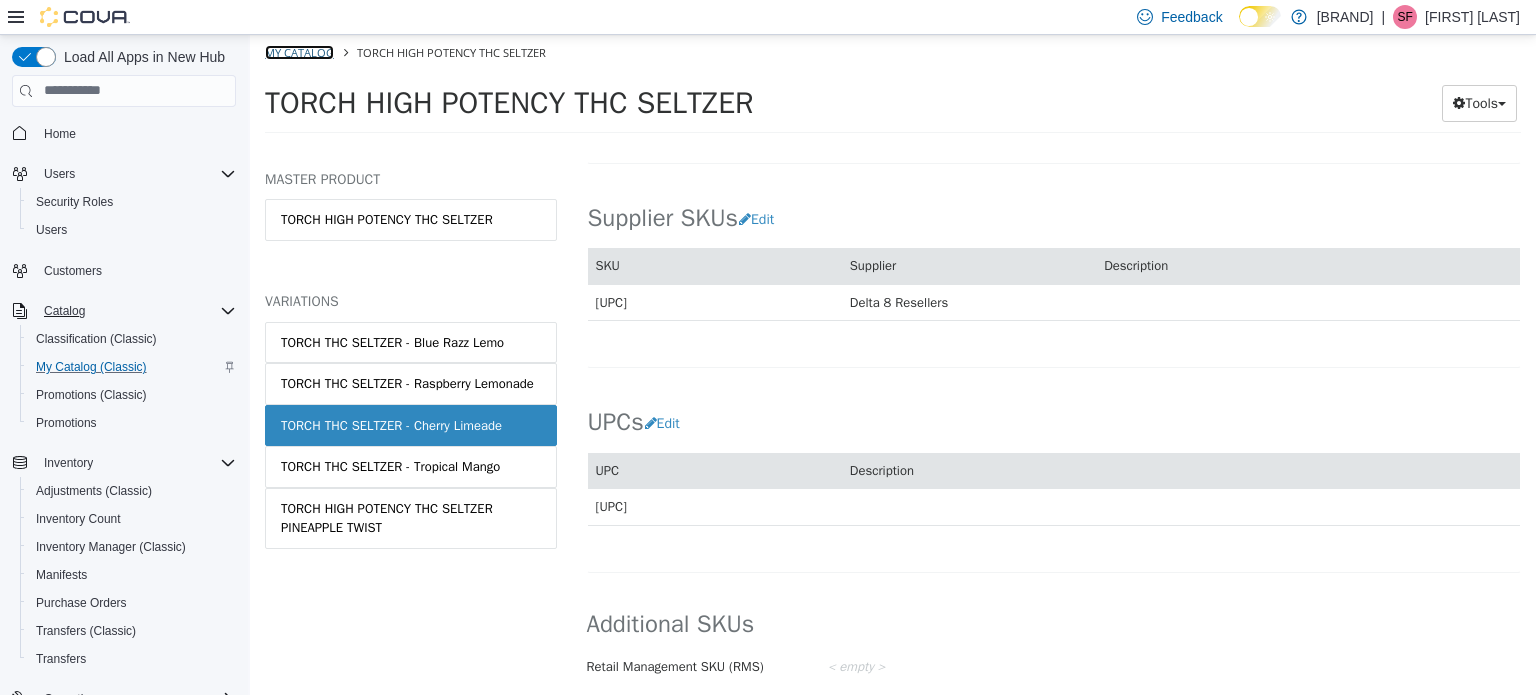 click on "My Catalog" at bounding box center [299, 51] 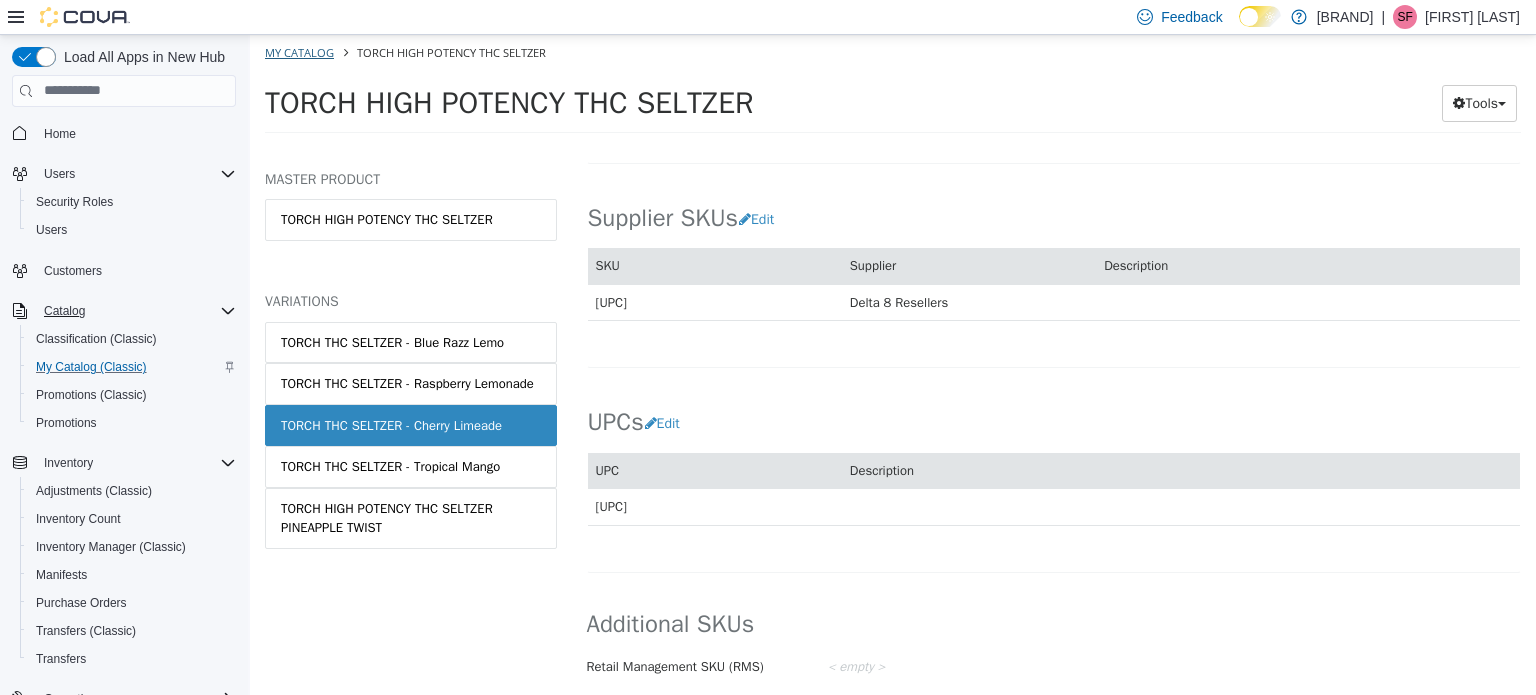 select on "**********" 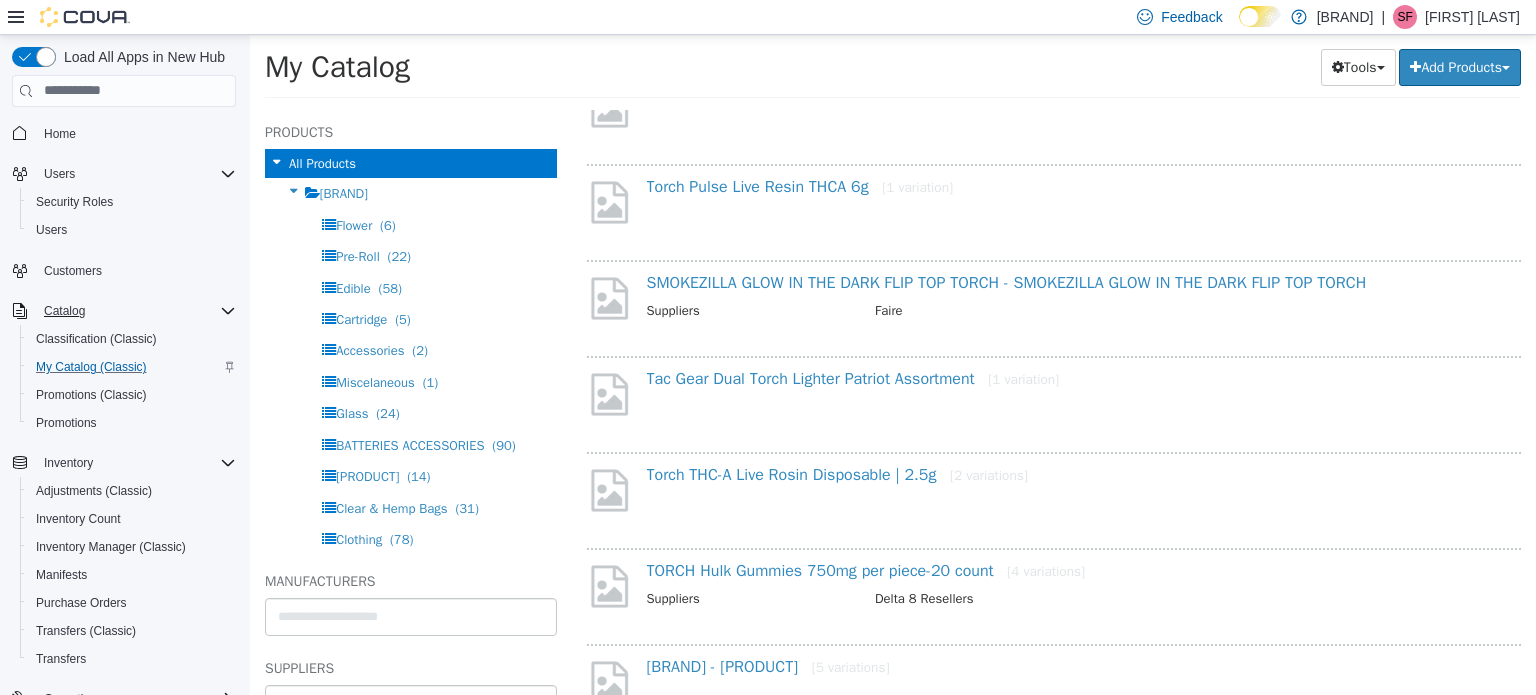 scroll, scrollTop: 1054, scrollLeft: 0, axis: vertical 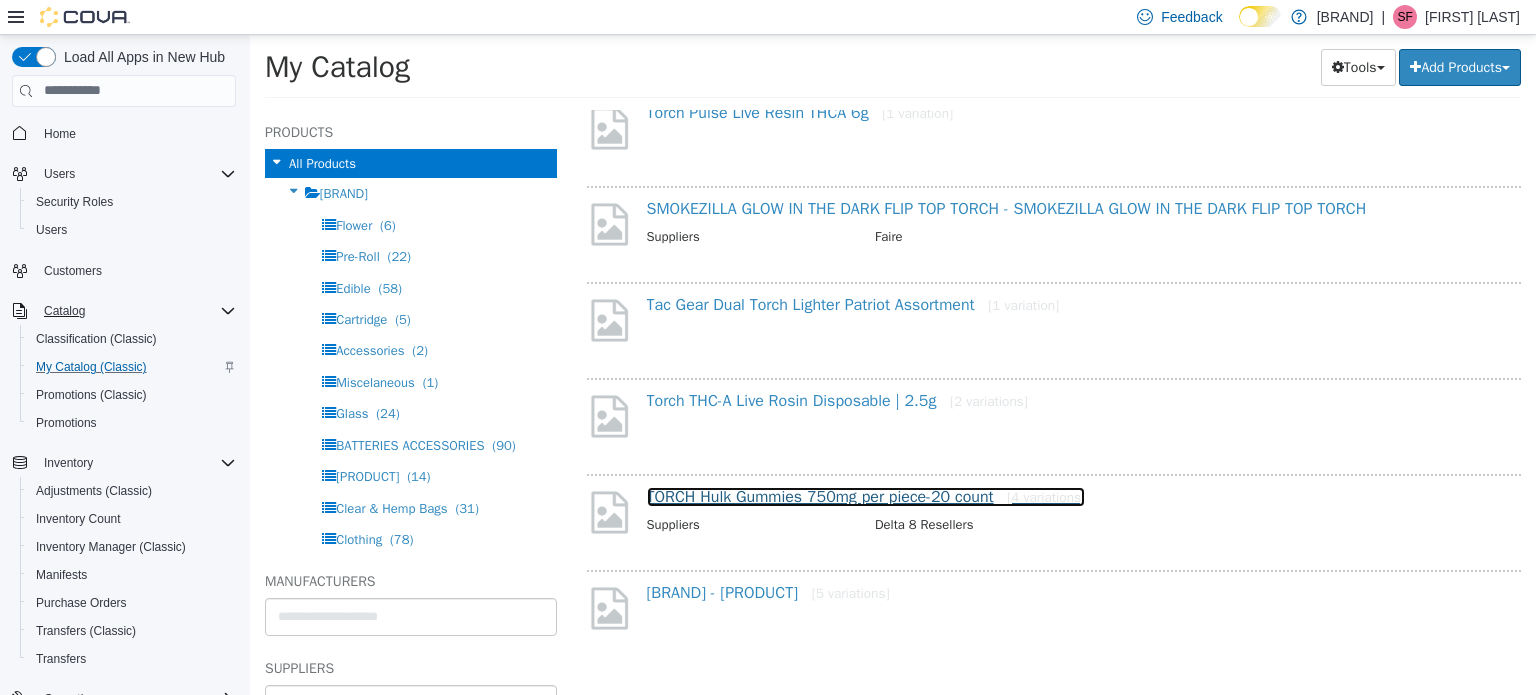 click on "TORCH Hulk Gummies 750mg per piece-20 count
[4 variations]" at bounding box center (866, 496) 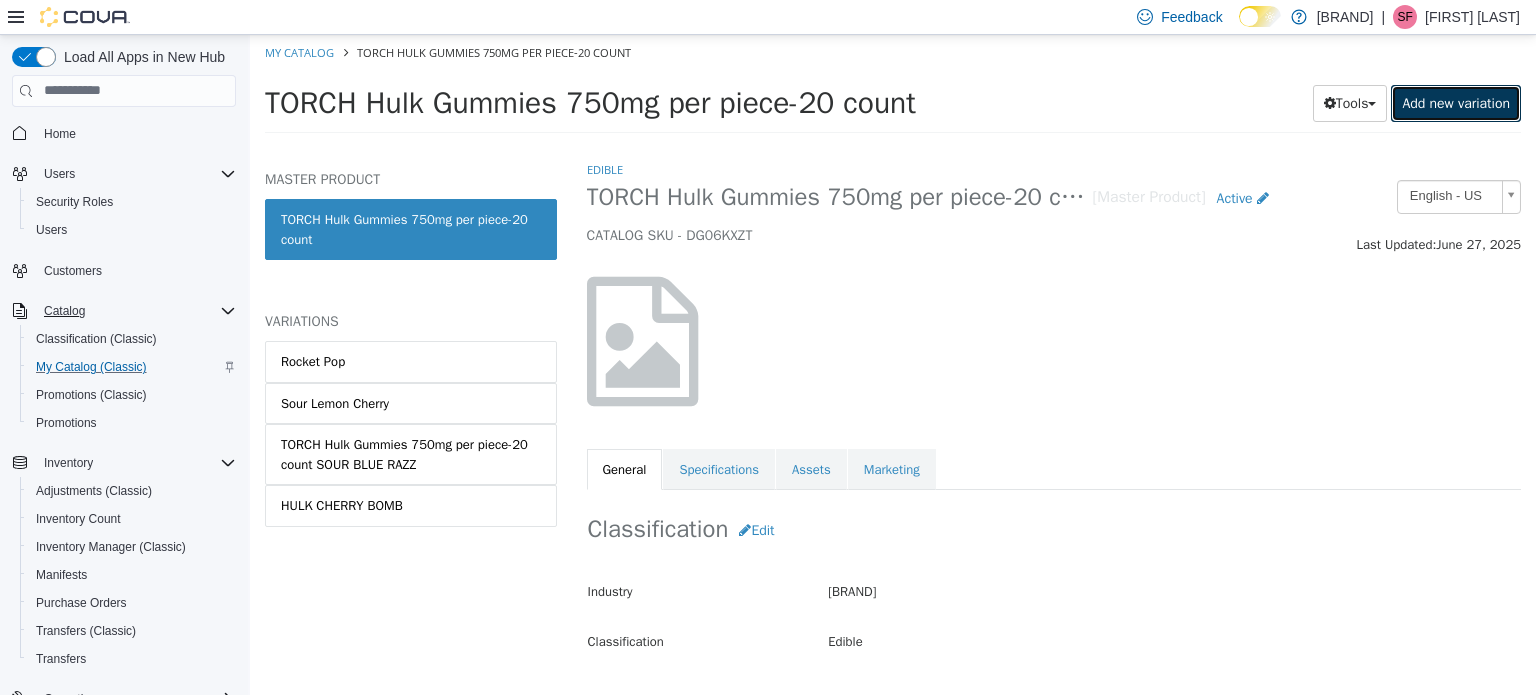 click on "Add new variation" at bounding box center (1456, 102) 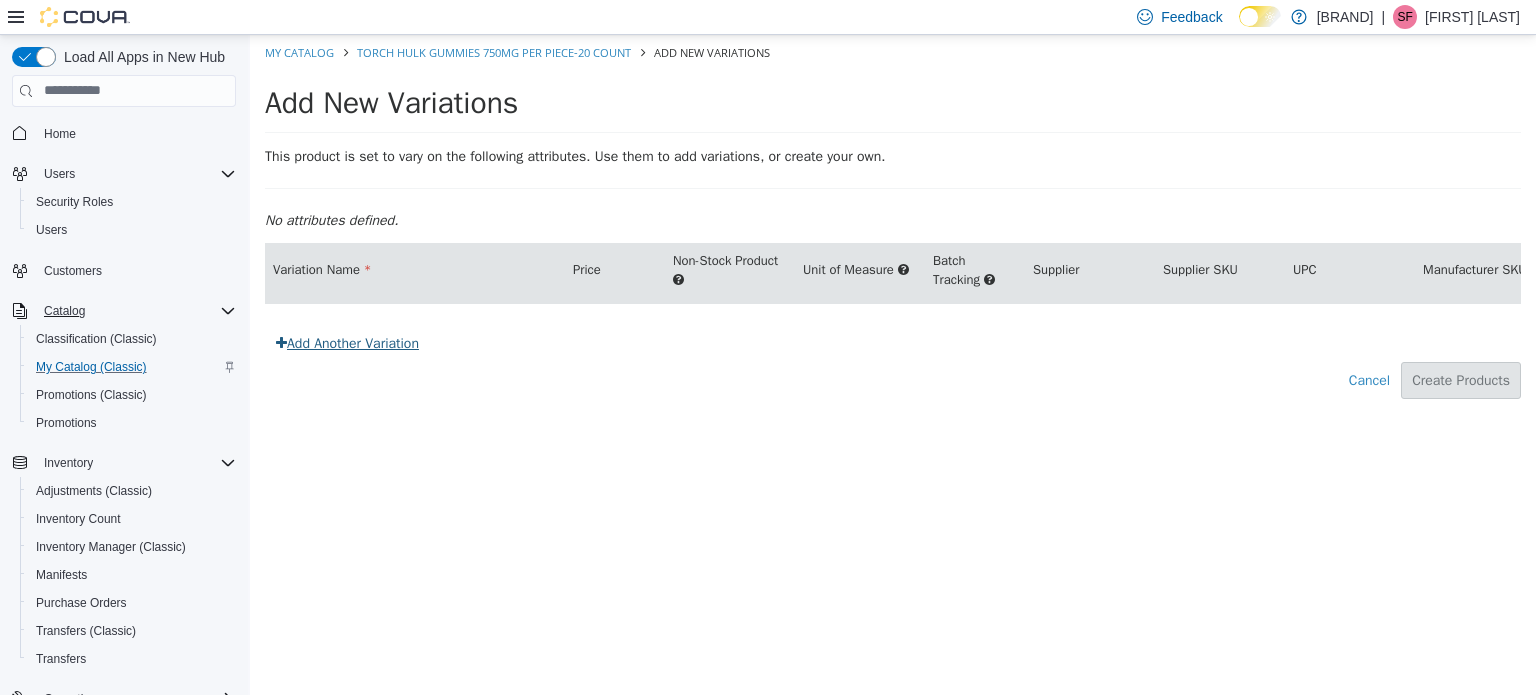 click on "Add Another Variation" at bounding box center (347, 342) 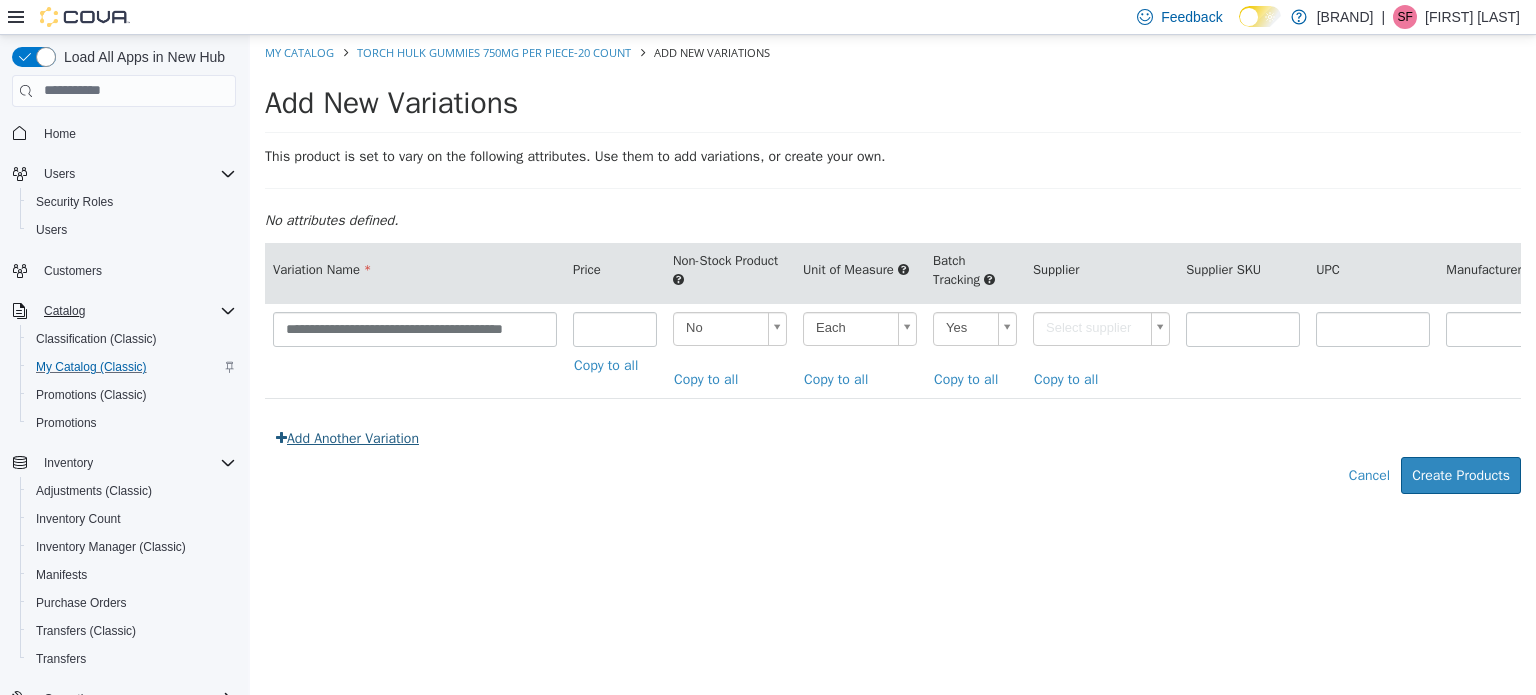 click on "Add Another Variation" at bounding box center [347, 437] 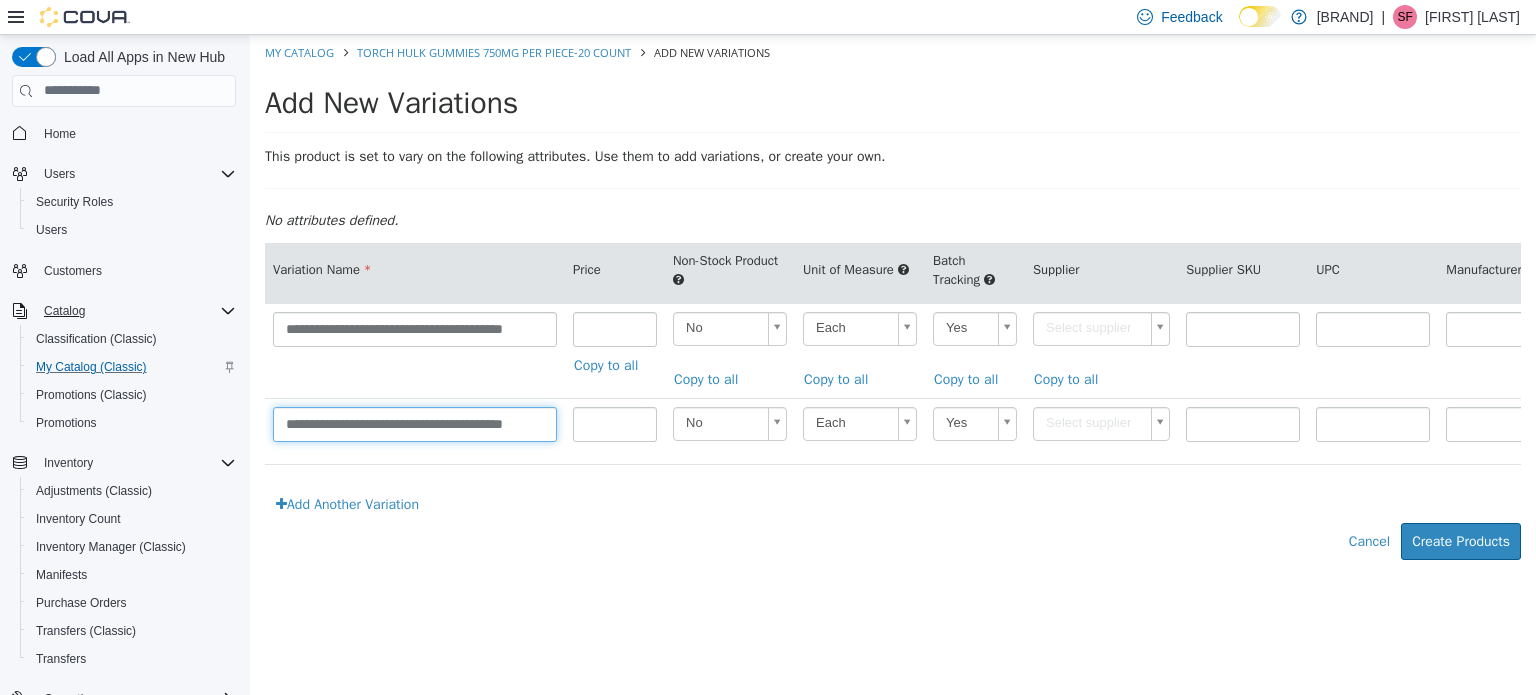 click on "**********" at bounding box center (415, 423) 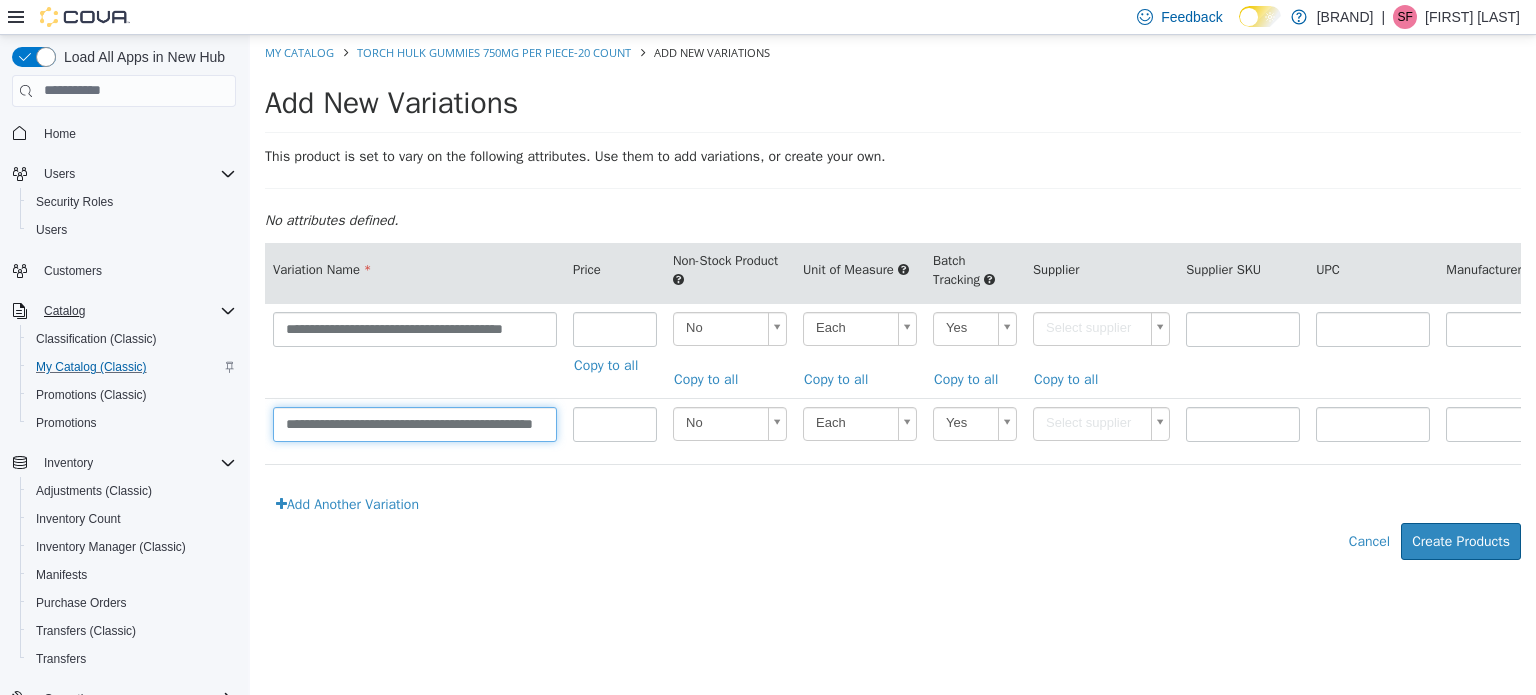 scroll, scrollTop: 0, scrollLeft: 102, axis: horizontal 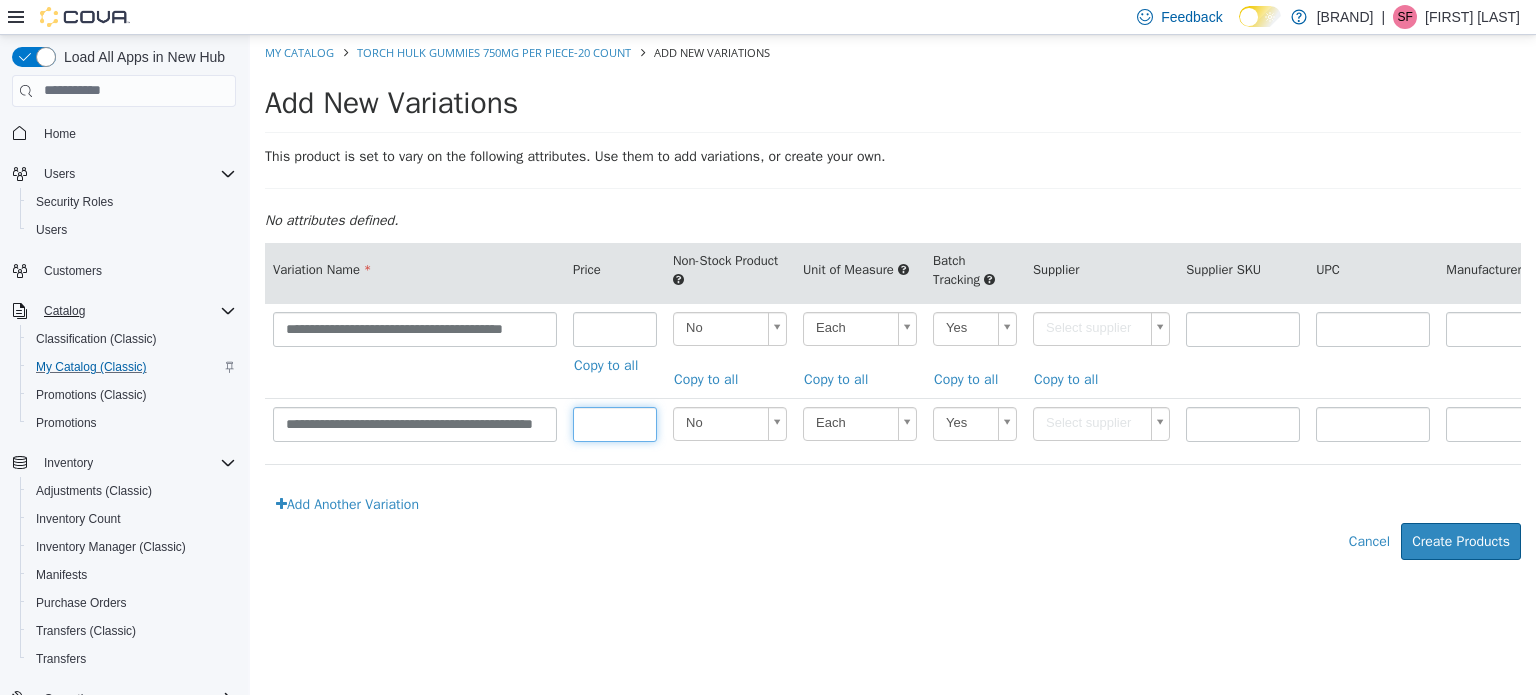type on "*****" 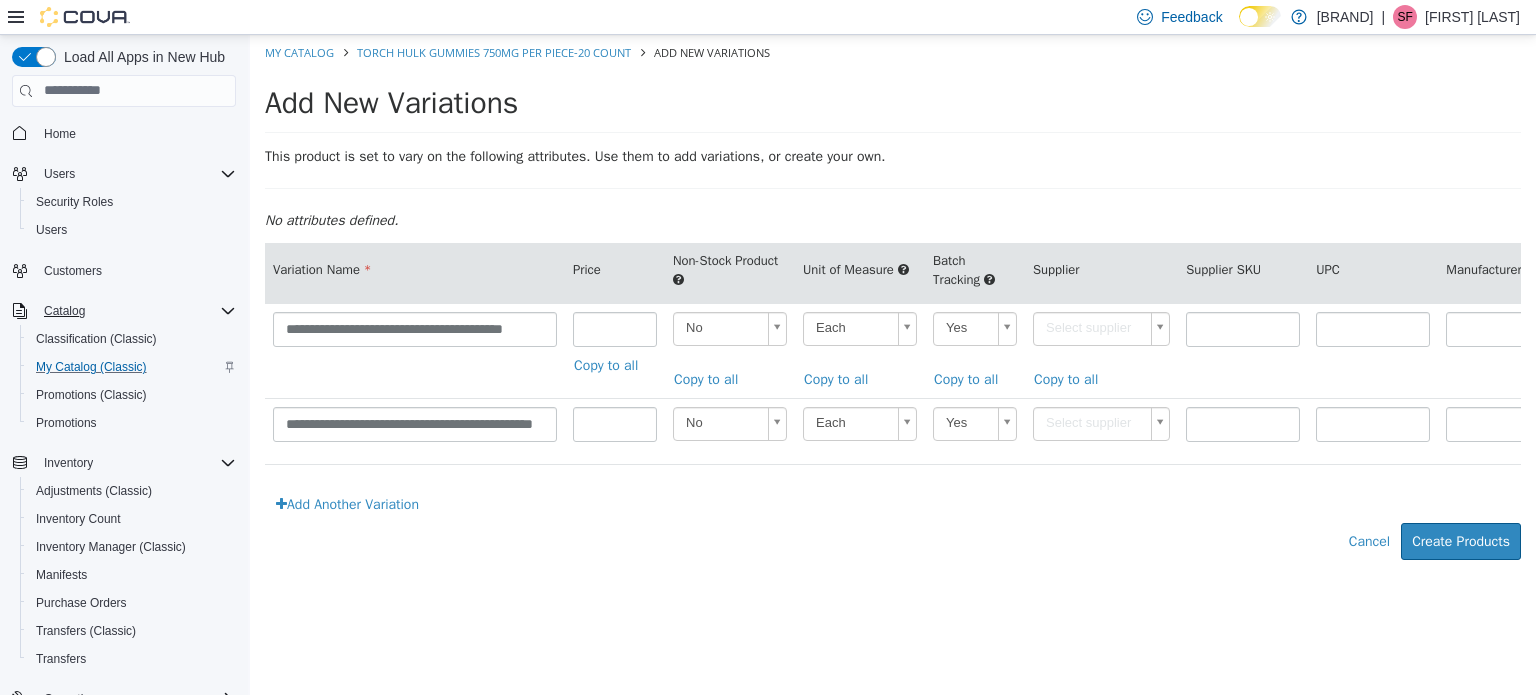 scroll, scrollTop: 0, scrollLeft: 5, axis: horizontal 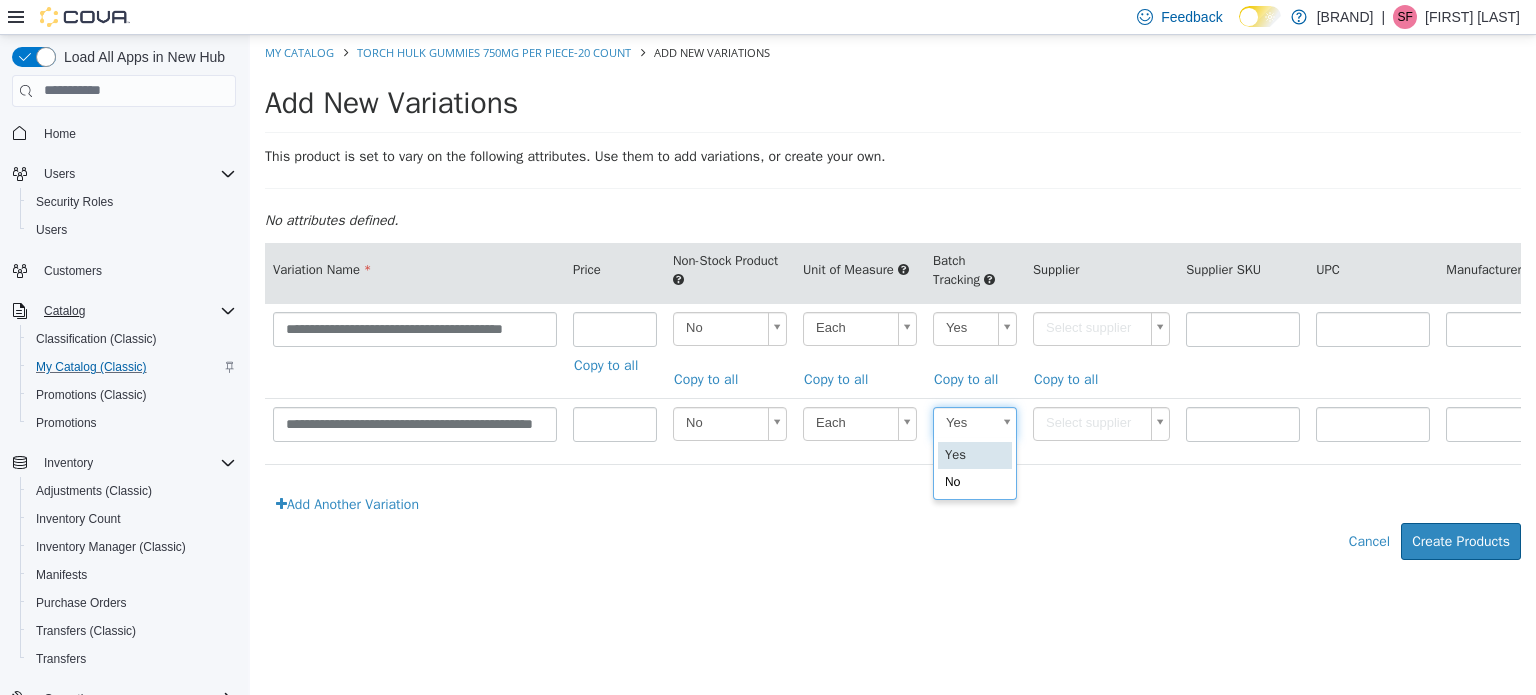 click on "**********" at bounding box center [893, 307] 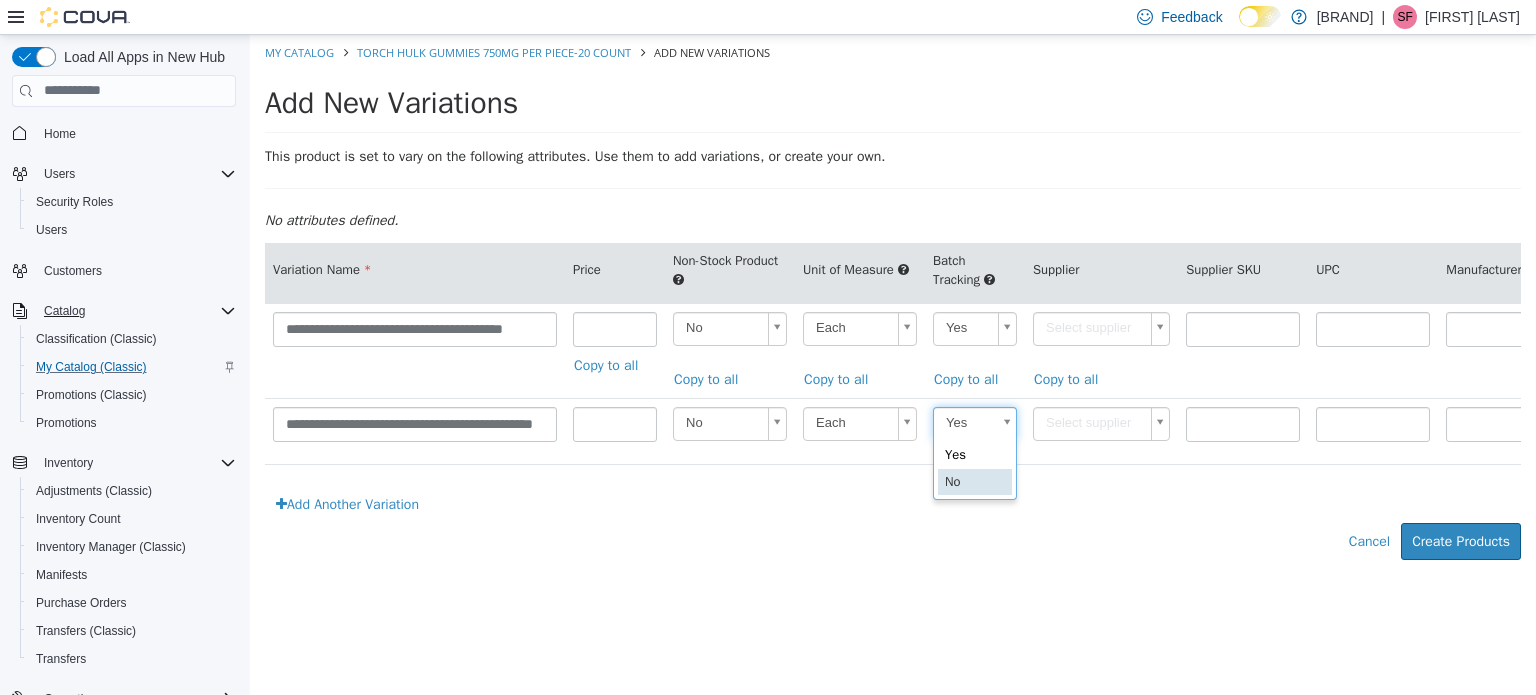 type on "**" 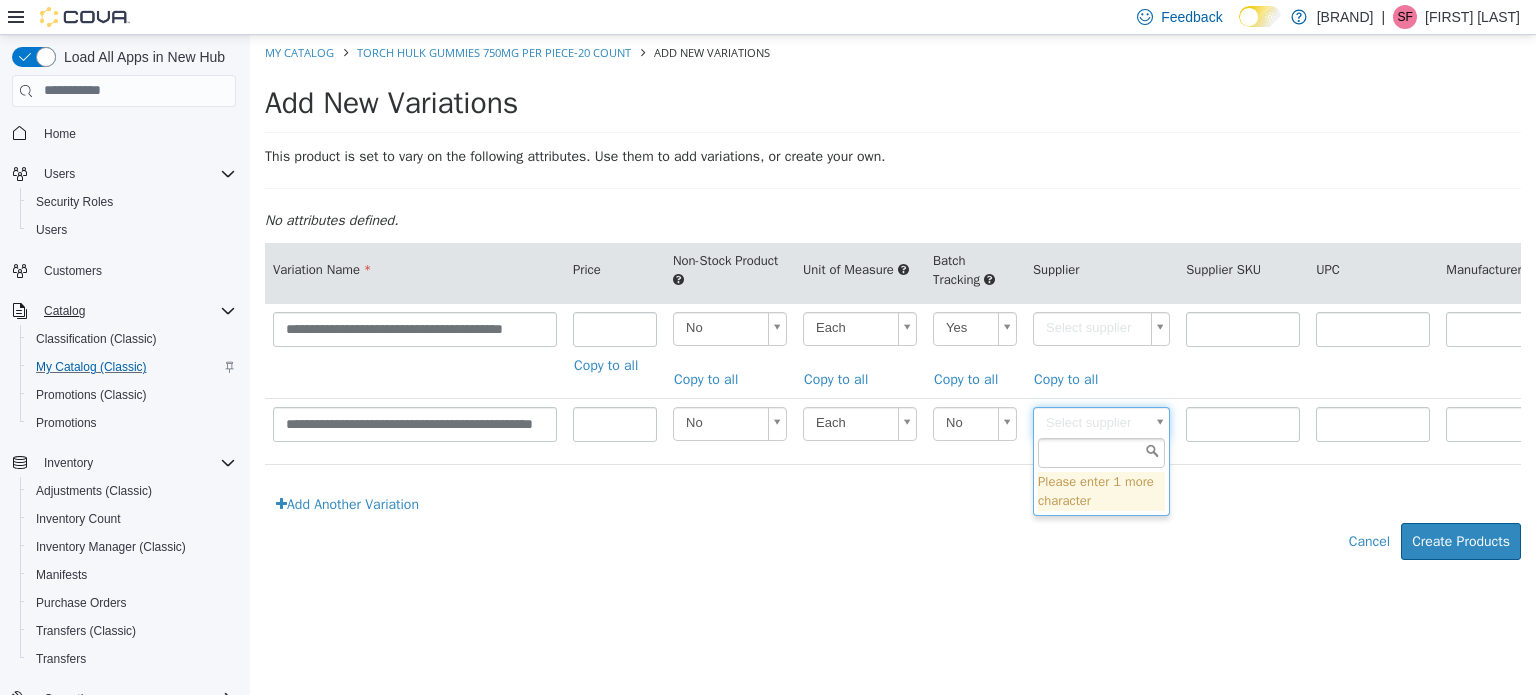 click on "**********" at bounding box center [893, 307] 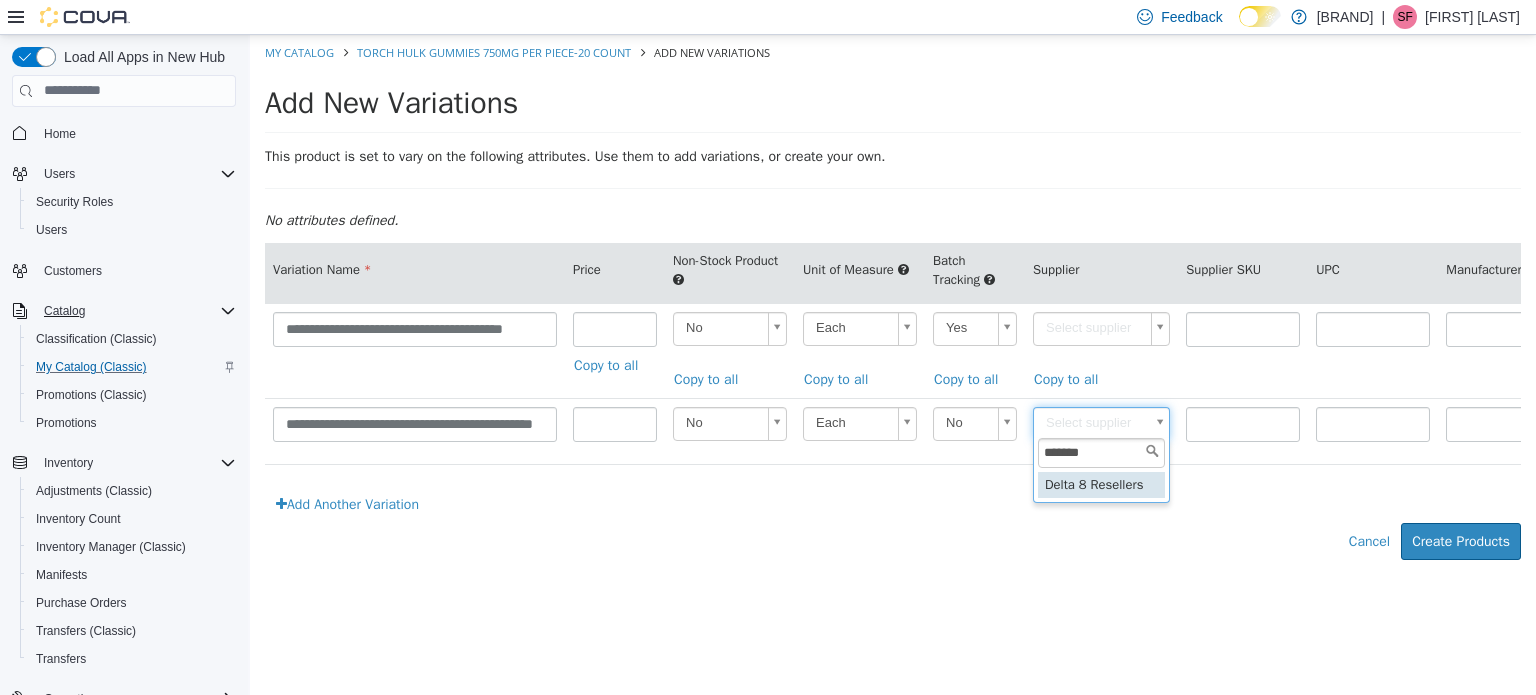 type on "*******" 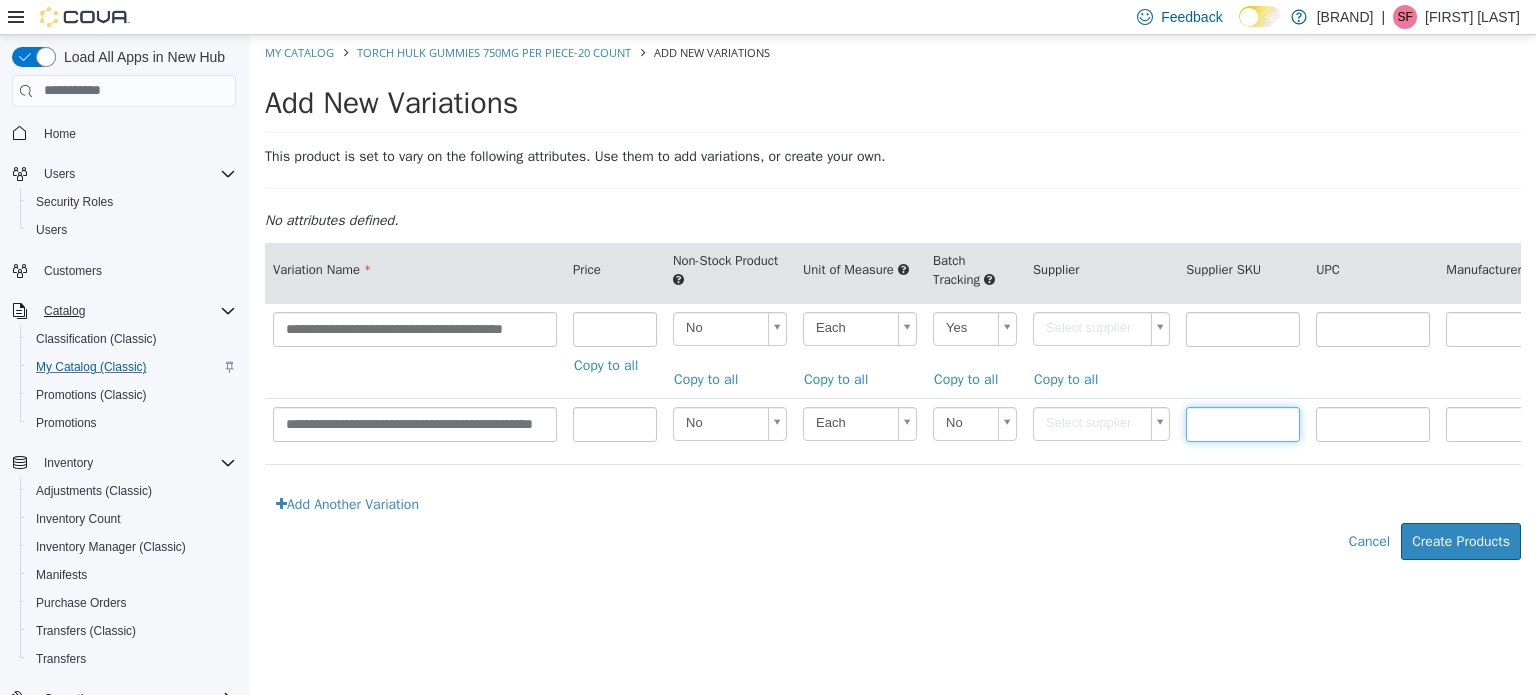 click at bounding box center [1243, 423] 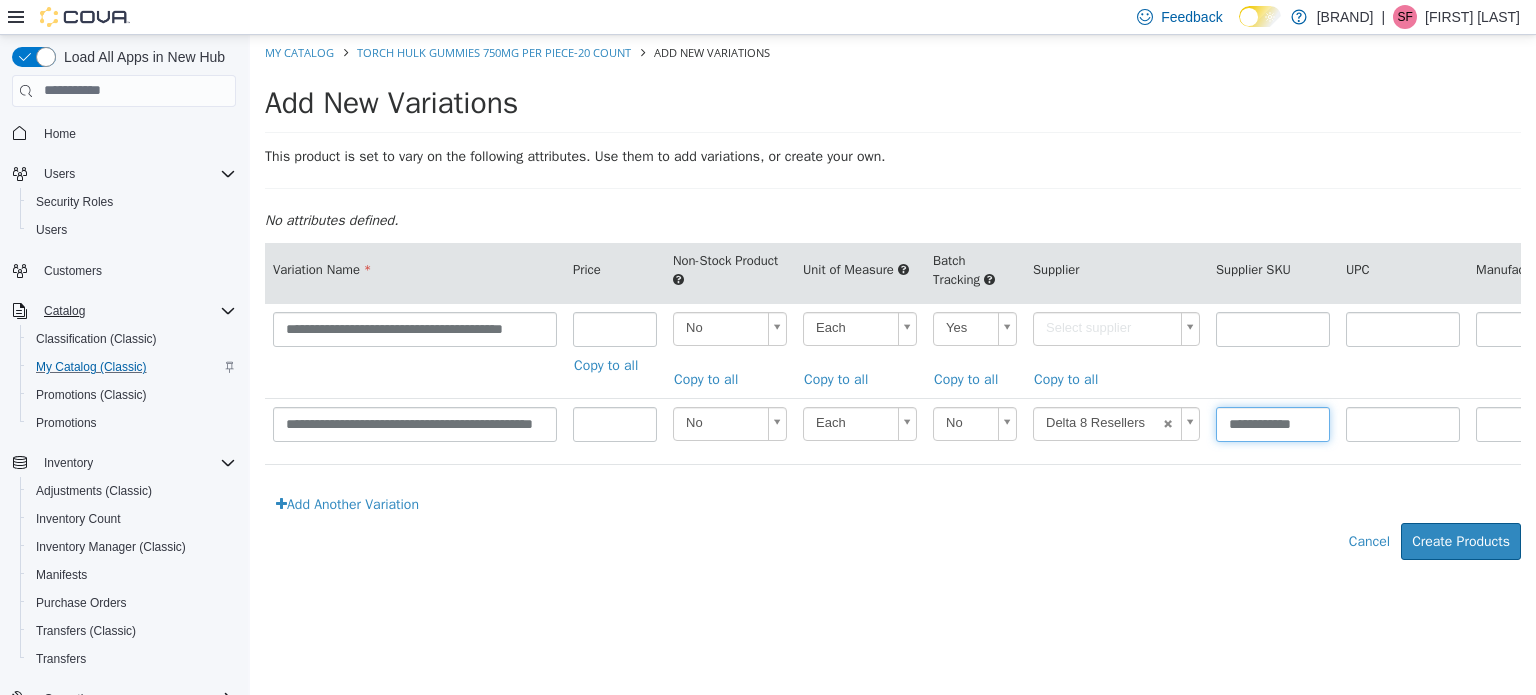 scroll, scrollTop: 0, scrollLeft: 1, axis: horizontal 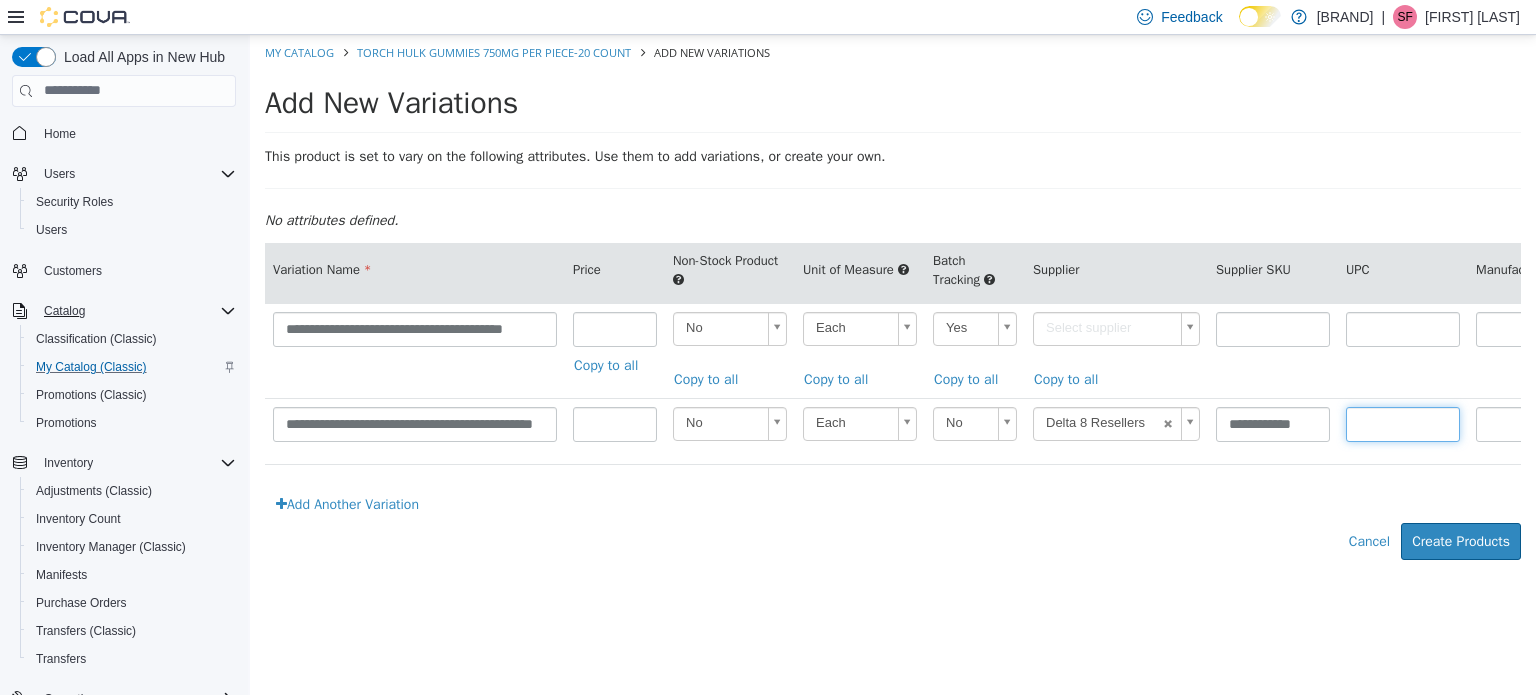 click at bounding box center (1403, 423) 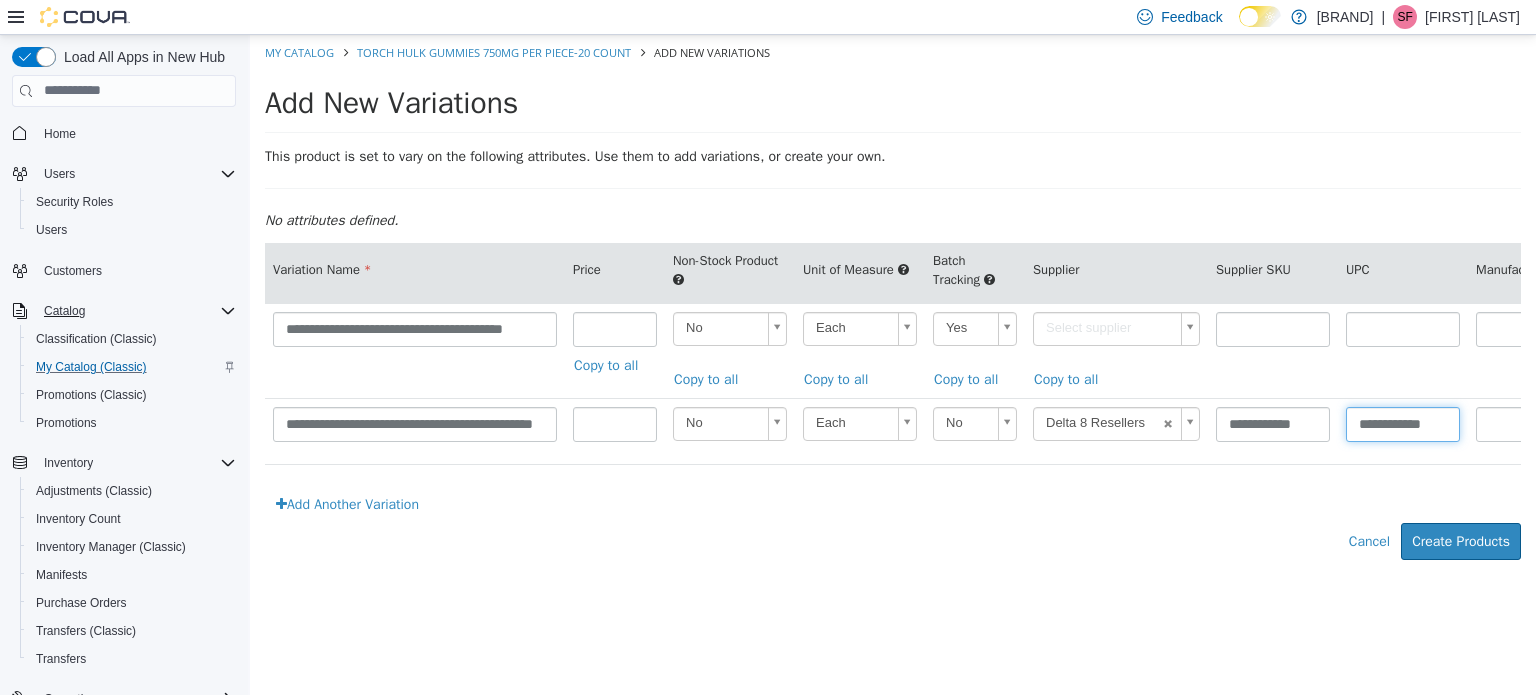 scroll, scrollTop: 0, scrollLeft: 1, axis: horizontal 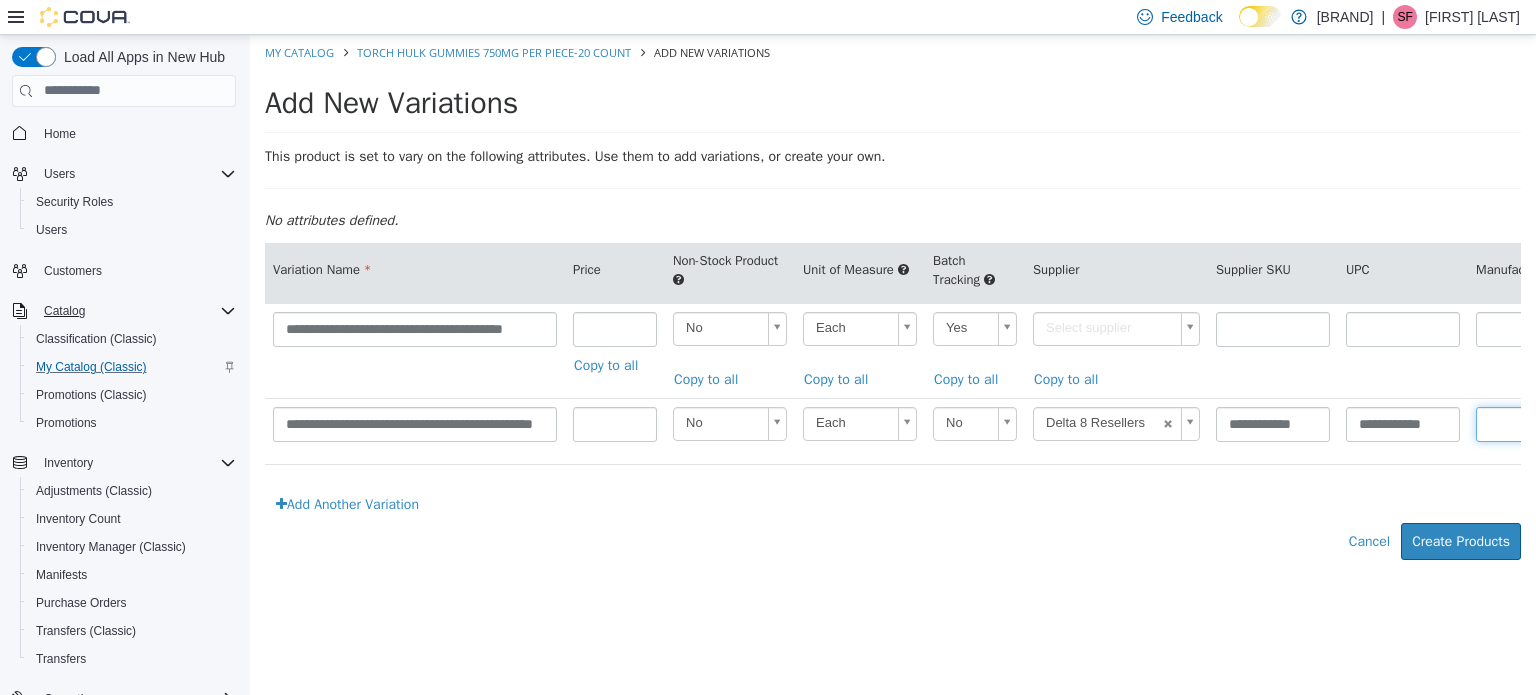 click at bounding box center (1533, 423) 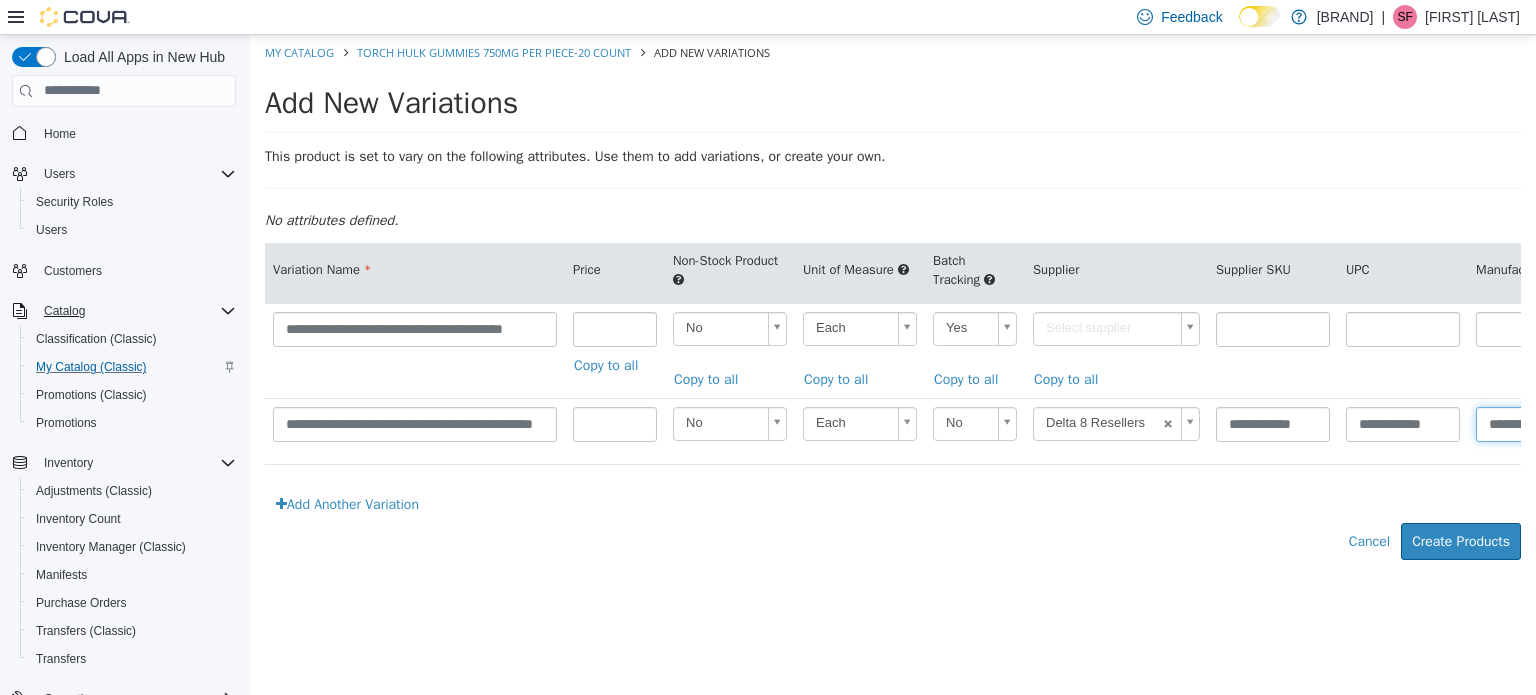 scroll, scrollTop: 0, scrollLeft: 1, axis: horizontal 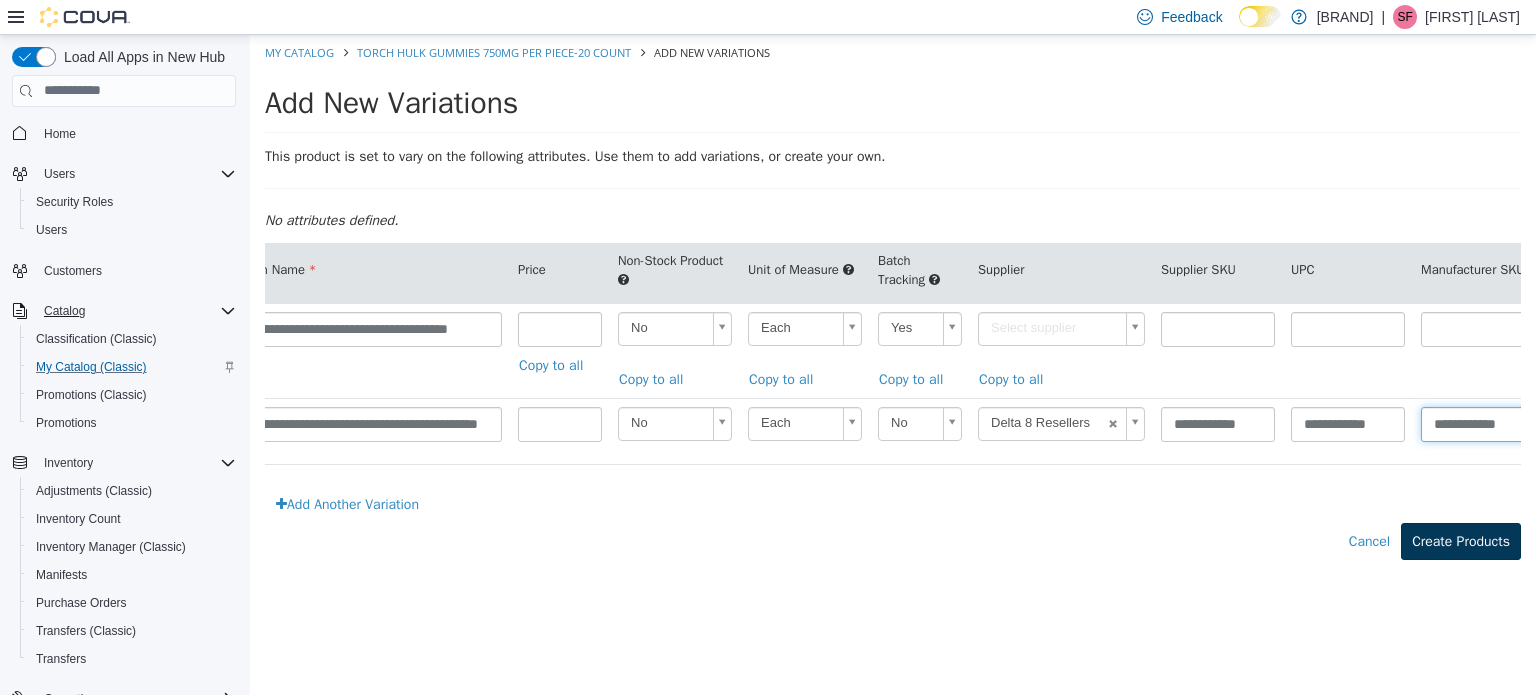 type on "**********" 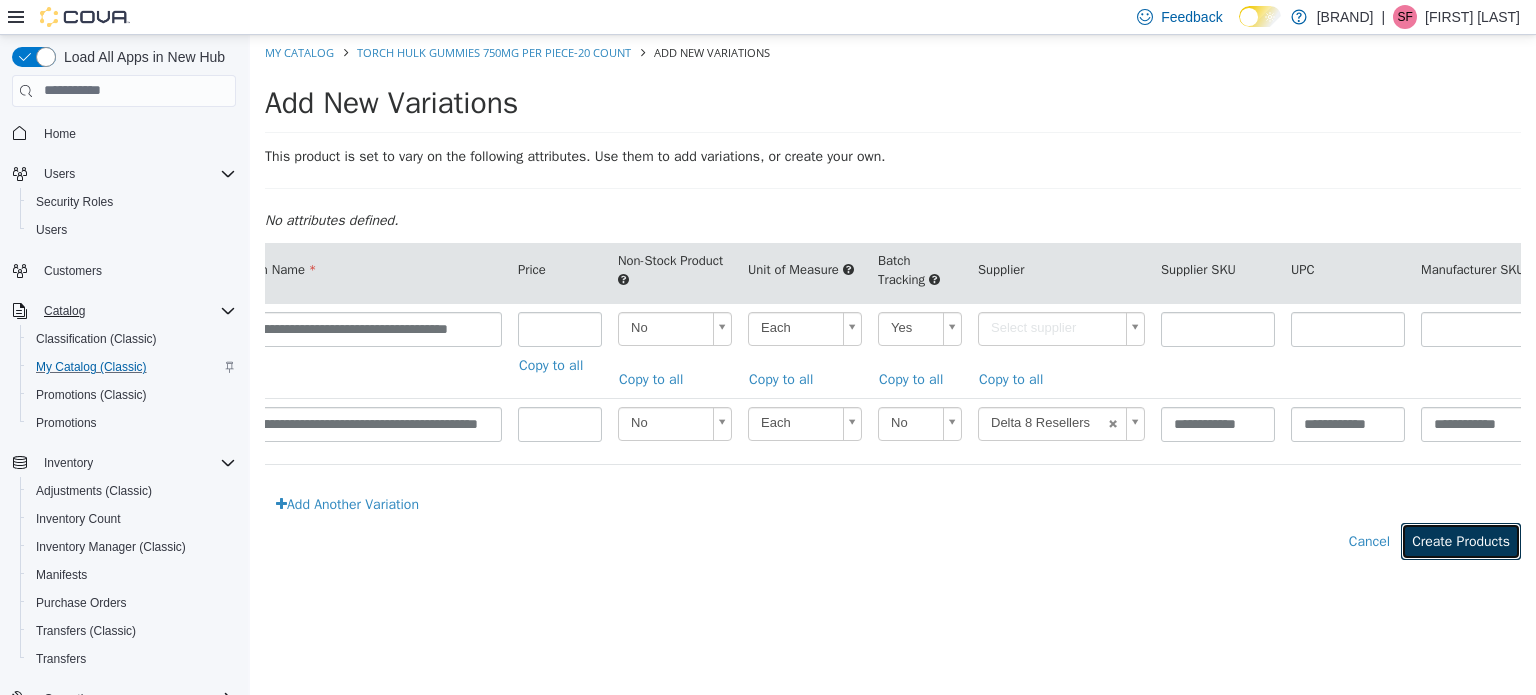 scroll, scrollTop: 0, scrollLeft: 0, axis: both 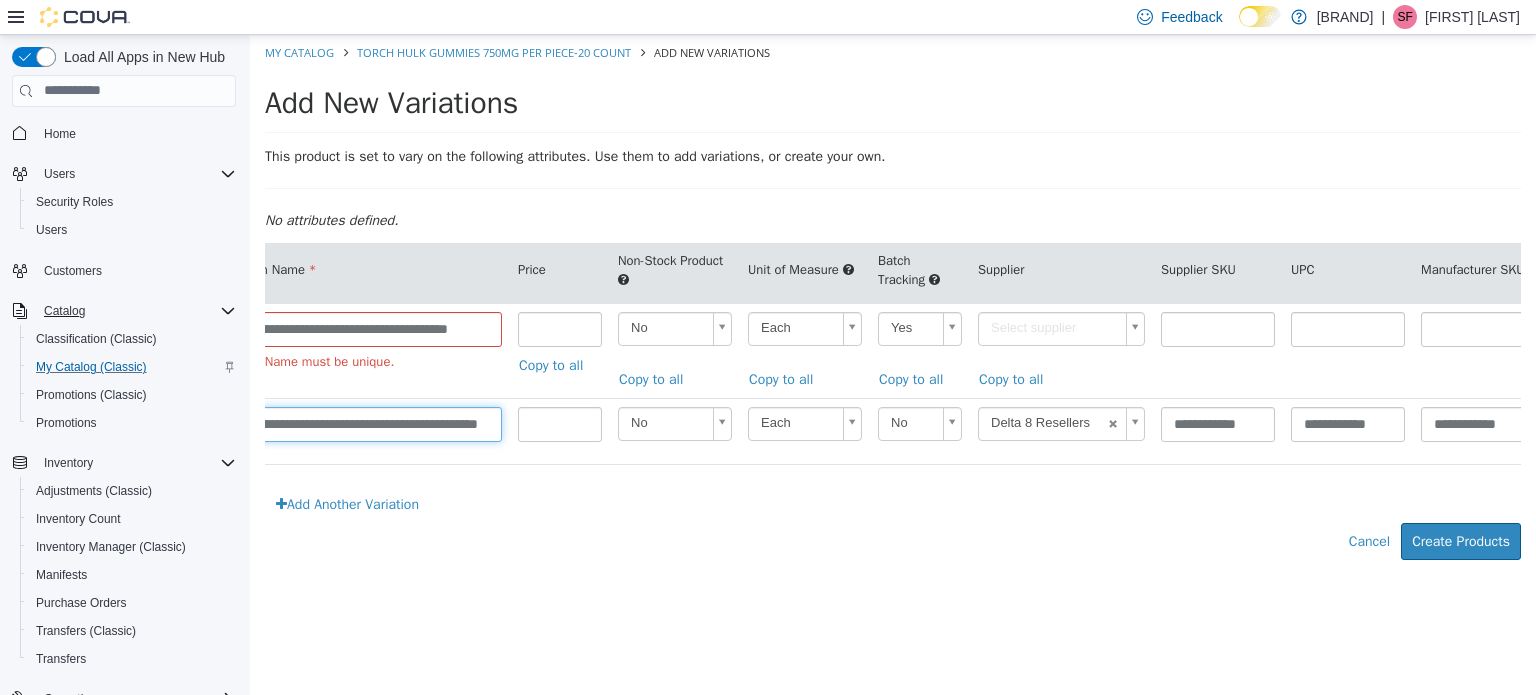 click on "**********" at bounding box center (360, 423) 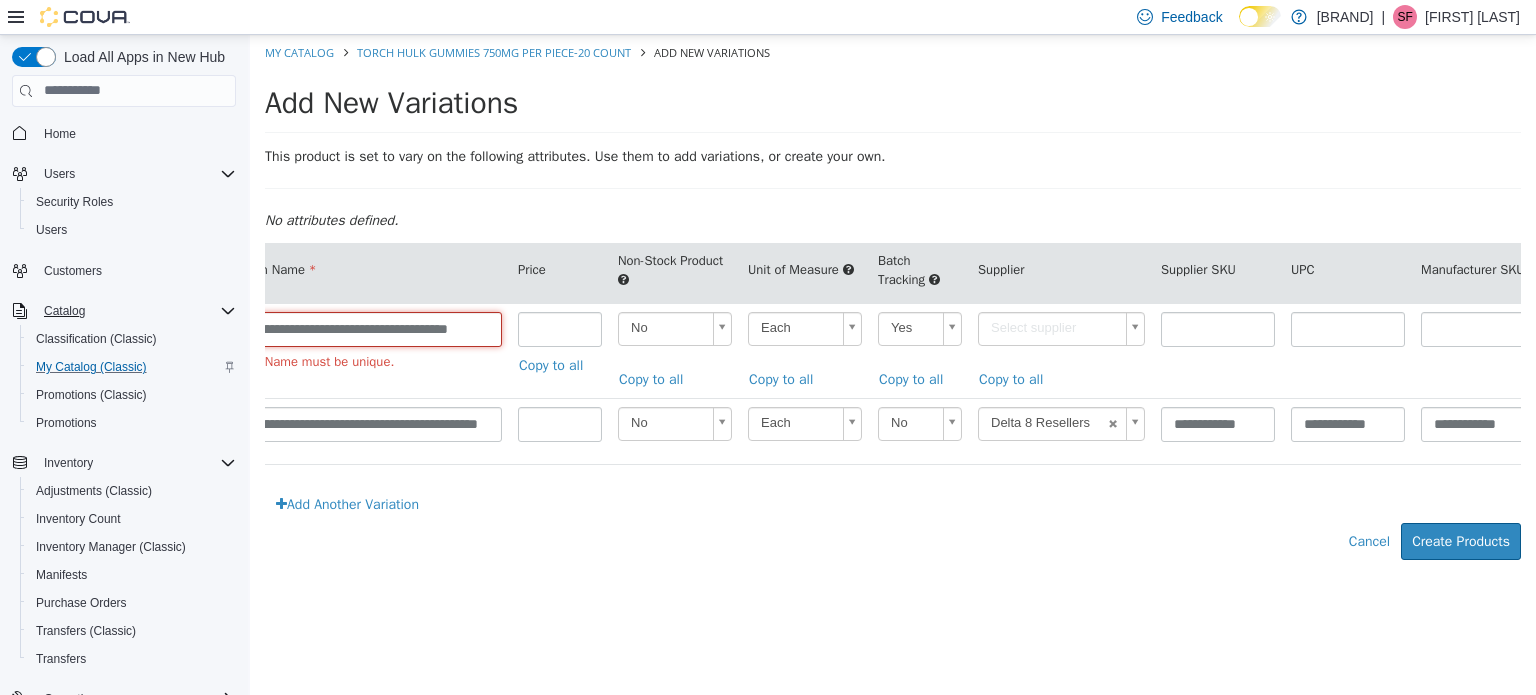 click on "**********" at bounding box center (360, 328) 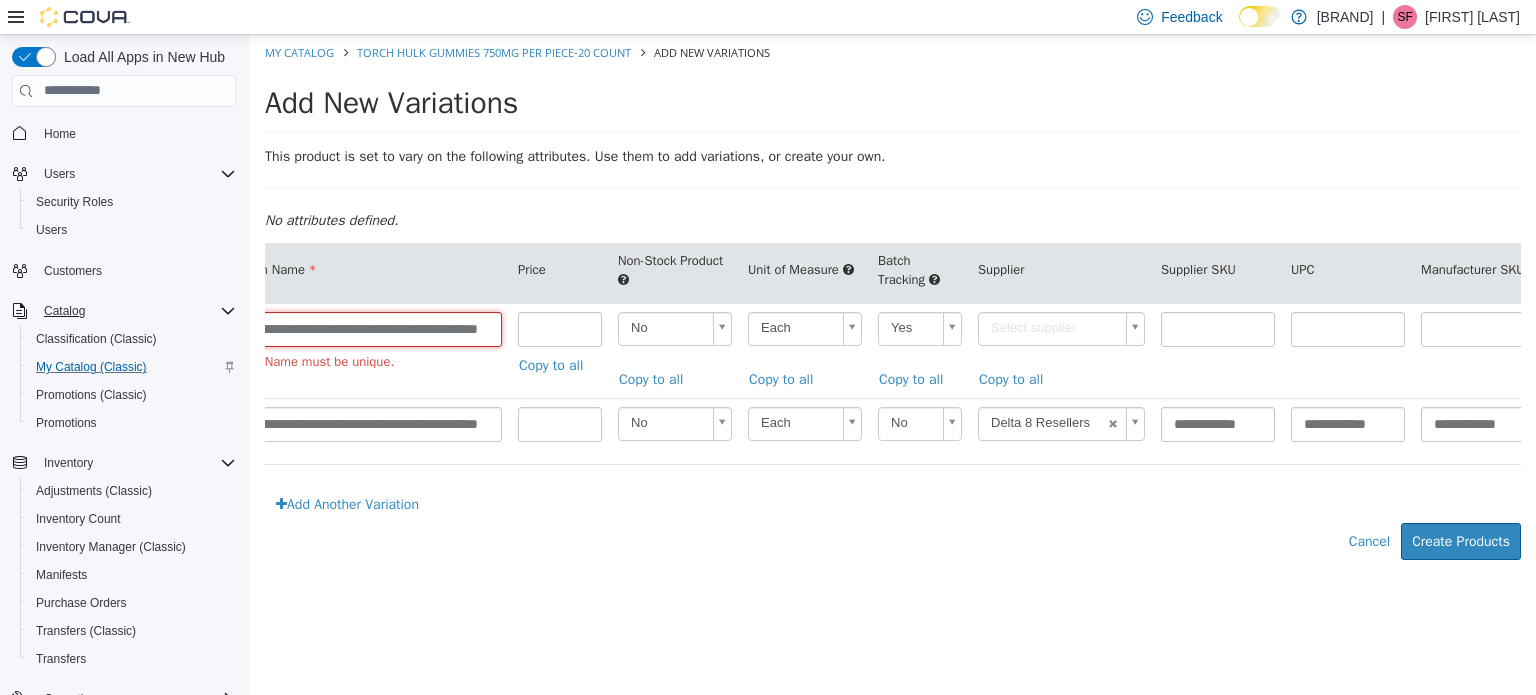 scroll, scrollTop: 0, scrollLeft: 102, axis: horizontal 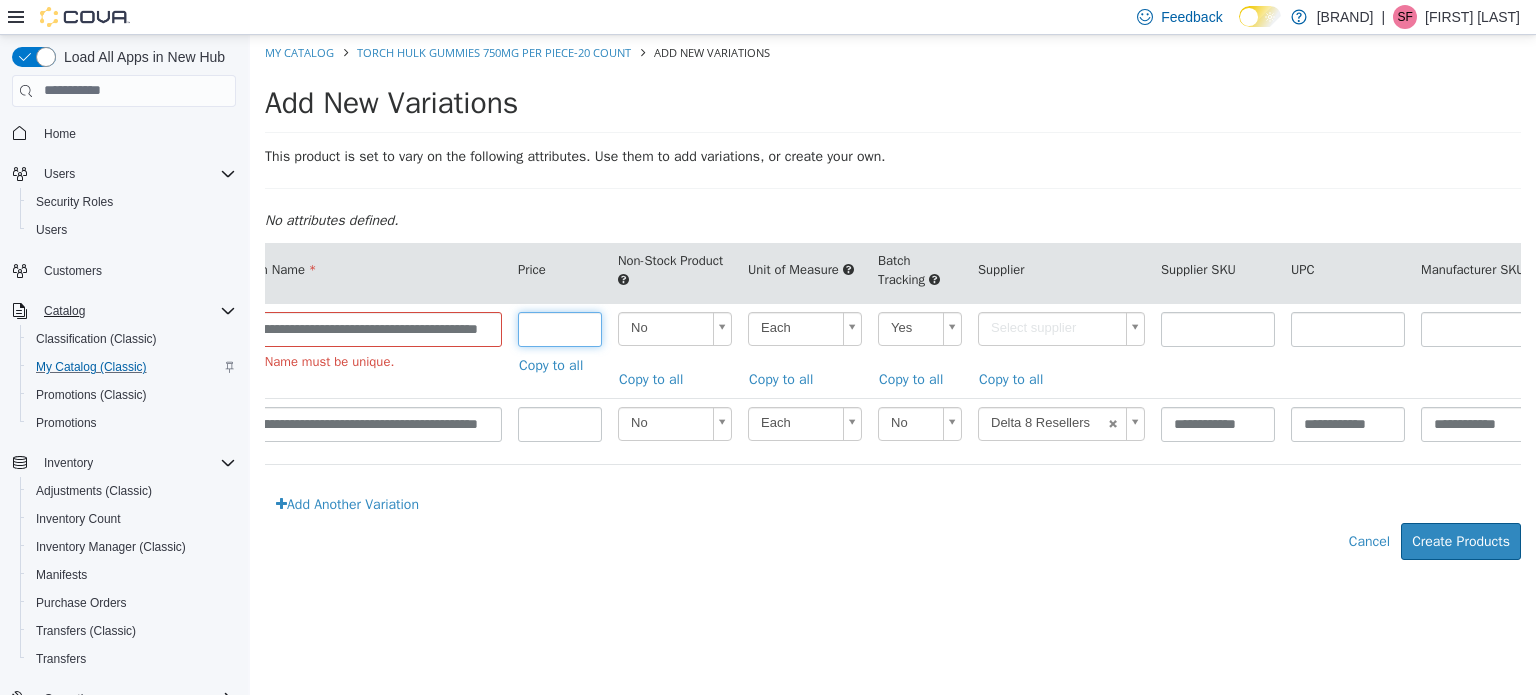 type on "*****" 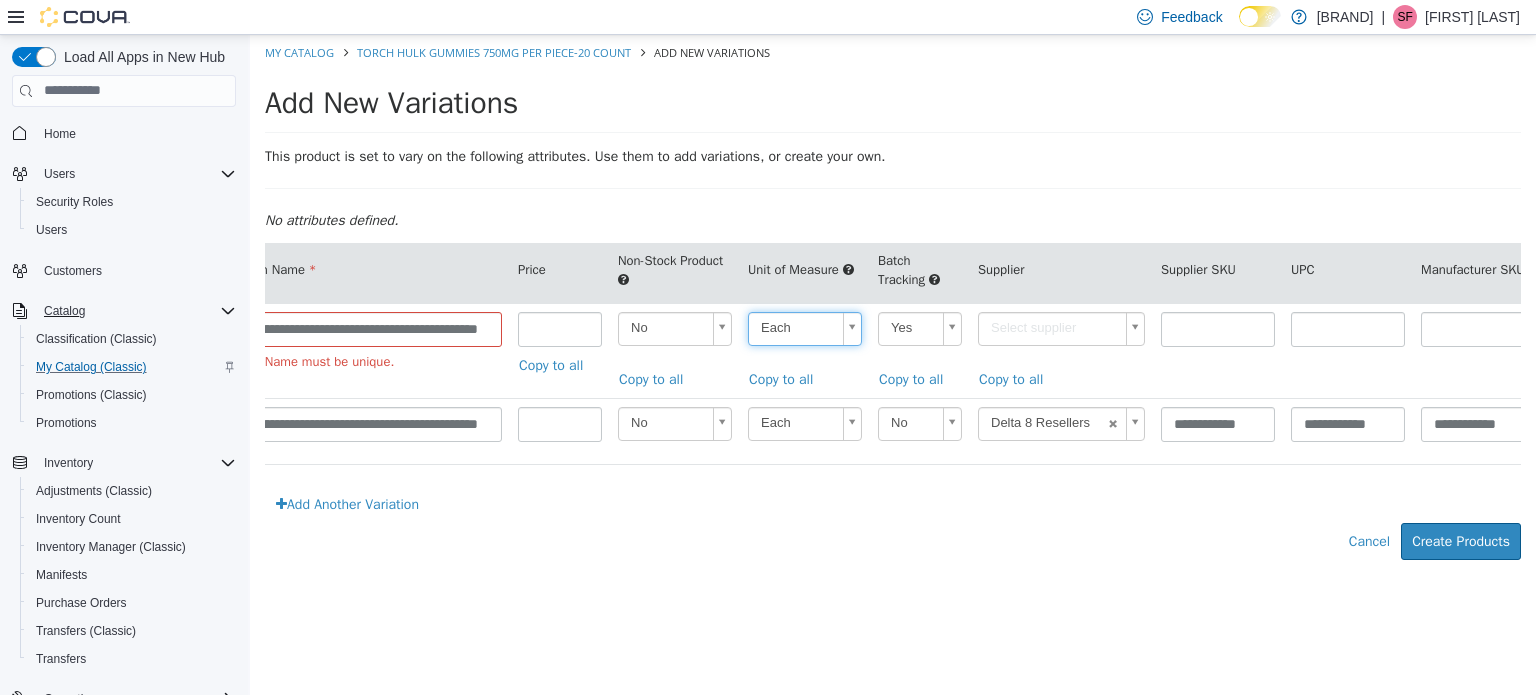 scroll, scrollTop: 0, scrollLeft: 5, axis: horizontal 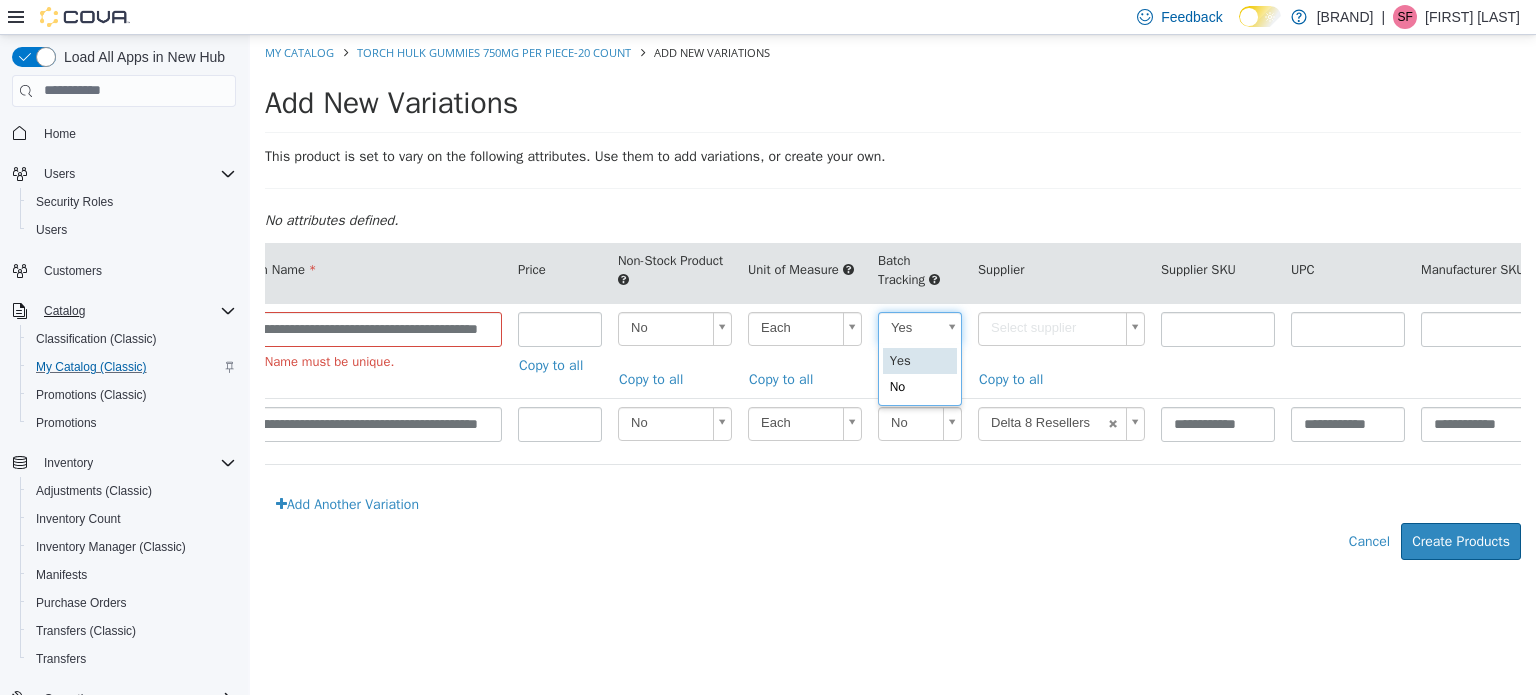click on "**********" at bounding box center [893, 307] 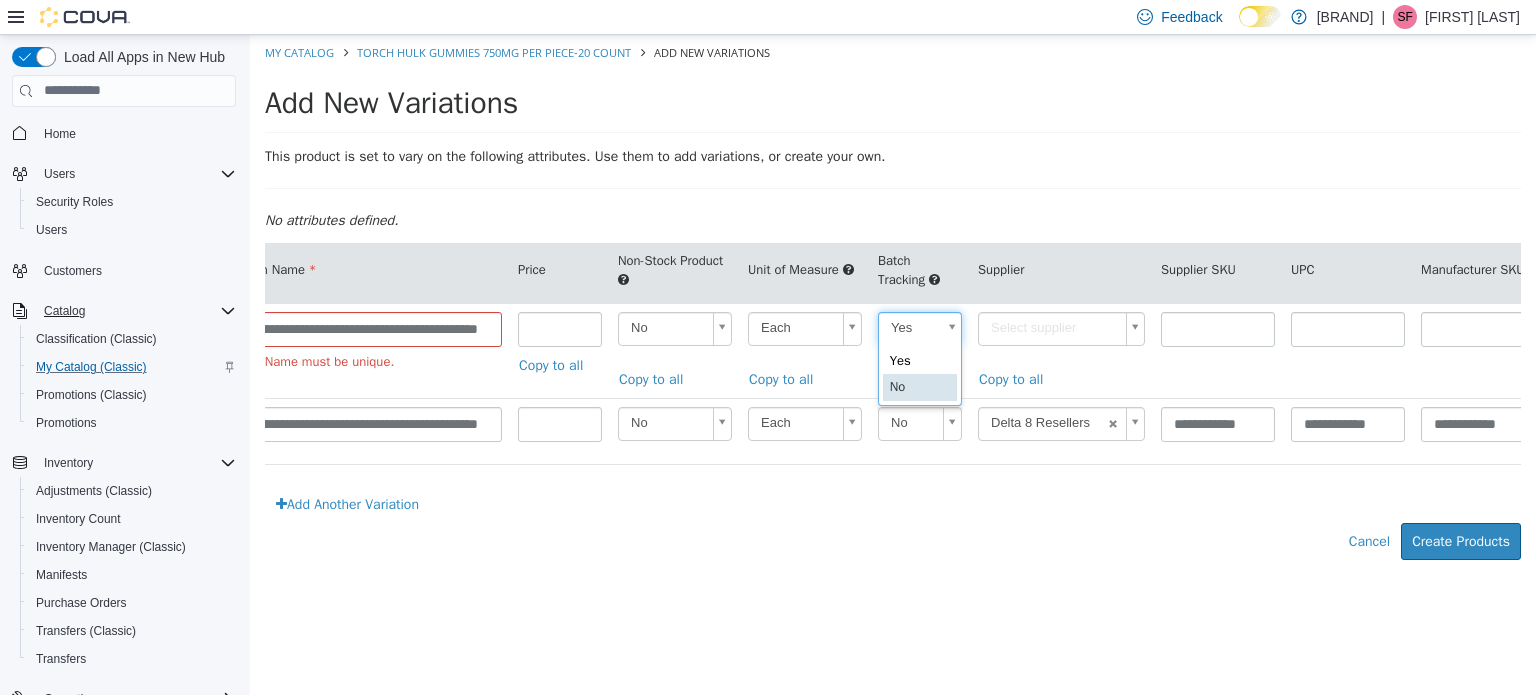 type on "**" 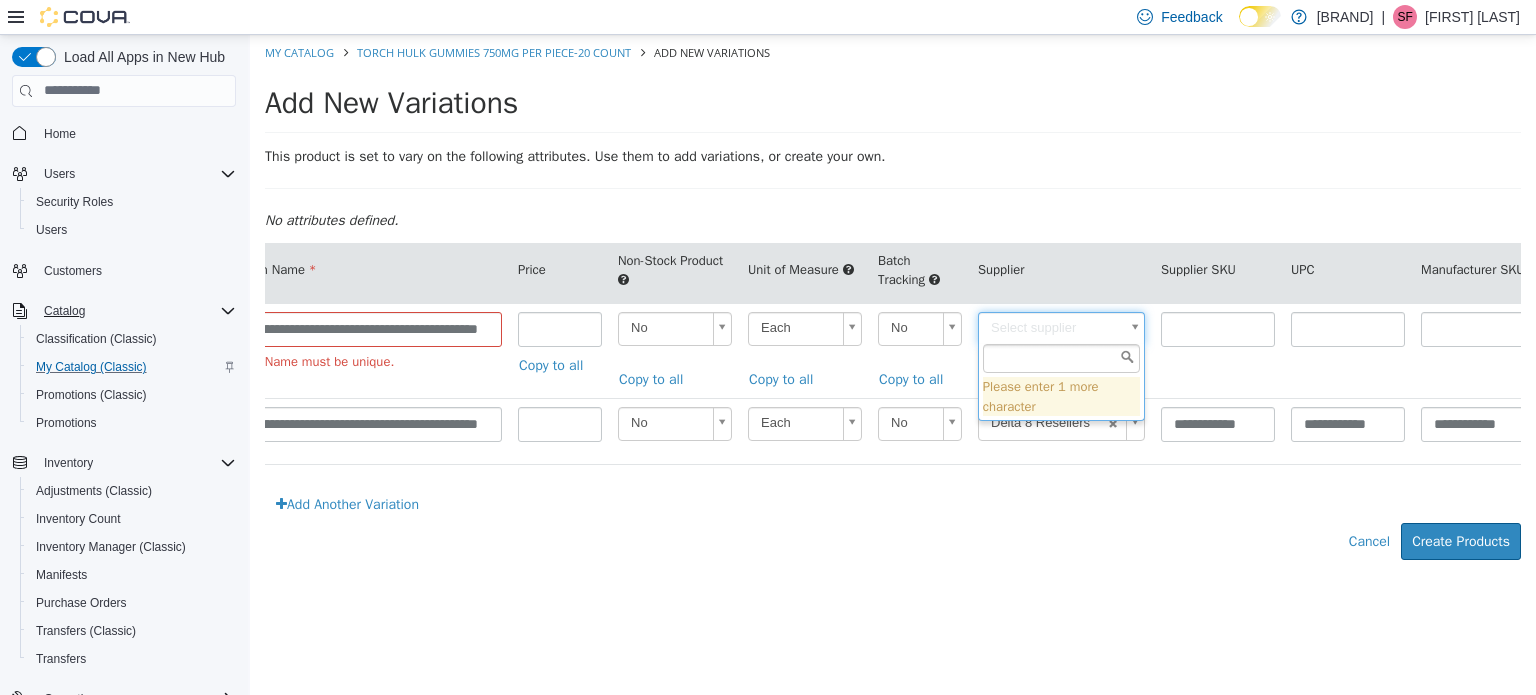 click on "**********" at bounding box center [893, 307] 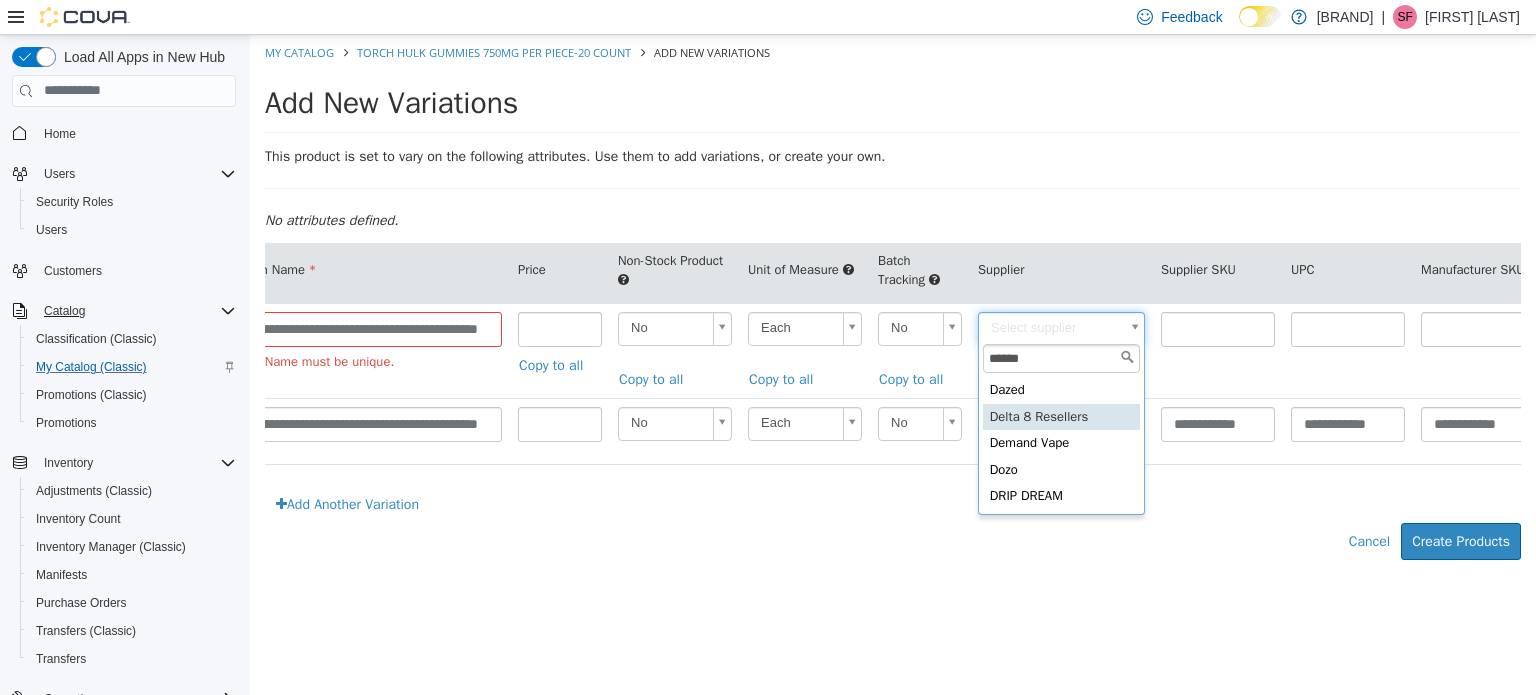 type on "*****" 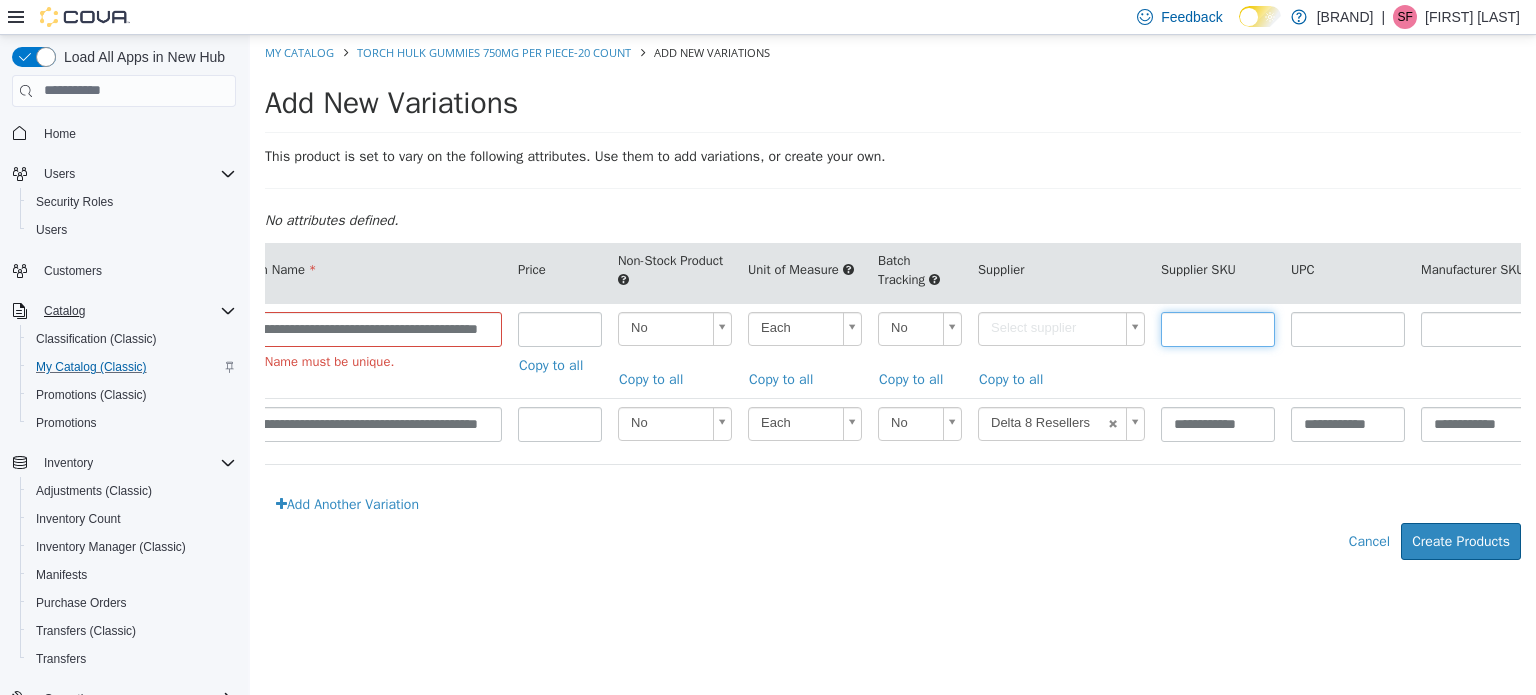 type on "******" 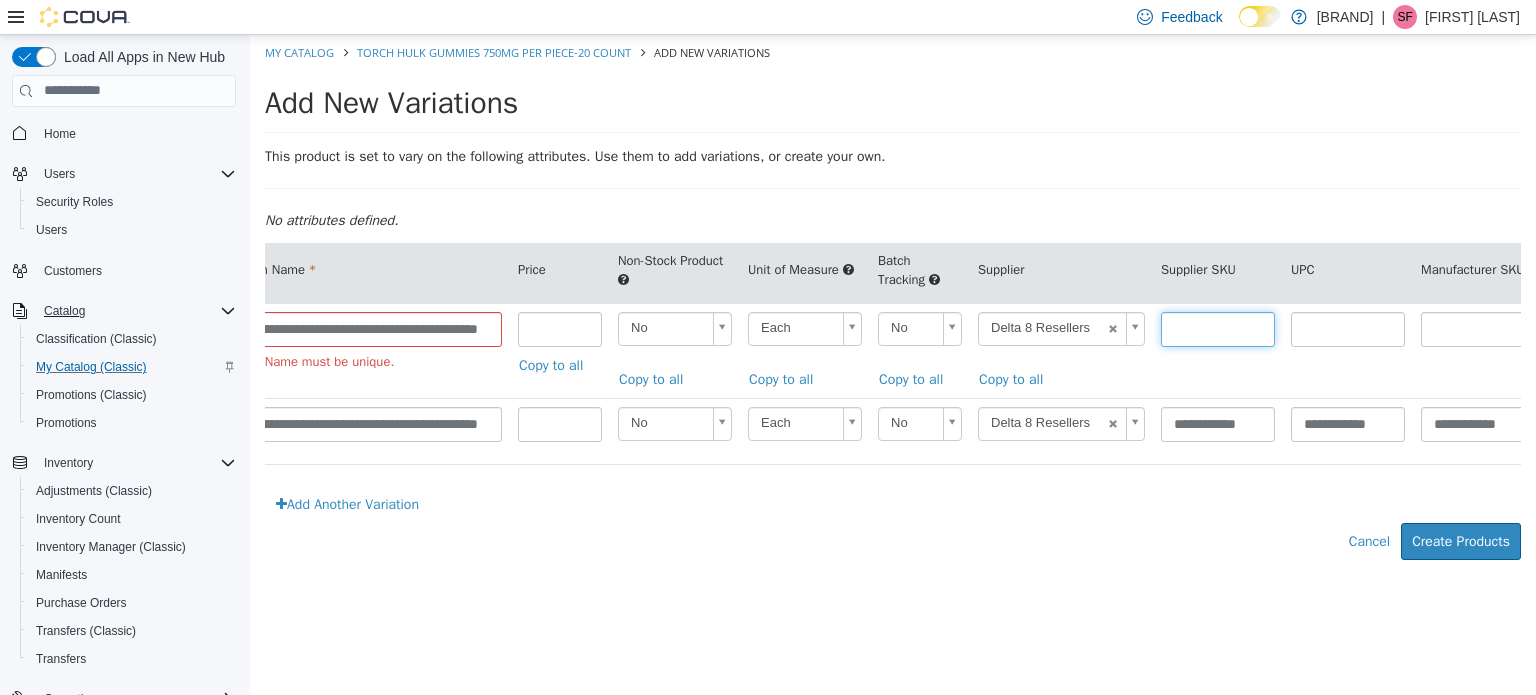 paste on "**********" 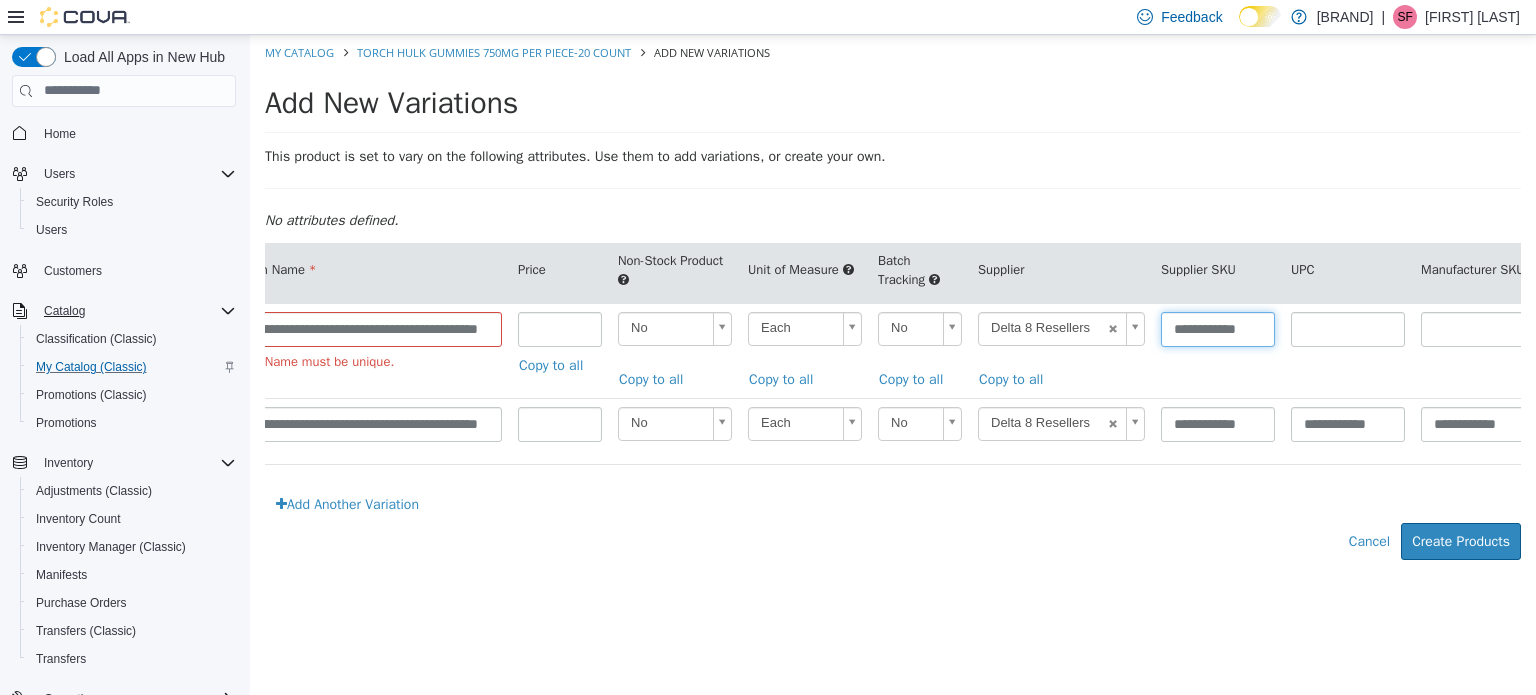 scroll, scrollTop: 0, scrollLeft: 1, axis: horizontal 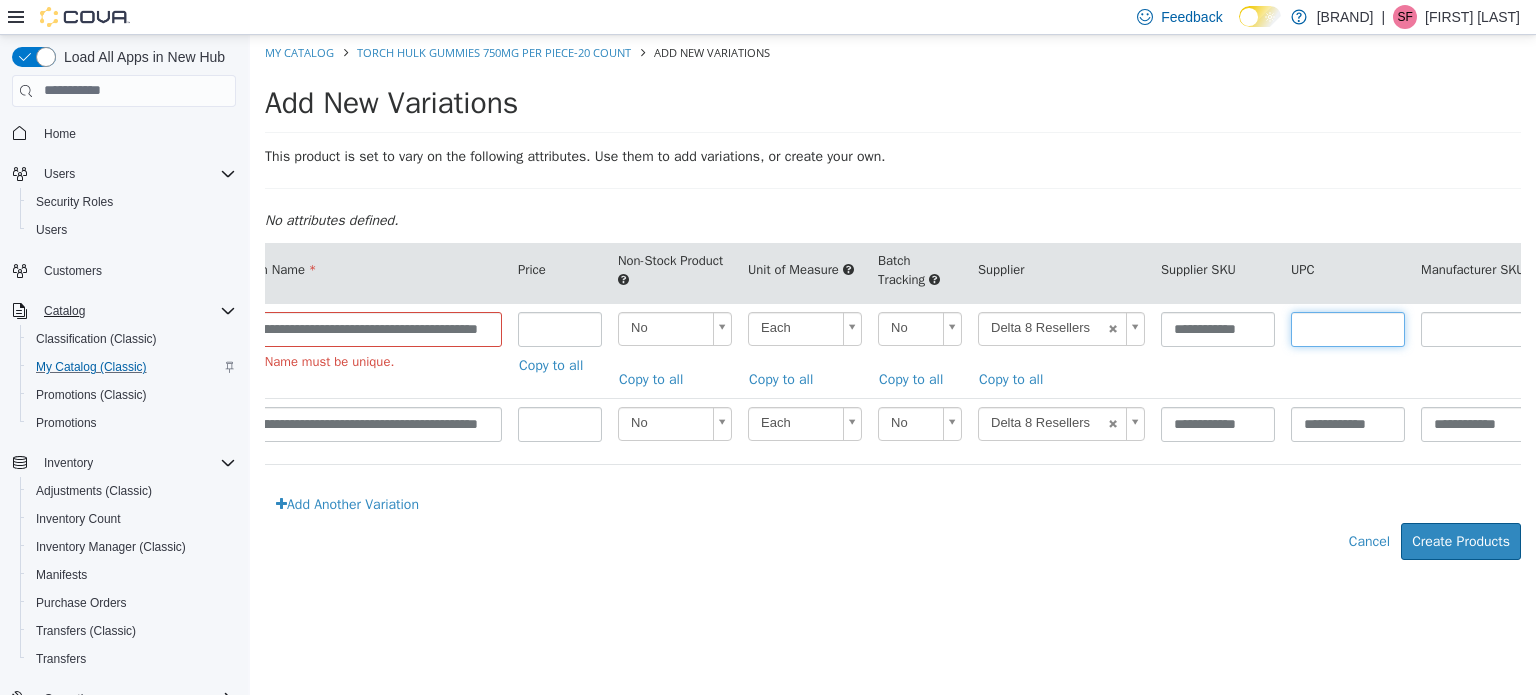 paste on "**********" 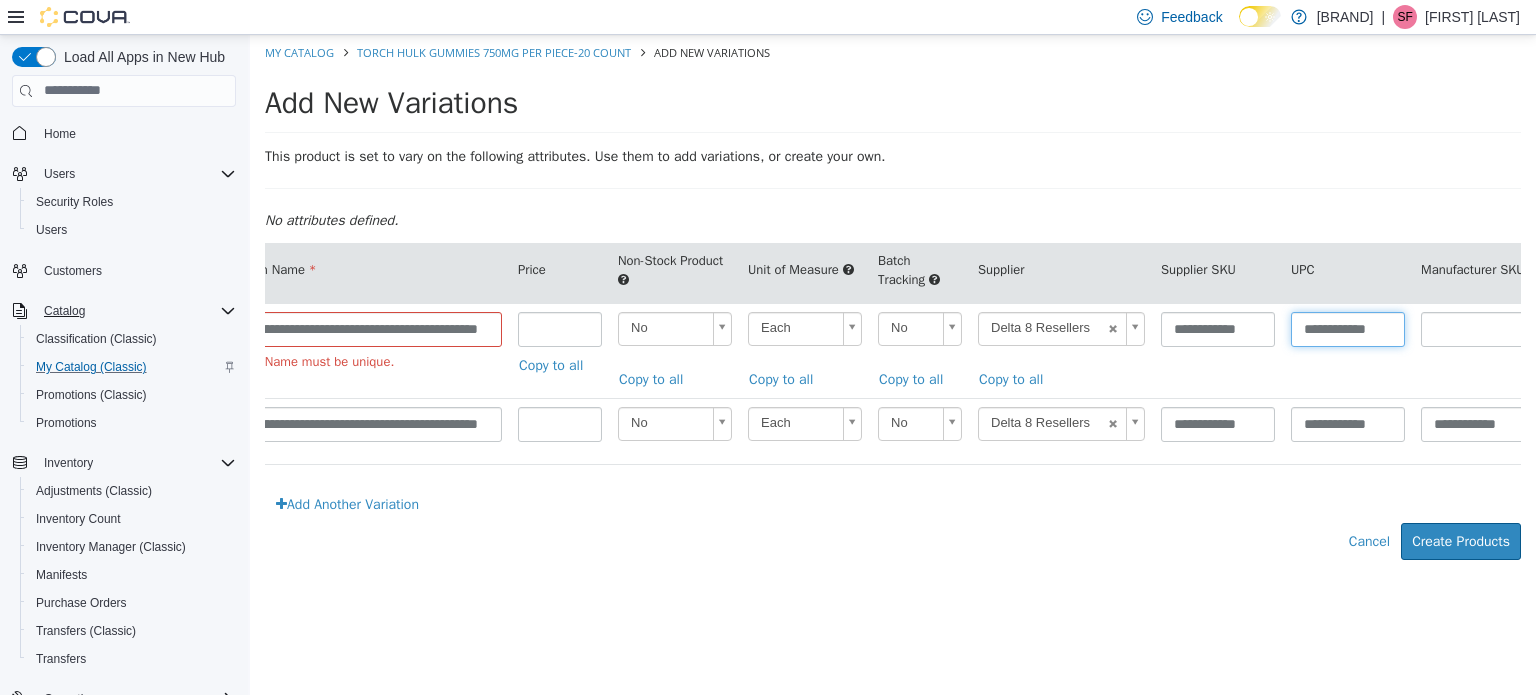 scroll, scrollTop: 0, scrollLeft: 1, axis: horizontal 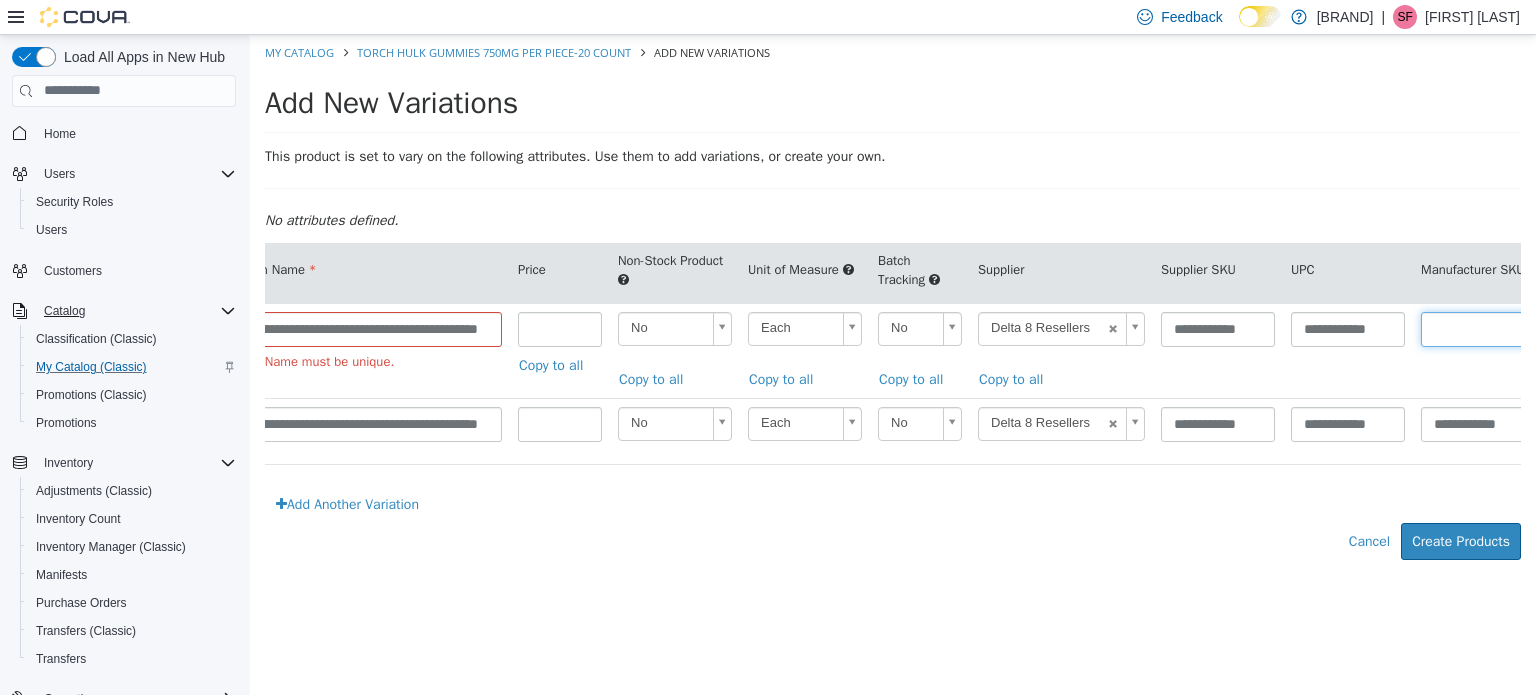 click at bounding box center (1478, 328) 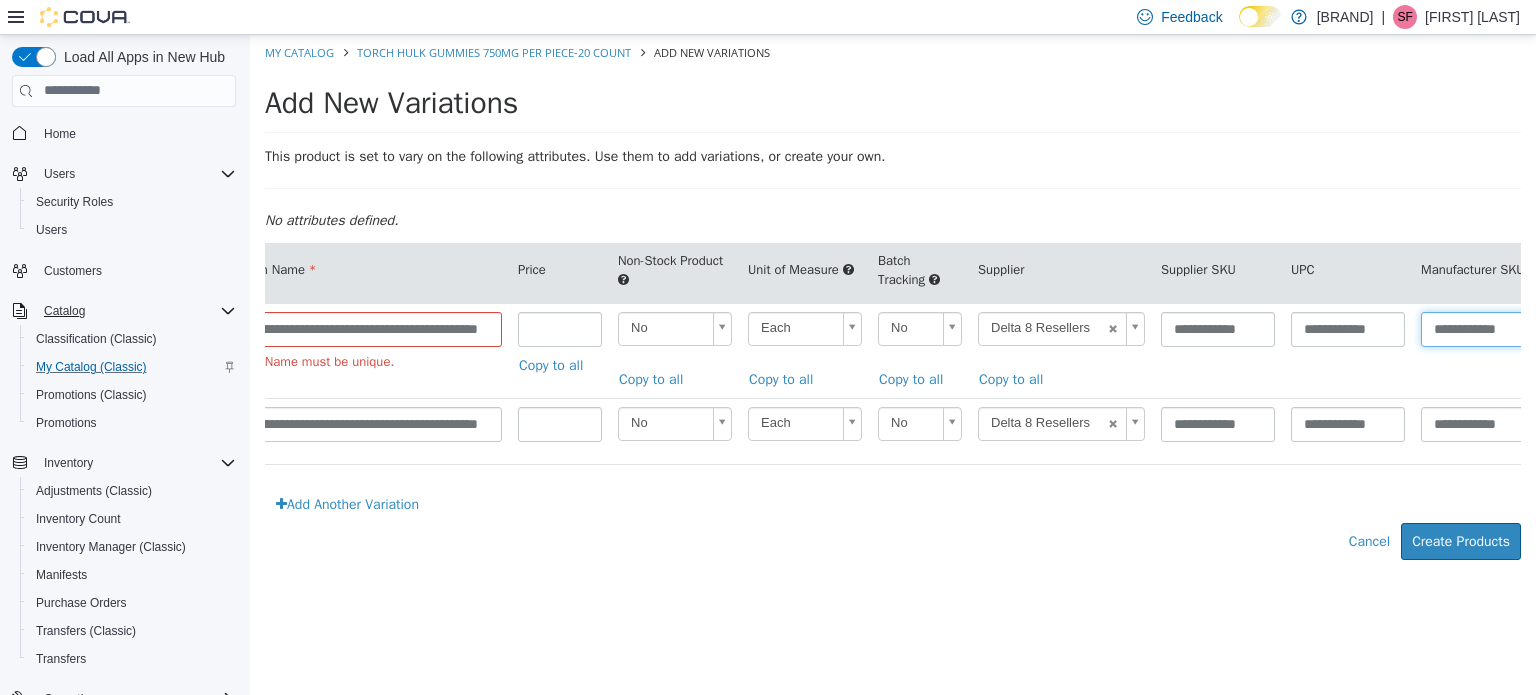 scroll, scrollTop: 0, scrollLeft: 1, axis: horizontal 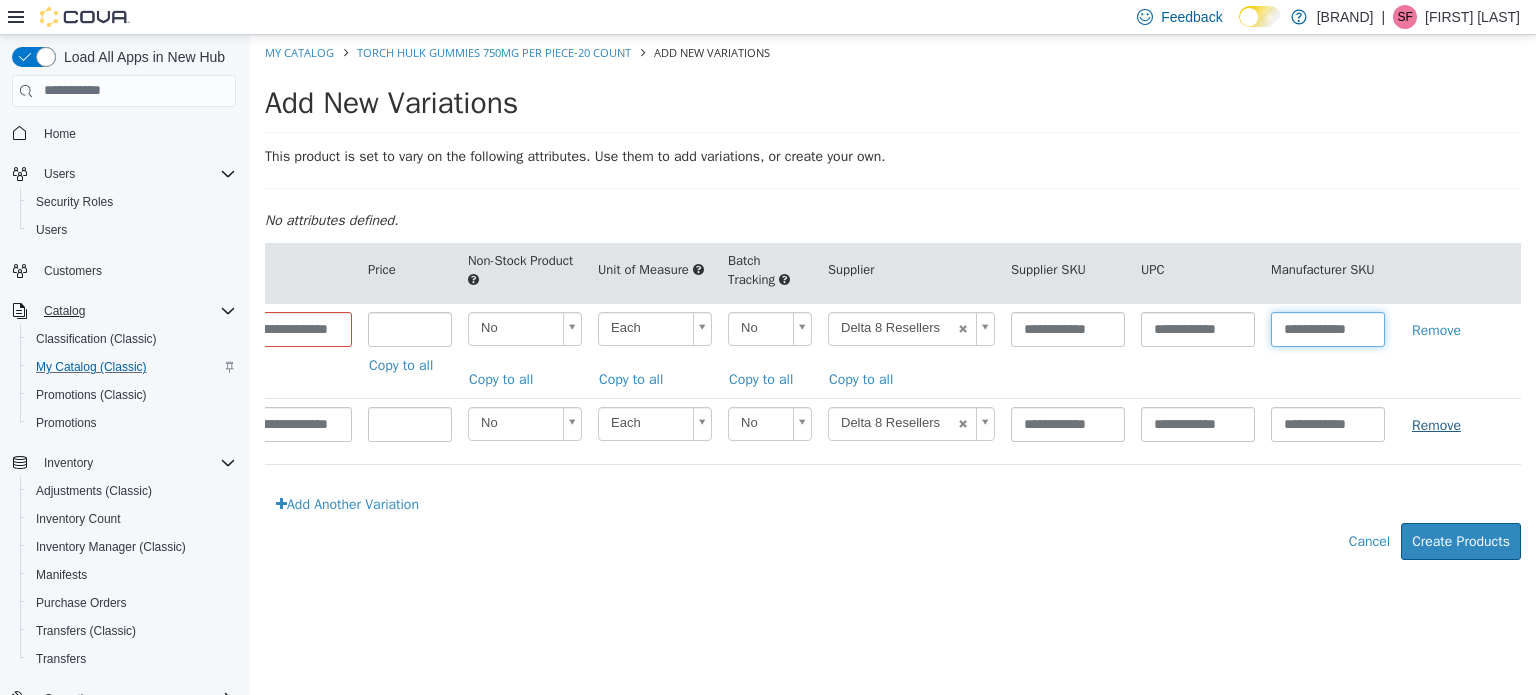 type on "**********" 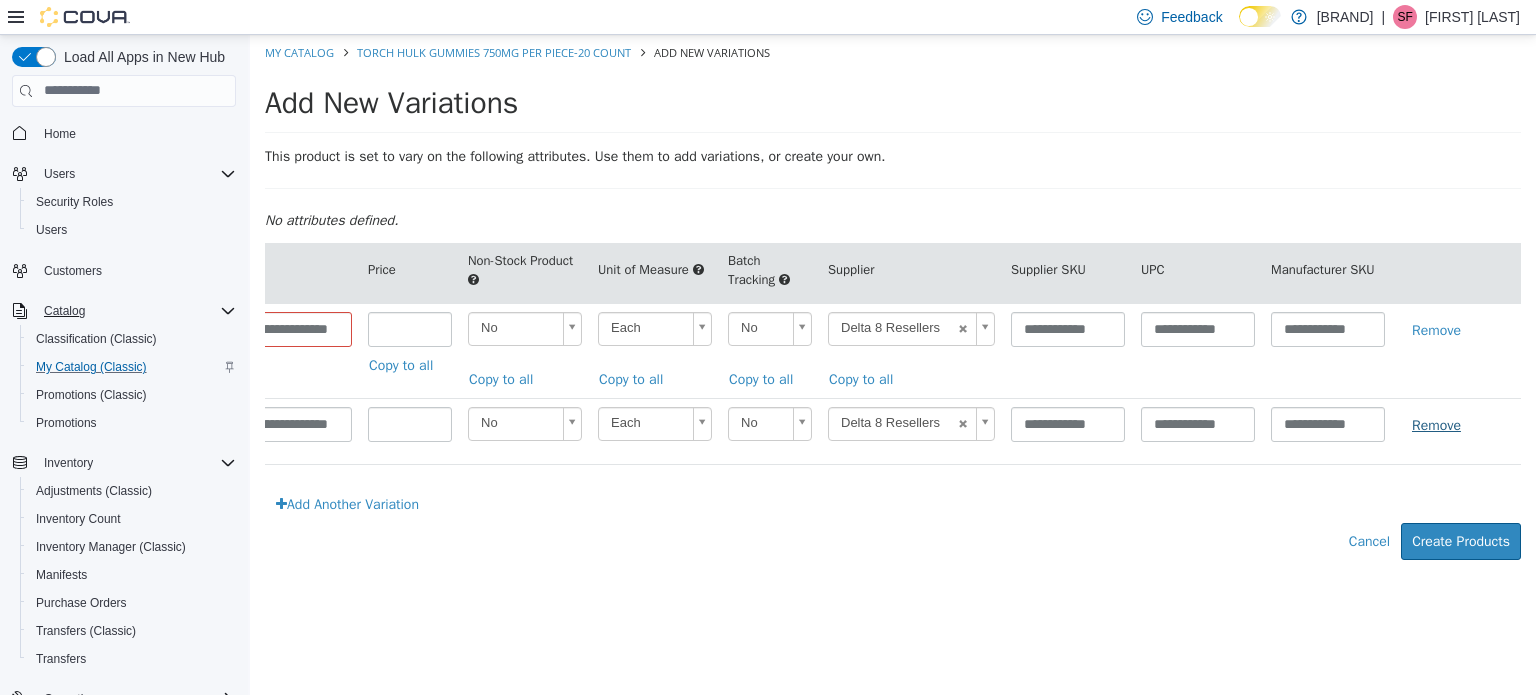 scroll, scrollTop: 0, scrollLeft: 0, axis: both 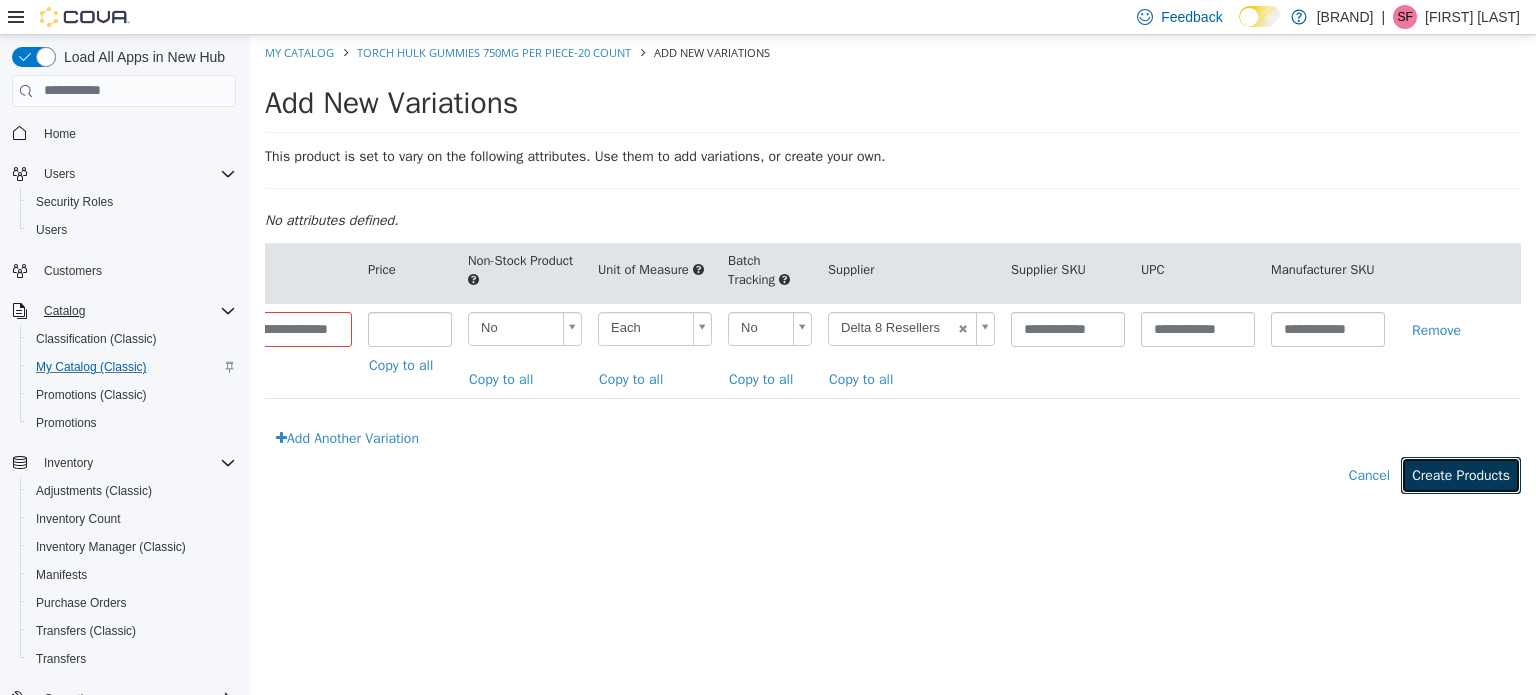 click on "Create Products" at bounding box center [1461, 474] 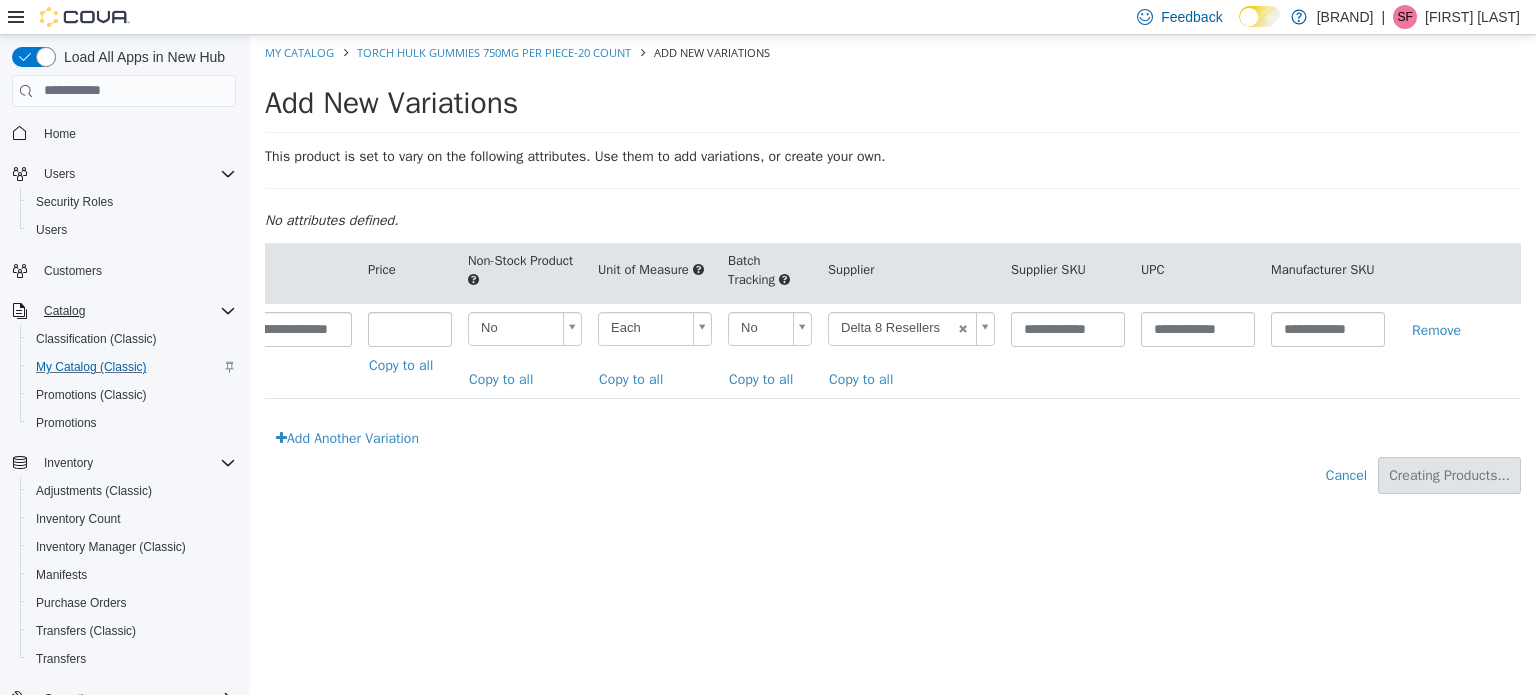 type on "*****" 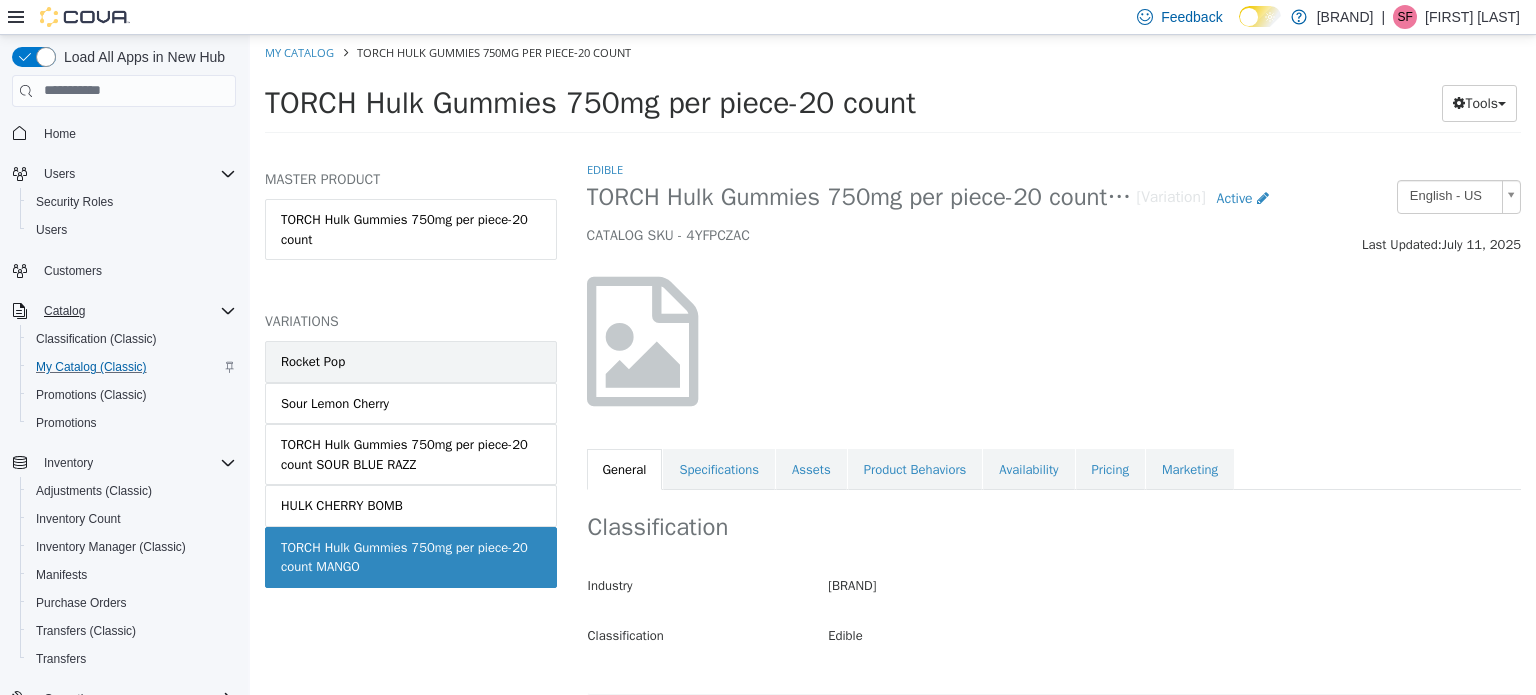 click on "Rocket Pop" at bounding box center [313, 361] 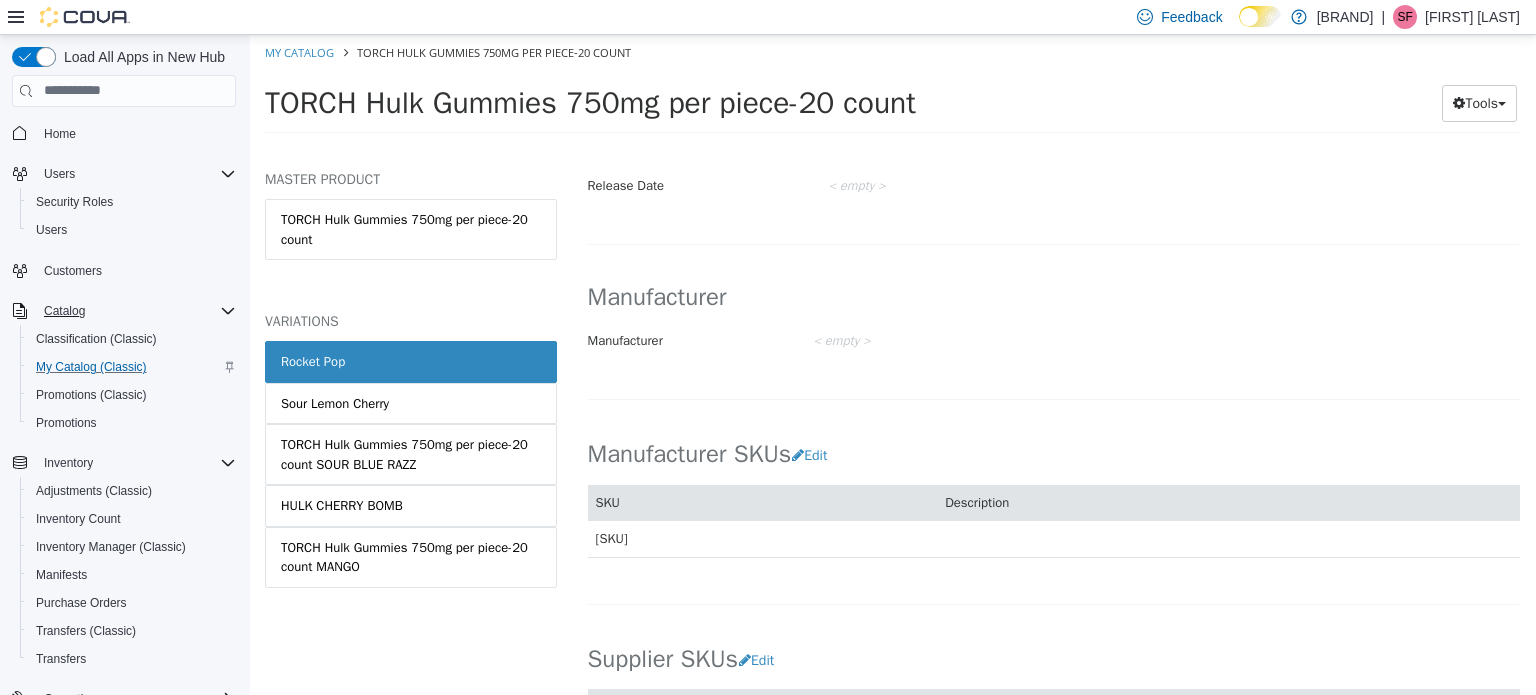 scroll, scrollTop: 860, scrollLeft: 0, axis: vertical 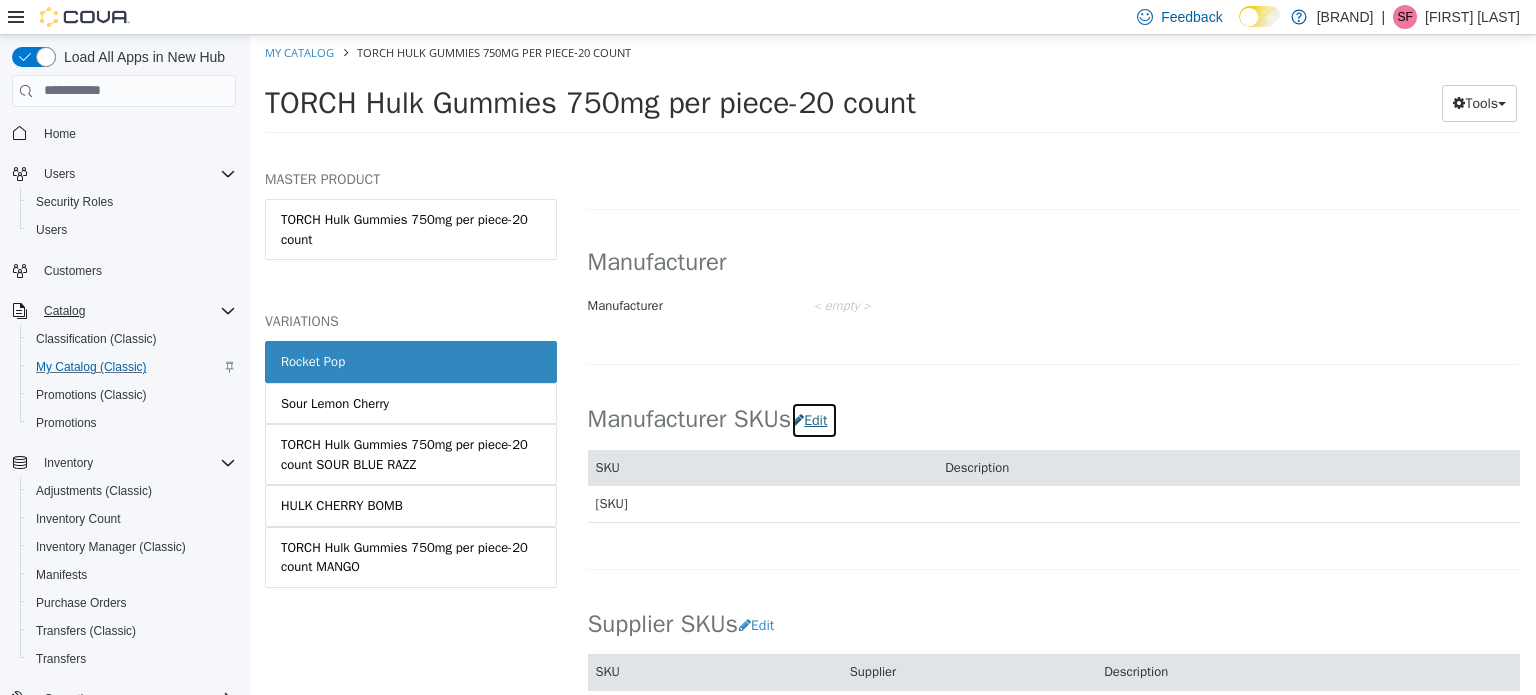 click on "Edit" at bounding box center (814, 419) 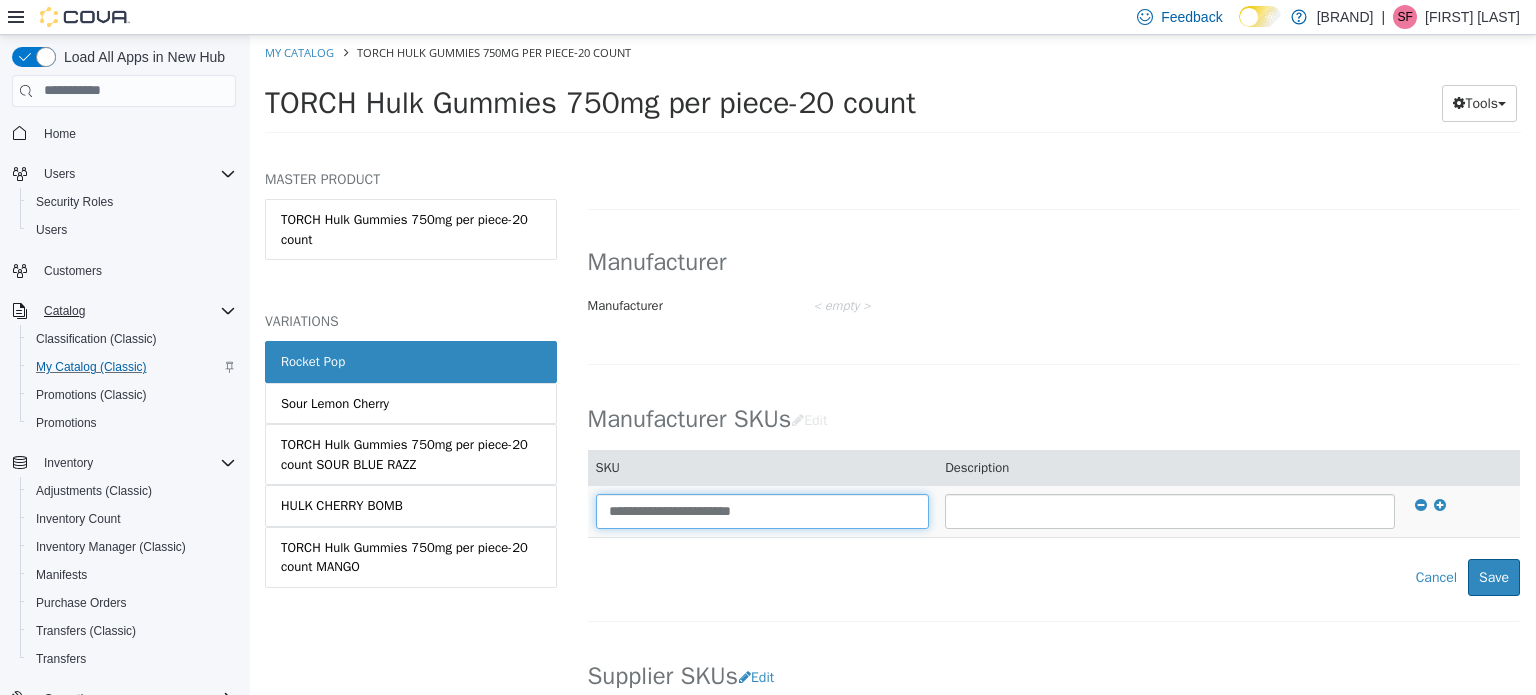 click on "**********" at bounding box center [763, 510] 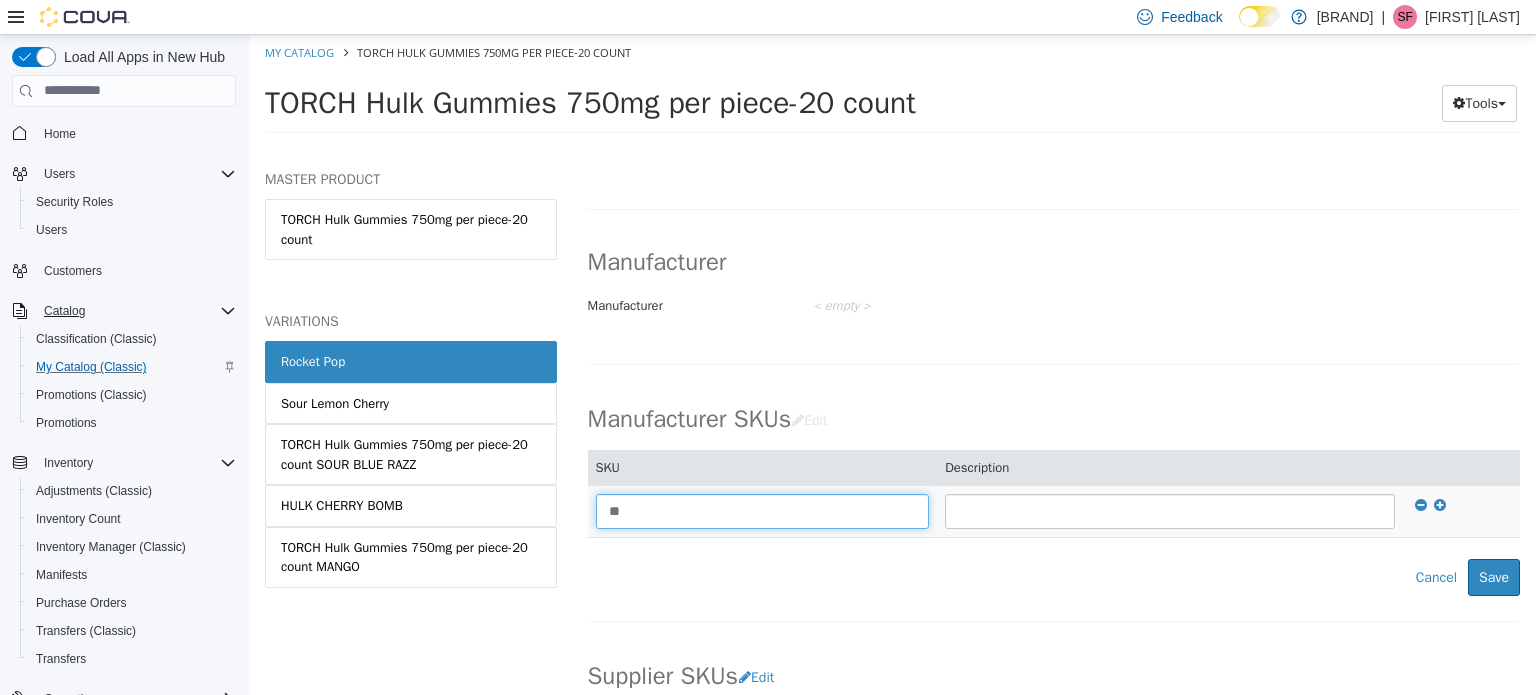 type on "*" 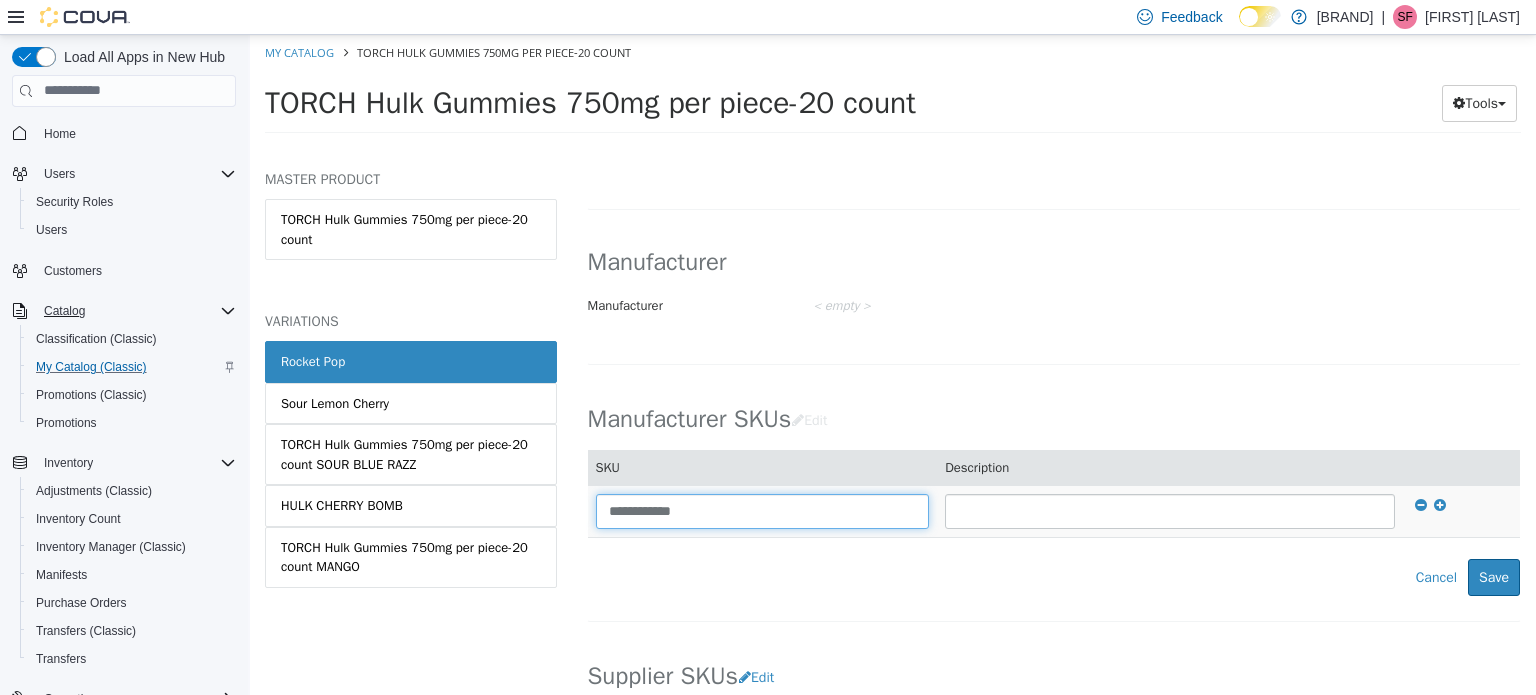 drag, startPoint x: 711, startPoint y: 509, endPoint x: 590, endPoint y: 504, distance: 121.103264 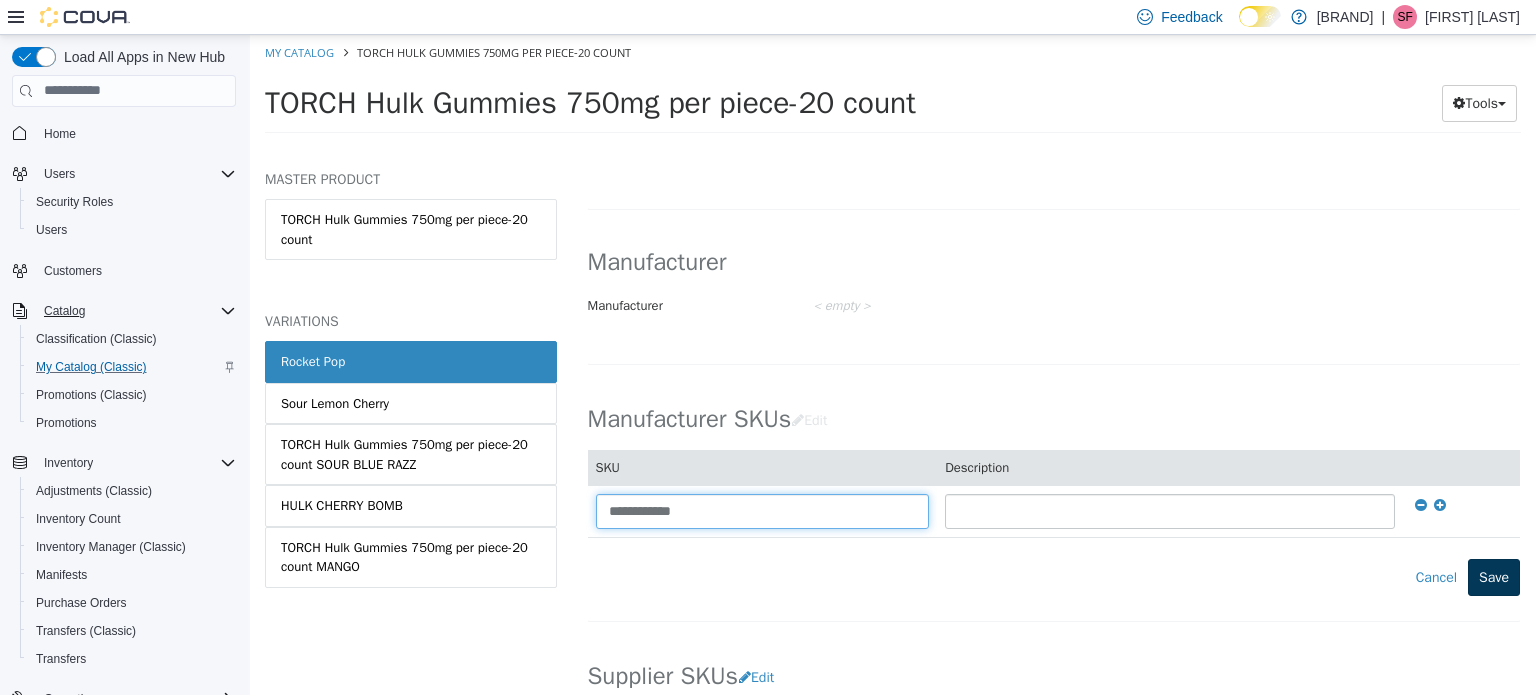 type on "**********" 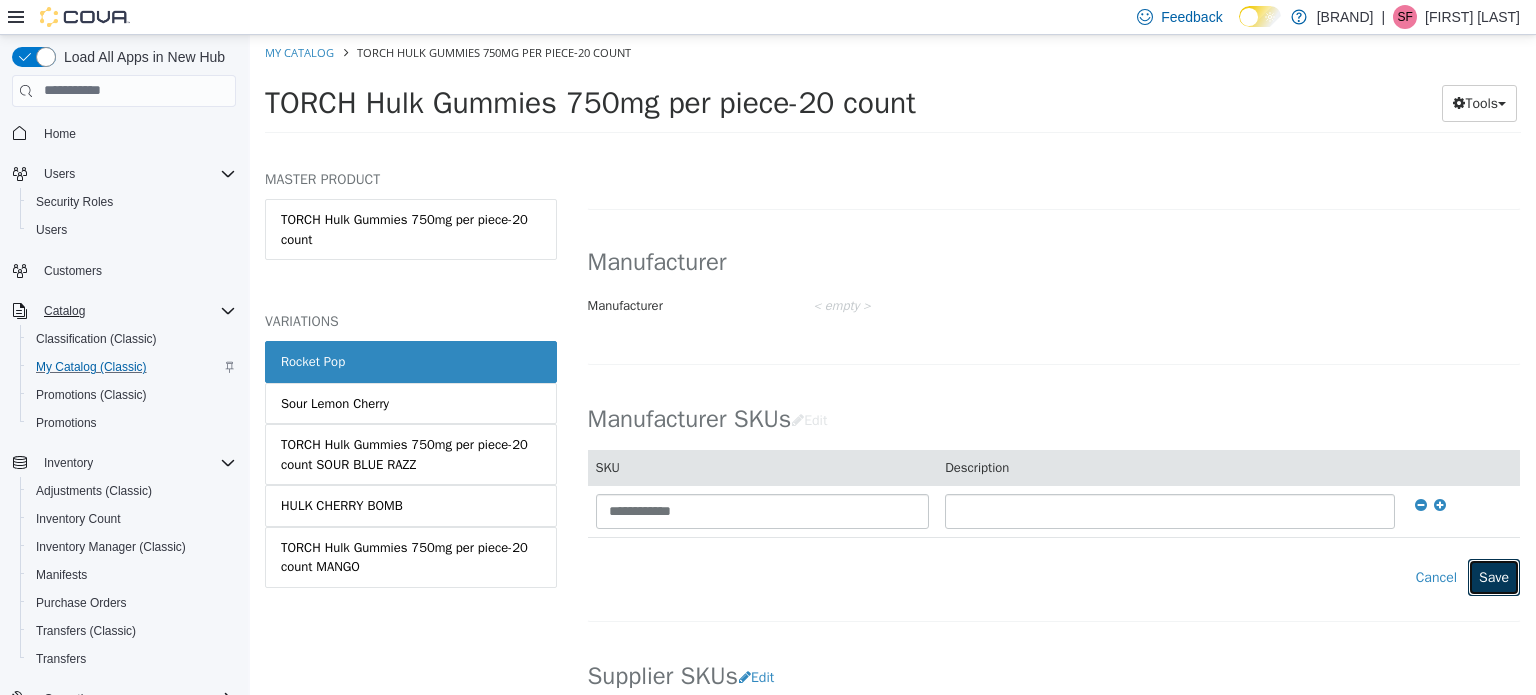 click on "Save" at bounding box center (1494, 576) 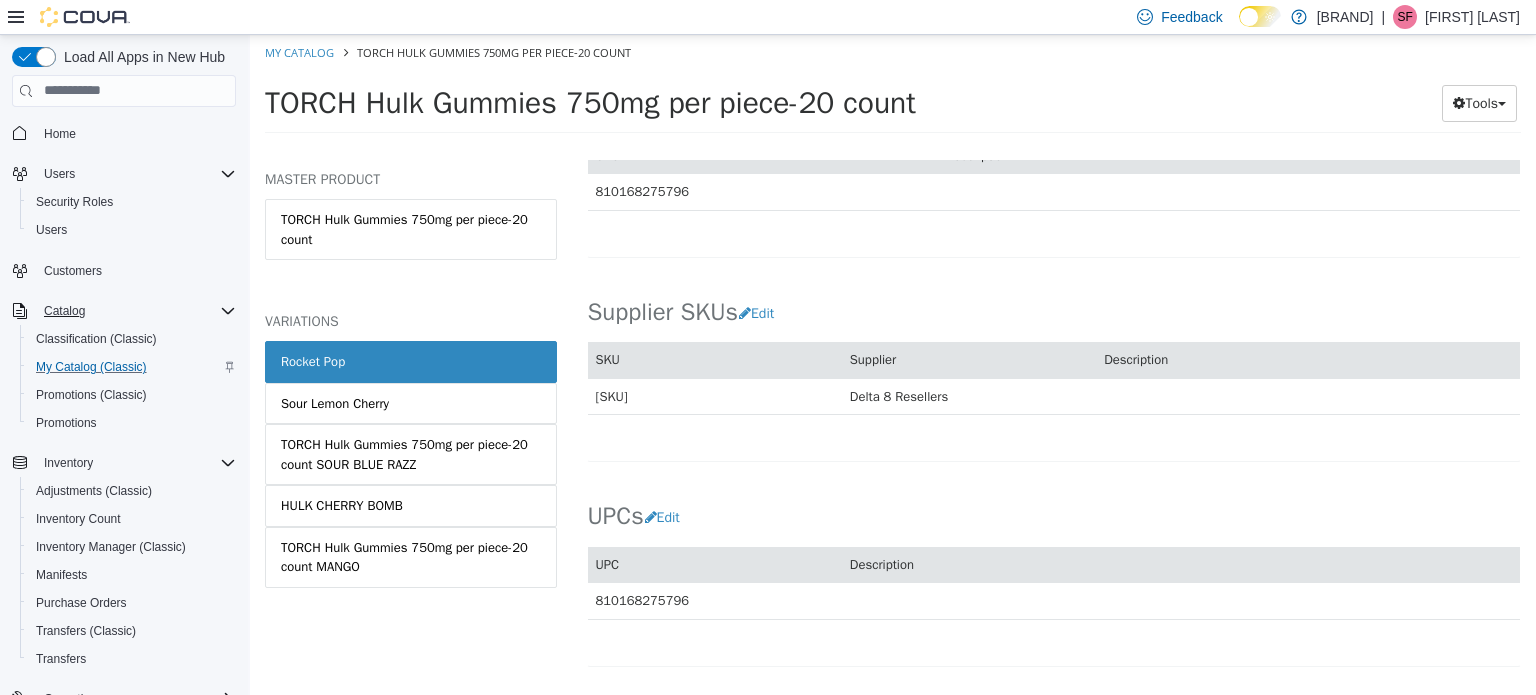 scroll, scrollTop: 1180, scrollLeft: 0, axis: vertical 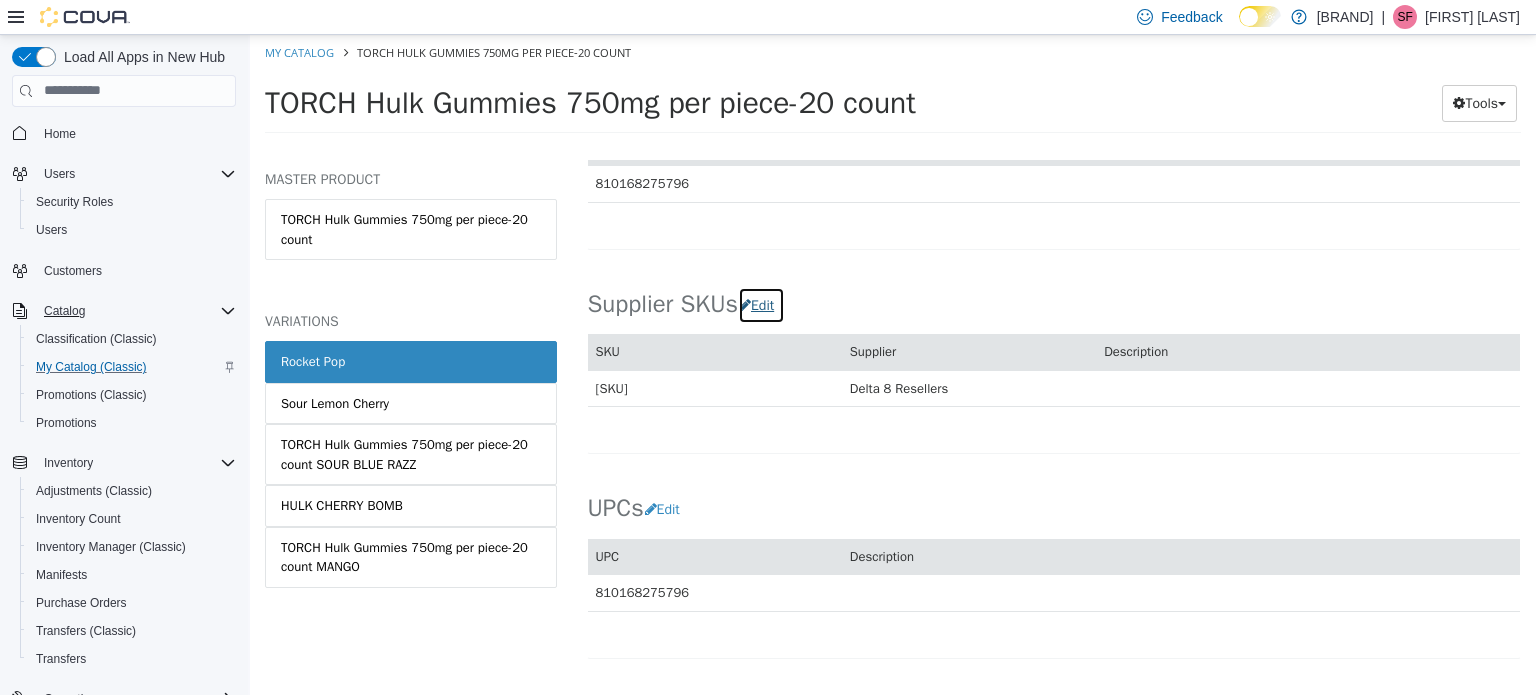 click on "Edit" at bounding box center (761, 304) 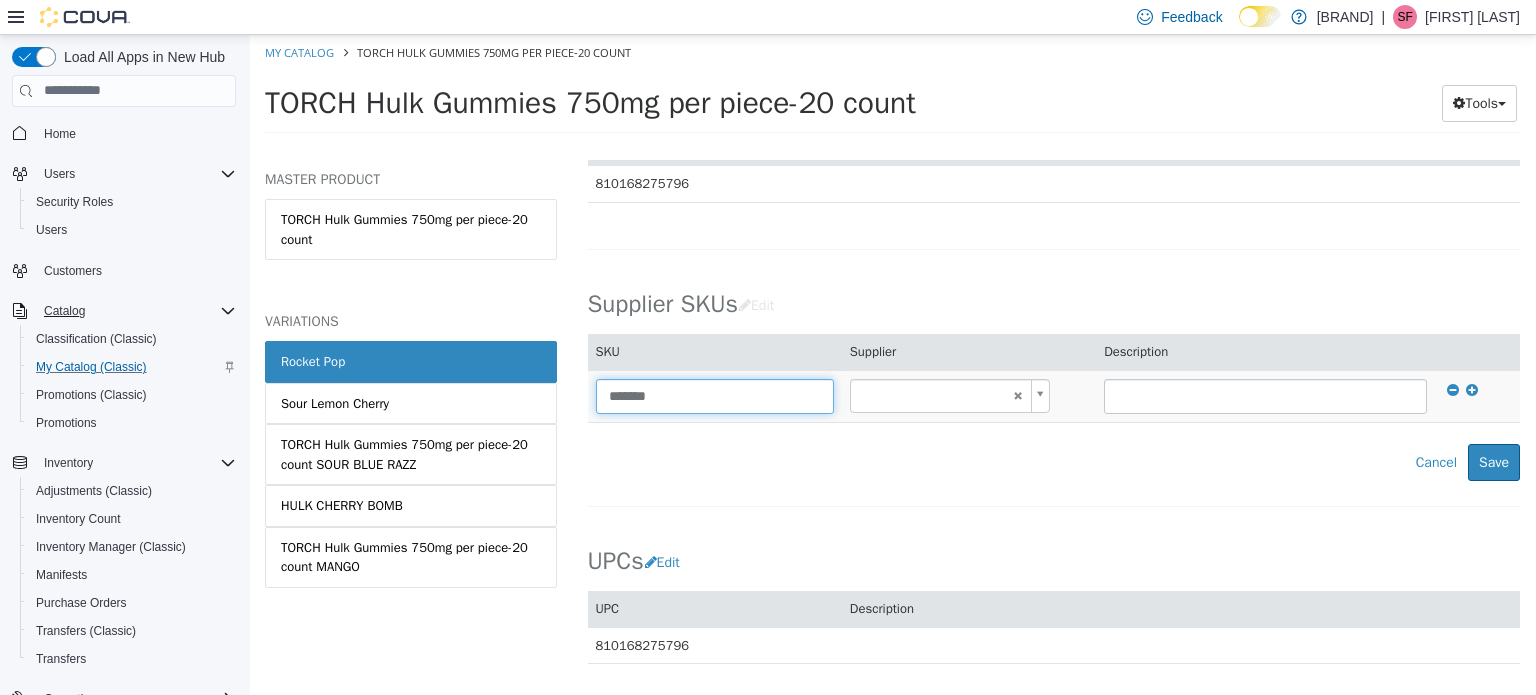 click on "*******" at bounding box center [715, 395] 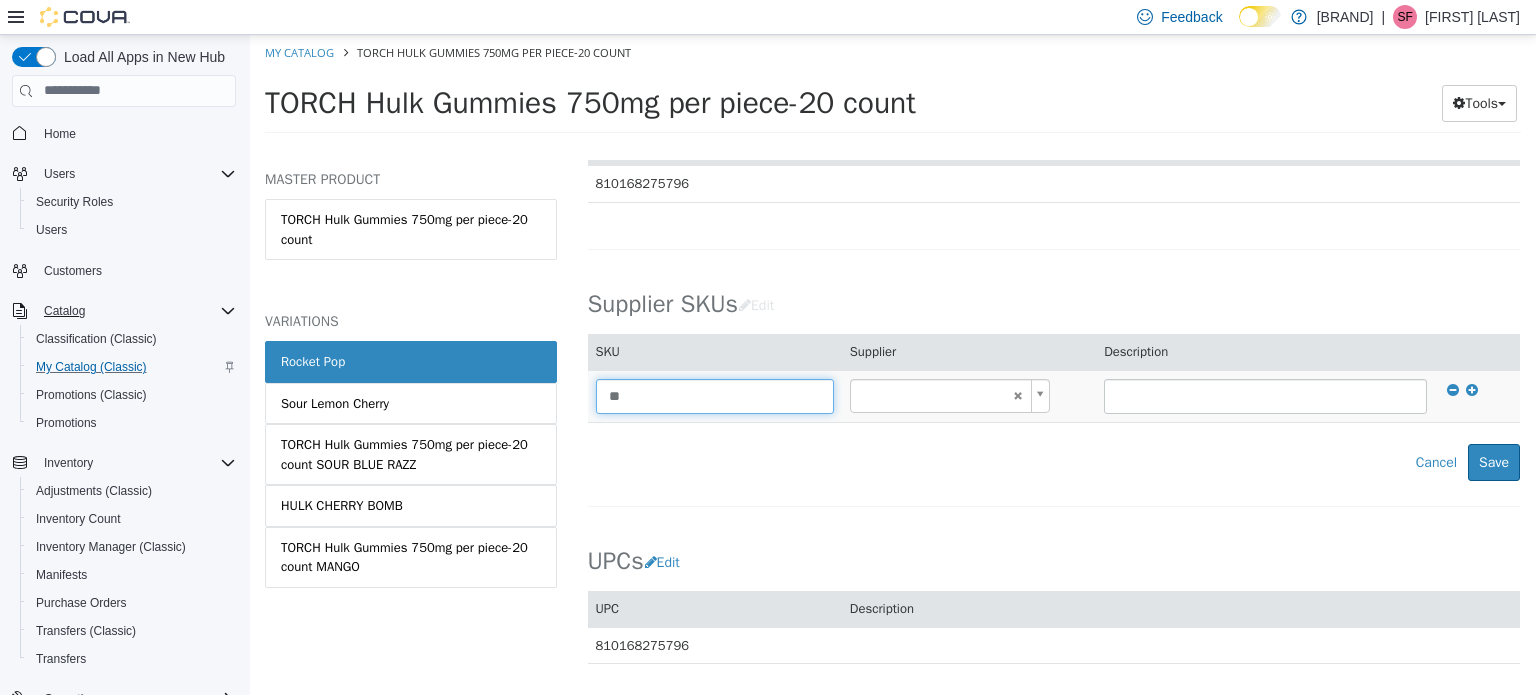 type on "*" 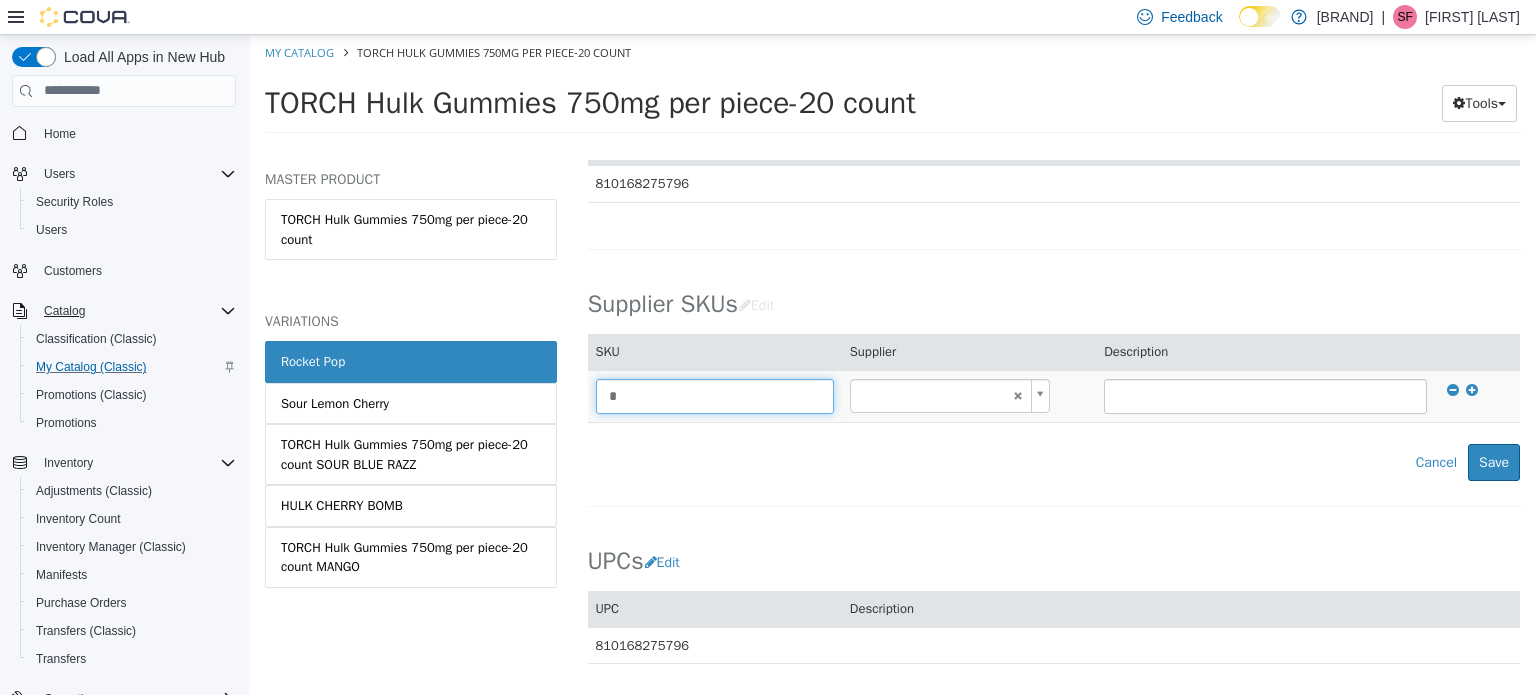 type 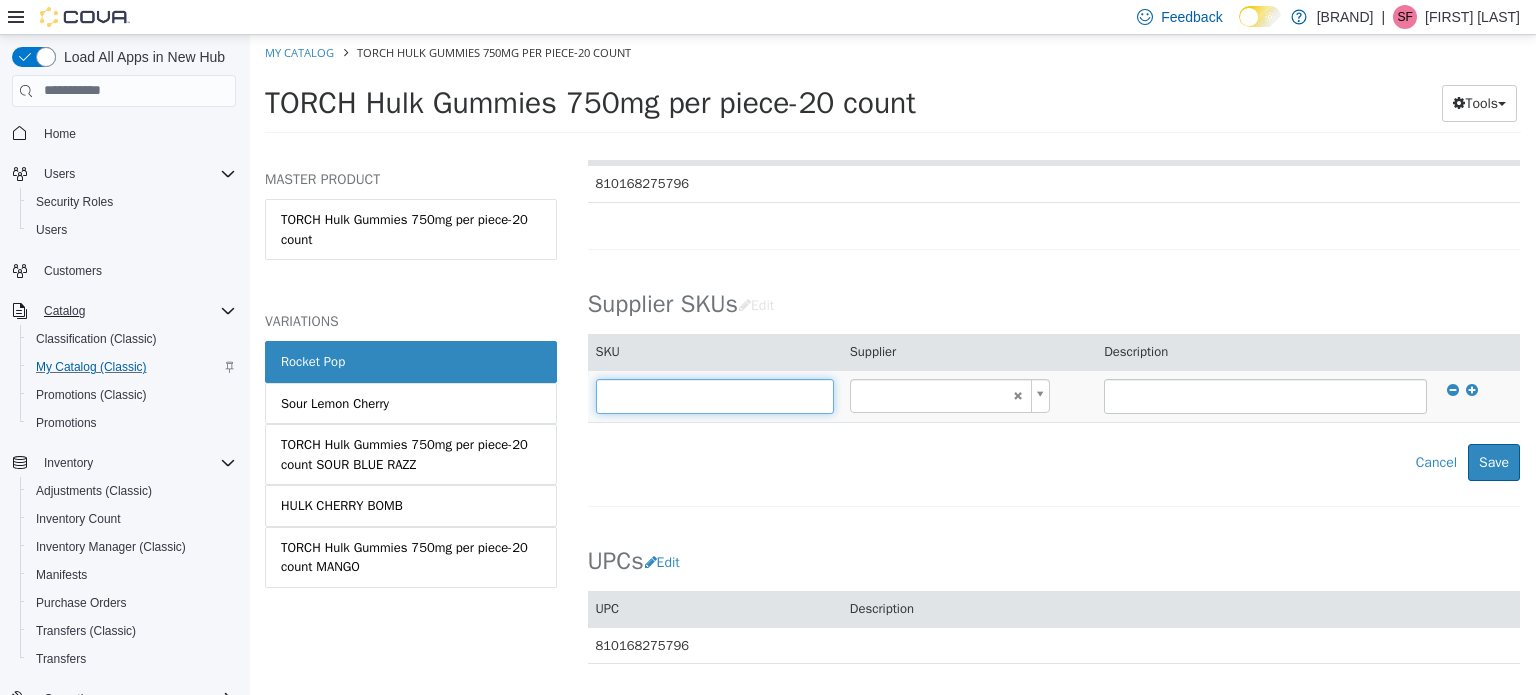 type on "******" 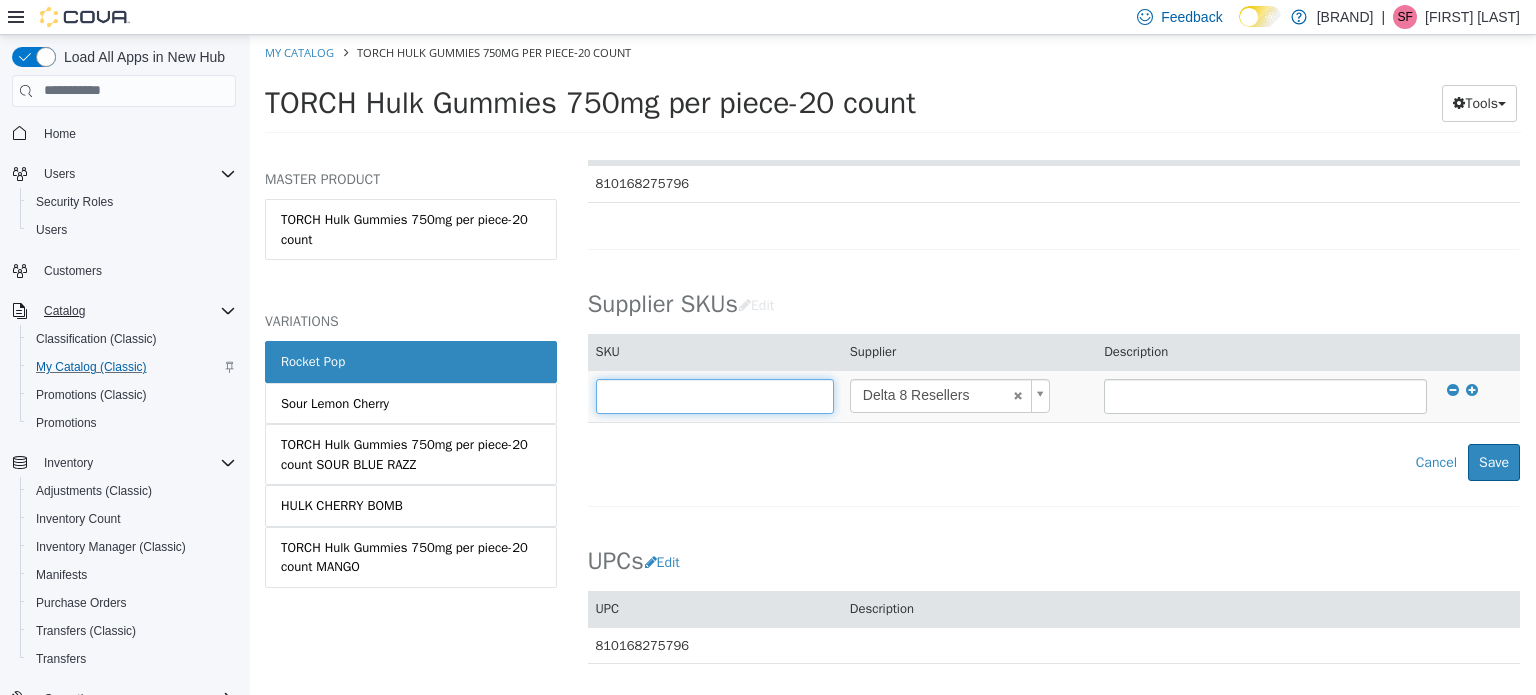 paste on "**********" 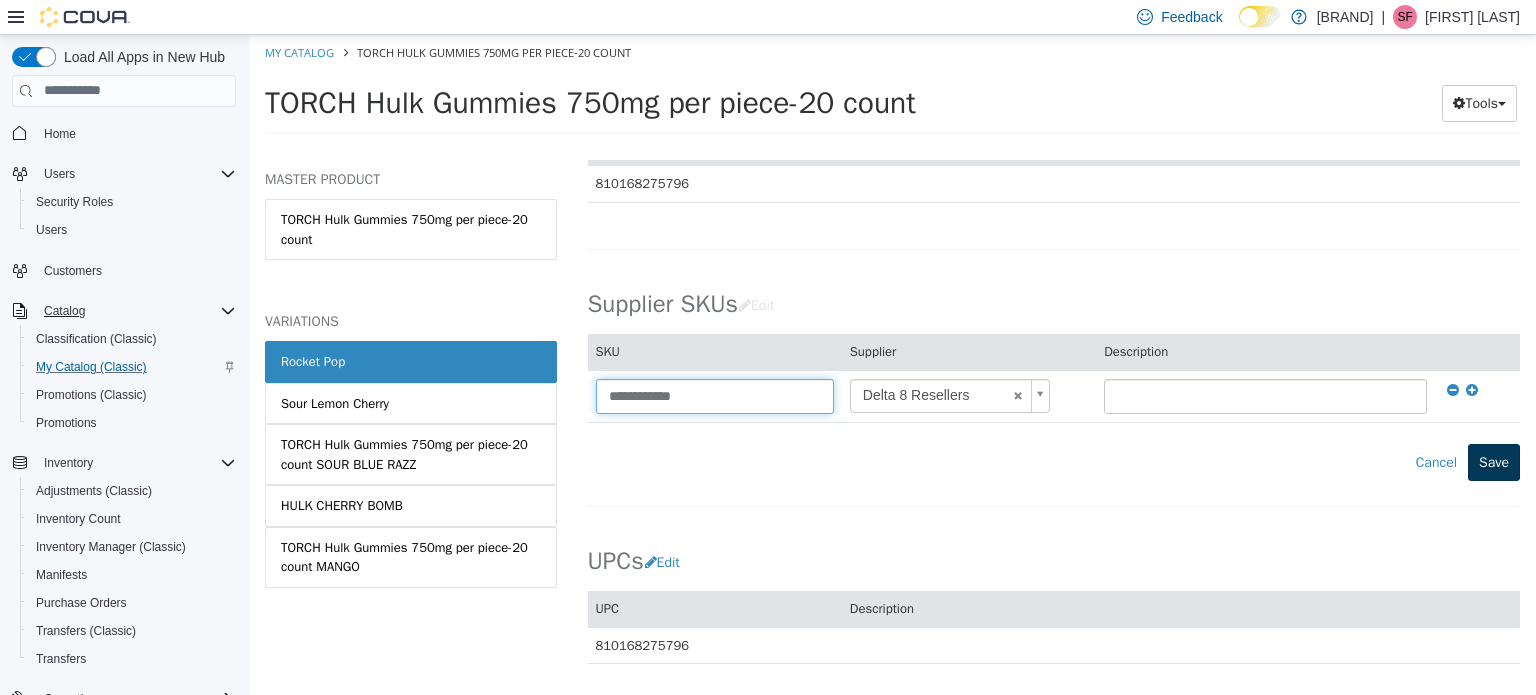 type on "**********" 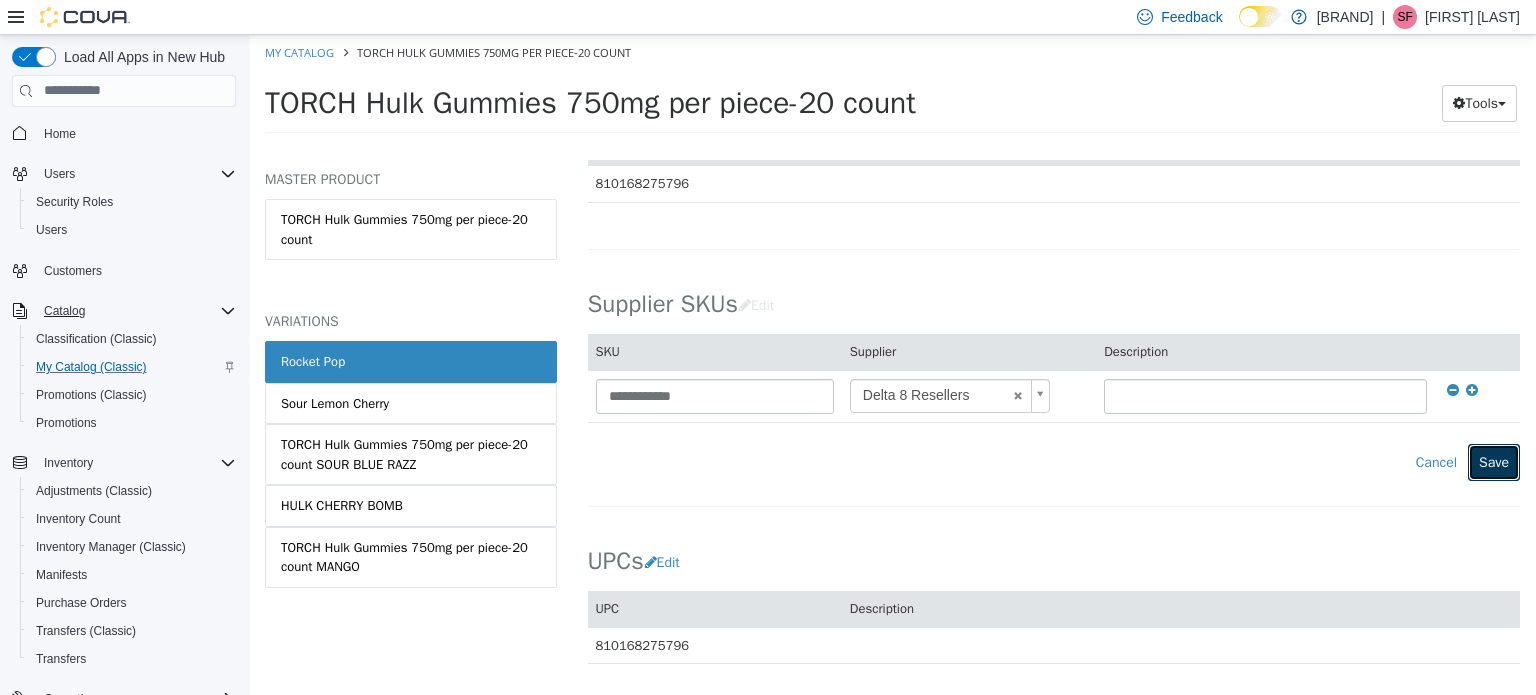 click on "Save" at bounding box center [1494, 461] 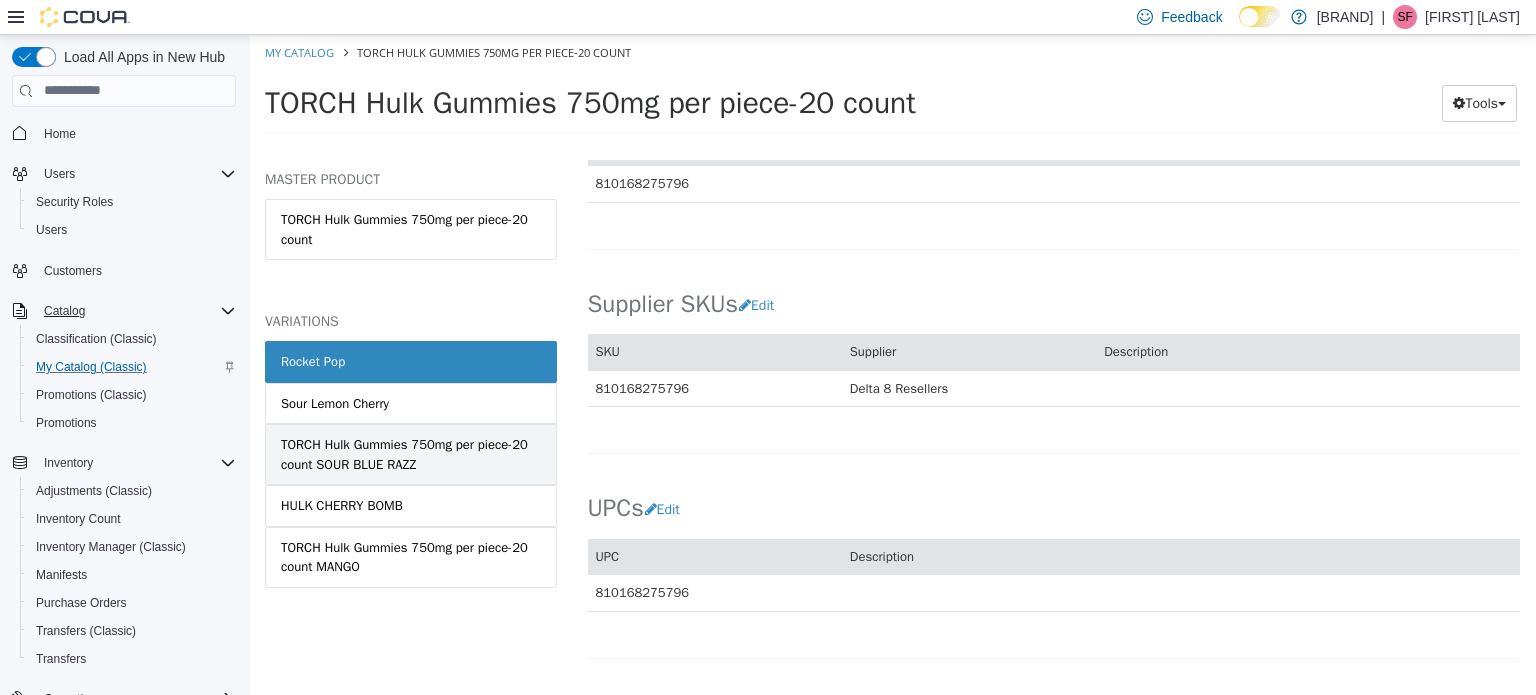click on "TORCH Hulk Gummies 750mg per piece-20 count SOUR BLUE RAZZ" at bounding box center [411, 453] 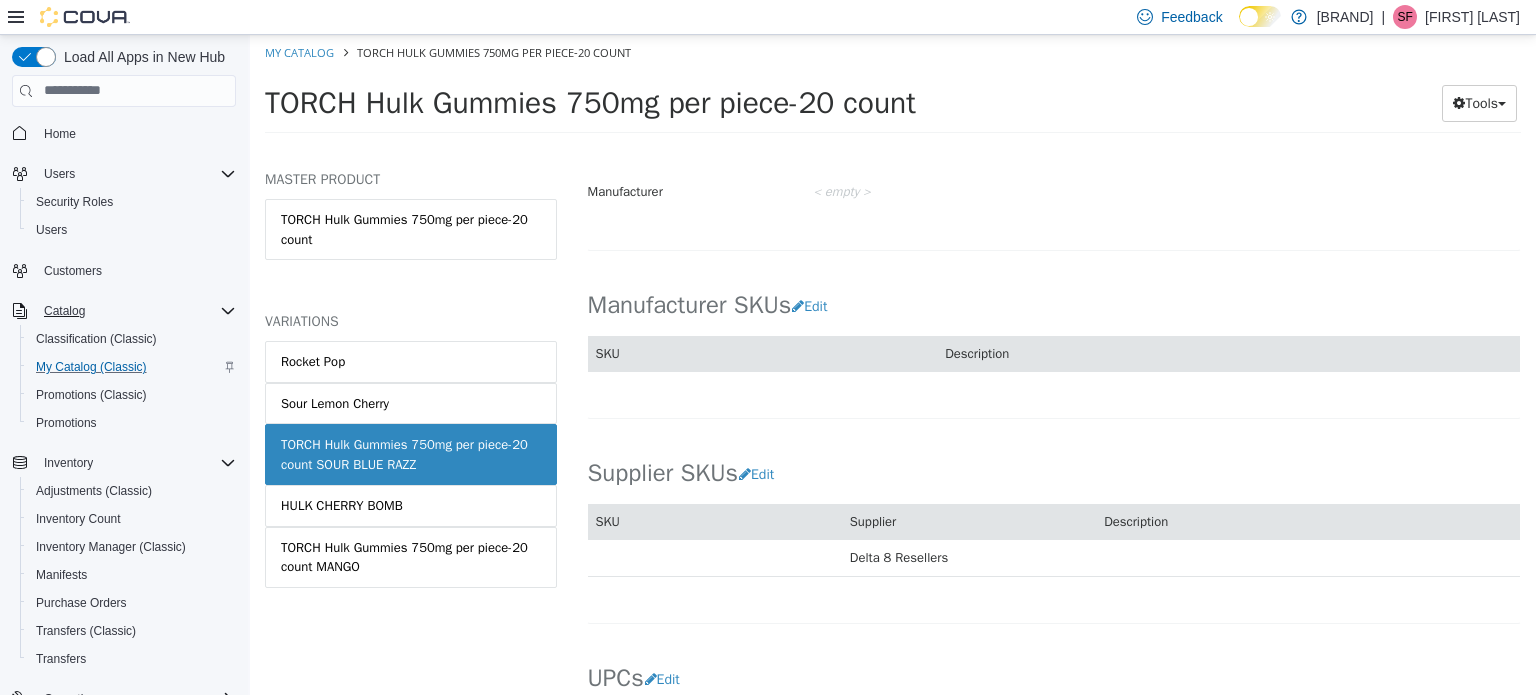 scroll, scrollTop: 1178, scrollLeft: 0, axis: vertical 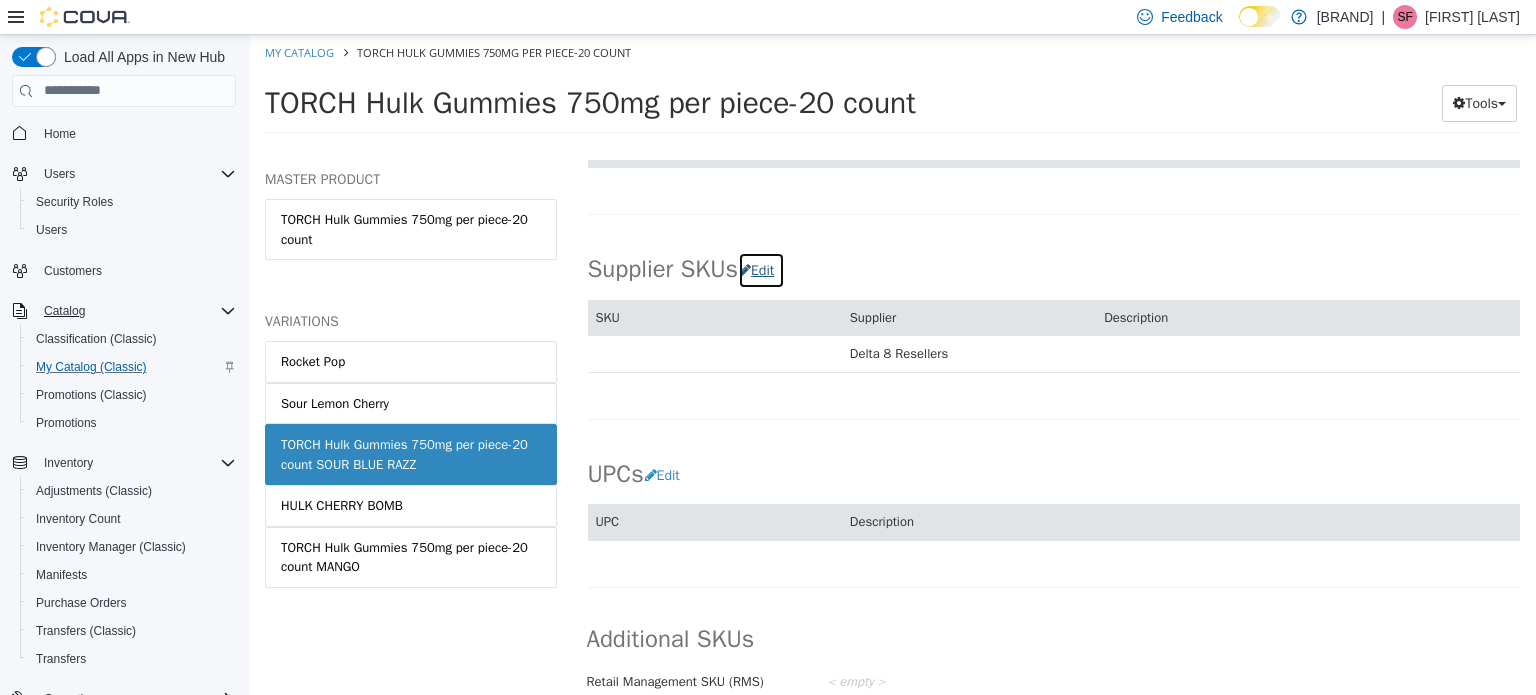 click on "Edit" at bounding box center (761, 269) 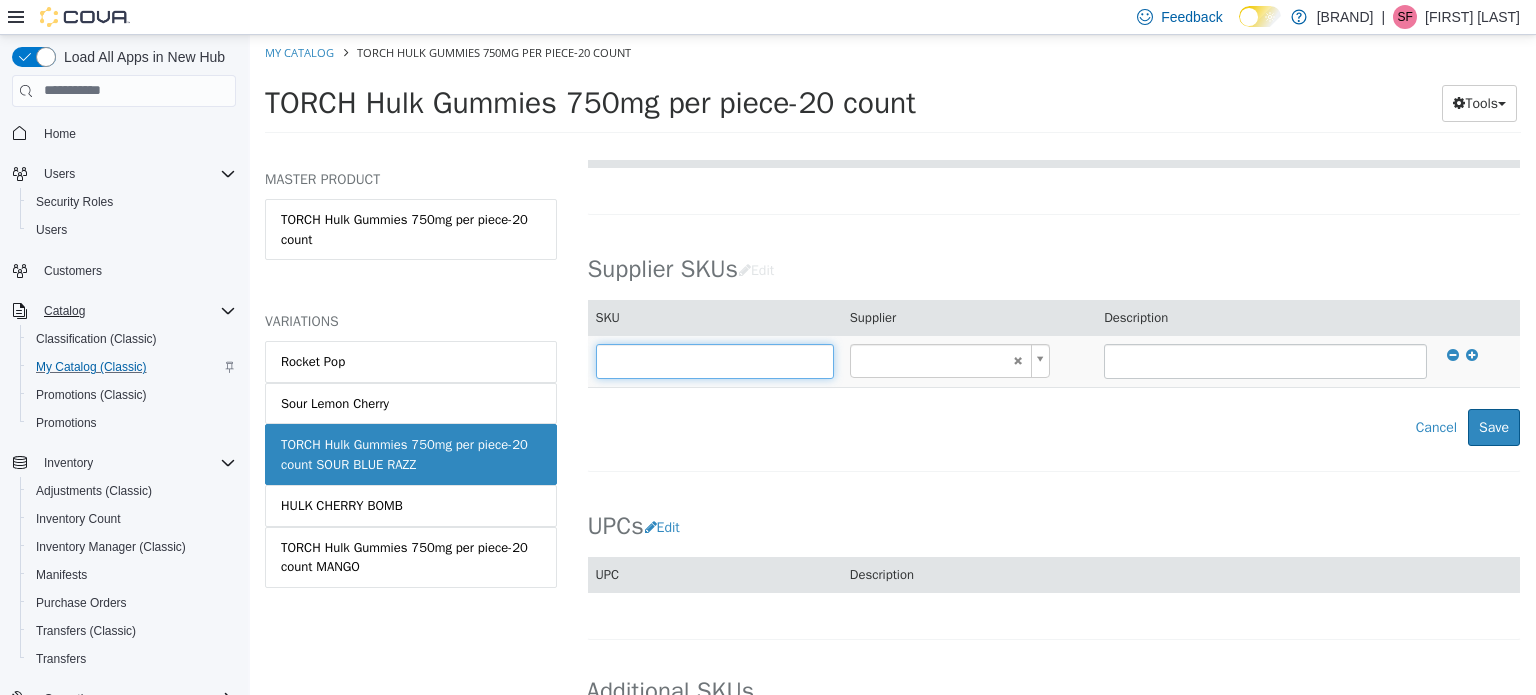 click at bounding box center [715, 360] 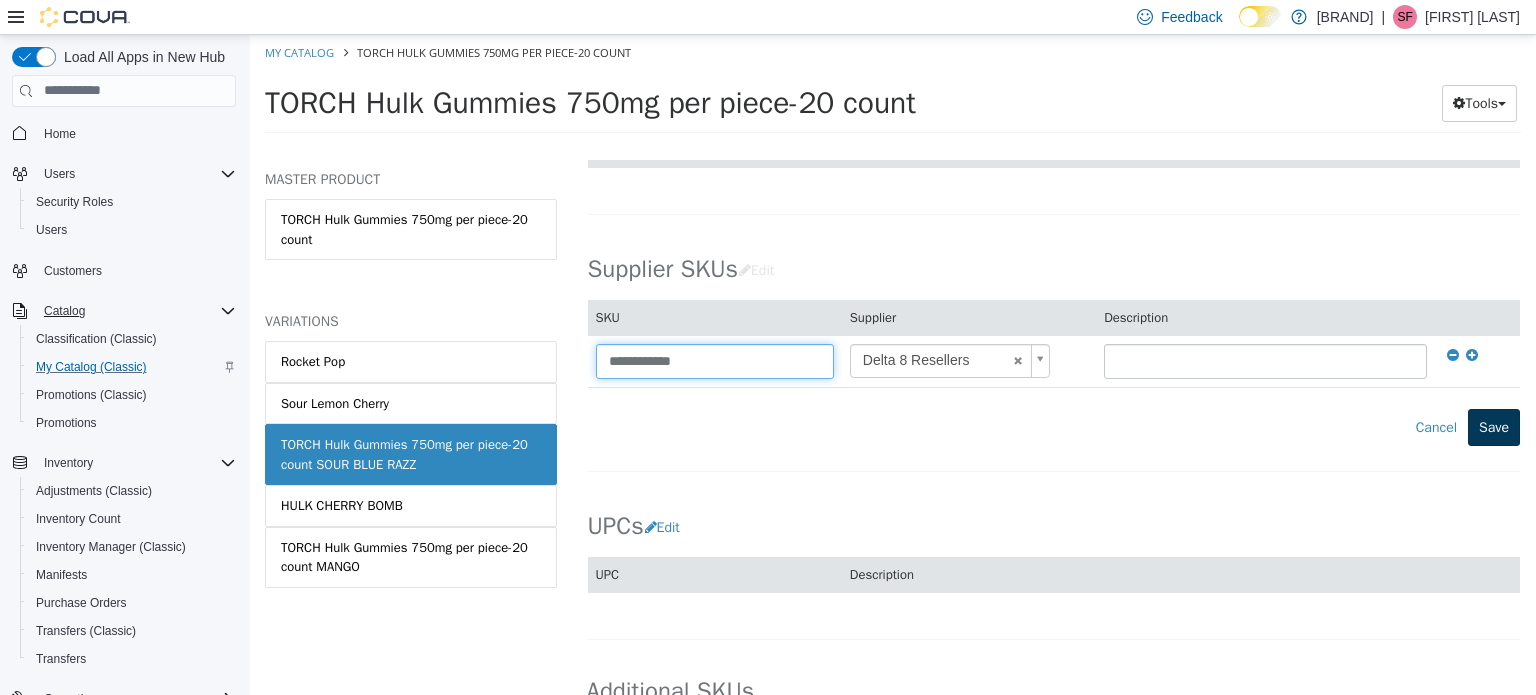 type on "**********" 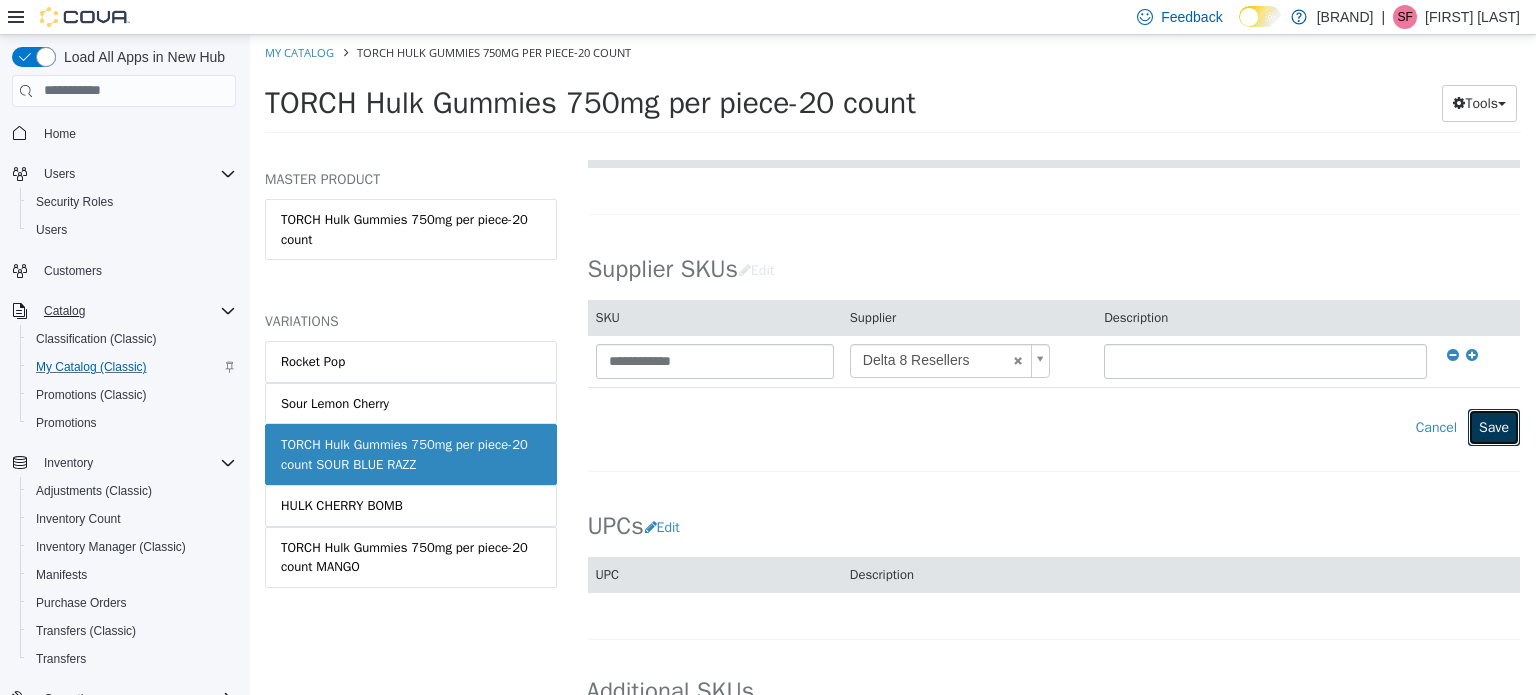 click on "Save" at bounding box center [1494, 426] 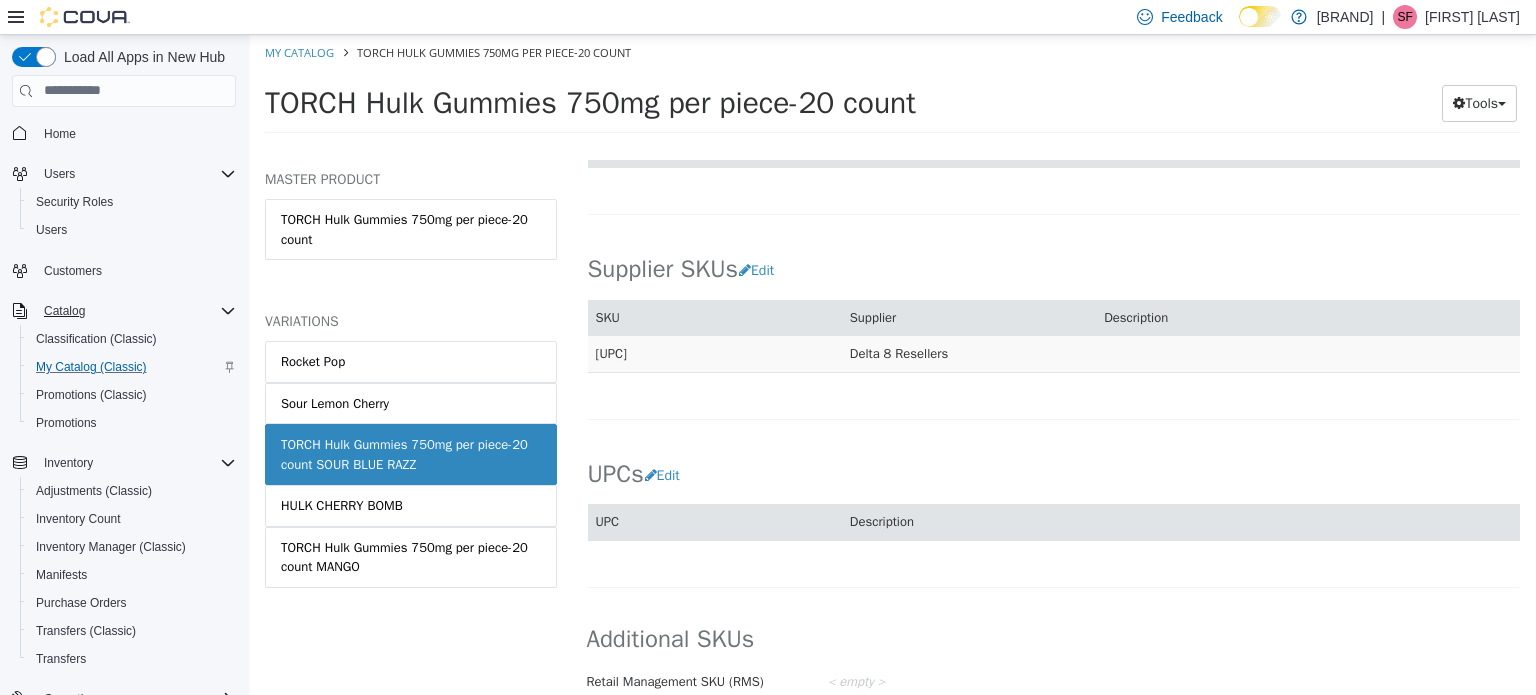 drag, startPoint x: 685, startPoint y: 348, endPoint x: 596, endPoint y: 354, distance: 89.20202 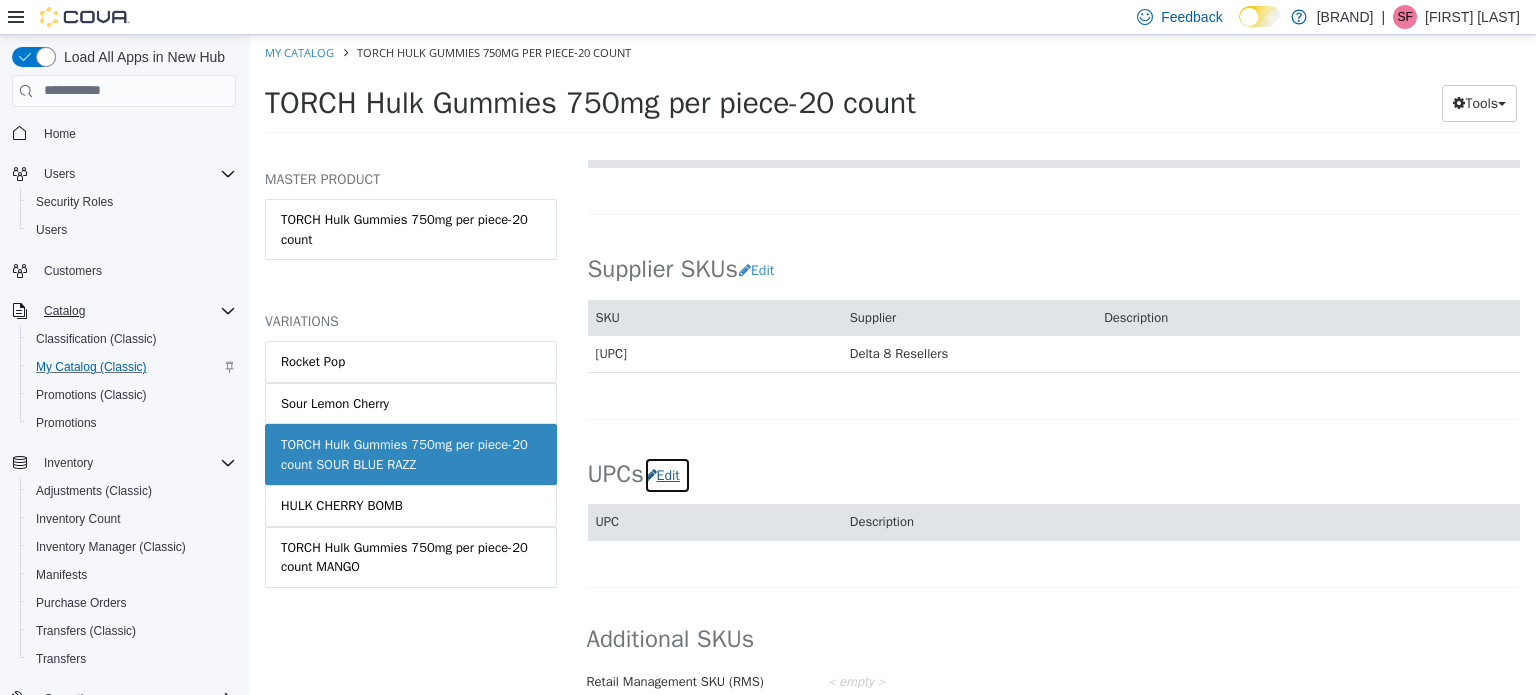 click on "Edit" at bounding box center (667, 474) 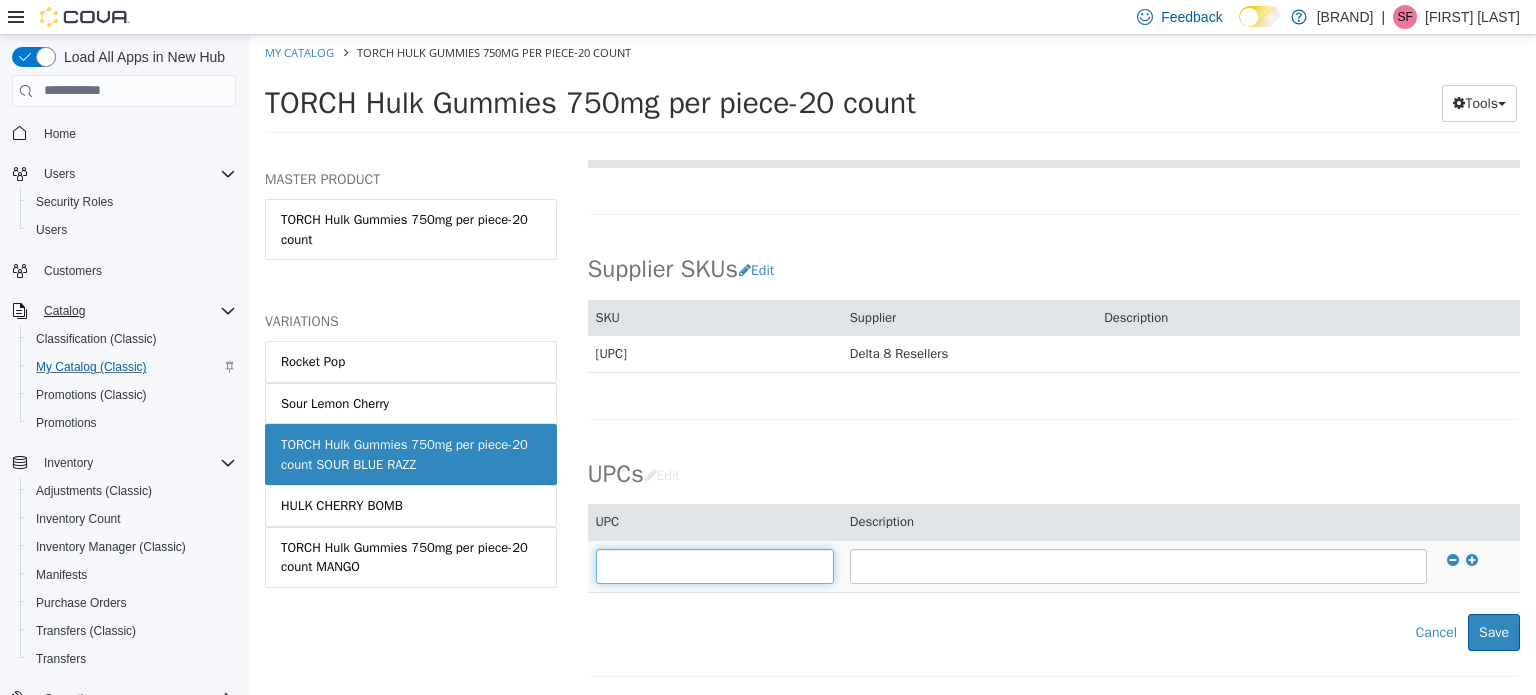 click at bounding box center [715, 565] 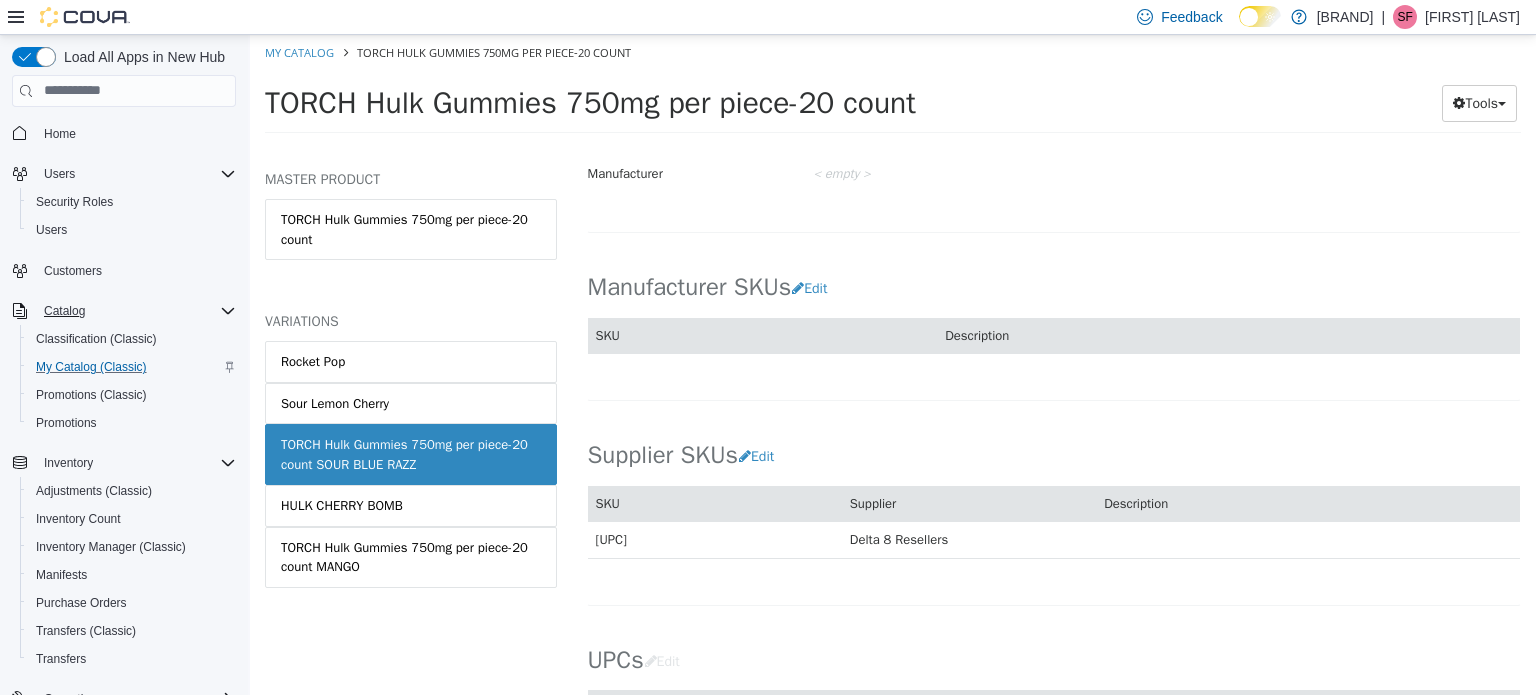 scroll, scrollTop: 840, scrollLeft: 0, axis: vertical 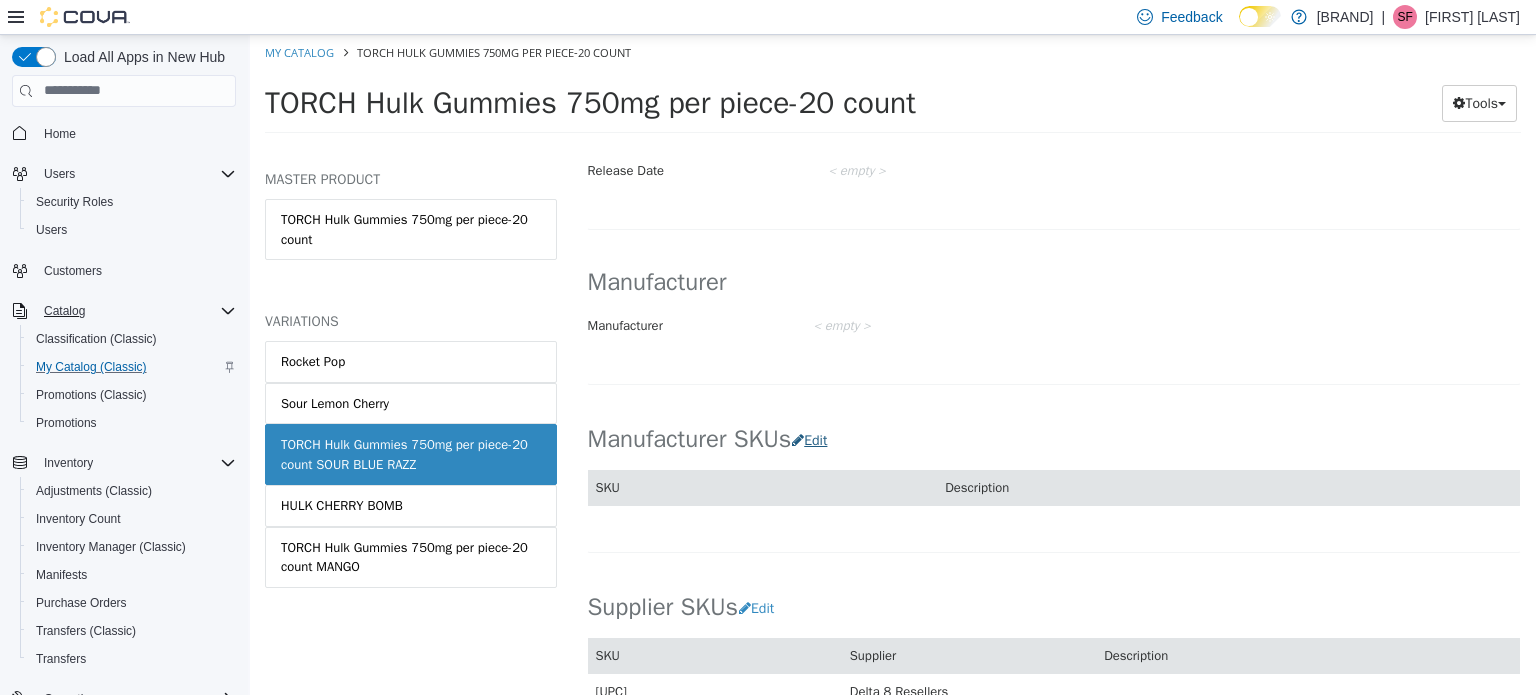 type on "**********" 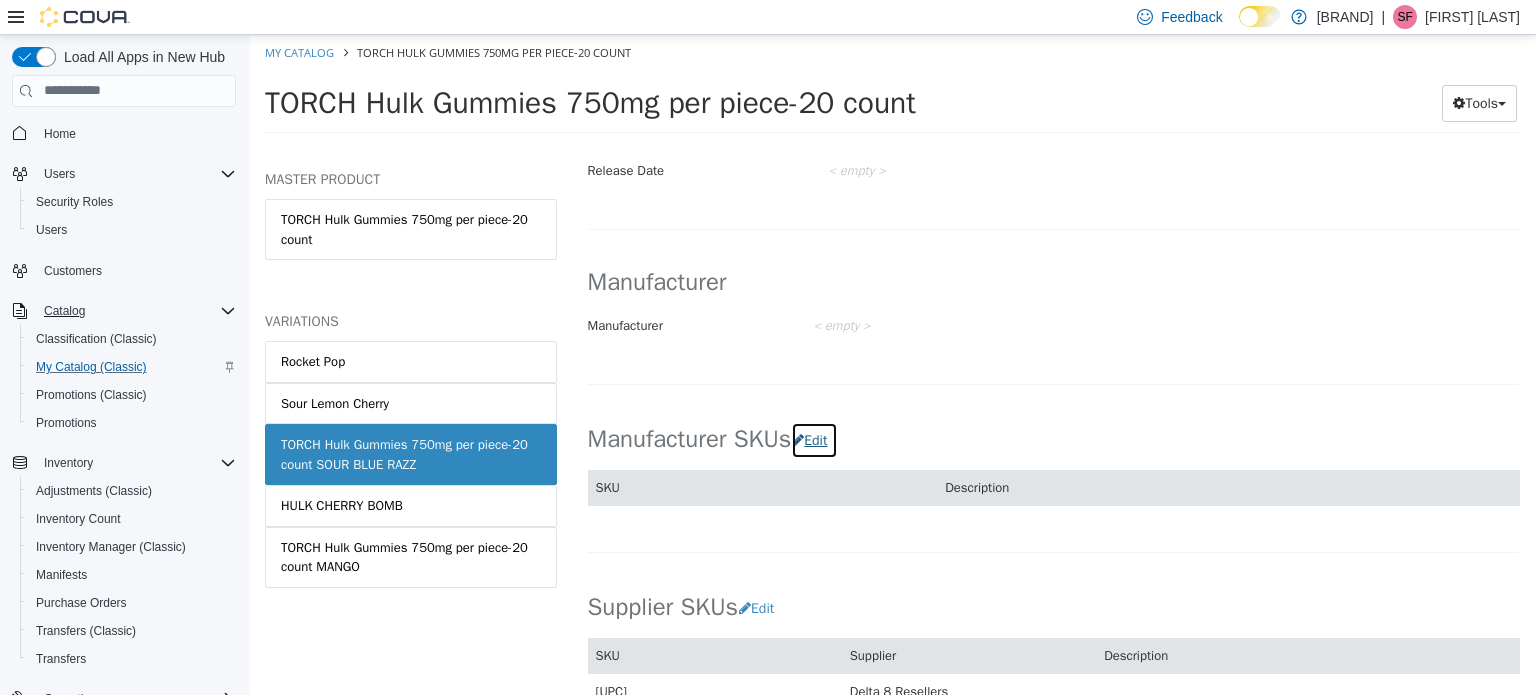 click on "Edit" at bounding box center (814, 439) 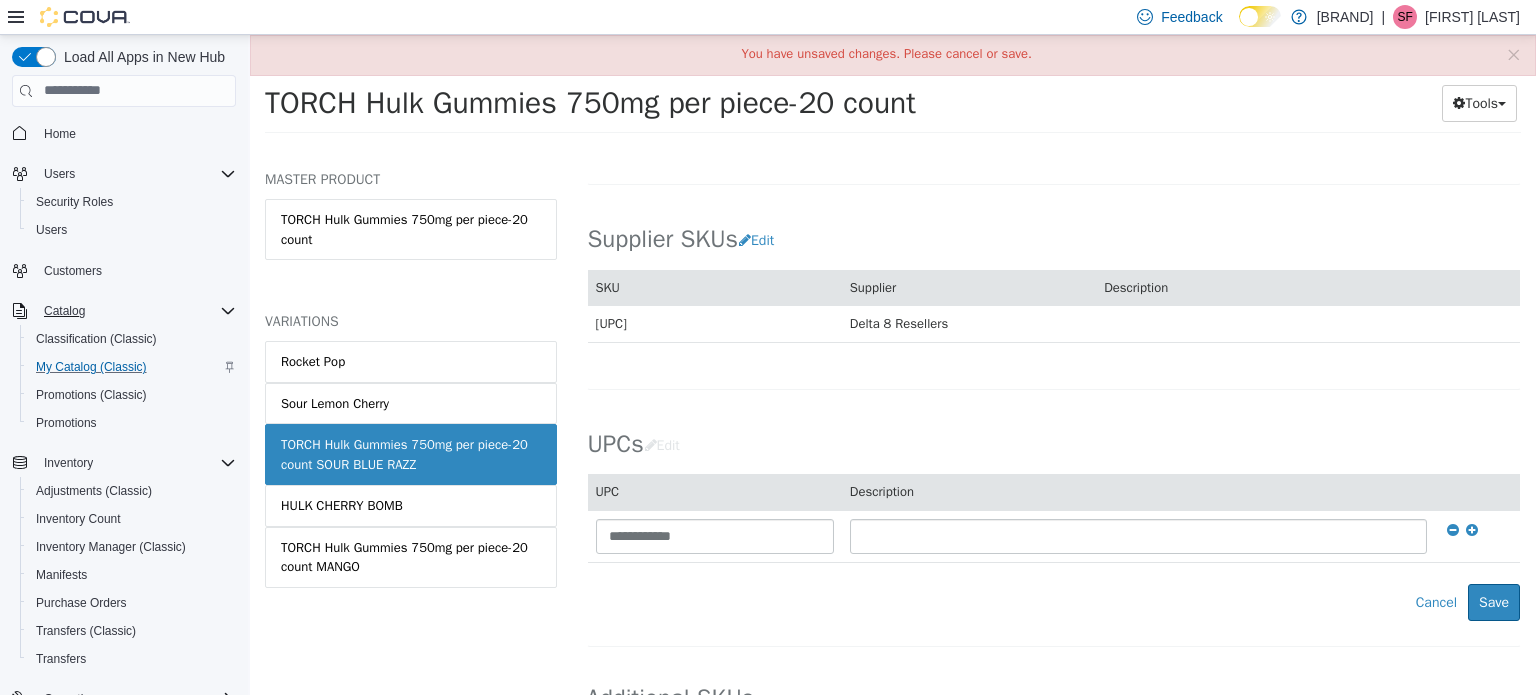 scroll, scrollTop: 1220, scrollLeft: 0, axis: vertical 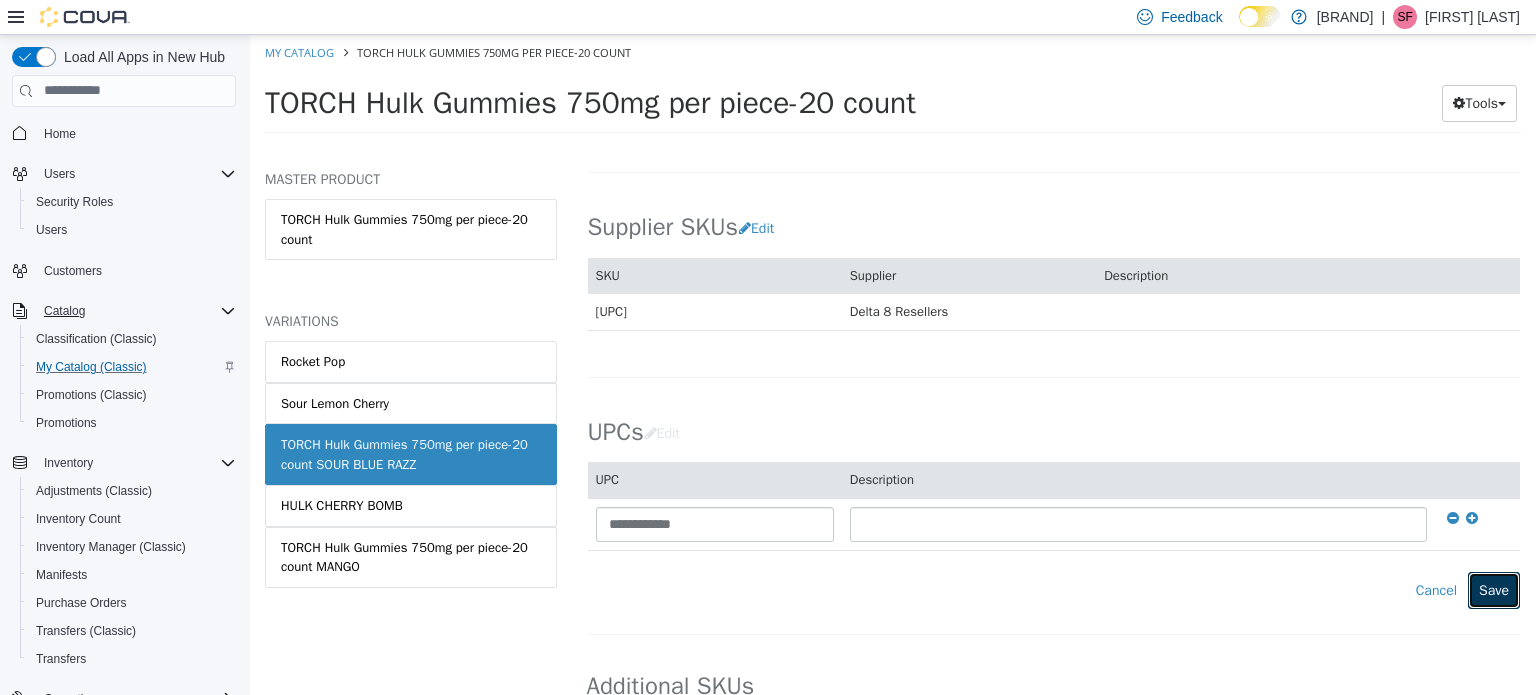 click on "Save" at bounding box center (1494, 589) 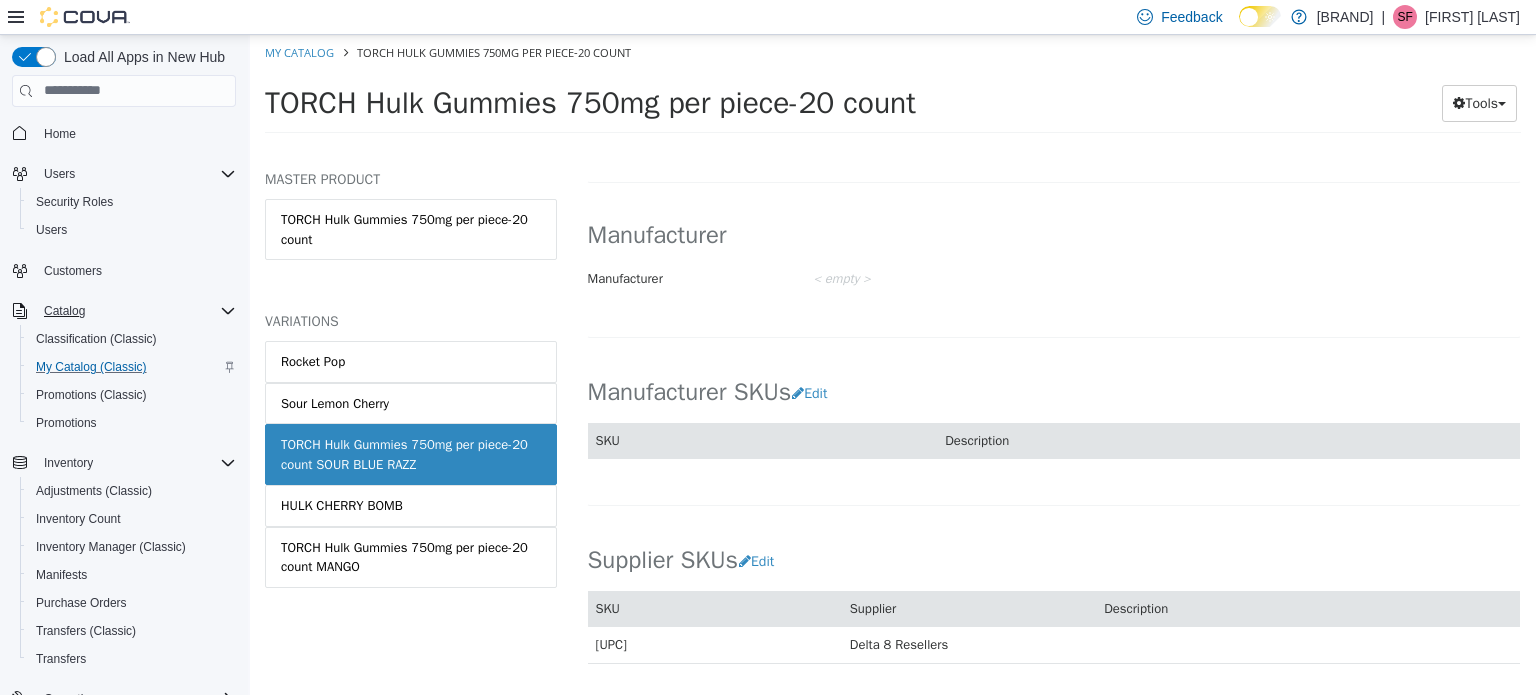 scroll, scrollTop: 873, scrollLeft: 0, axis: vertical 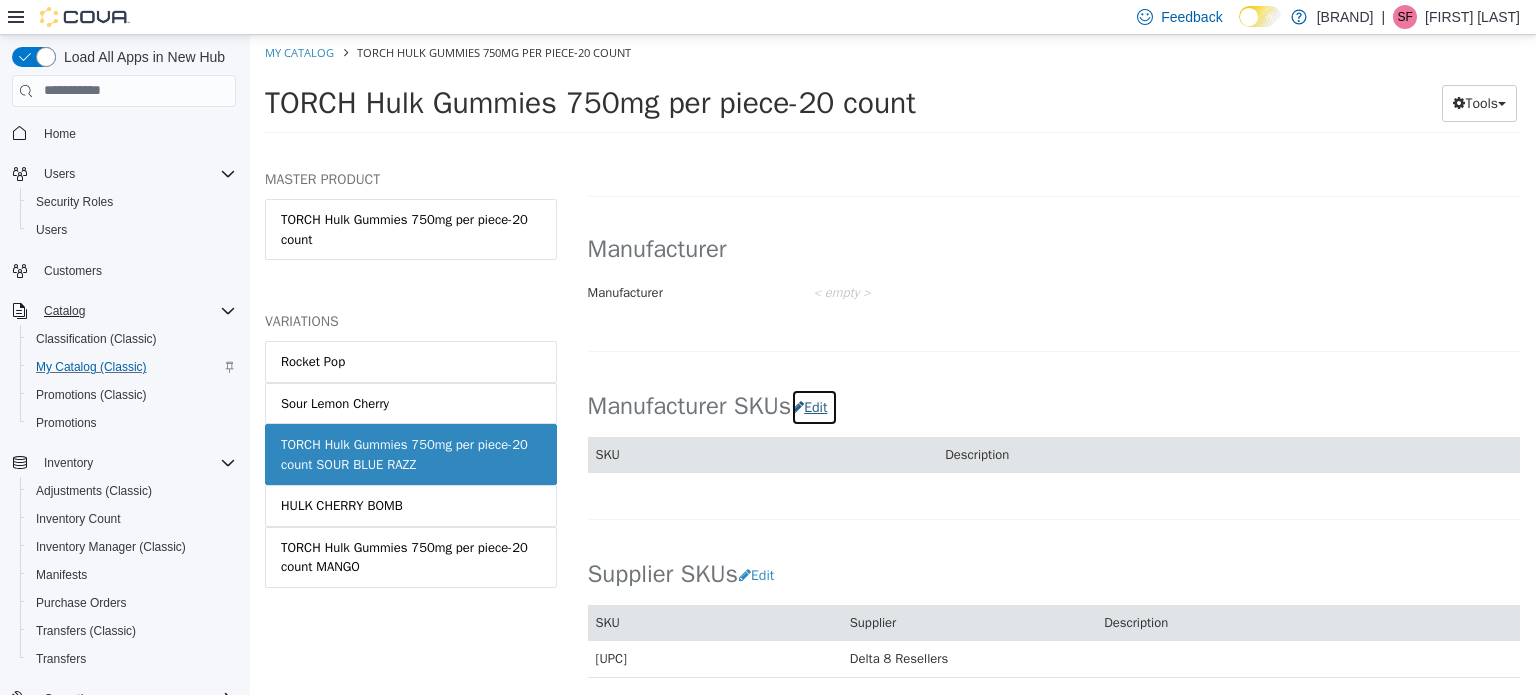 click on "Edit" at bounding box center [814, 406] 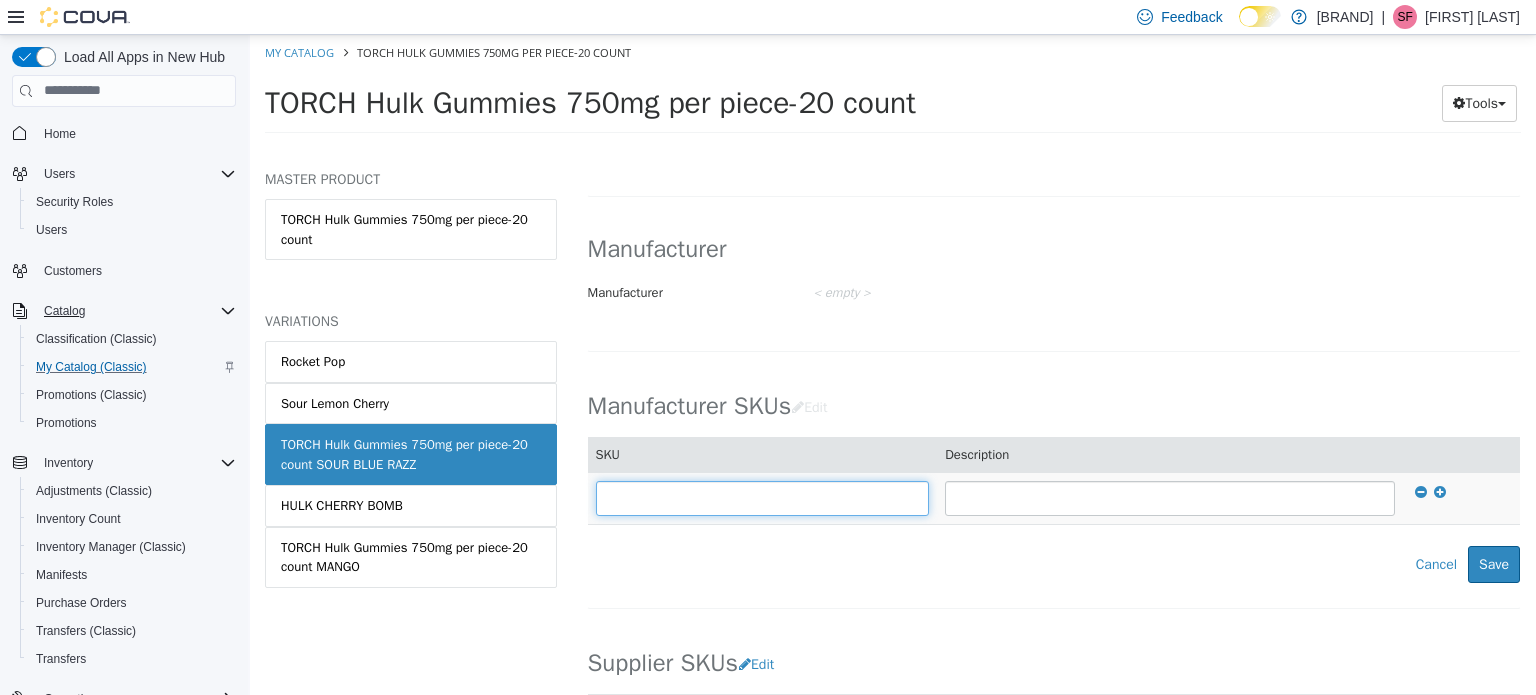 click at bounding box center [763, 497] 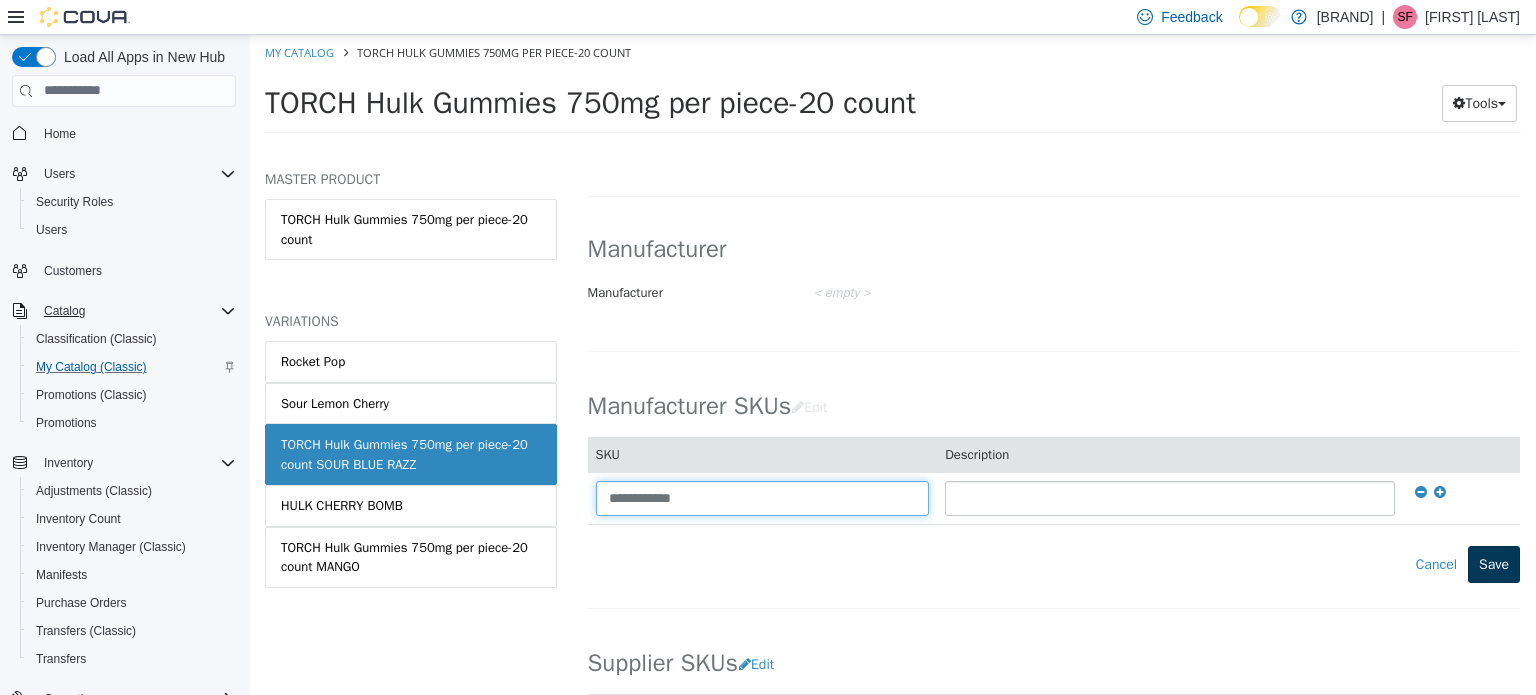 type on "**********" 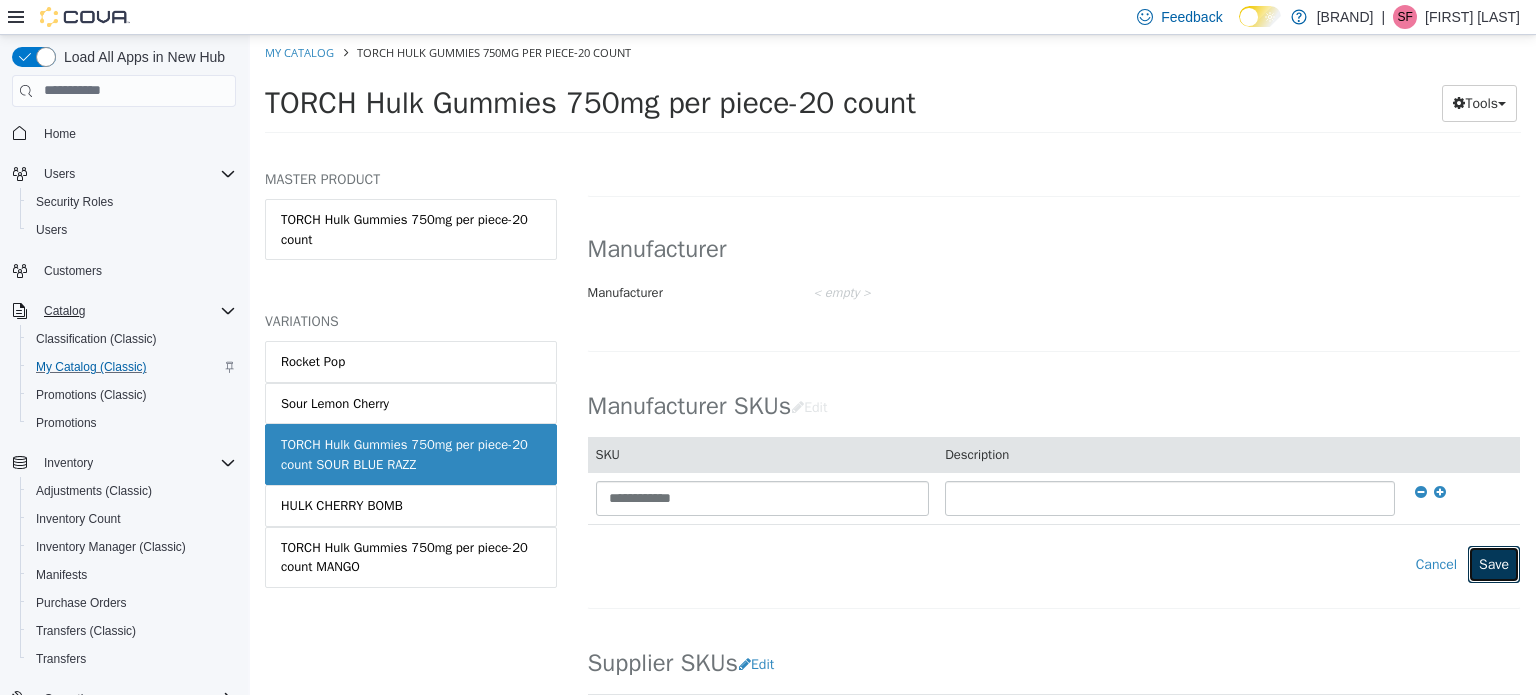 click on "Save" at bounding box center [1494, 563] 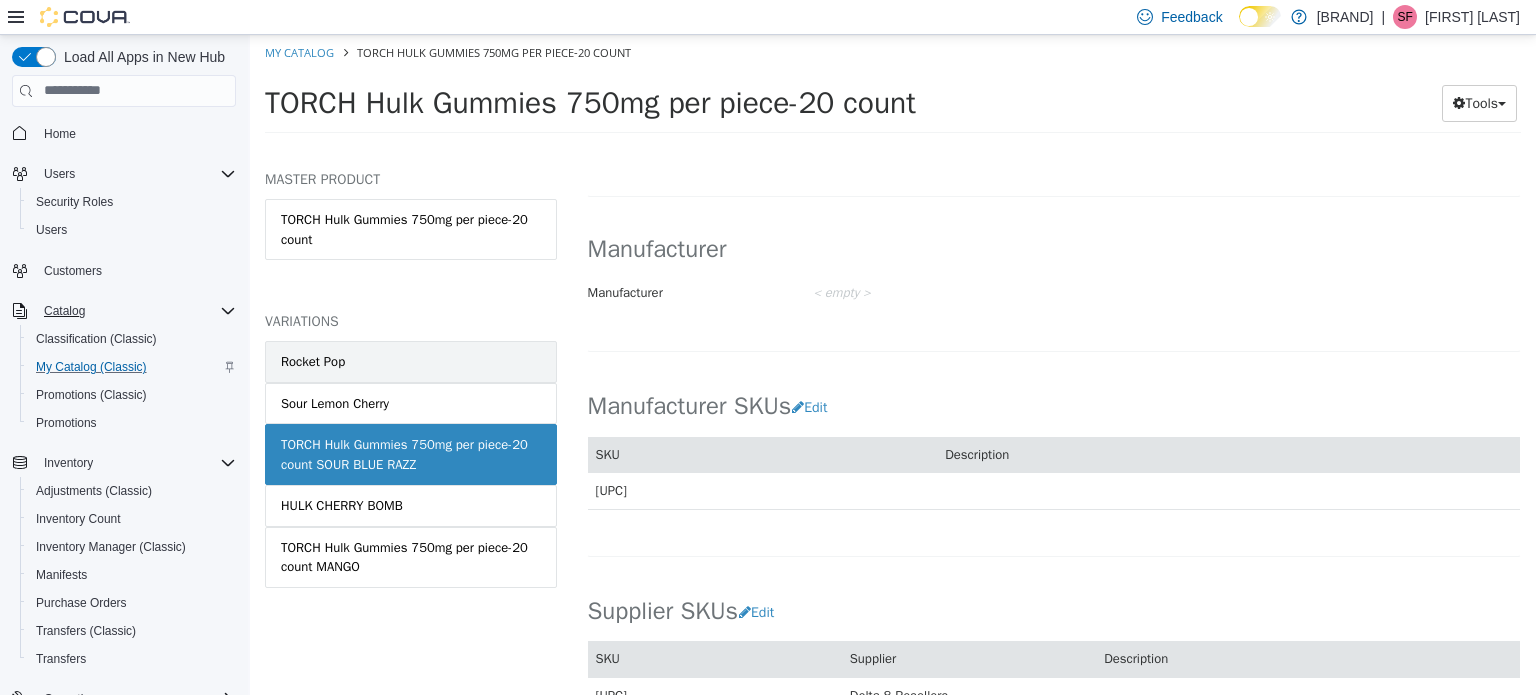 click on "Rocket Pop" at bounding box center (313, 361) 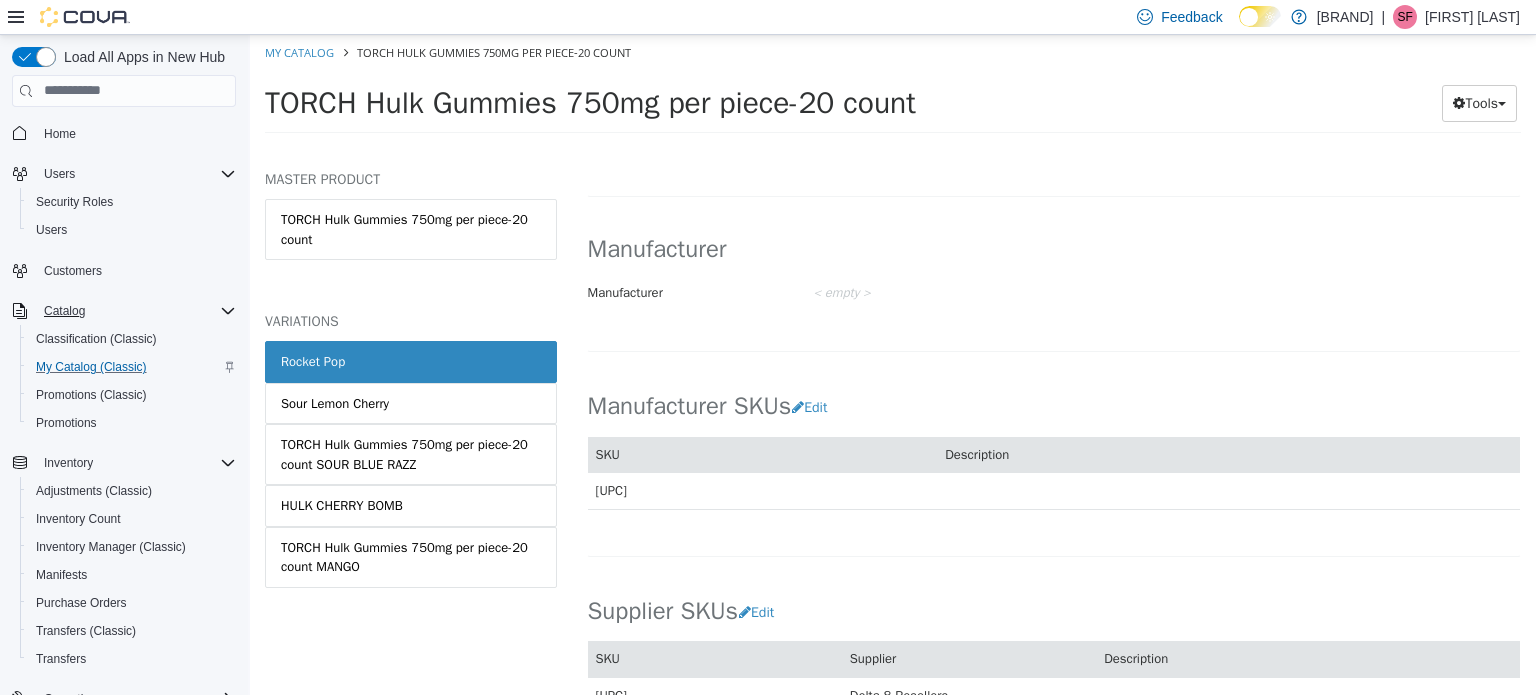 click on "Rocket Pop" at bounding box center [313, 361] 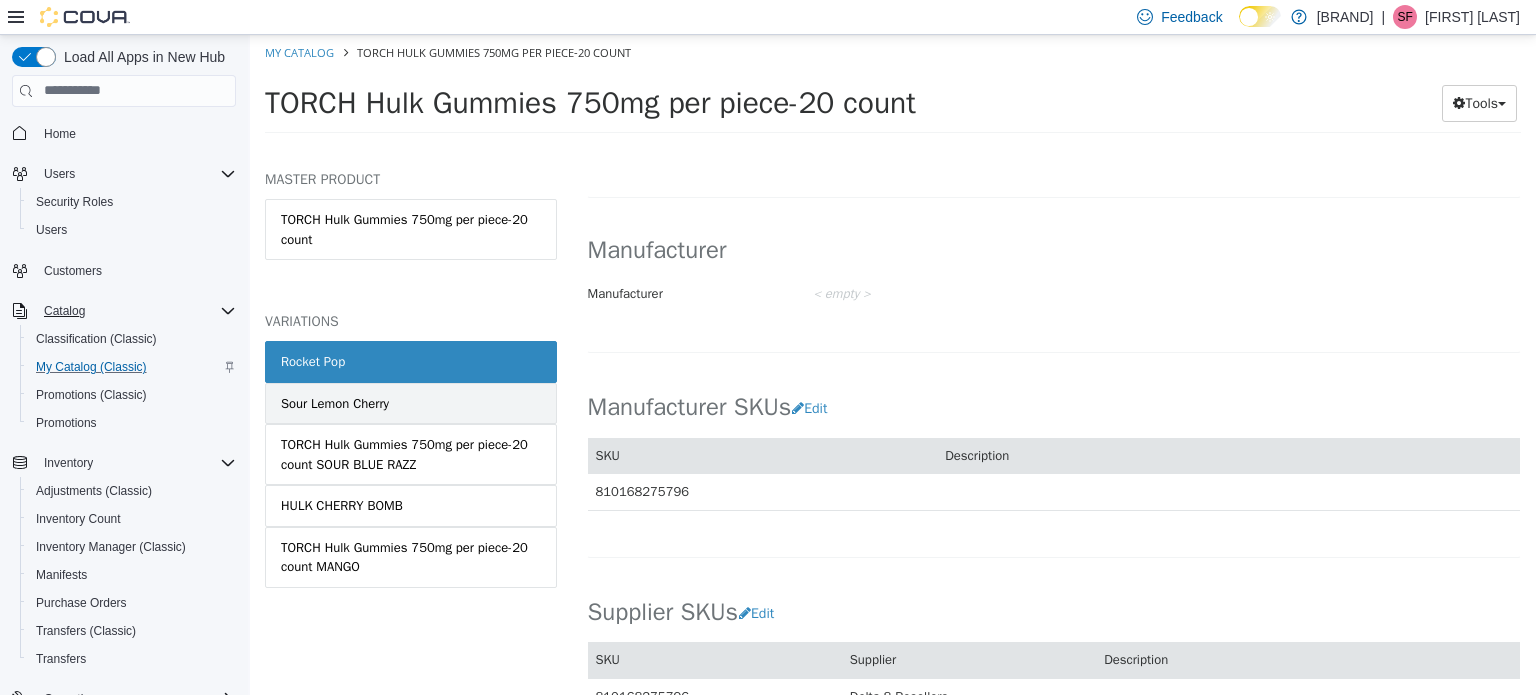 click on "Sour Lemon Cherry" at bounding box center [335, 403] 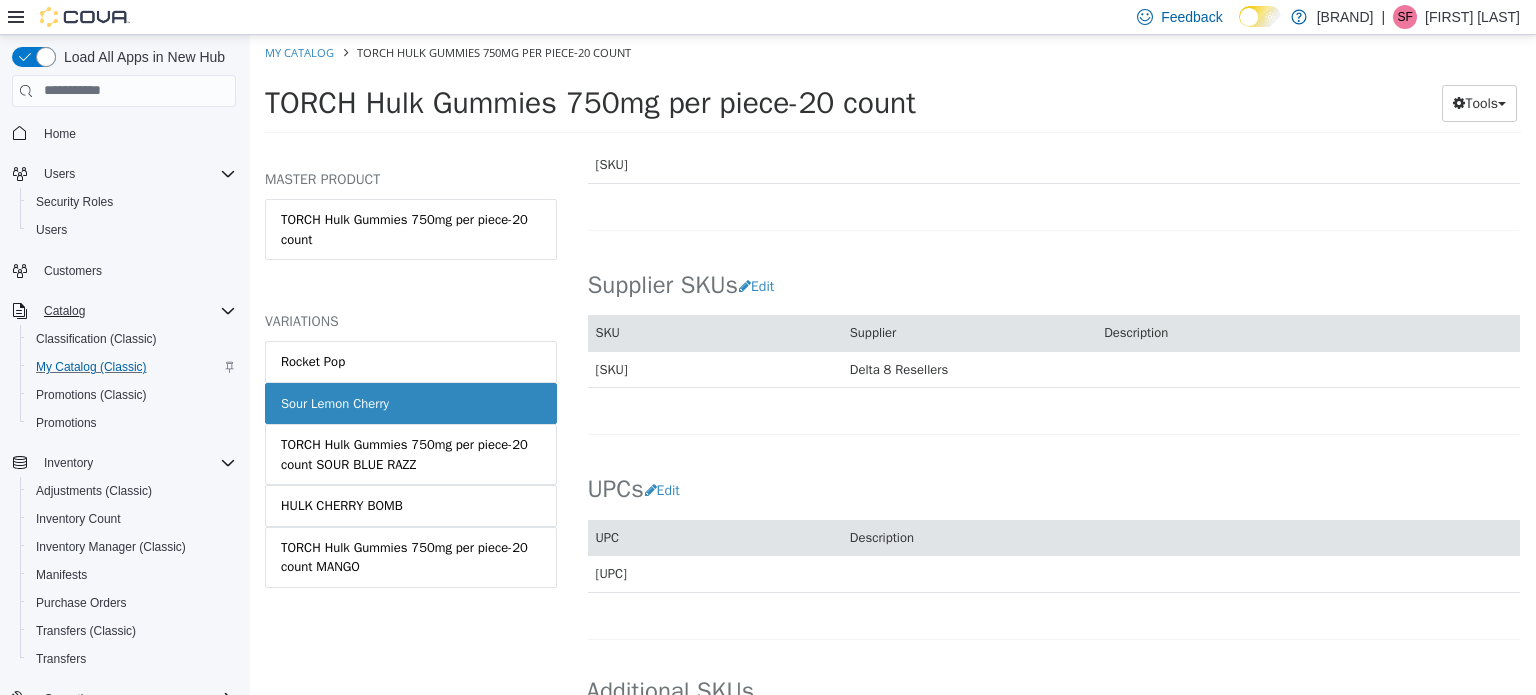 scroll, scrollTop: 1202, scrollLeft: 0, axis: vertical 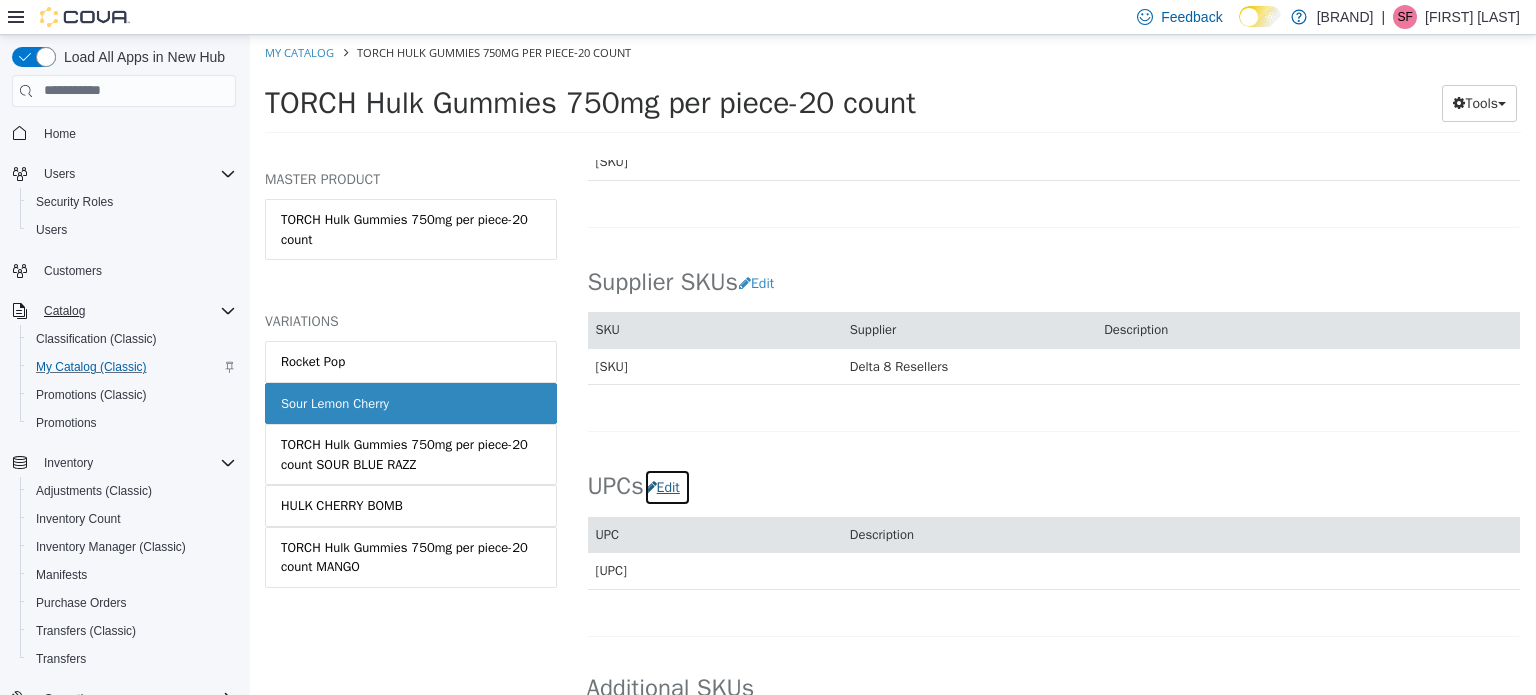 click on "Edit" at bounding box center (667, 486) 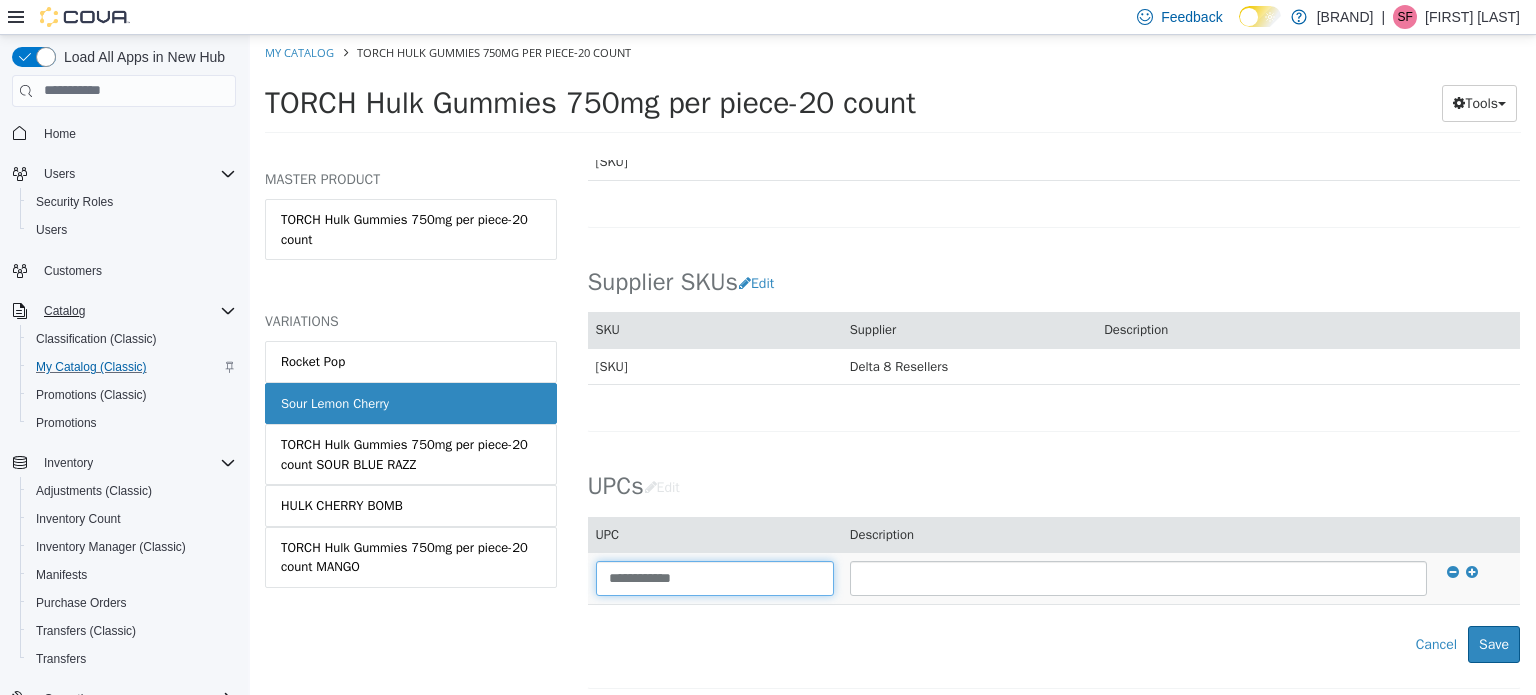 drag, startPoint x: 712, startPoint y: 568, endPoint x: 599, endPoint y: 573, distance: 113.110565 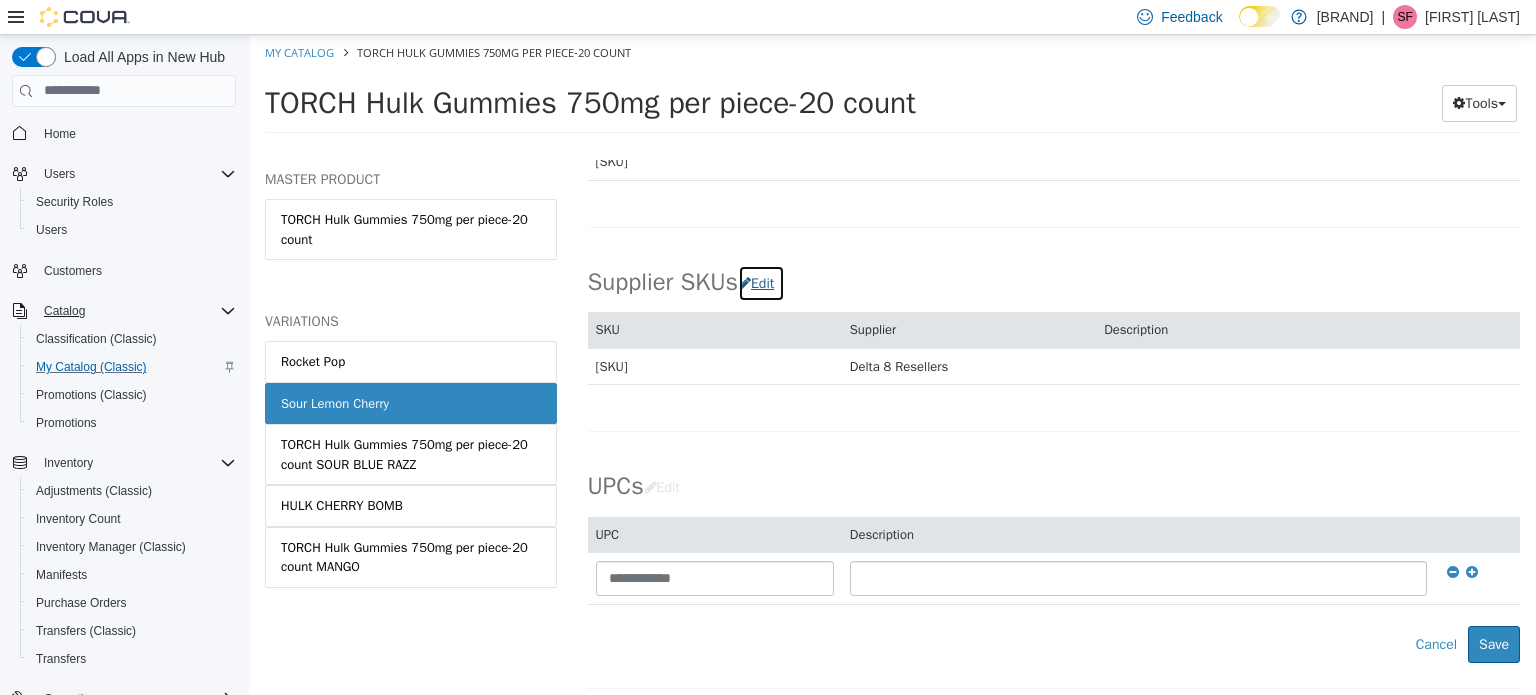 click on "Edit" at bounding box center (761, 282) 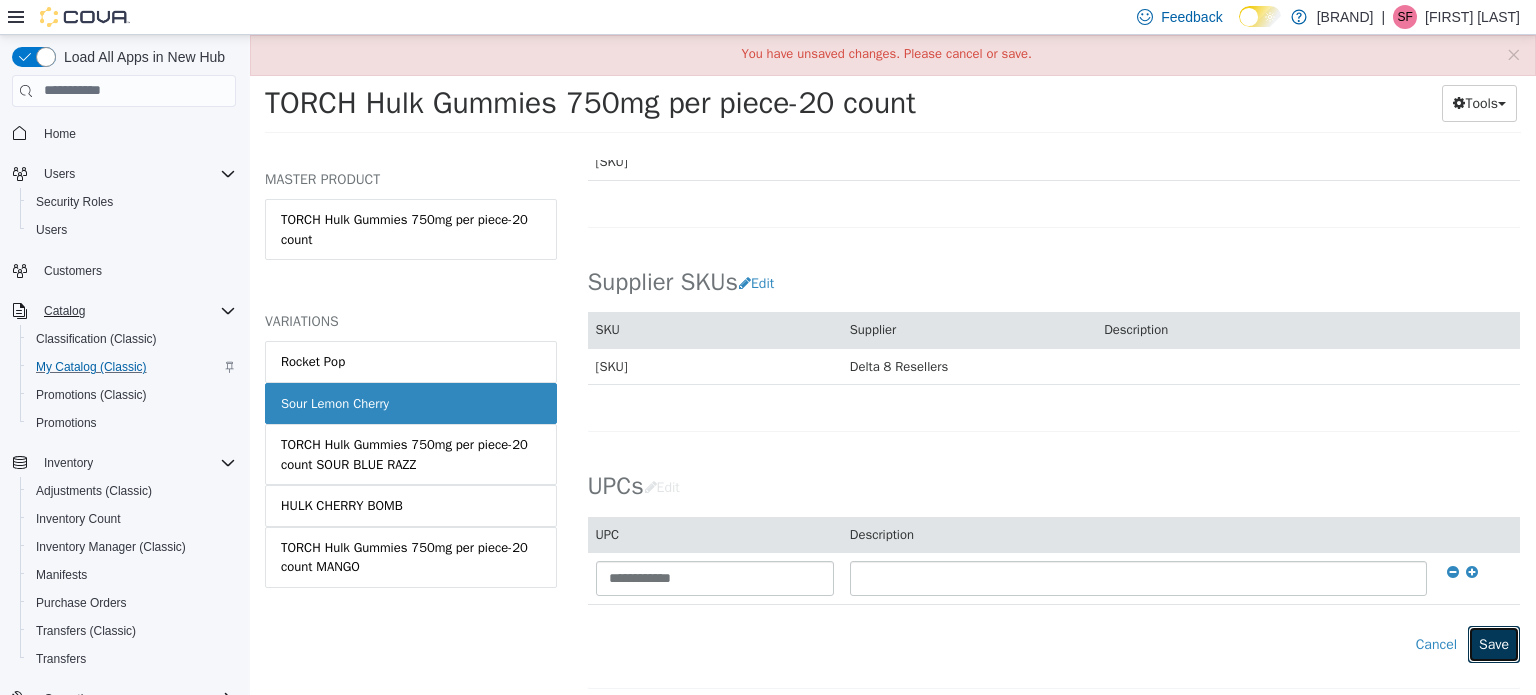 click on "Save" at bounding box center (1494, 643) 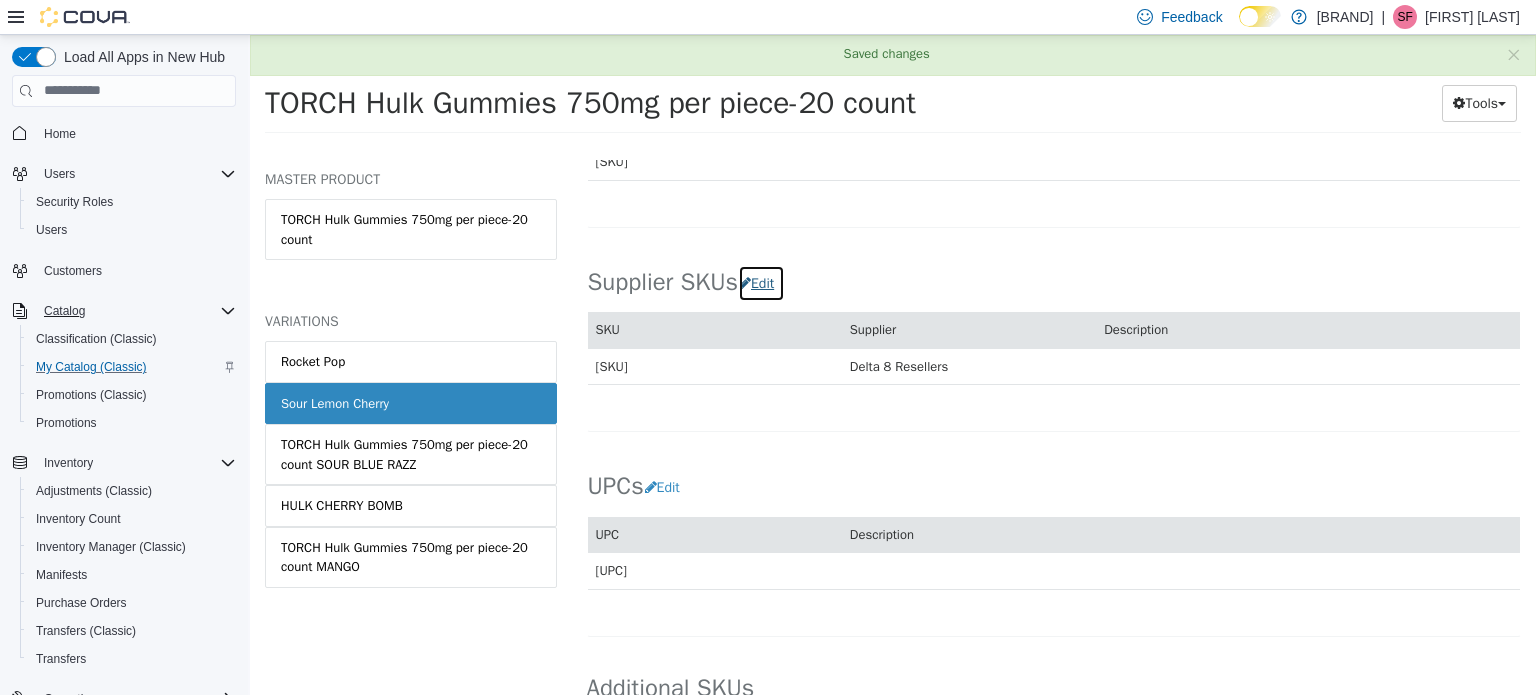 click on "Edit" at bounding box center [761, 282] 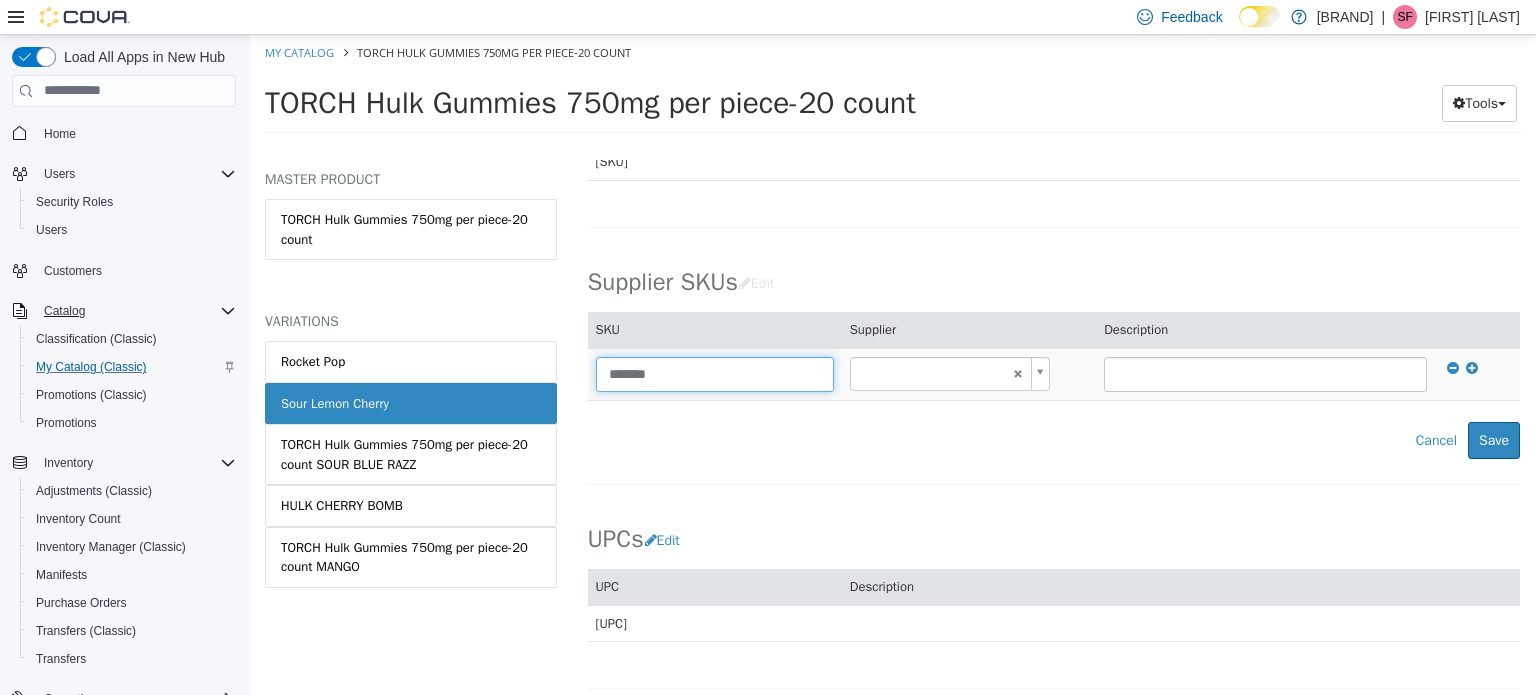 click on "*******" at bounding box center [715, 373] 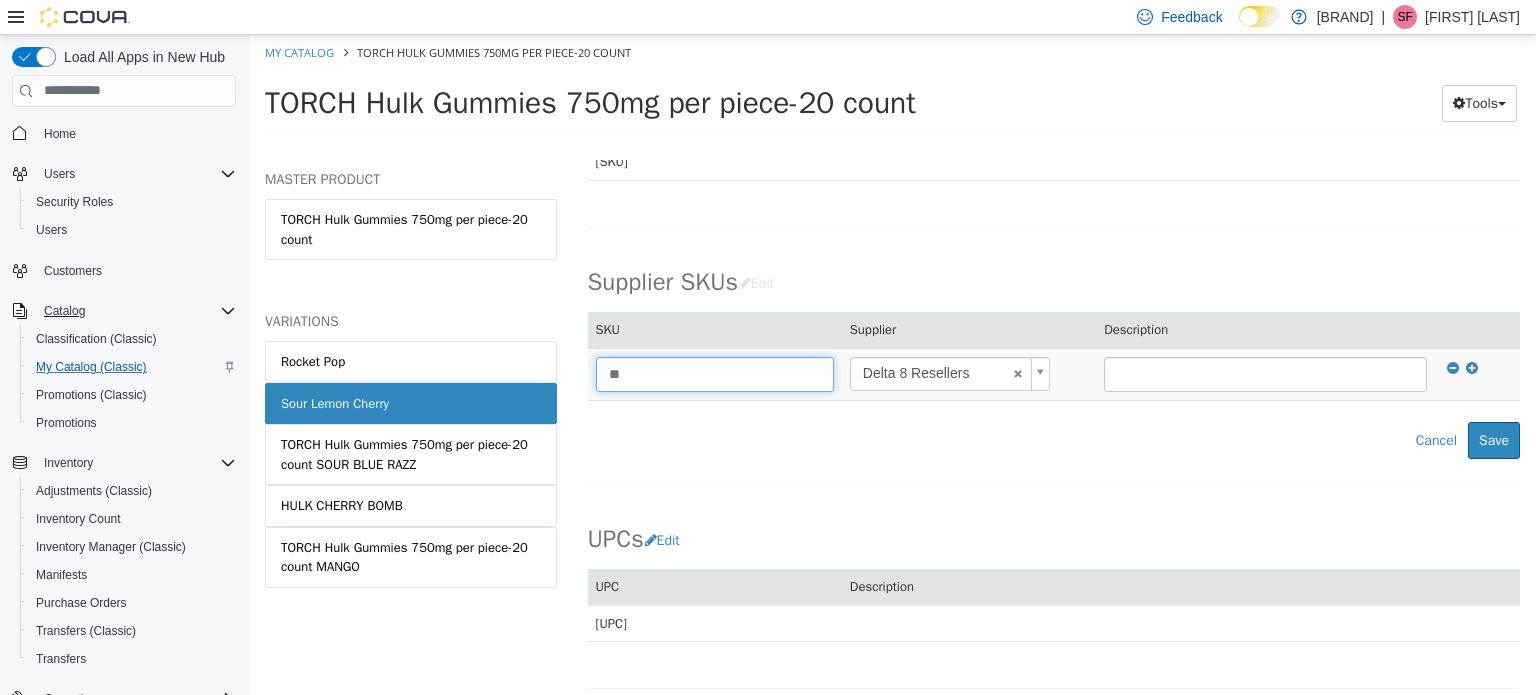 type on "*" 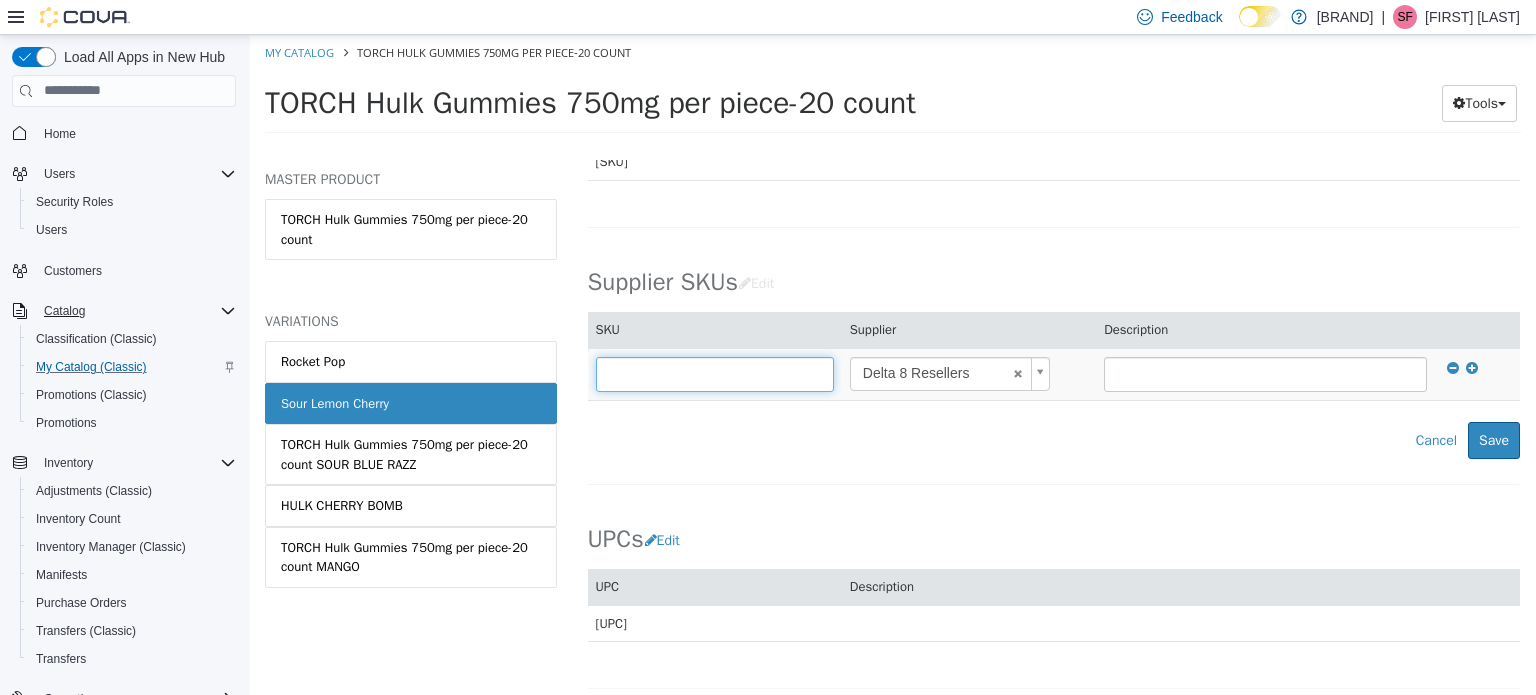 paste on "**********" 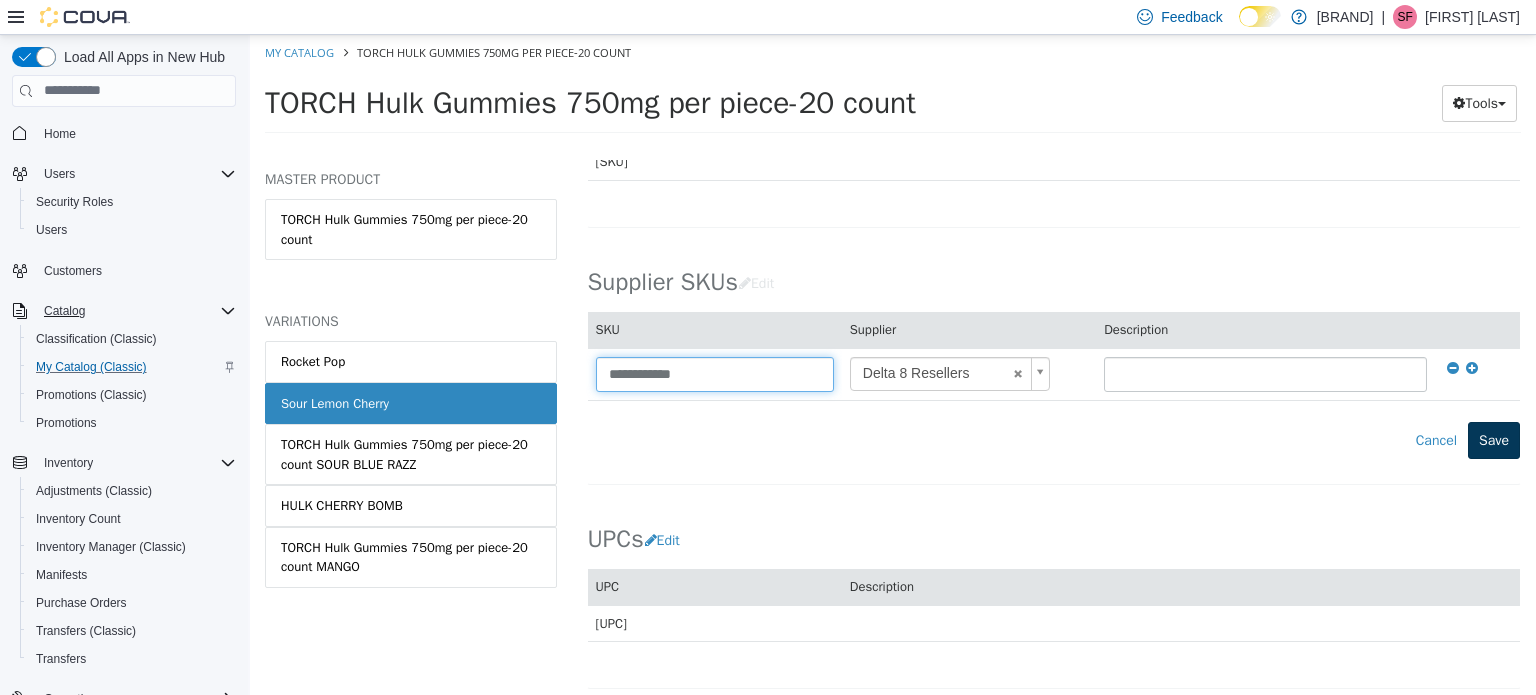 type on "**********" 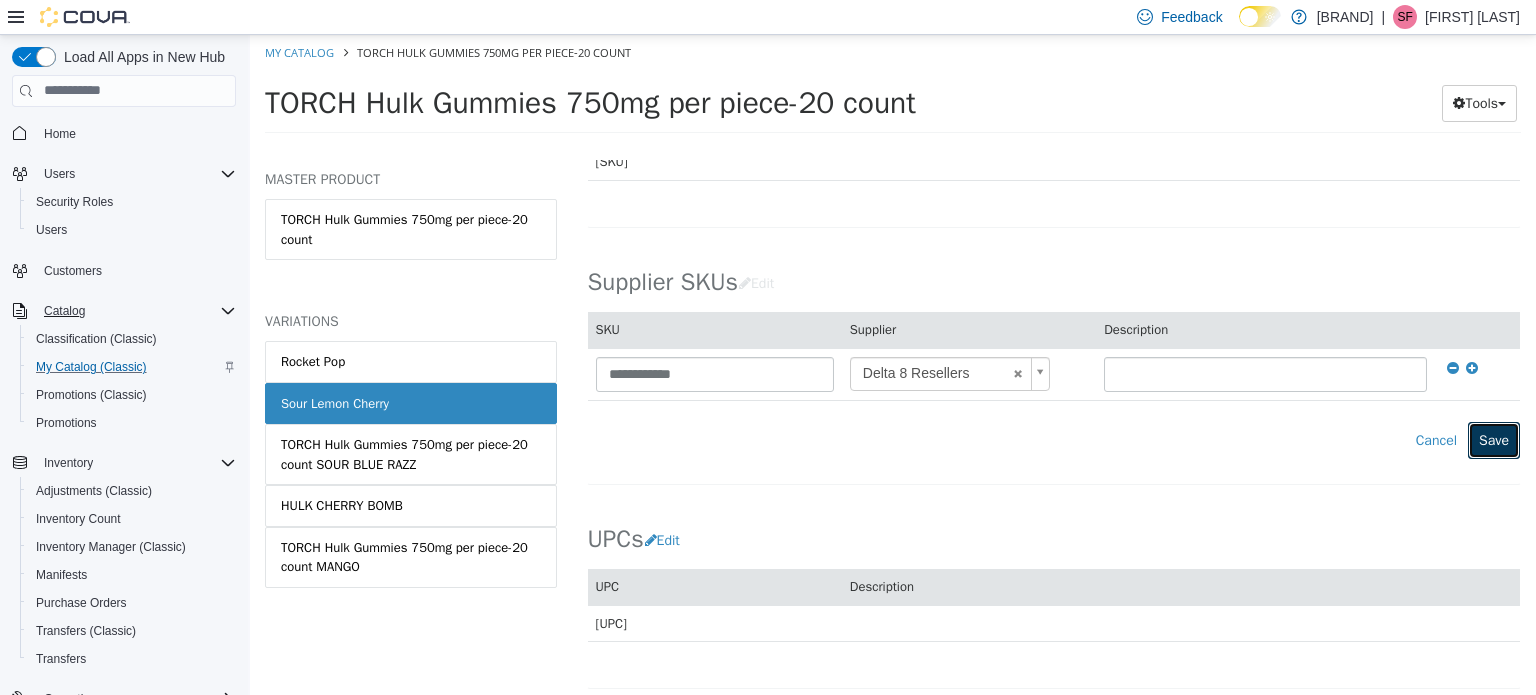 click on "Save" at bounding box center [1494, 439] 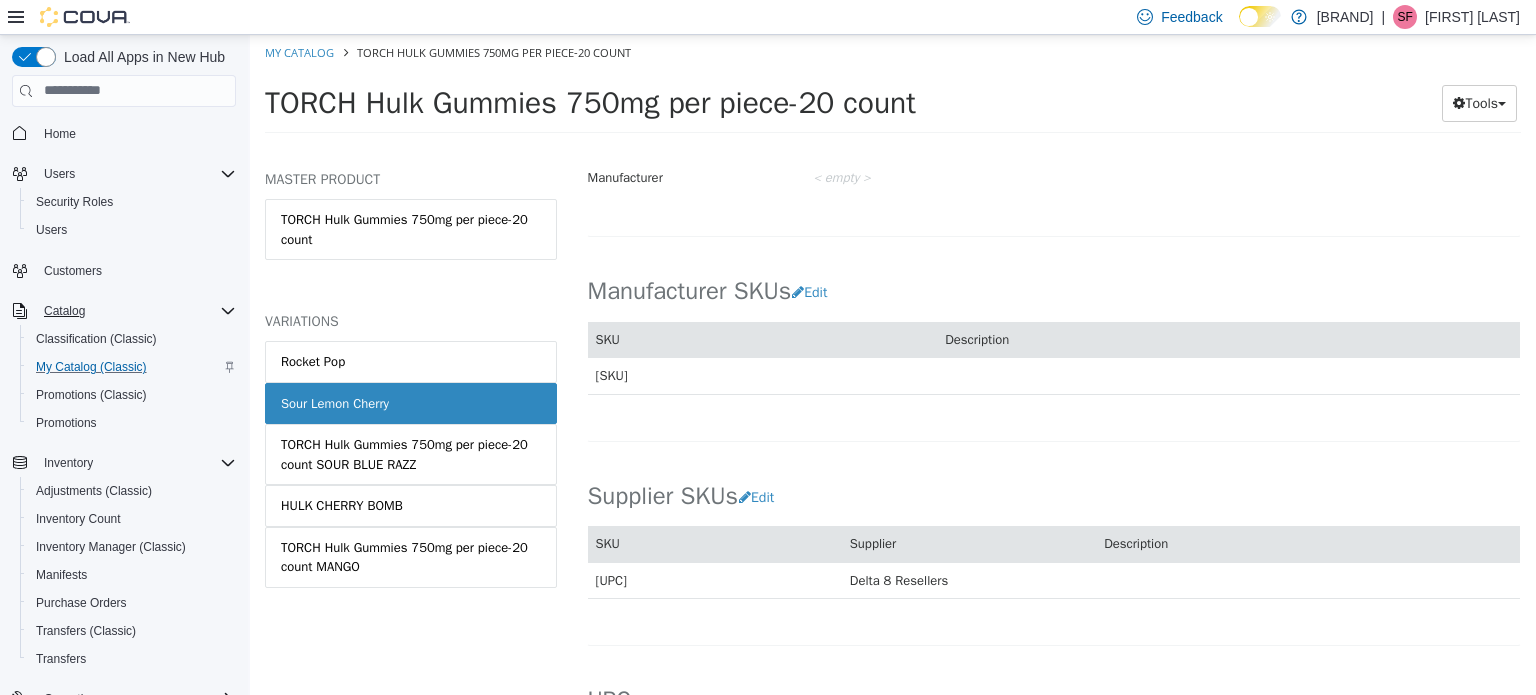 scroll, scrollTop: 948, scrollLeft: 0, axis: vertical 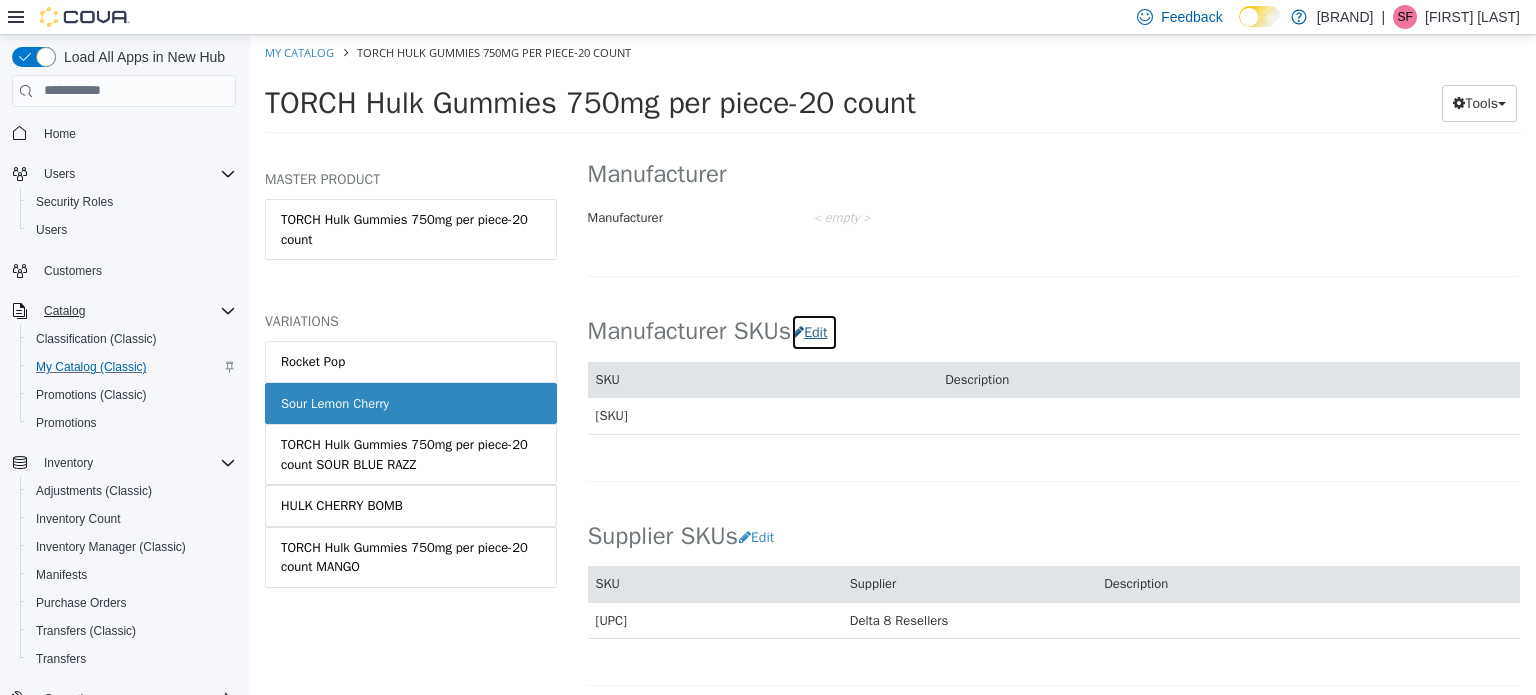 click on "Edit" at bounding box center (814, 331) 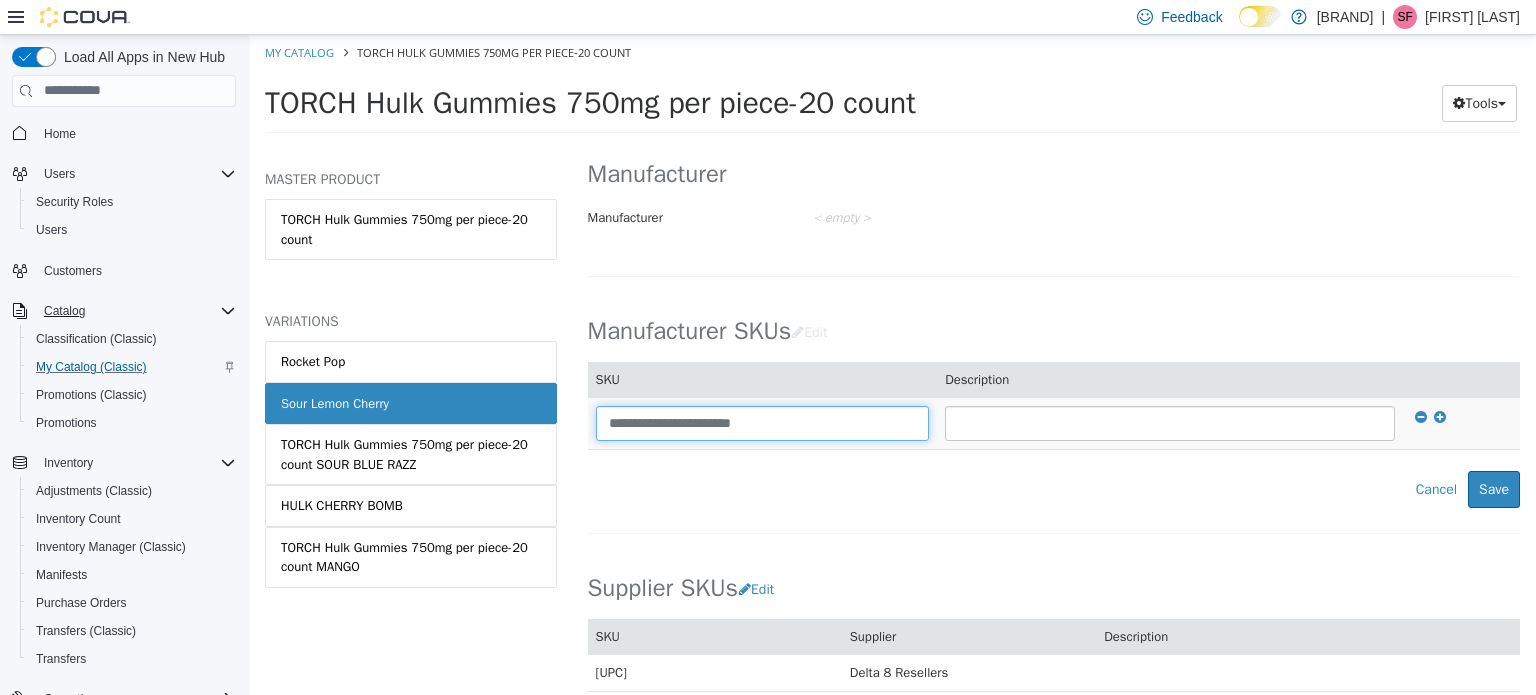 click on "**********" at bounding box center (763, 422) 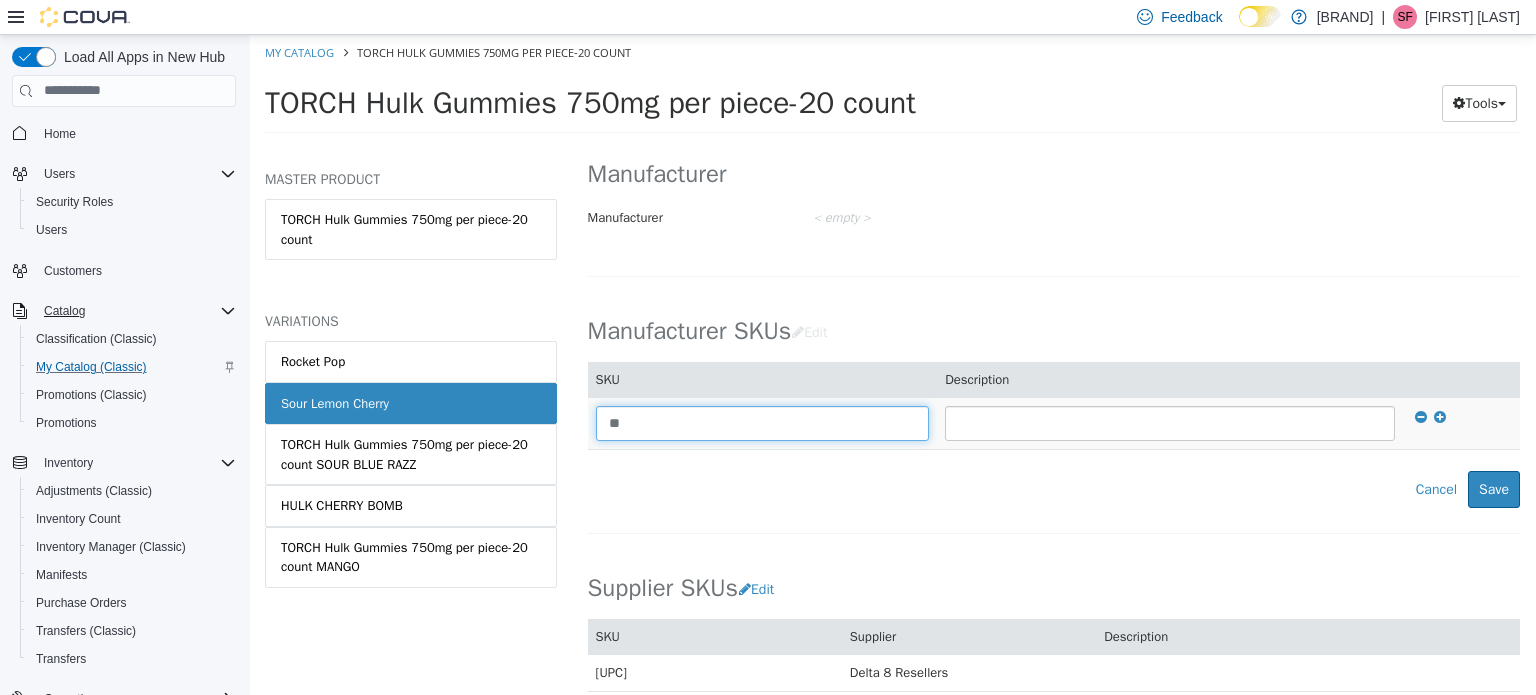 type on "*" 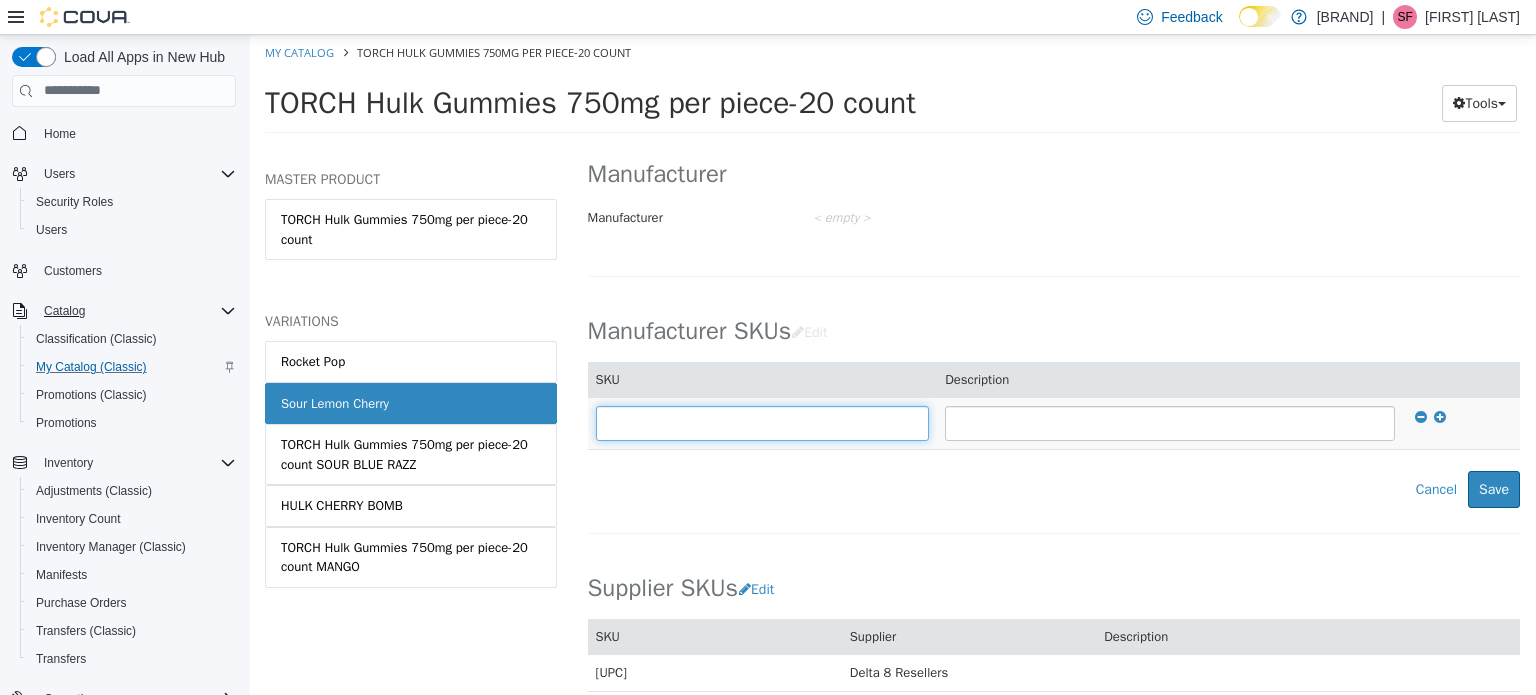 paste on "**********" 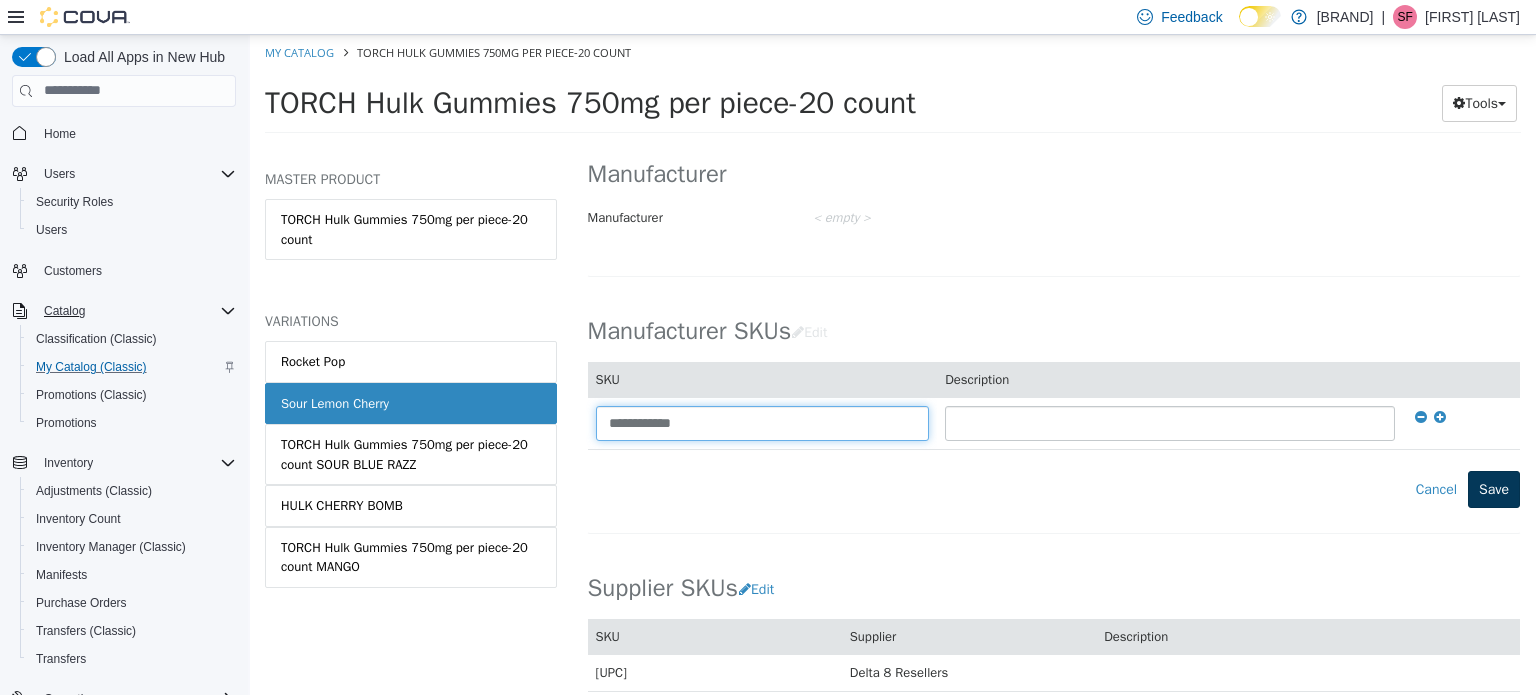 type on "**********" 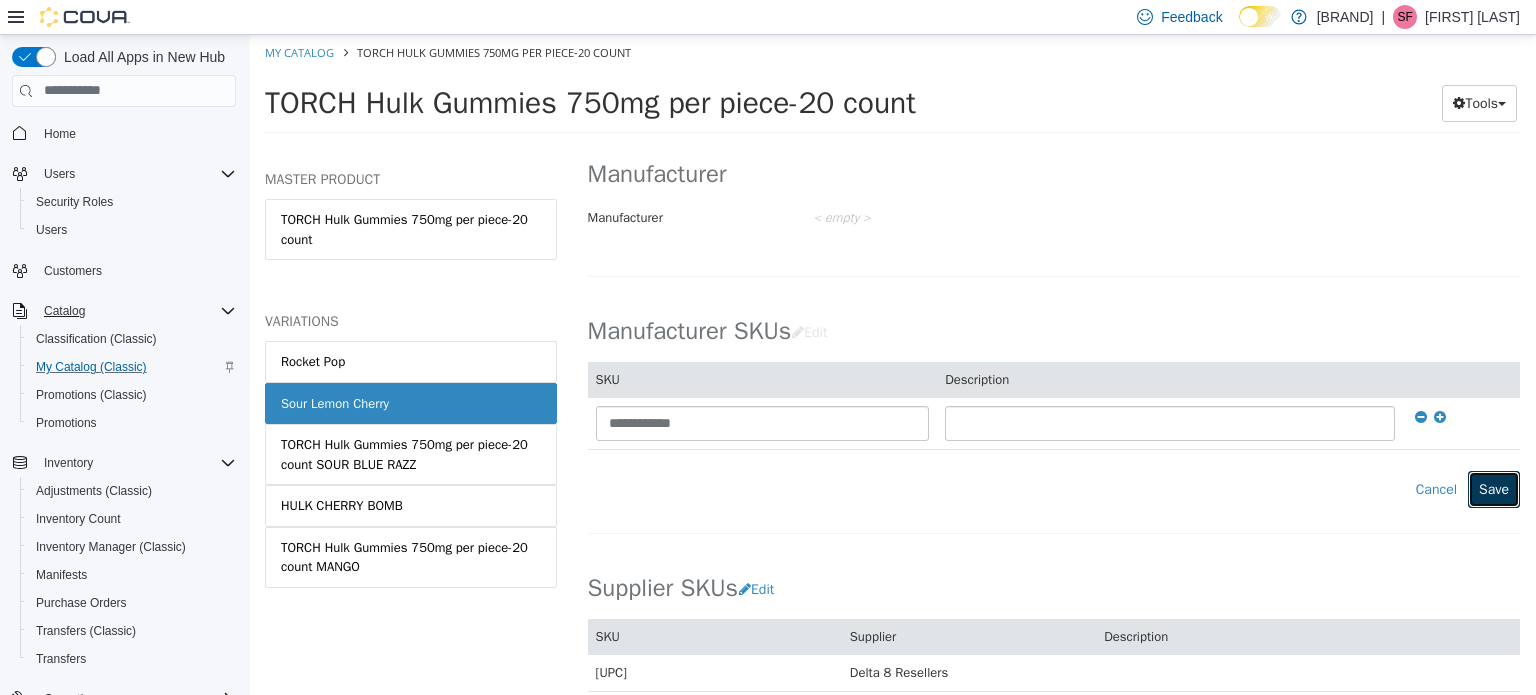 click on "Save" at bounding box center [1494, 488] 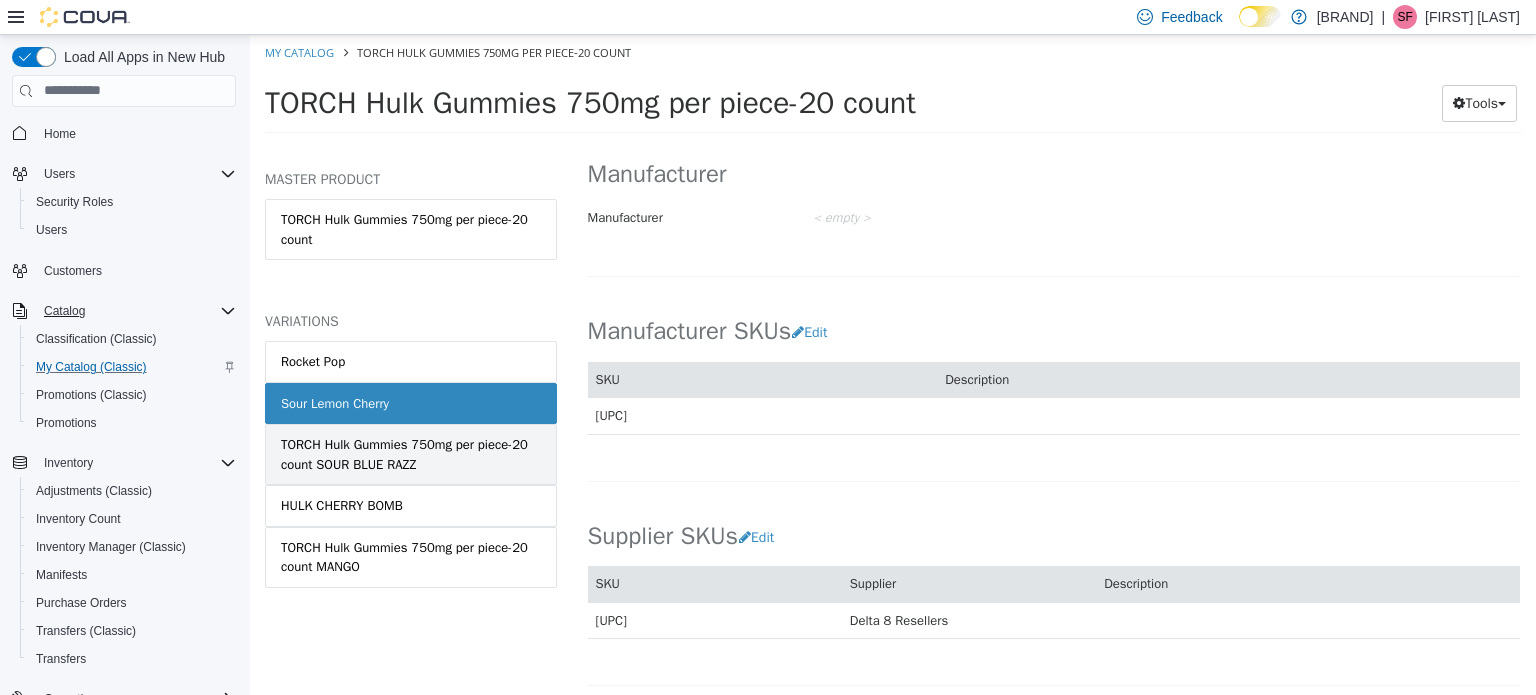 click on "TORCH Hulk Gummies 750mg per piece-20 count SOUR BLUE RAZZ" at bounding box center [411, 453] 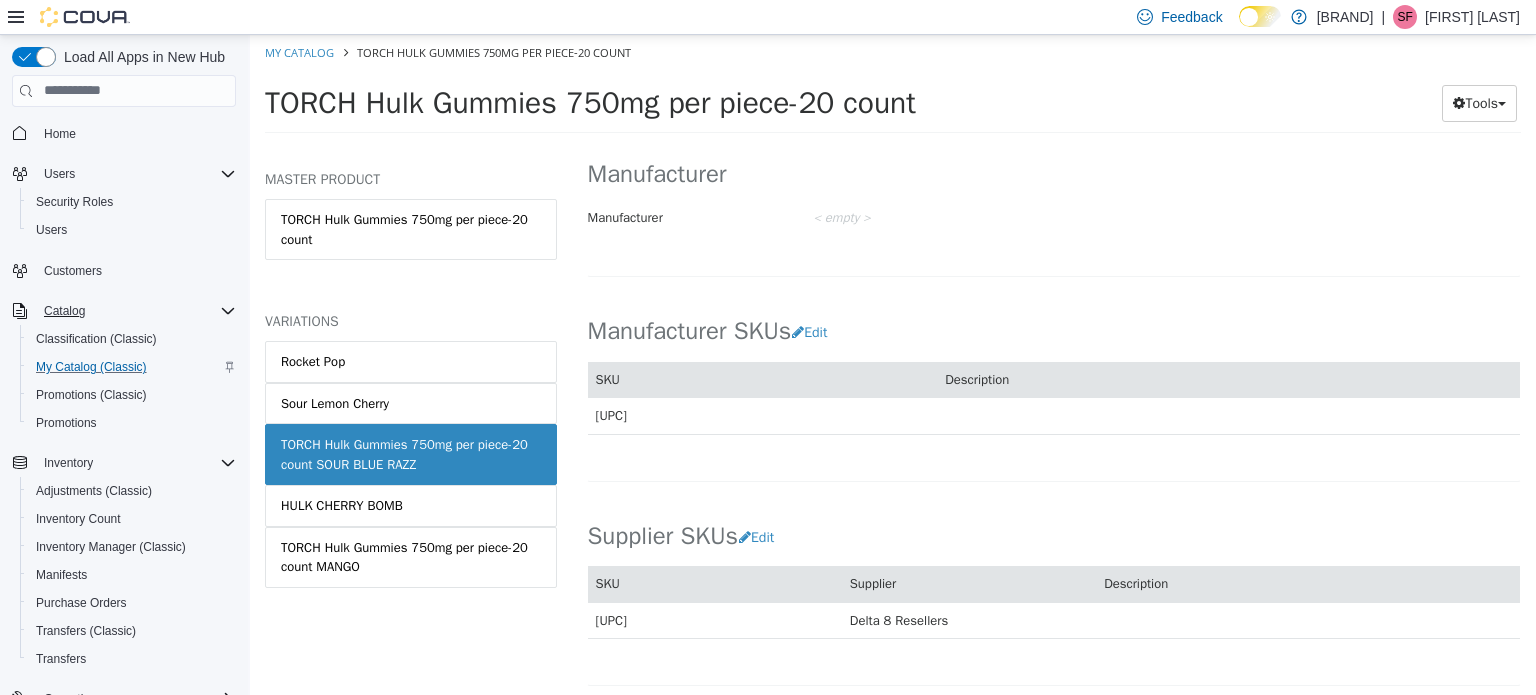 scroll, scrollTop: 946, scrollLeft: 0, axis: vertical 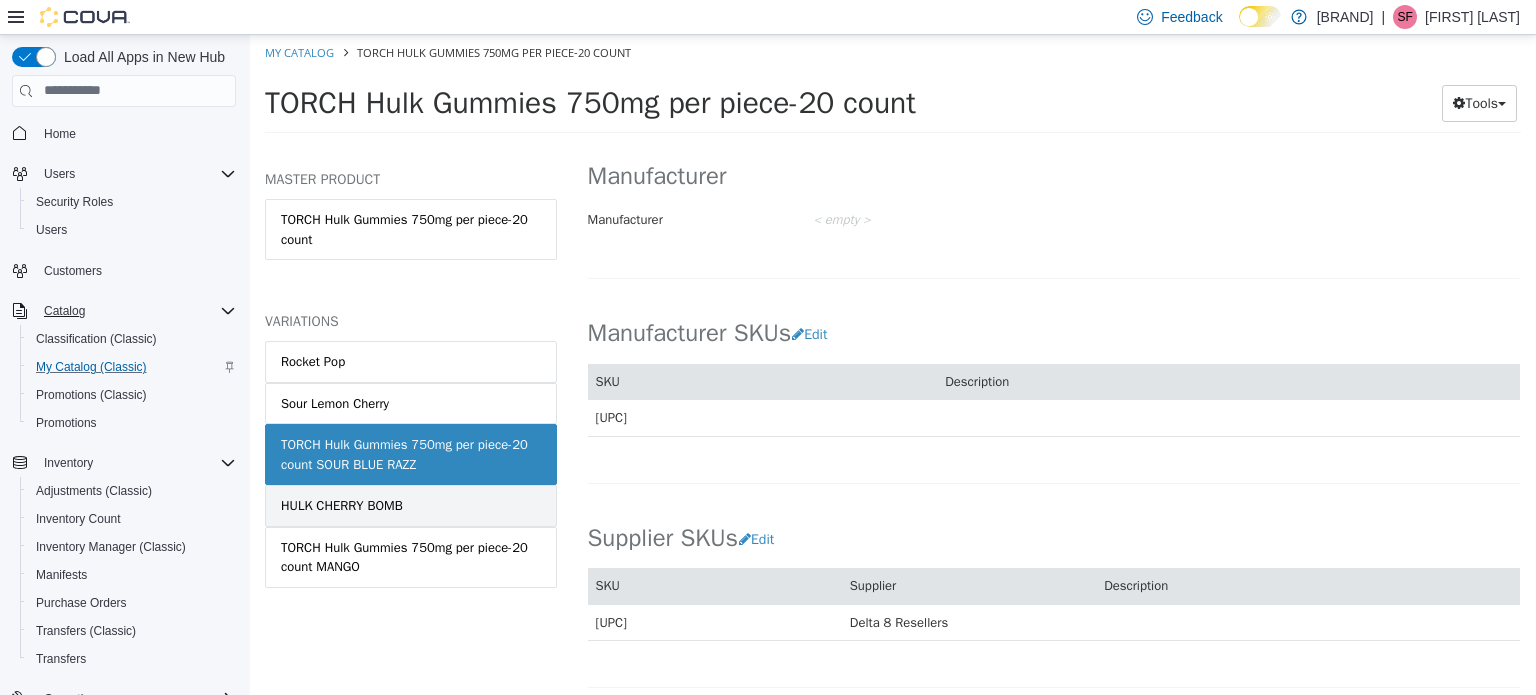 click on "HULK CHERRY BOMB" at bounding box center (342, 505) 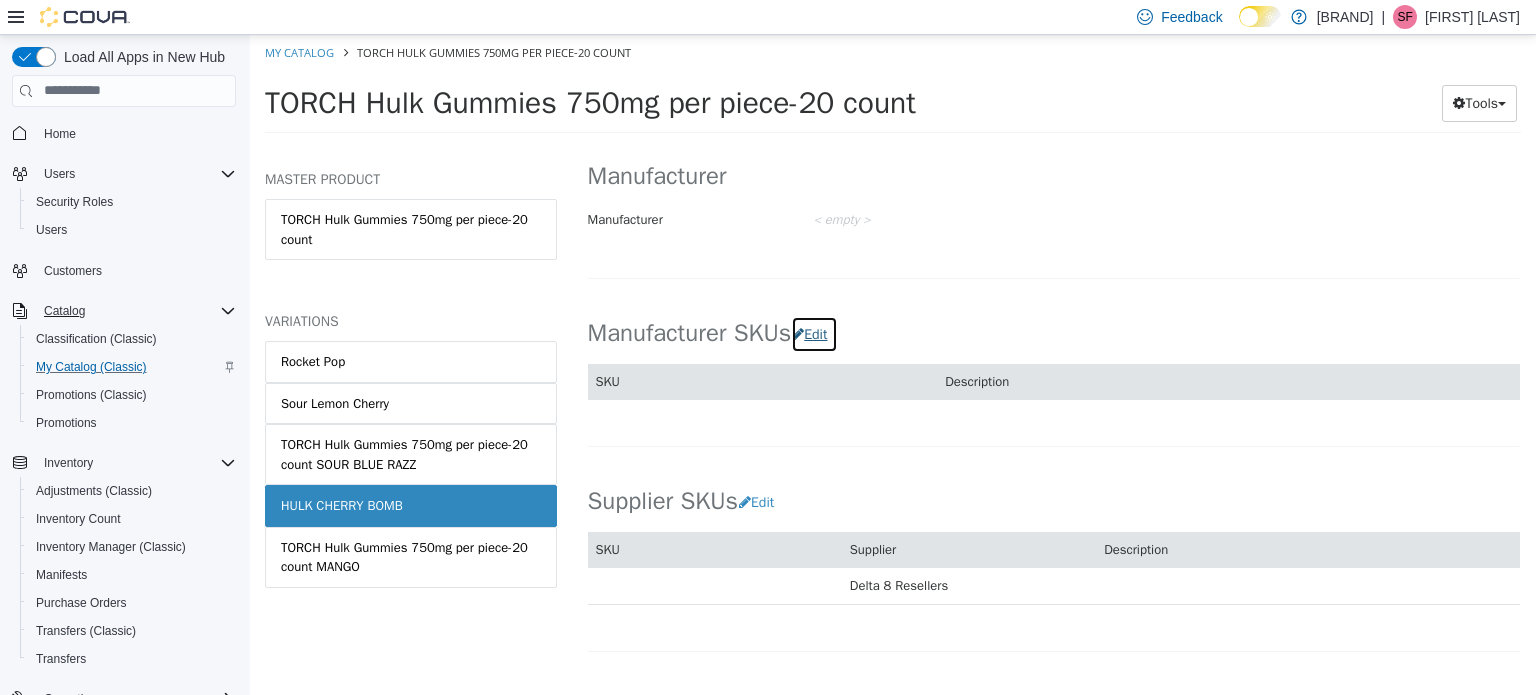 click on "Edit" at bounding box center (814, 333) 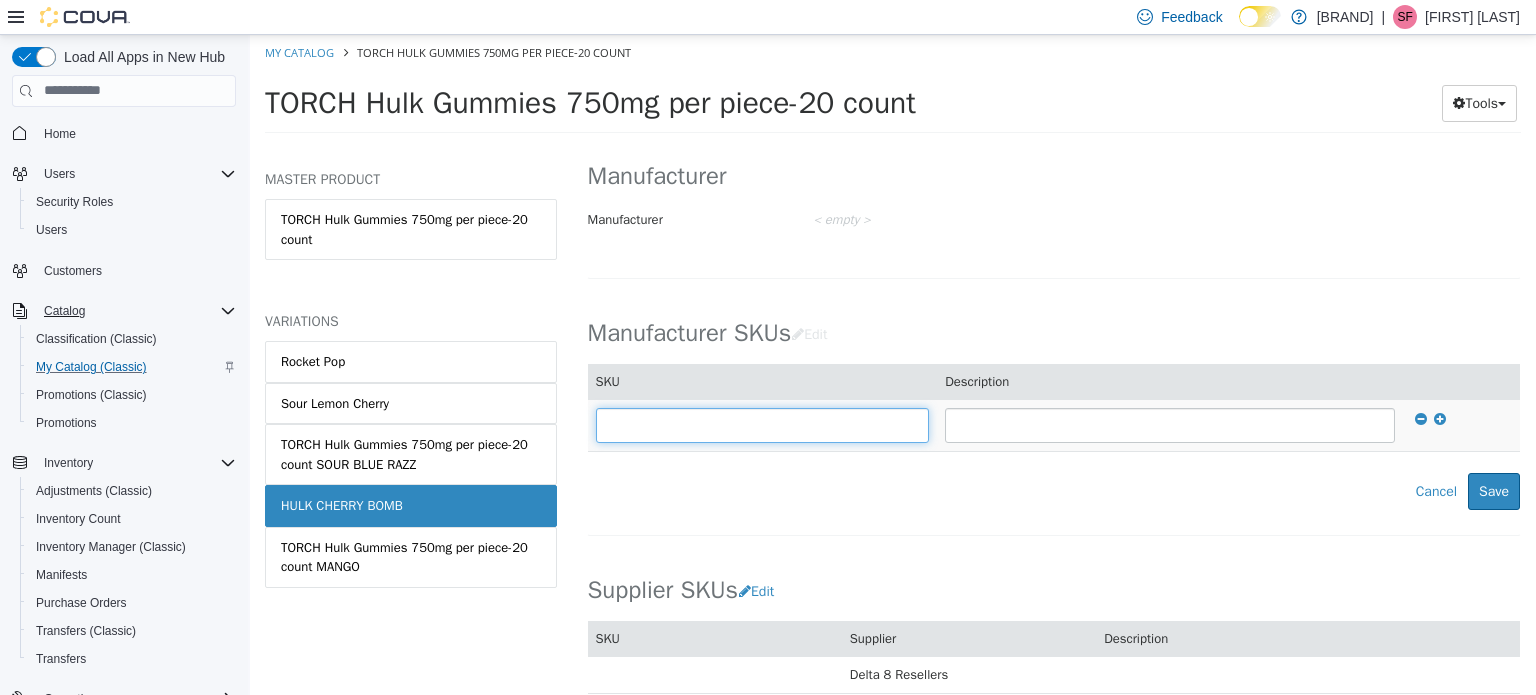 click at bounding box center [763, 424] 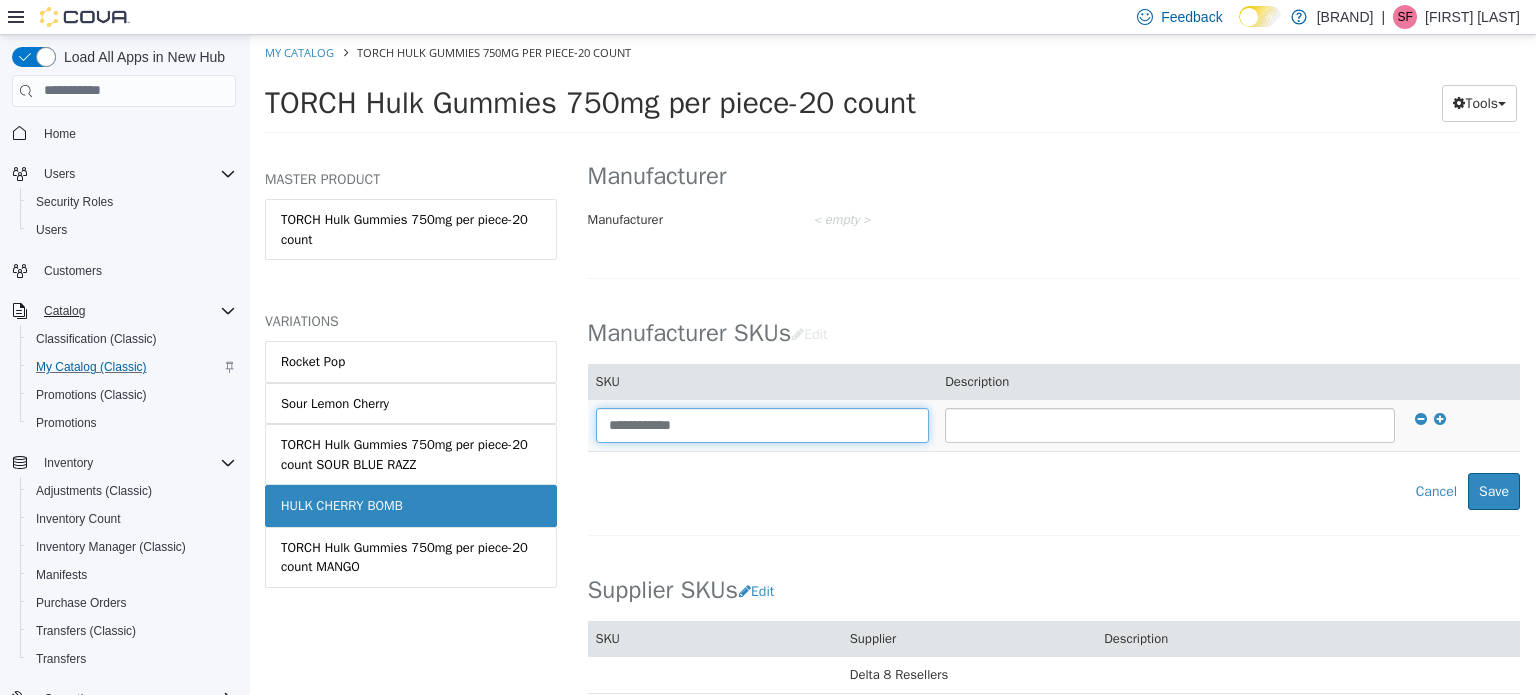 drag, startPoint x: 708, startPoint y: 420, endPoint x: 588, endPoint y: 423, distance: 120.03749 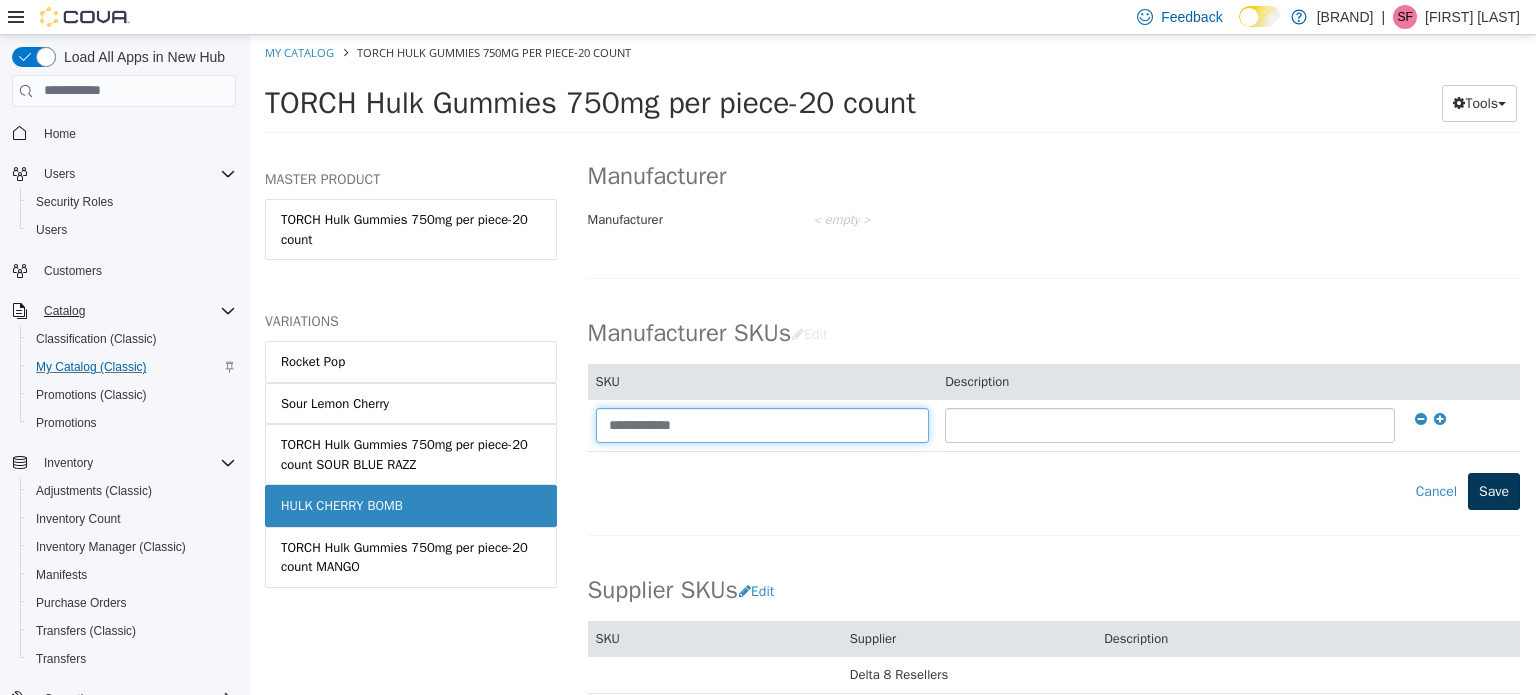 type on "**********" 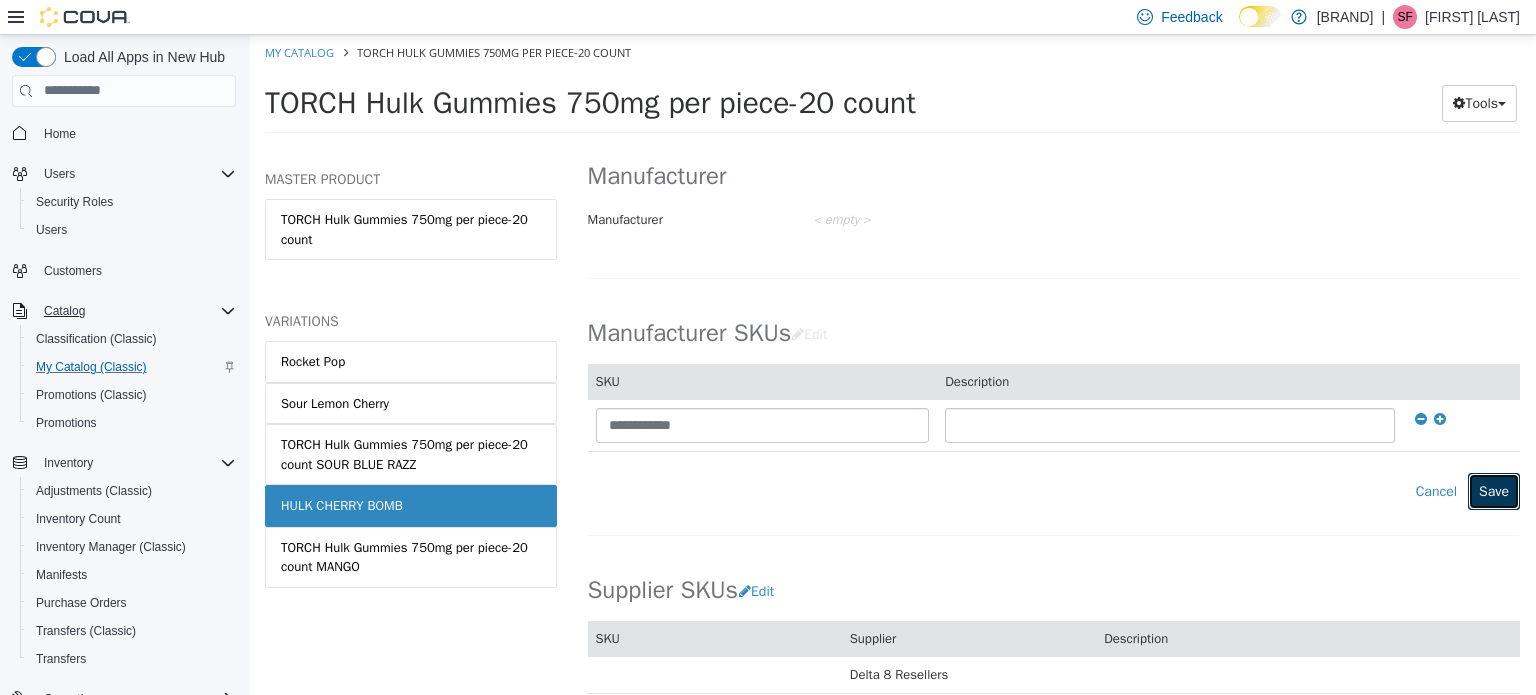 click on "Save" at bounding box center [1494, 490] 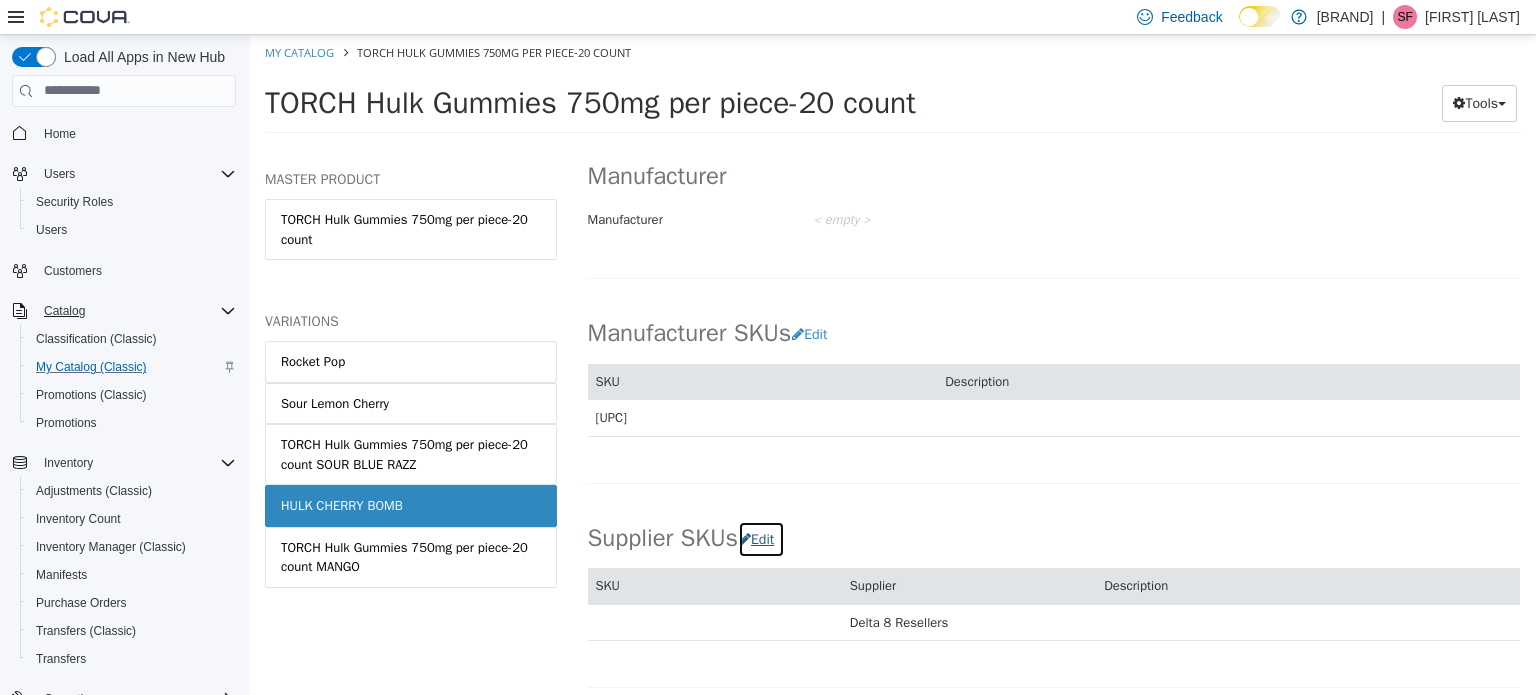 click on "Edit" at bounding box center (761, 538) 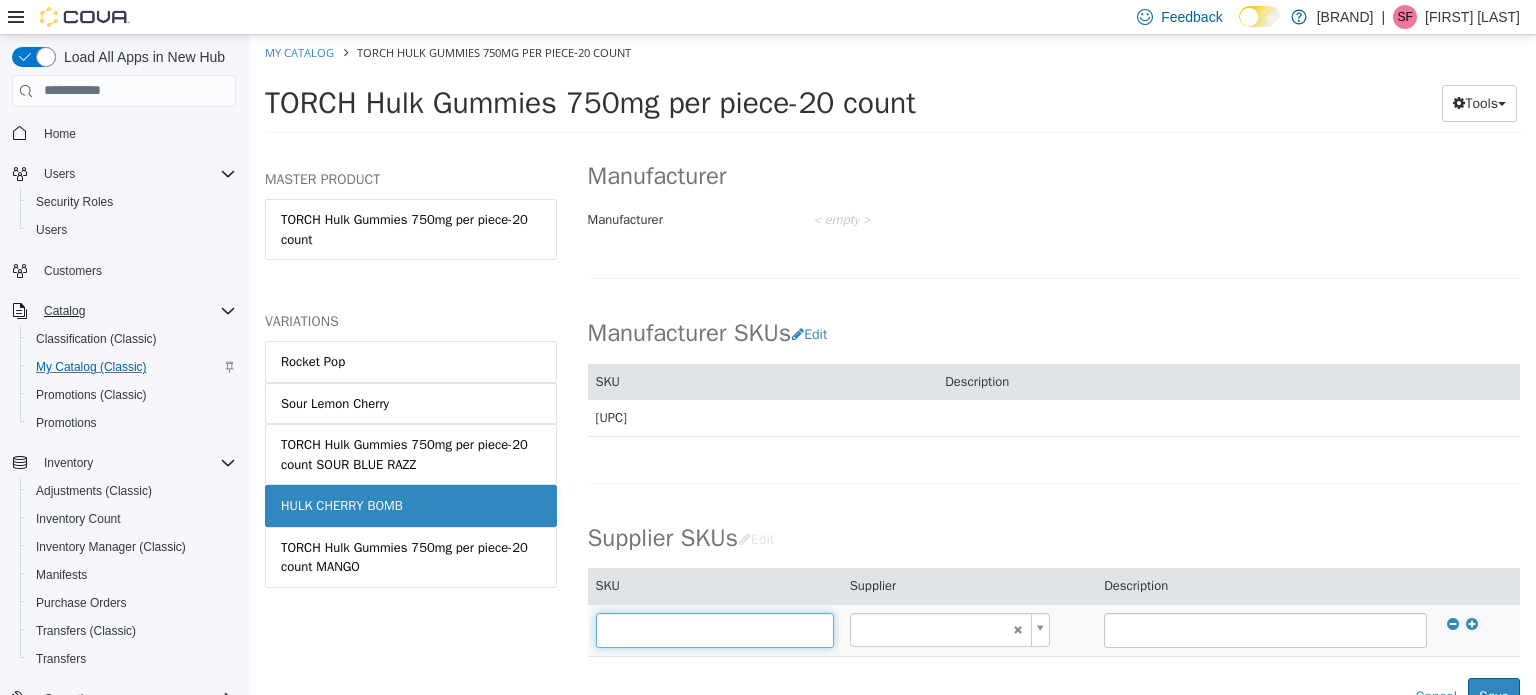 type on "******" 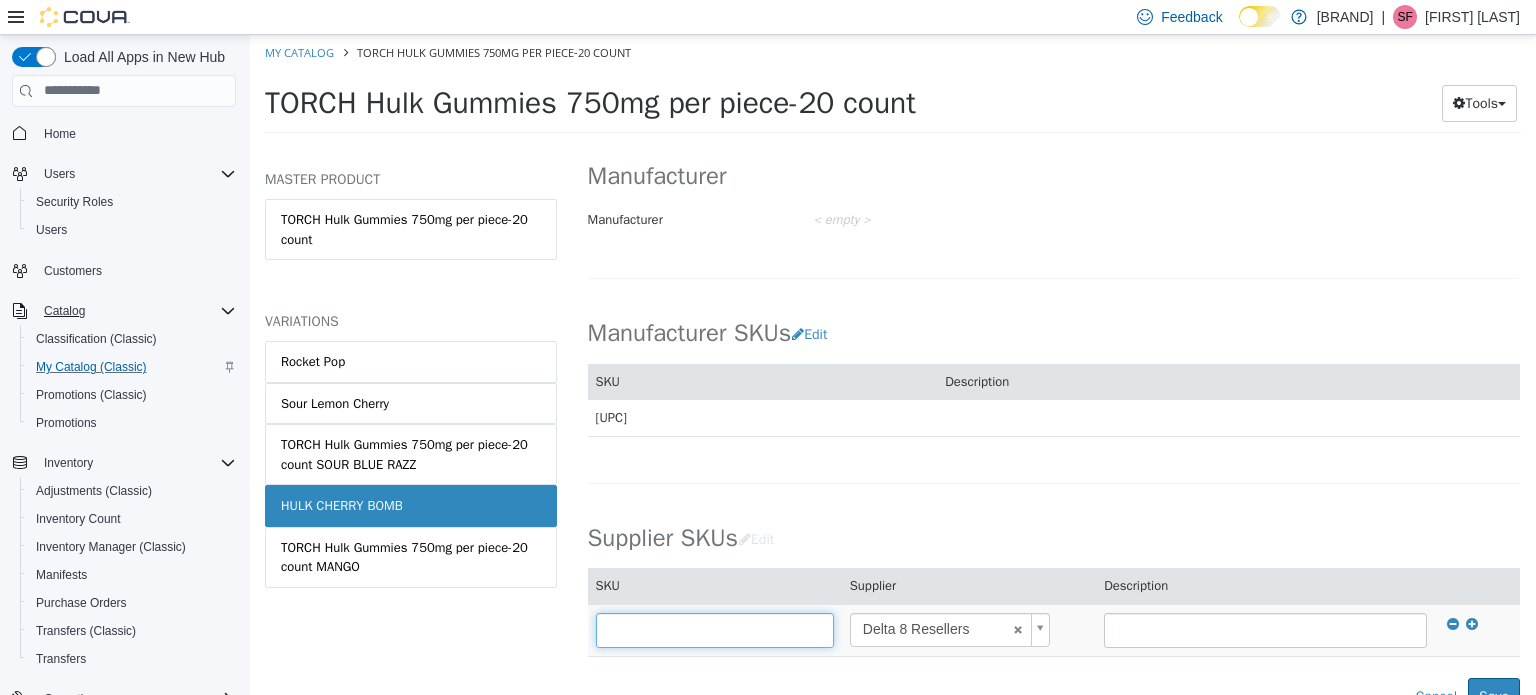 paste on "**********" 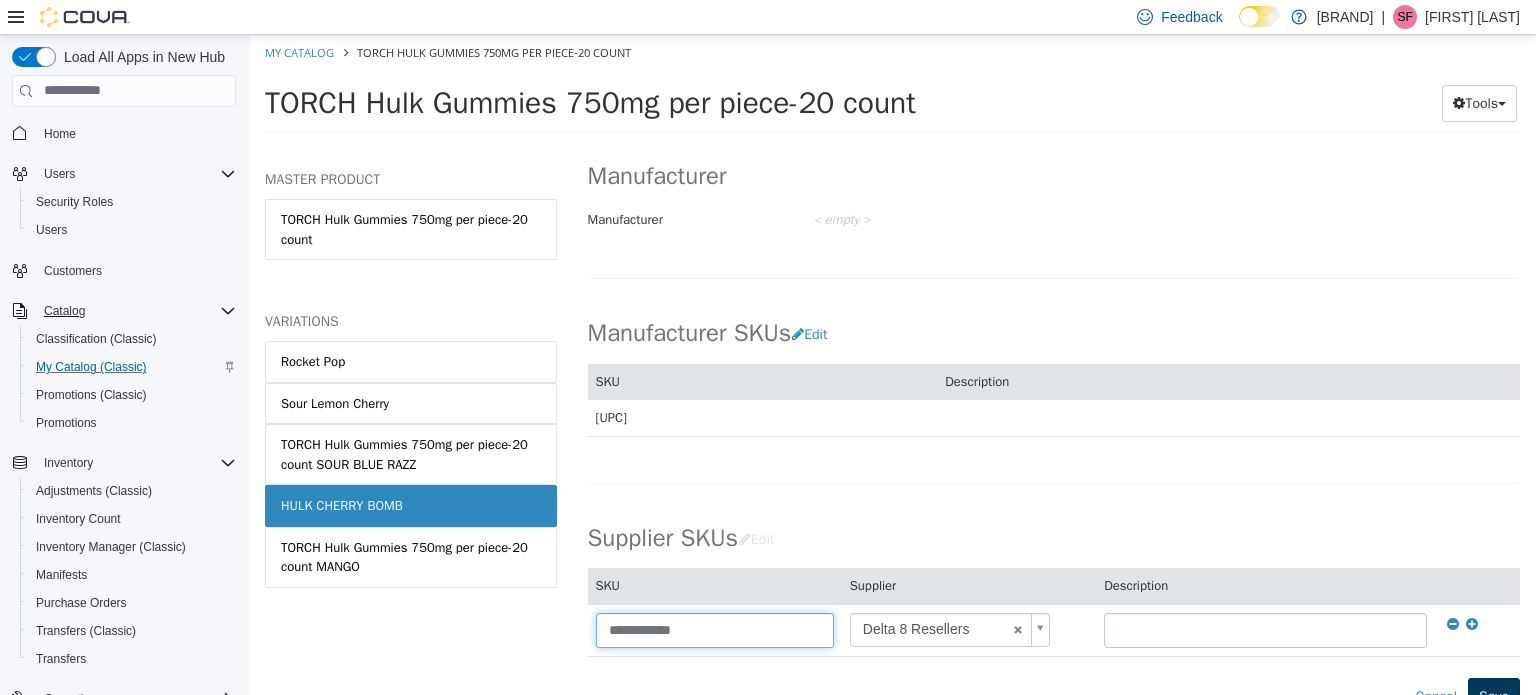 type on "**********" 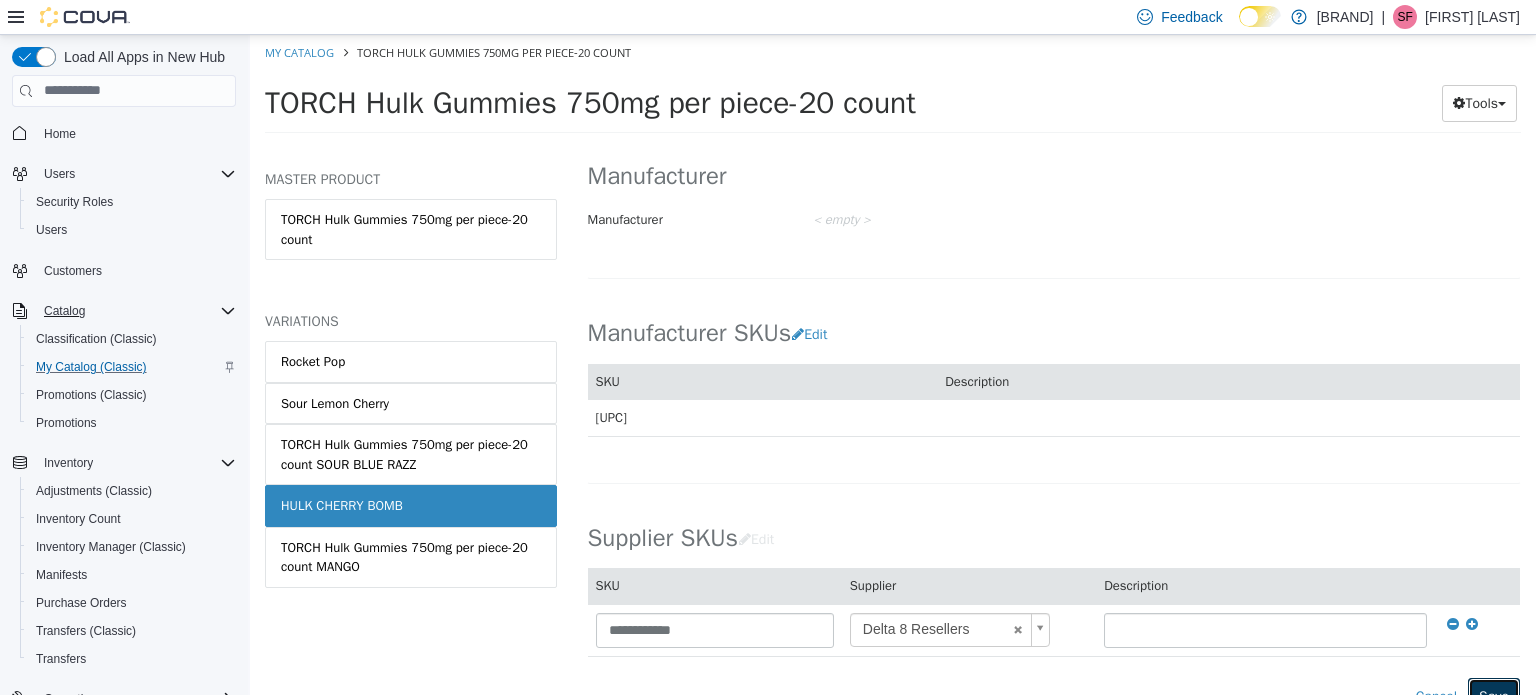 click on "Save" at bounding box center [1494, 695] 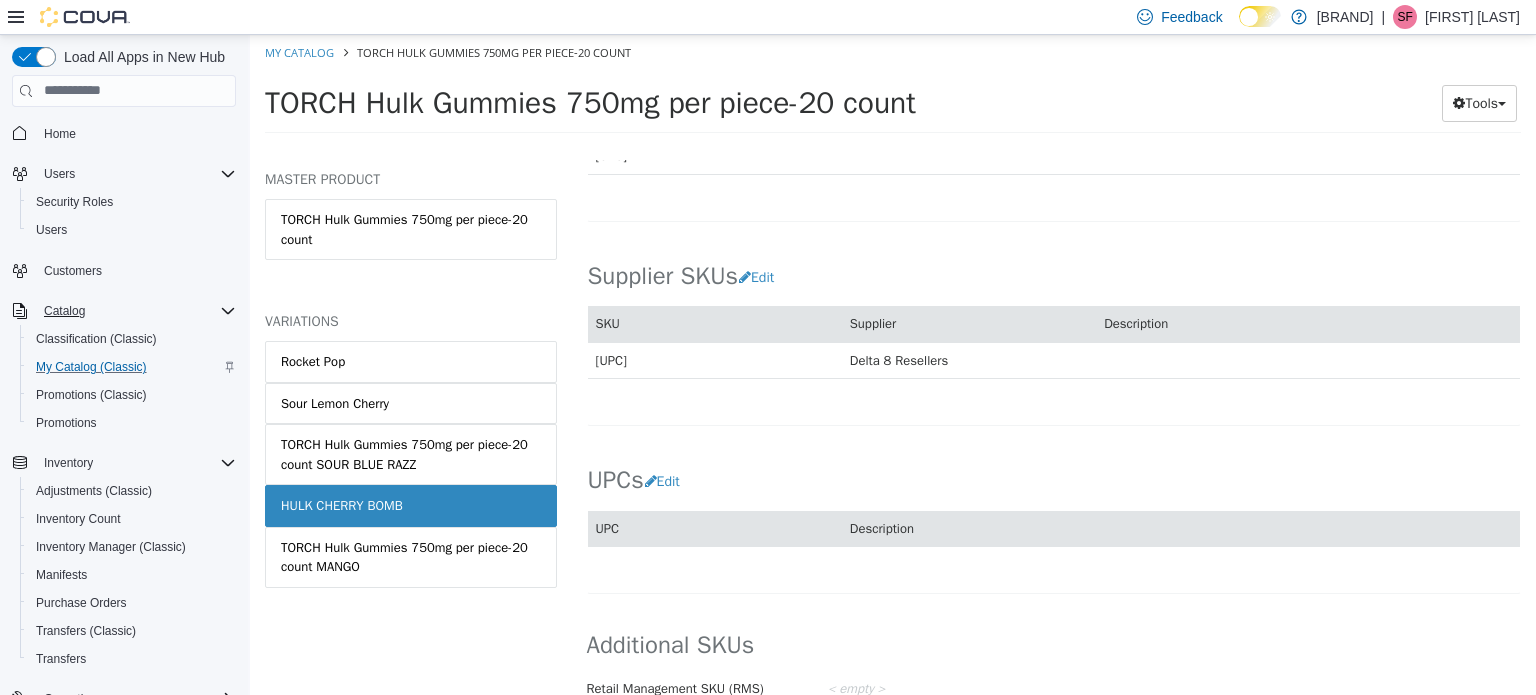 scroll, scrollTop: 1230, scrollLeft: 0, axis: vertical 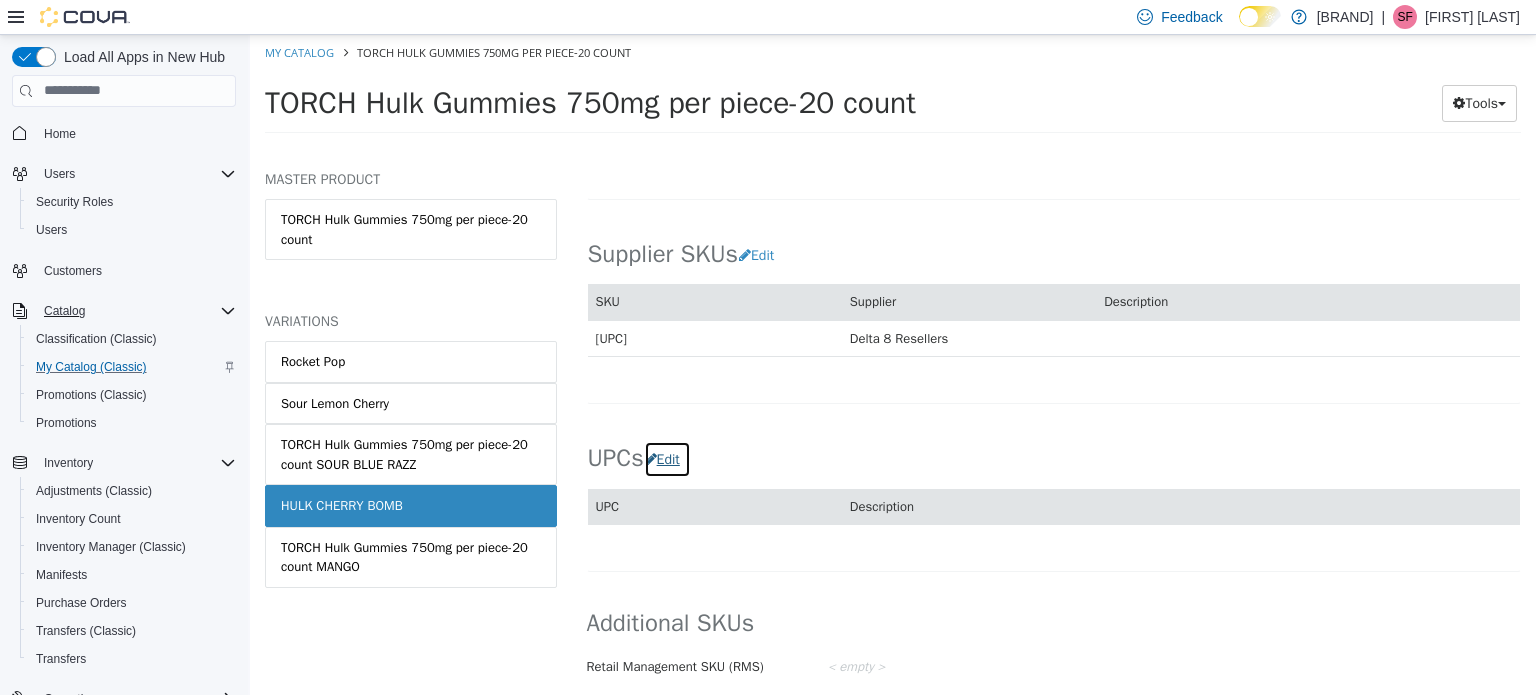 click on "Edit" at bounding box center [667, 458] 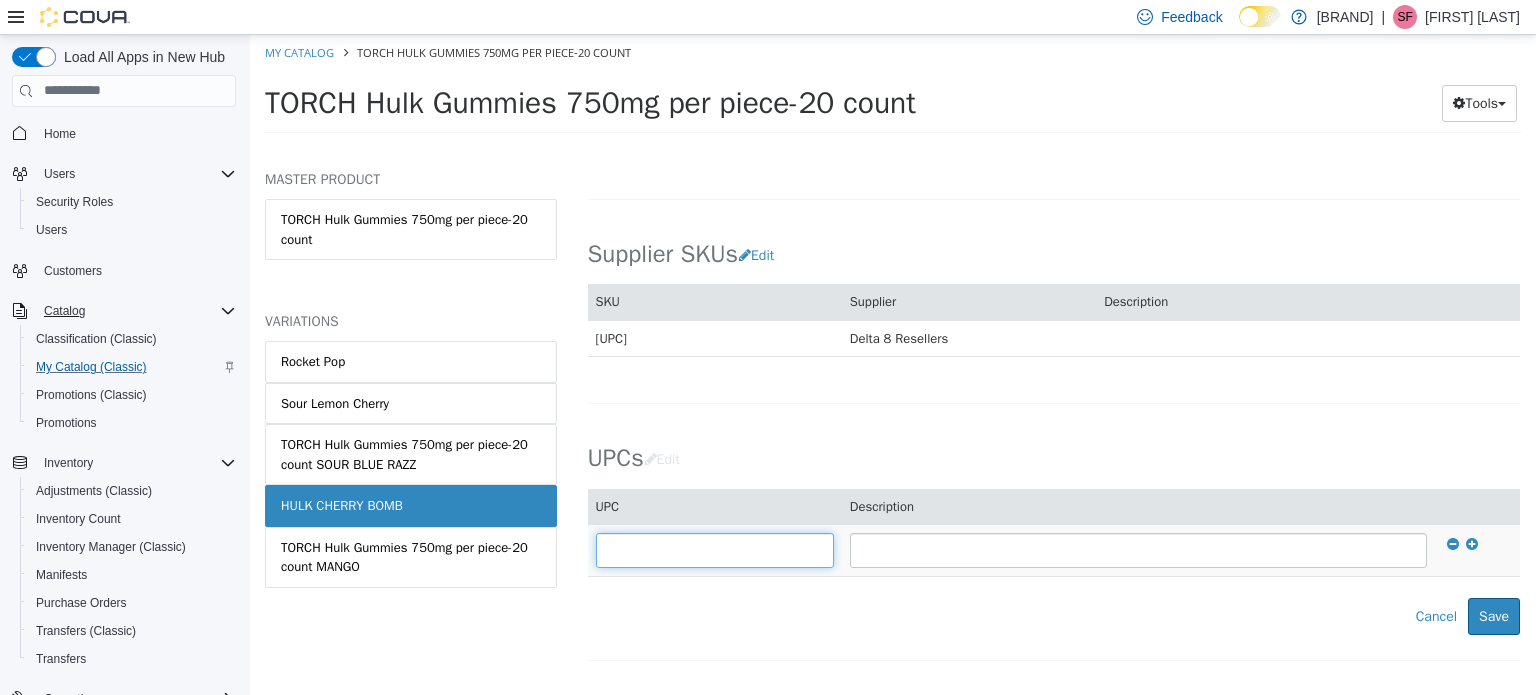 paste on "**********" 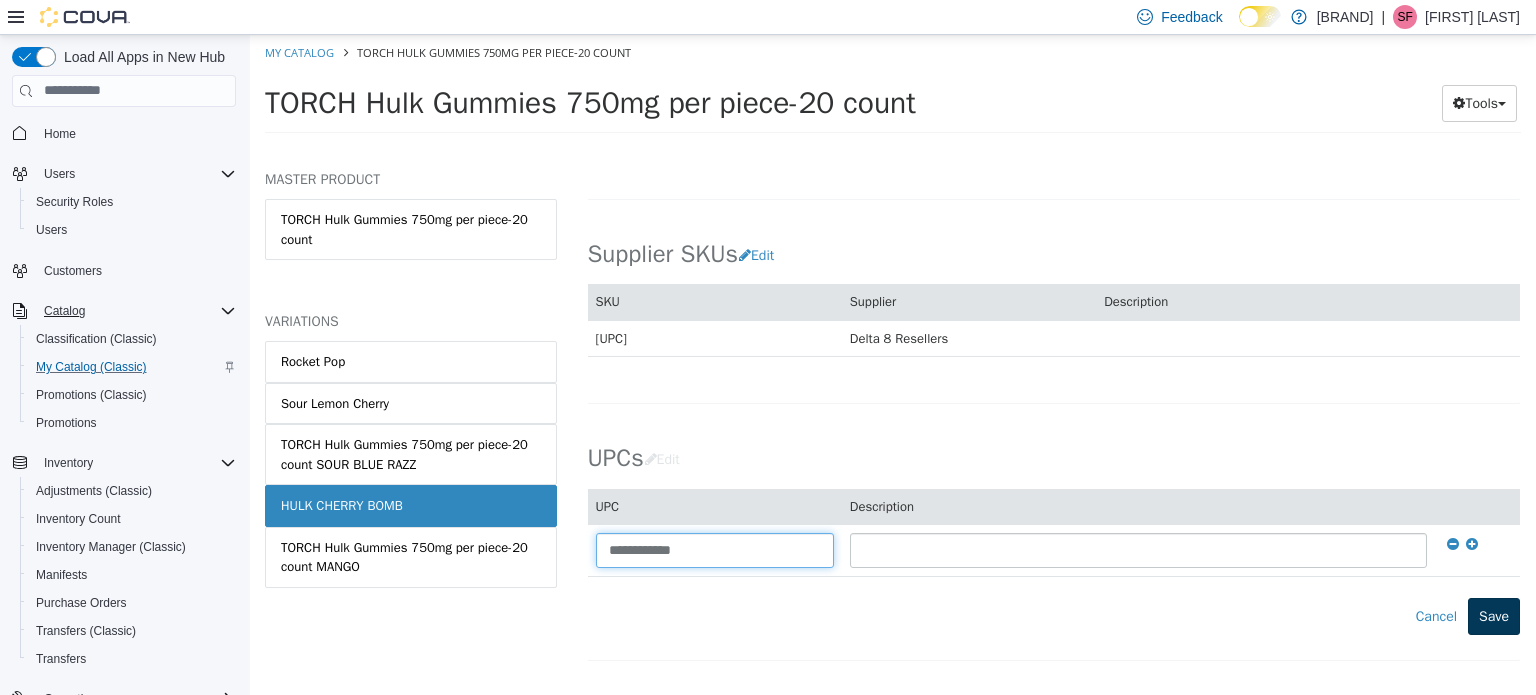 type on "**********" 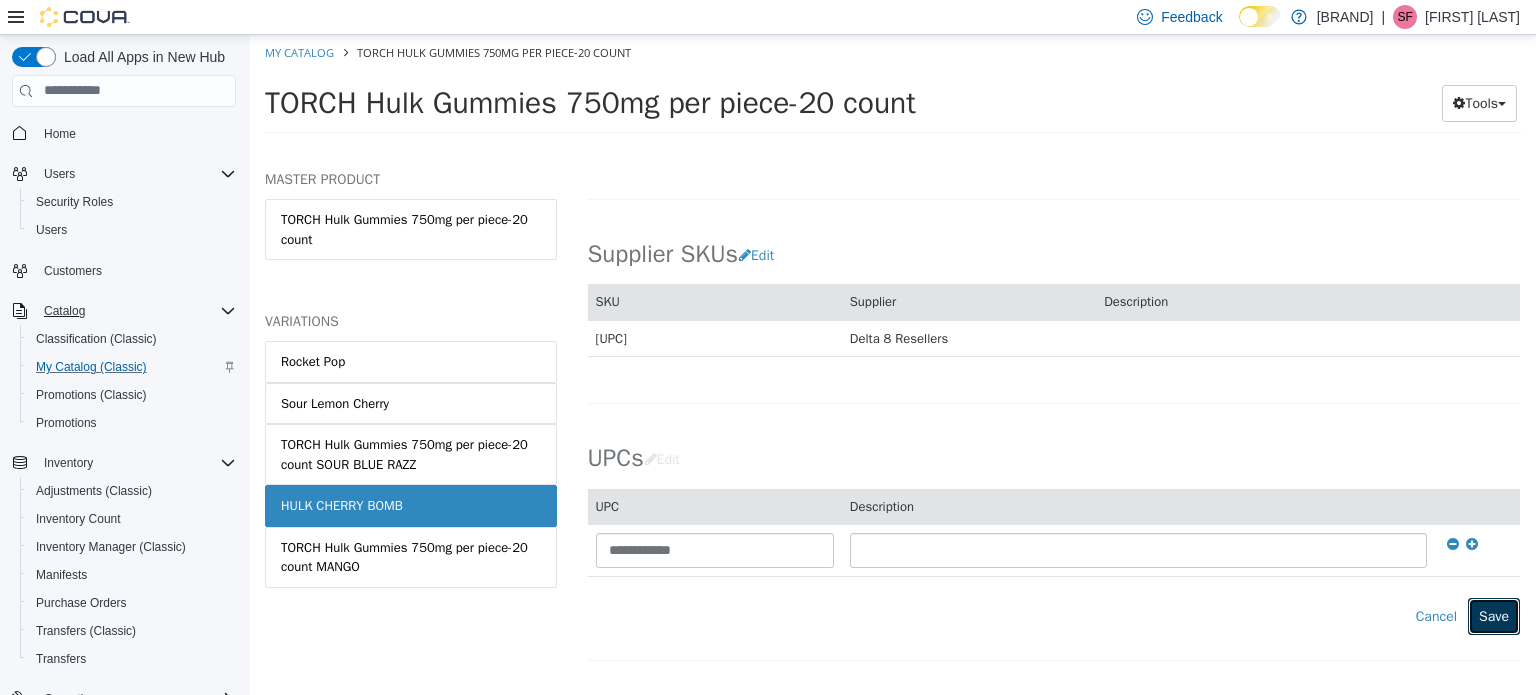 click on "Save" at bounding box center [1494, 615] 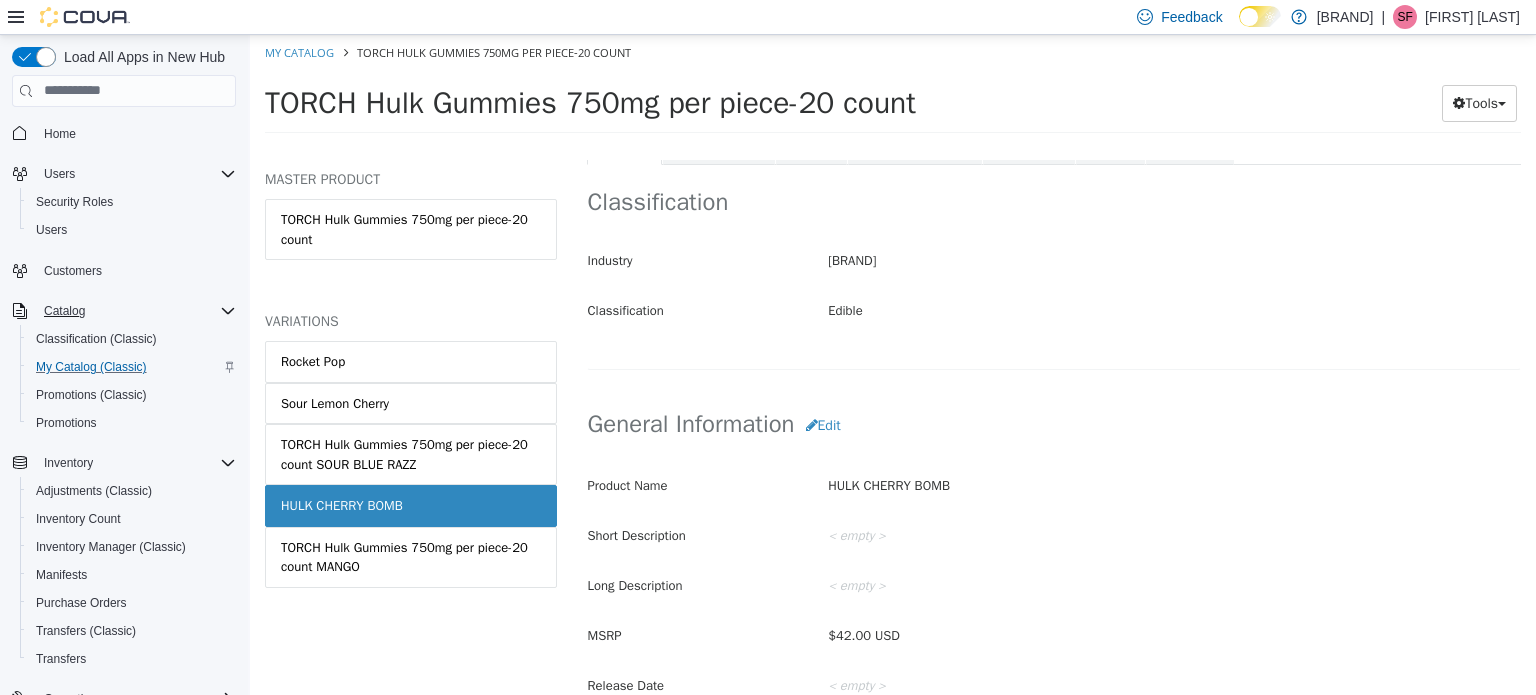 scroll, scrollTop: 0, scrollLeft: 0, axis: both 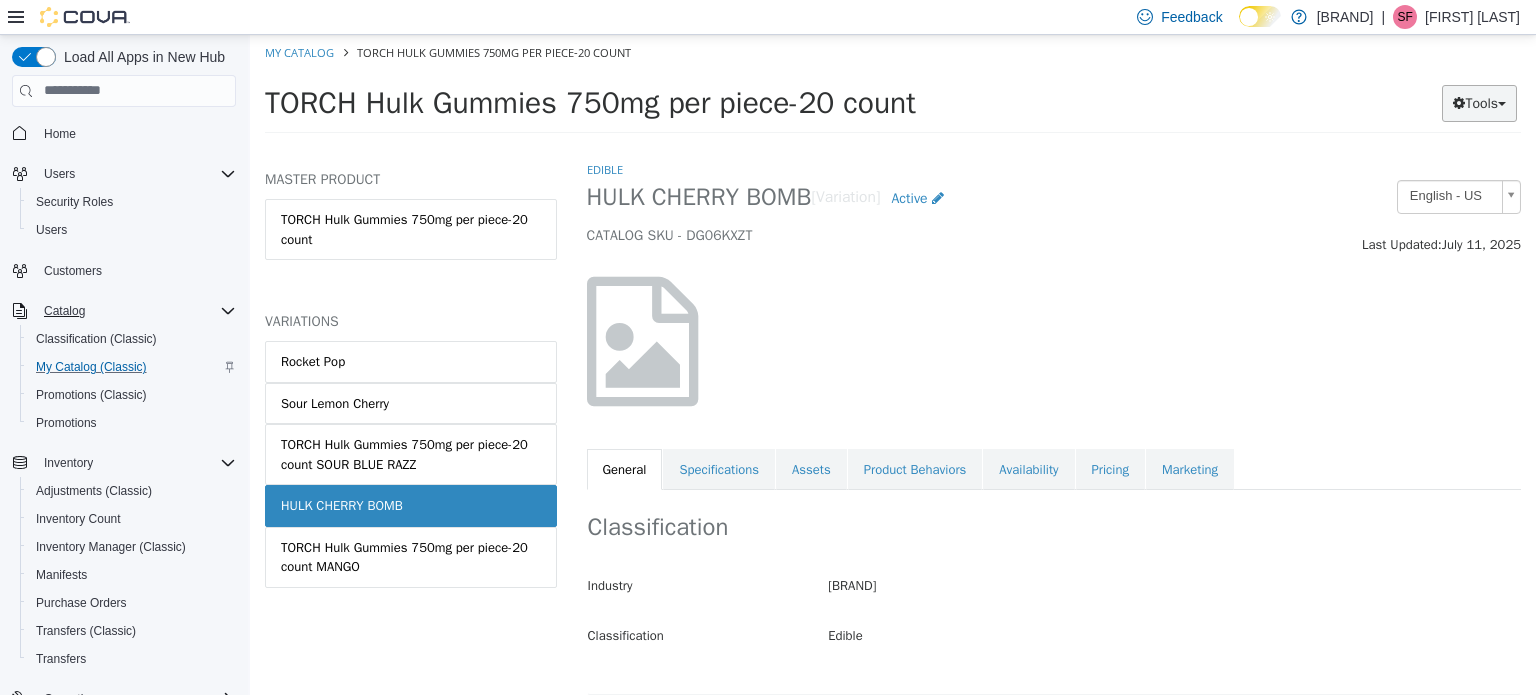 click on "Tools" at bounding box center (1479, 102) 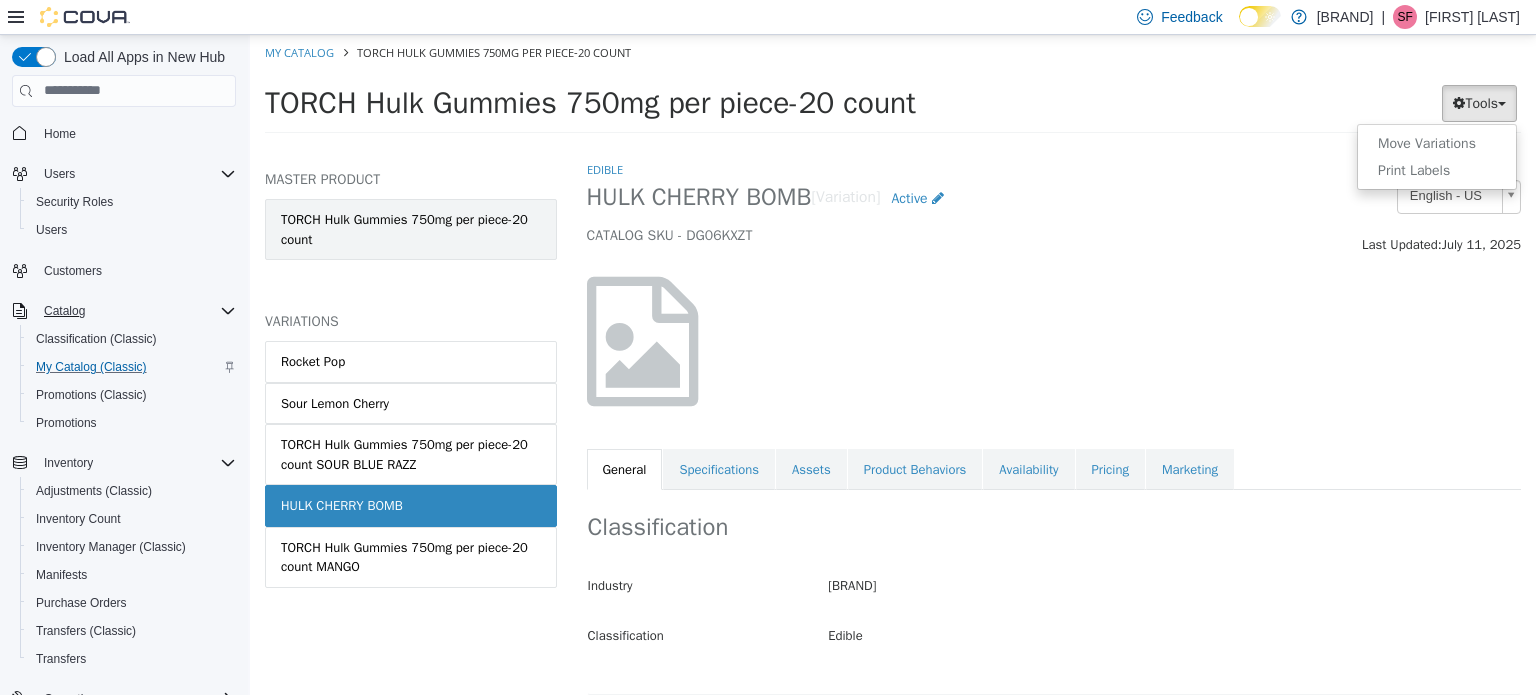 click on "TORCH Hulk Gummies 750mg per piece-20 count" at bounding box center [411, 228] 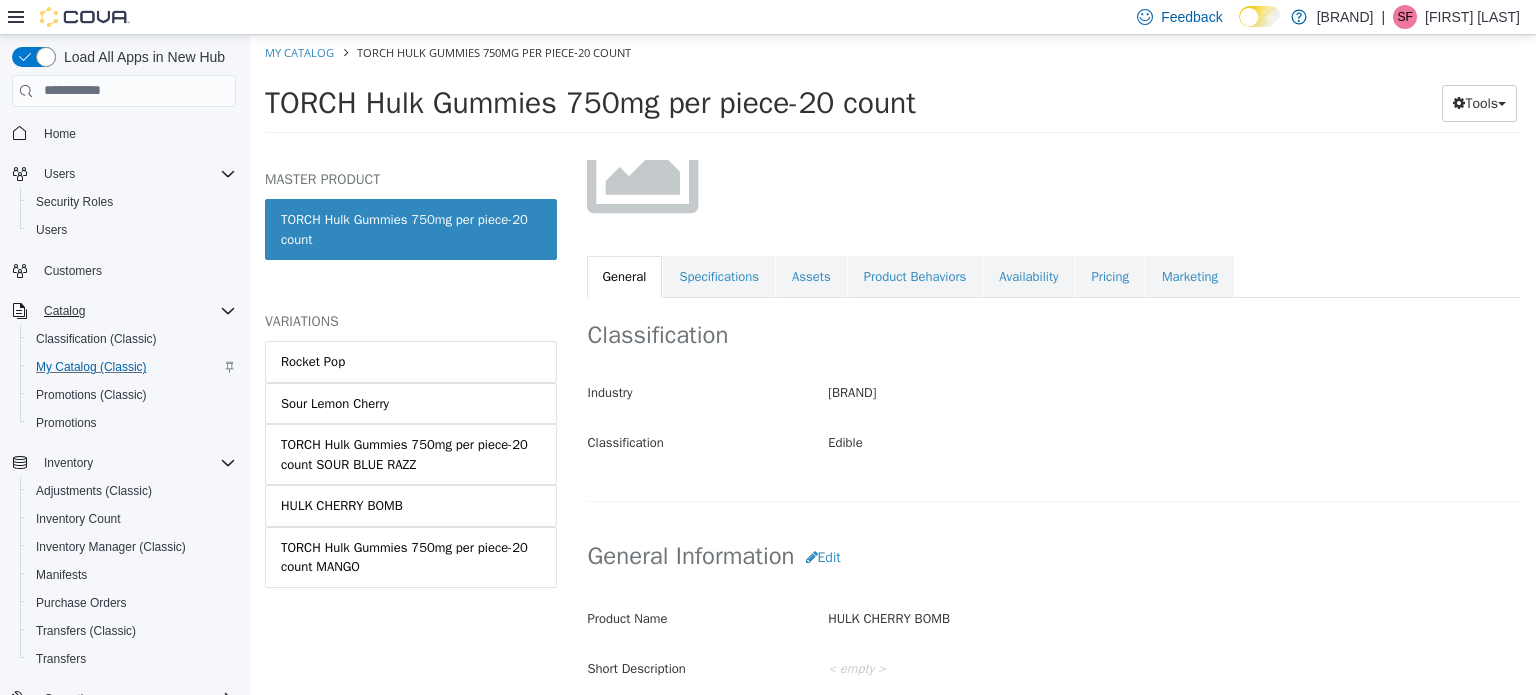 scroll, scrollTop: 196, scrollLeft: 0, axis: vertical 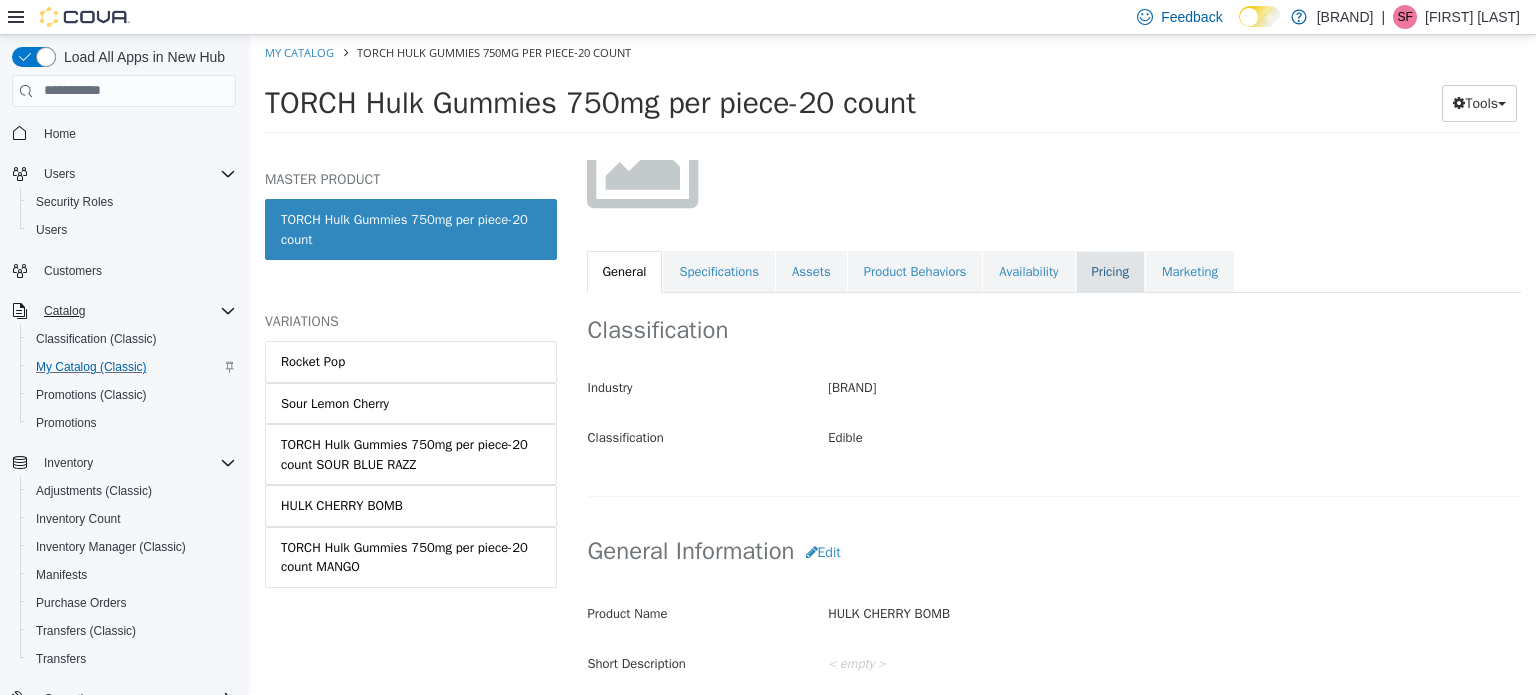 click on "Pricing" at bounding box center [1110, 271] 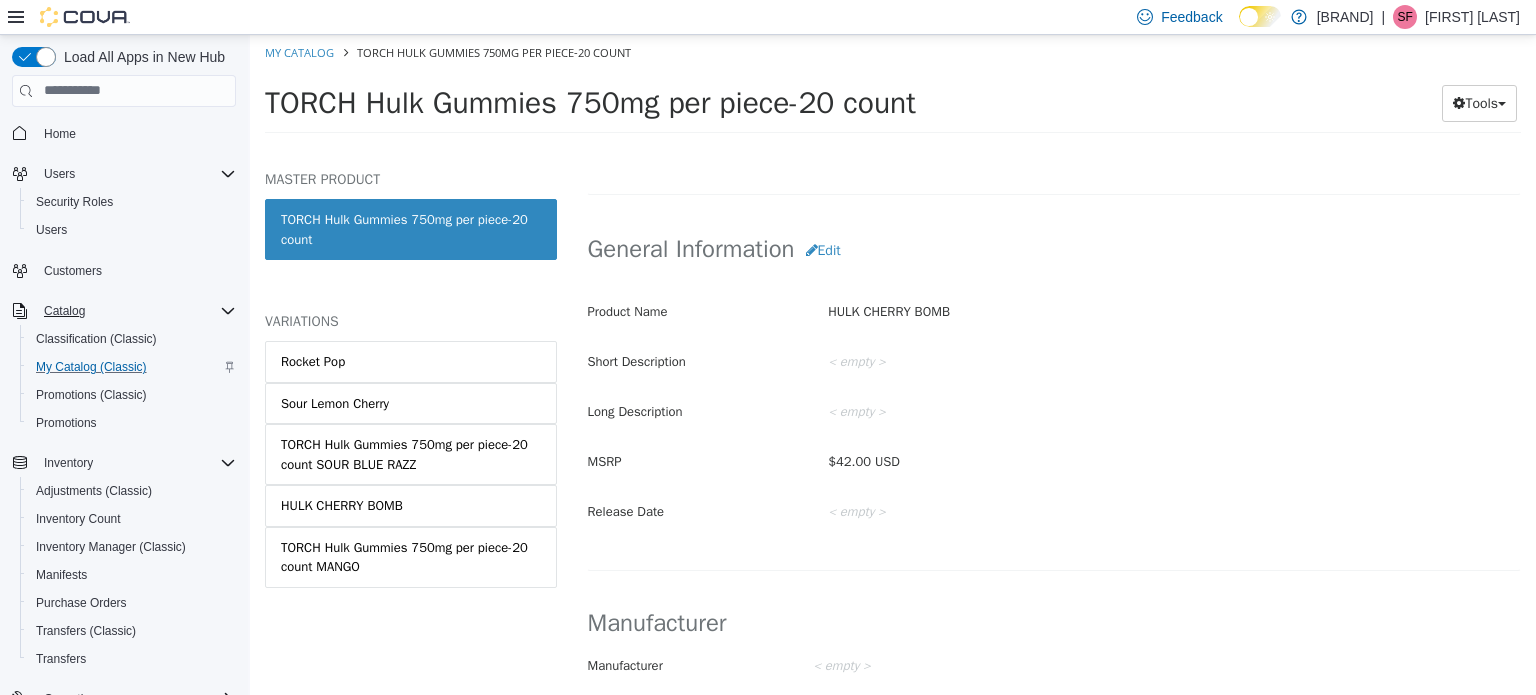 scroll, scrollTop: 0, scrollLeft: 0, axis: both 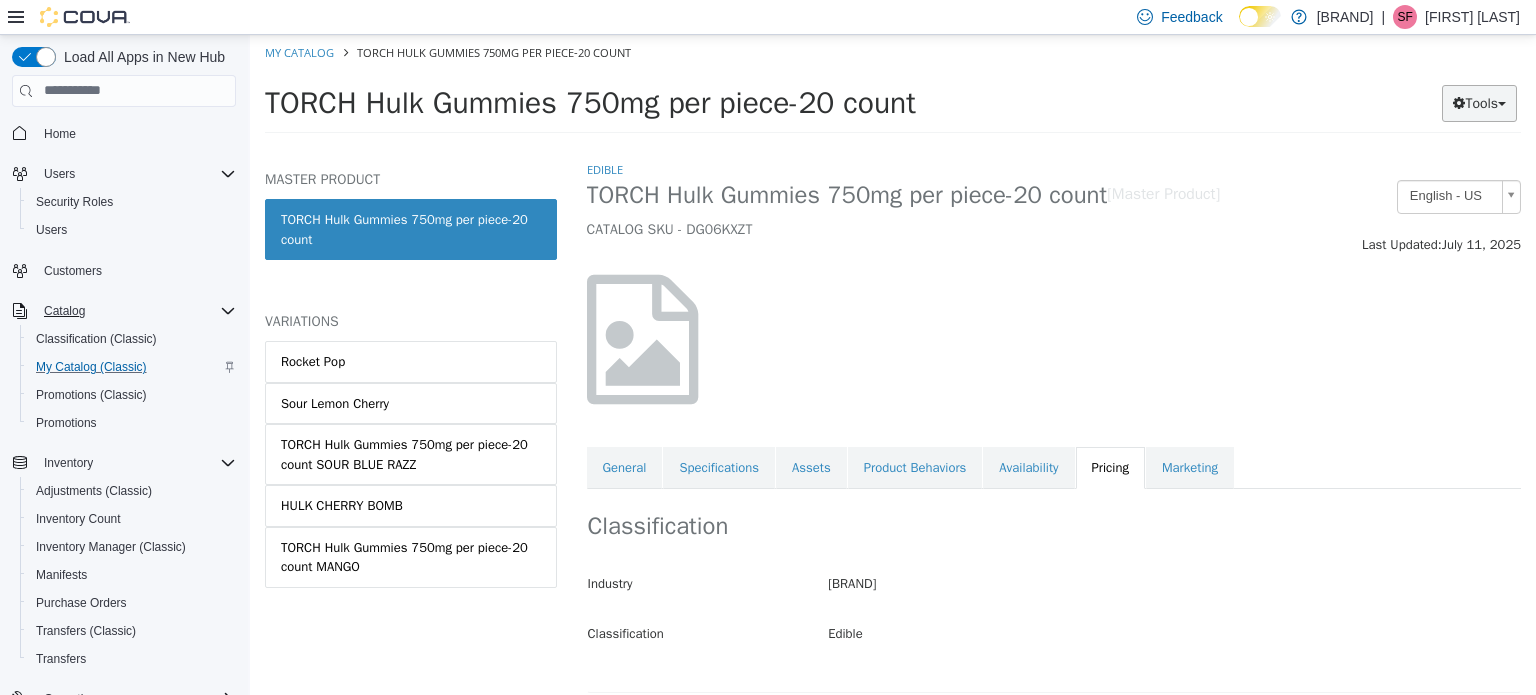 click on "Tools" at bounding box center (1479, 102) 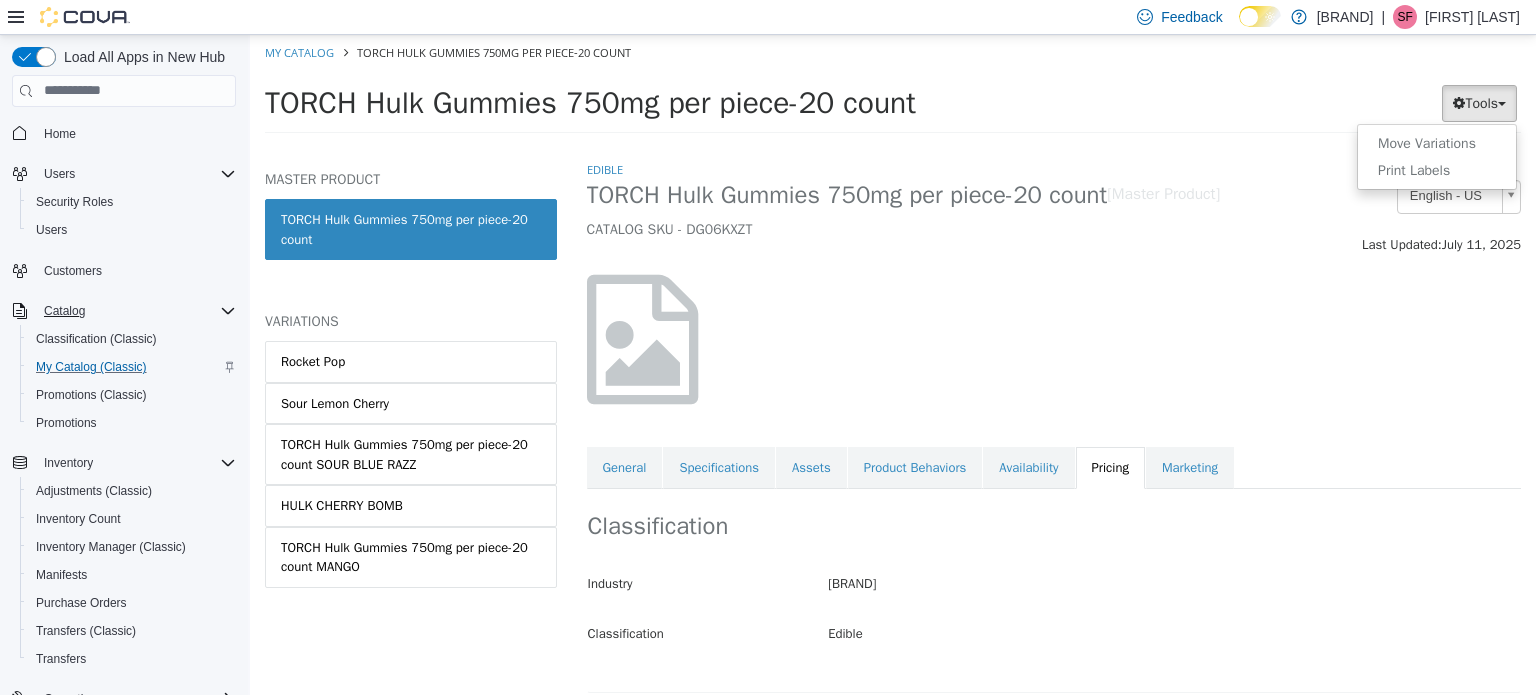 click on "TORCH Hulk Gummies 750mg per piece-20 count
Tools  Move Variations
Print Labels" at bounding box center [893, 108] 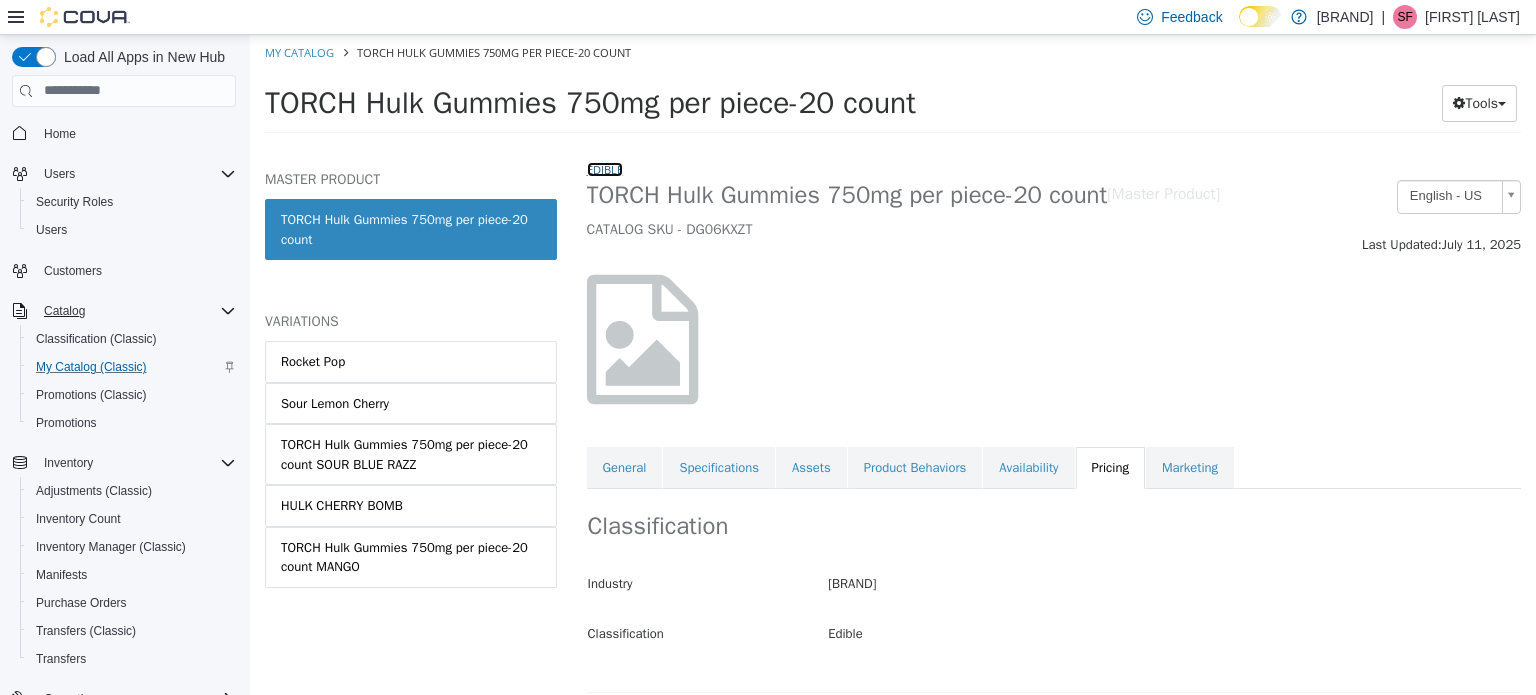 click on "Edible" at bounding box center [605, 168] 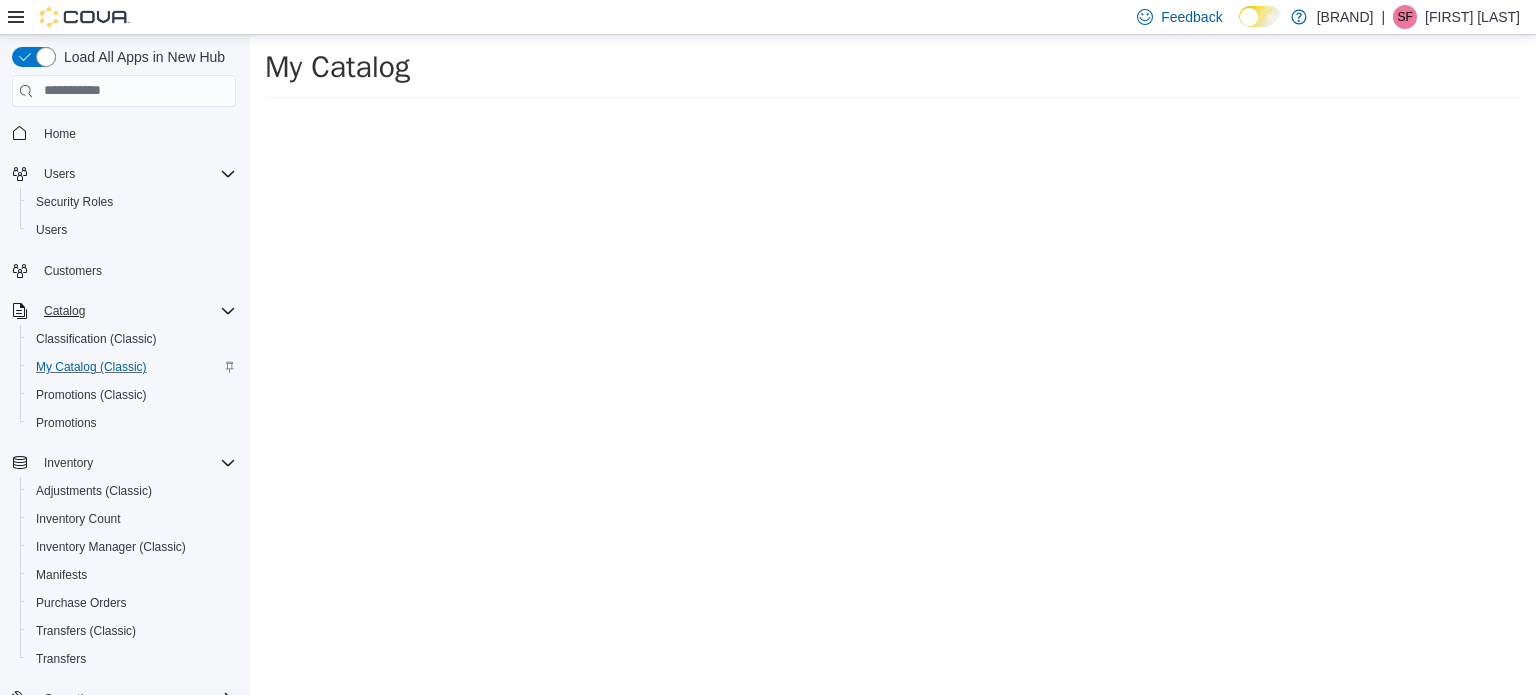 select on "**********" 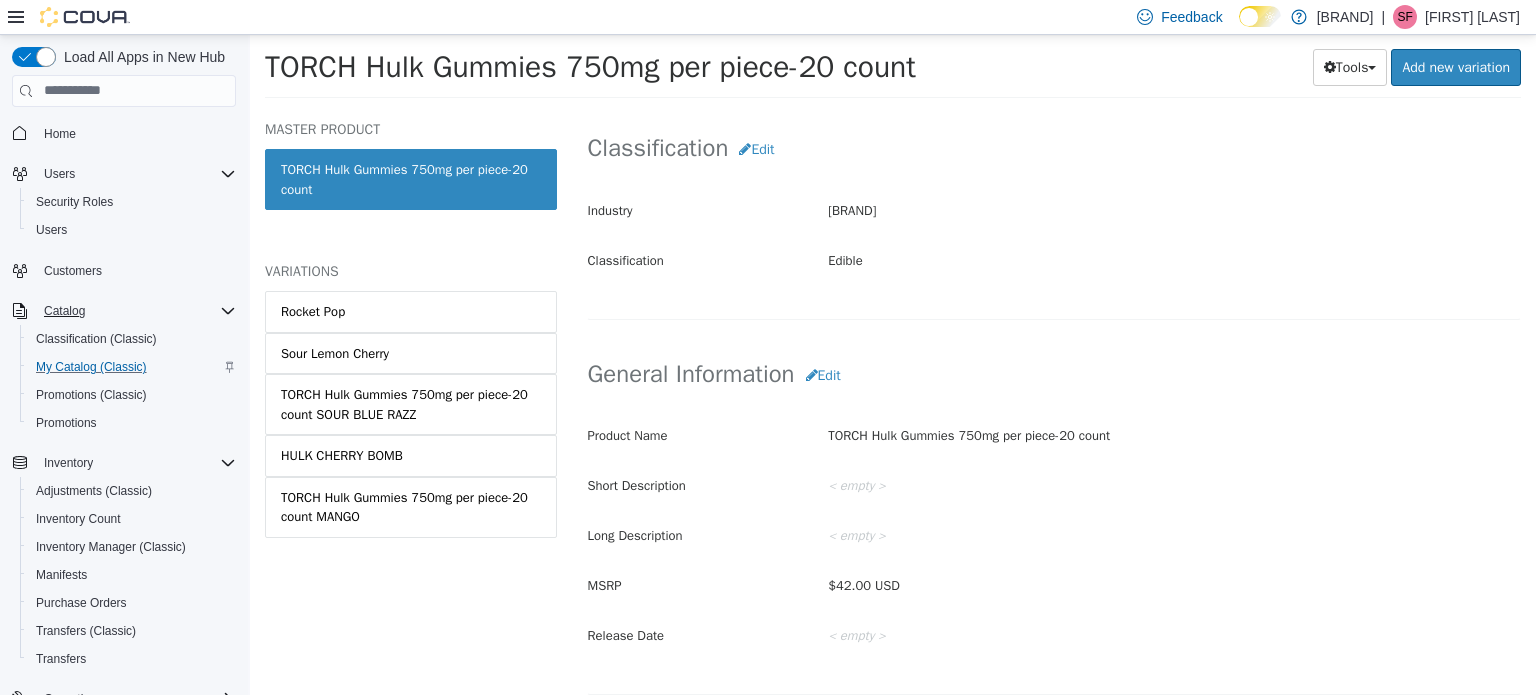 scroll, scrollTop: 468, scrollLeft: 0, axis: vertical 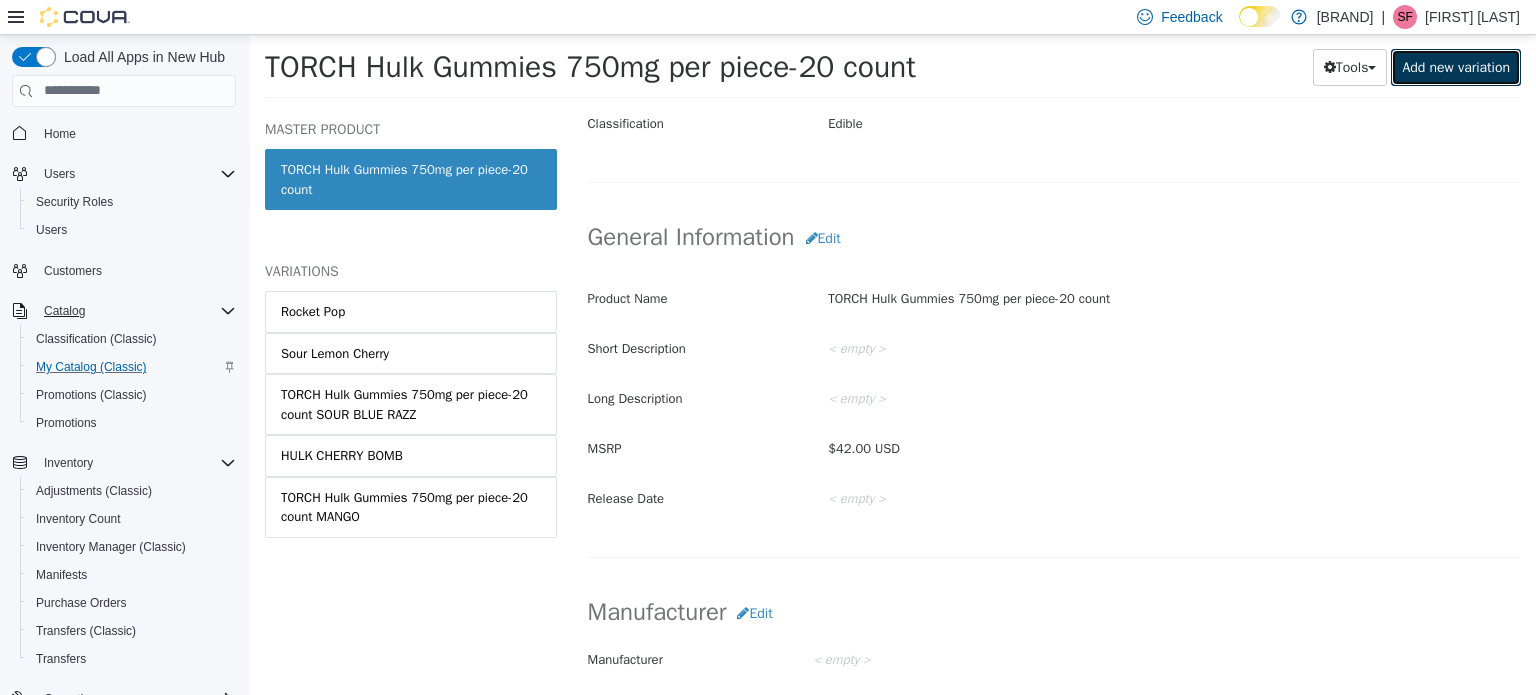 click on "Add new variation" at bounding box center (1456, 66) 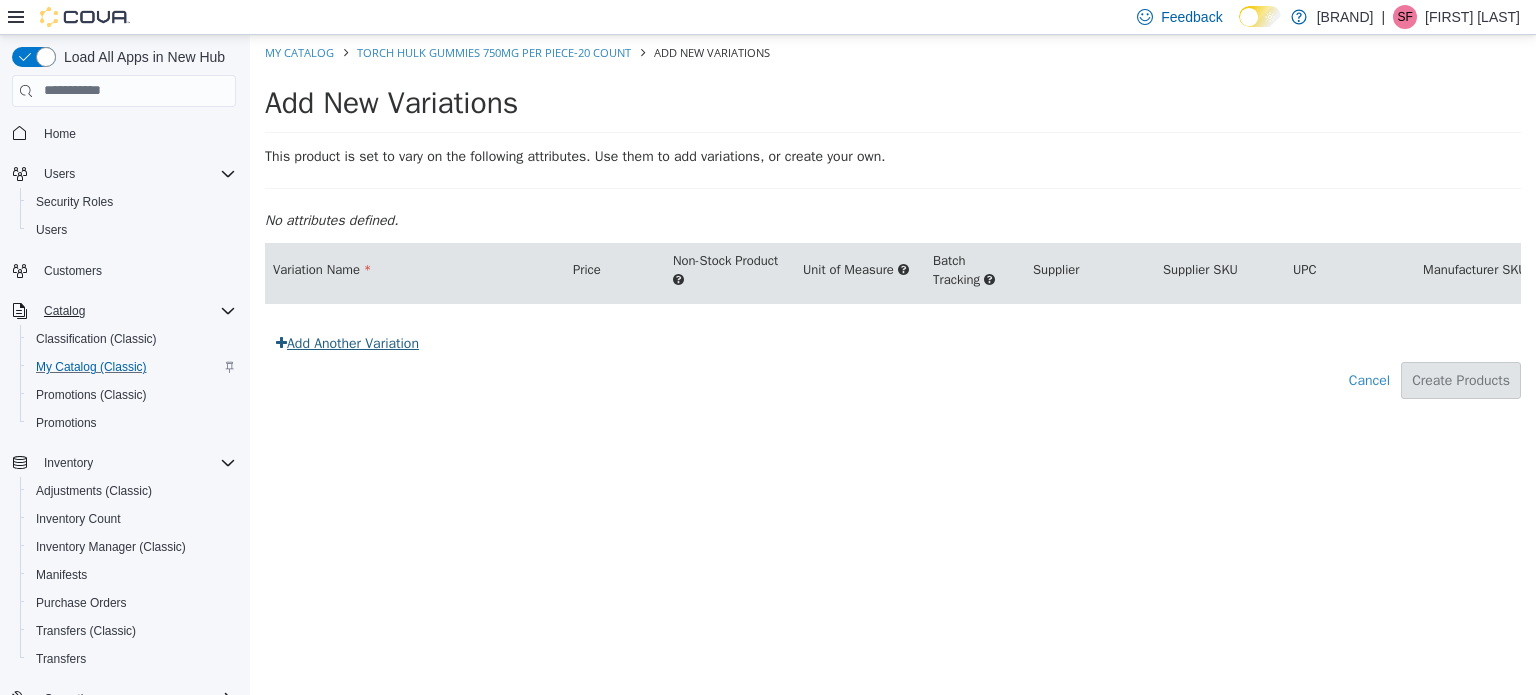 click on "Add Another Variation" at bounding box center [347, 342] 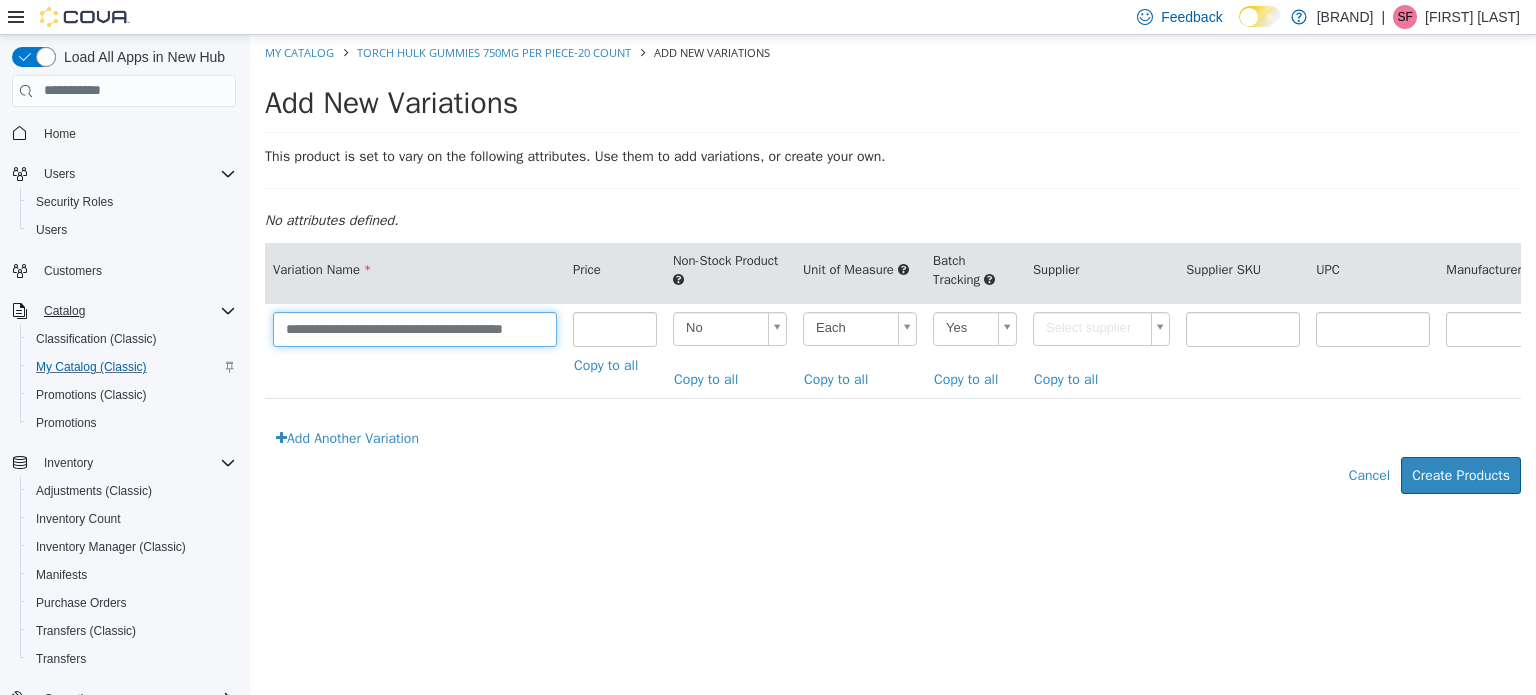 click on "**********" at bounding box center (415, 328) 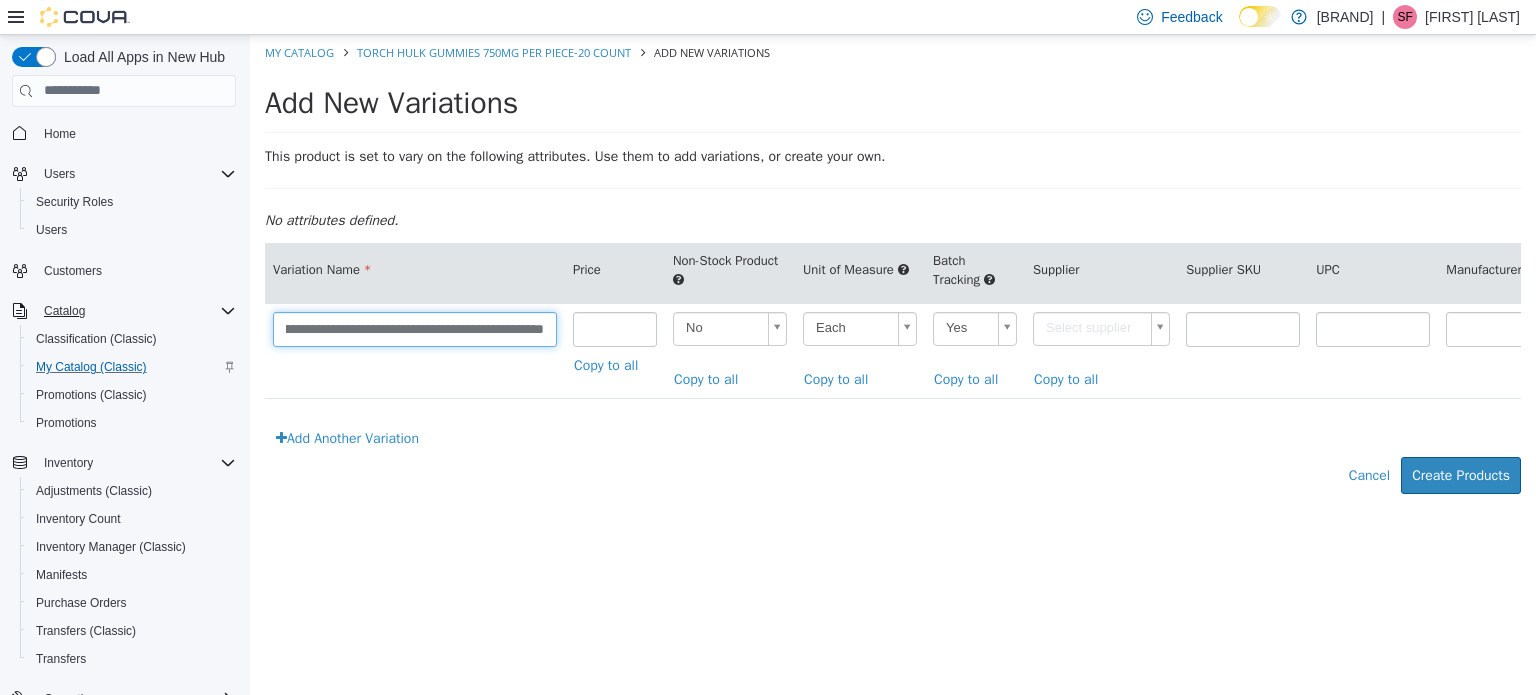 scroll, scrollTop: 0, scrollLeft: 172, axis: horizontal 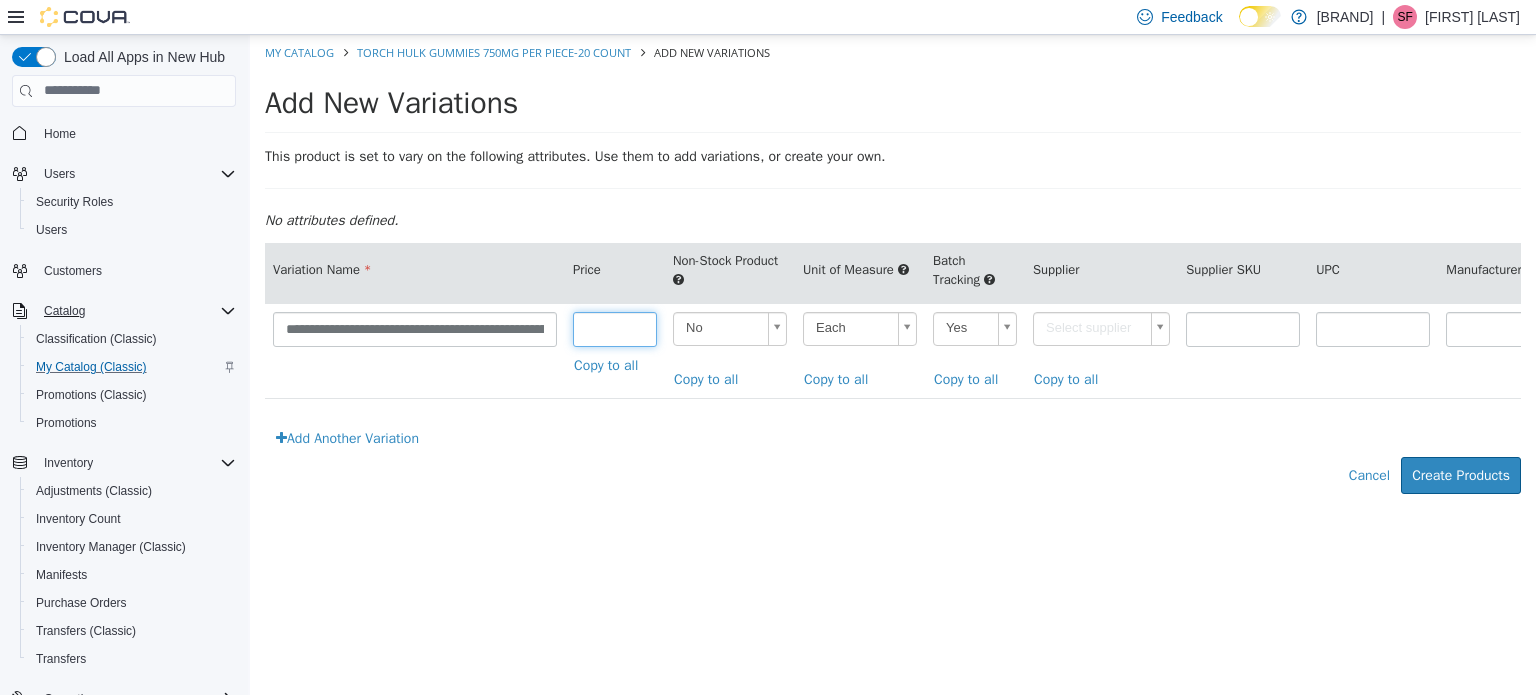 type on "*****" 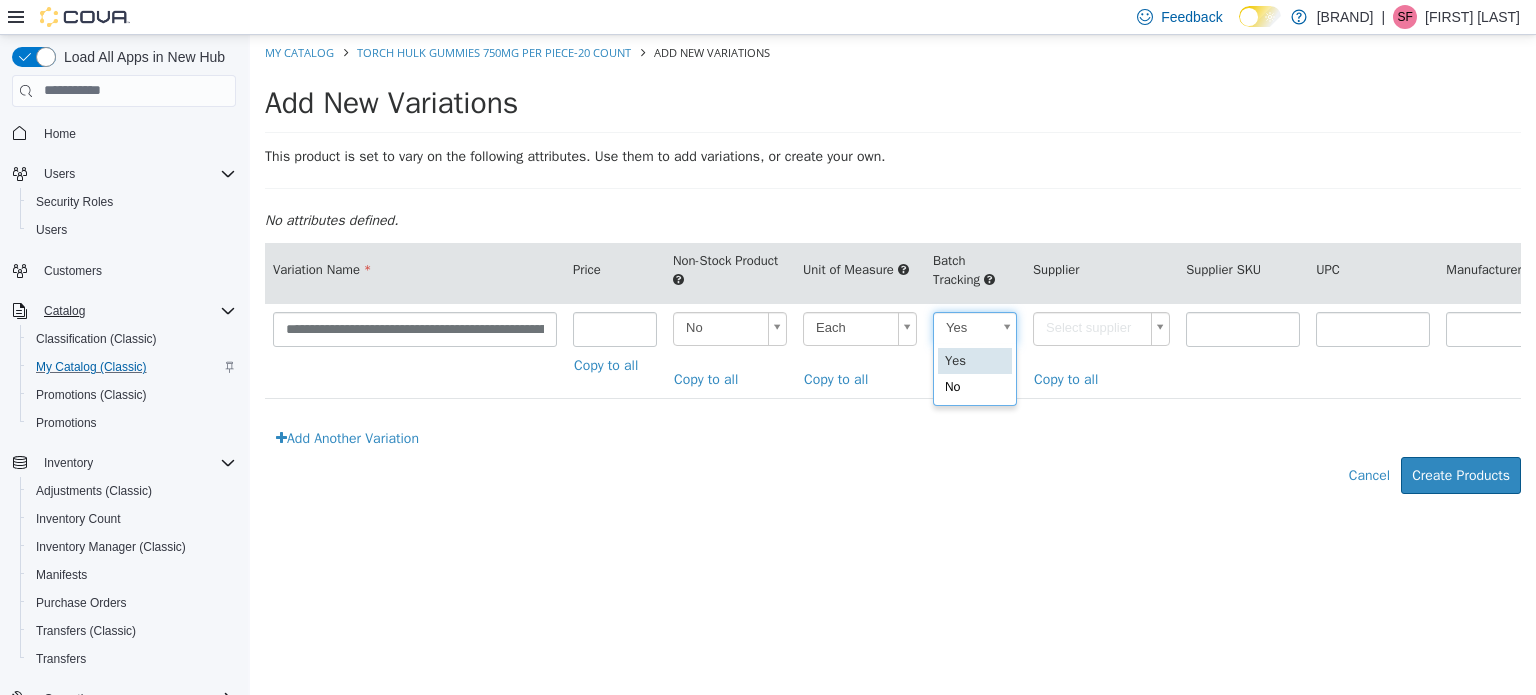 scroll, scrollTop: 0, scrollLeft: 5, axis: horizontal 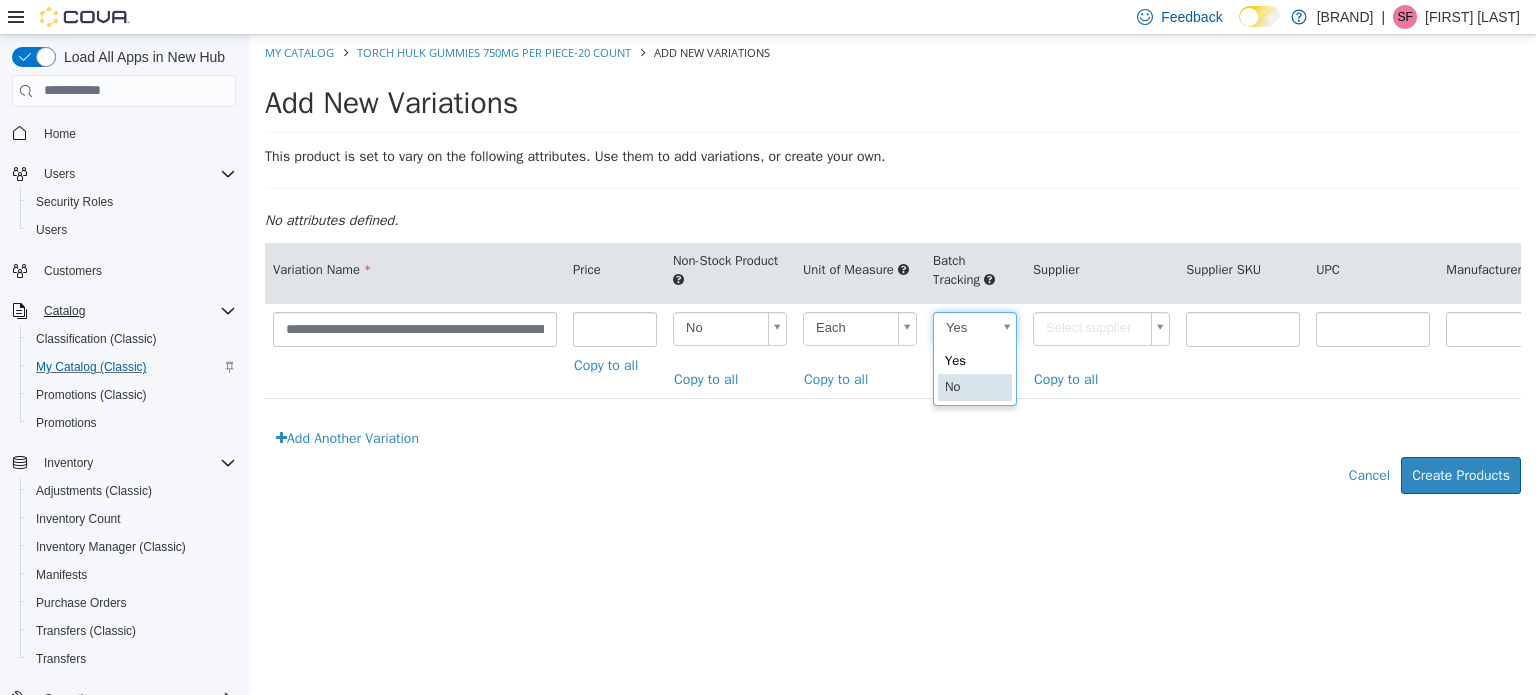 type on "**" 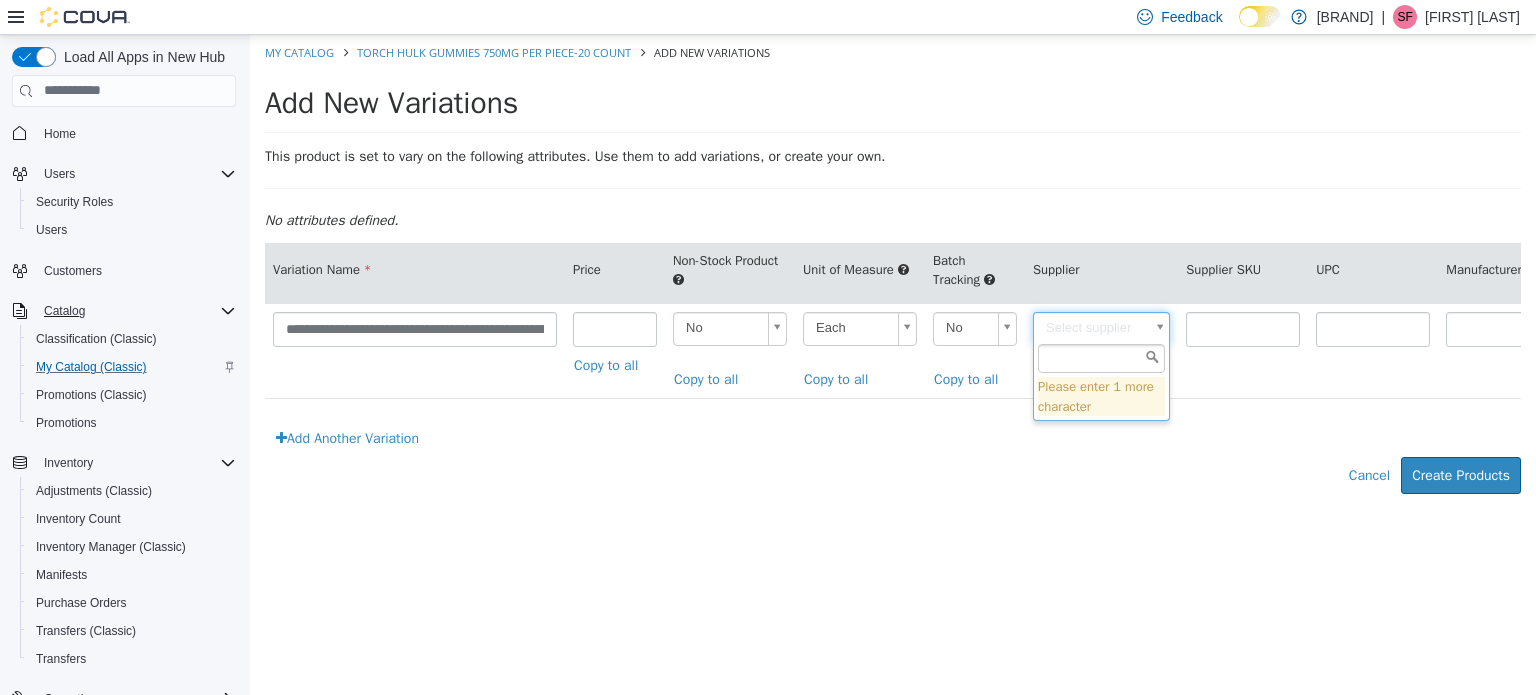 click on "**********" at bounding box center [893, 274] 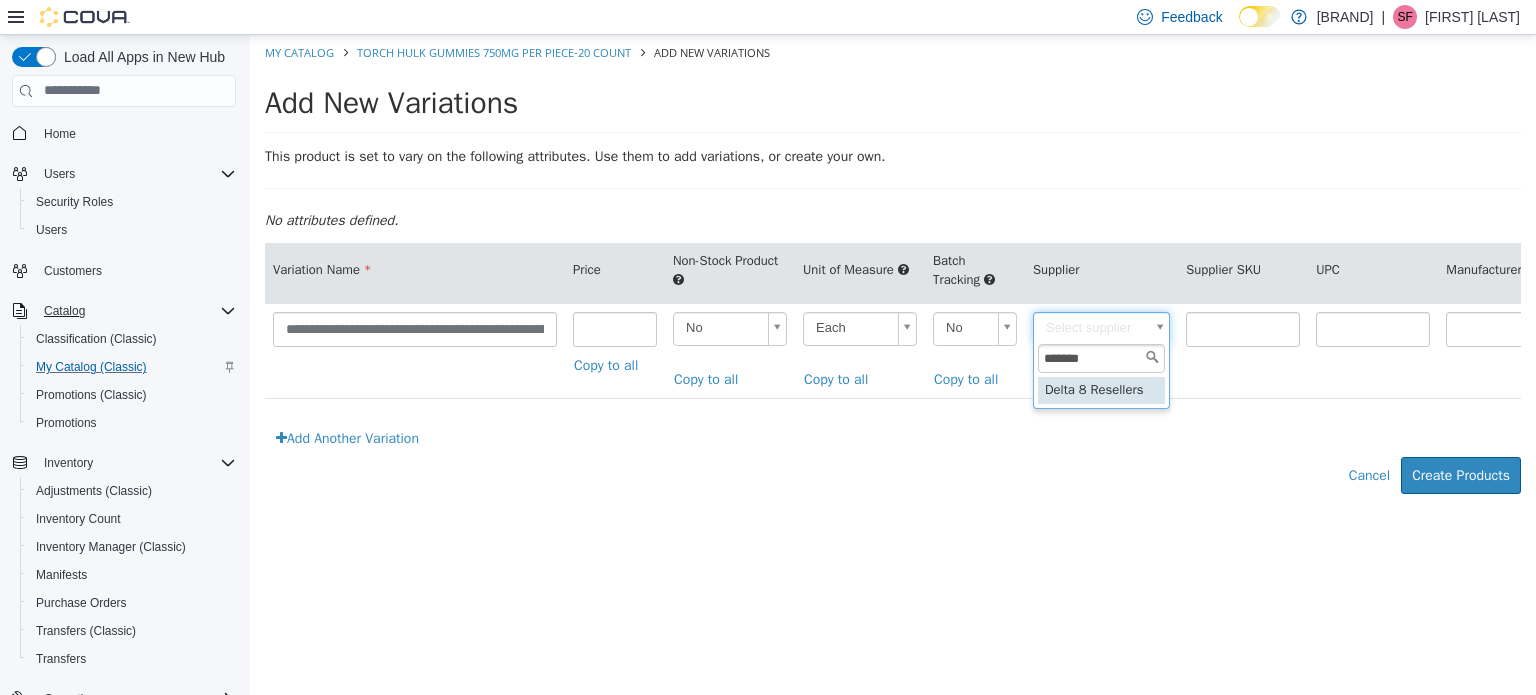 type on "*******" 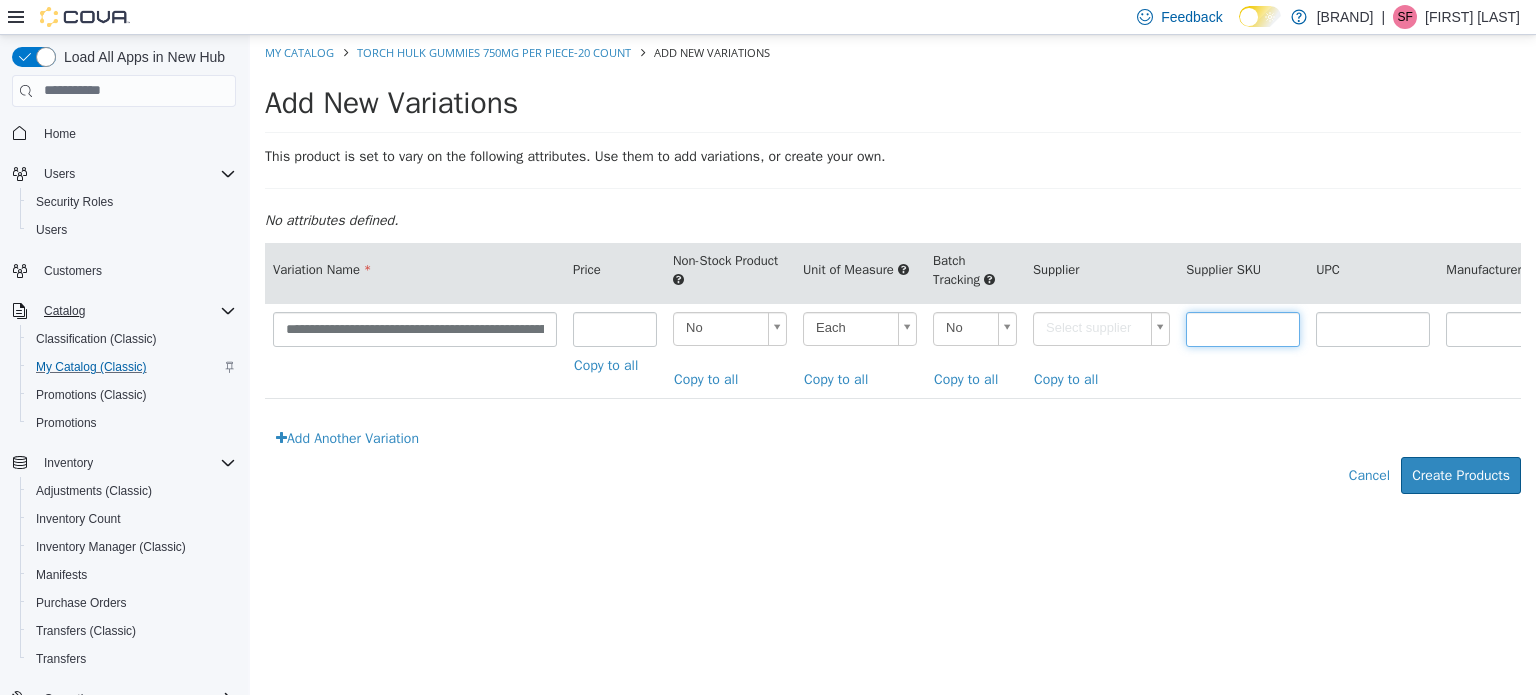 click at bounding box center (1243, 328) 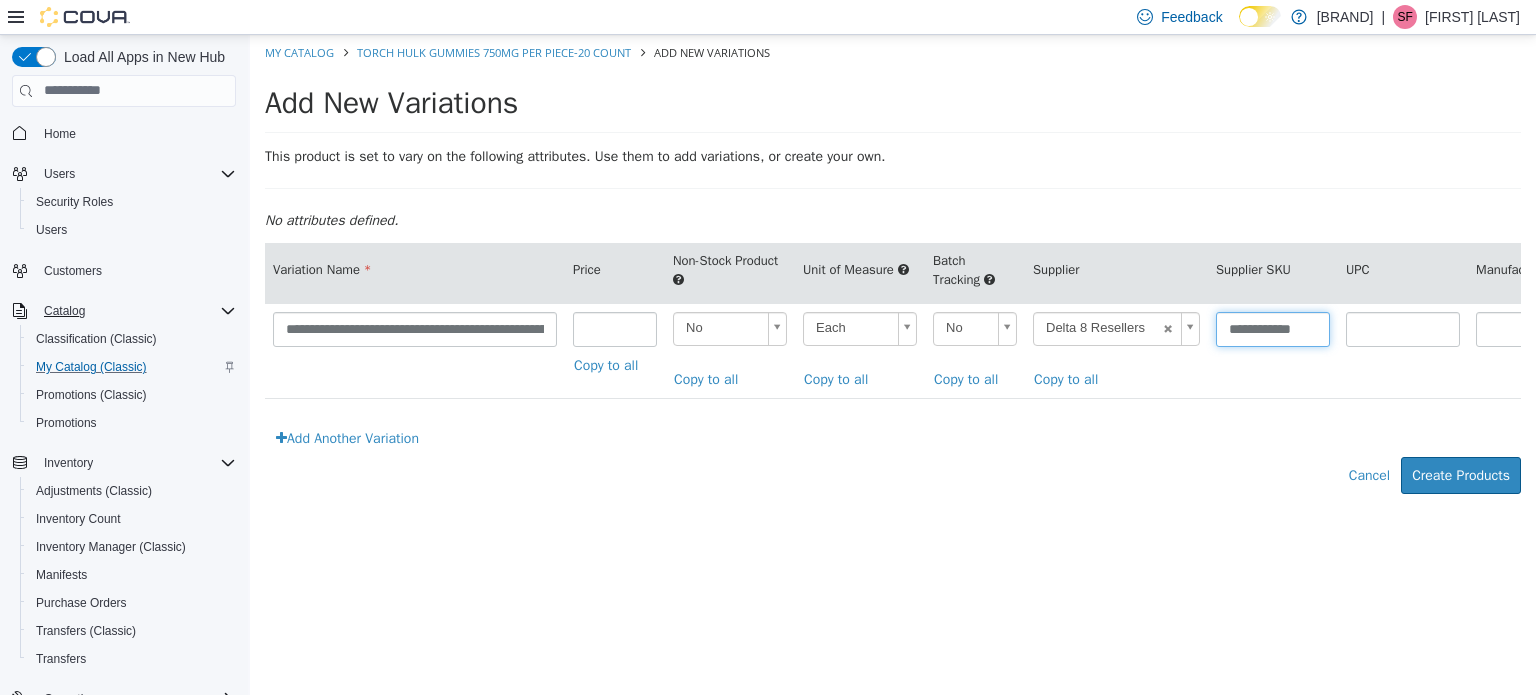 scroll, scrollTop: 0, scrollLeft: 1, axis: horizontal 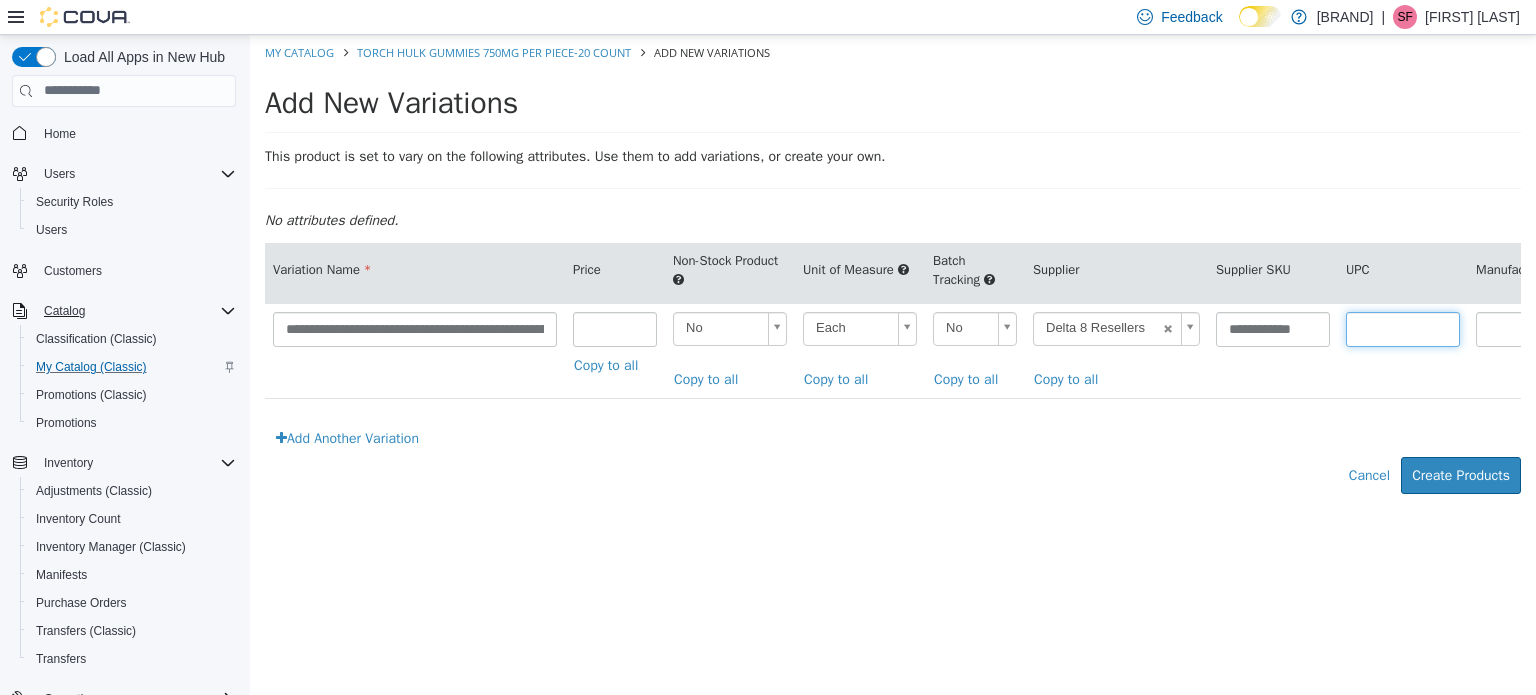 click at bounding box center [1403, 328] 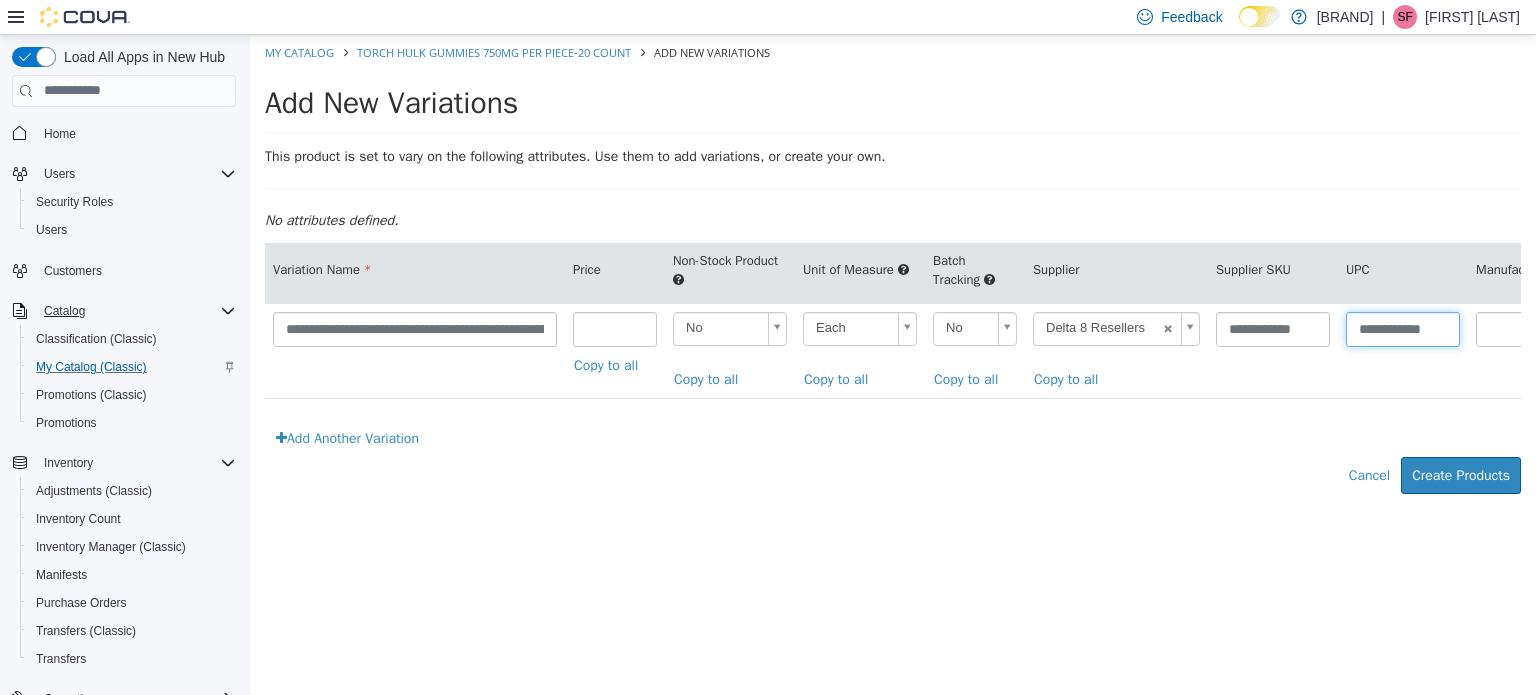 scroll, scrollTop: 0, scrollLeft: 1, axis: horizontal 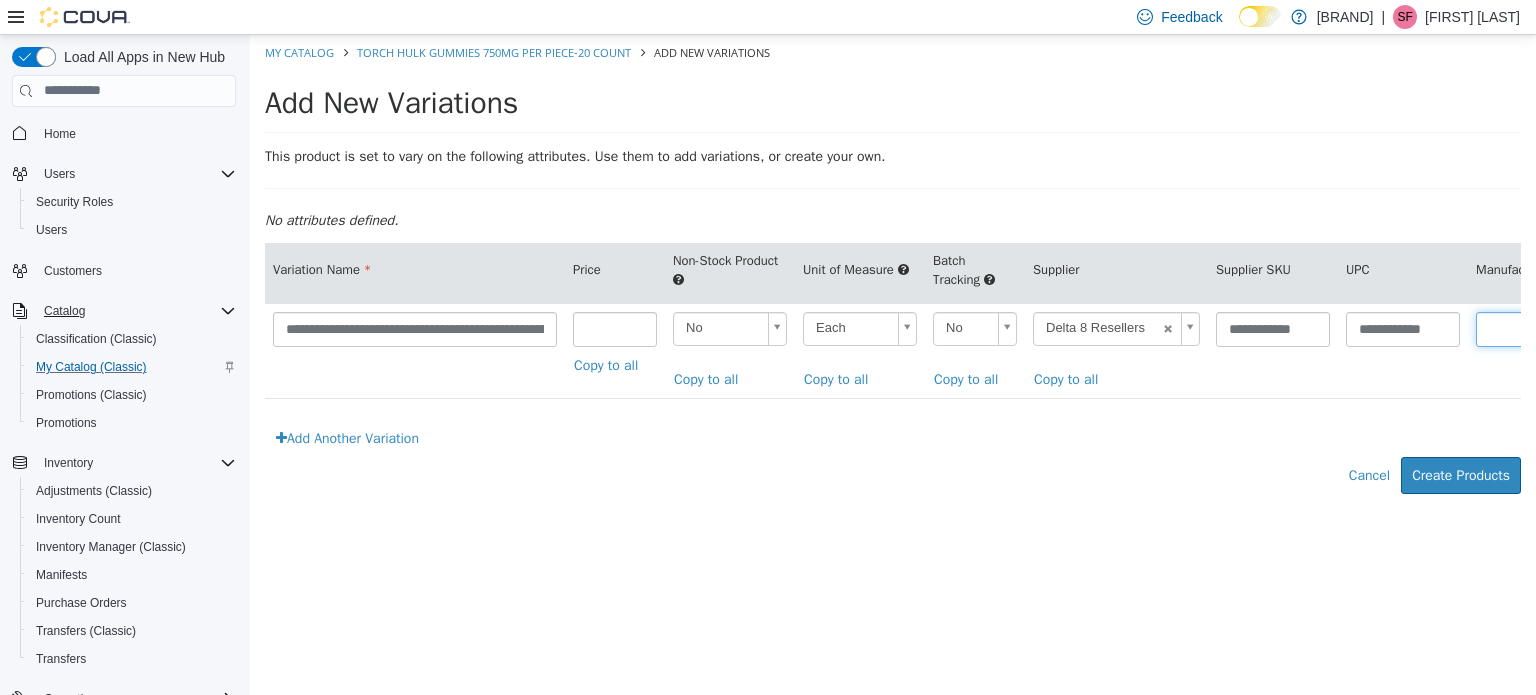 click at bounding box center [1533, 328] 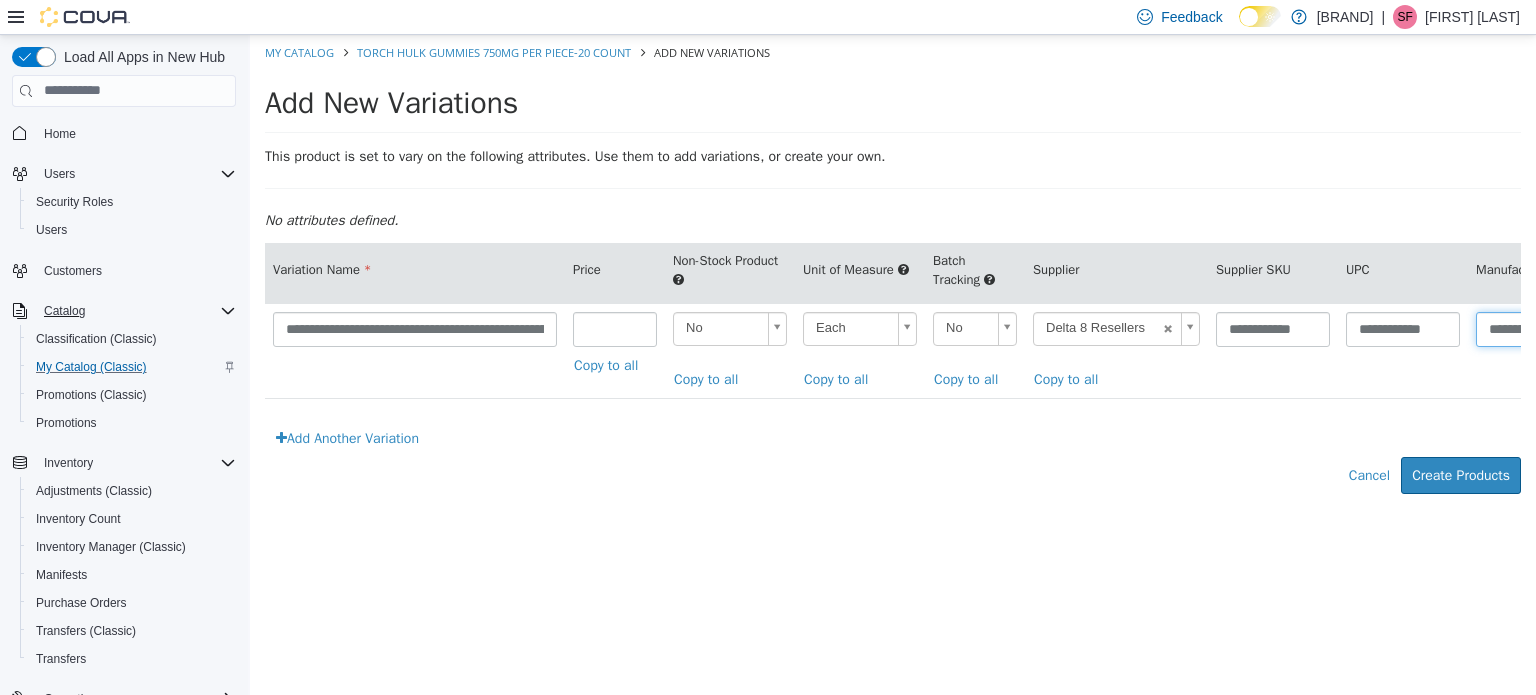 scroll, scrollTop: 0, scrollLeft: 1, axis: horizontal 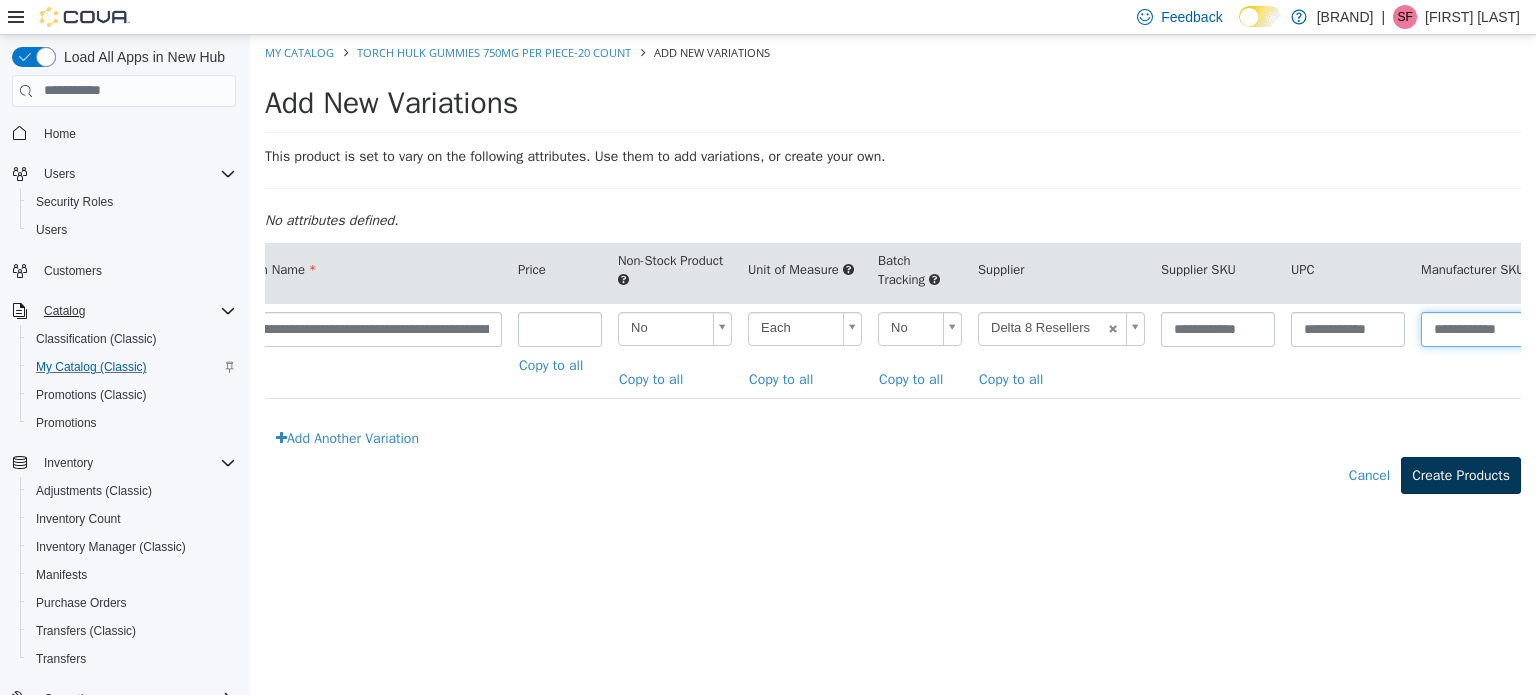 type on "**********" 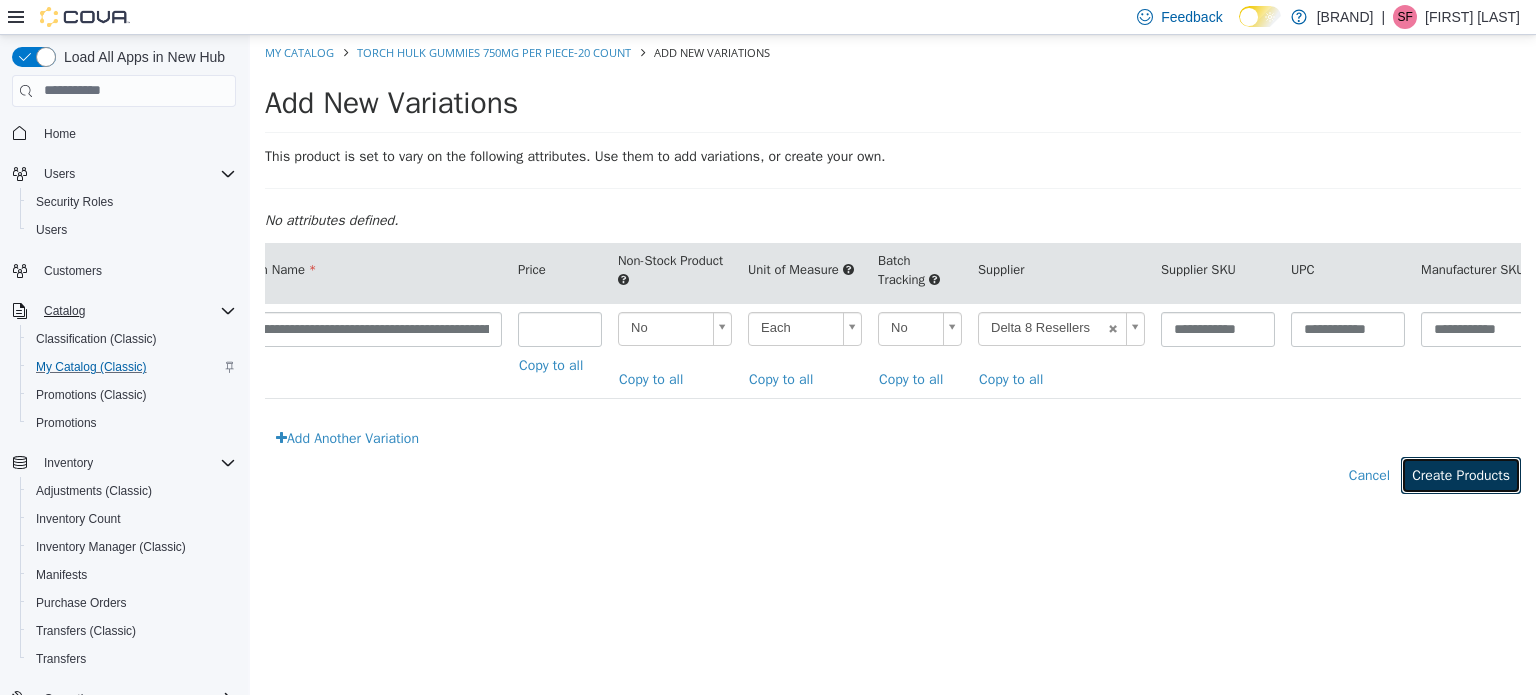 scroll, scrollTop: 0, scrollLeft: 0, axis: both 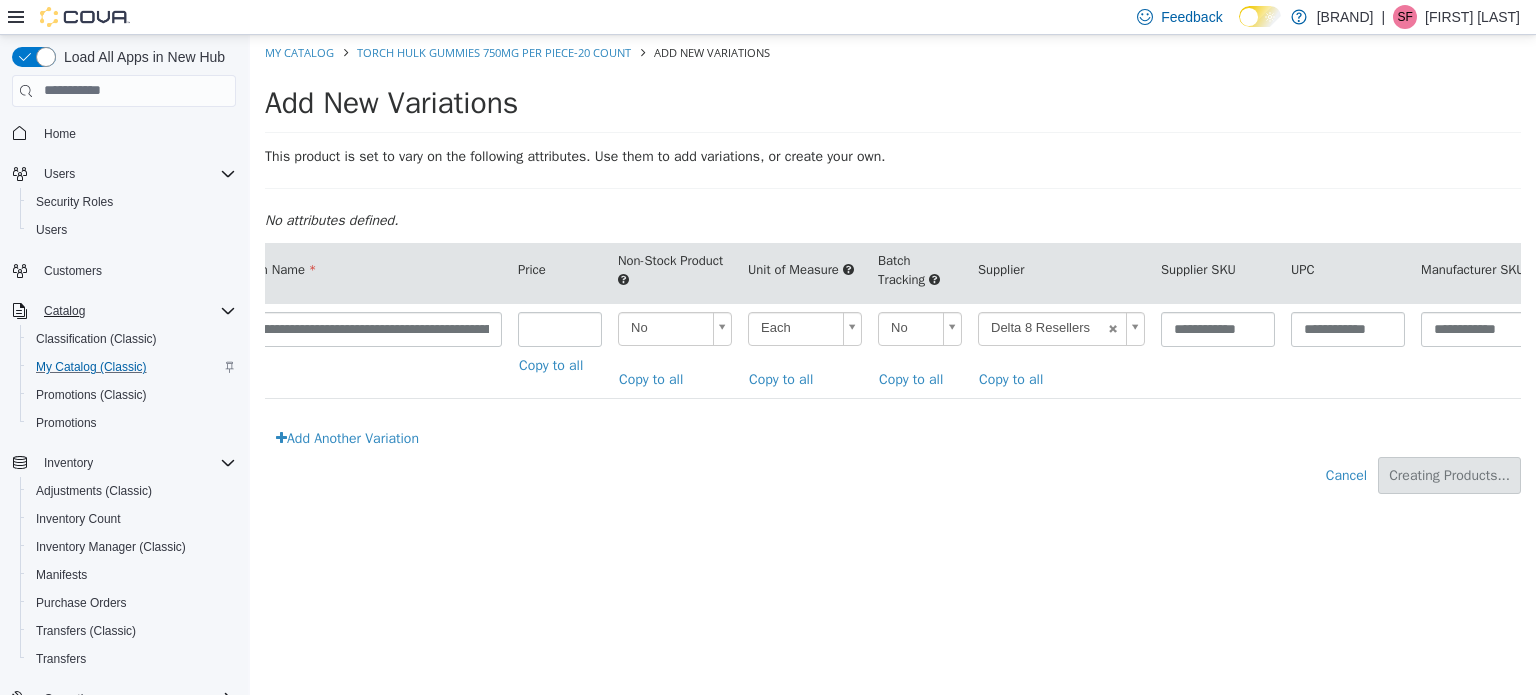 type on "*****" 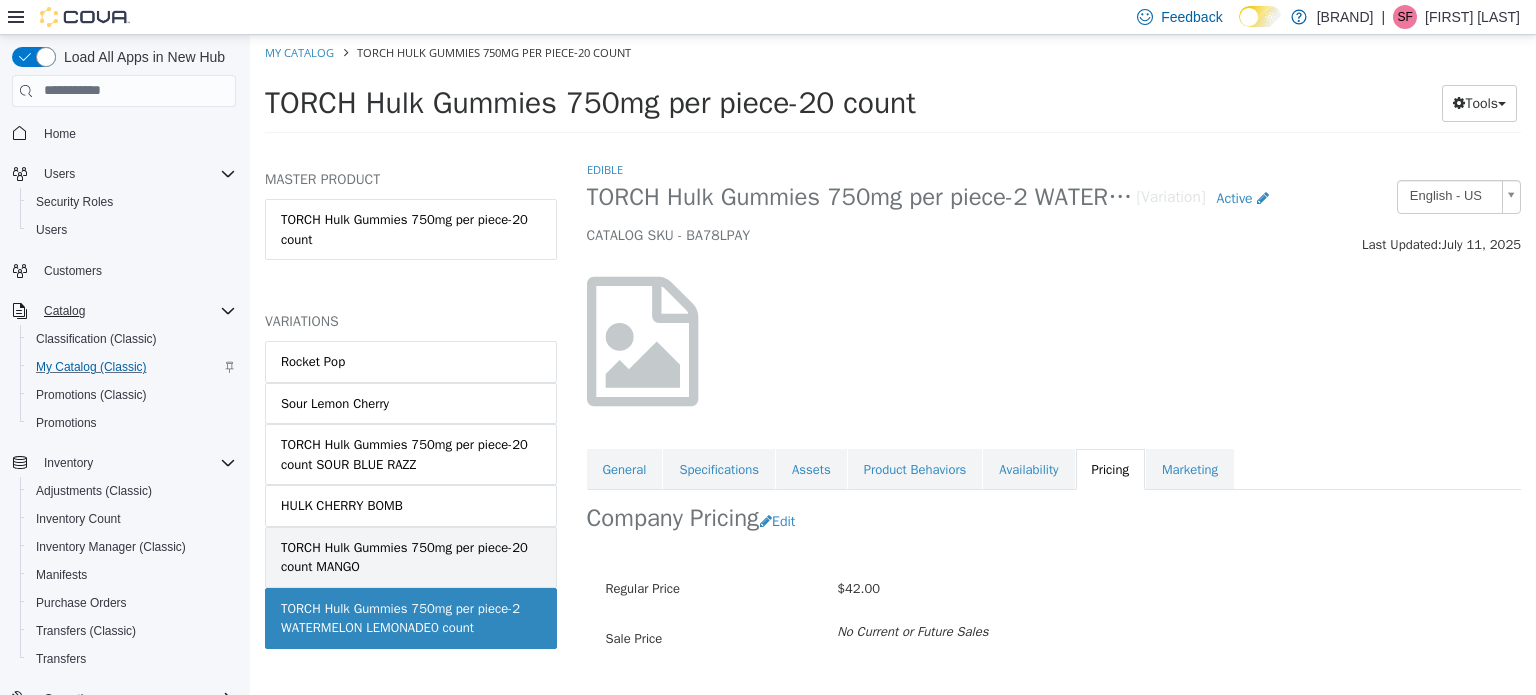 click on "TORCH Hulk Gummies 750mg per piece-20 count MANGO" at bounding box center (411, 556) 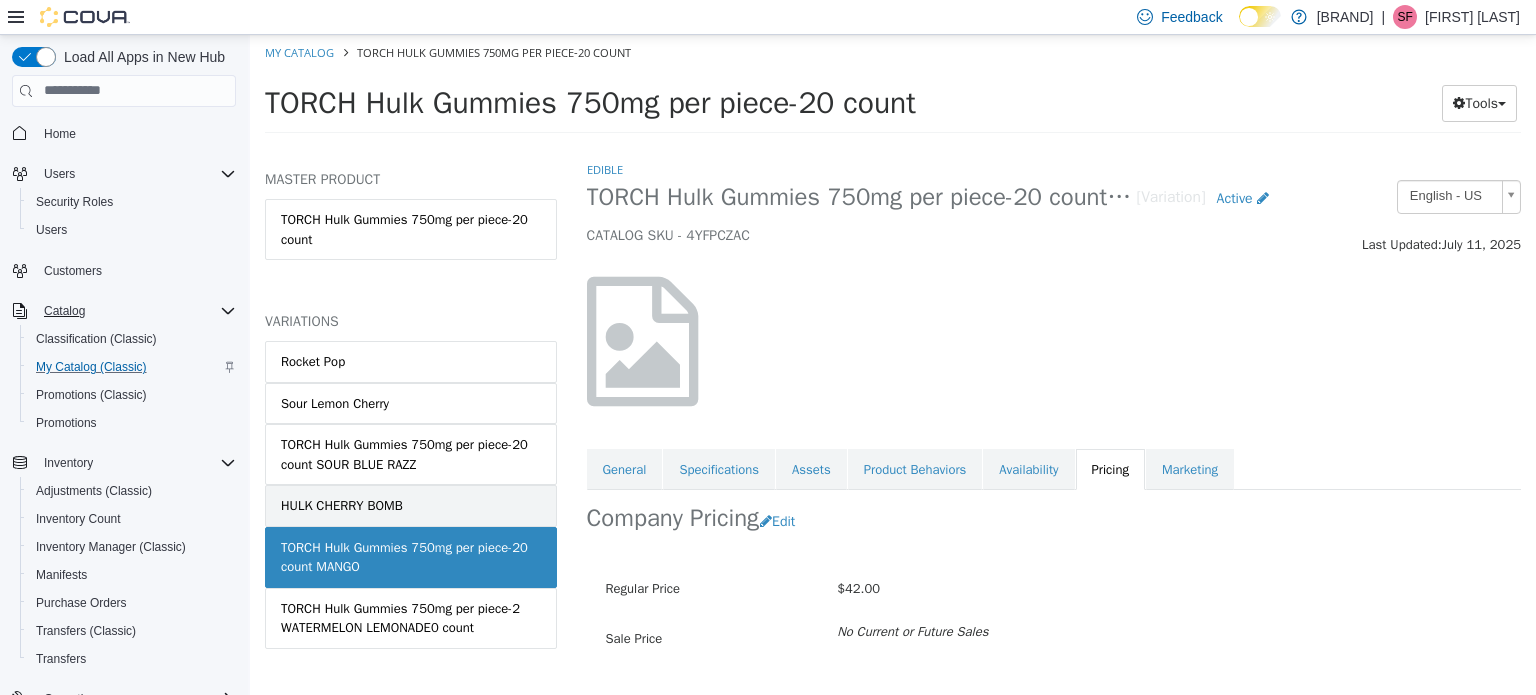 click on "HULK CHERRY BOMB" at bounding box center [342, 505] 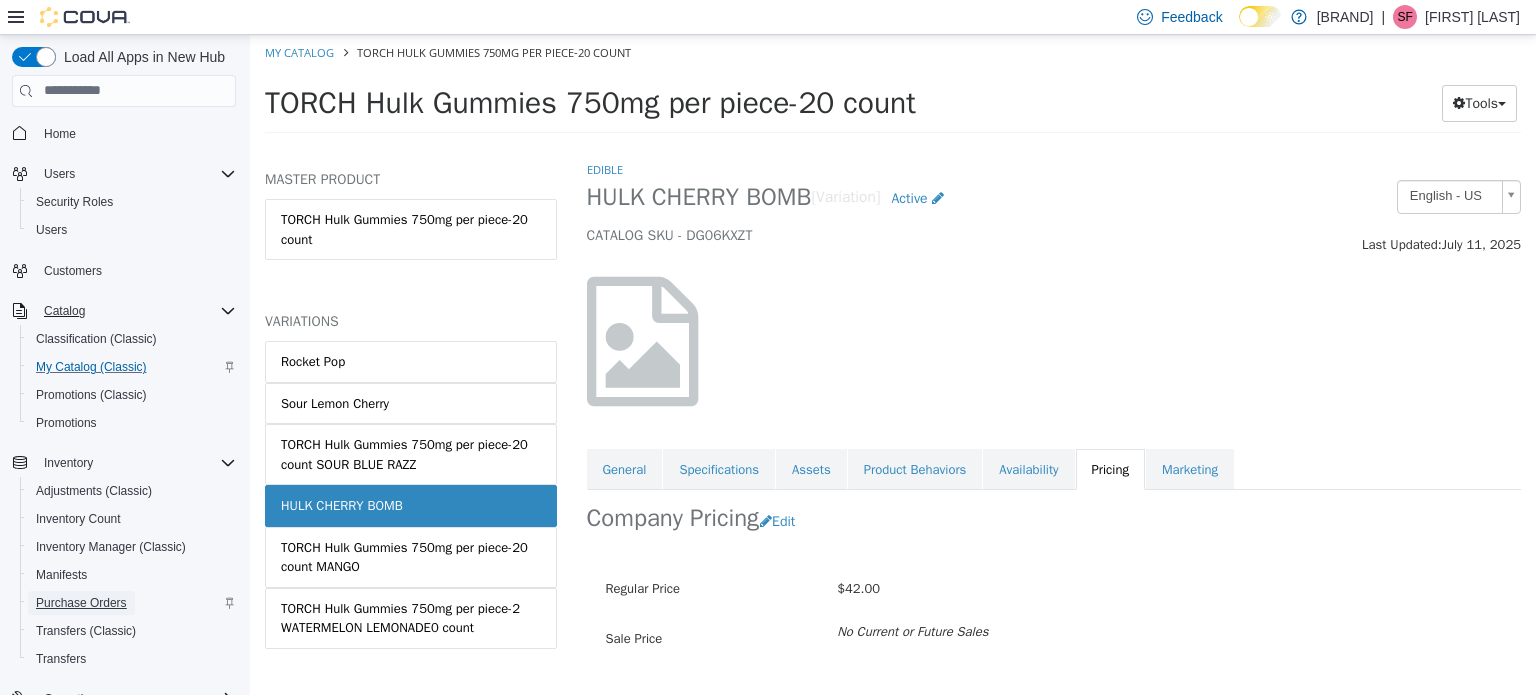 click on "Purchase Orders" at bounding box center [81, 603] 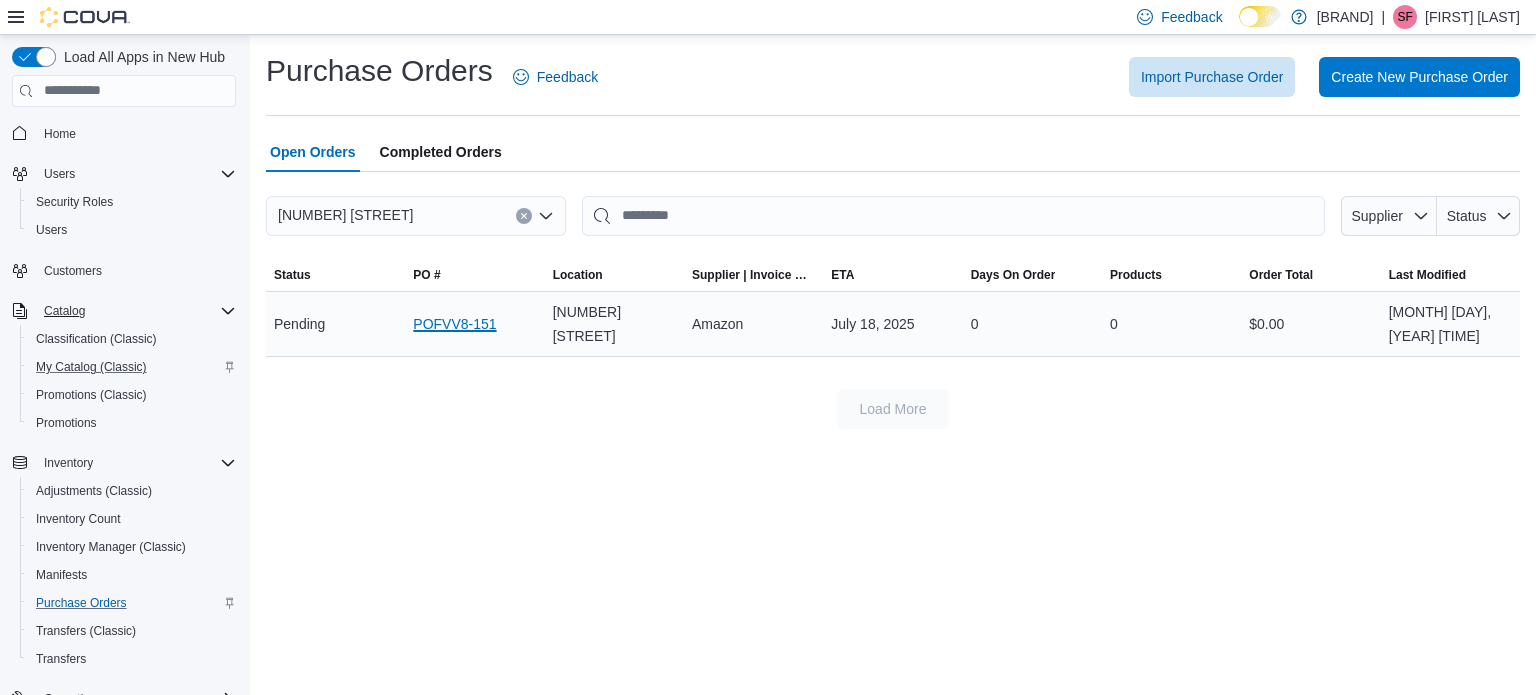 click on "POFVV8-151" at bounding box center [454, 324] 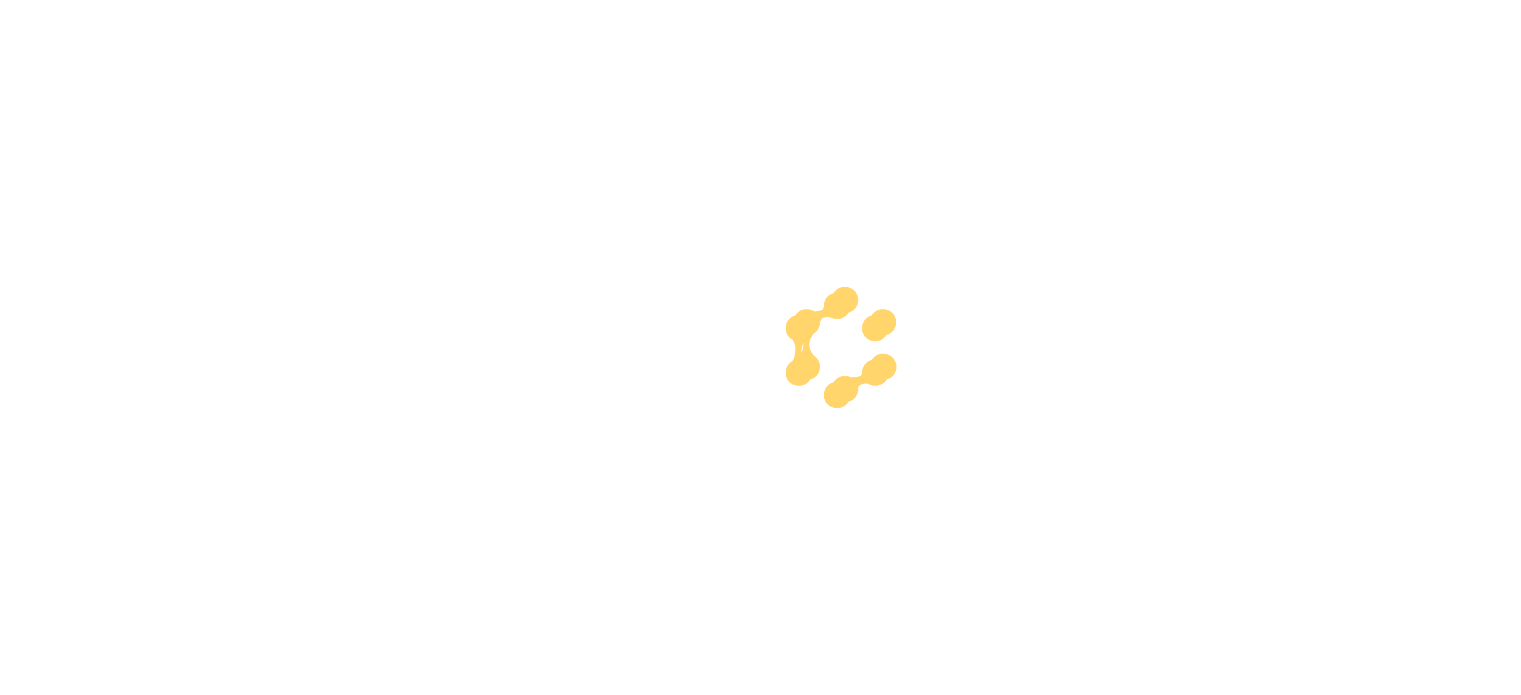 scroll, scrollTop: 0, scrollLeft: 0, axis: both 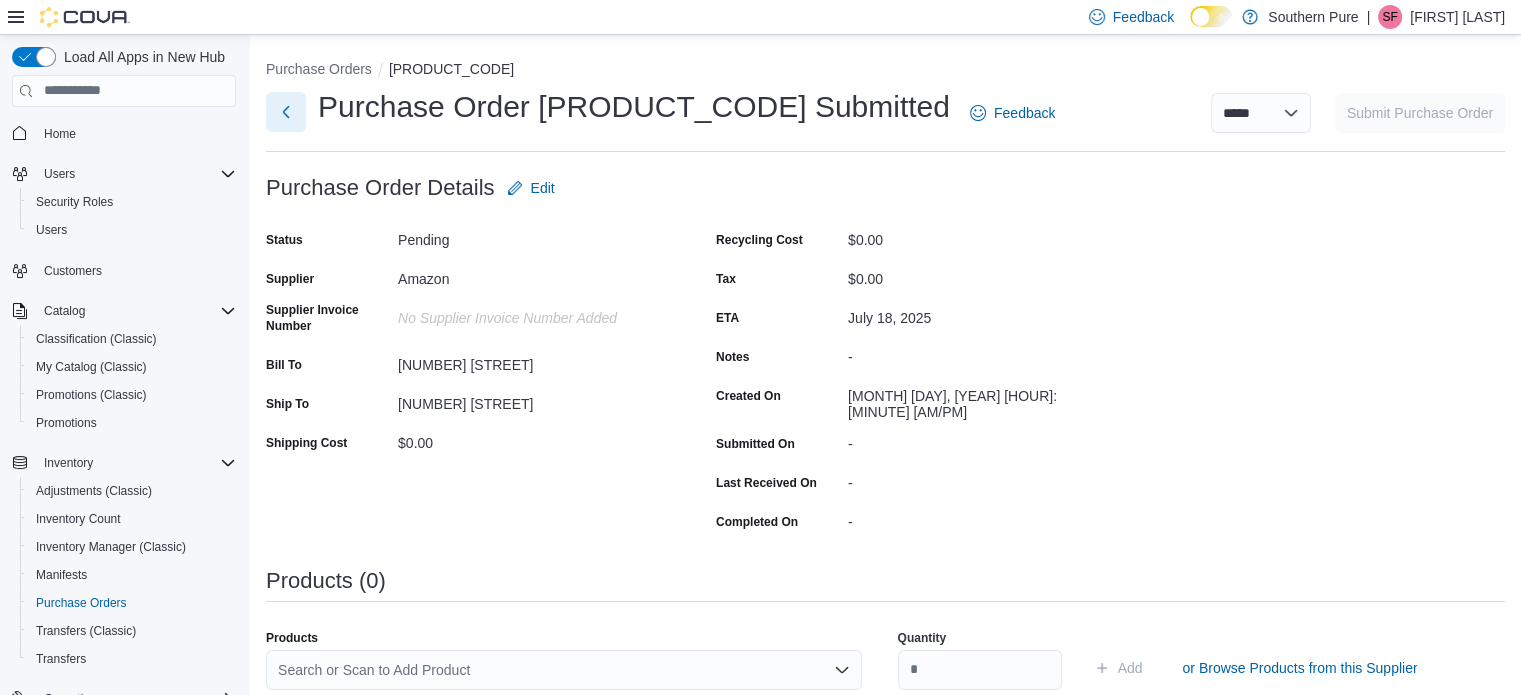 click at bounding box center (286, 112) 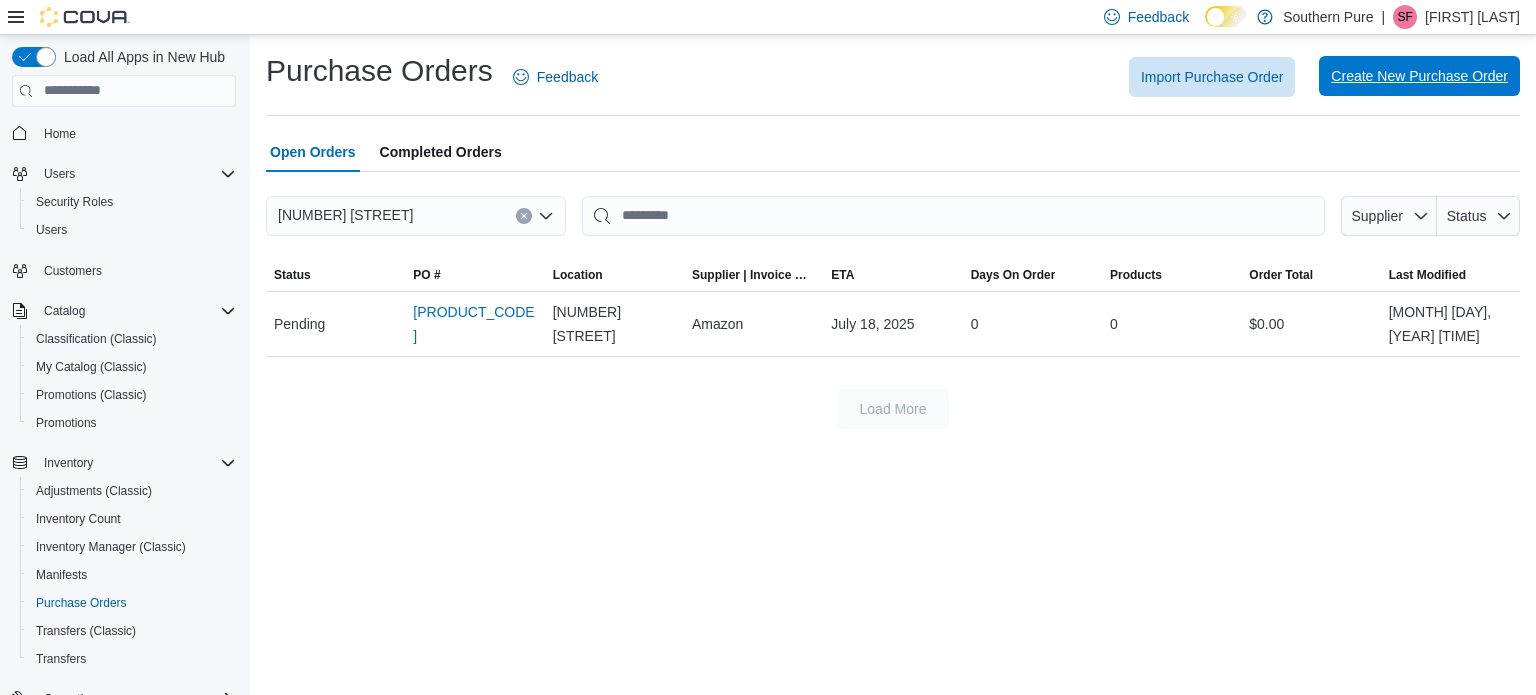 click on "Create New Purchase Order" at bounding box center [1419, 76] 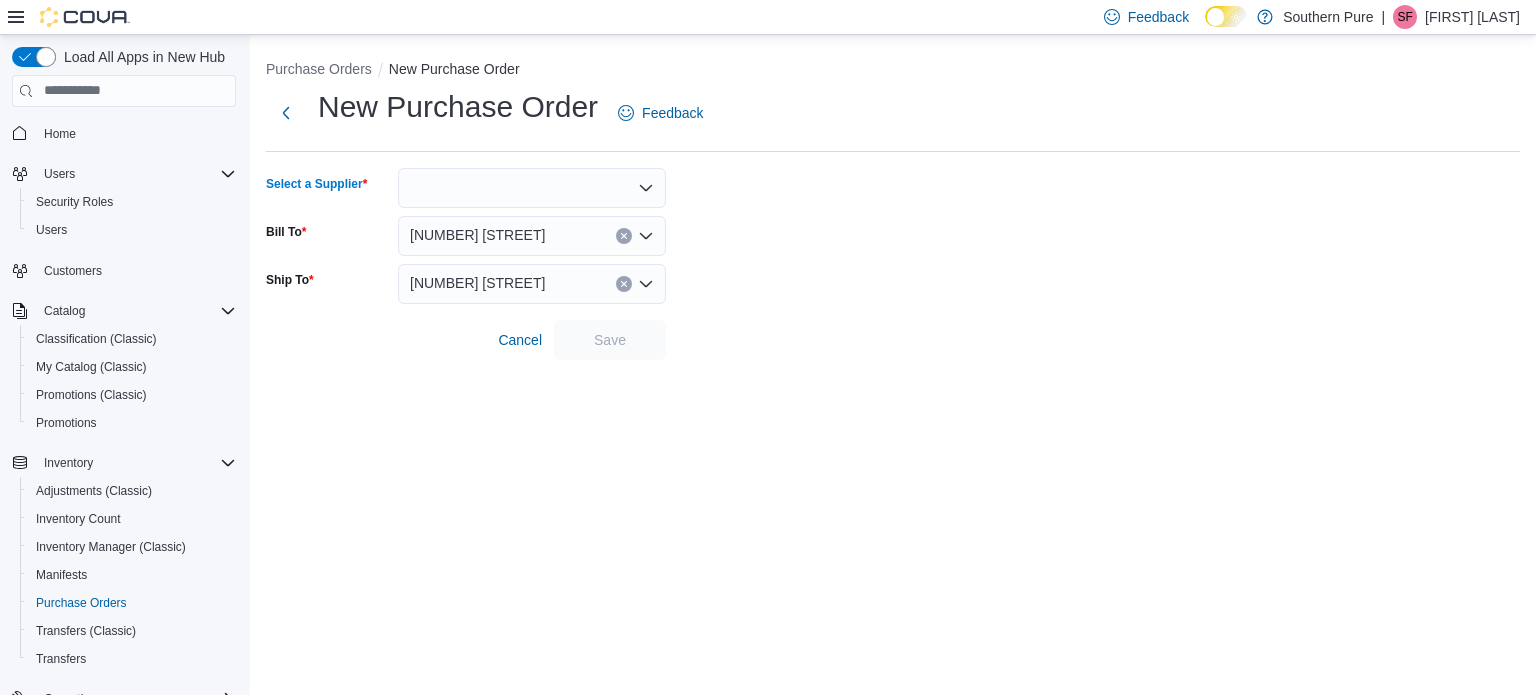 click at bounding box center (532, 188) 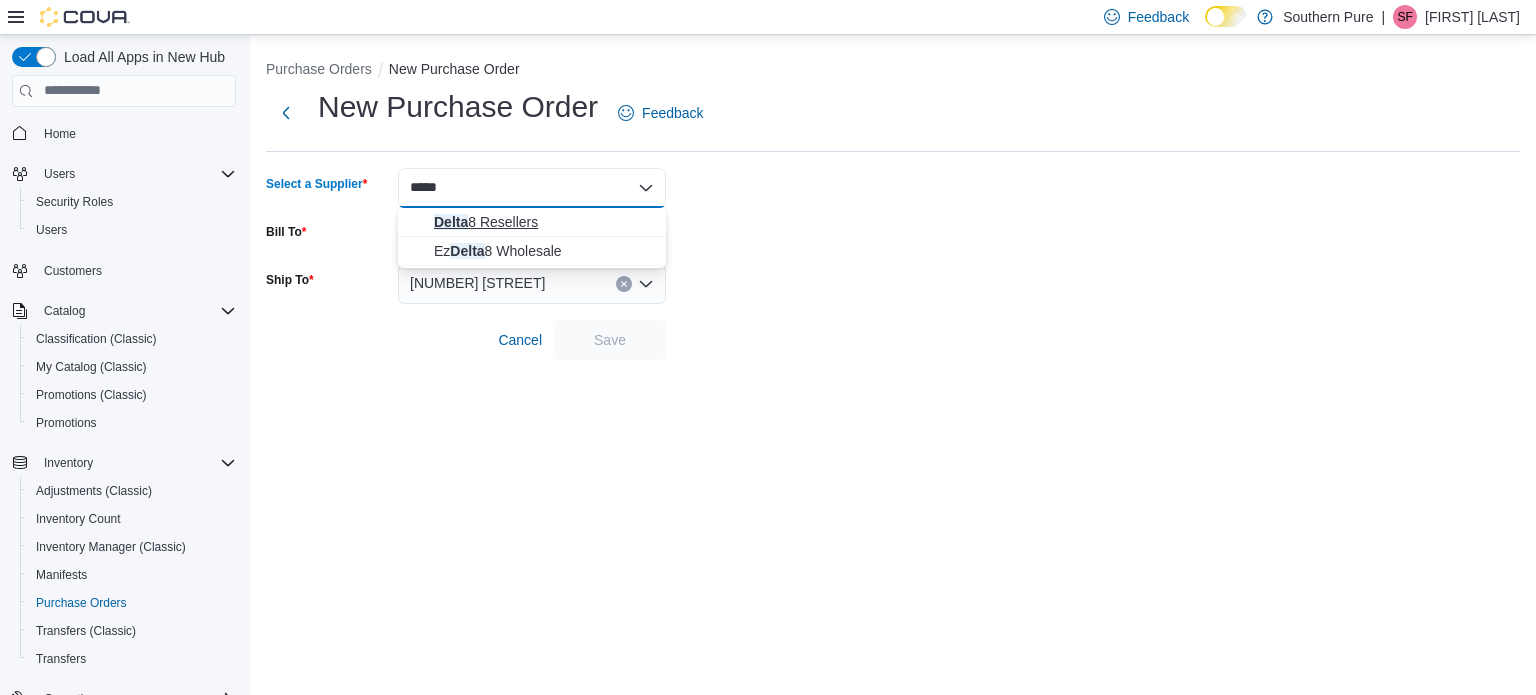 type on "*****" 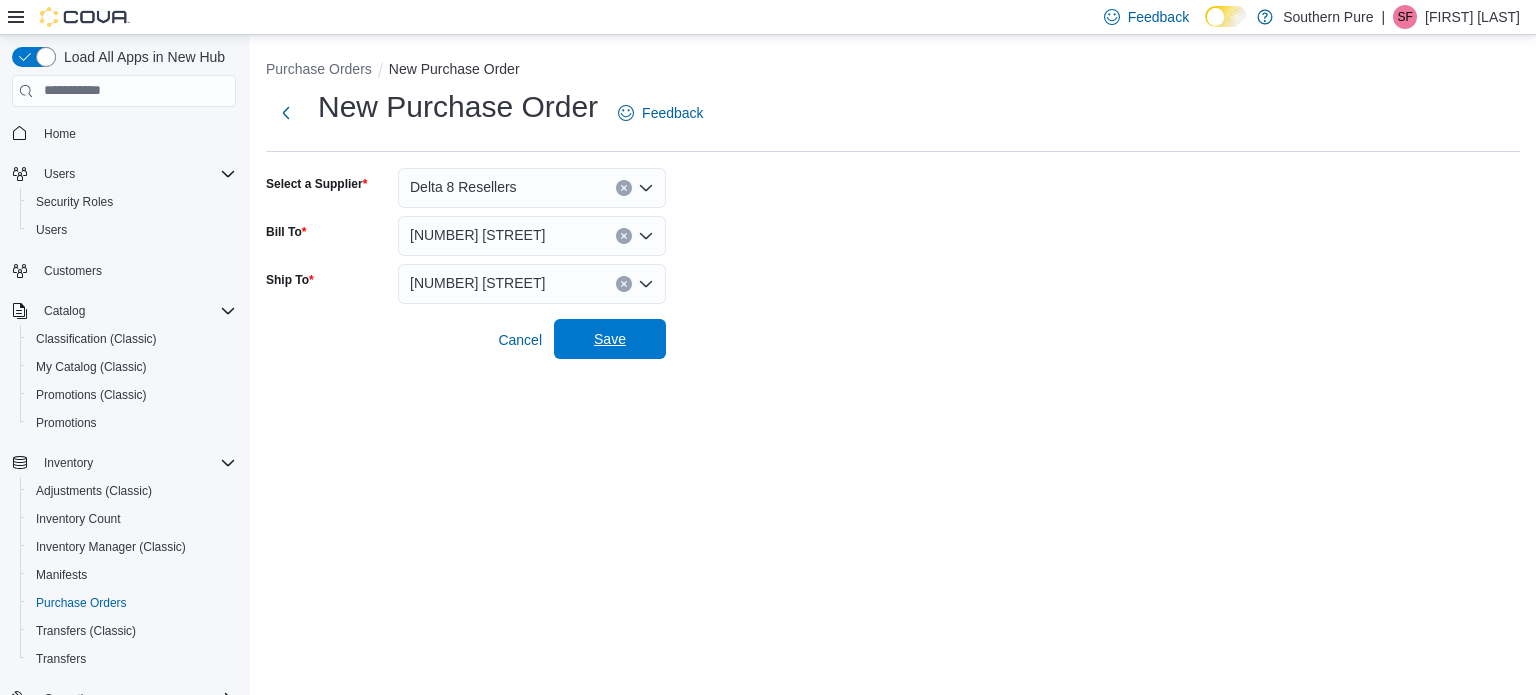 click on "Save" at bounding box center [610, 339] 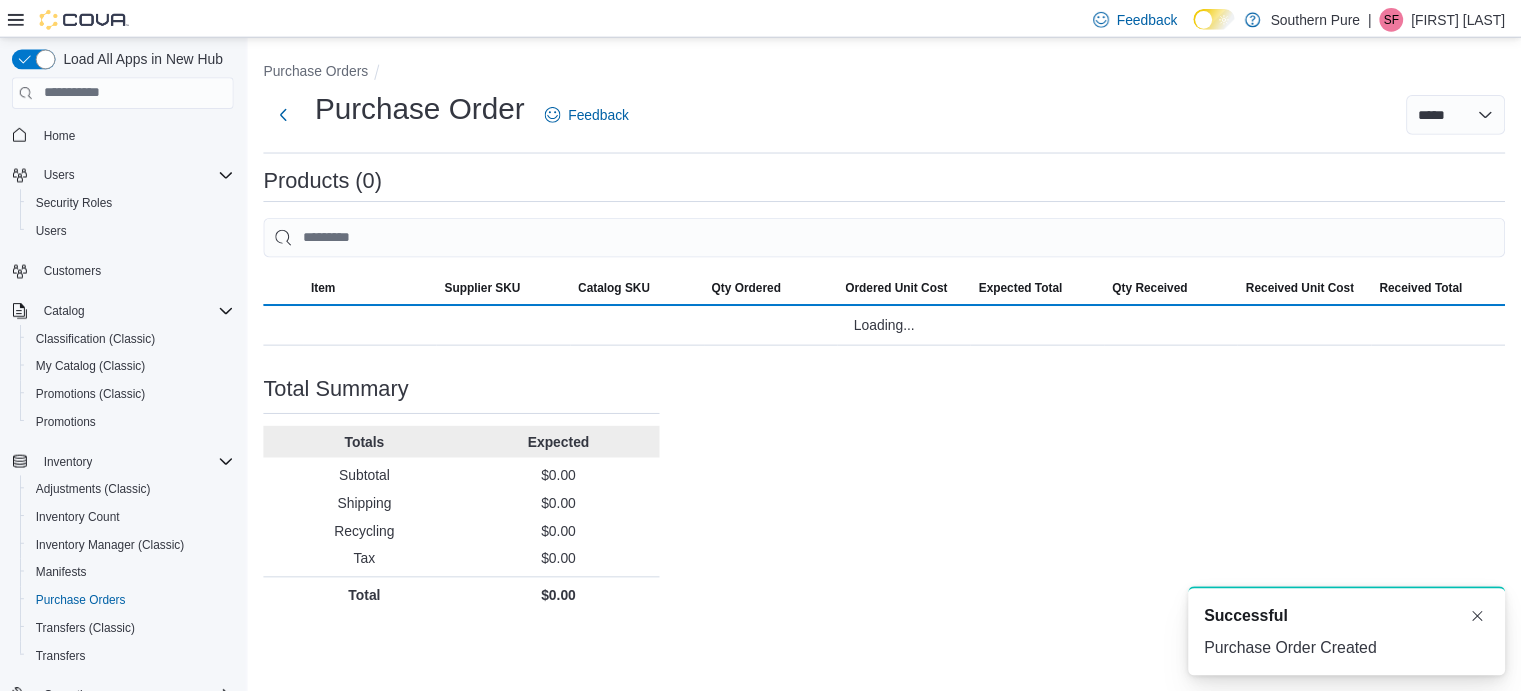 scroll, scrollTop: 0, scrollLeft: 0, axis: both 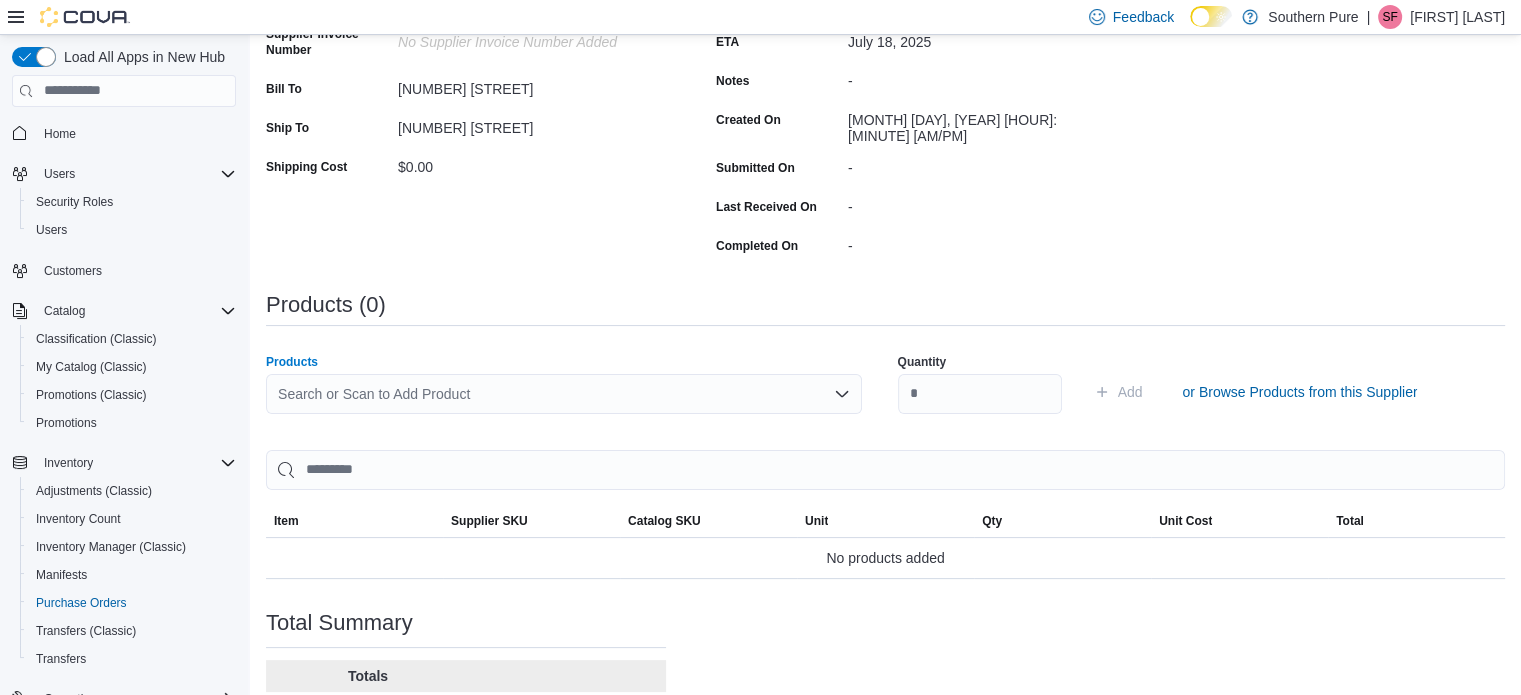 click on "Search or Scan to Add Product" at bounding box center [564, 394] 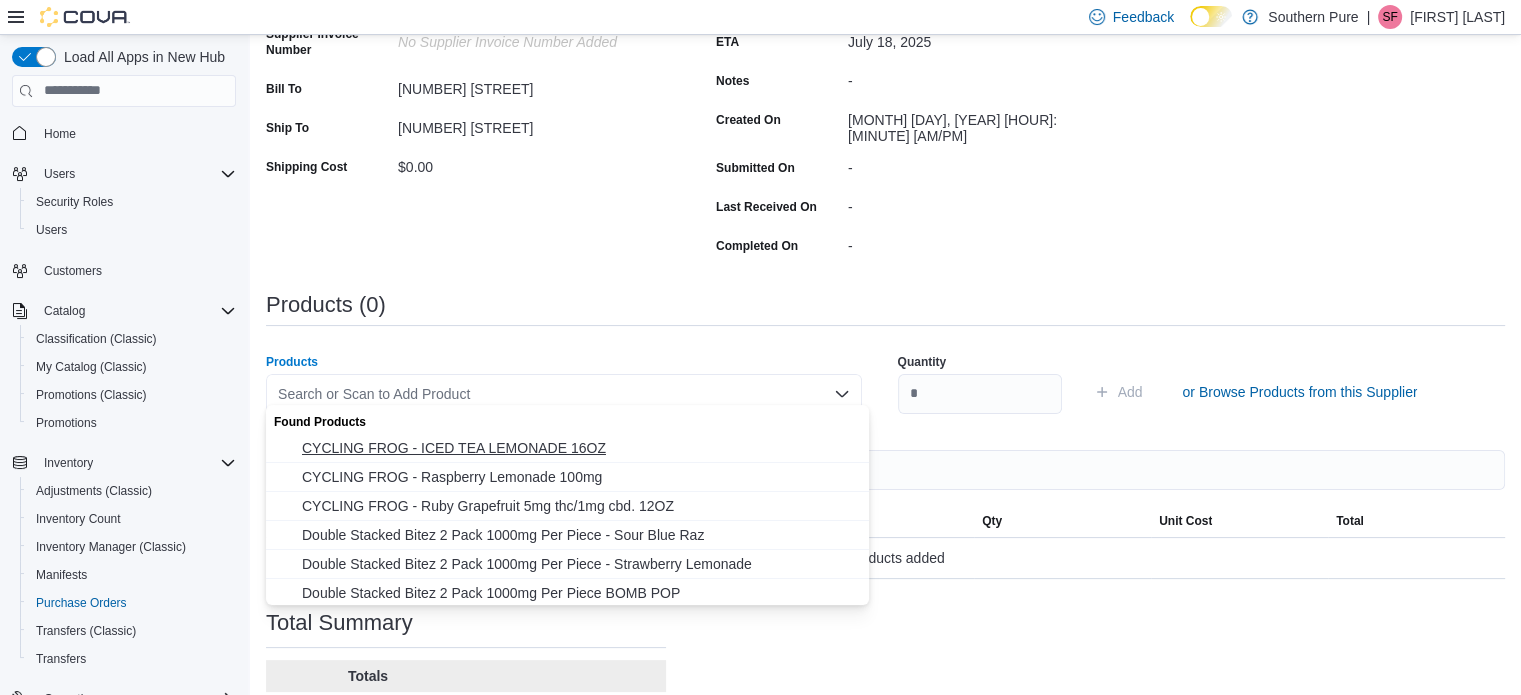 click on "CYCLING FROG - ICED TEA LEMONADE 16OZ" at bounding box center [579, 448] 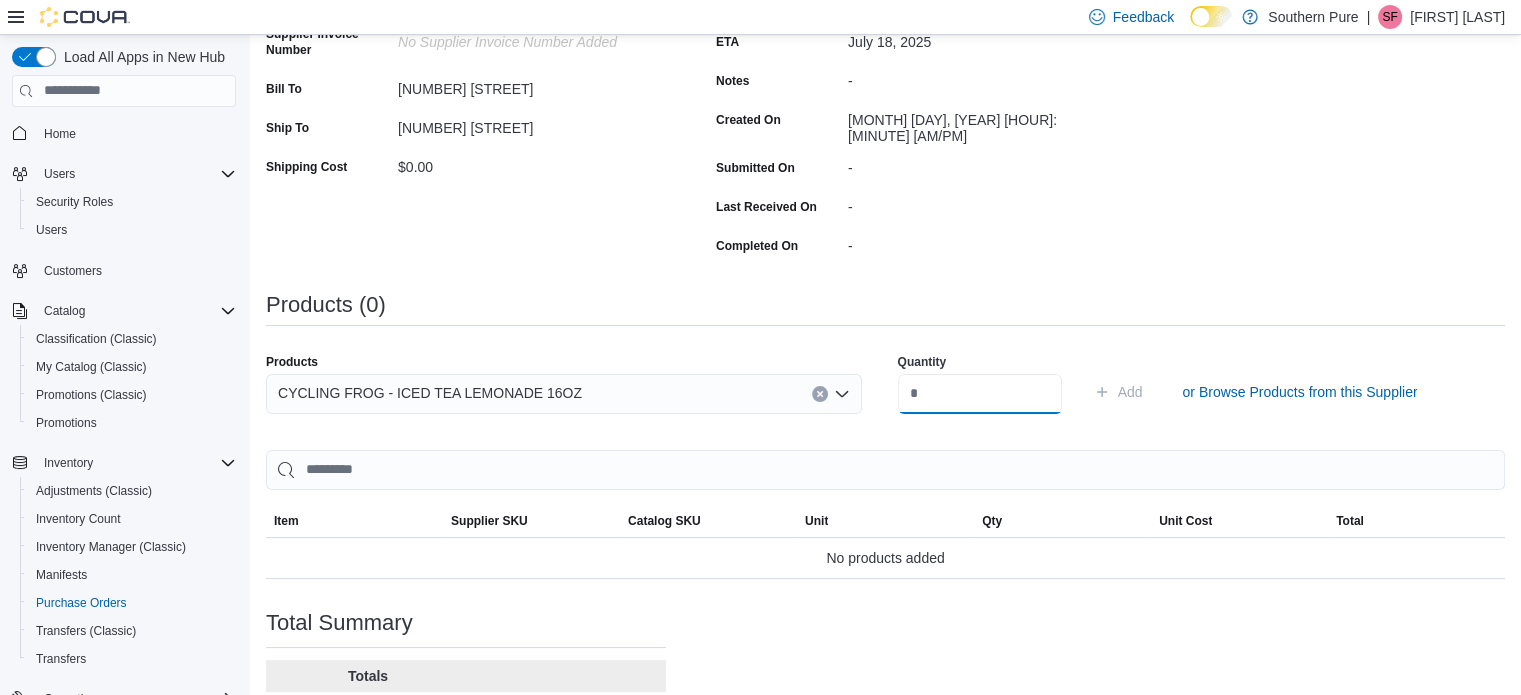 click at bounding box center [980, 394] 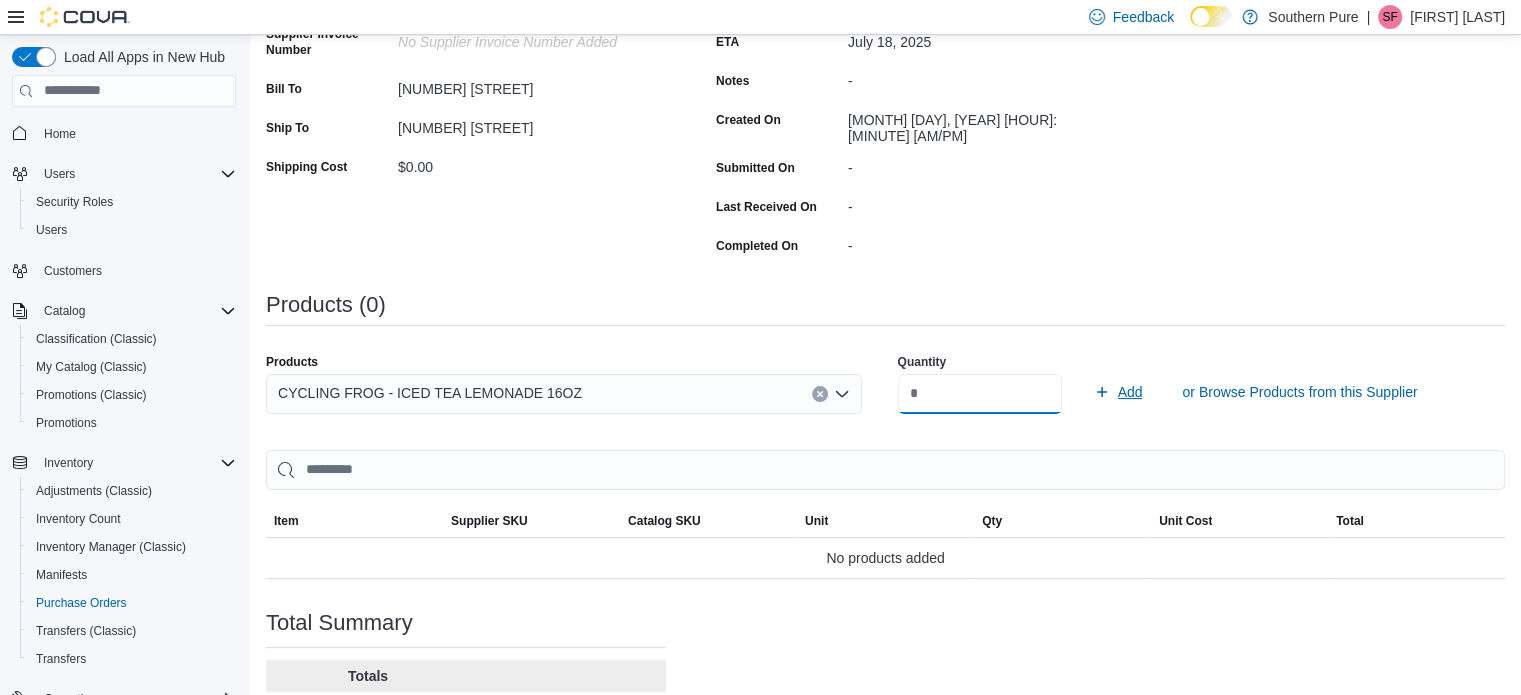 type on "**" 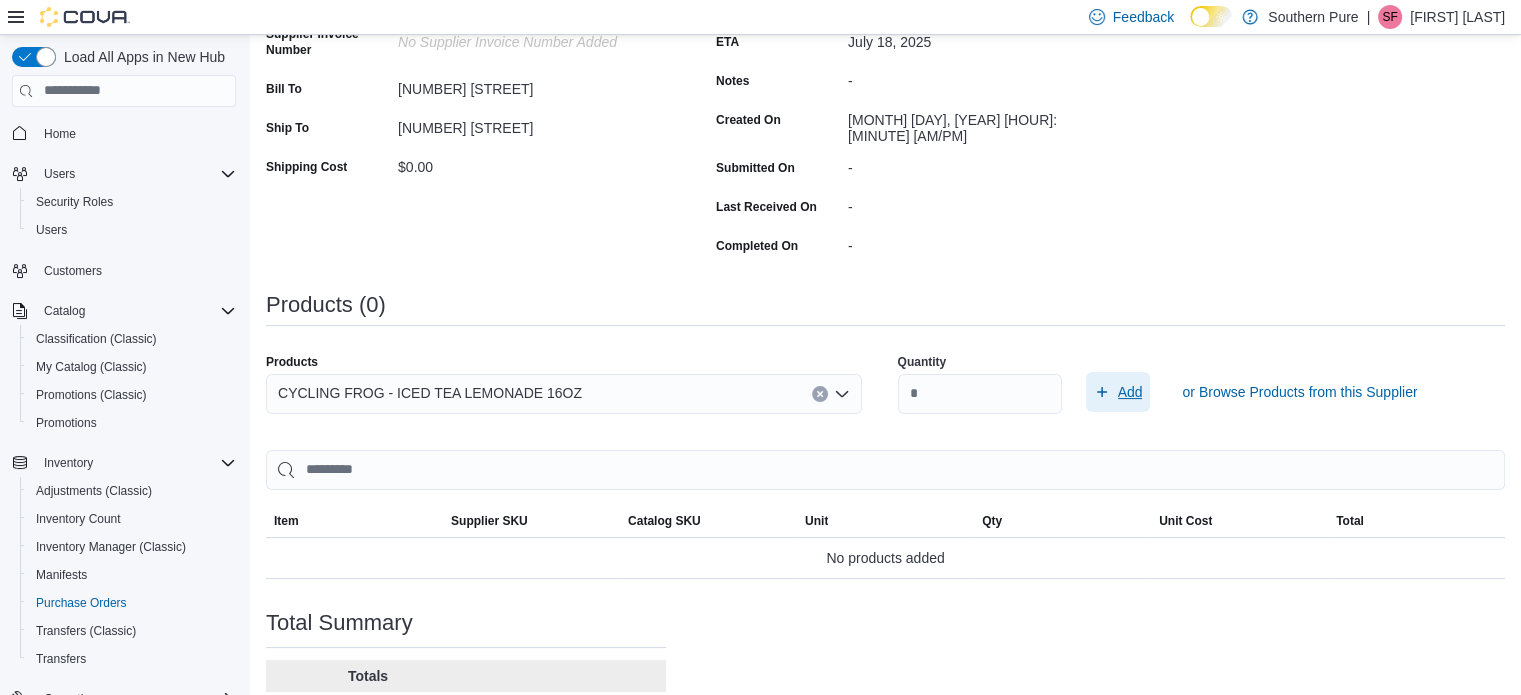 click on "Add" at bounding box center [1130, 392] 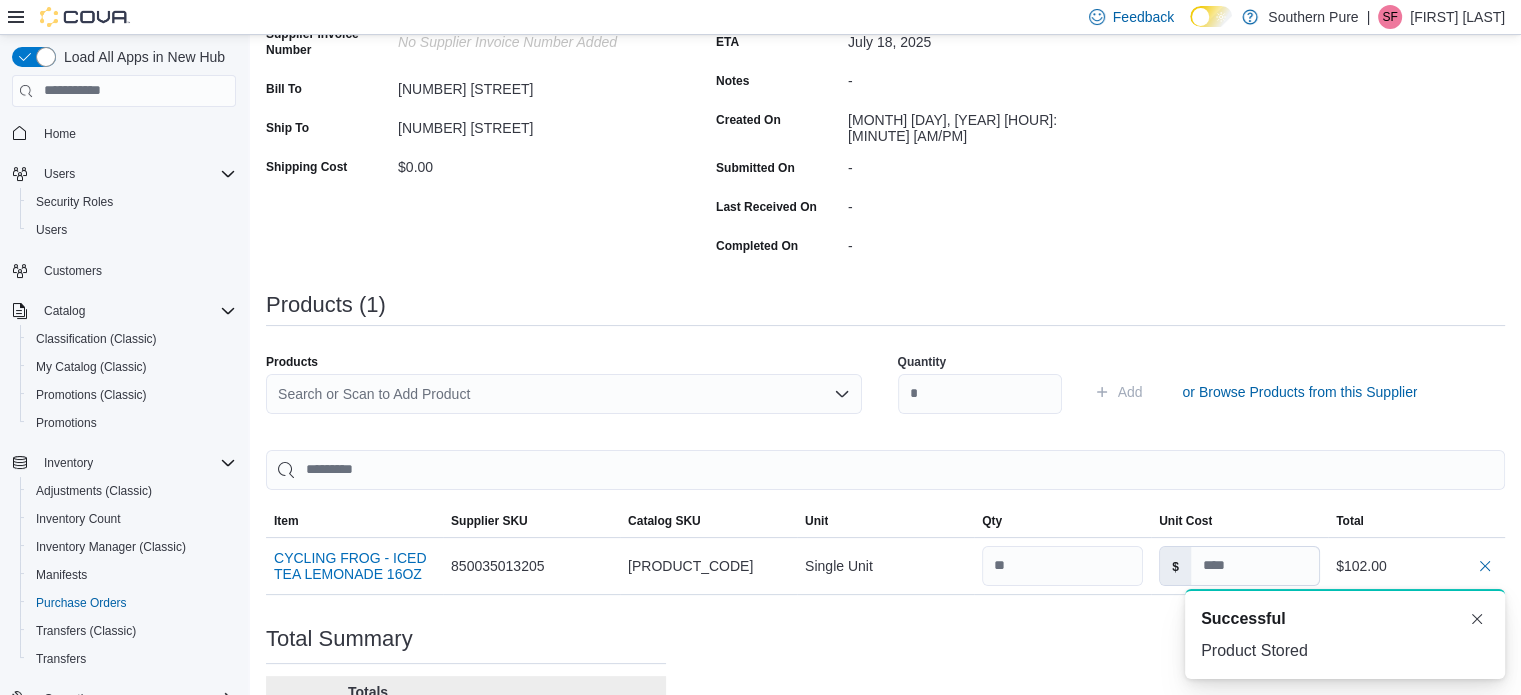 scroll, scrollTop: 0, scrollLeft: 0, axis: both 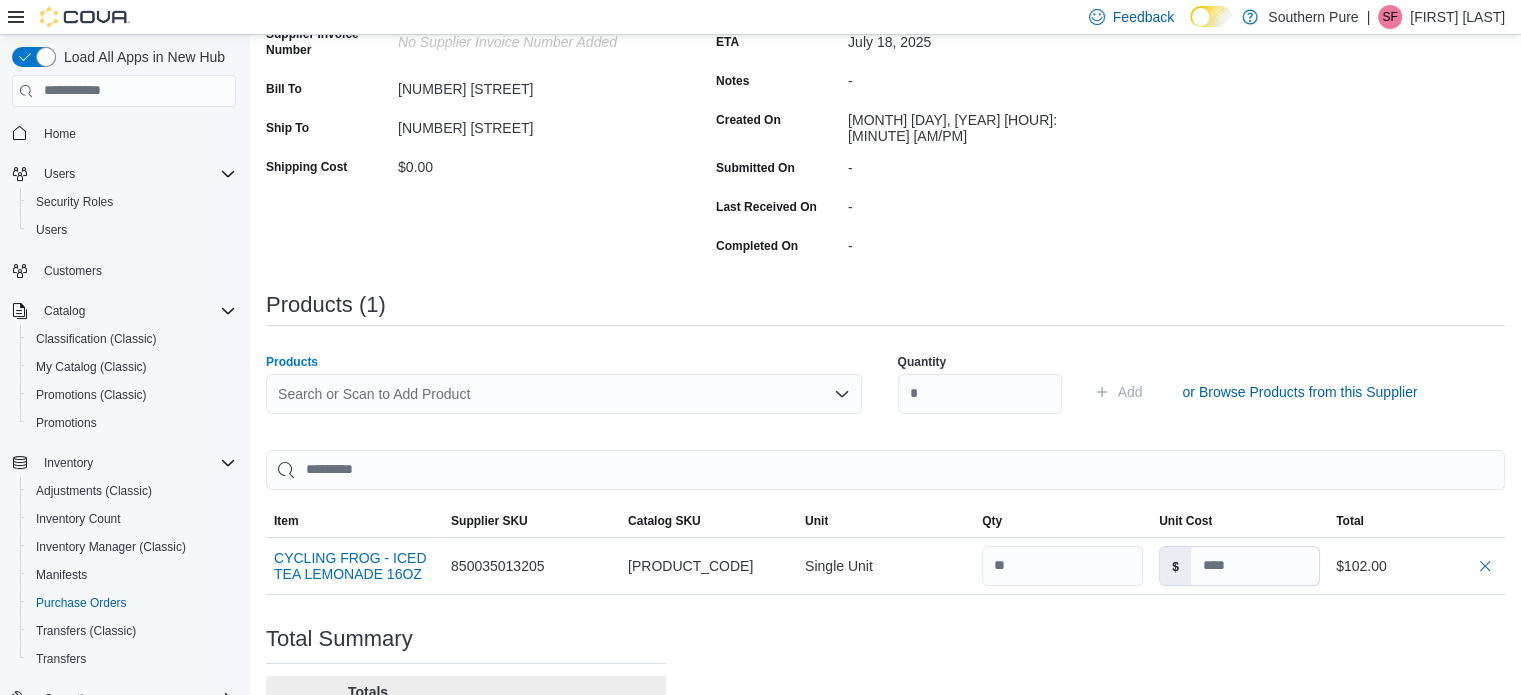 click on "Search or Scan to Add Product" at bounding box center (564, 394) 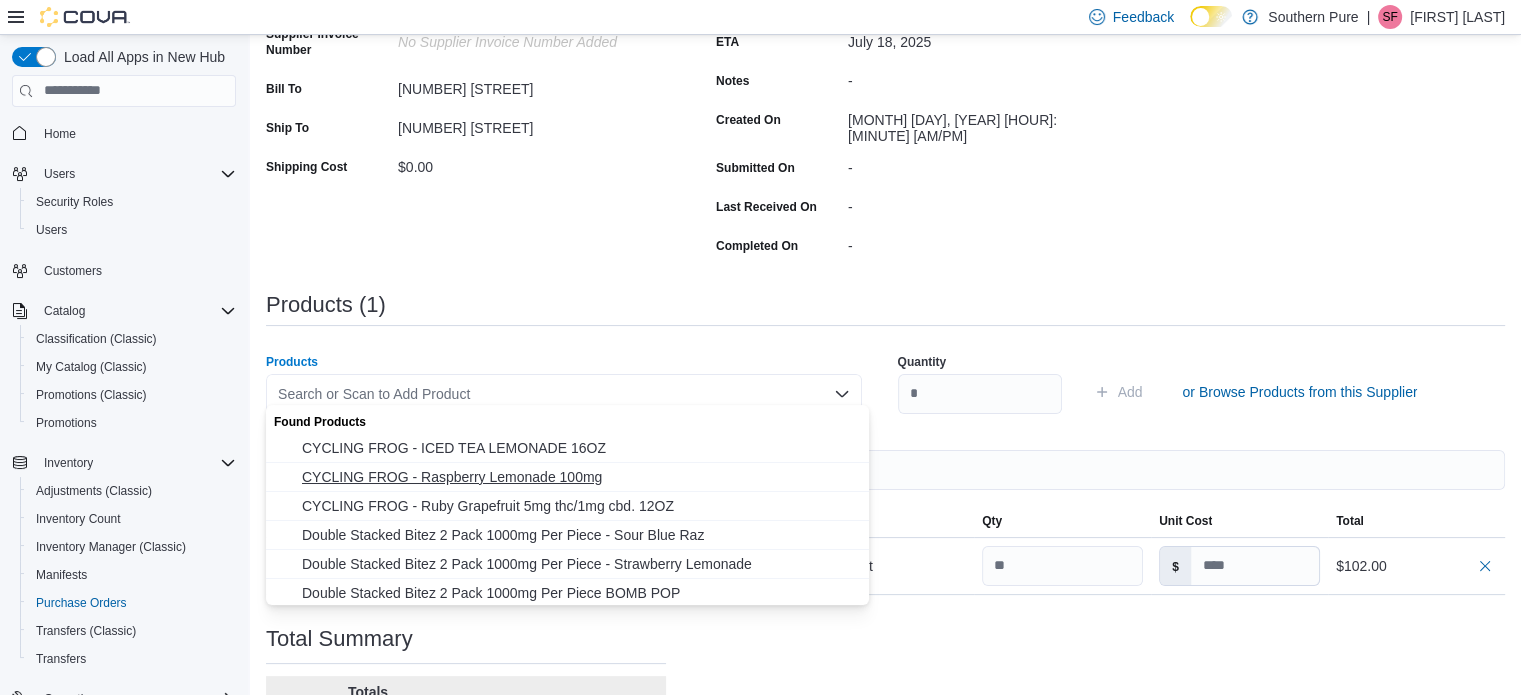 click on "CYCLING FROG - Raspberry Lemonade 100mg" at bounding box center [579, 477] 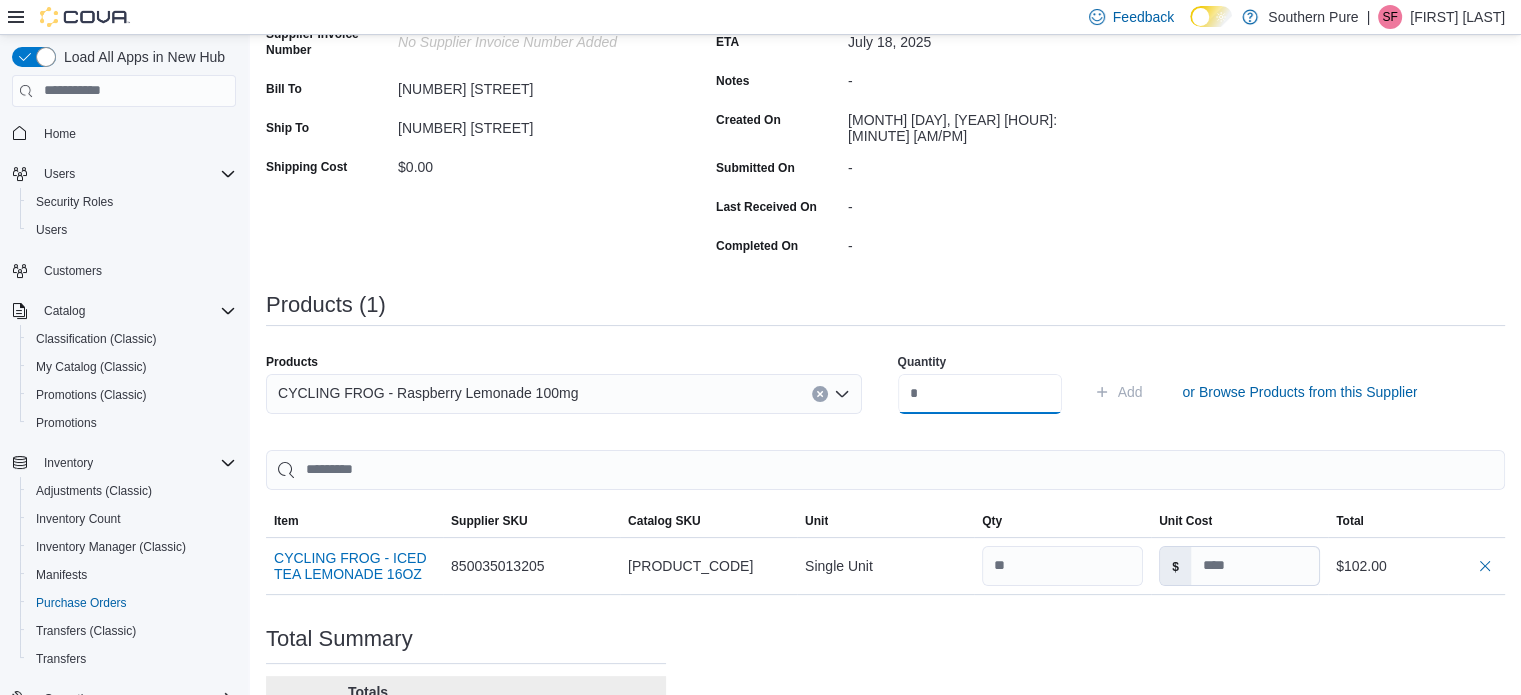 click at bounding box center [980, 394] 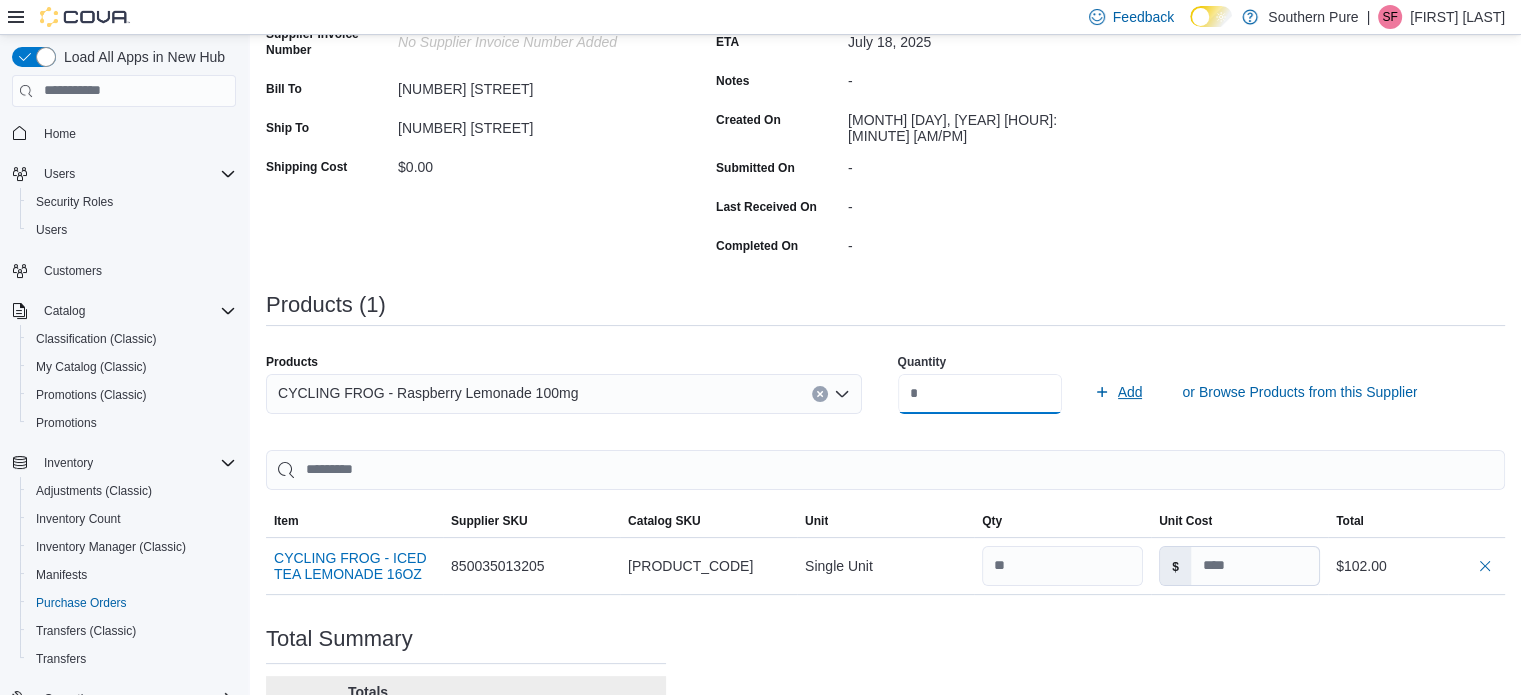 type on "**" 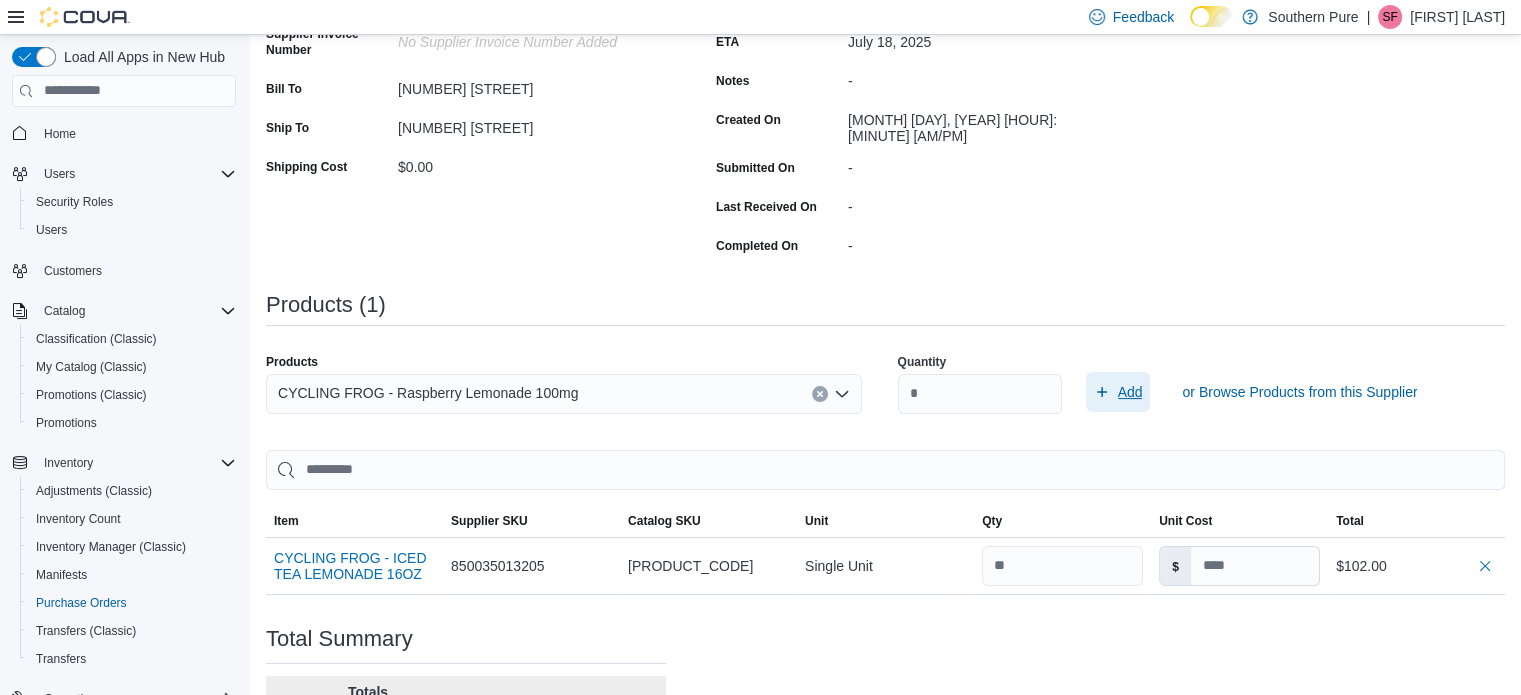 click on "Add" at bounding box center (1130, 392) 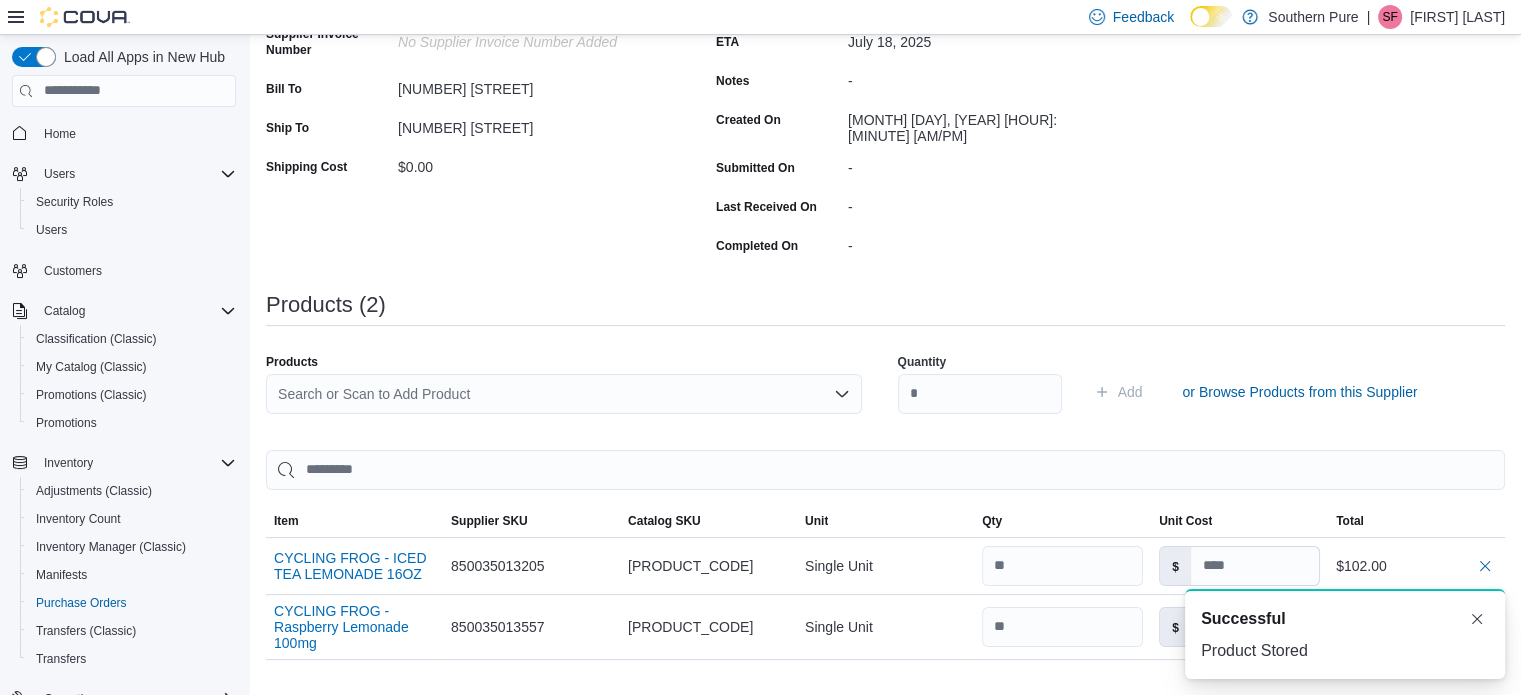 scroll, scrollTop: 0, scrollLeft: 0, axis: both 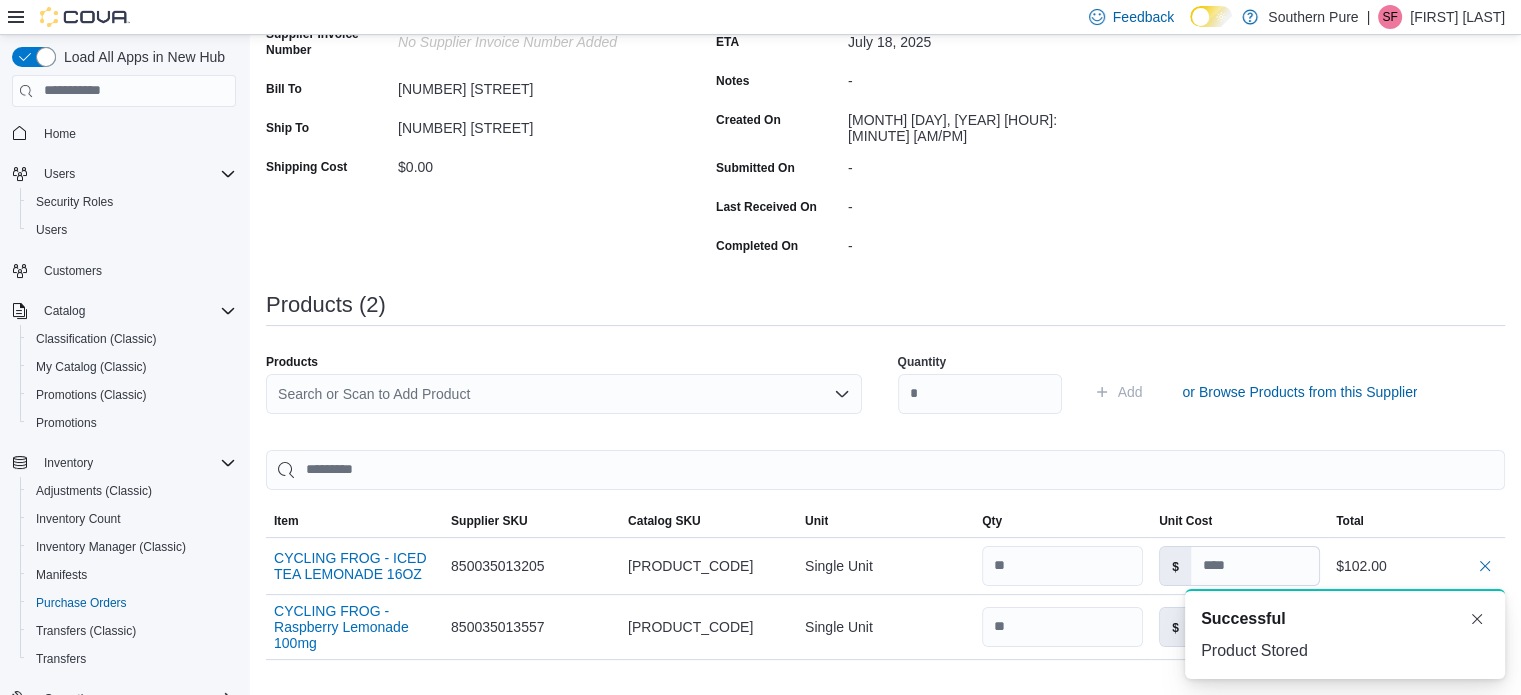click on "Search or Scan to Add Product" at bounding box center [564, 394] 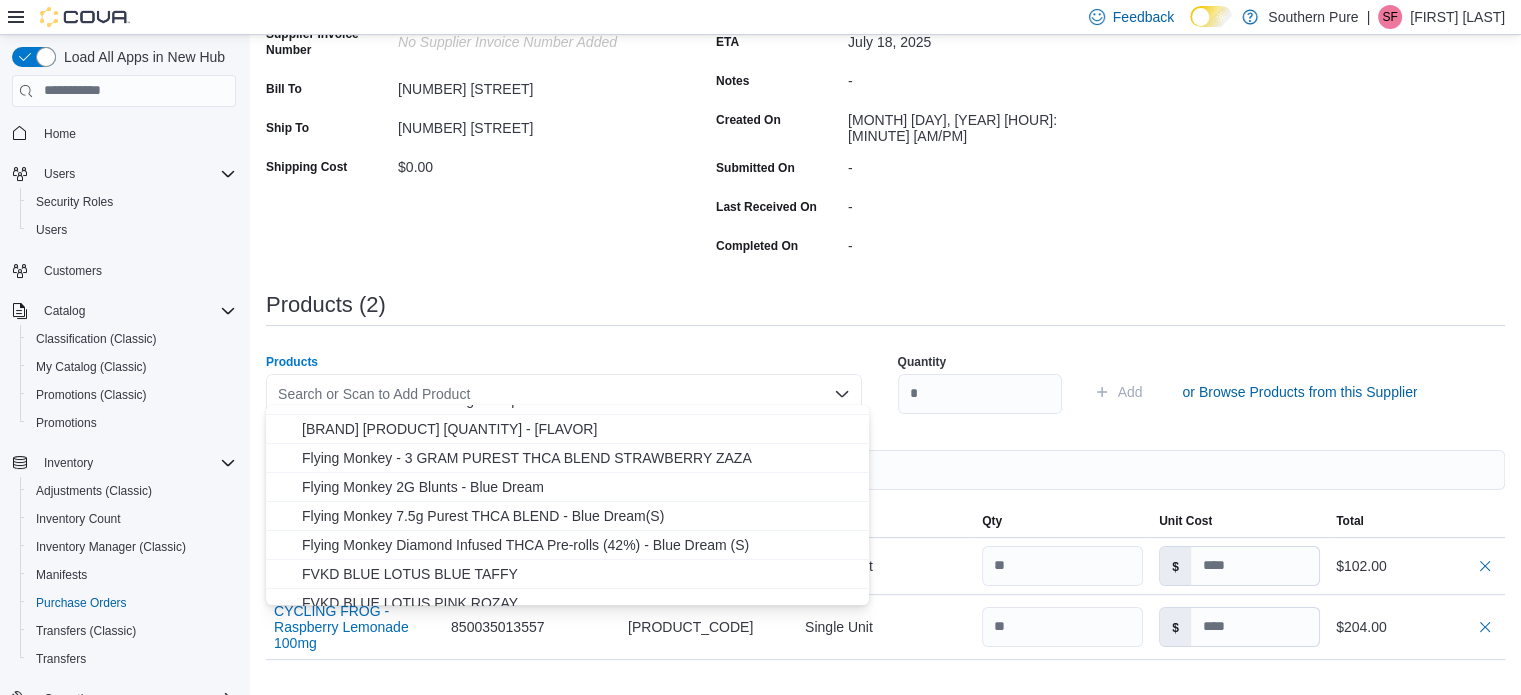 scroll, scrollTop: 408, scrollLeft: 0, axis: vertical 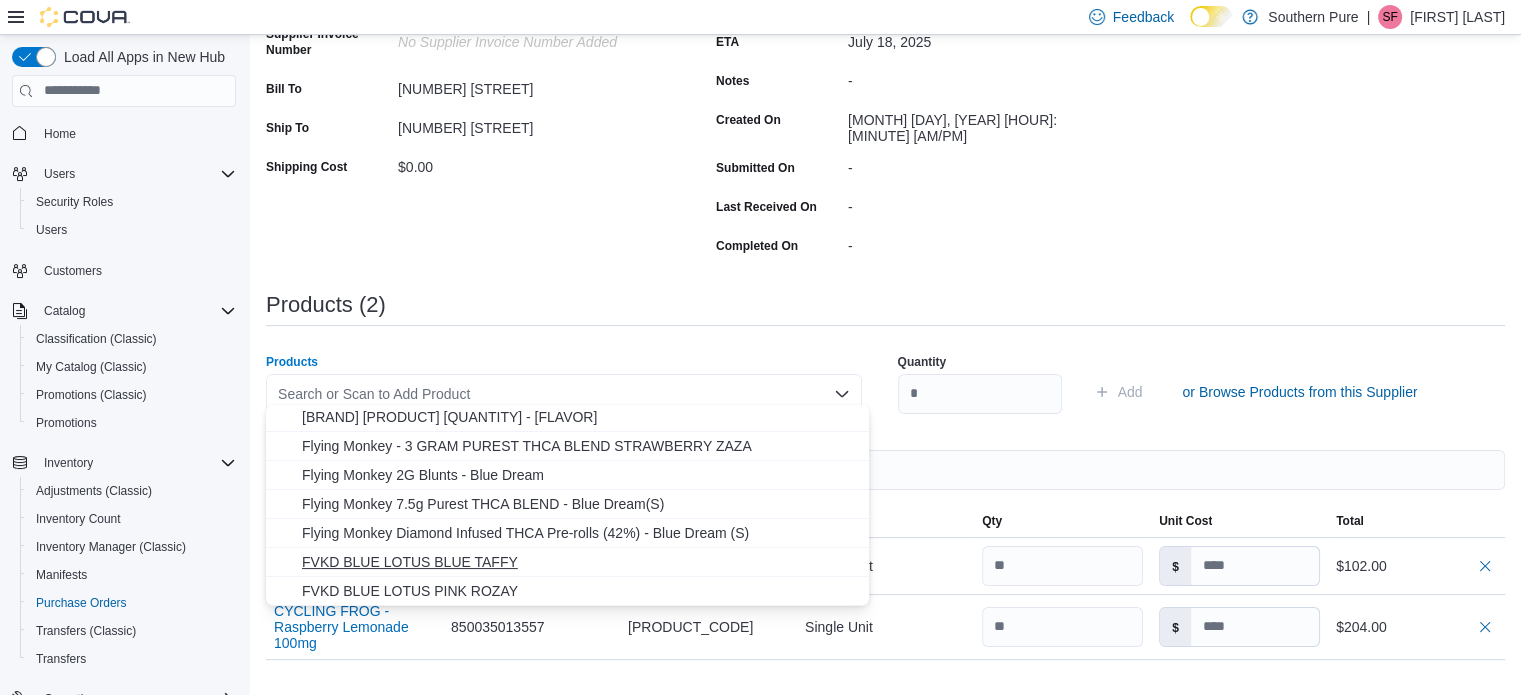 click on "FVKD BLUE LOTUS BLUE TAFFY" at bounding box center [579, 562] 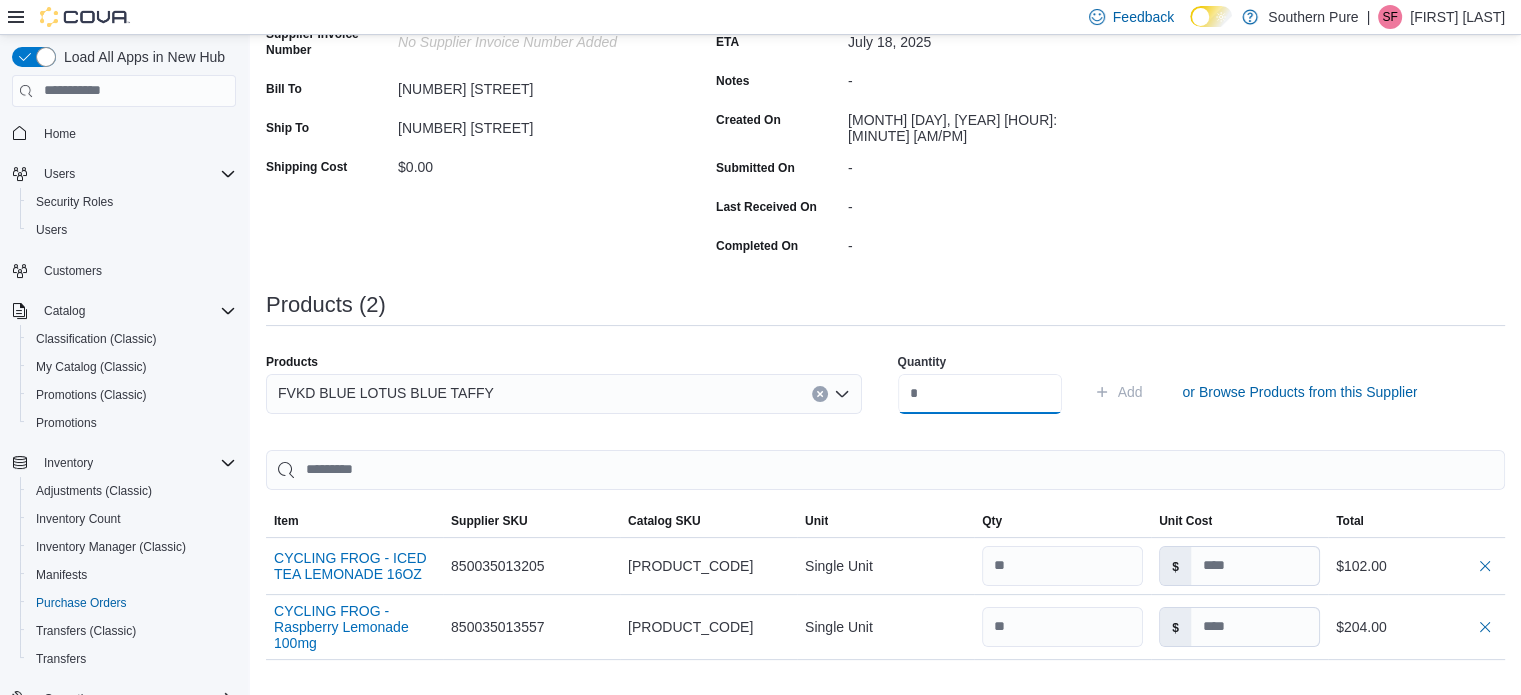 click at bounding box center [980, 394] 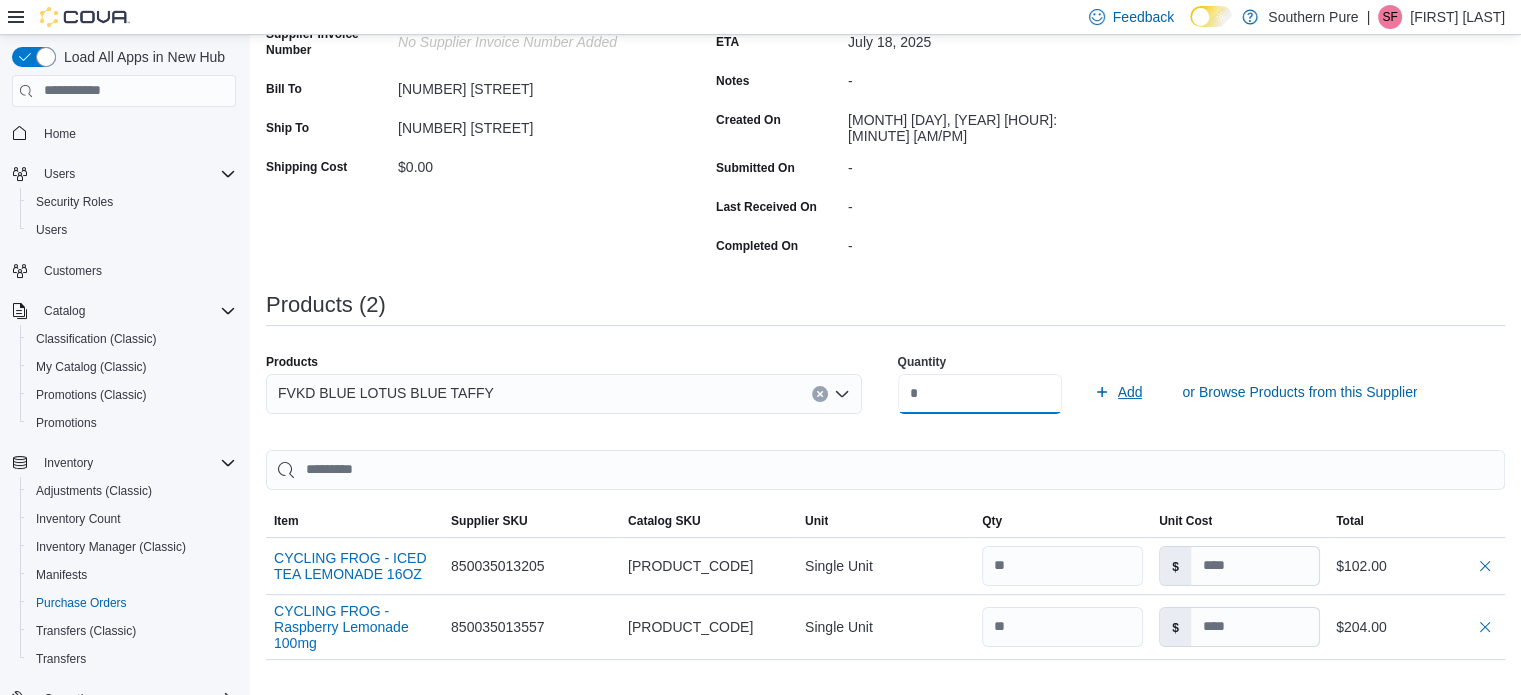 type on "*" 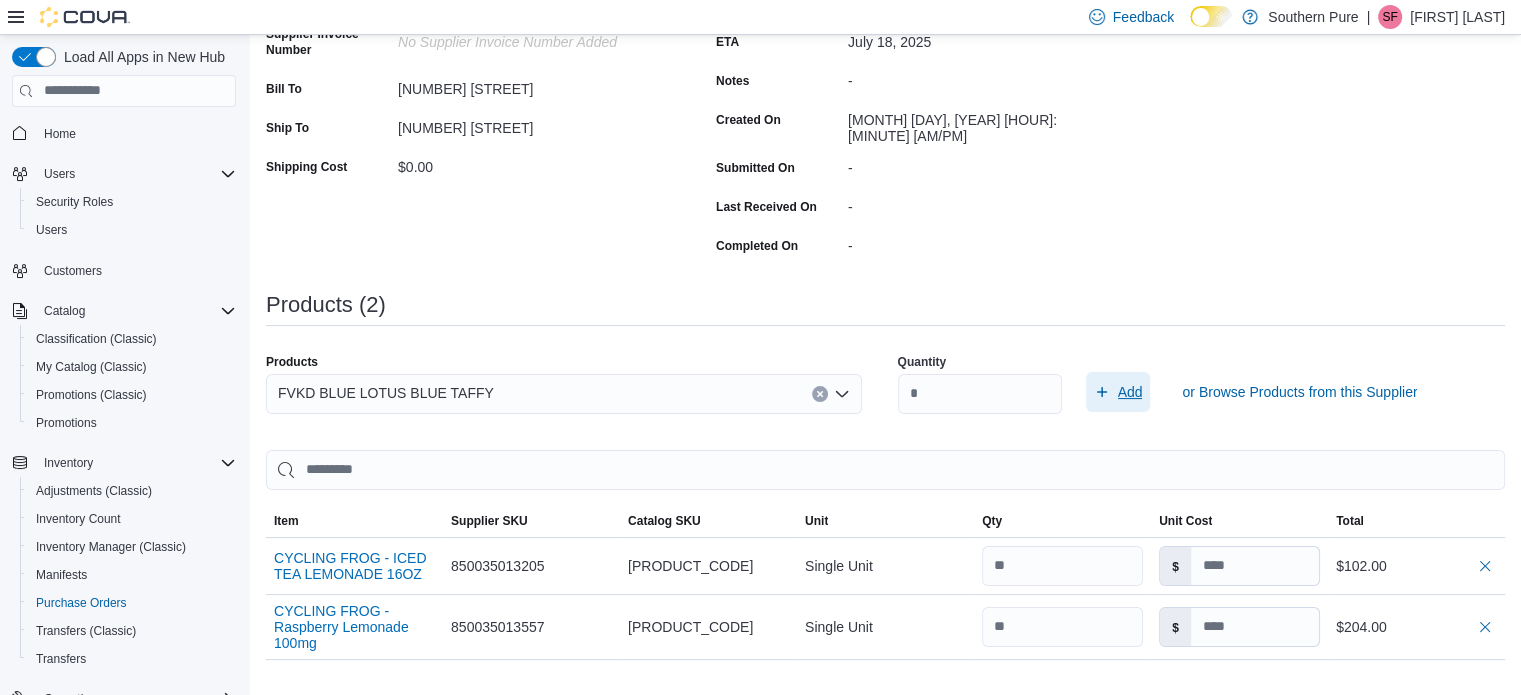 click on "Add" at bounding box center (1130, 392) 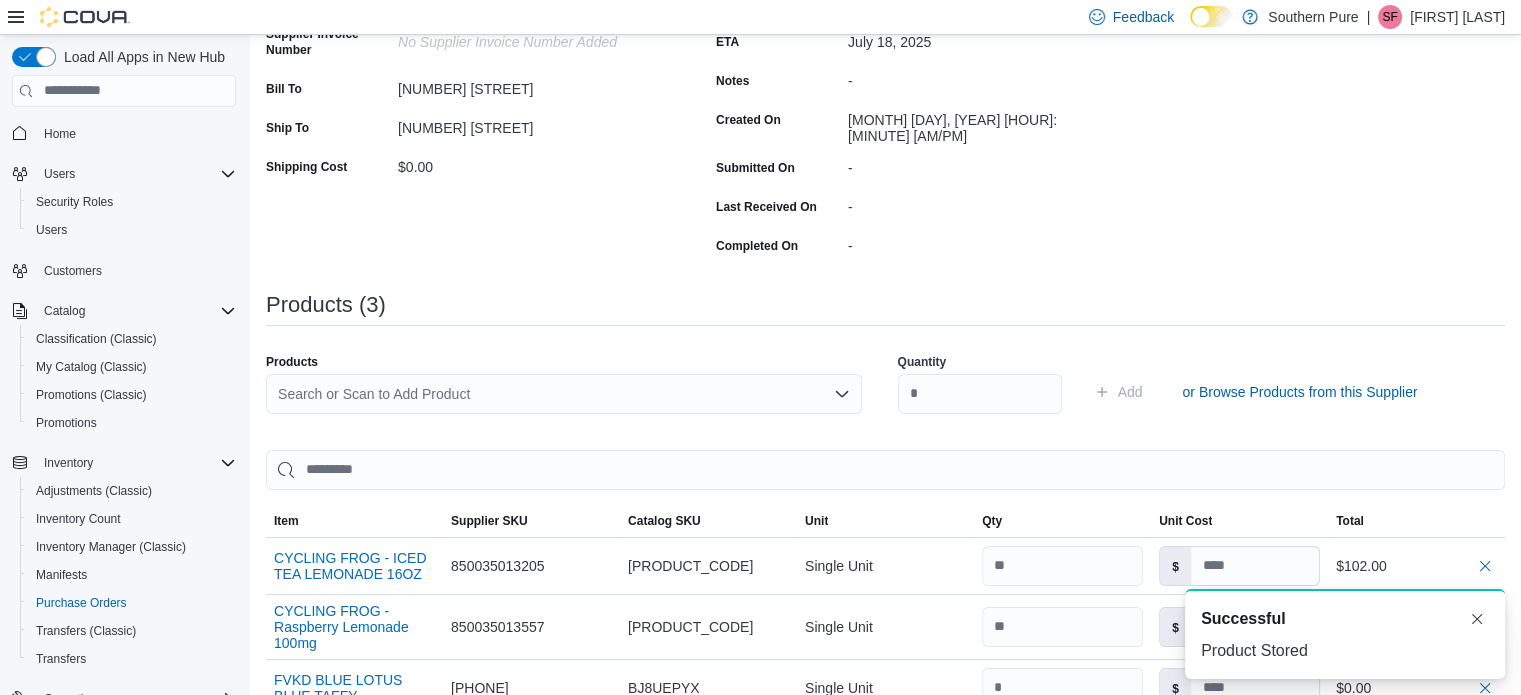 scroll, scrollTop: 0, scrollLeft: 0, axis: both 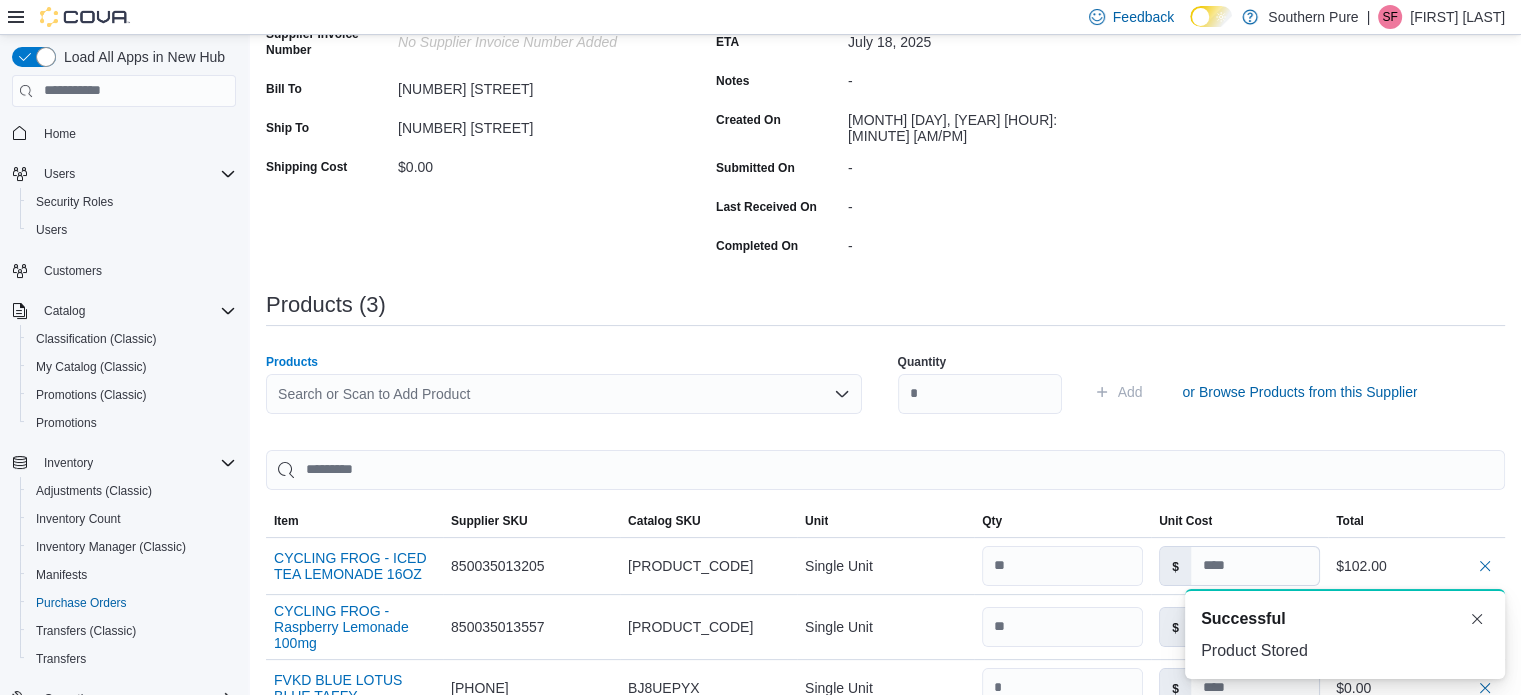 click on "Search or Scan to Add Product" at bounding box center (564, 394) 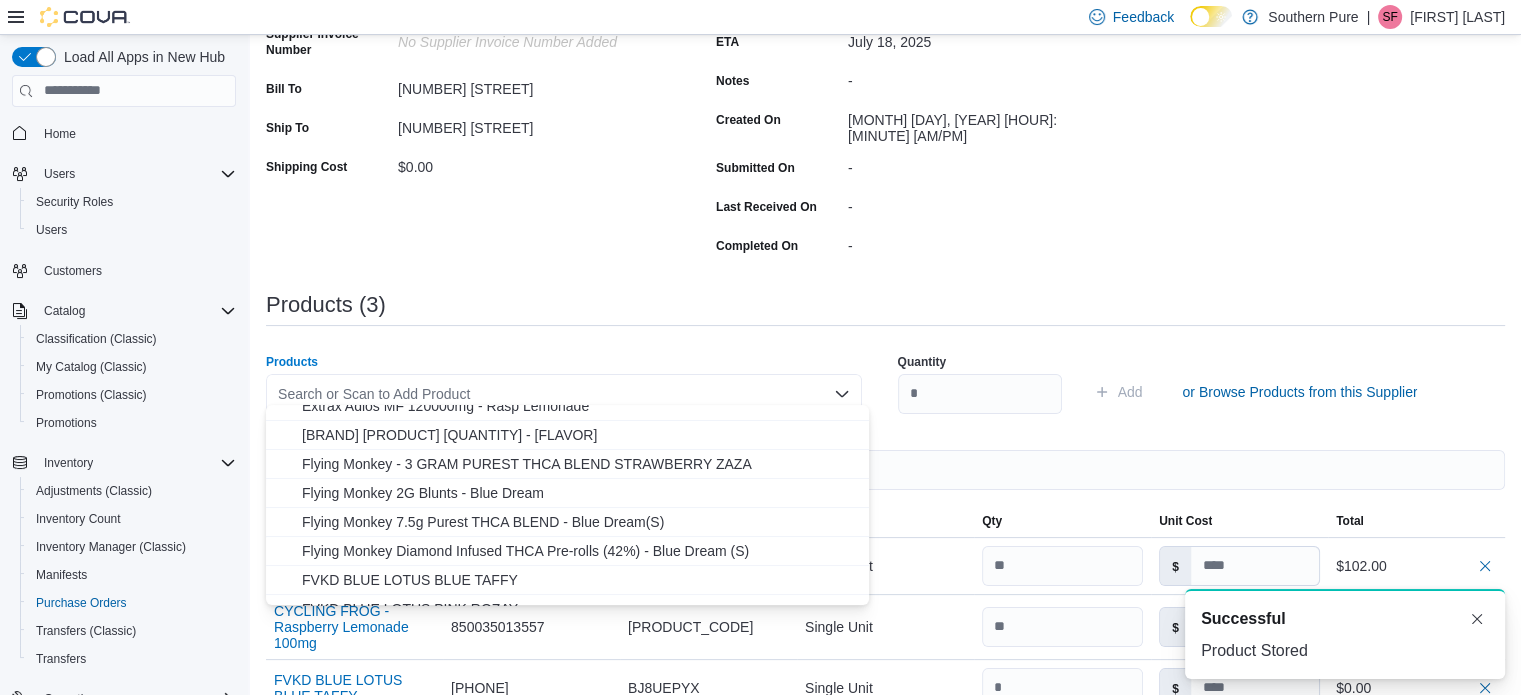 scroll, scrollTop: 408, scrollLeft: 0, axis: vertical 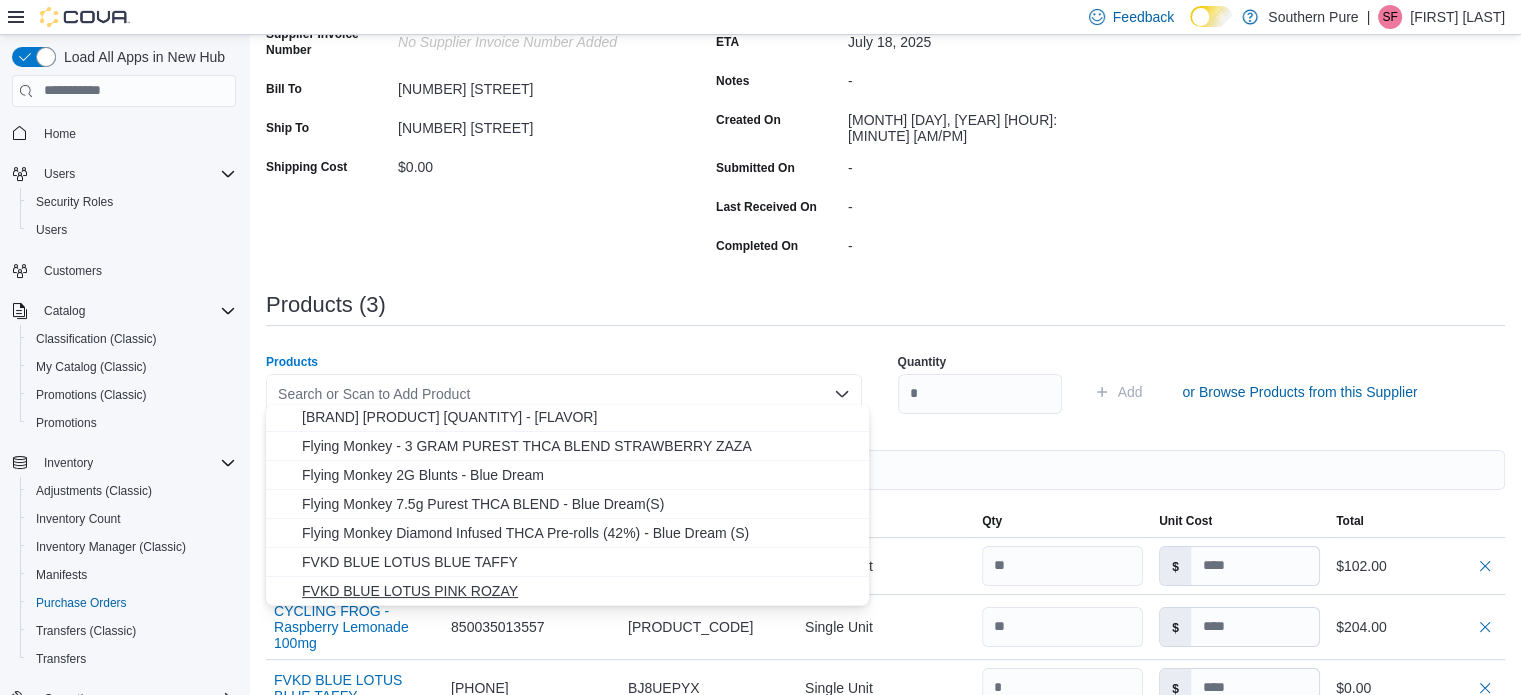 click on "FVKD BLUE LOTUS PINK ROZAY" at bounding box center (579, 591) 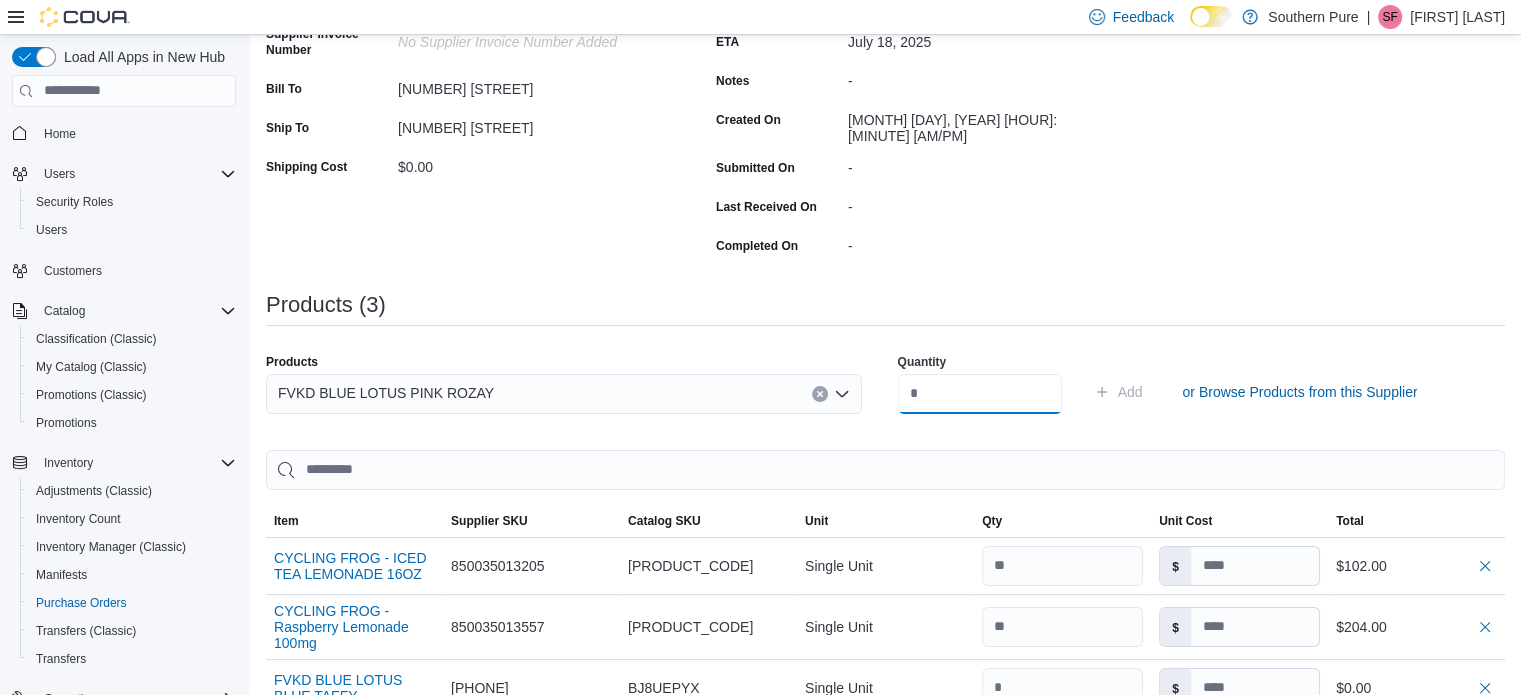 click at bounding box center (980, 394) 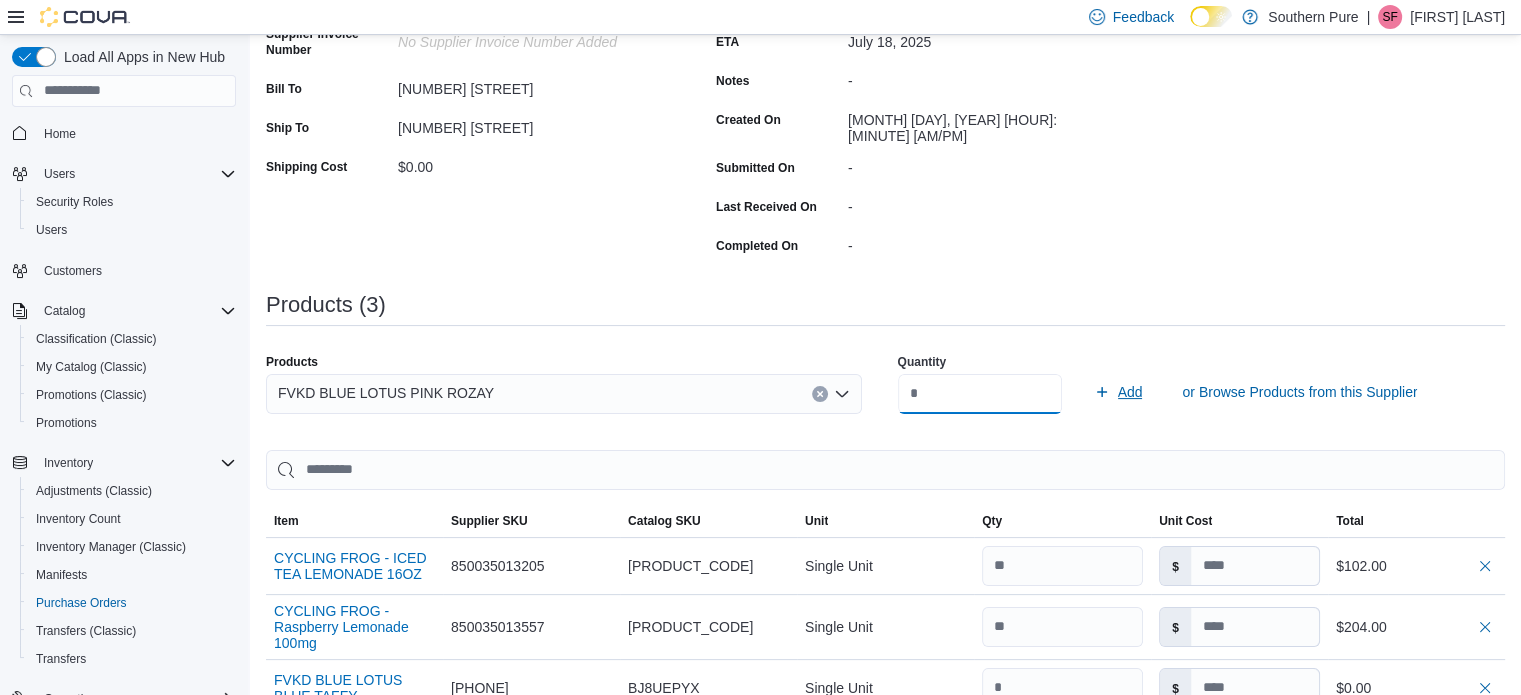 type on "*" 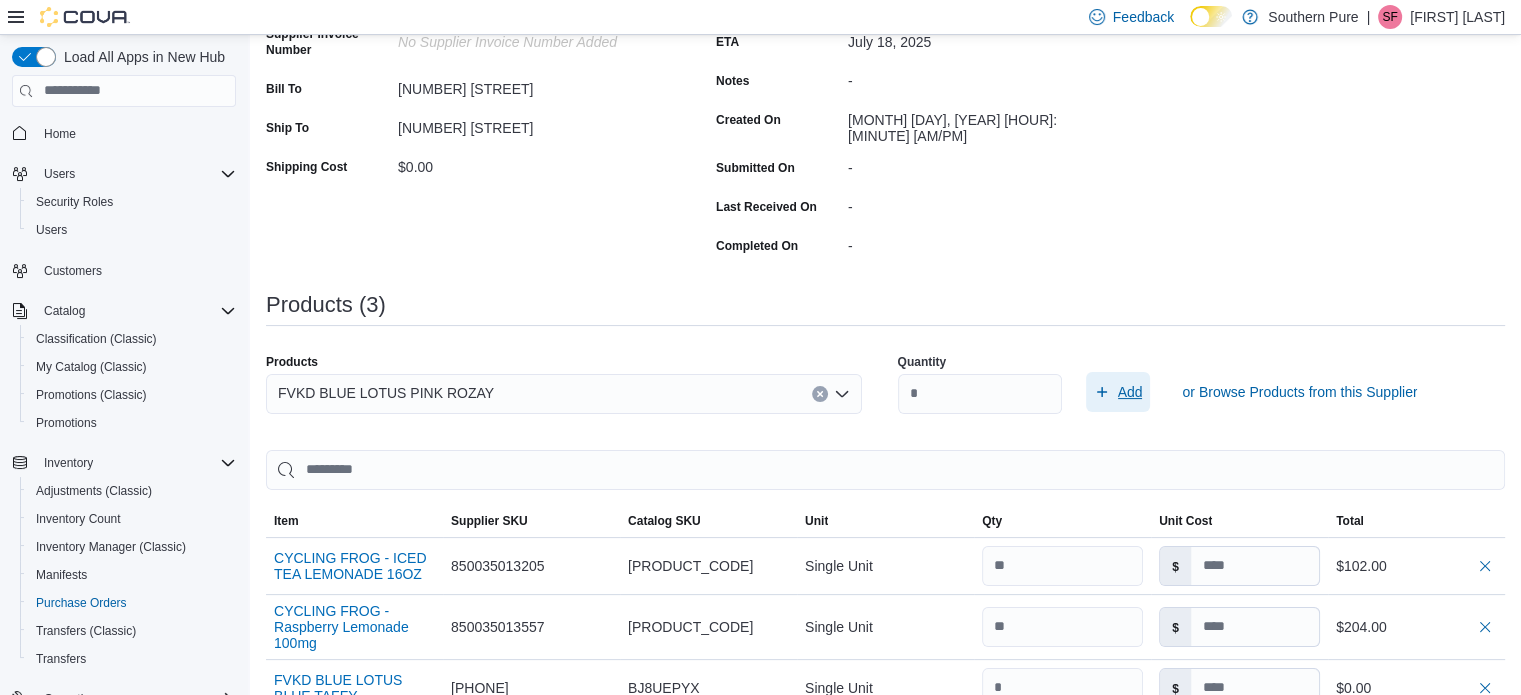 click on "Add" at bounding box center (1130, 392) 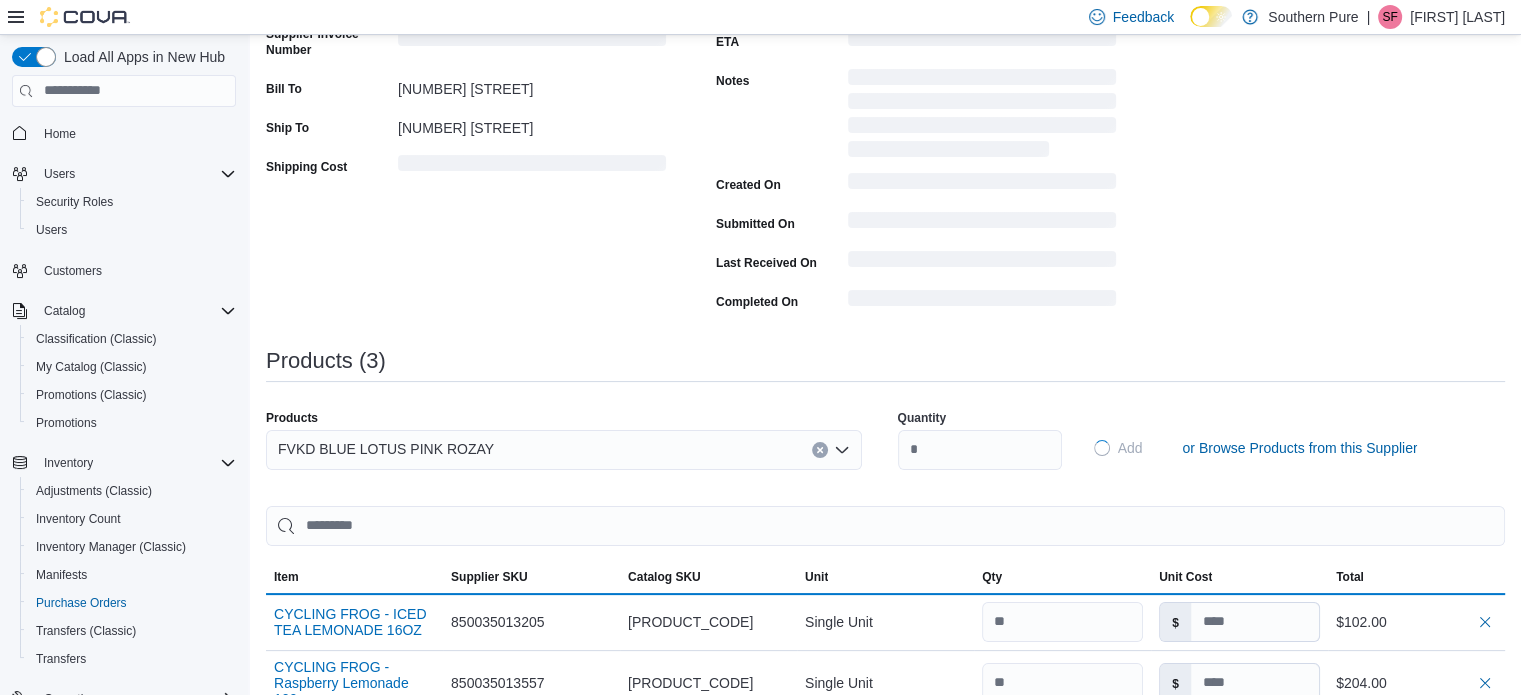 type 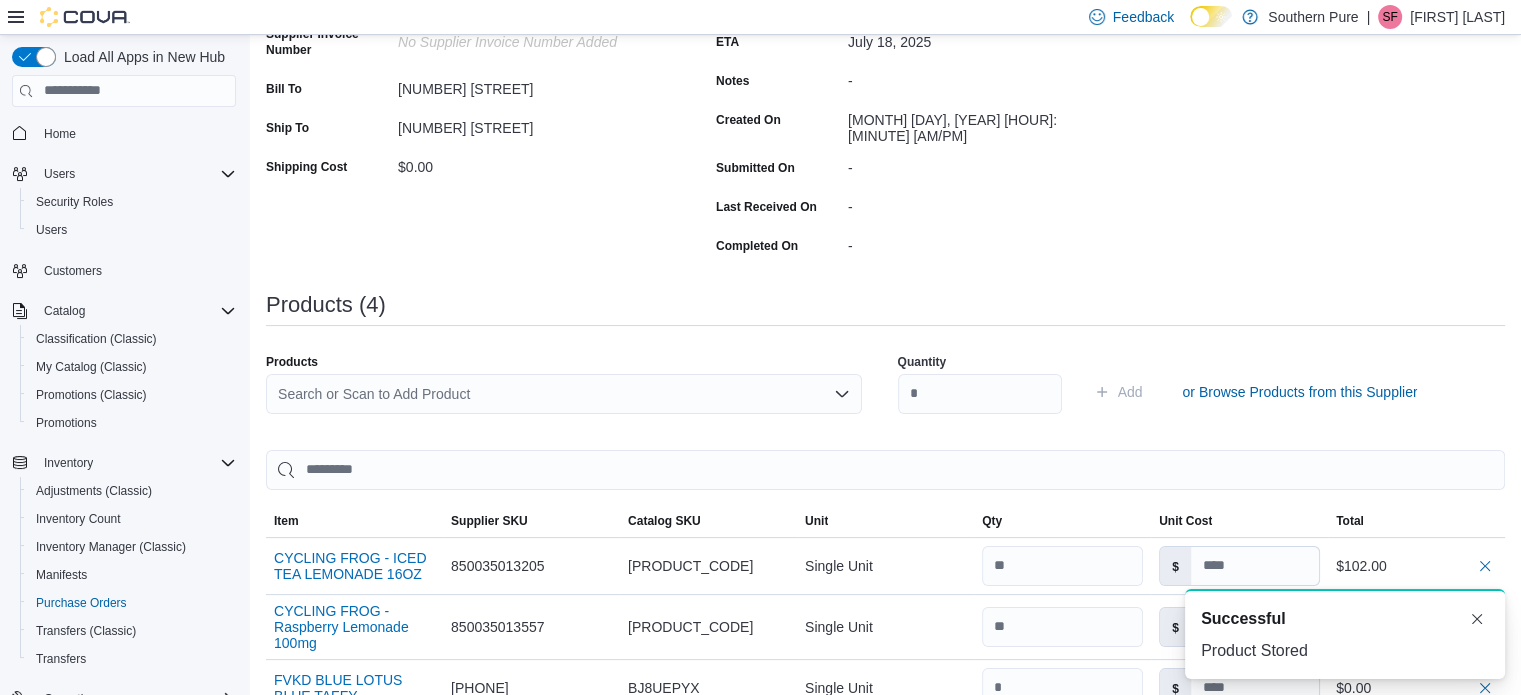 scroll, scrollTop: 0, scrollLeft: 0, axis: both 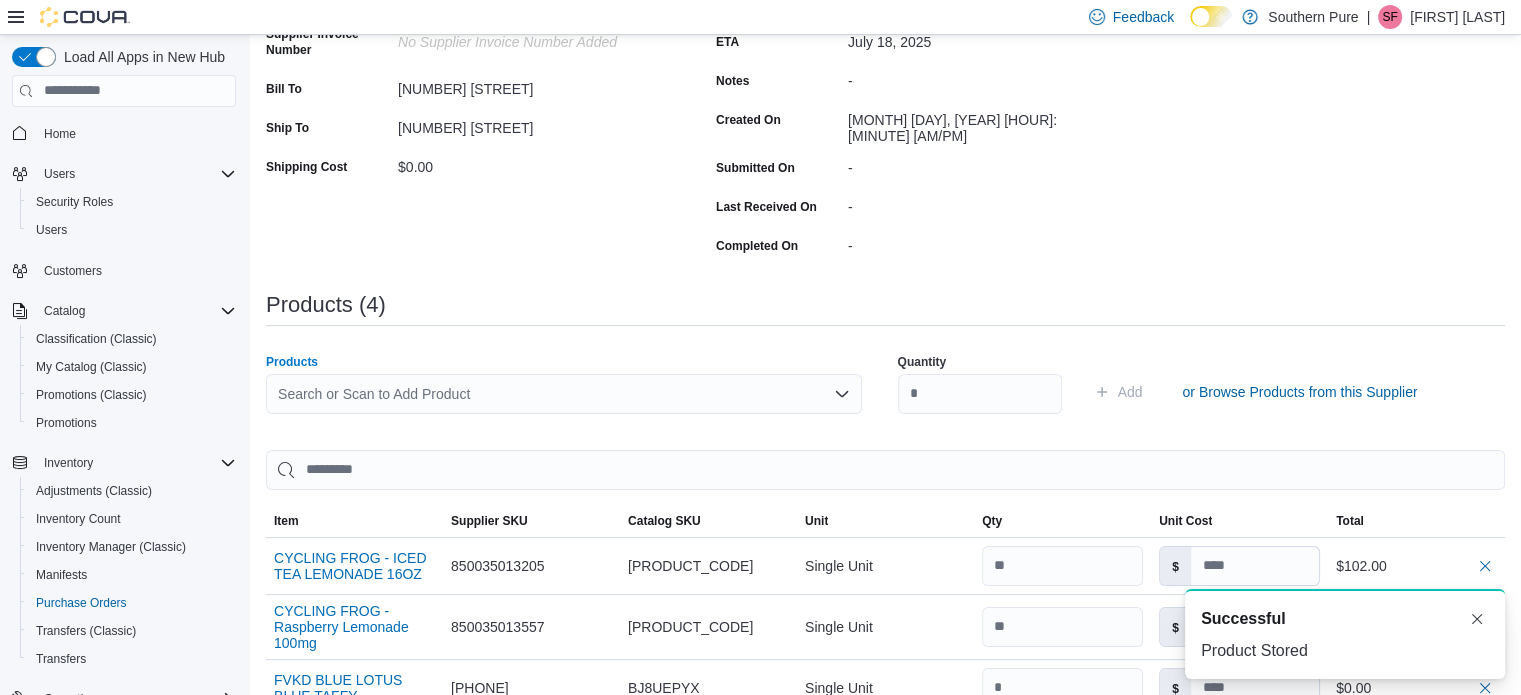 click on "Search or Scan to Add Product" at bounding box center (564, 394) 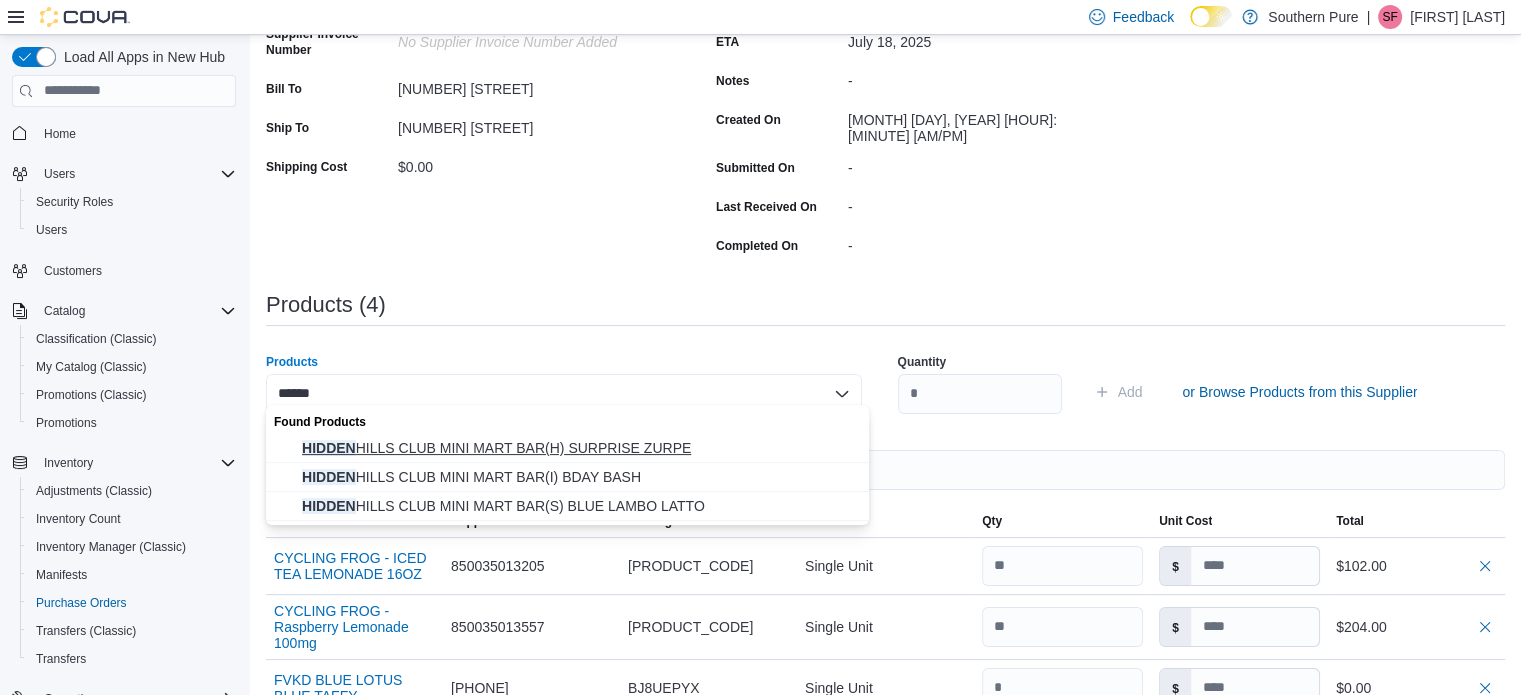 type on "******" 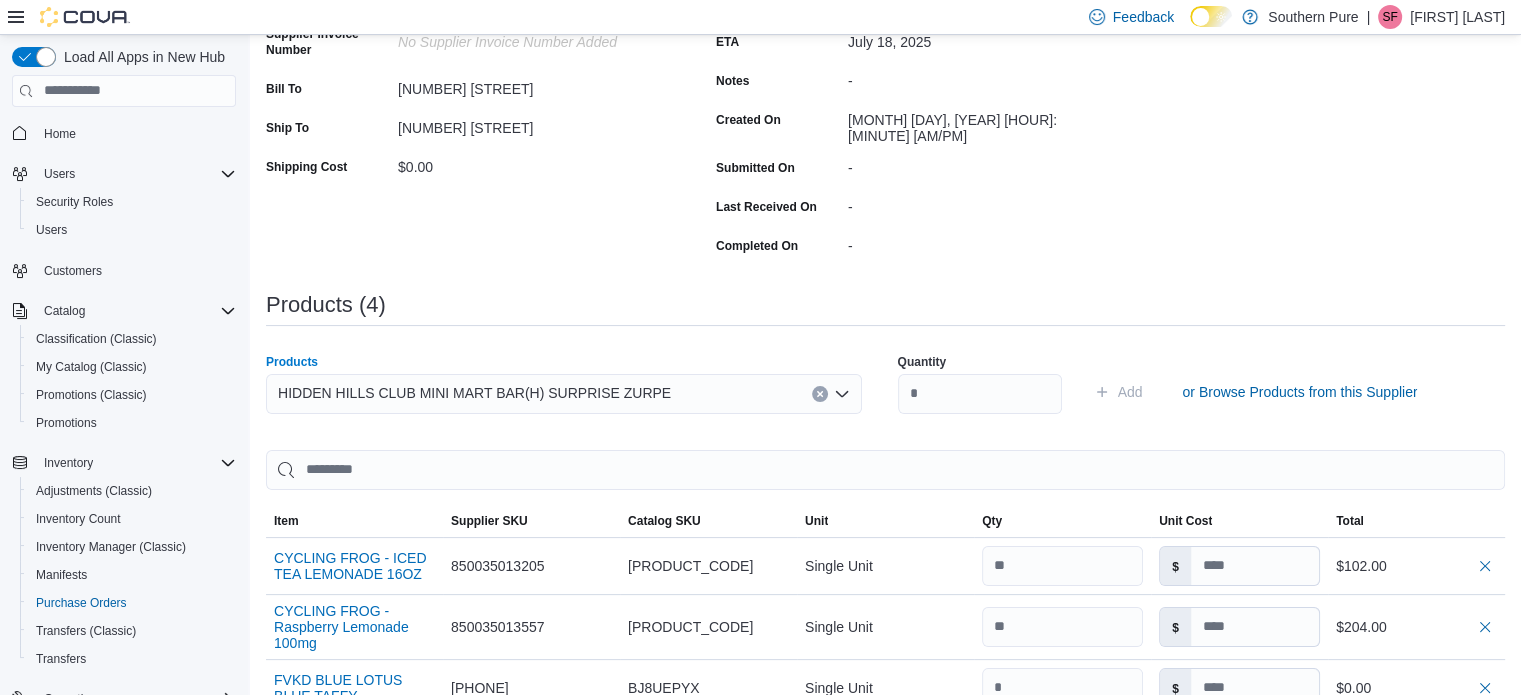 type on "*" 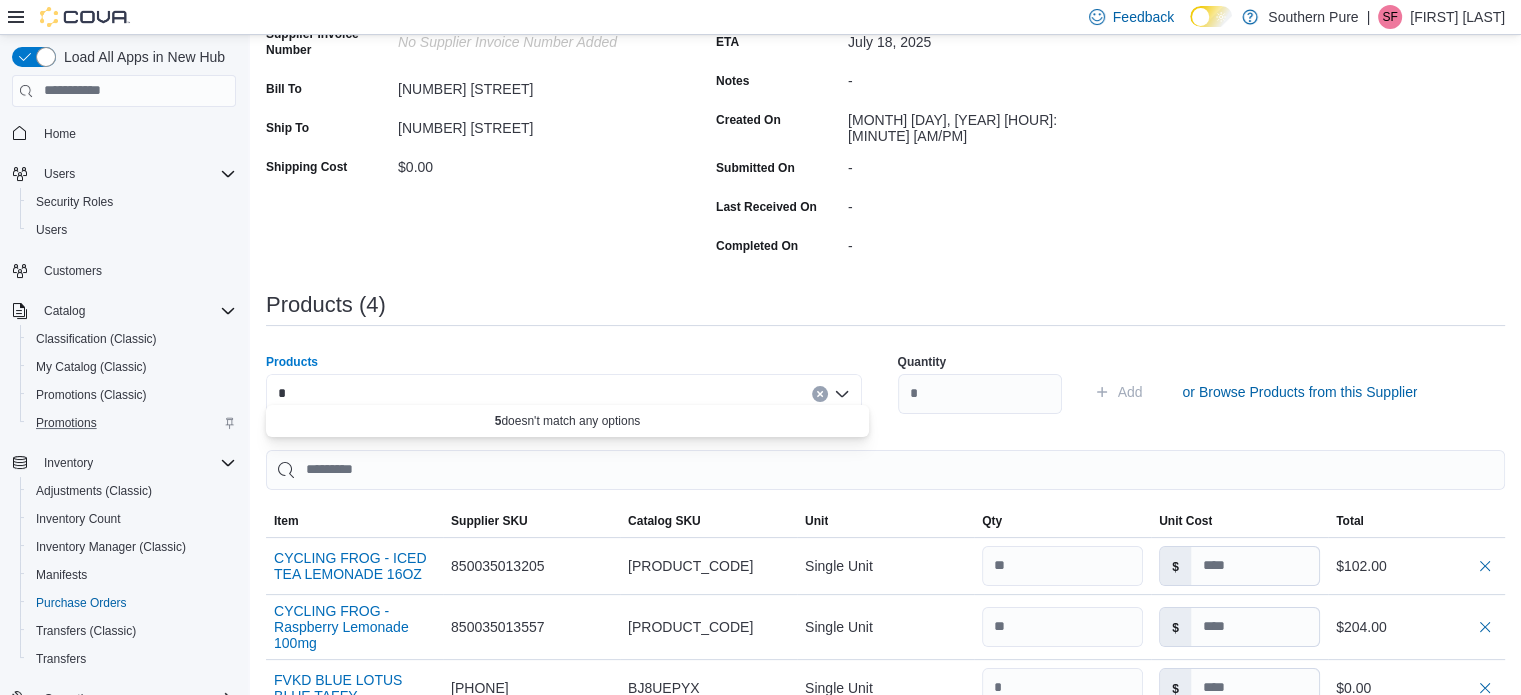 type 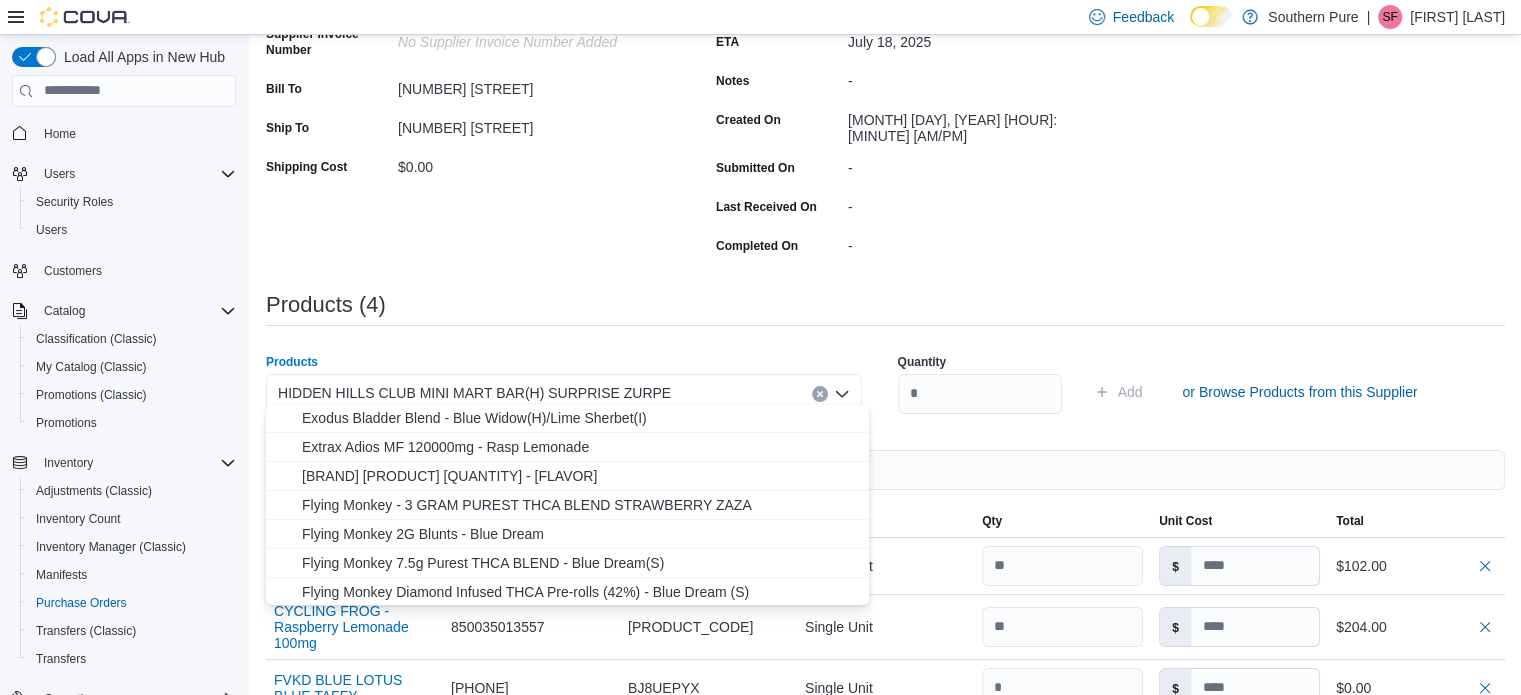 scroll, scrollTop: 292, scrollLeft: 0, axis: vertical 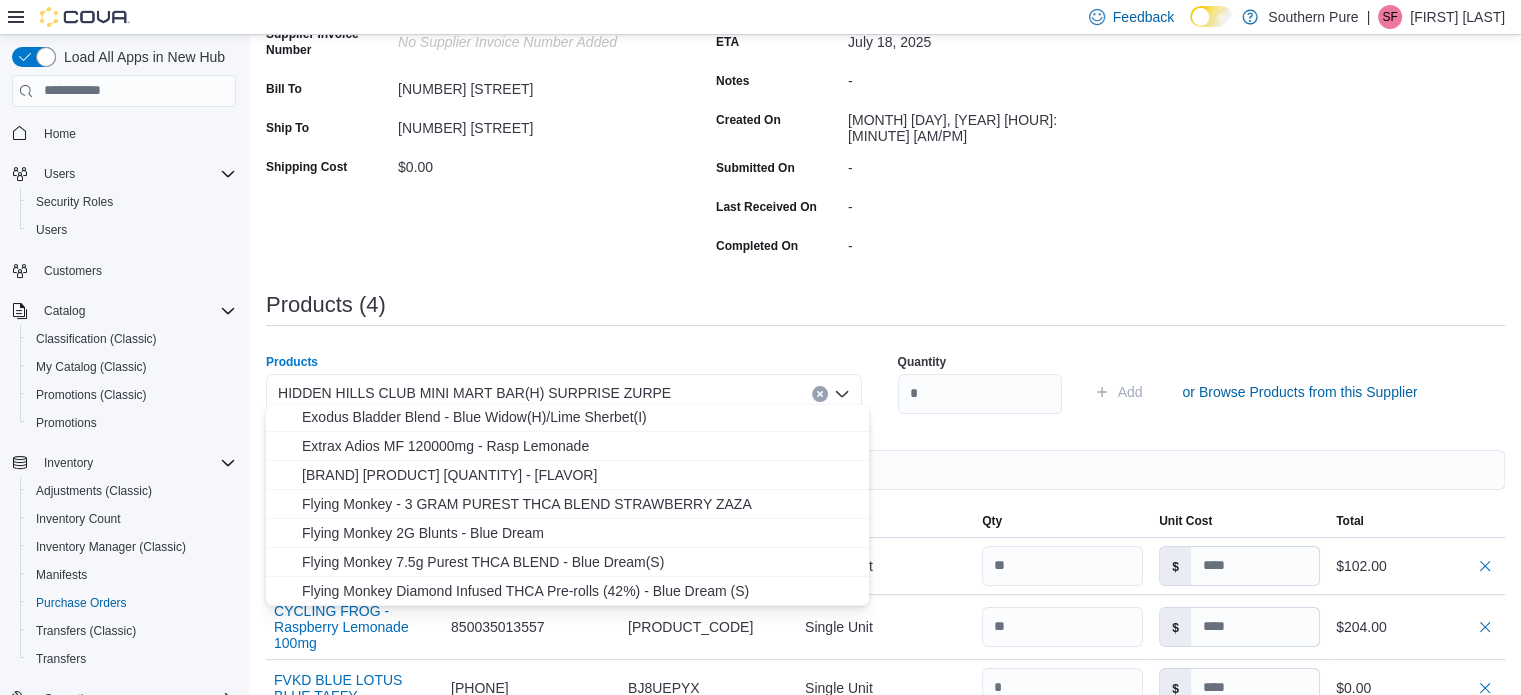 type 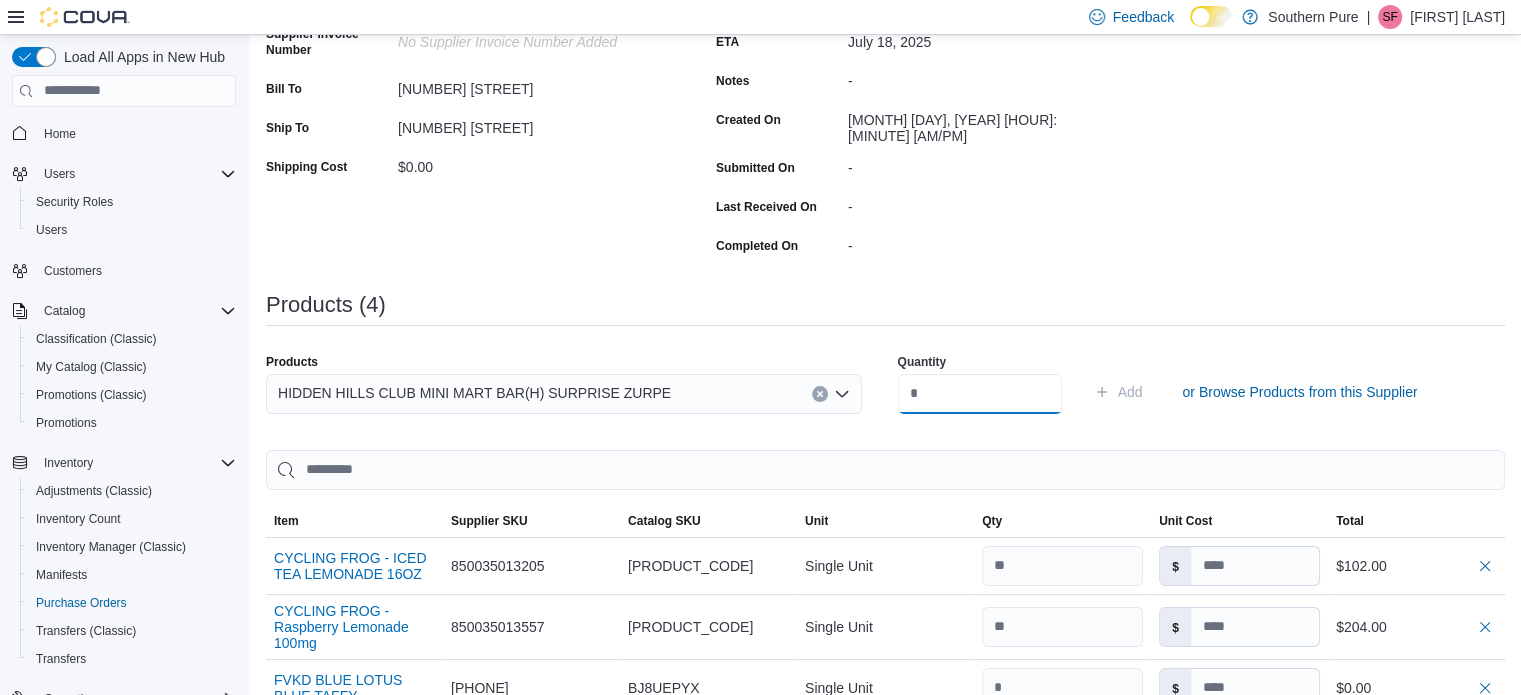 click at bounding box center [980, 394] 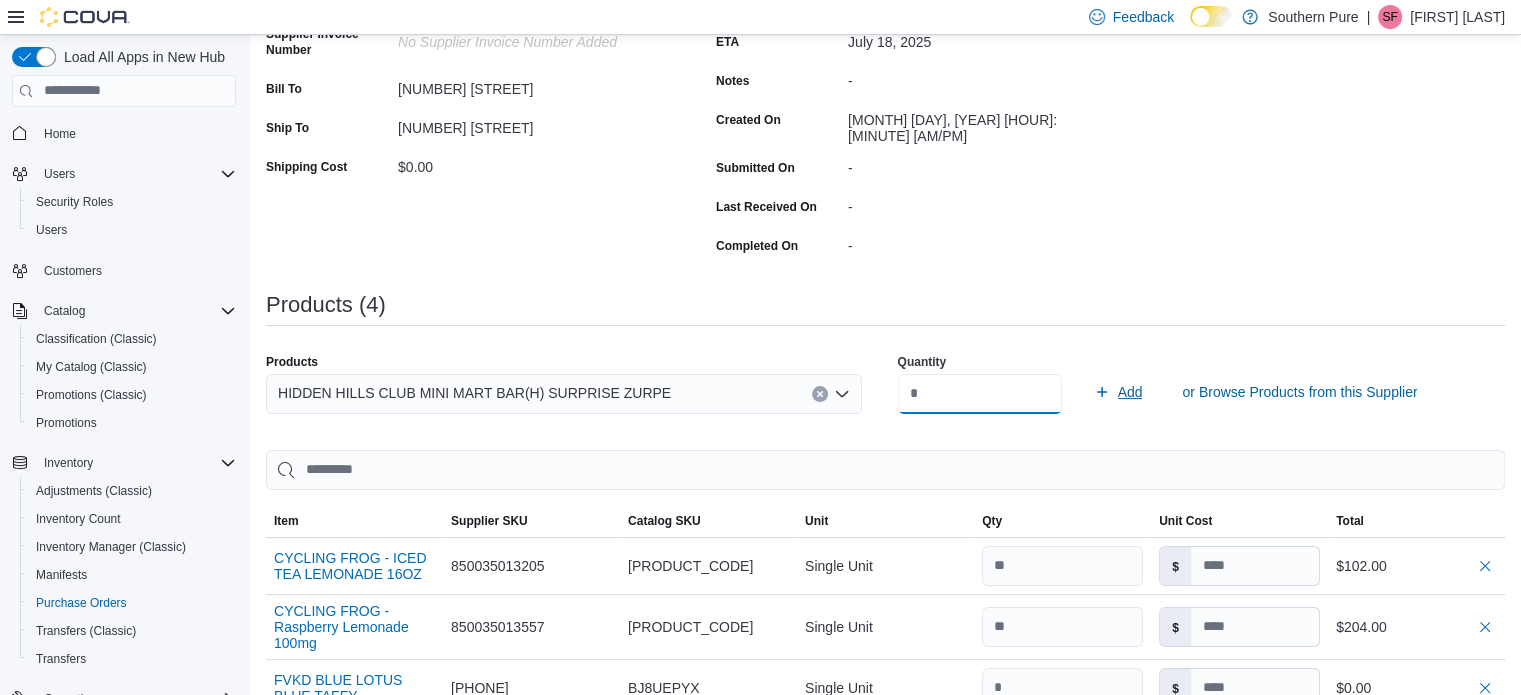type on "*" 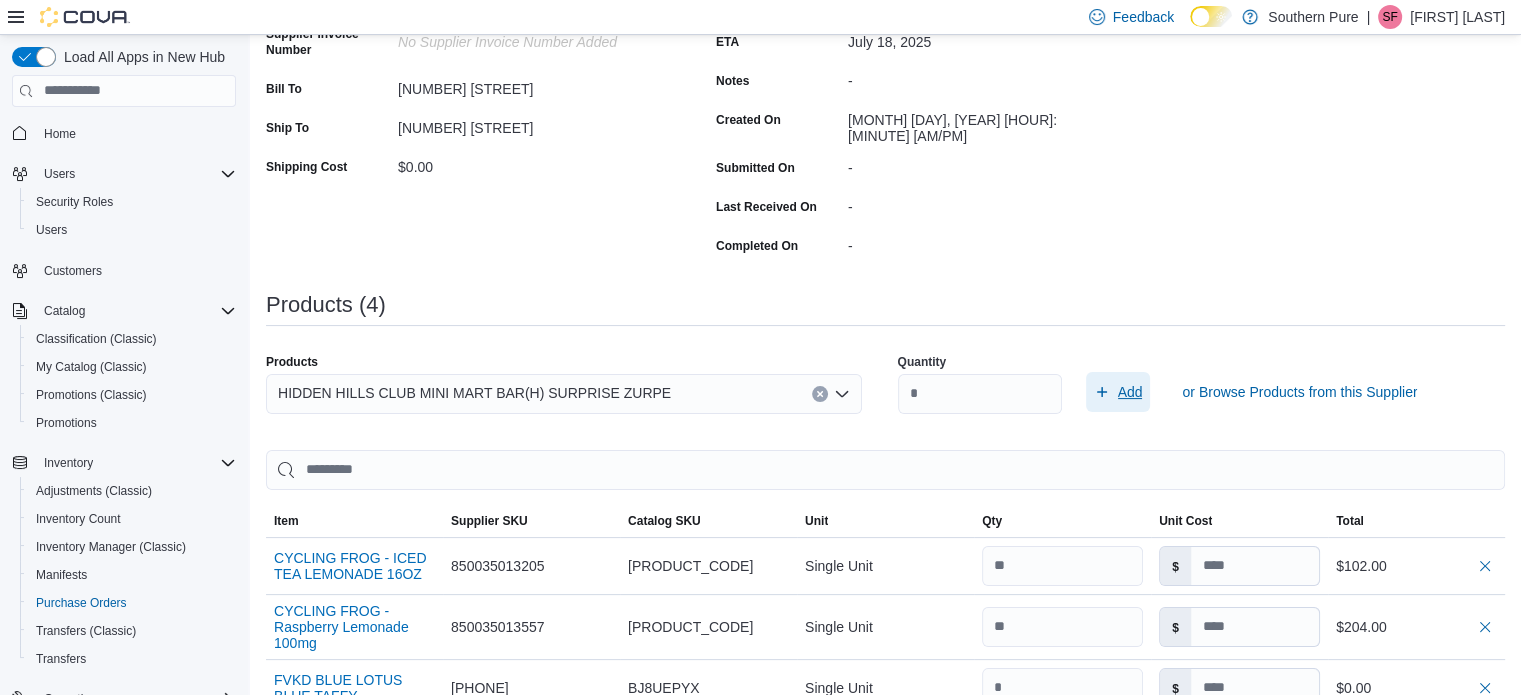 click on "Add" at bounding box center (1130, 392) 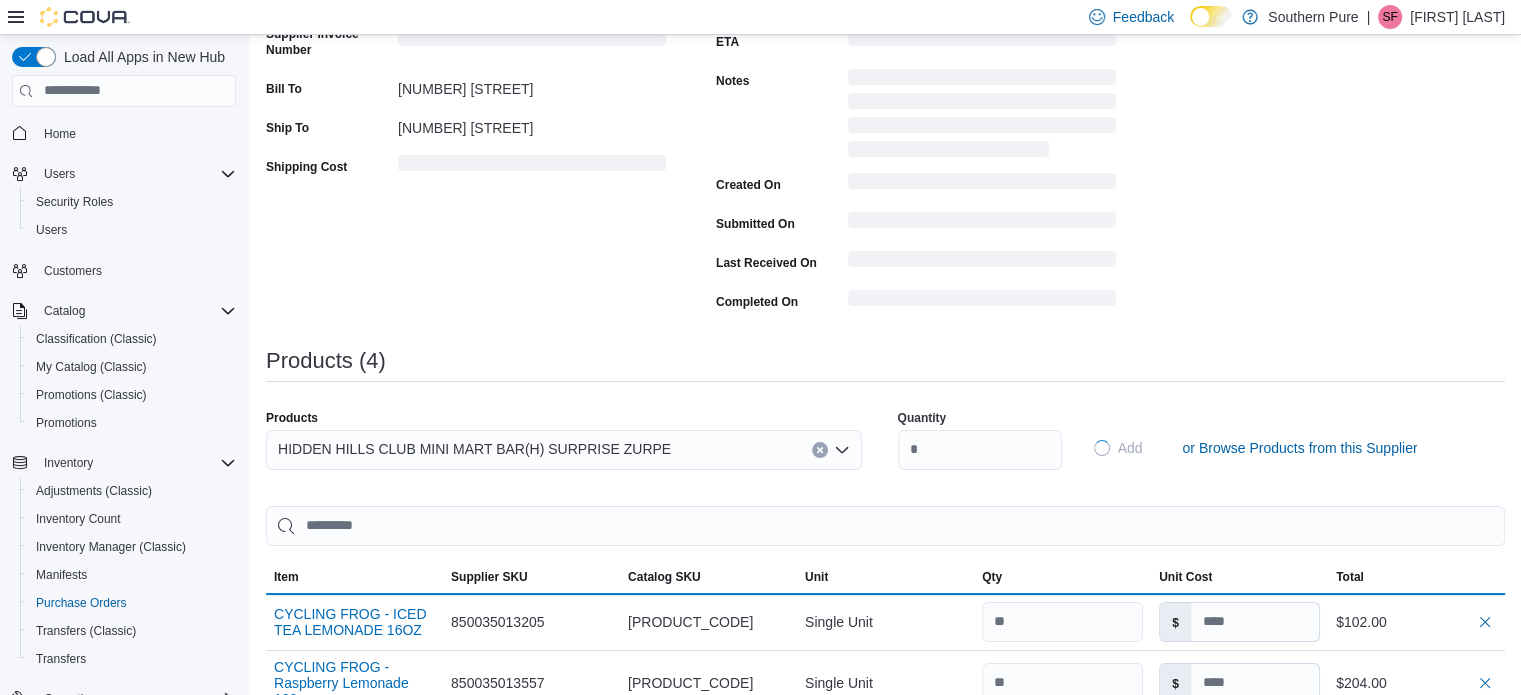 type 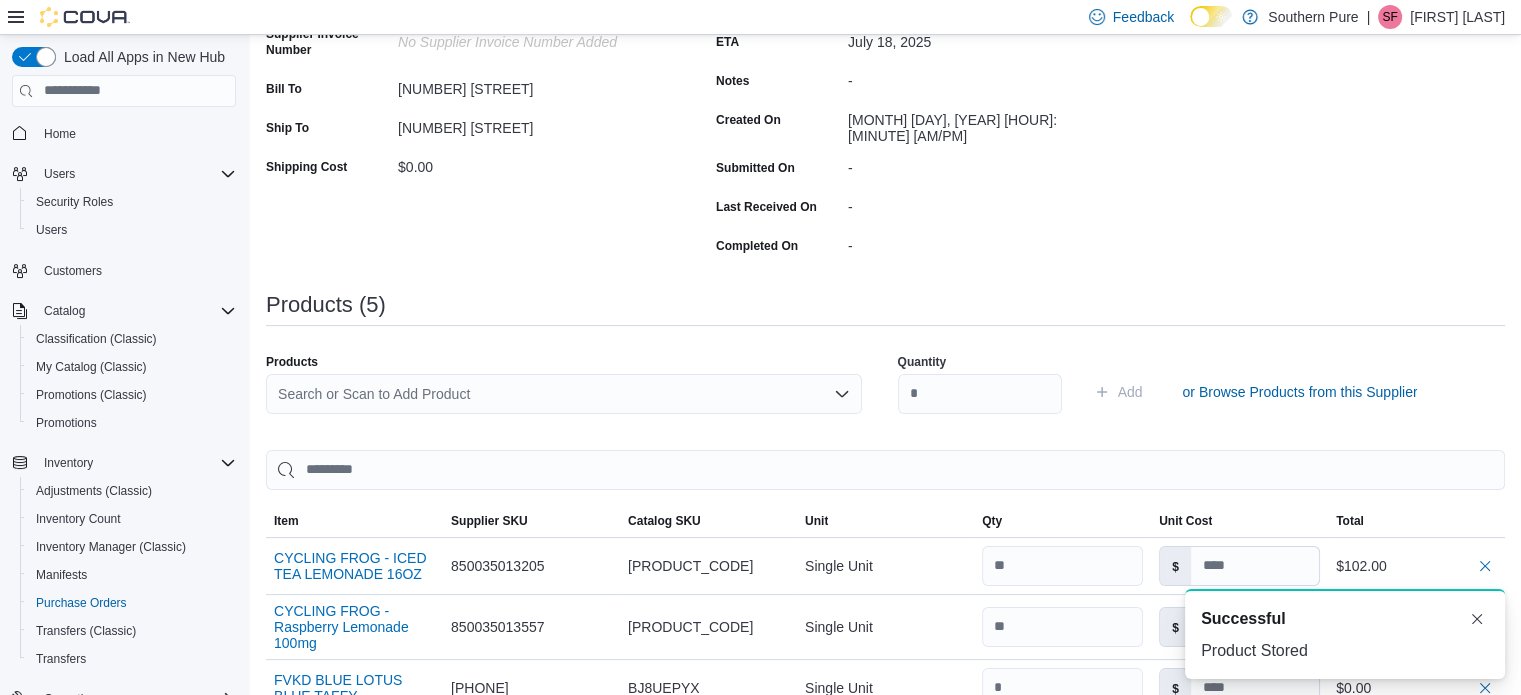 scroll, scrollTop: 0, scrollLeft: 0, axis: both 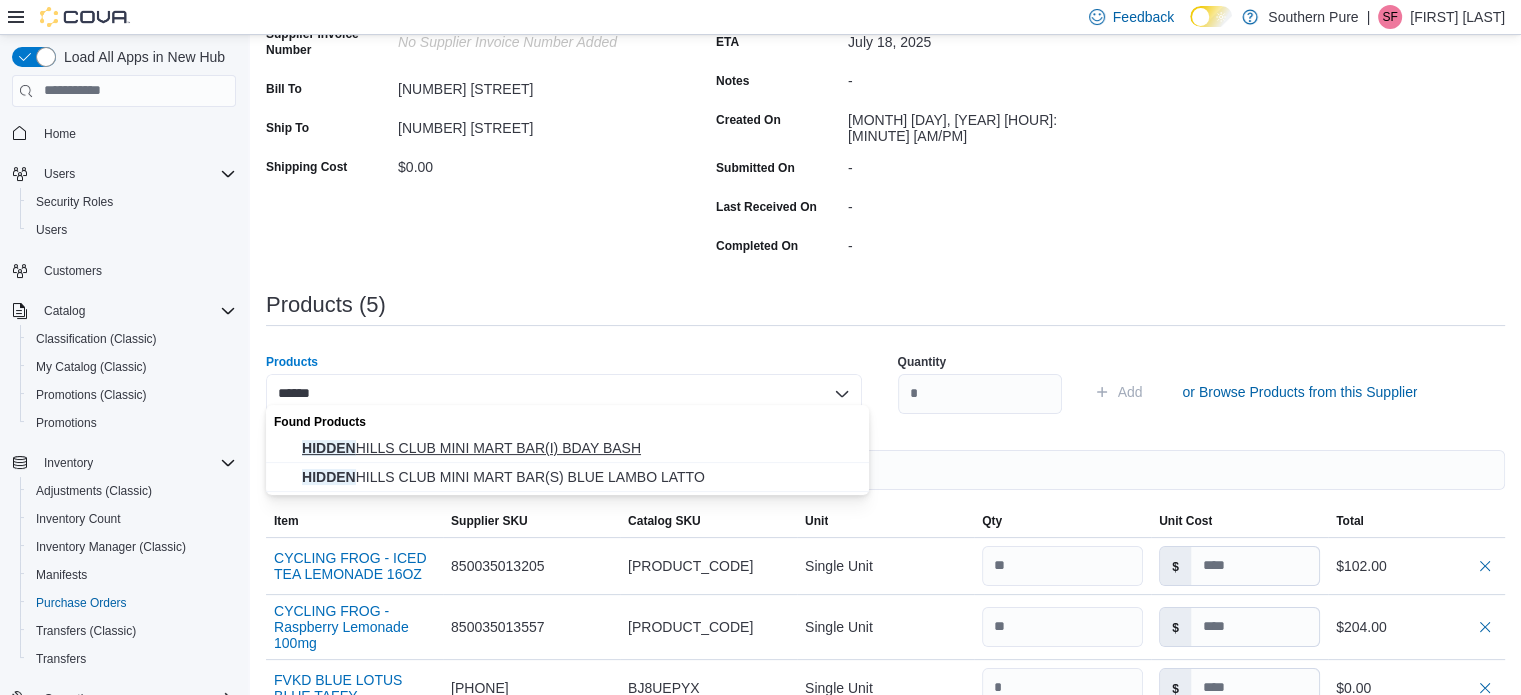 type on "******" 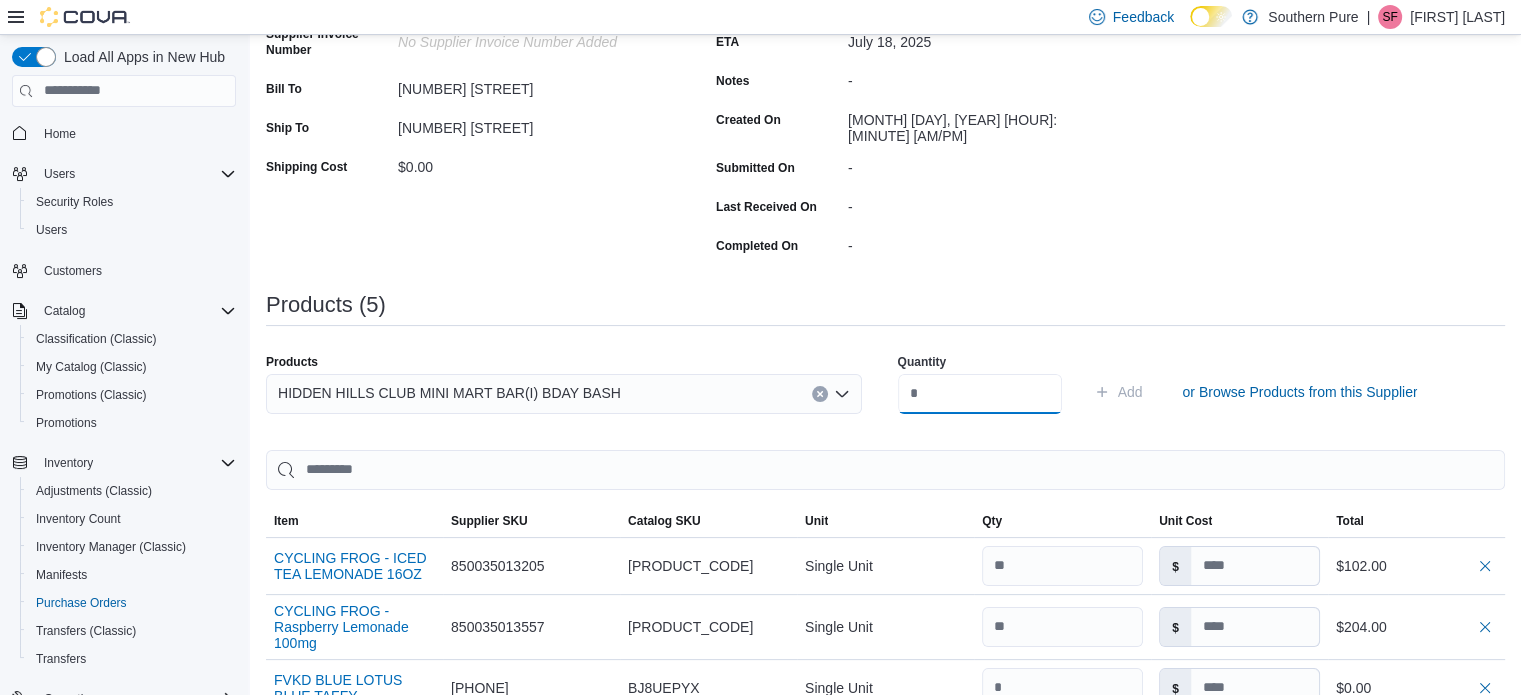 click at bounding box center (980, 394) 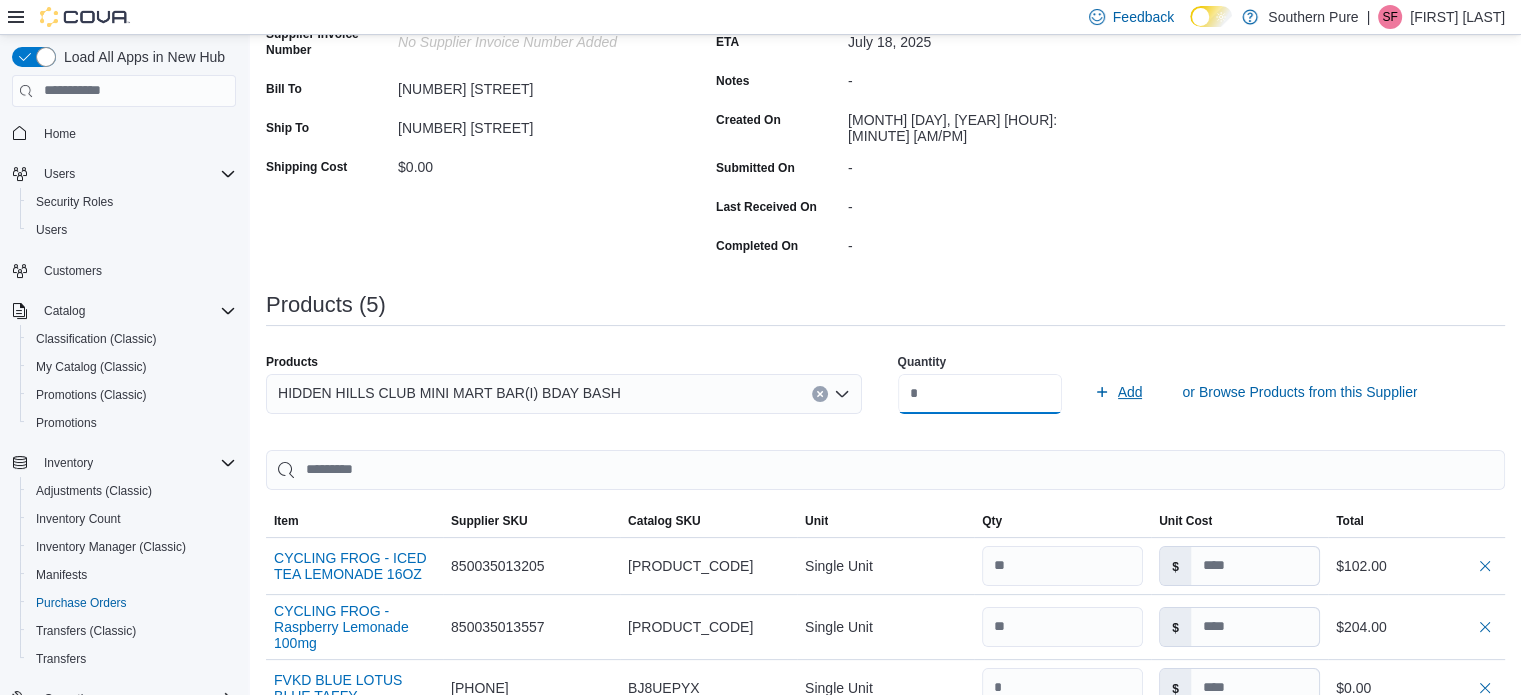 type on "*" 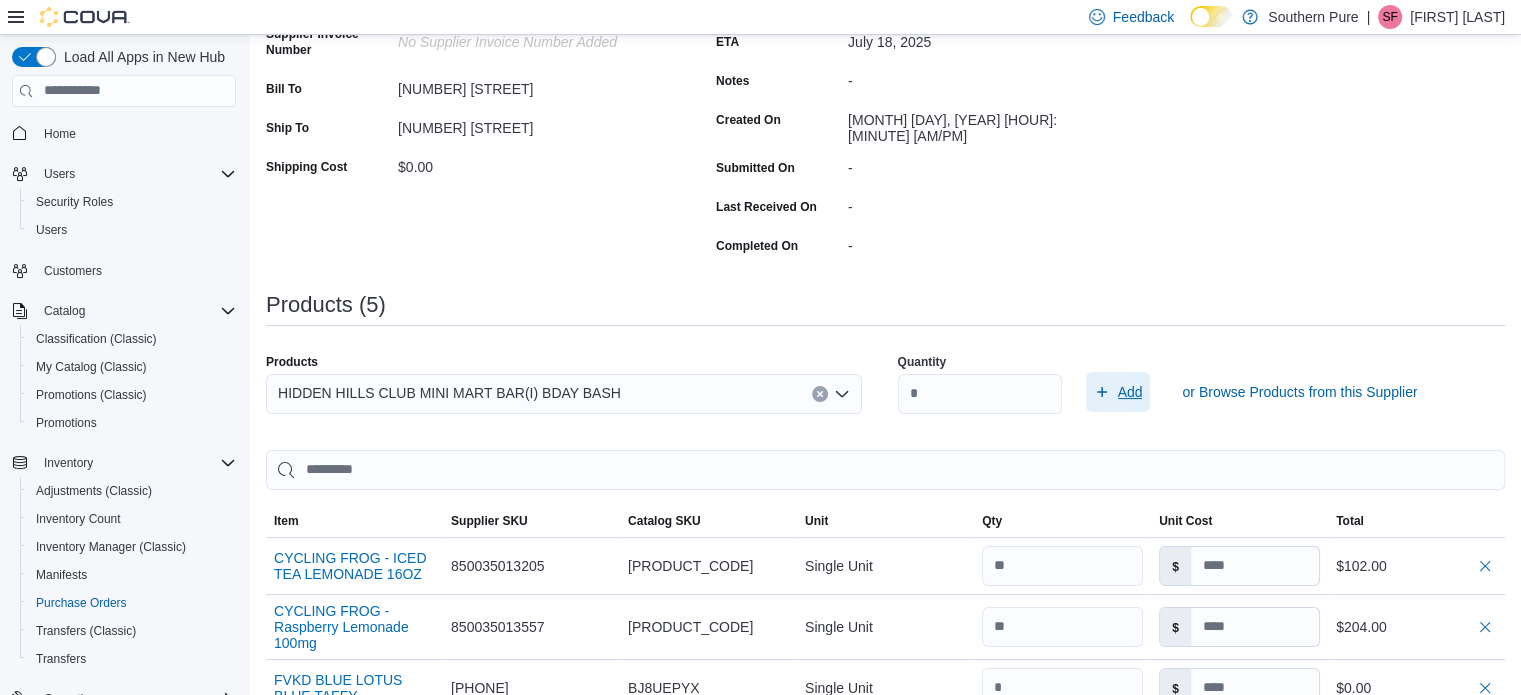 click on "Add" at bounding box center (1130, 392) 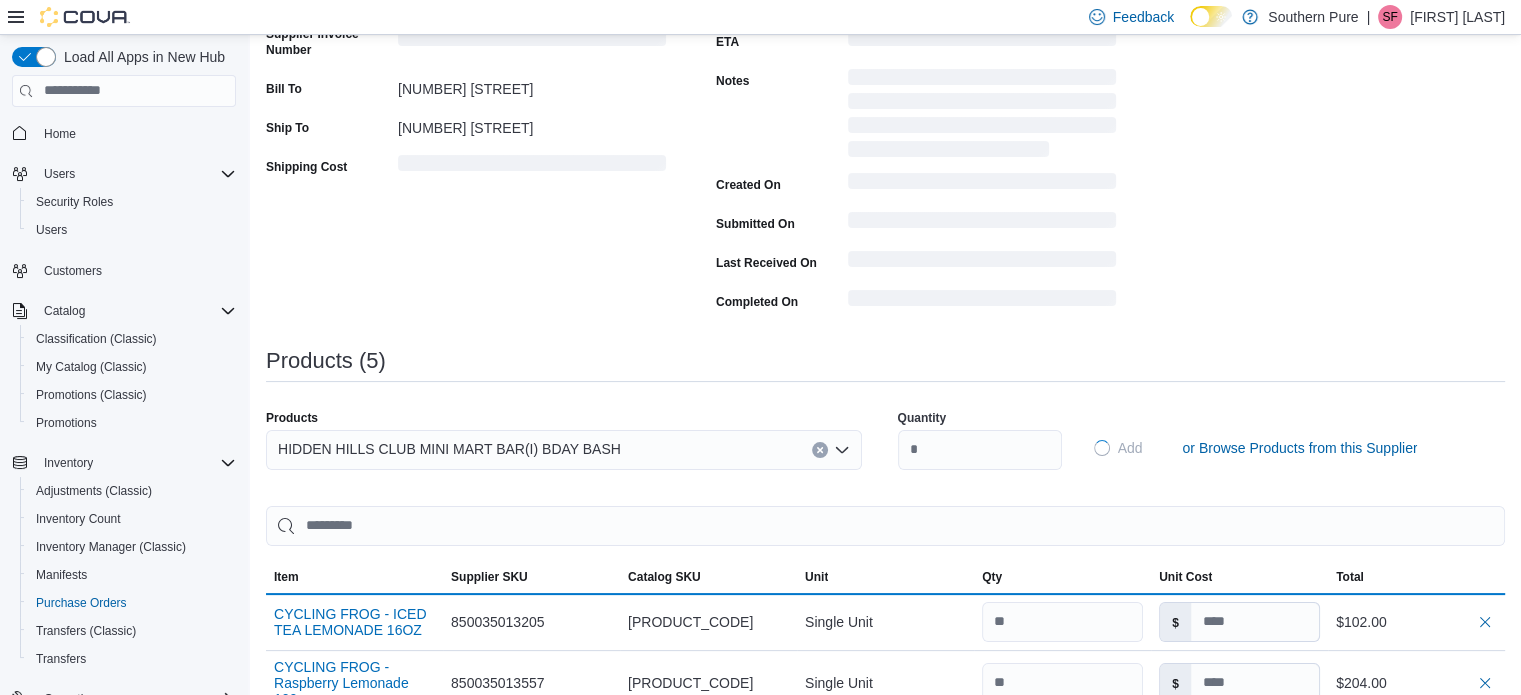 type 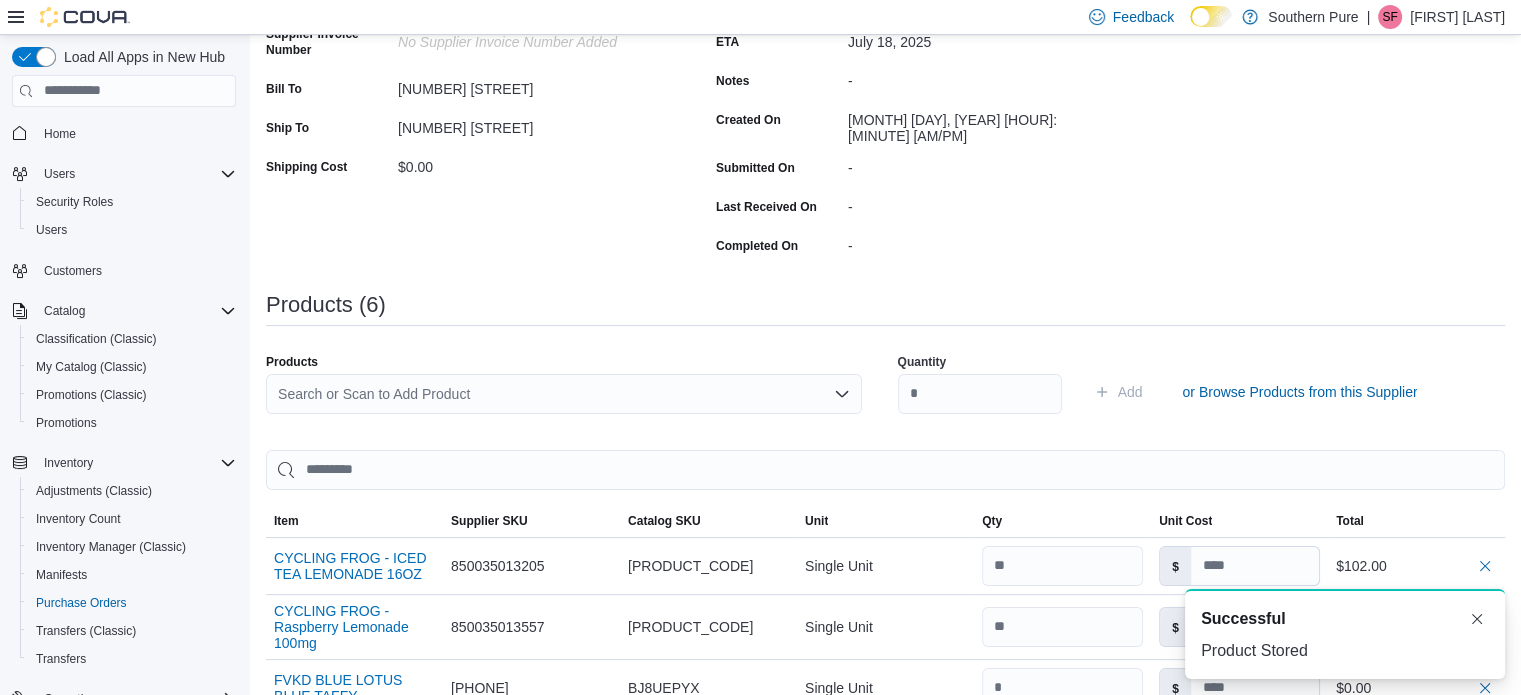 scroll, scrollTop: 0, scrollLeft: 0, axis: both 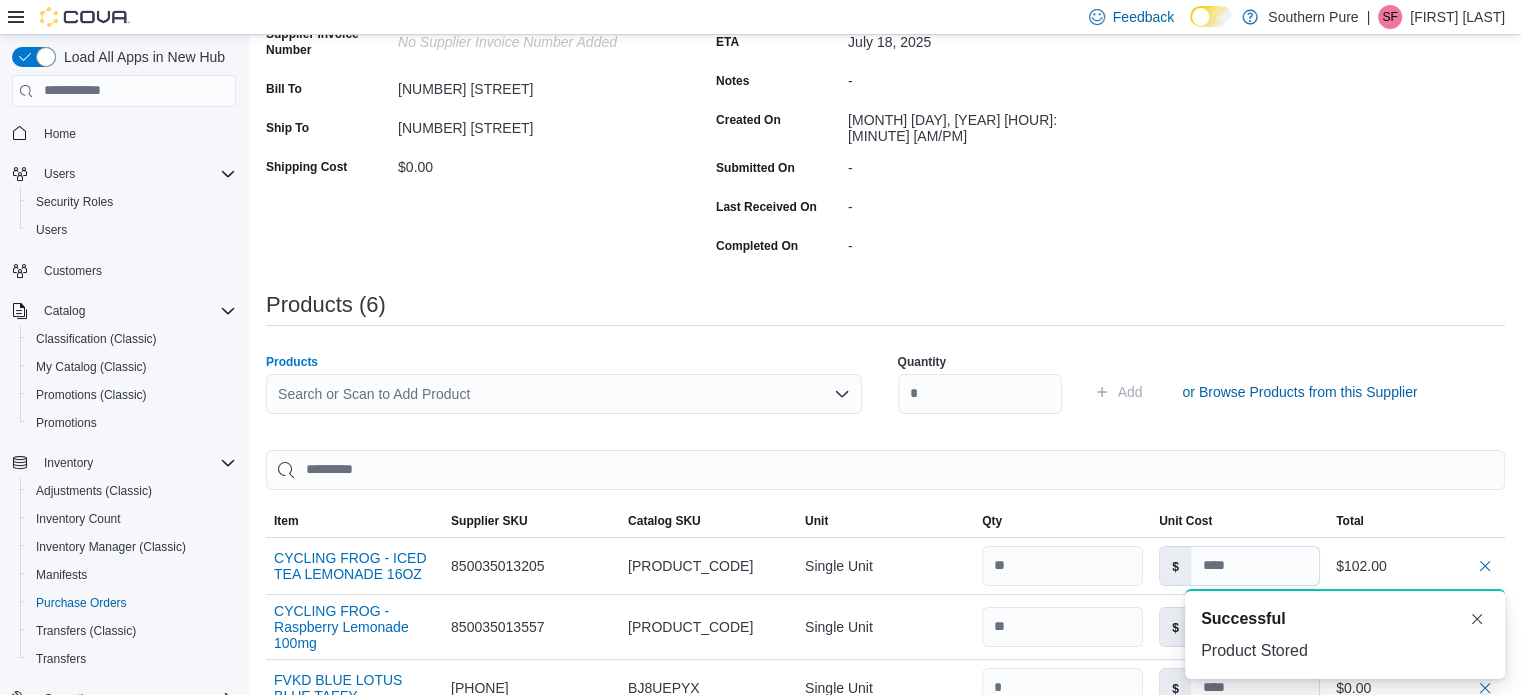 click on "Search or Scan to Add Product" at bounding box center [564, 394] 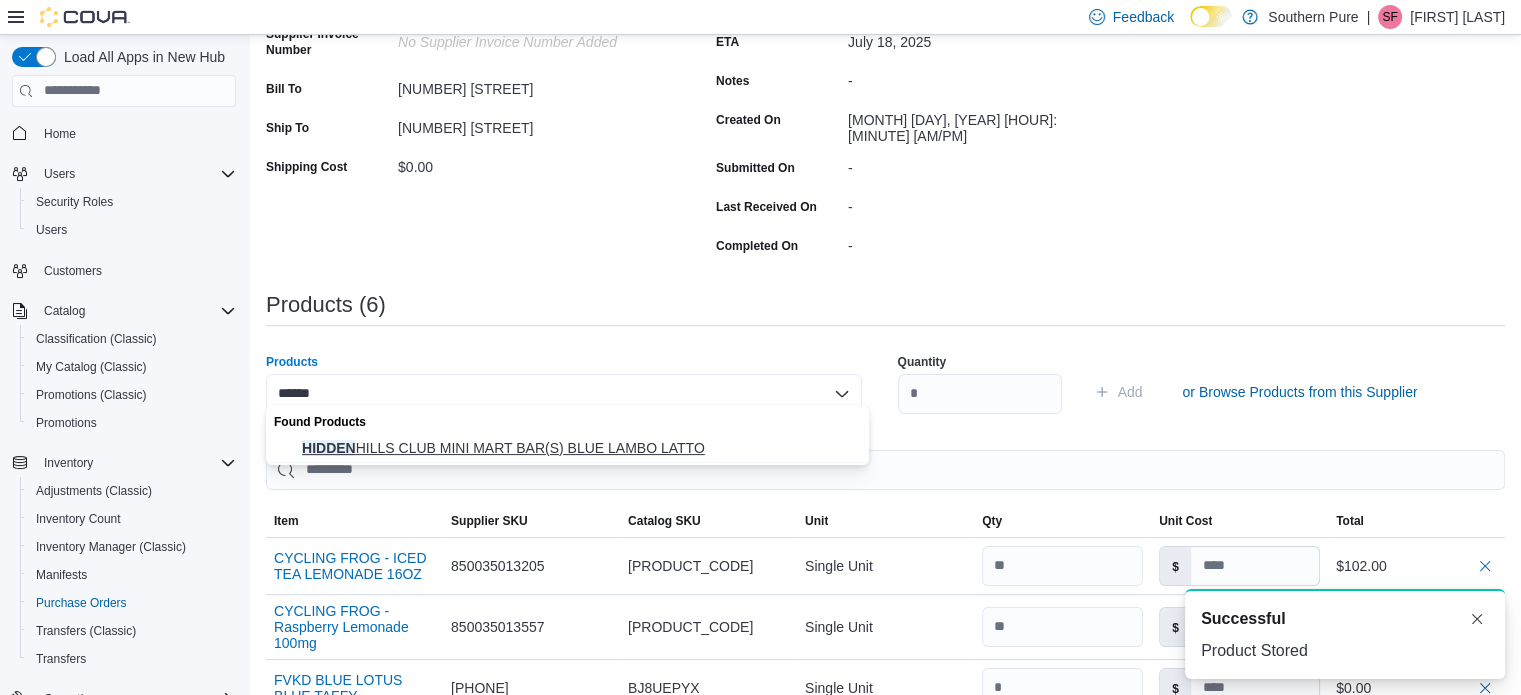 type on "******" 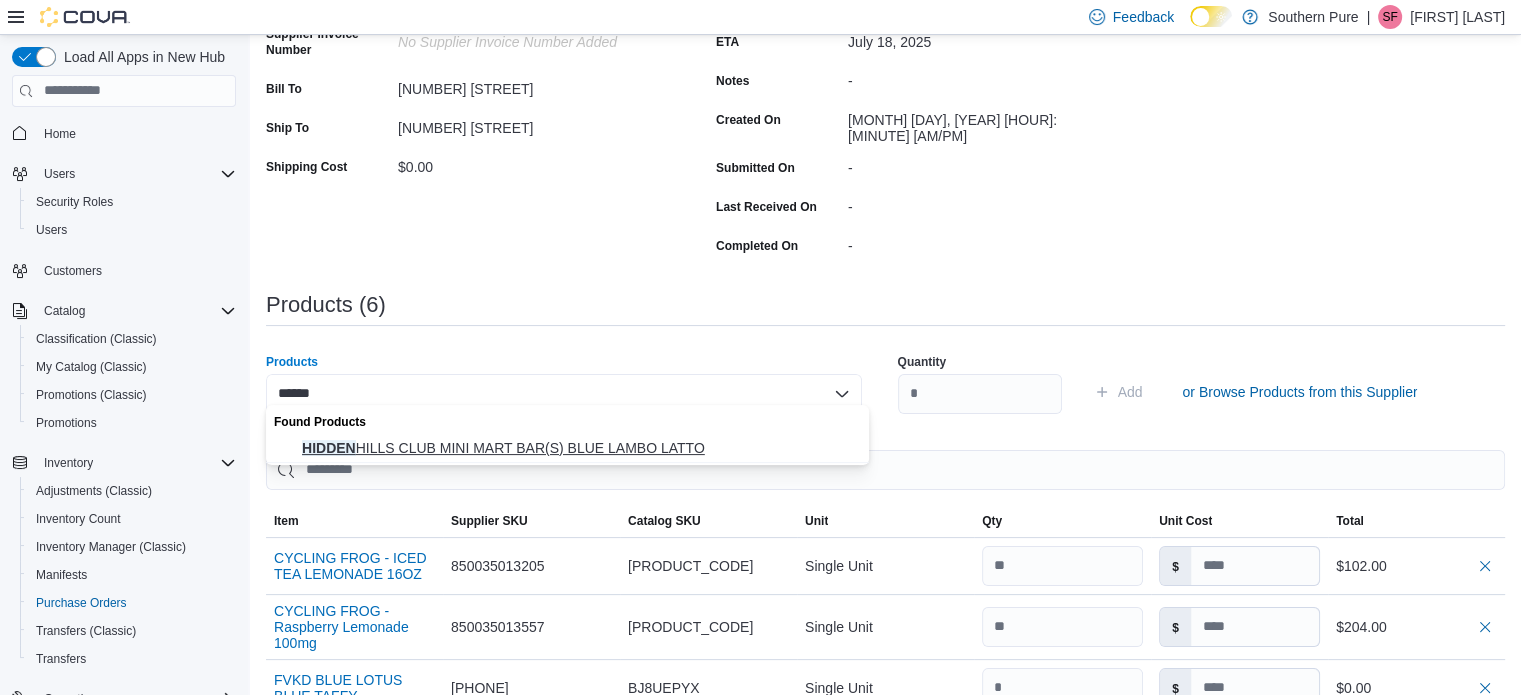 click on "HIDDEN  HILLS CLUB MINI MART BAR(S) BLUE LAMBO LATTO" at bounding box center (579, 448) 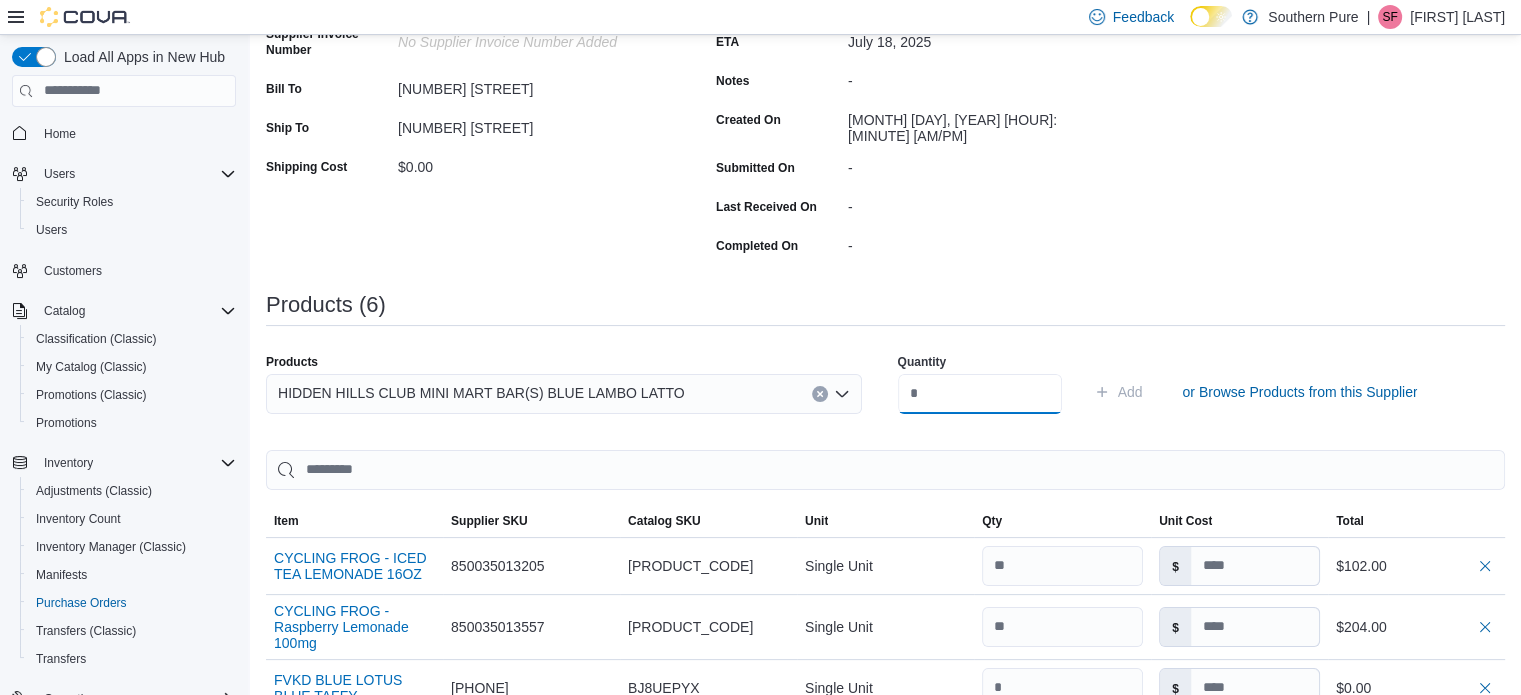 click at bounding box center (980, 394) 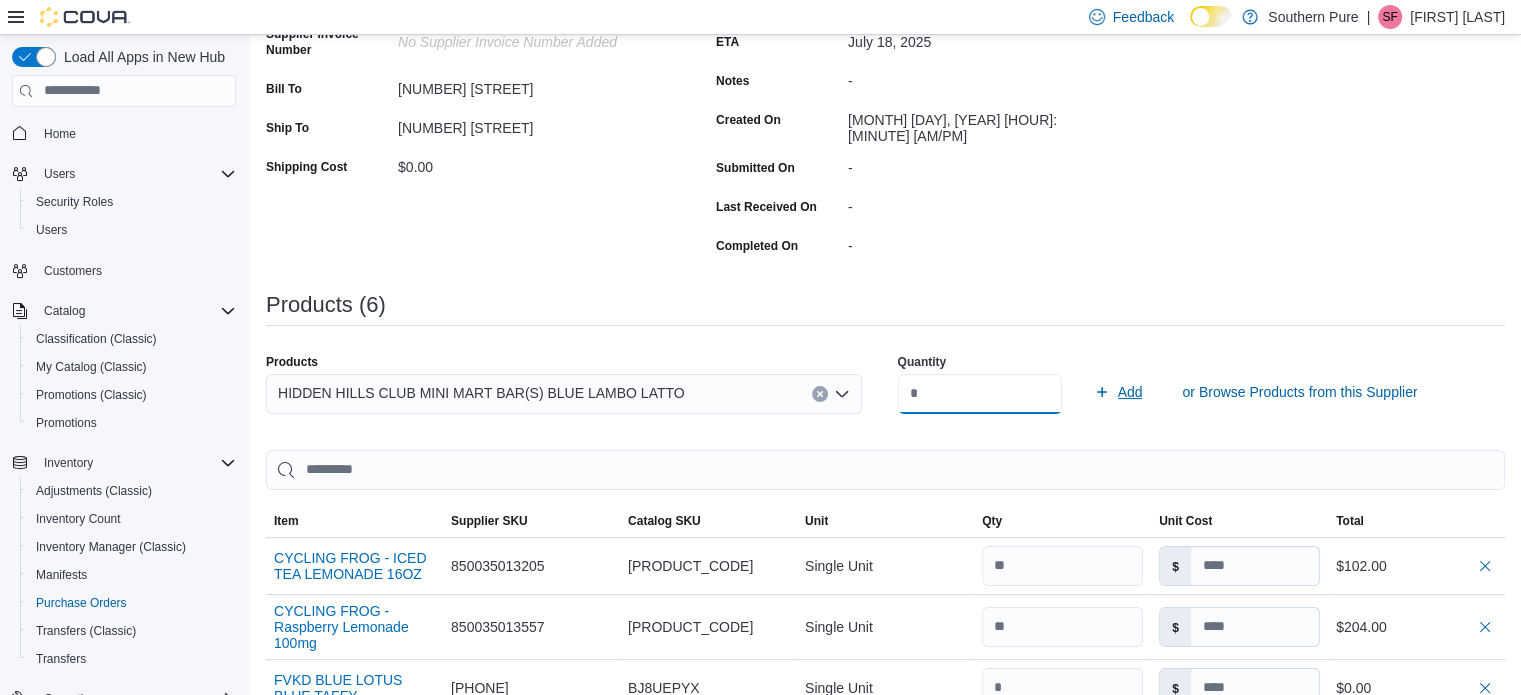 type on "*" 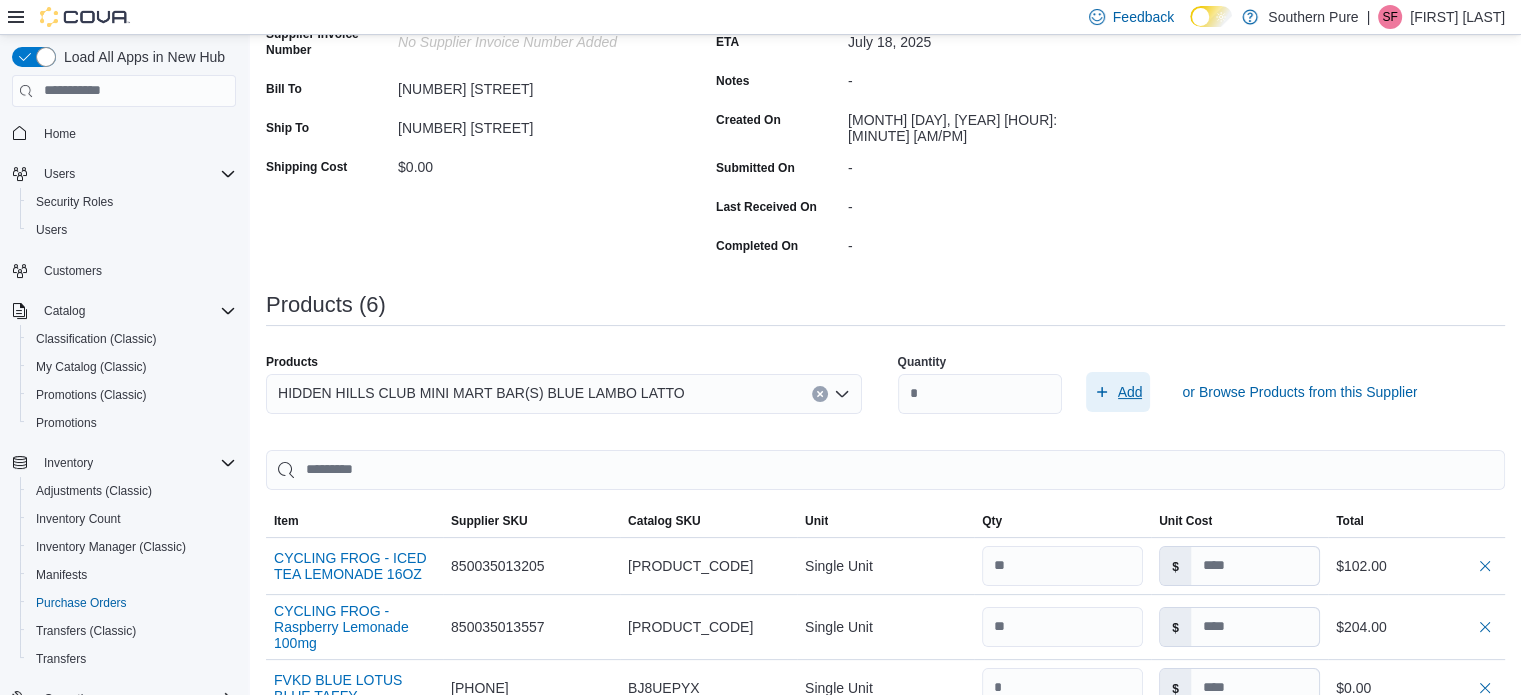 click on "Add" at bounding box center (1130, 392) 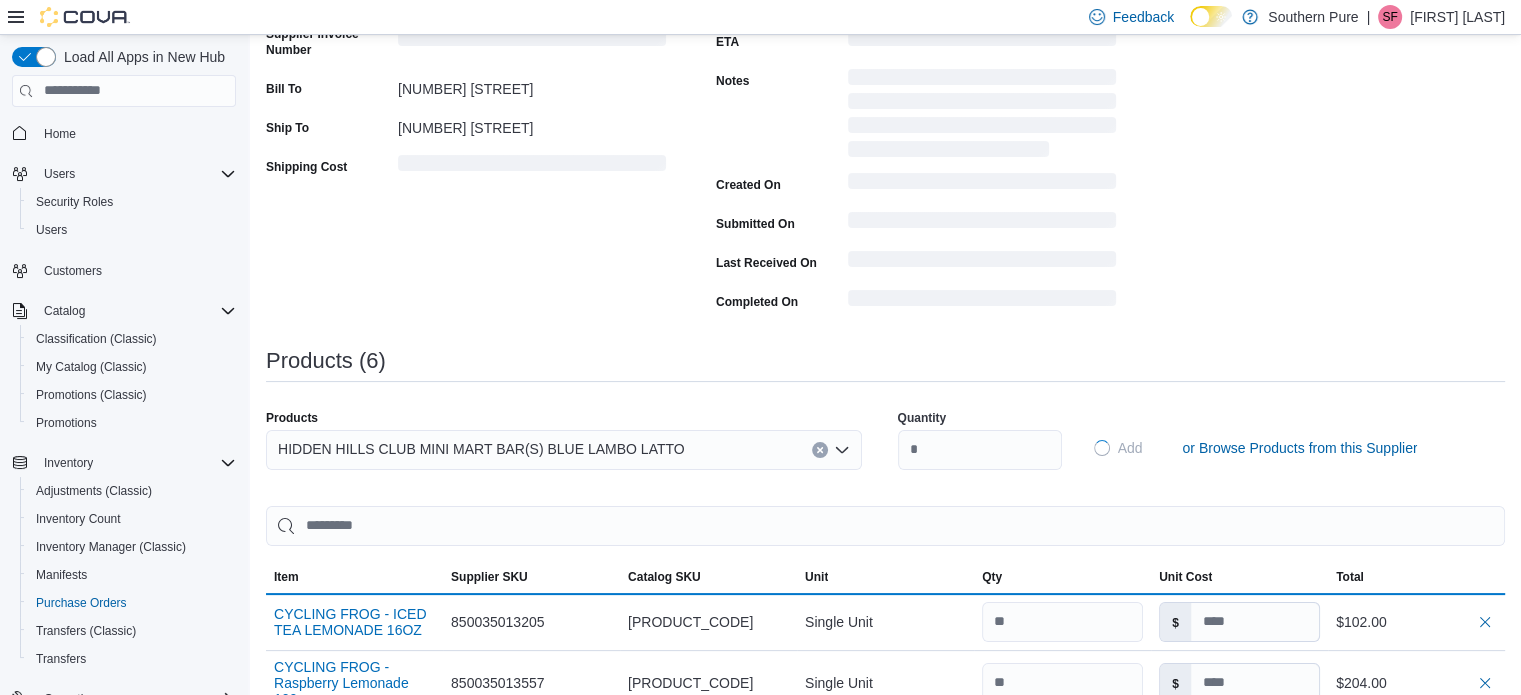 type 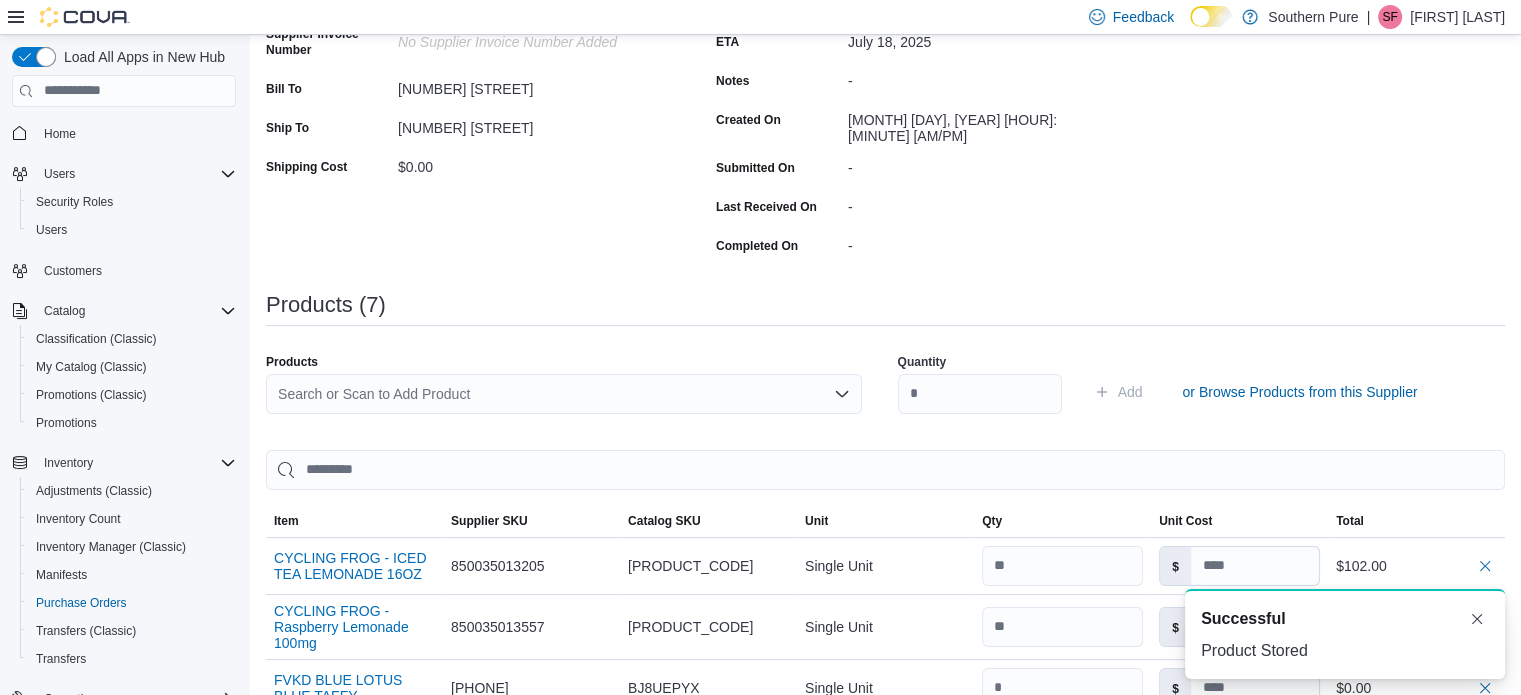 scroll, scrollTop: 0, scrollLeft: 0, axis: both 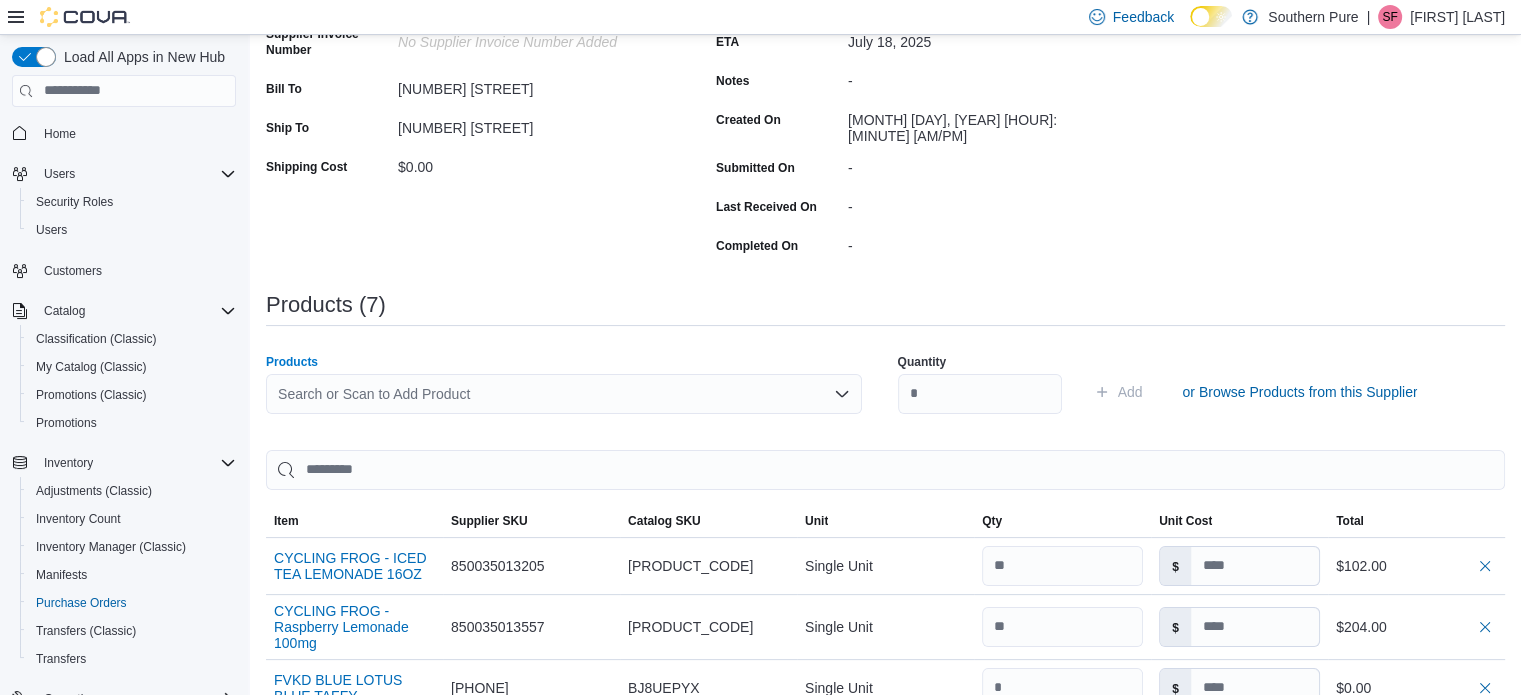 click on "Search or Scan to Add Product" at bounding box center [564, 394] 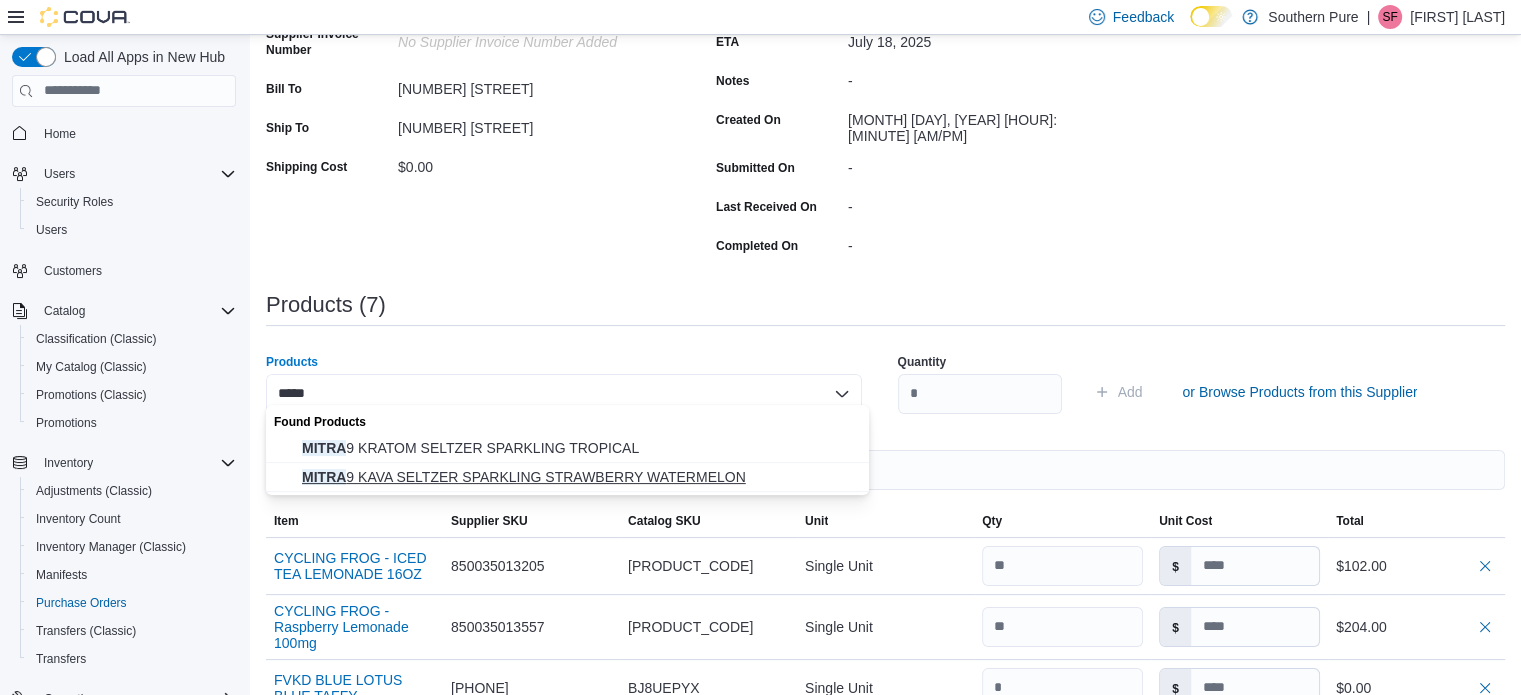 type on "*****" 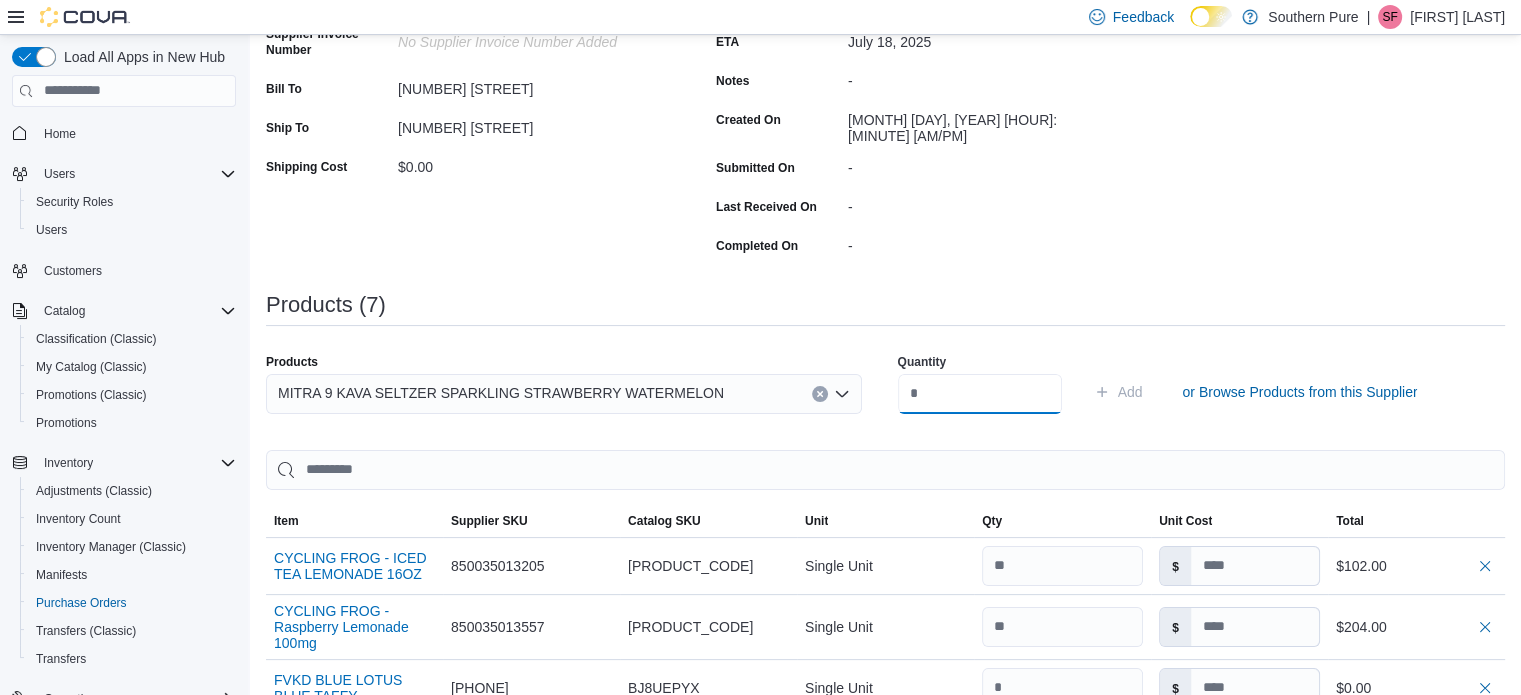 click at bounding box center [980, 394] 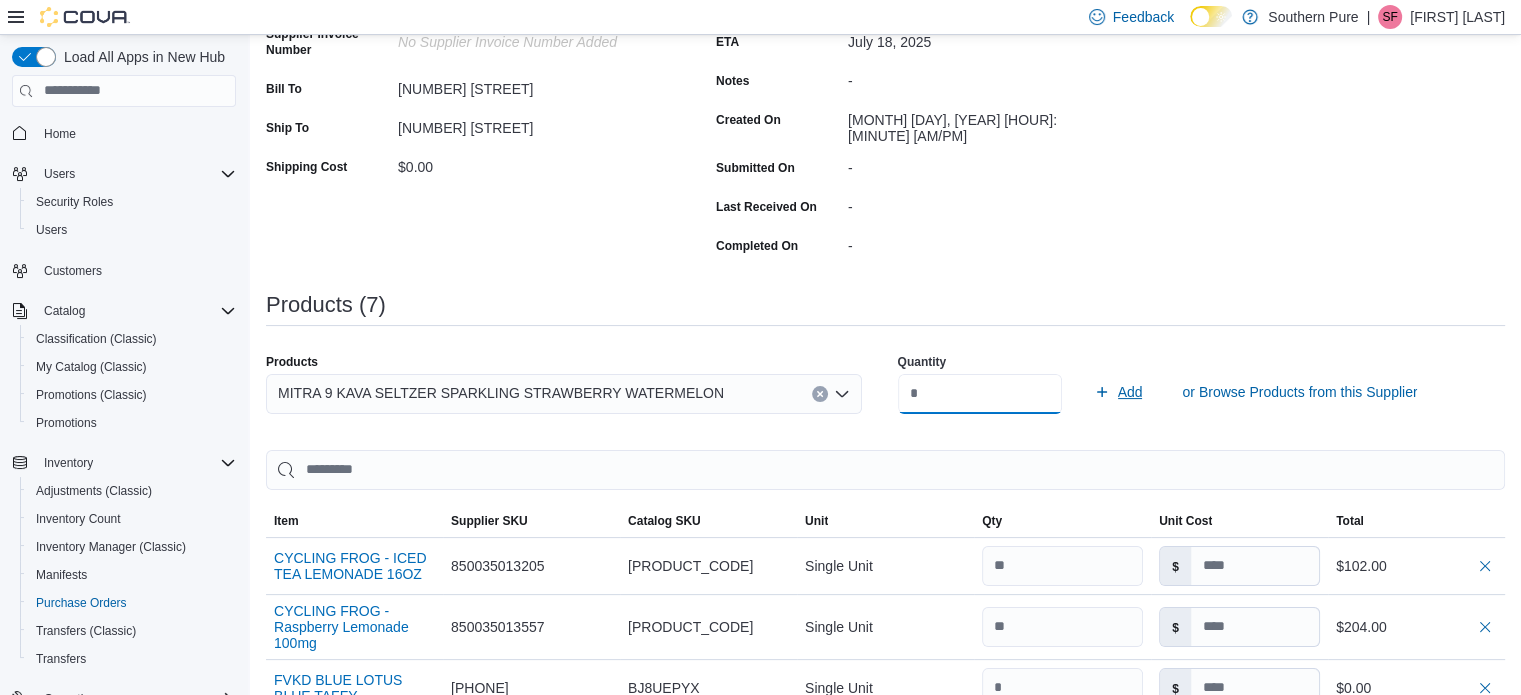 type on "*" 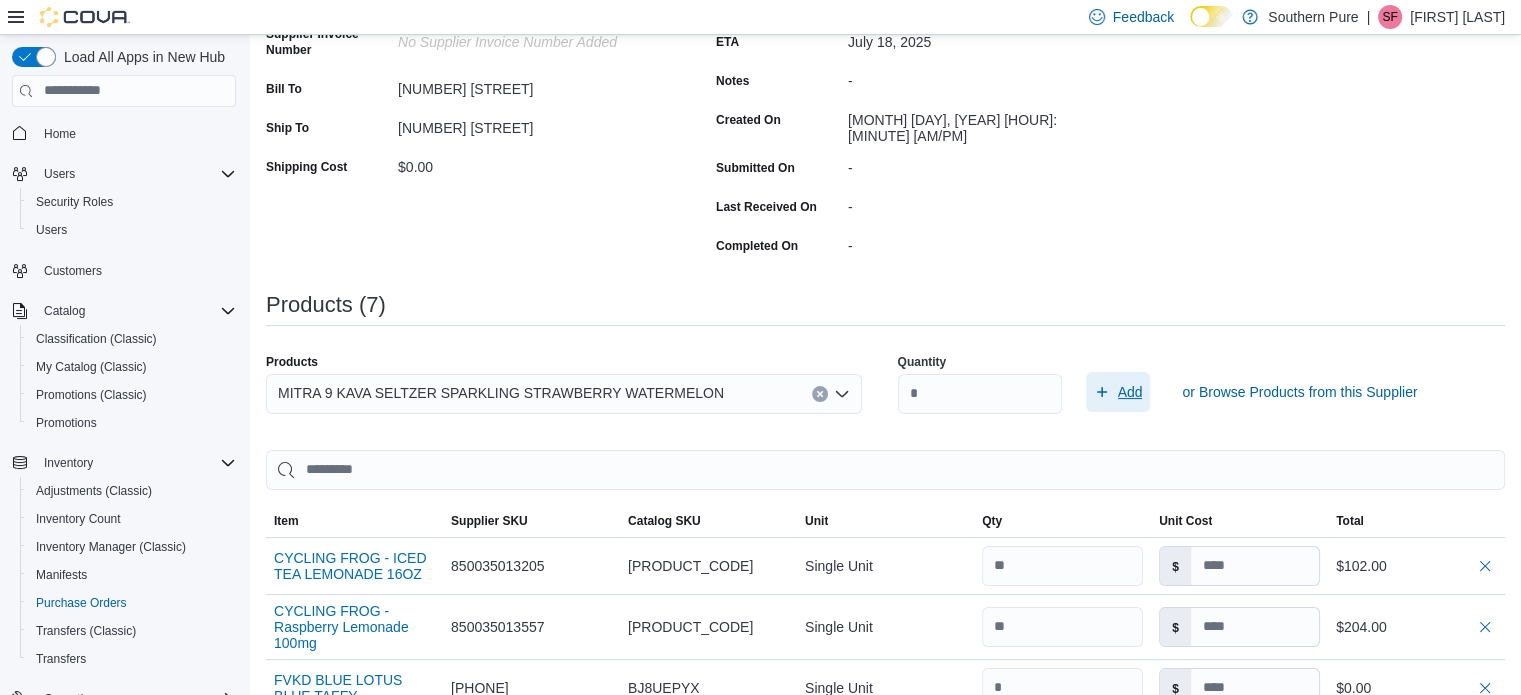click on "Add" at bounding box center [1130, 392] 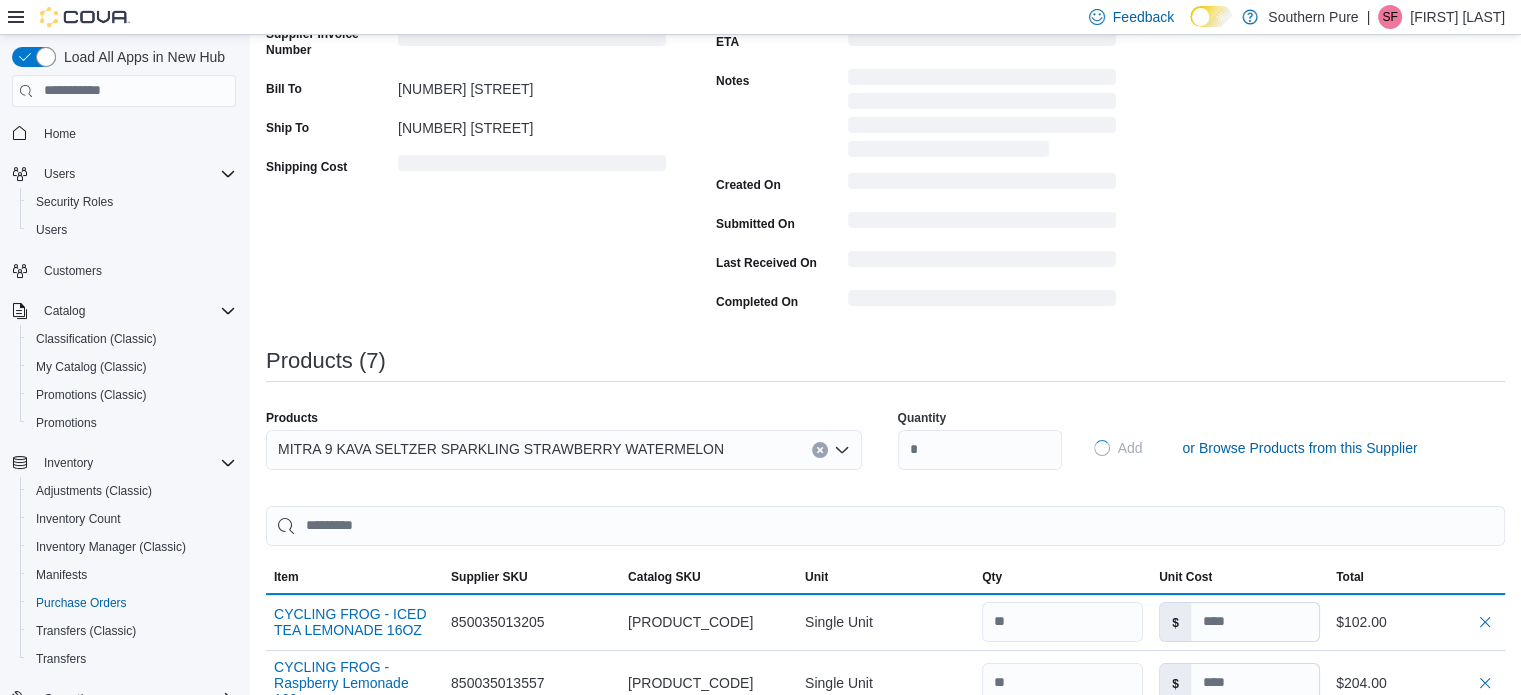 type 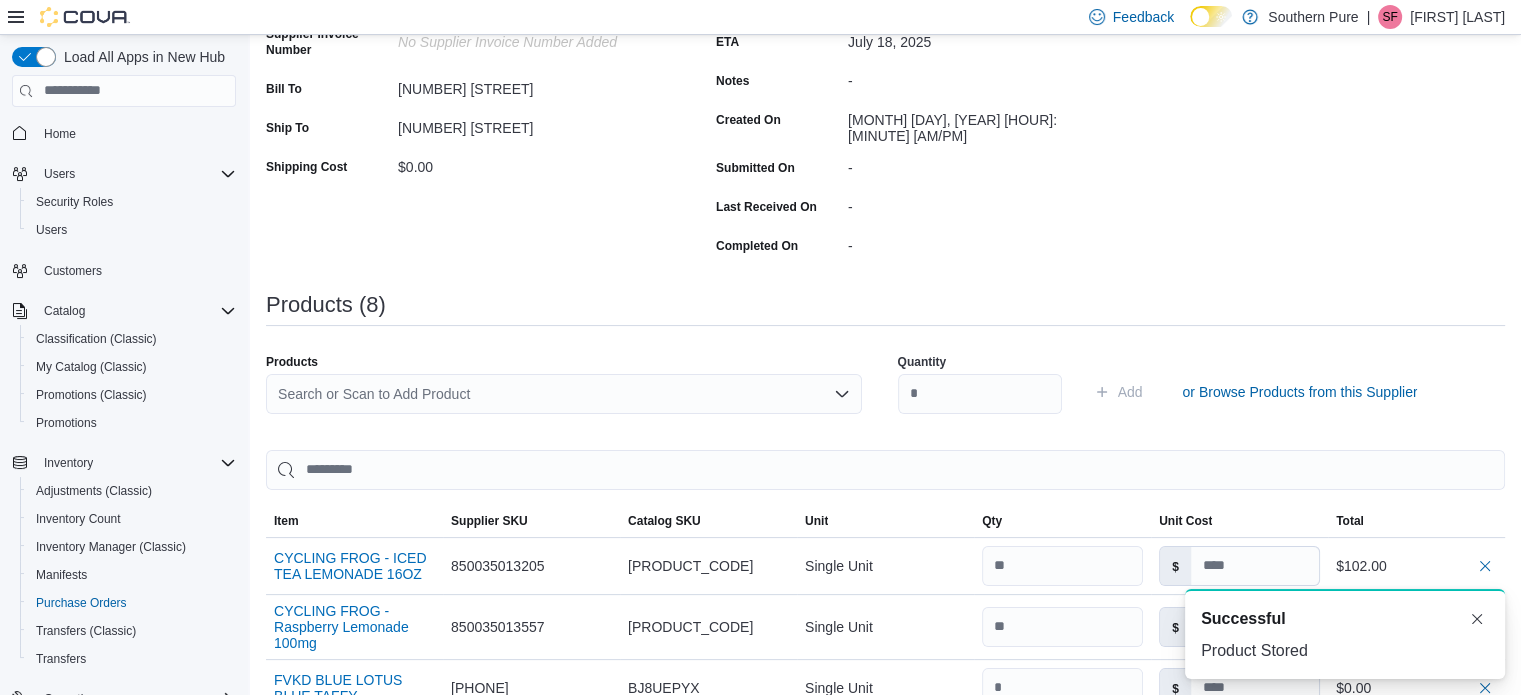 scroll, scrollTop: 0, scrollLeft: 0, axis: both 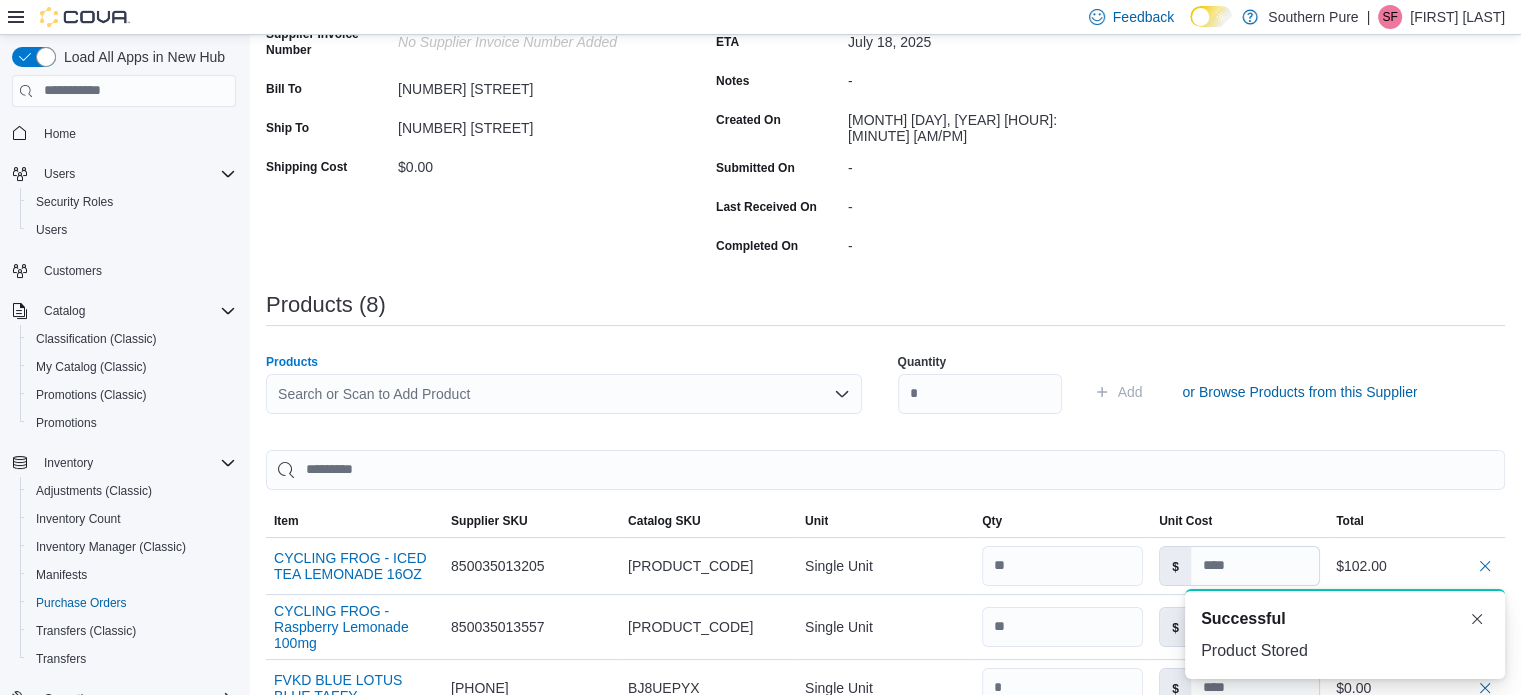 click on "Search or Scan to Add Product" at bounding box center [564, 394] 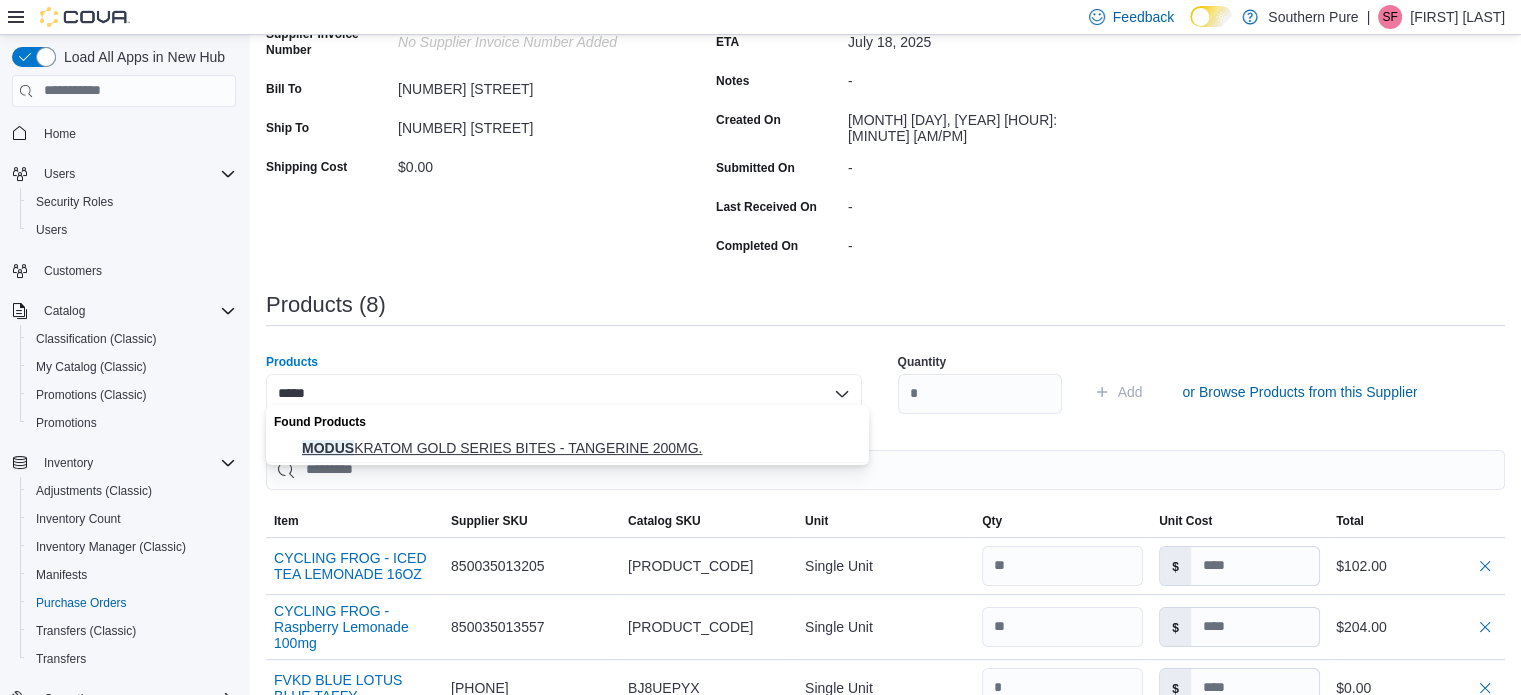 type on "*****" 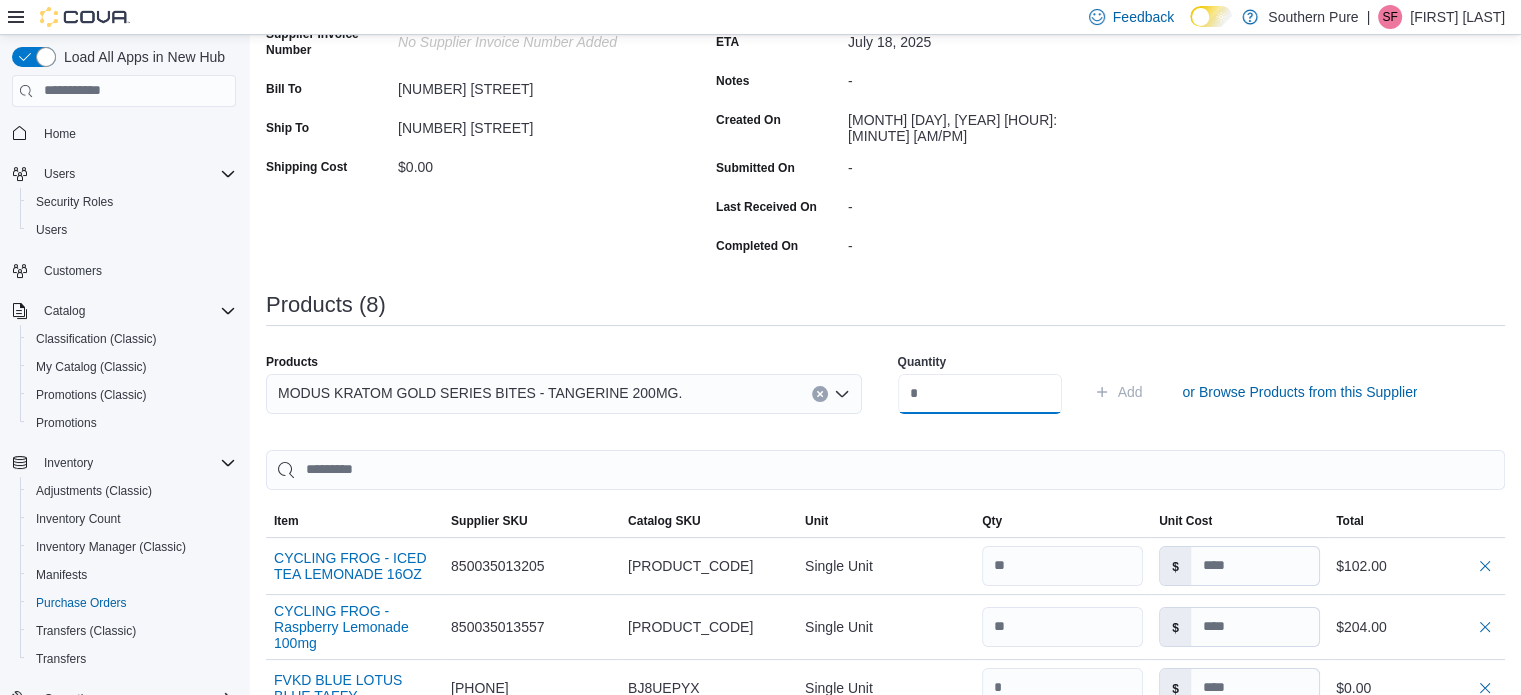 click at bounding box center (980, 394) 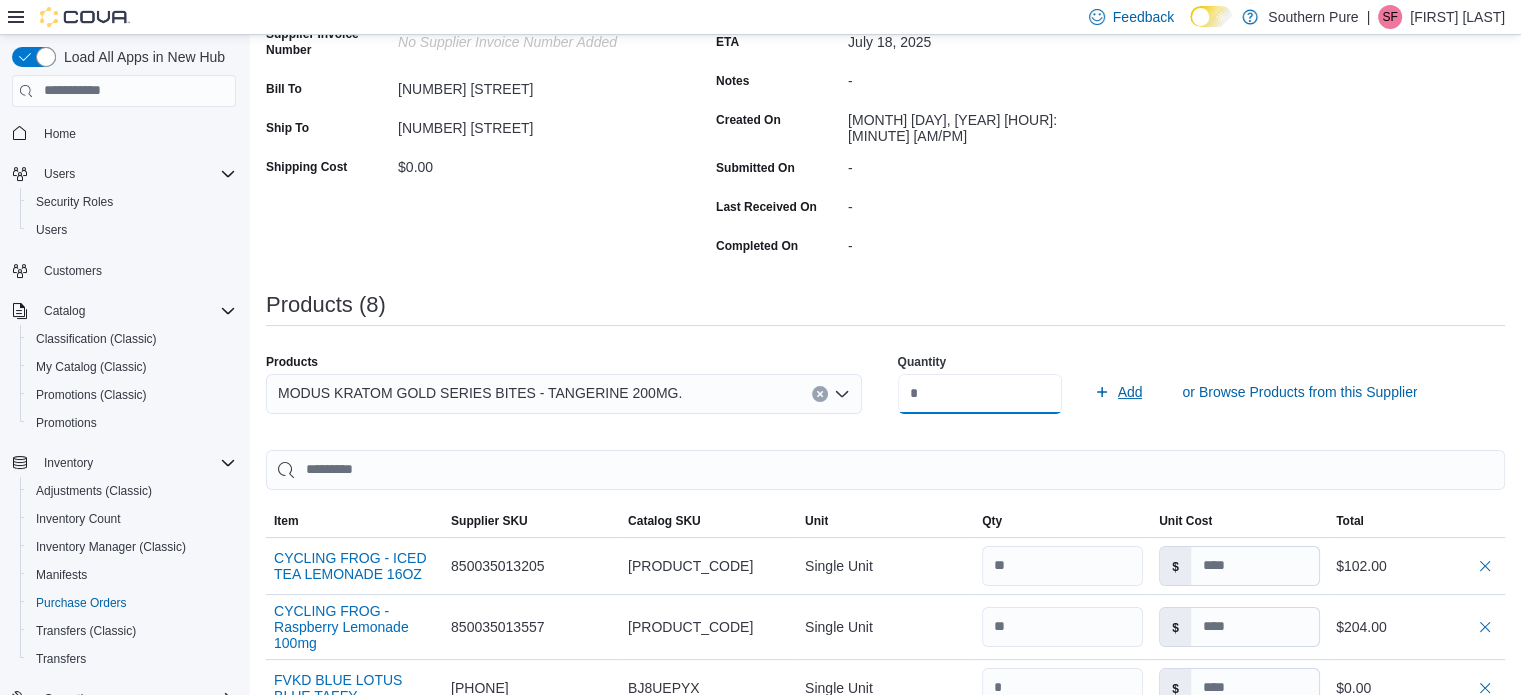 type on "**" 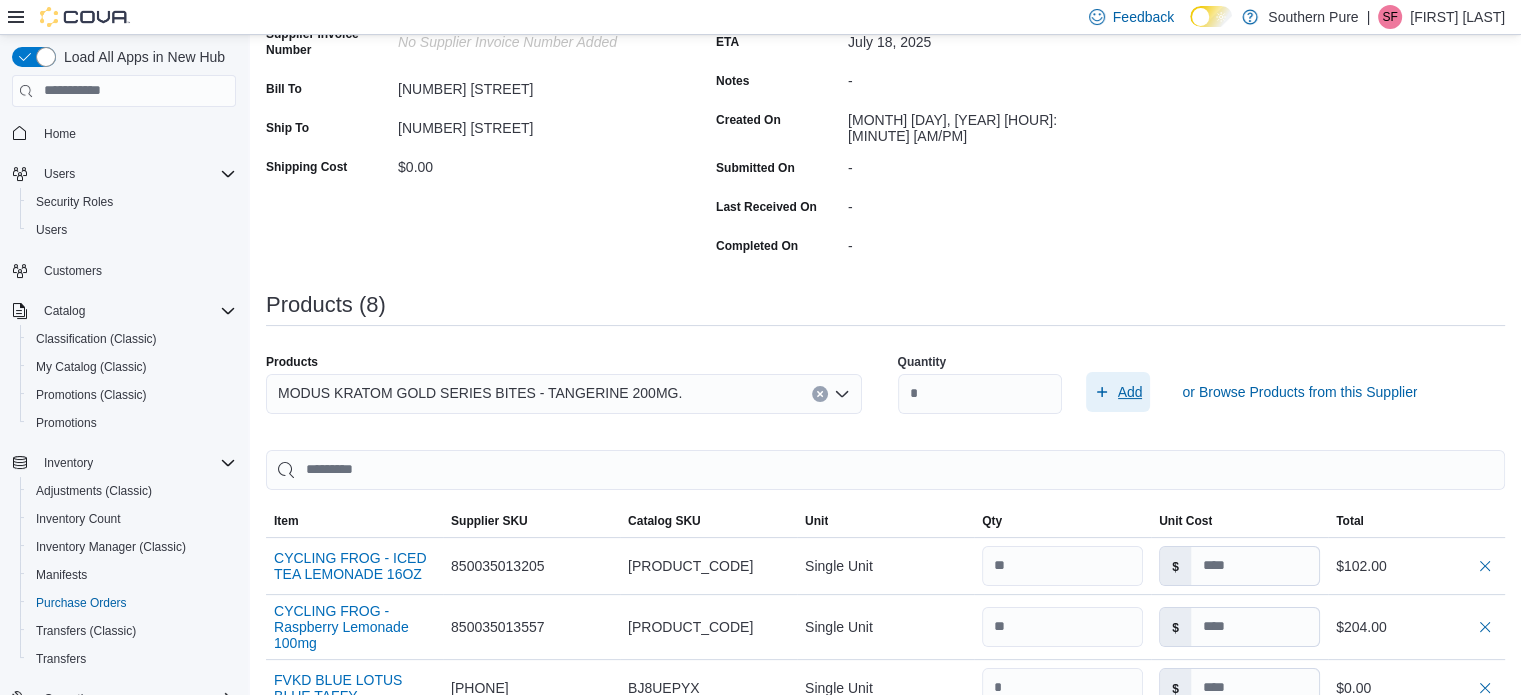 click on "Add" at bounding box center (1130, 392) 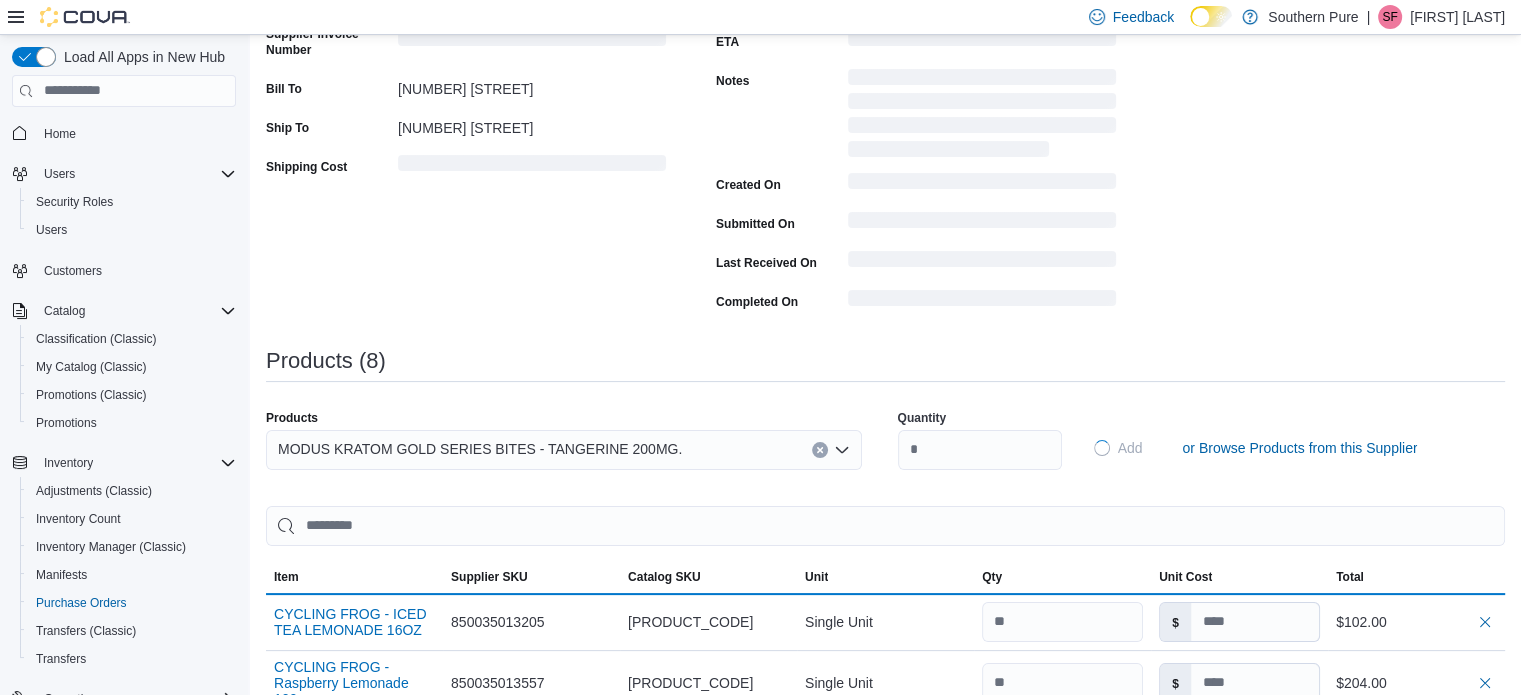 type 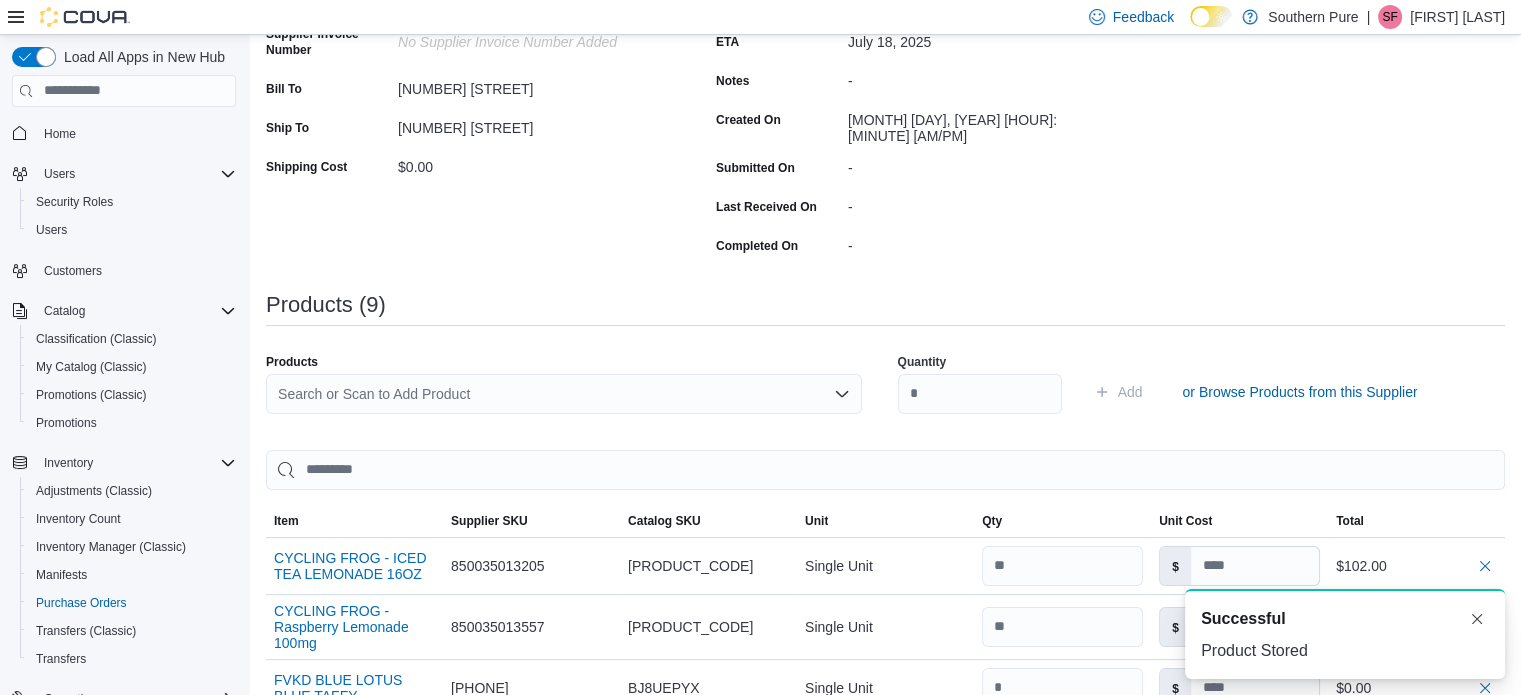 scroll, scrollTop: 0, scrollLeft: 0, axis: both 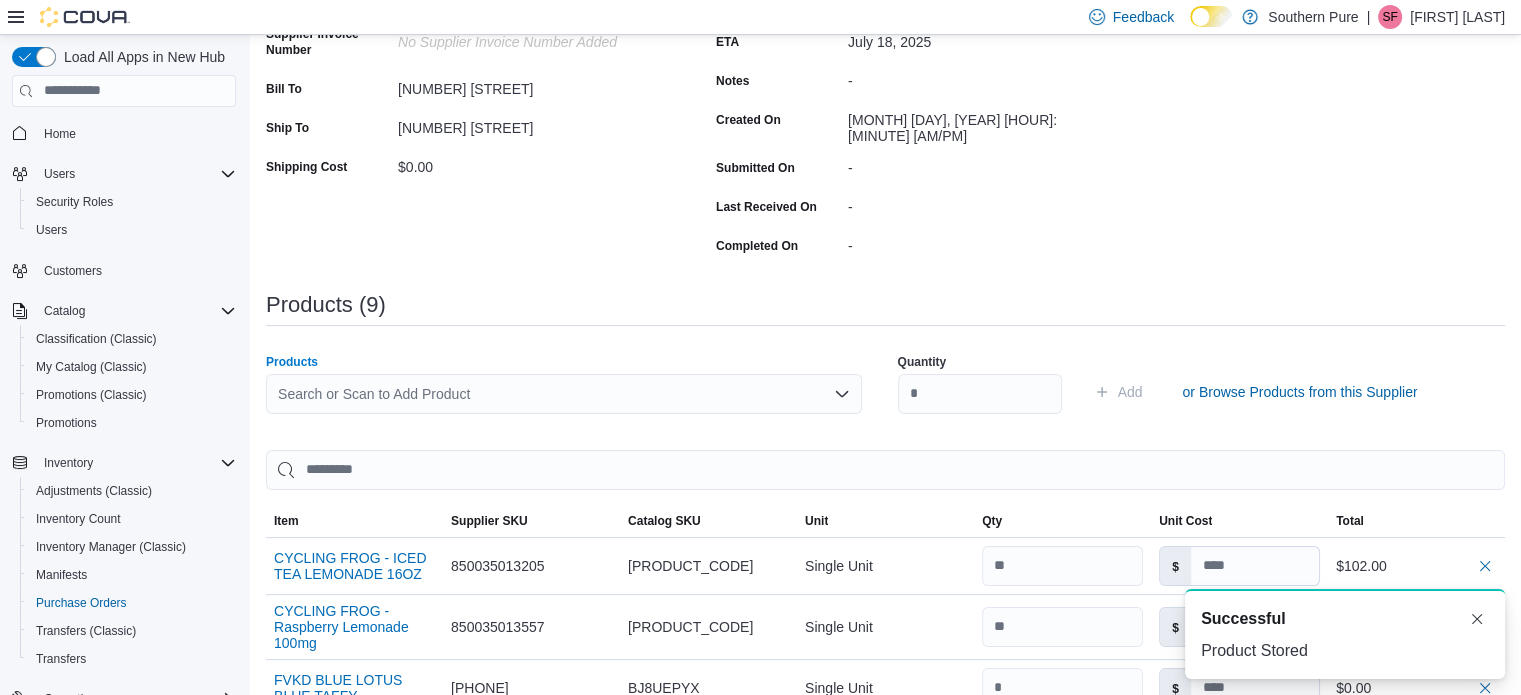 click on "Search or Scan to Add Product" at bounding box center [564, 394] 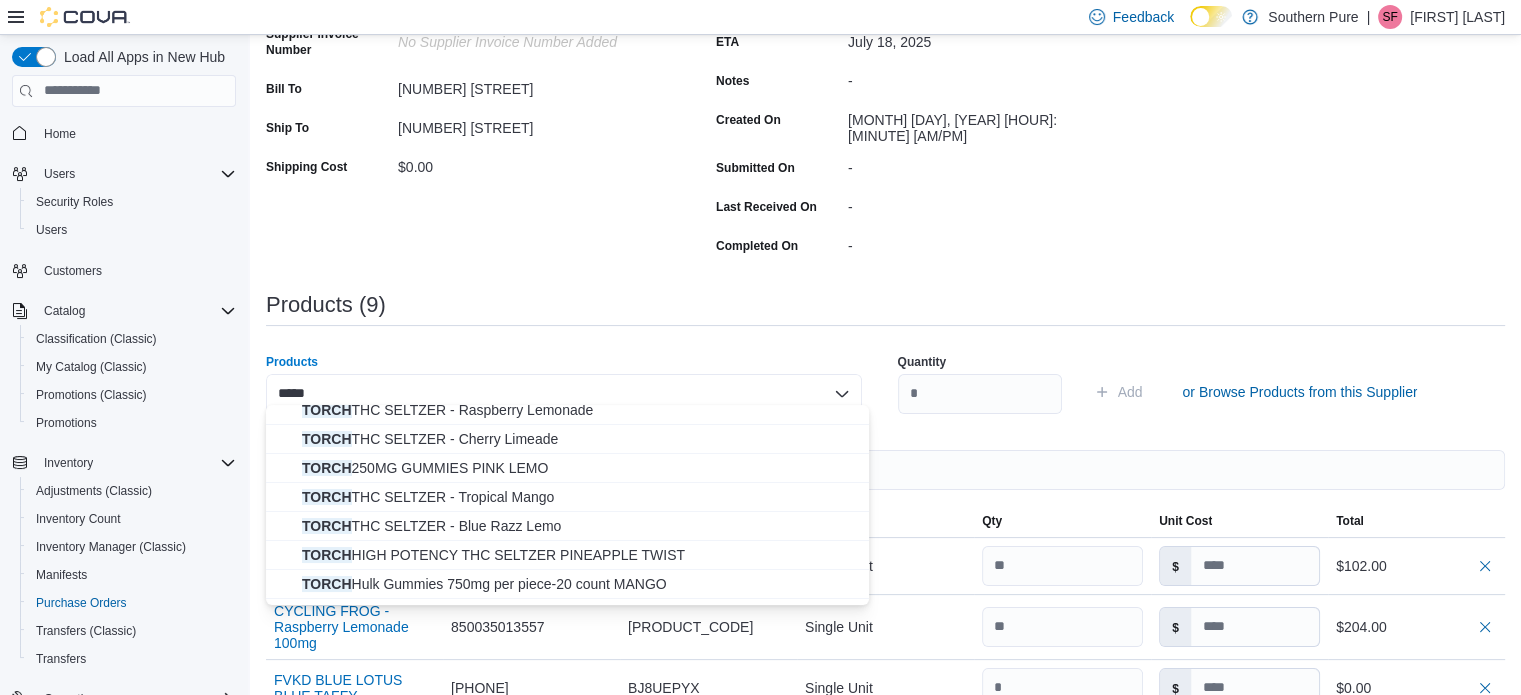 scroll, scrollTop: 101, scrollLeft: 0, axis: vertical 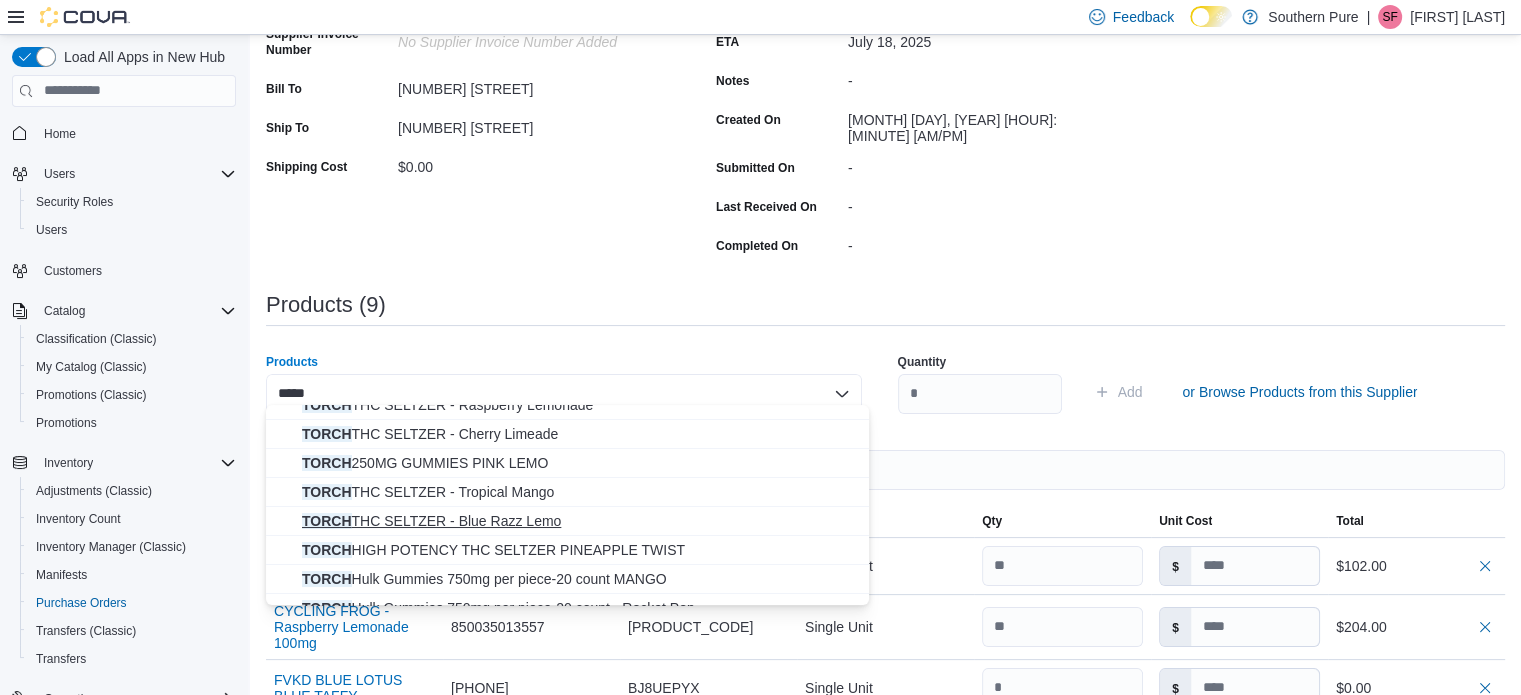 type on "*****" 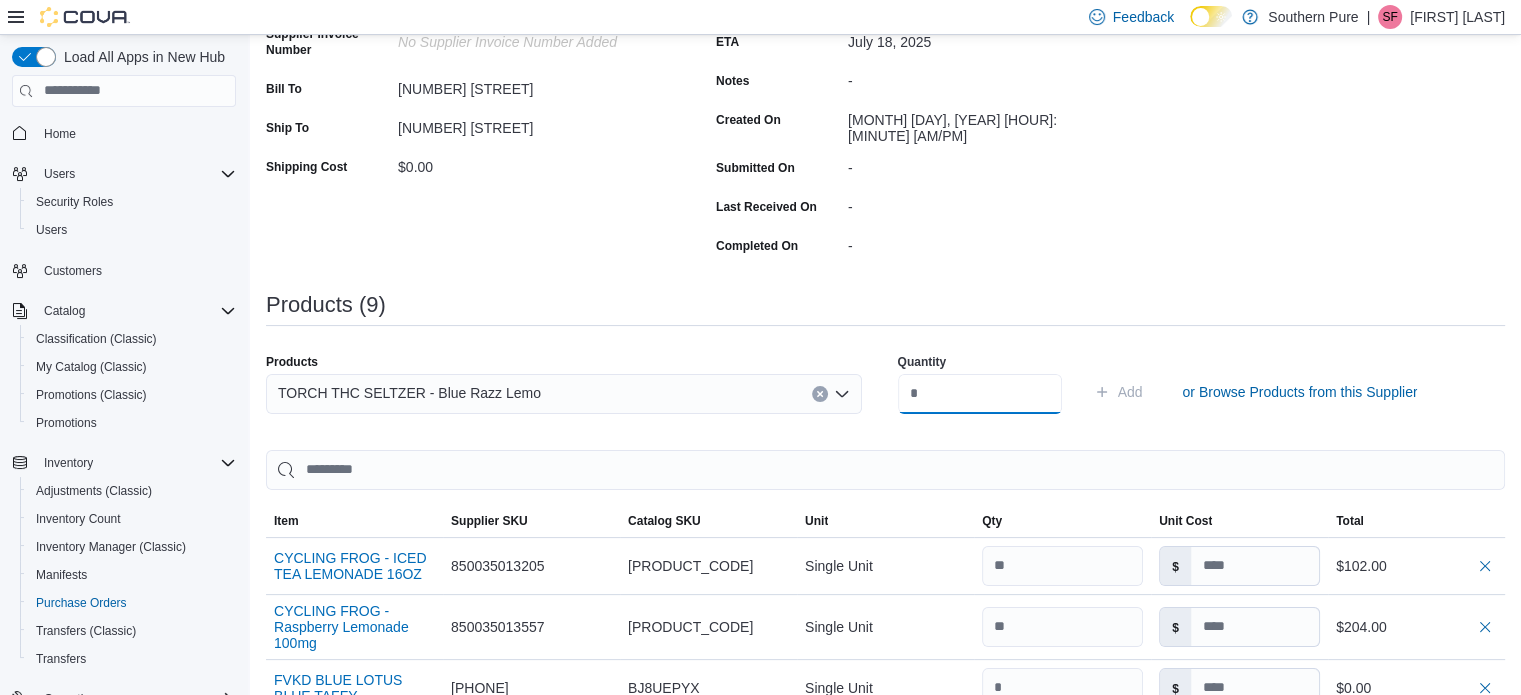 click at bounding box center (980, 394) 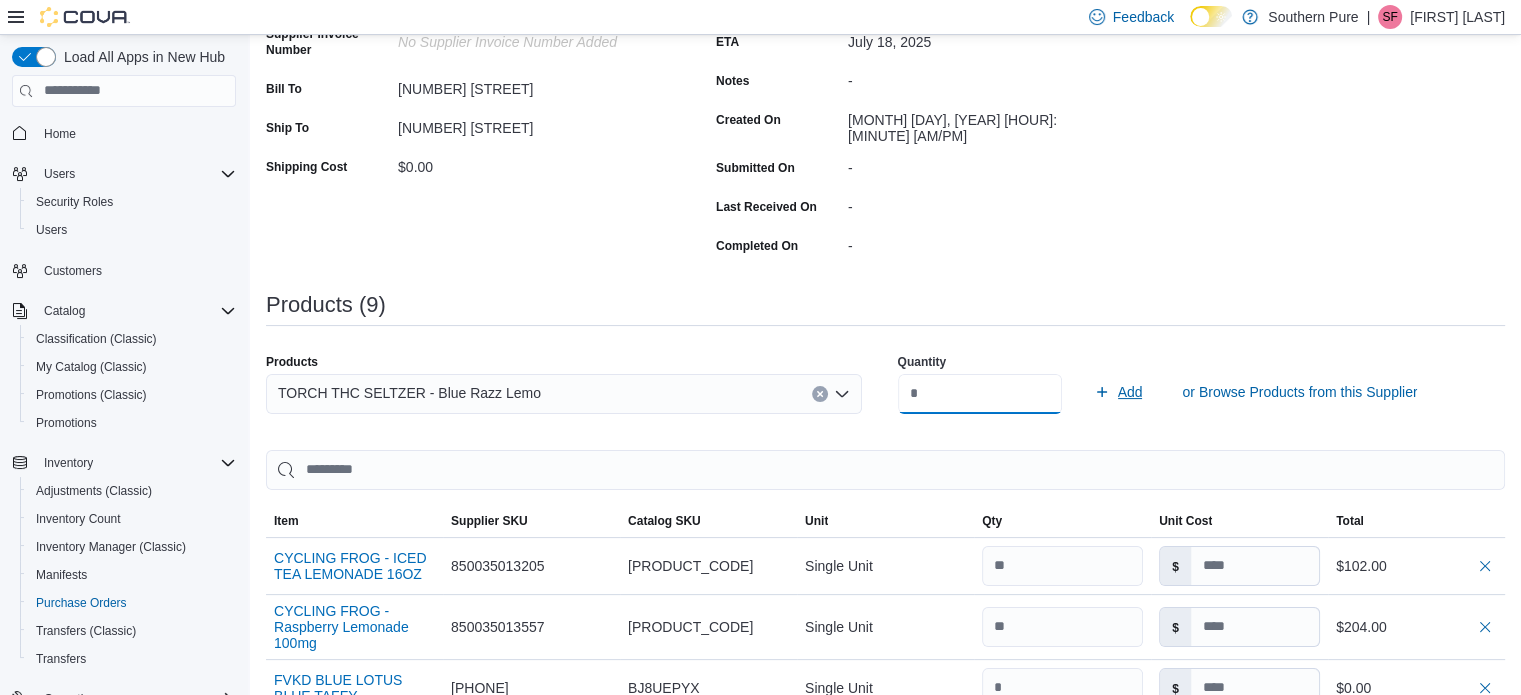 type on "*" 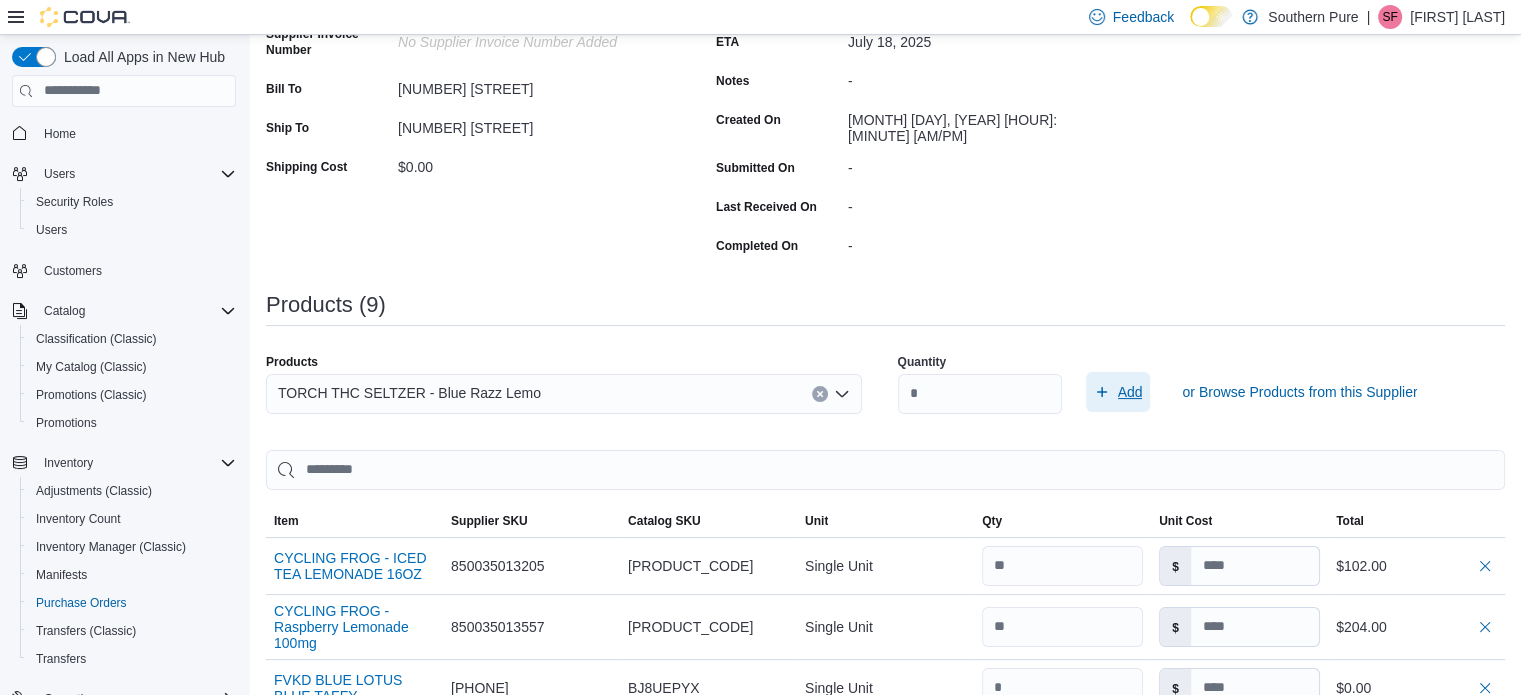 click on "Add" at bounding box center (1130, 392) 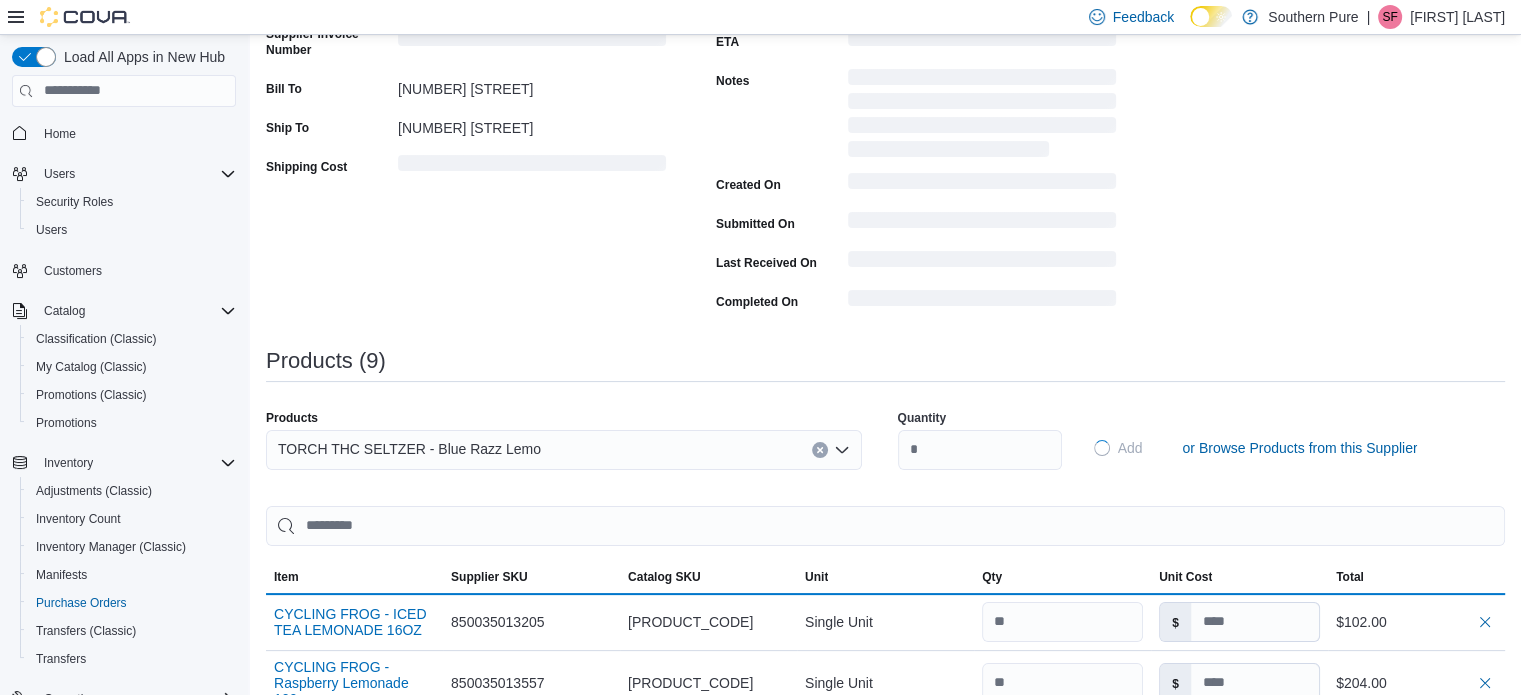 type 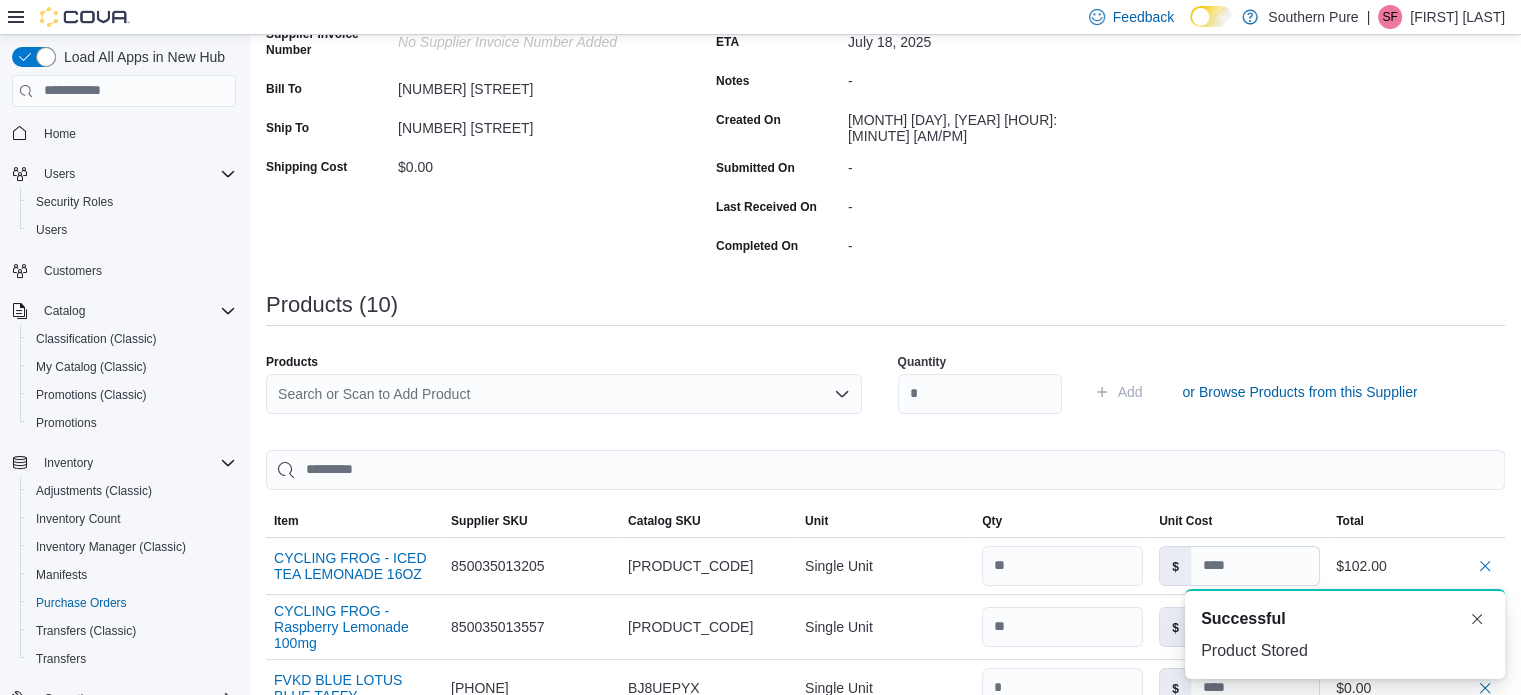 scroll, scrollTop: 0, scrollLeft: 0, axis: both 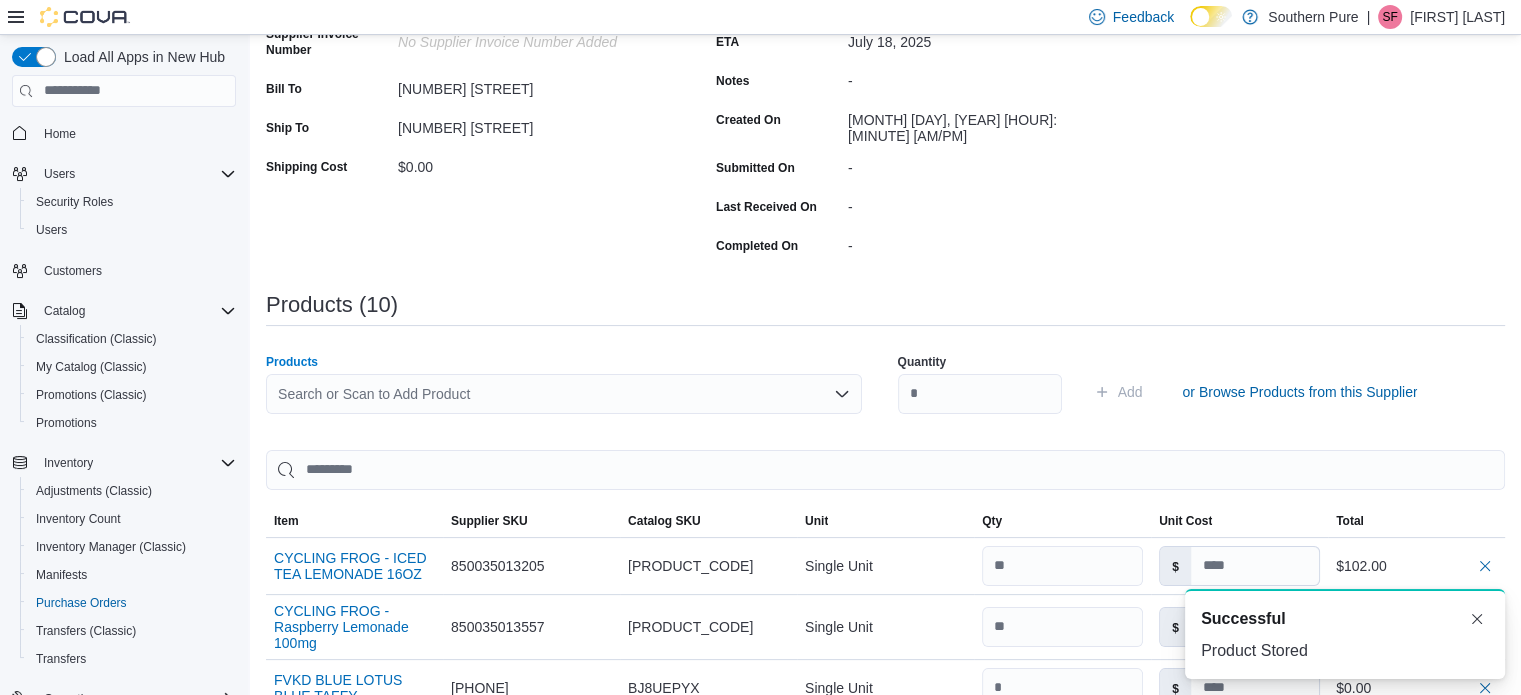 click on "Search or Scan to Add Product" at bounding box center [564, 394] 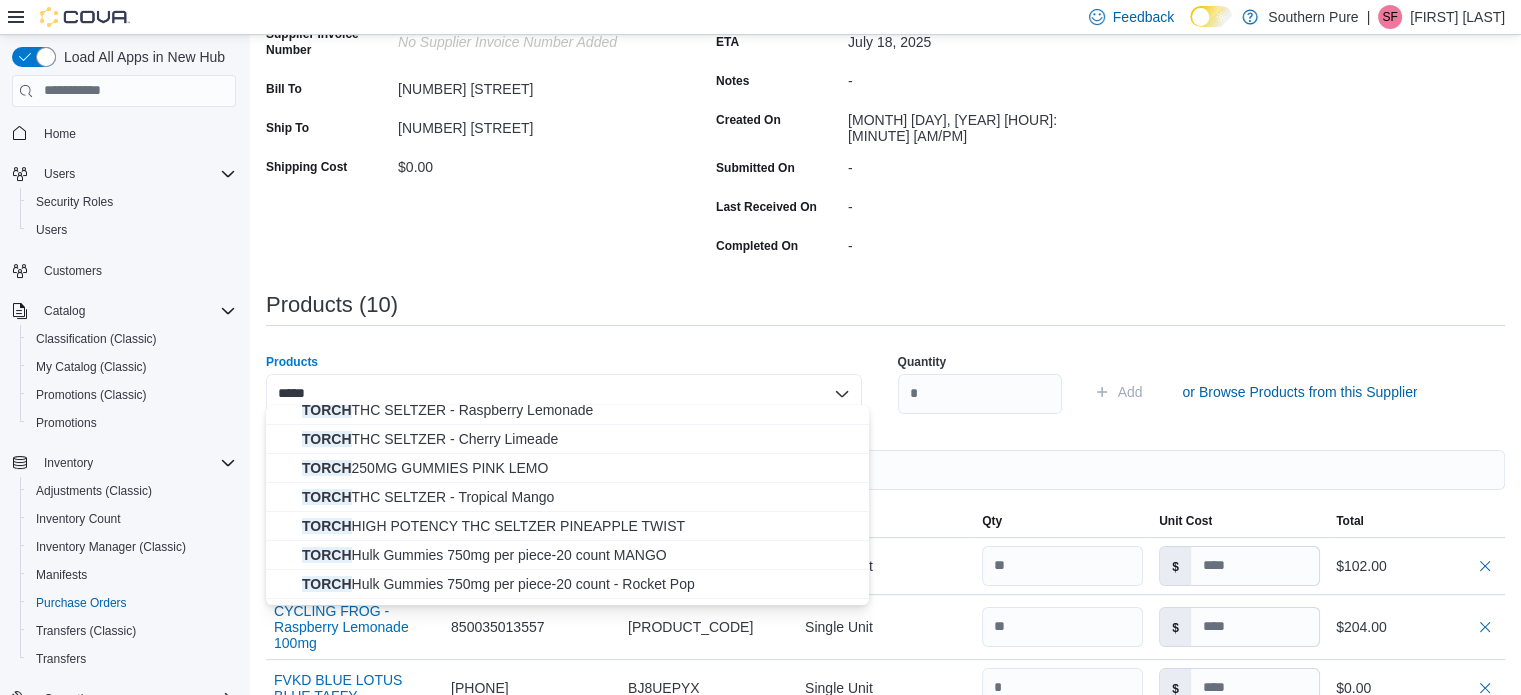 scroll, scrollTop: 100, scrollLeft: 0, axis: vertical 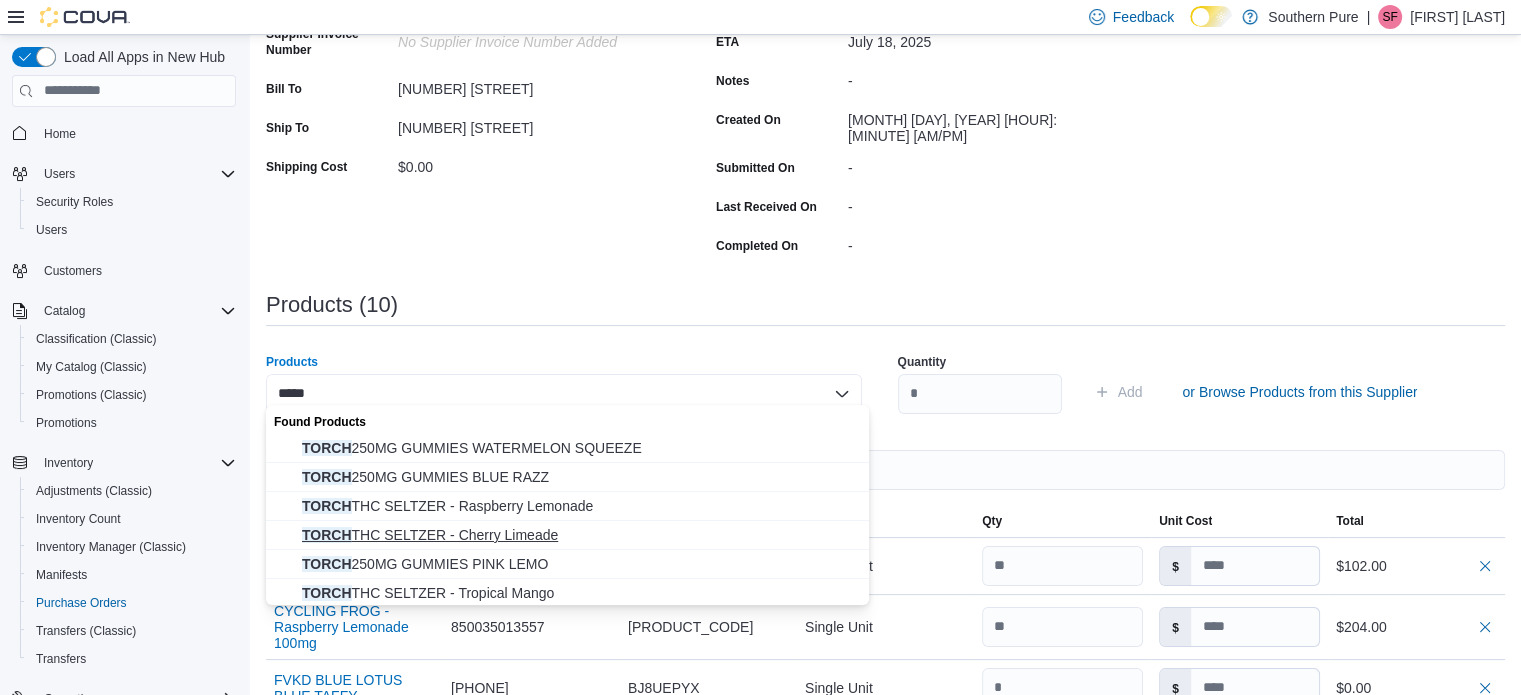 type on "*****" 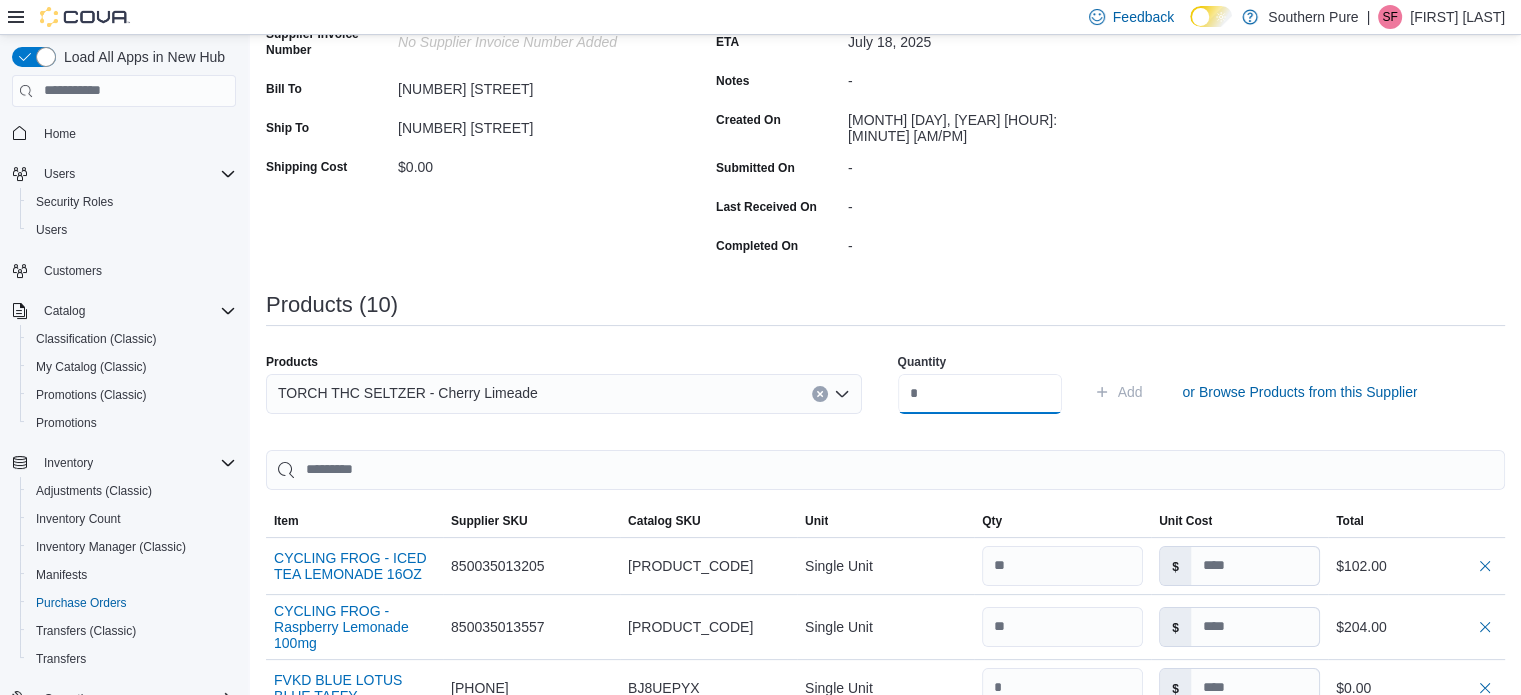 click at bounding box center (980, 394) 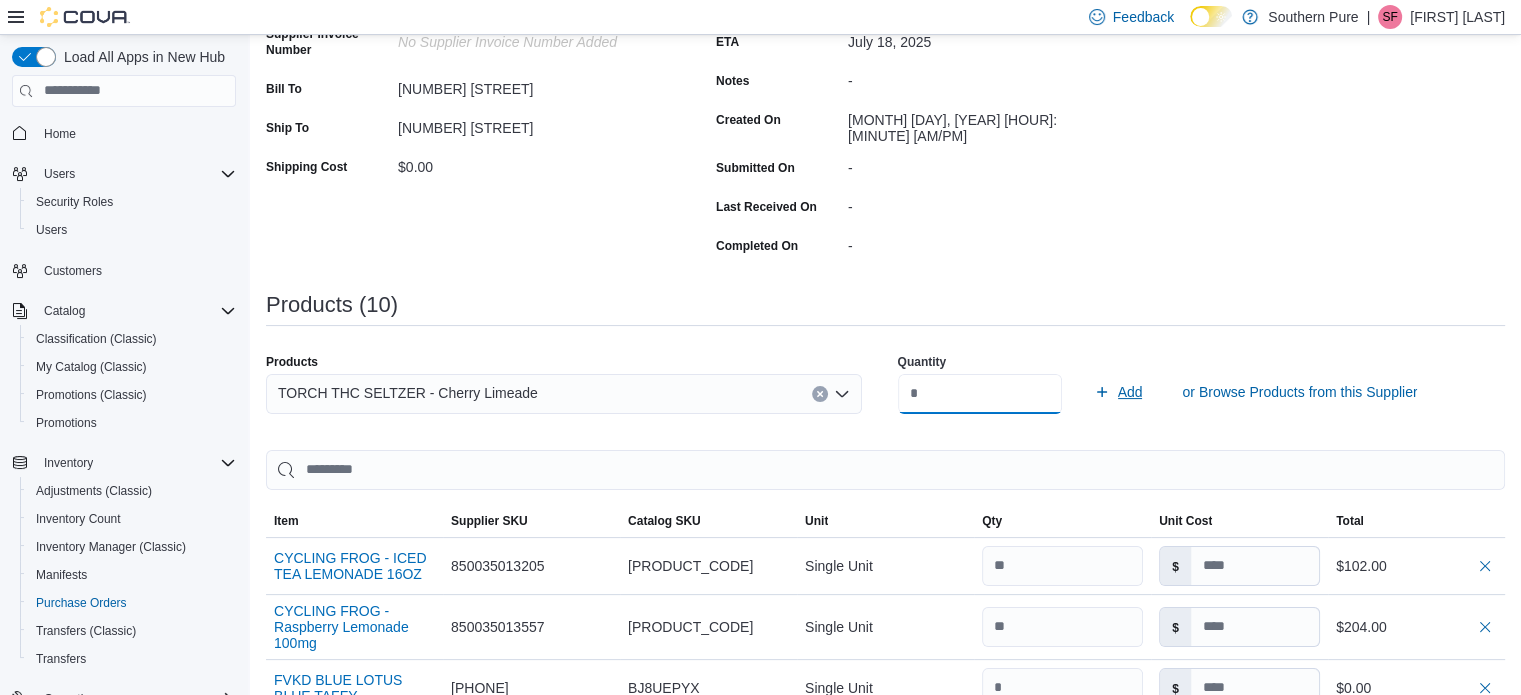 type on "*" 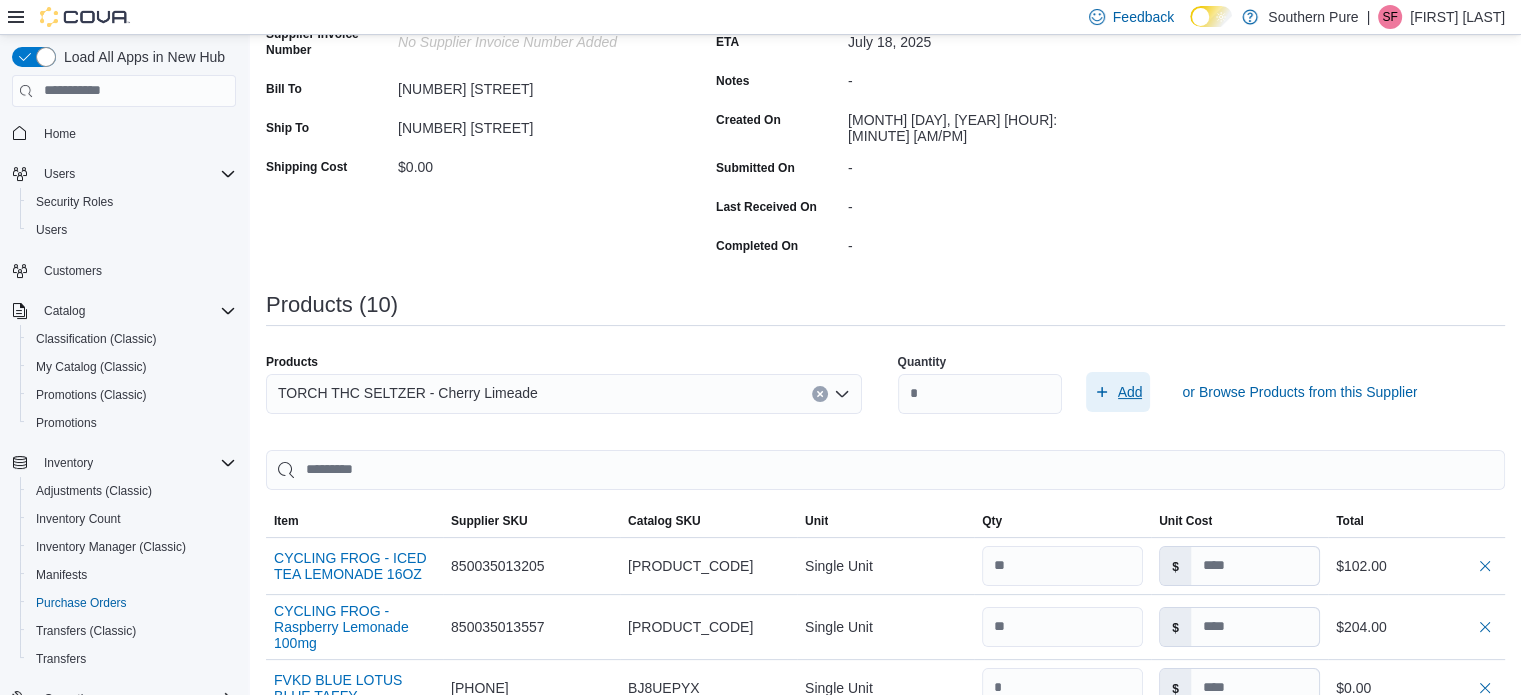 click on "Add" at bounding box center (1130, 392) 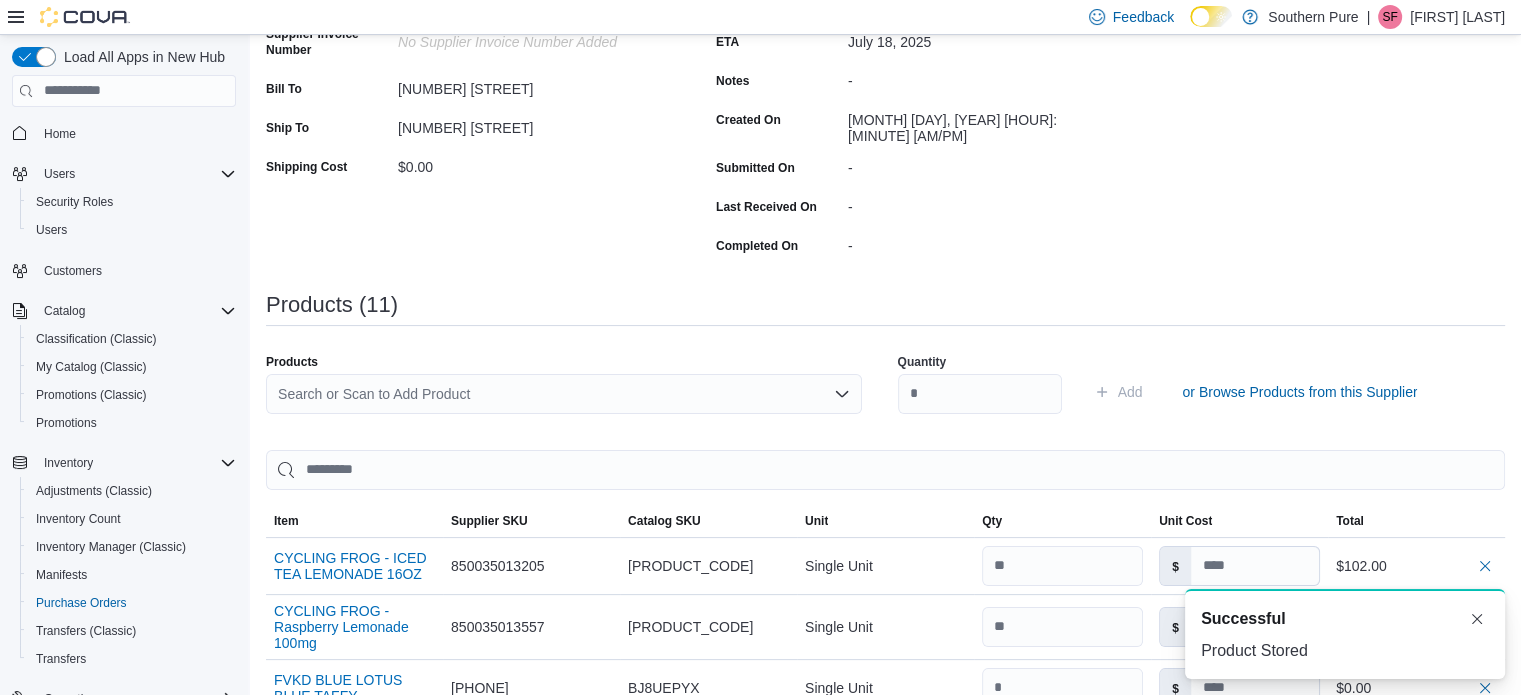 type 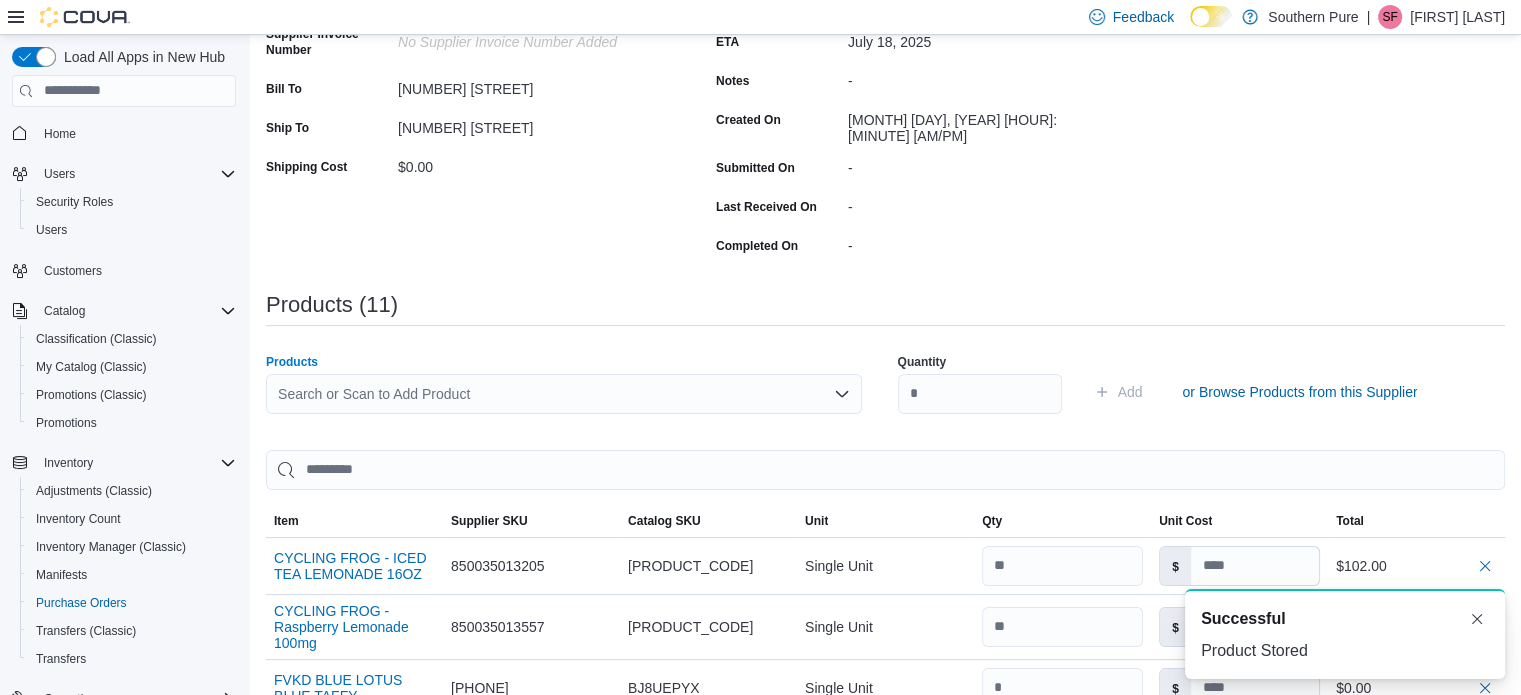 click on "Search or Scan to Add Product" at bounding box center [564, 394] 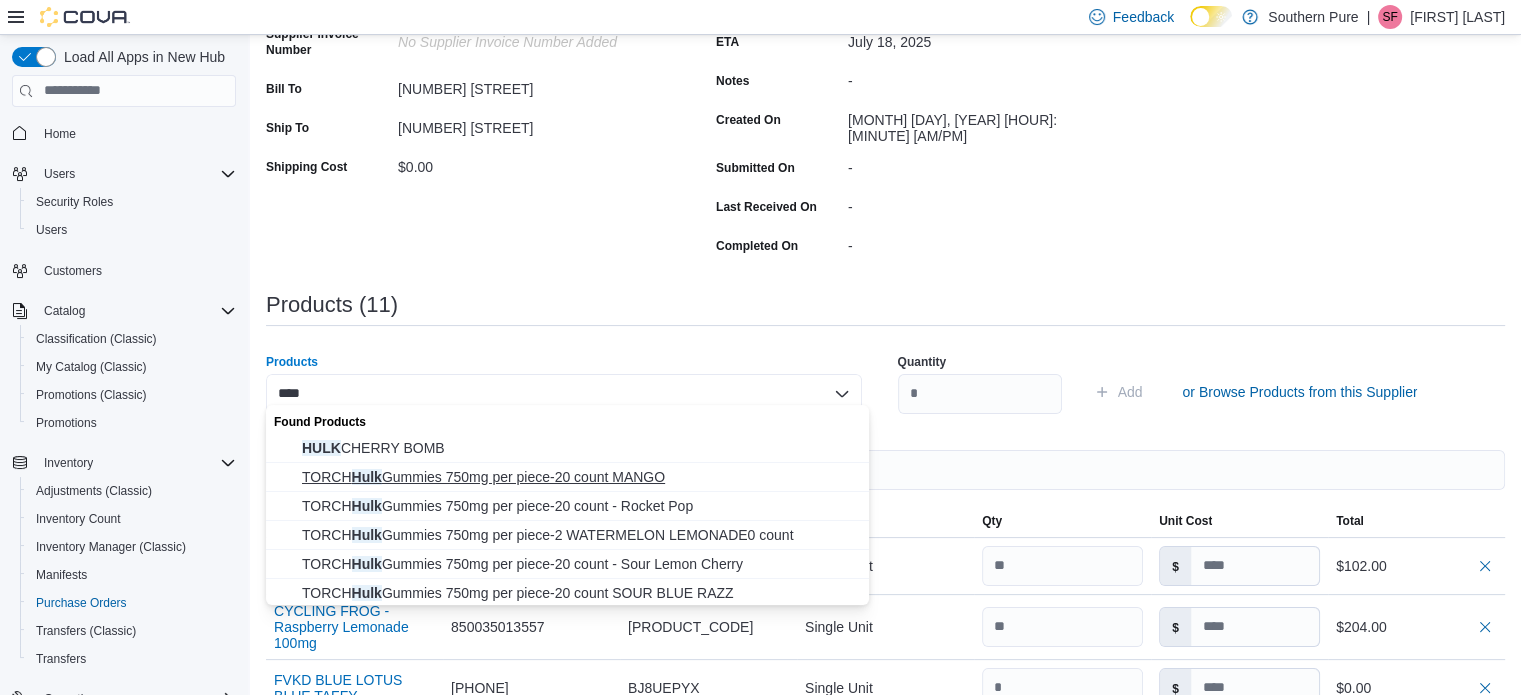 type on "****" 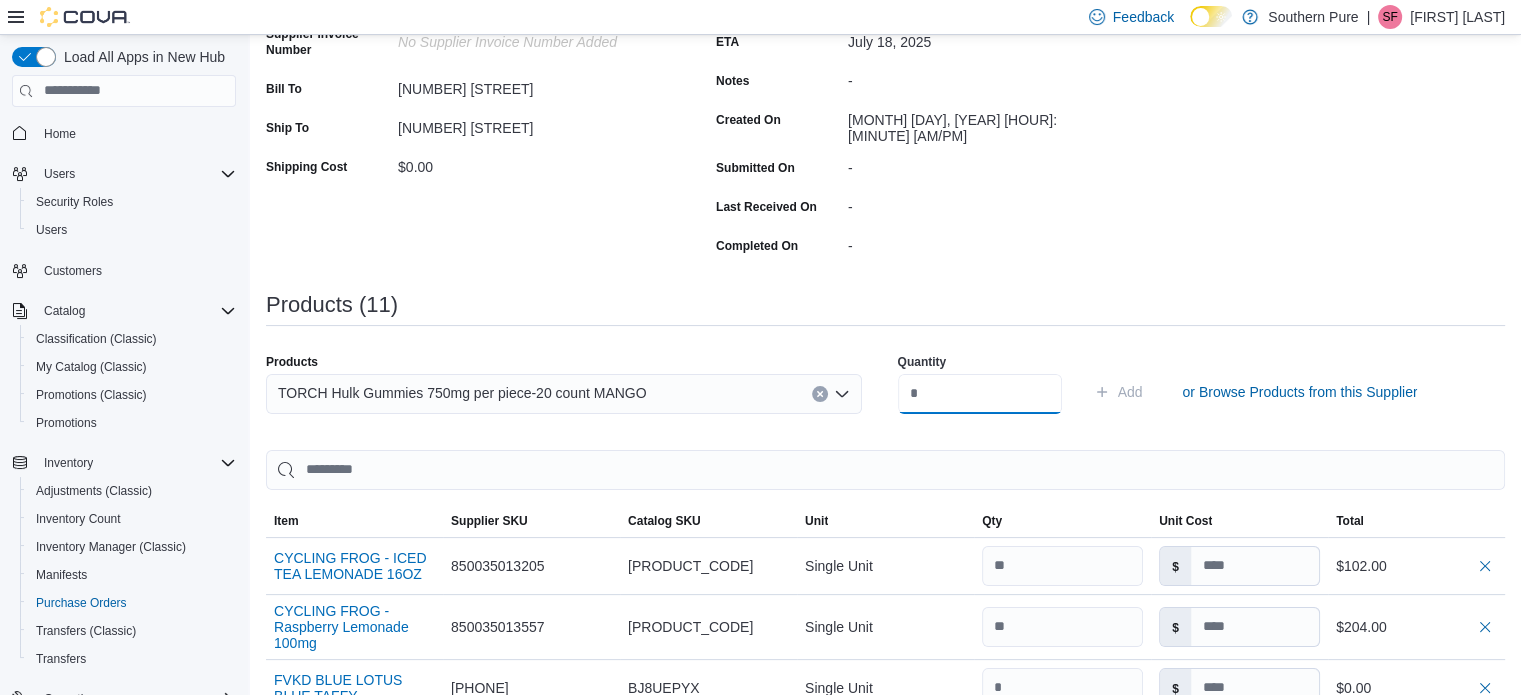 click at bounding box center [980, 394] 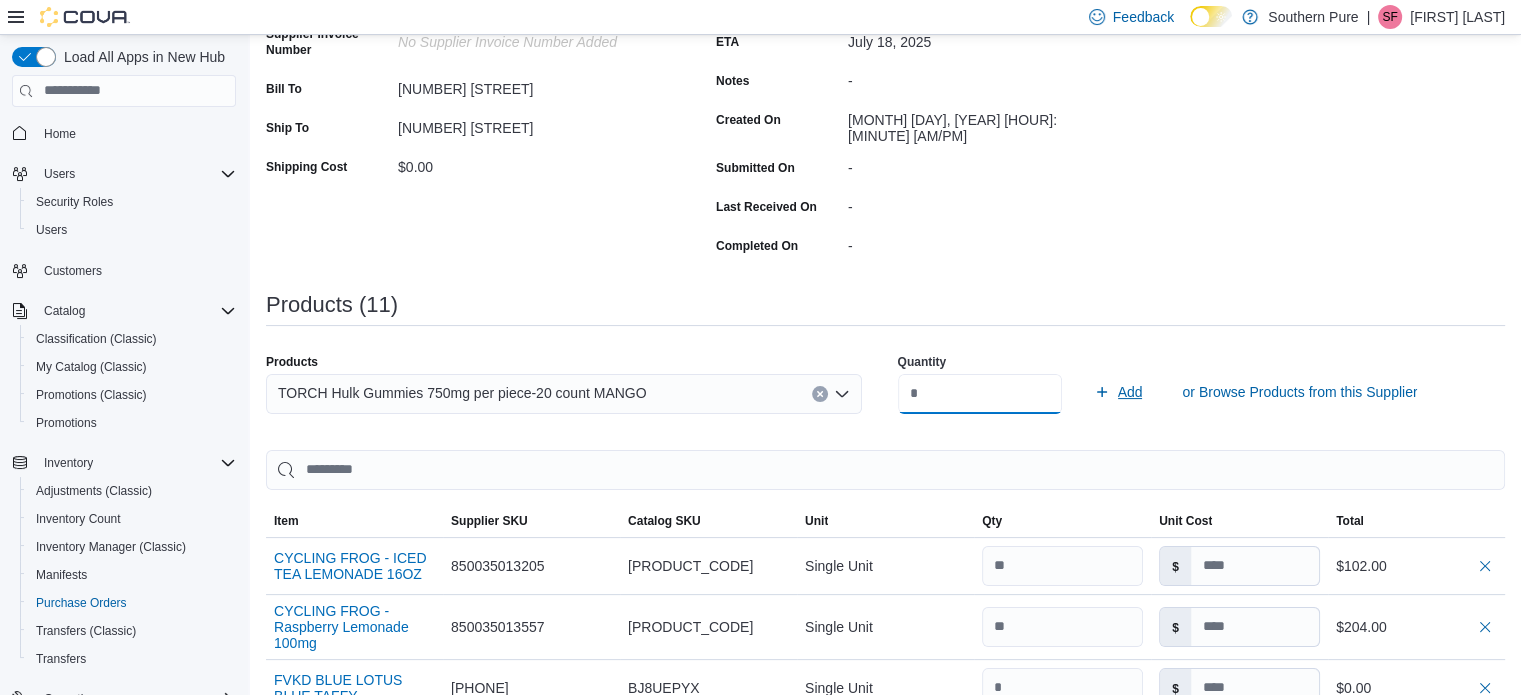 type on "*" 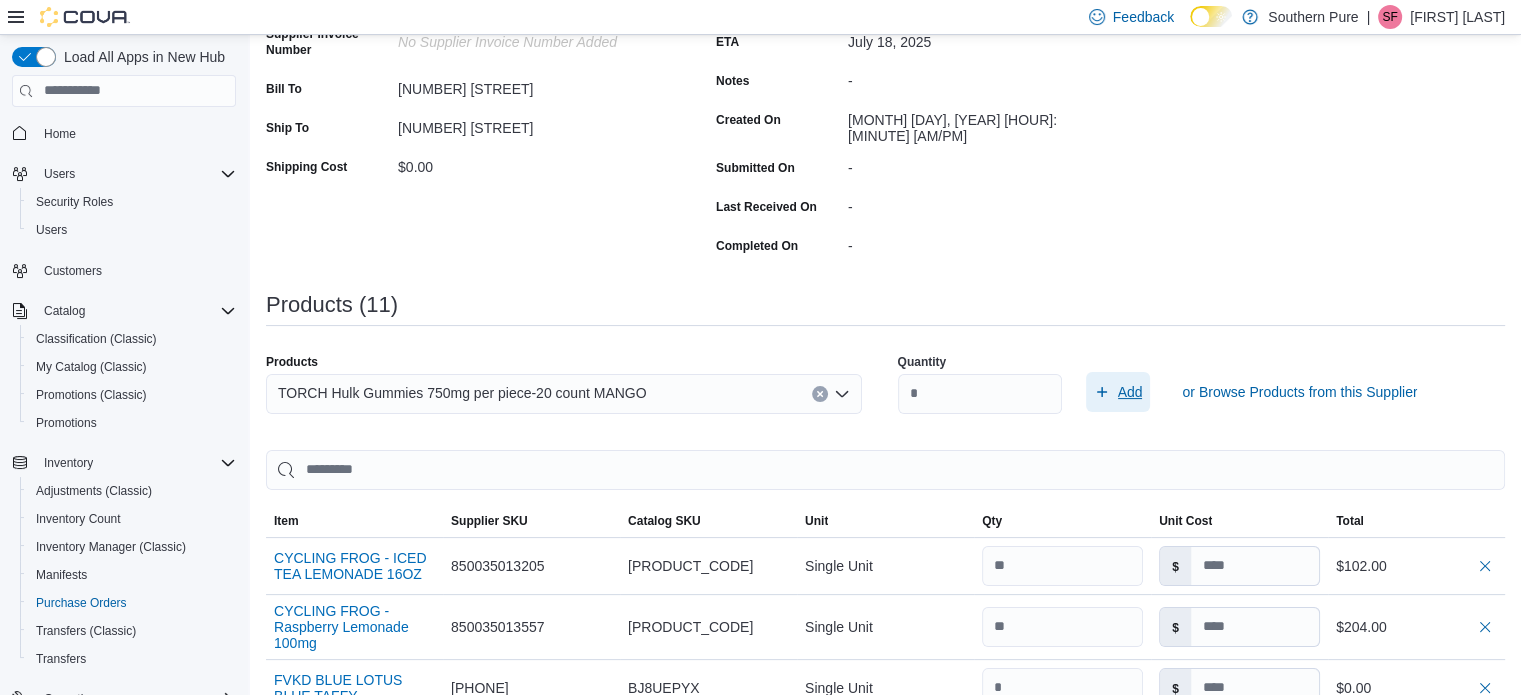 click on "Add" at bounding box center (1130, 392) 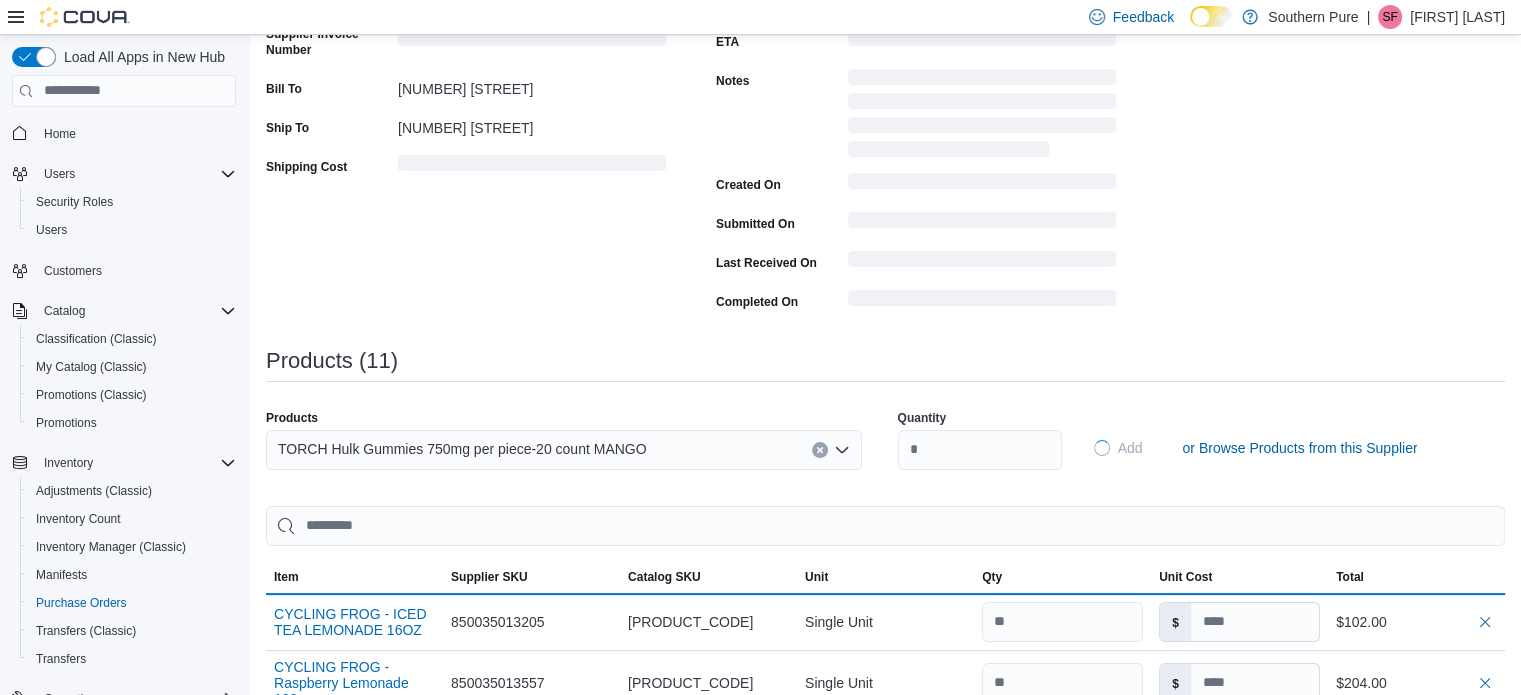 type 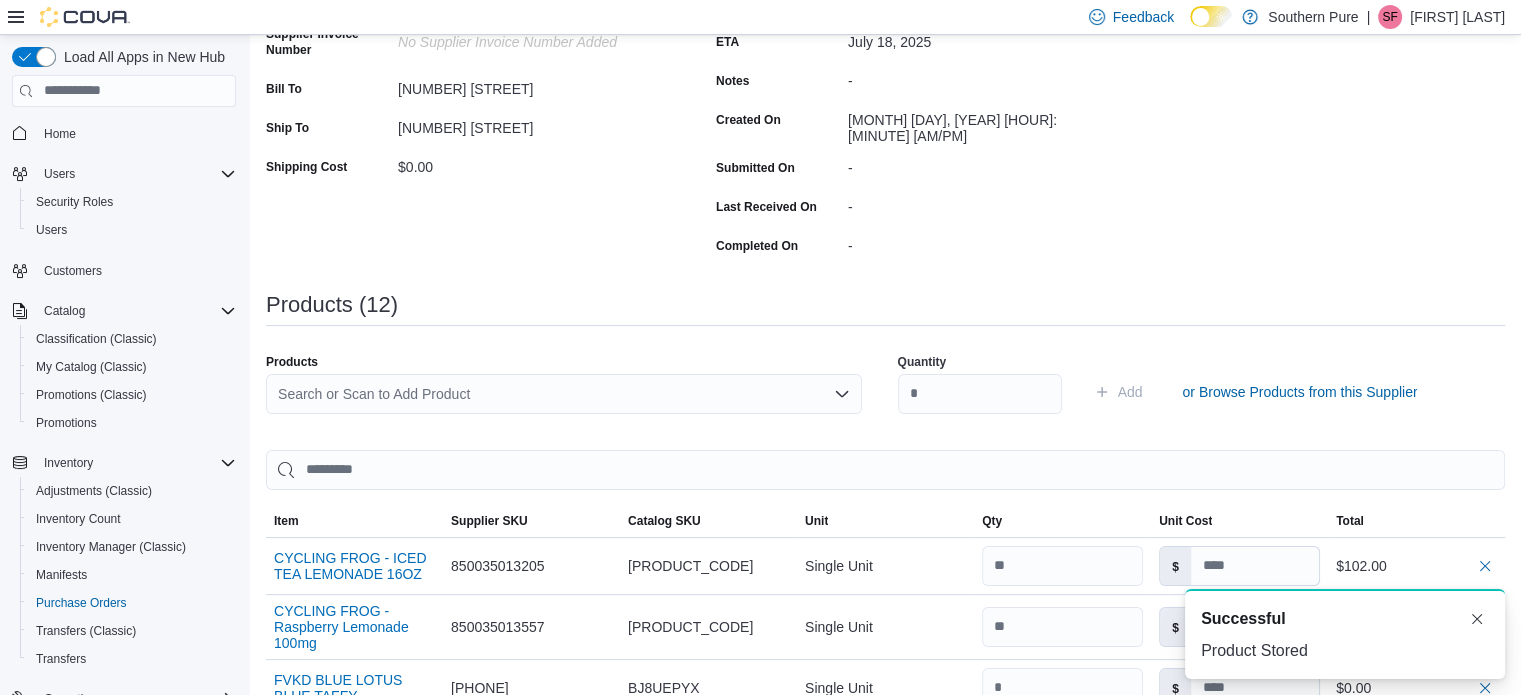 scroll, scrollTop: 0, scrollLeft: 0, axis: both 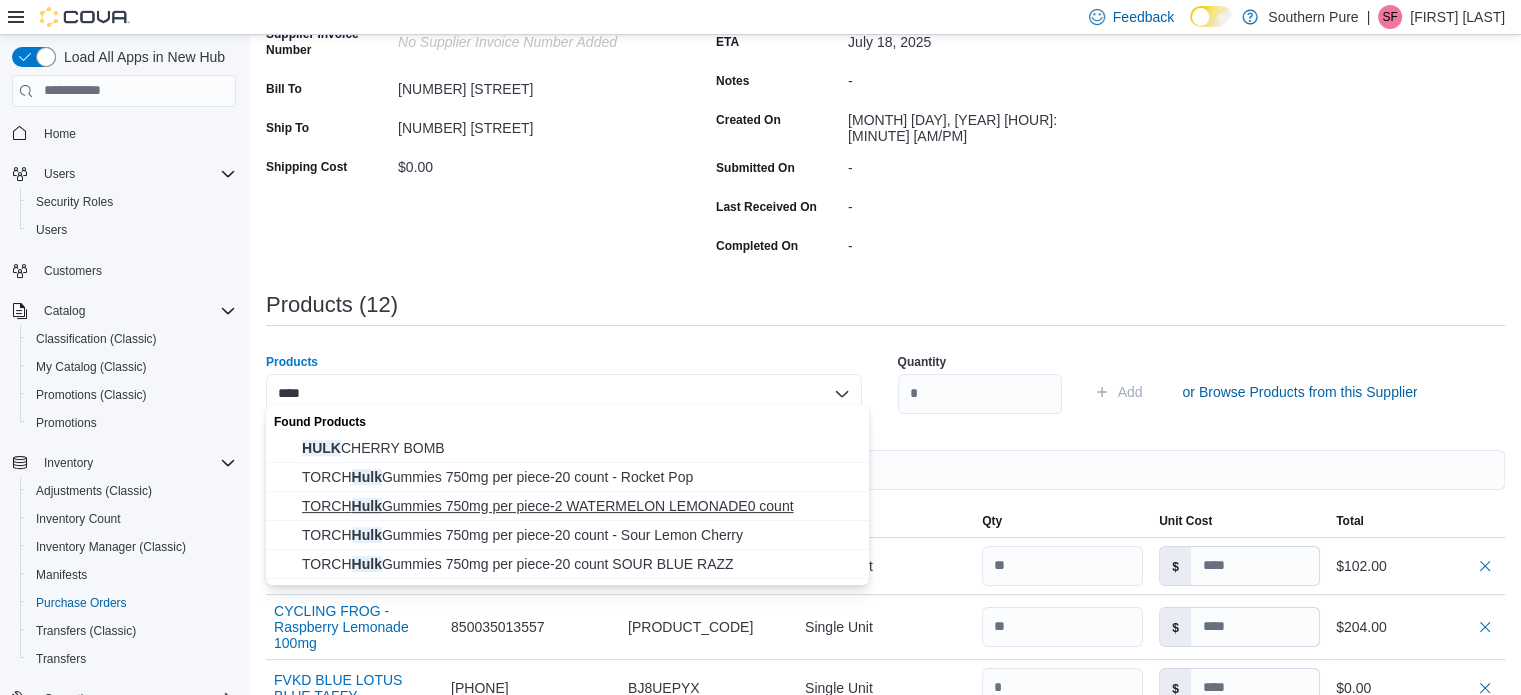 type on "****" 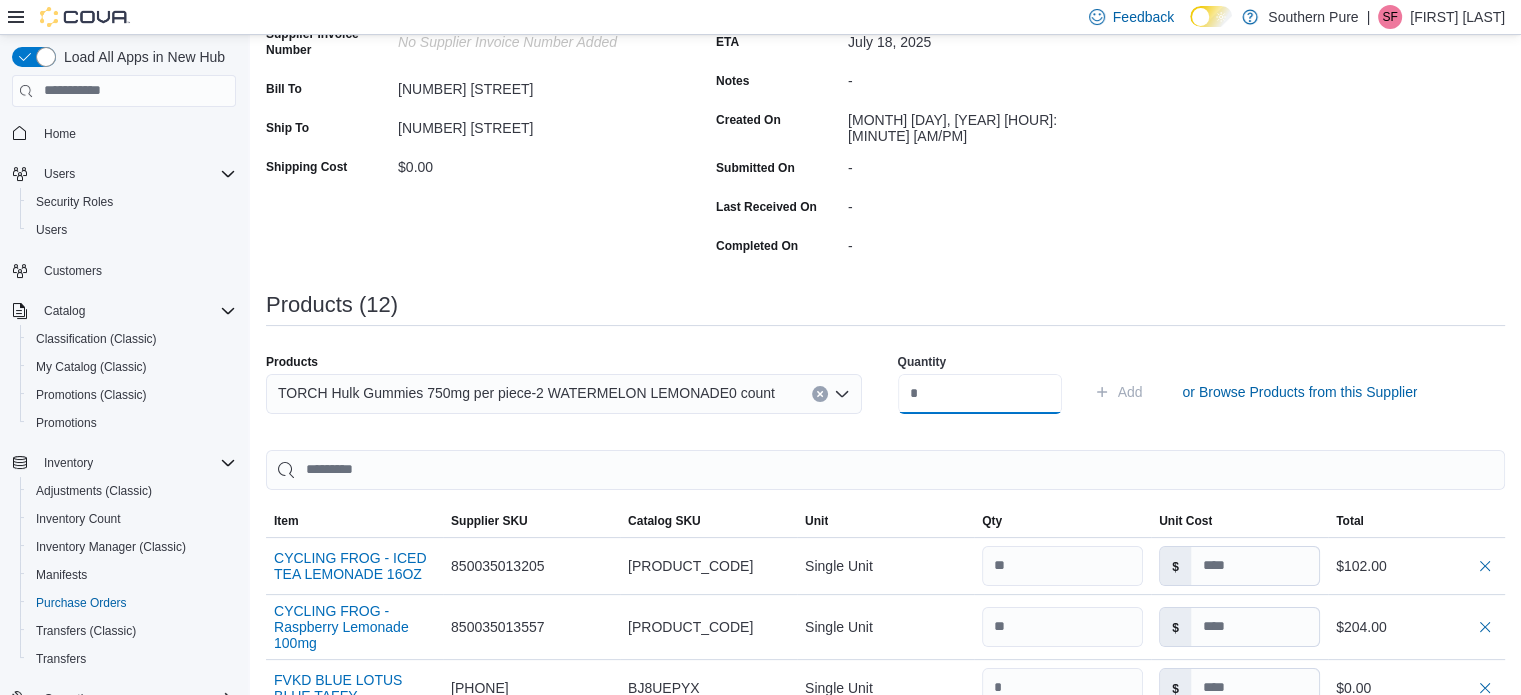 click at bounding box center [980, 394] 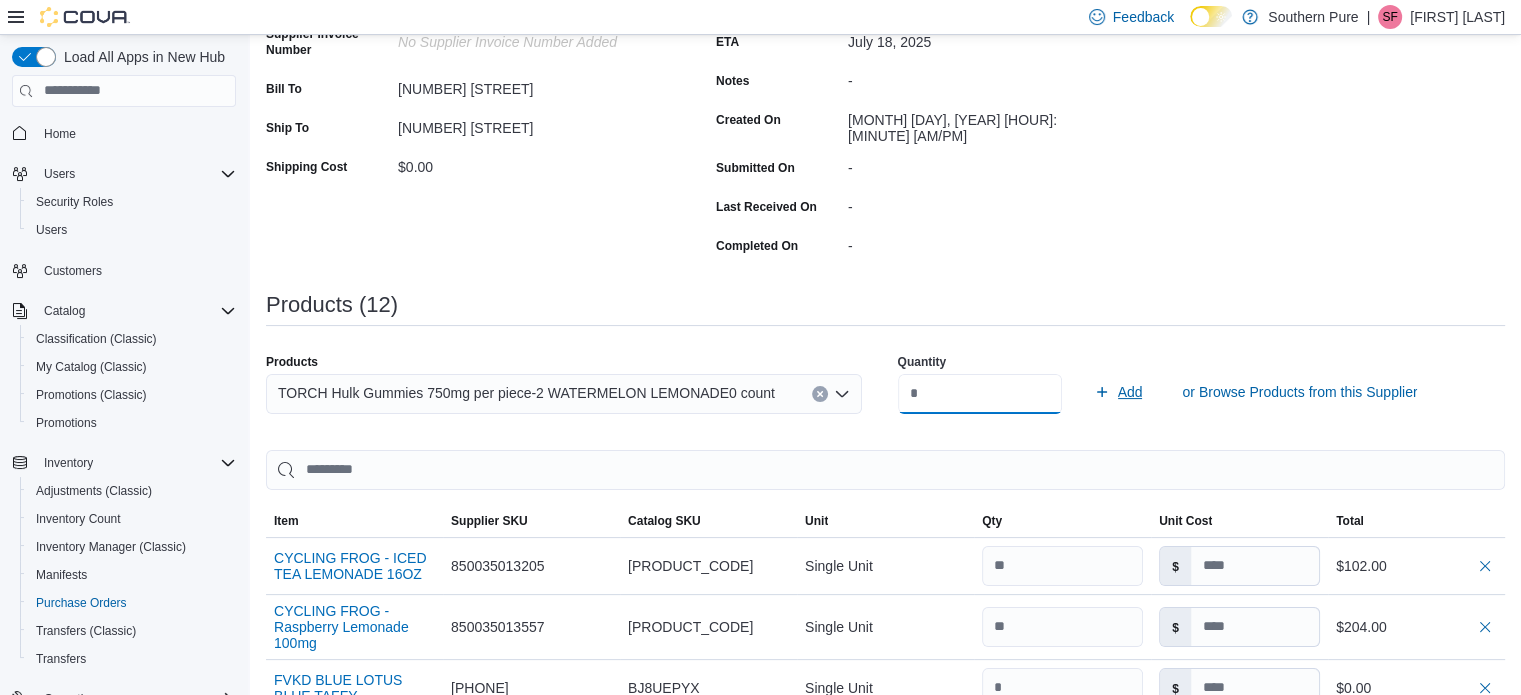 type on "*" 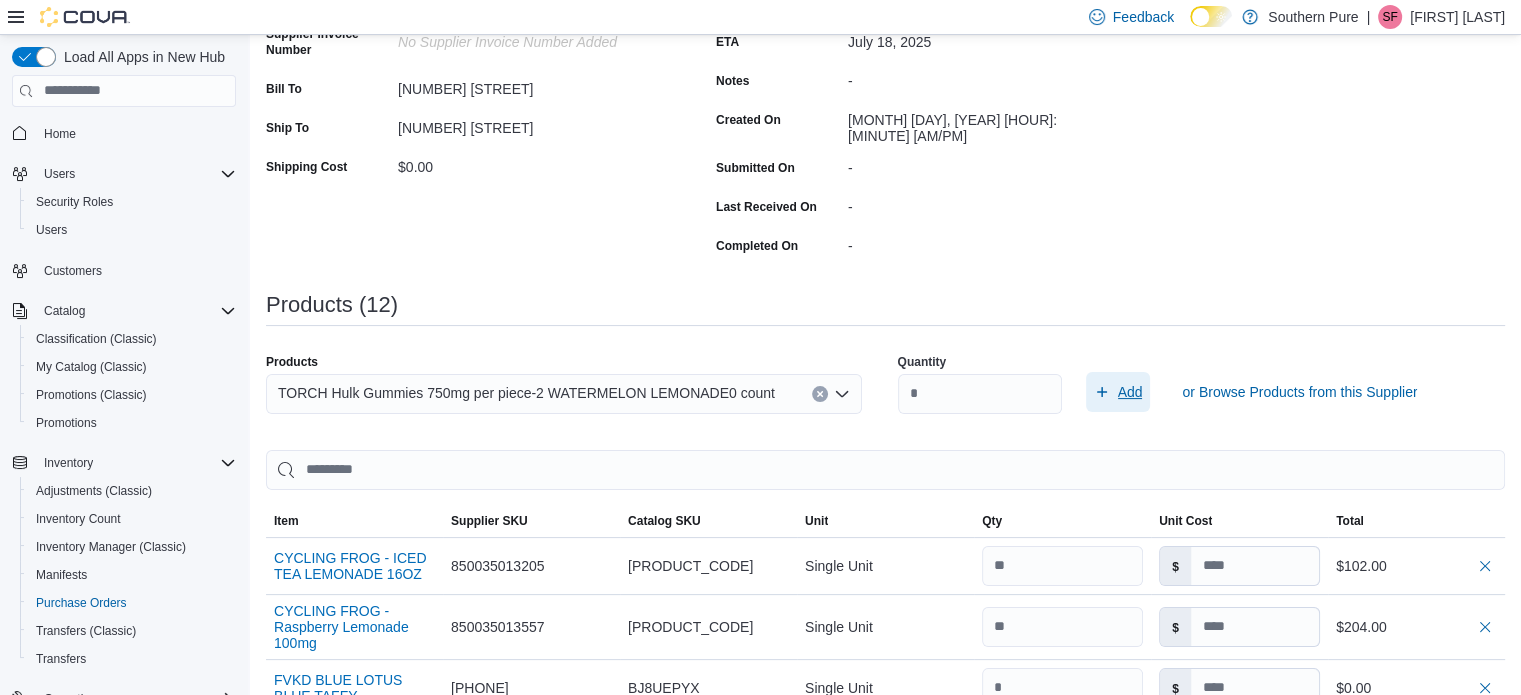 click on "Add" at bounding box center [1130, 392] 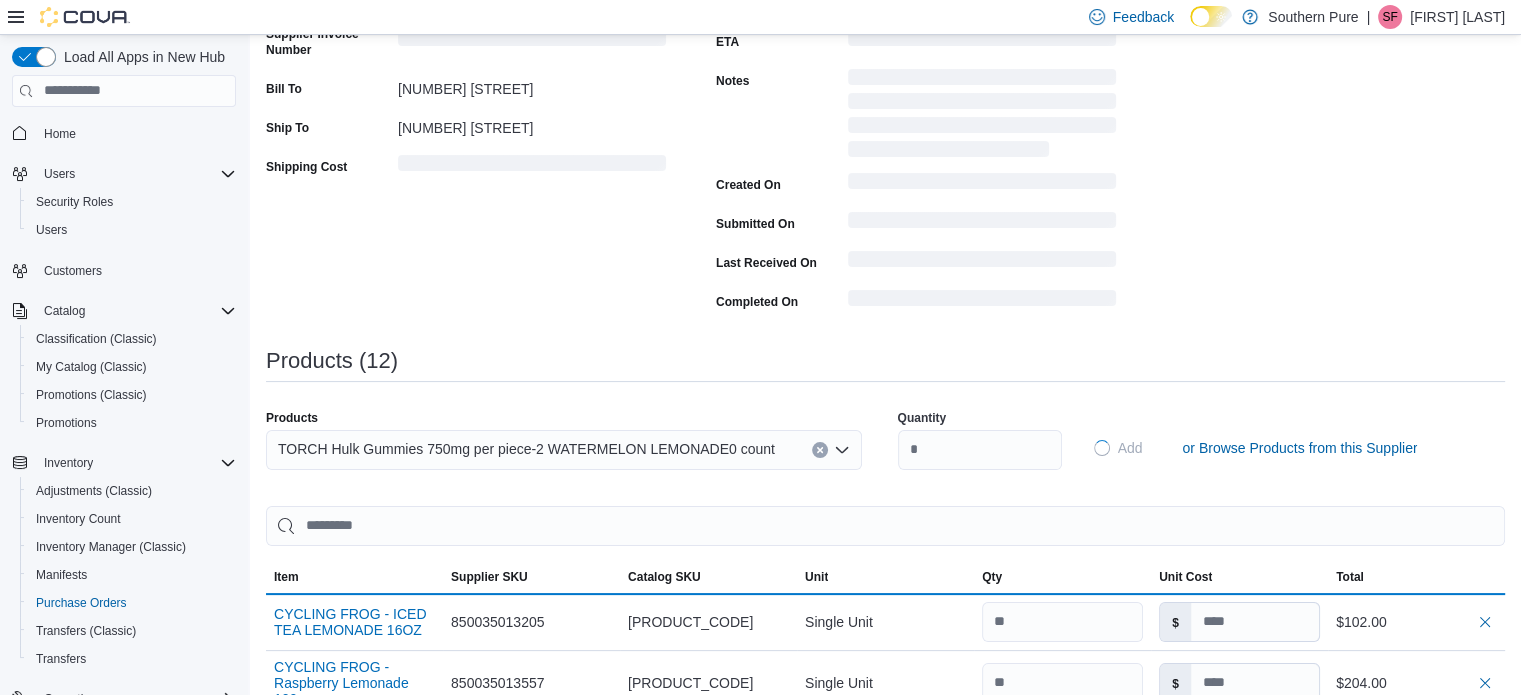 type 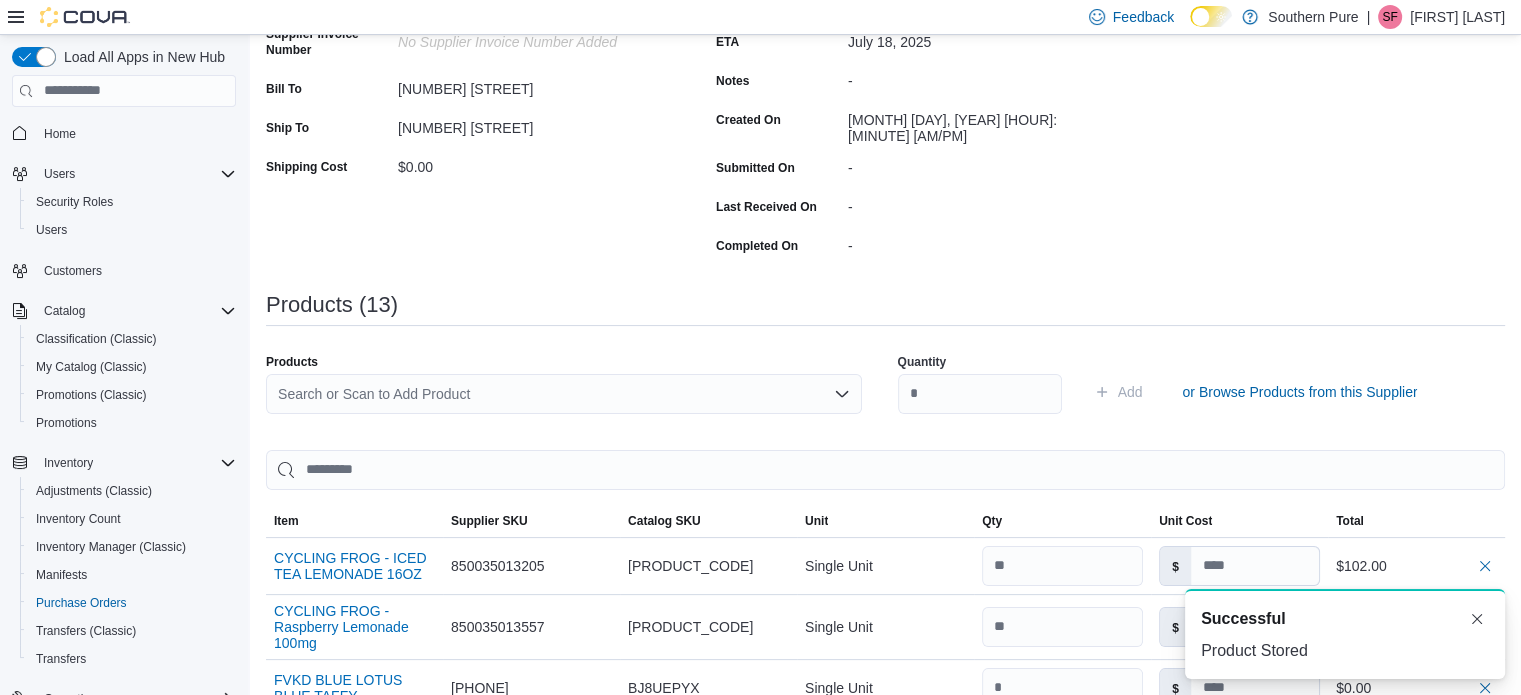 scroll, scrollTop: 0, scrollLeft: 0, axis: both 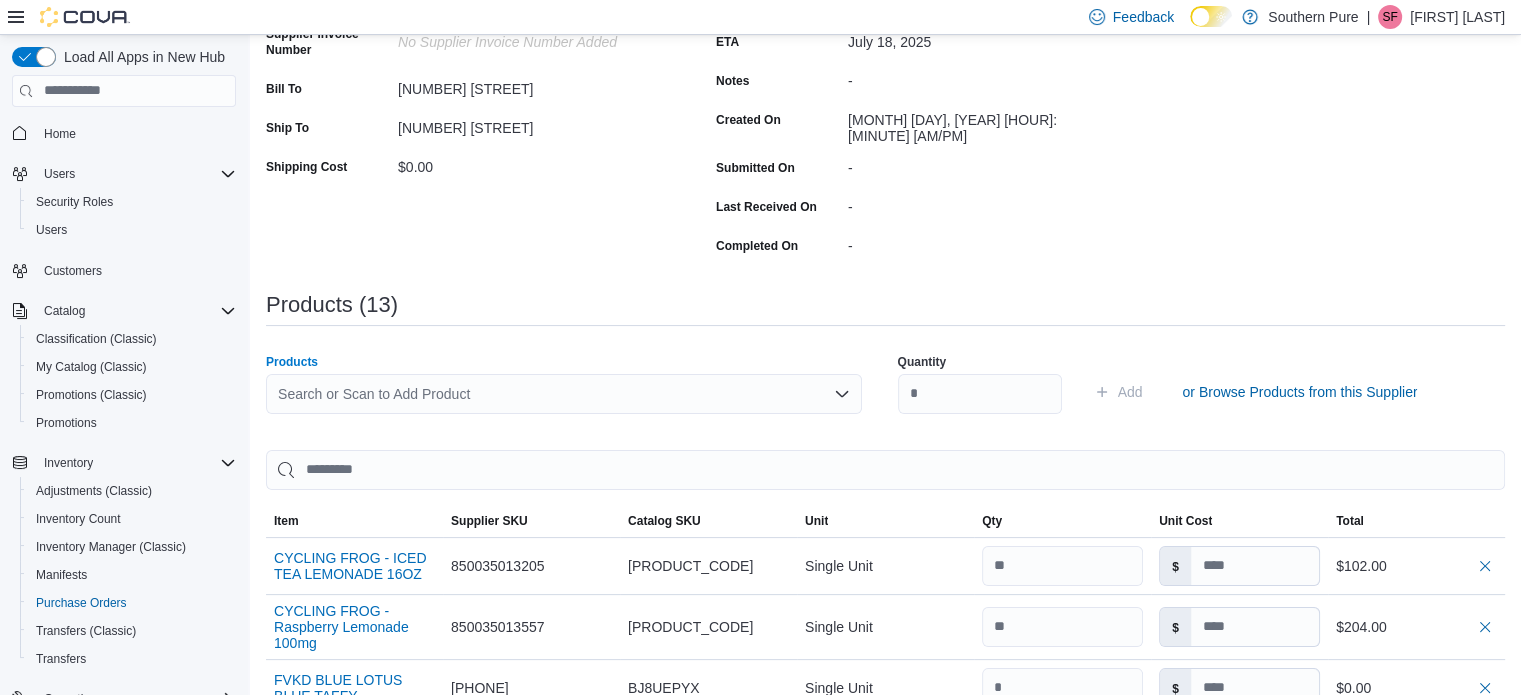 click on "Search or Scan to Add Product" at bounding box center [564, 394] 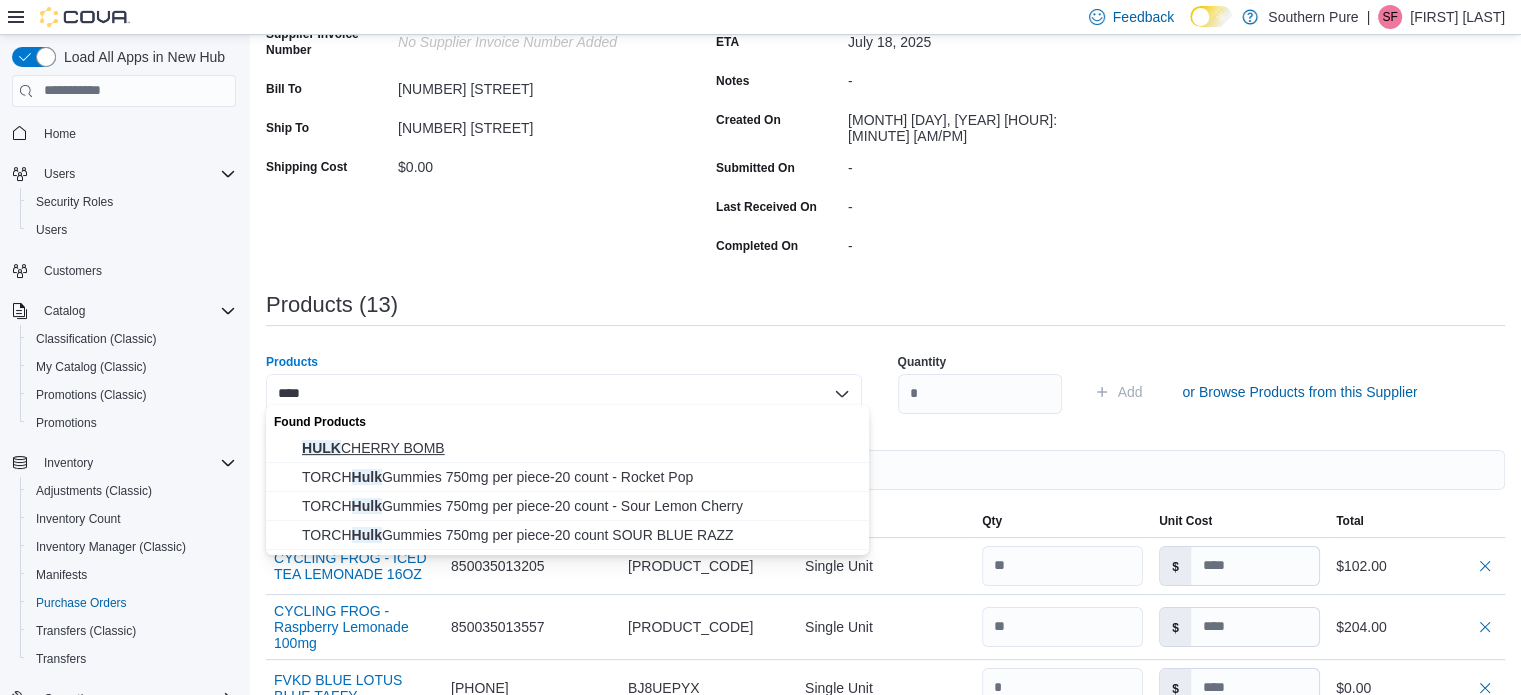type on "****" 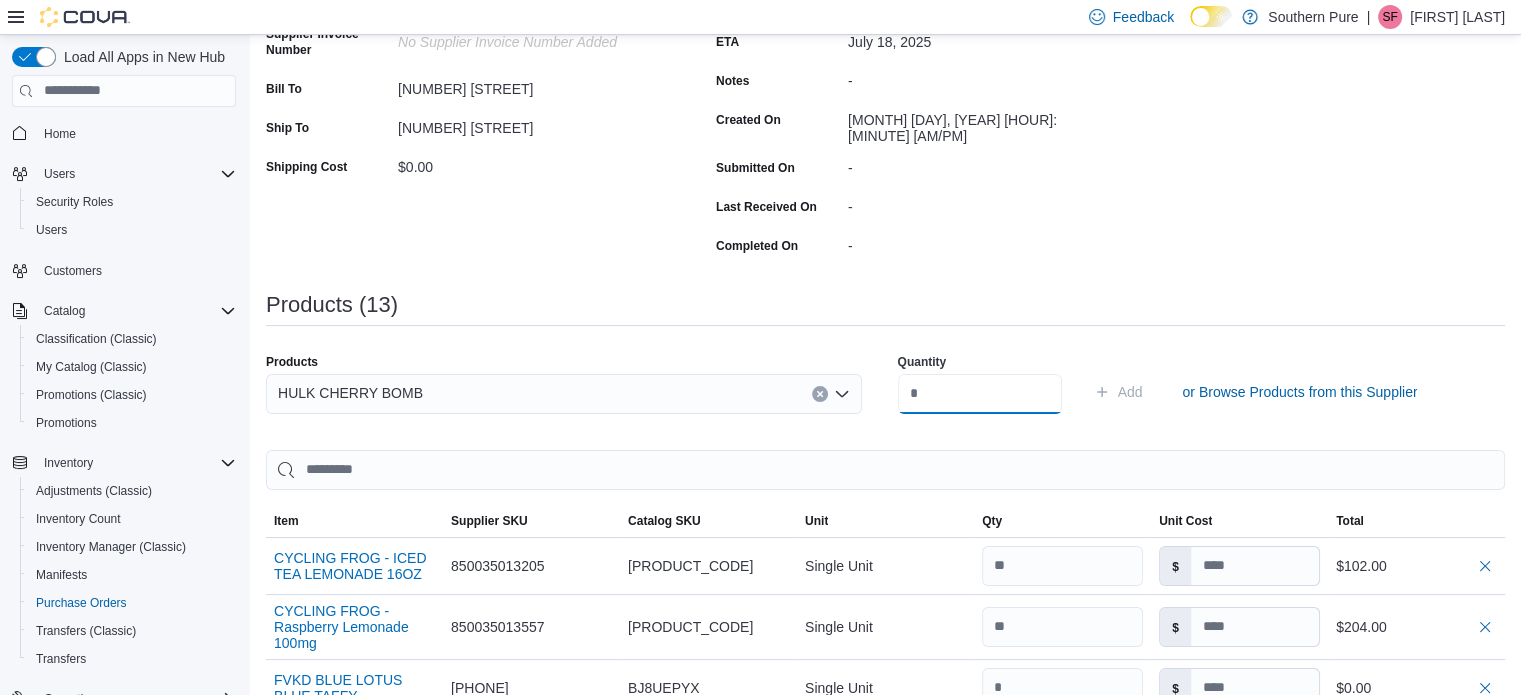 click at bounding box center (980, 394) 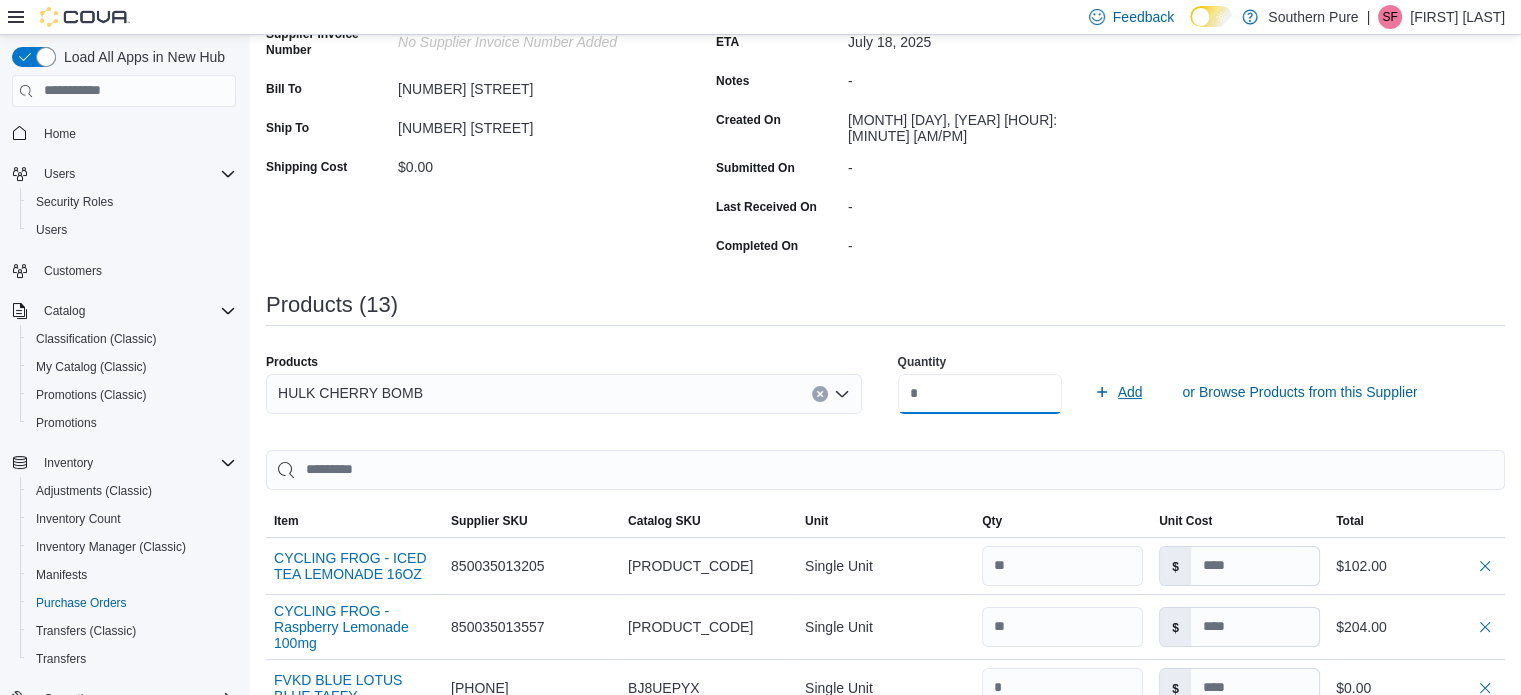 type on "*" 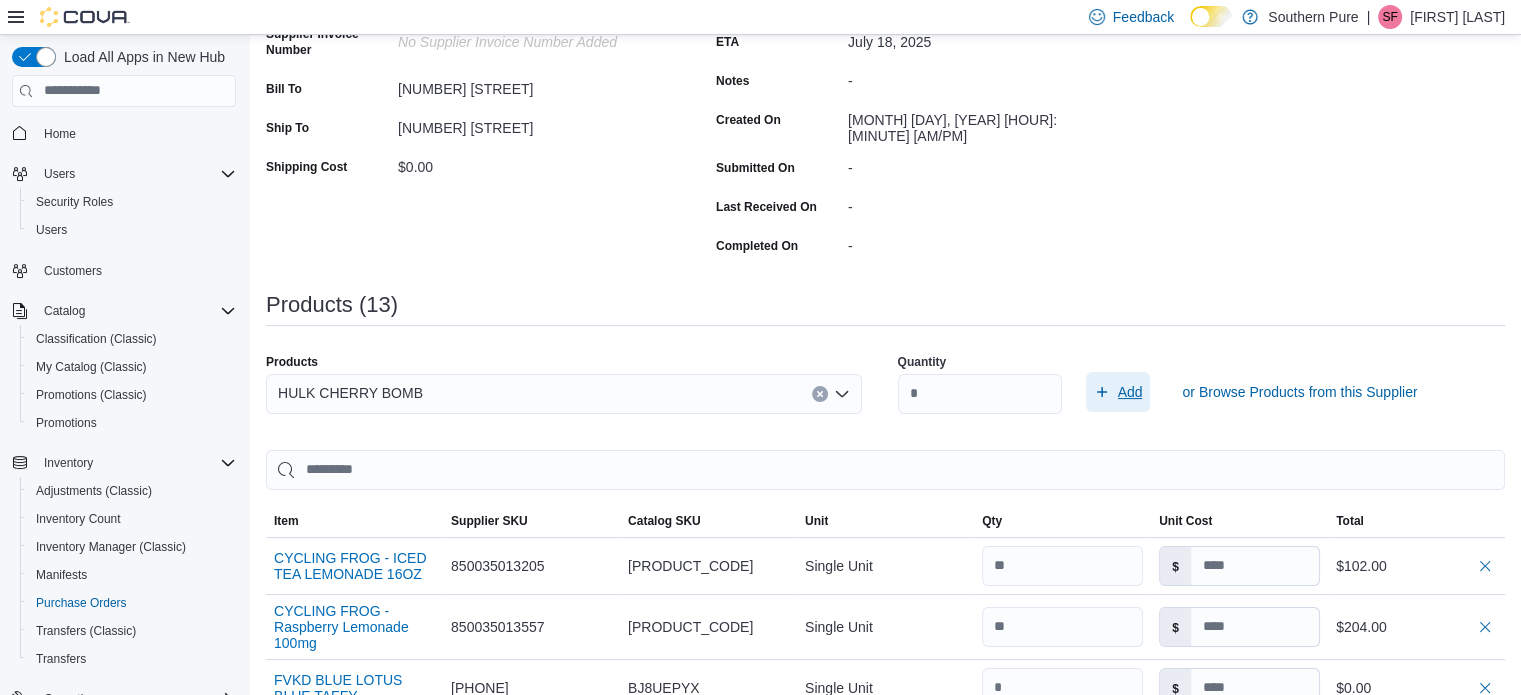 click on "Add" at bounding box center (1130, 392) 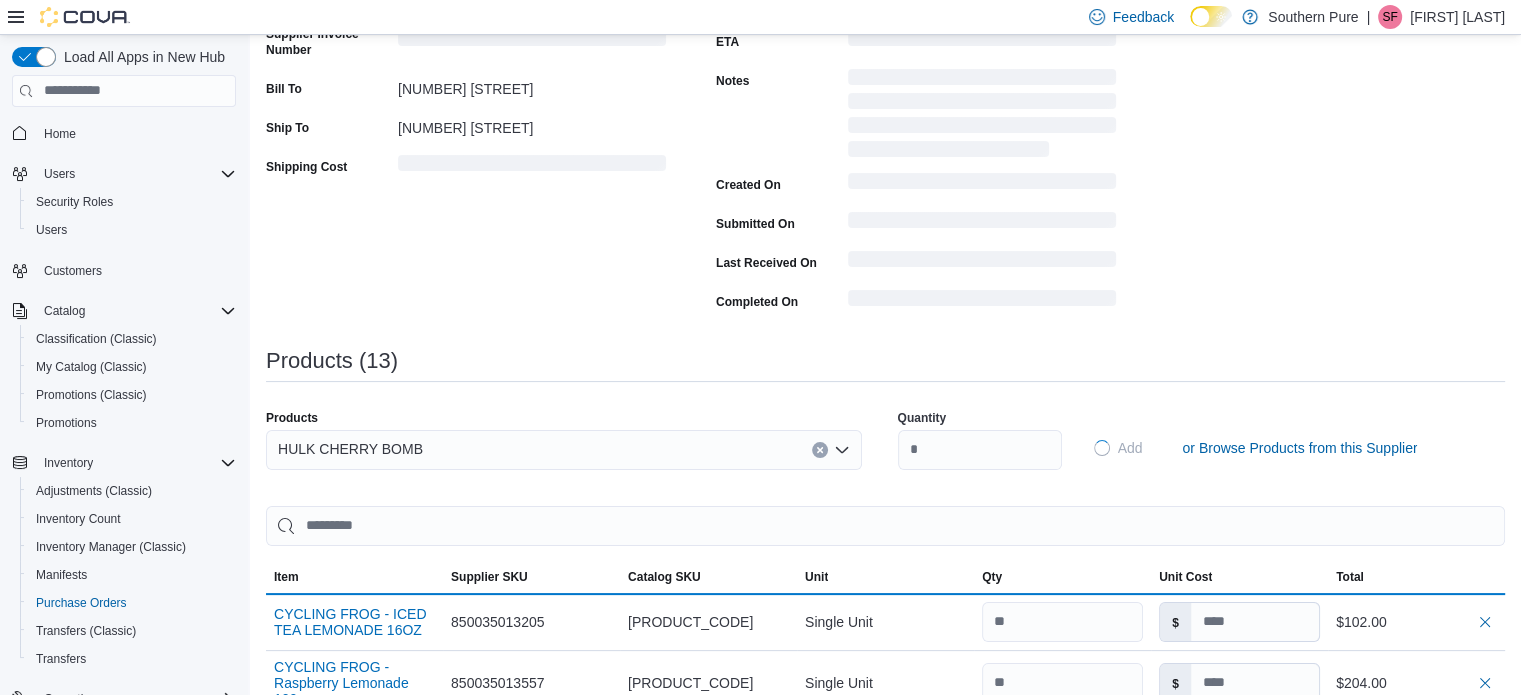 type 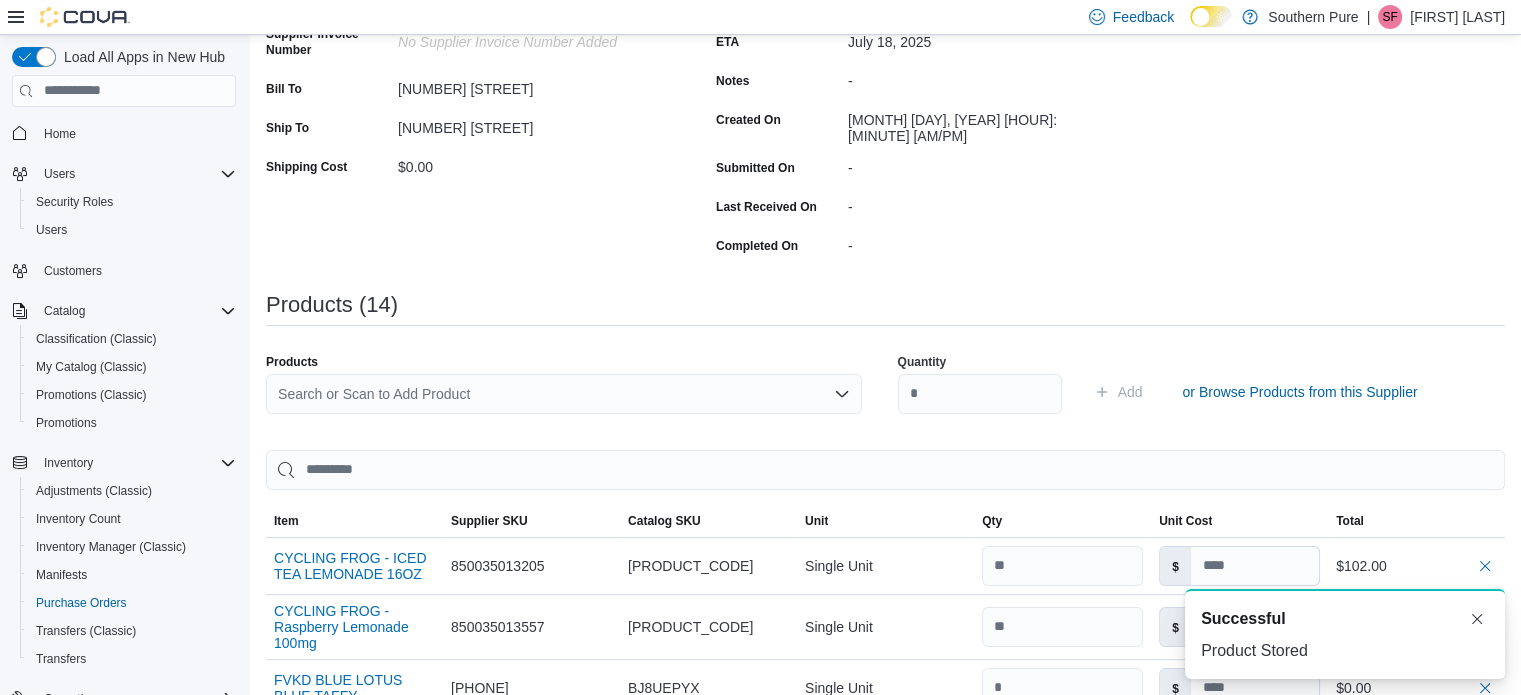 scroll, scrollTop: 0, scrollLeft: 0, axis: both 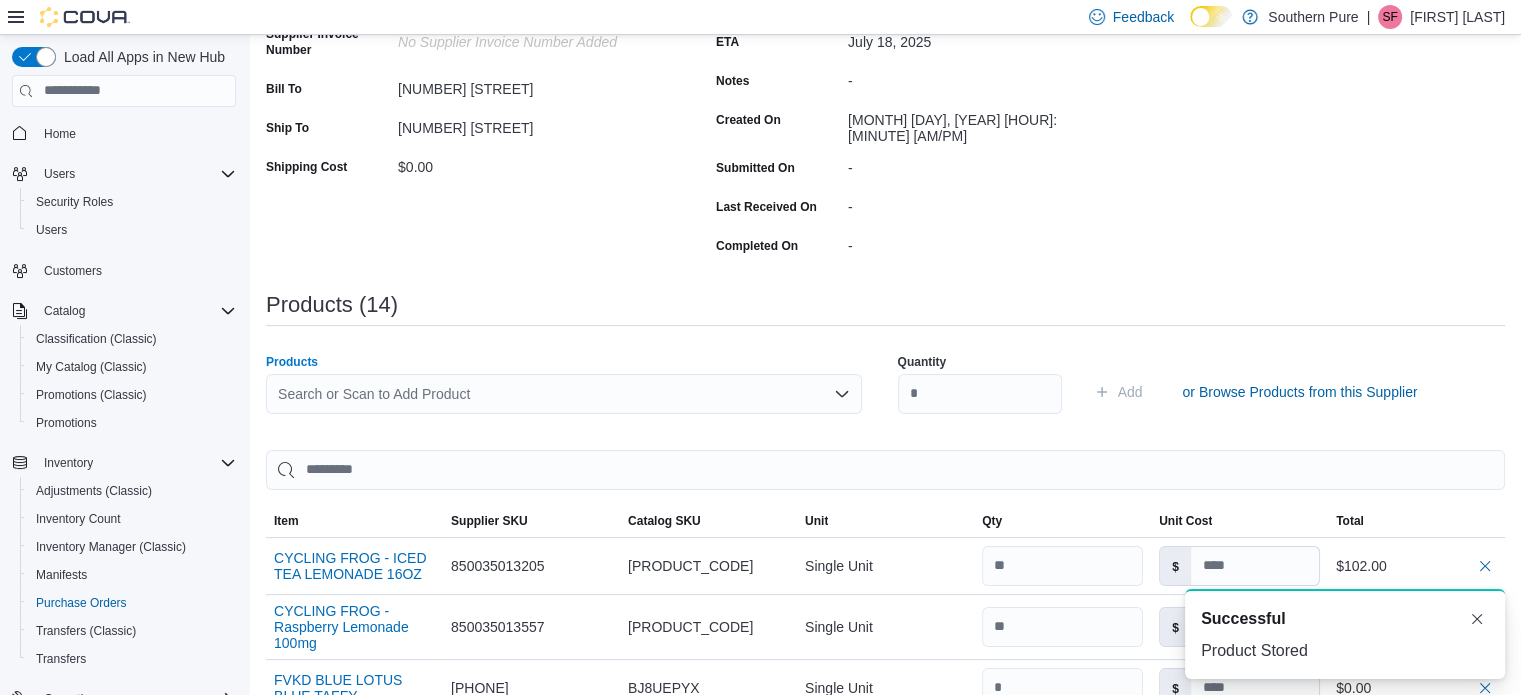 click on "Search or Scan to Add Product" at bounding box center [564, 394] 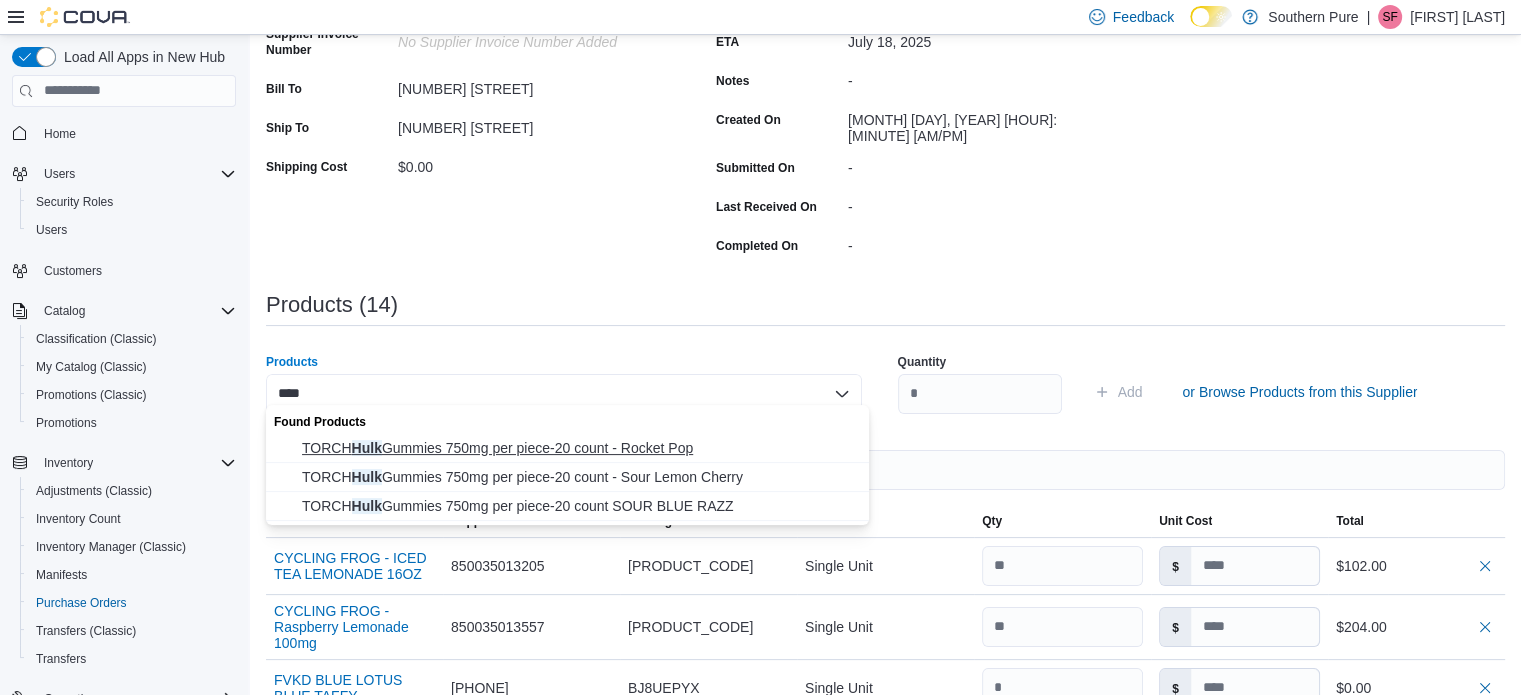 type on "****" 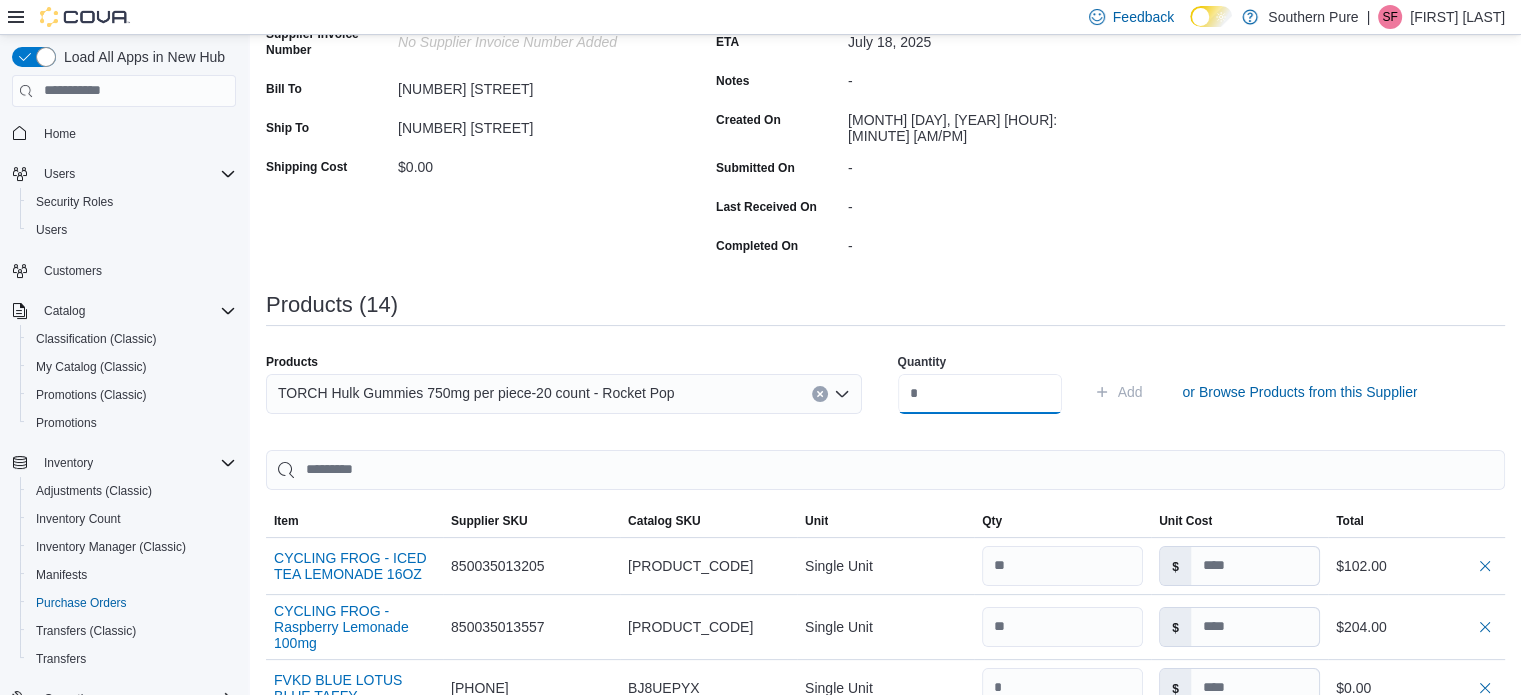 click at bounding box center (980, 394) 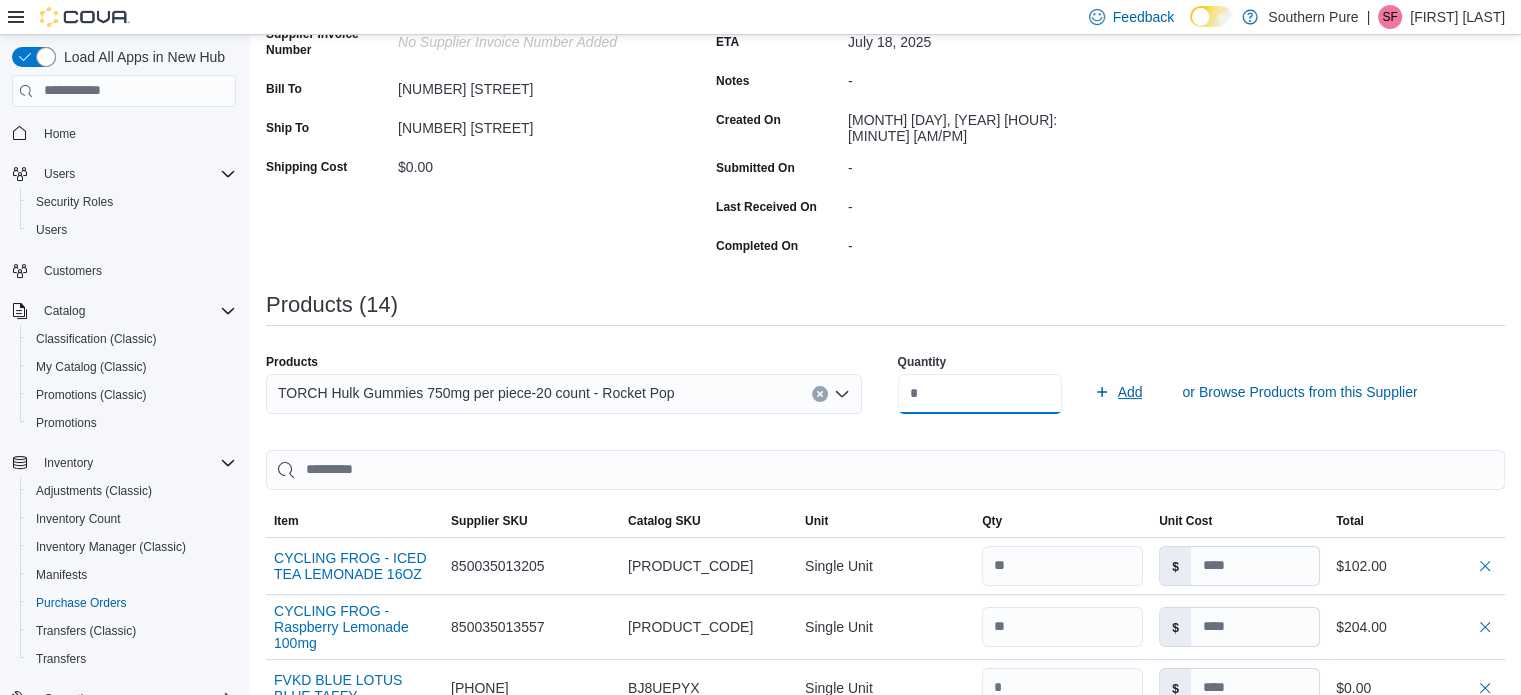 type on "*" 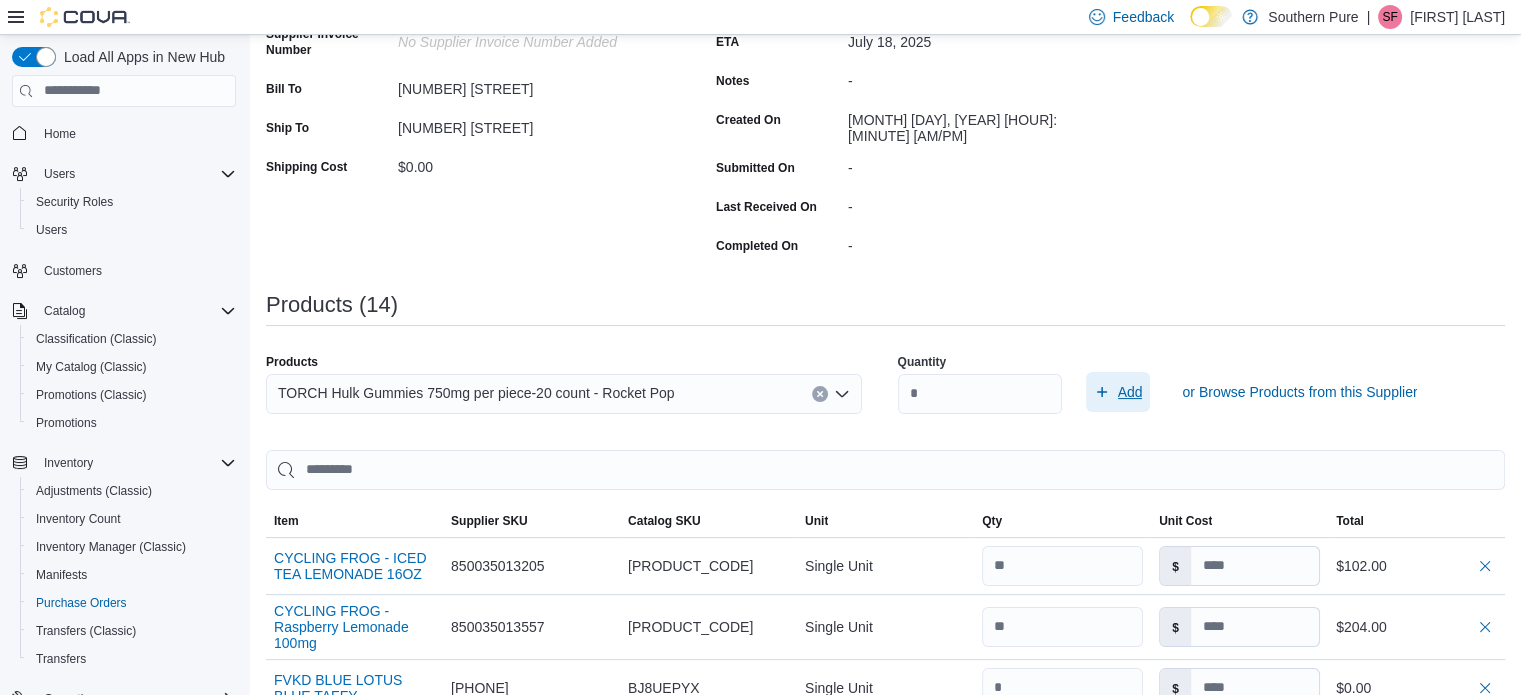 click on "Add" at bounding box center [1130, 392] 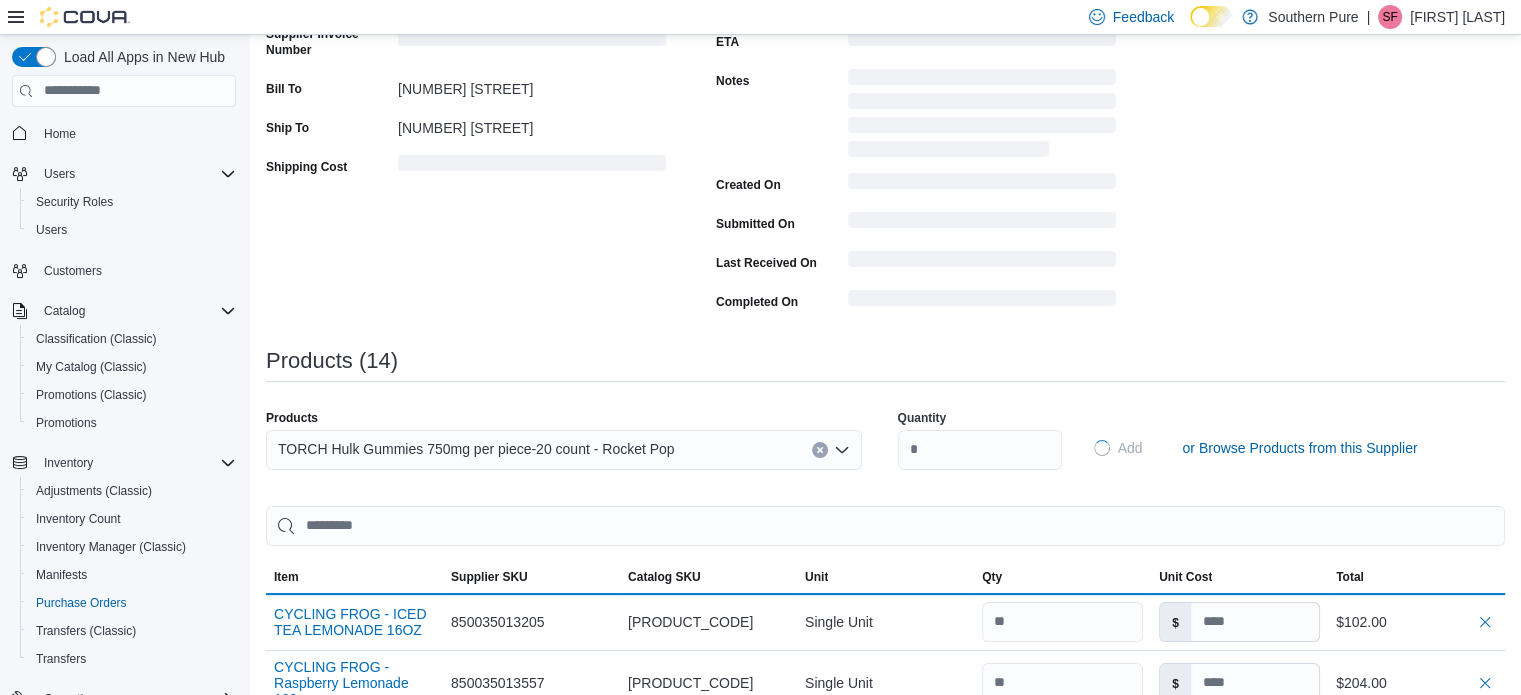 type 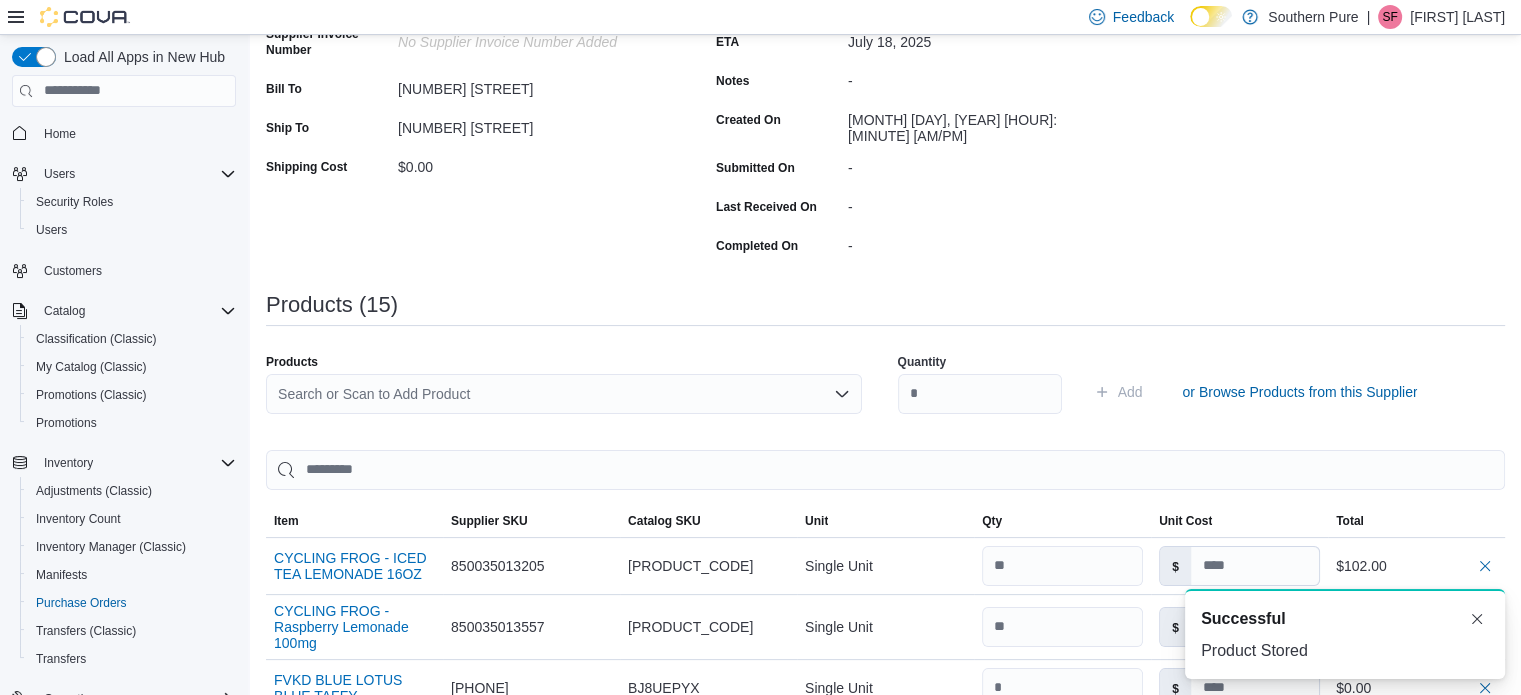 scroll, scrollTop: 0, scrollLeft: 0, axis: both 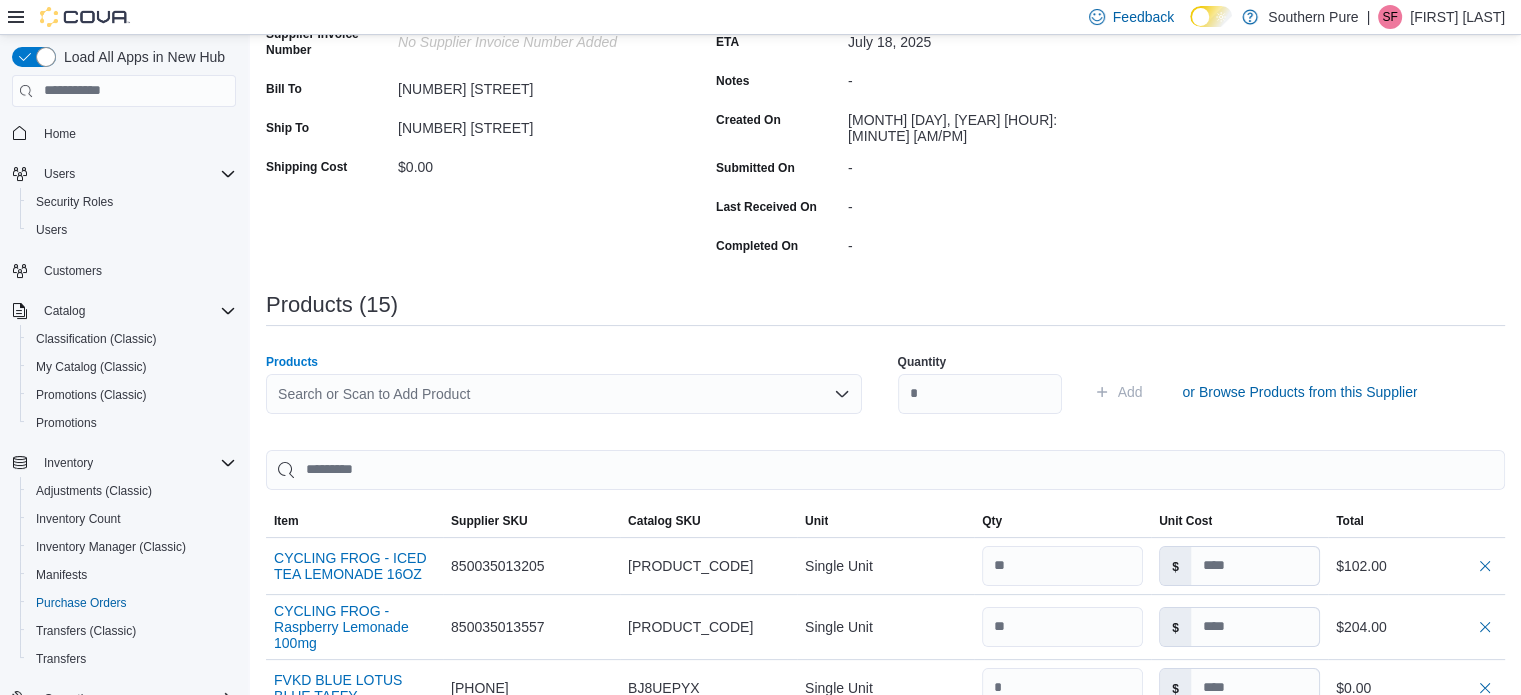 click on "Search or Scan to Add Product" at bounding box center [564, 394] 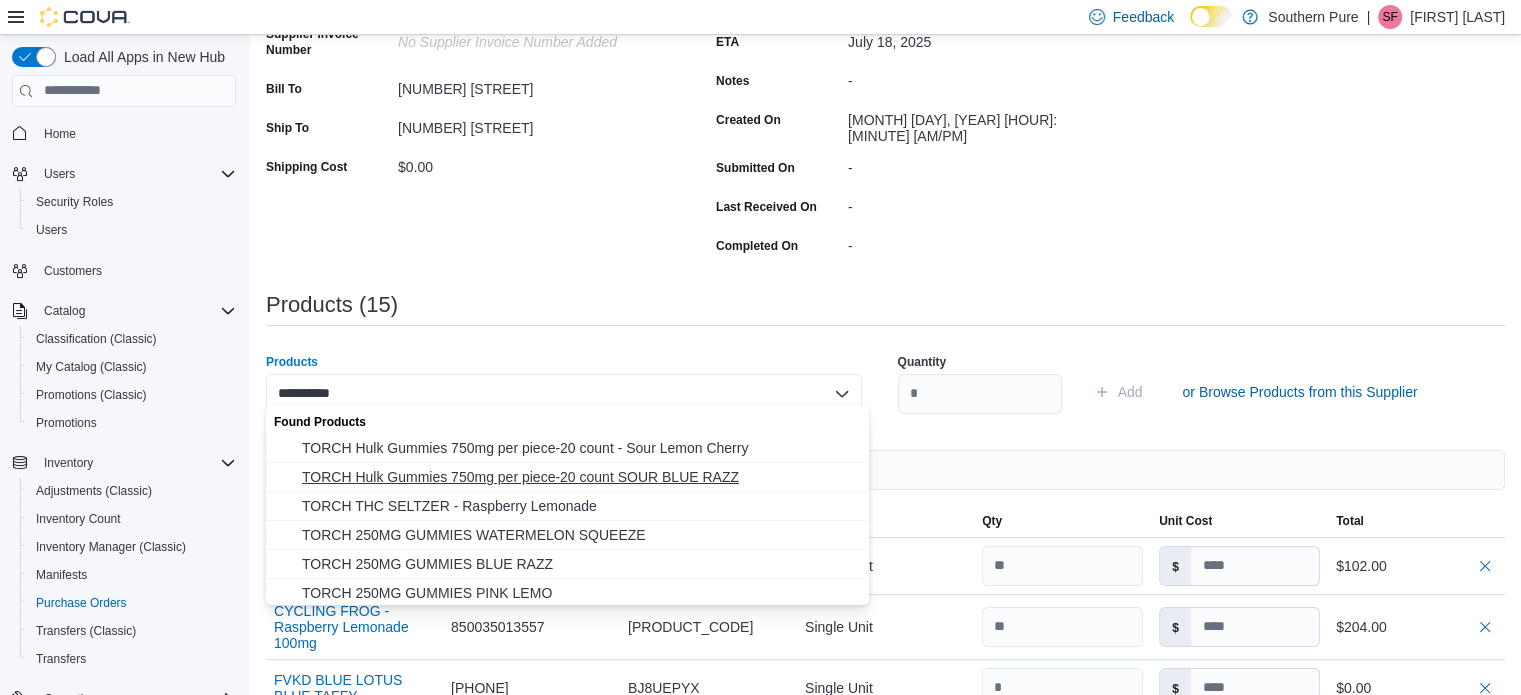 type on "**********" 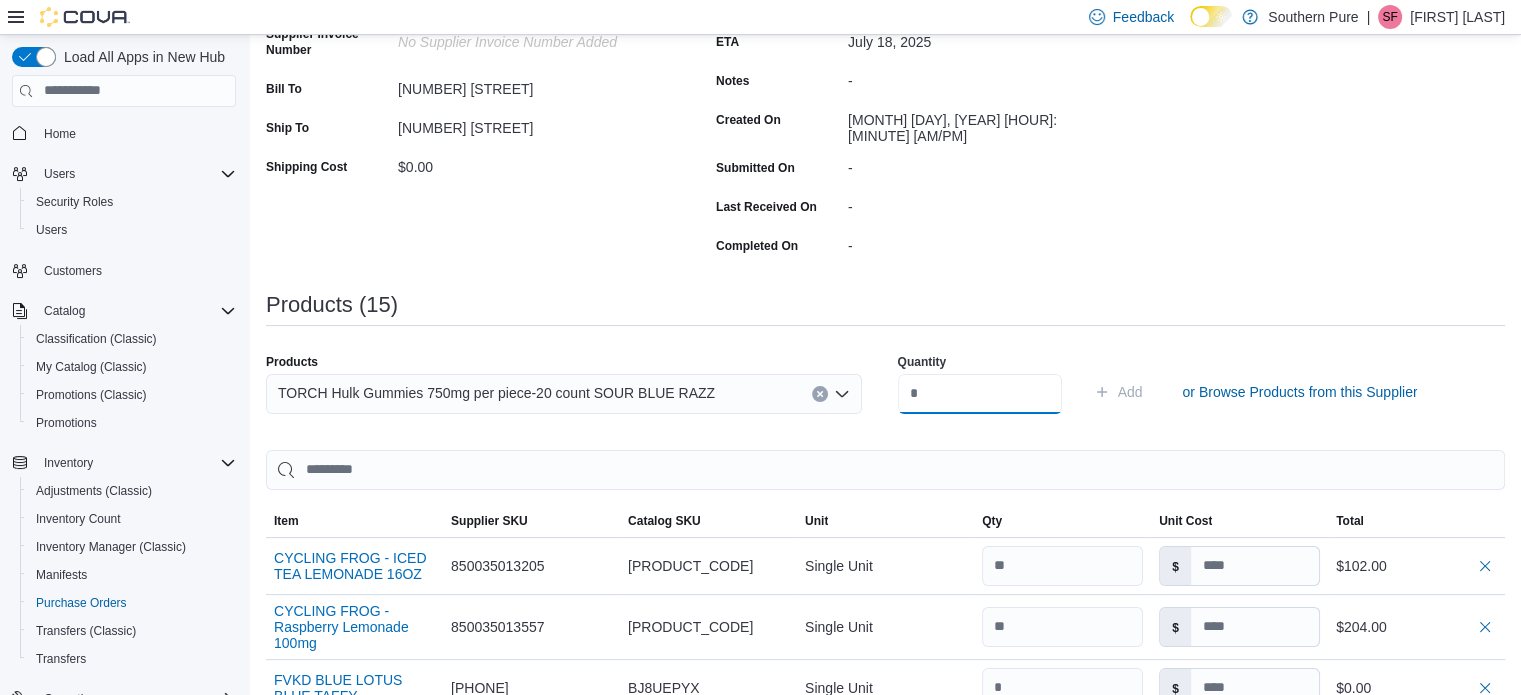 click at bounding box center [980, 394] 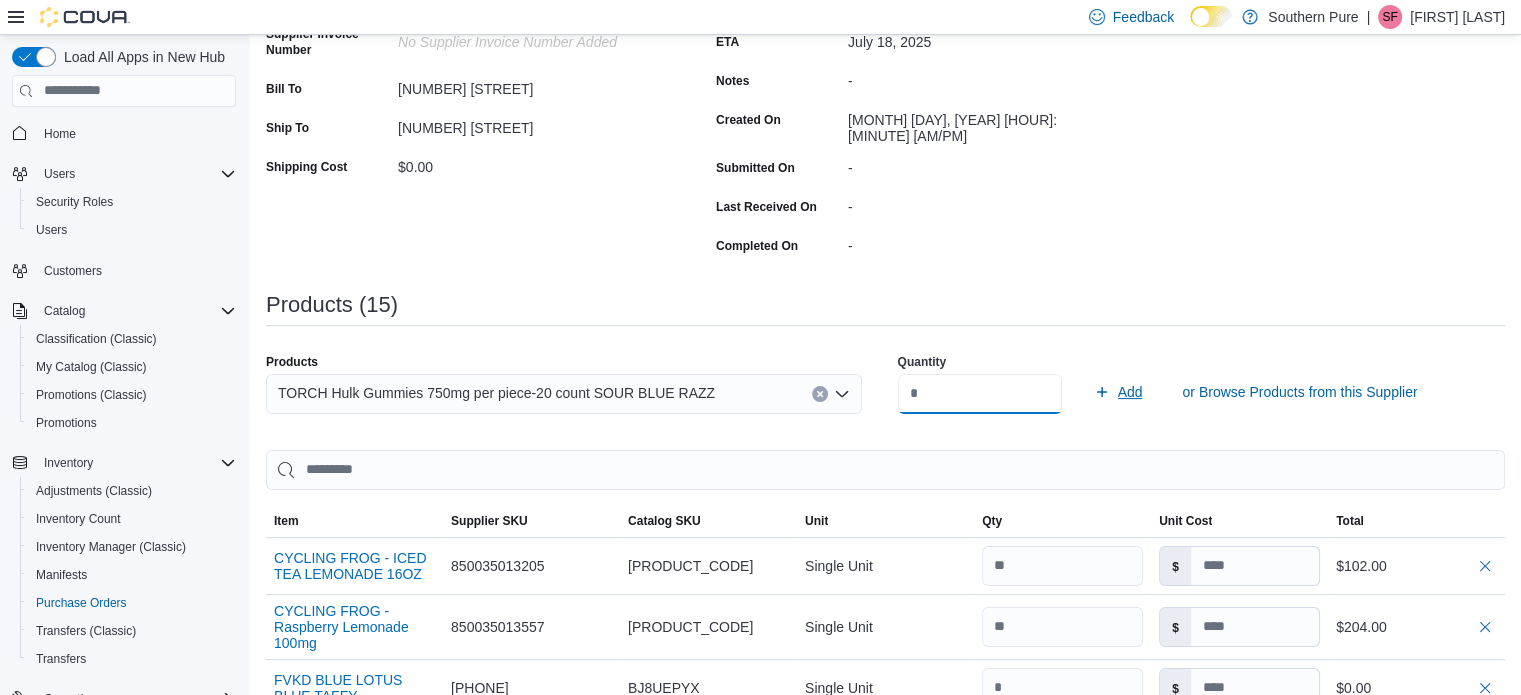 type on "*" 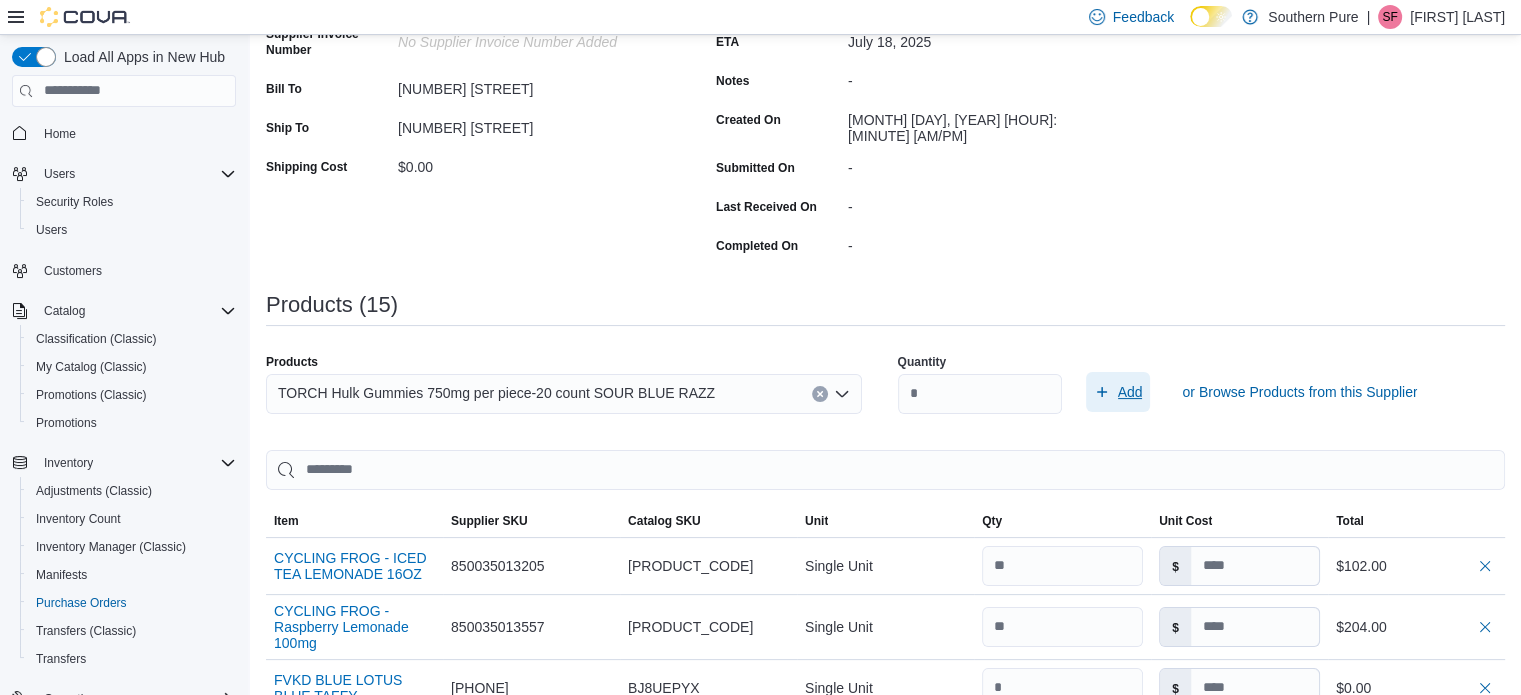 click on "Add" at bounding box center [1130, 392] 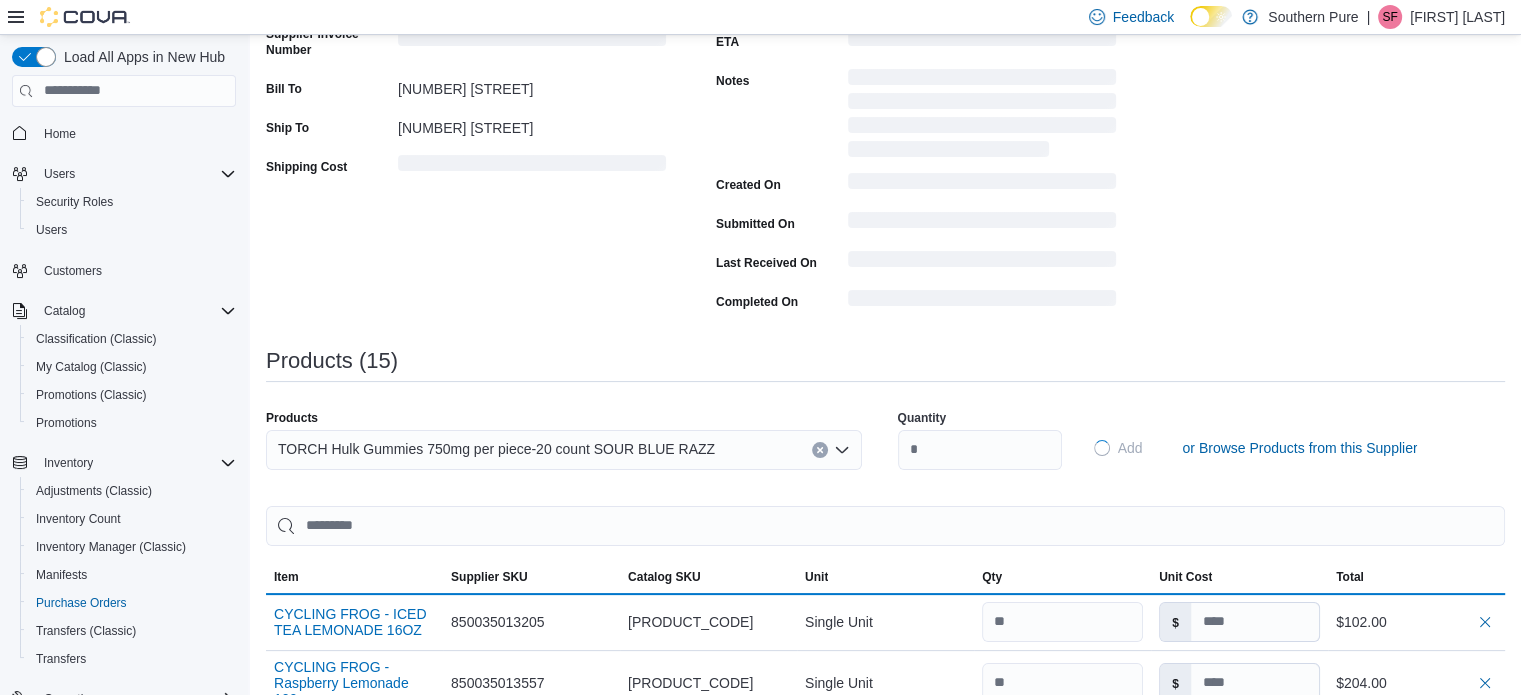 type 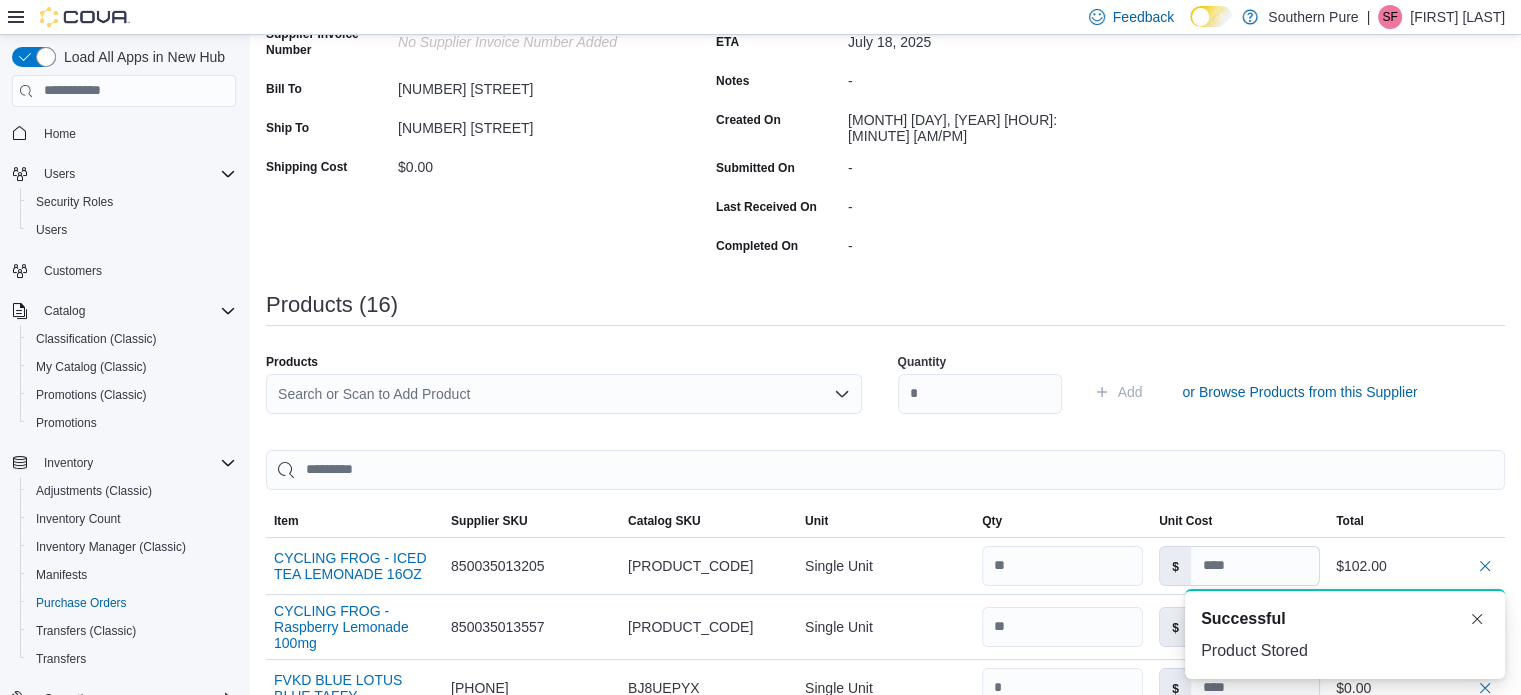 scroll, scrollTop: 0, scrollLeft: 0, axis: both 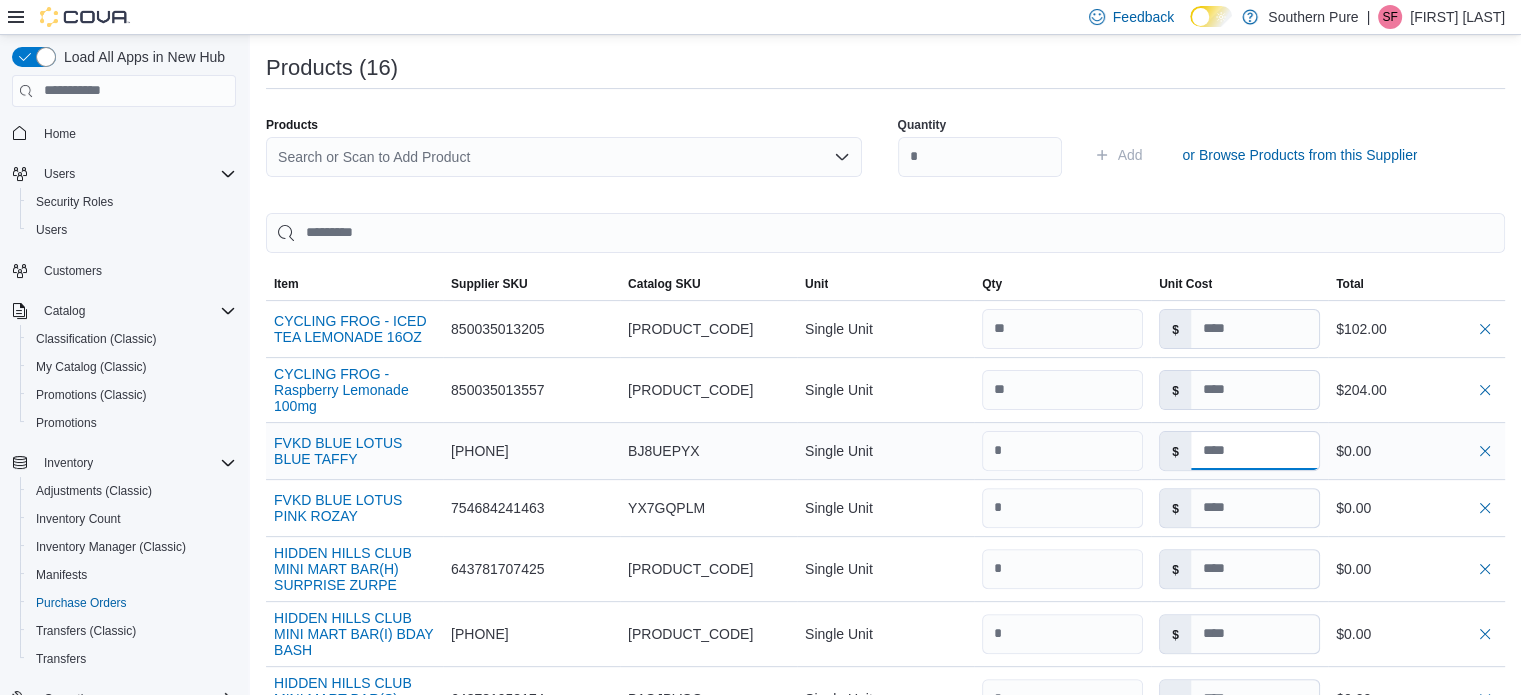 click at bounding box center [1255, 451] 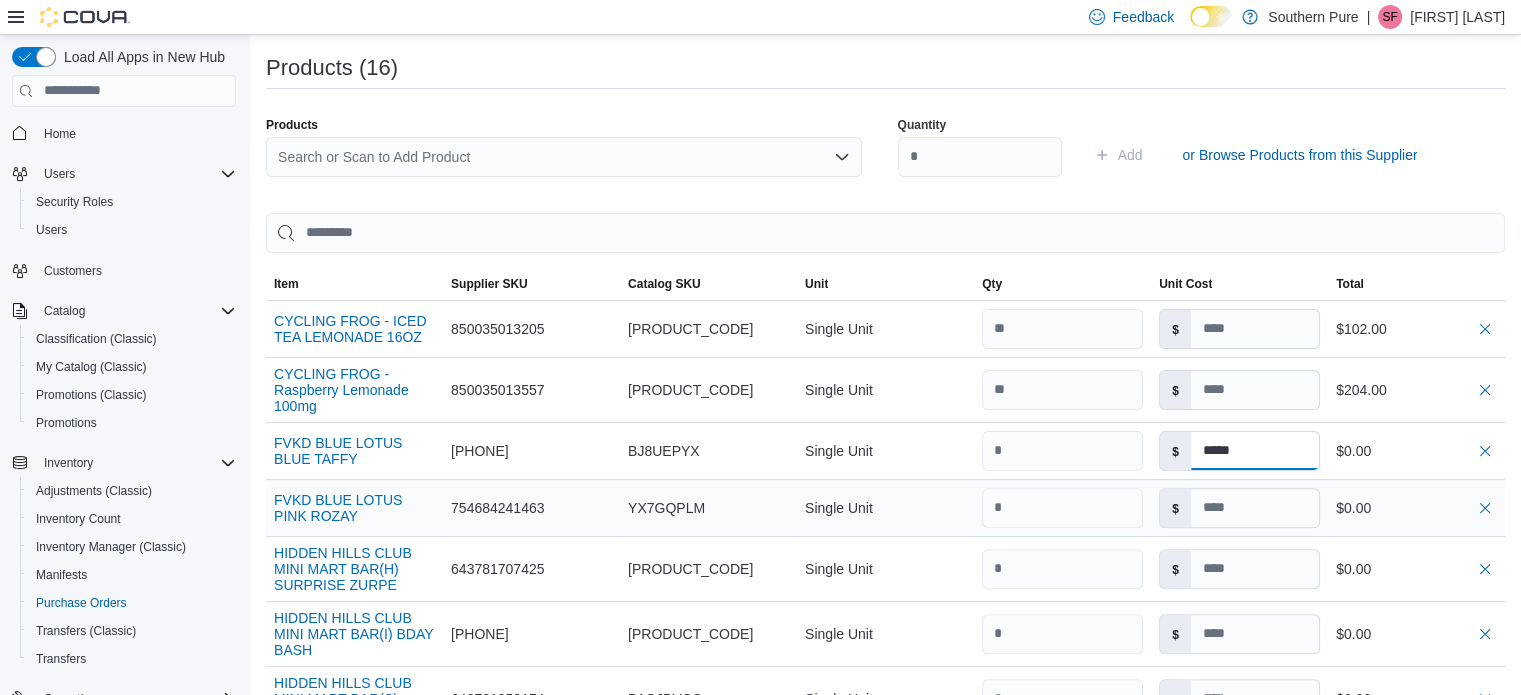 type on "*****" 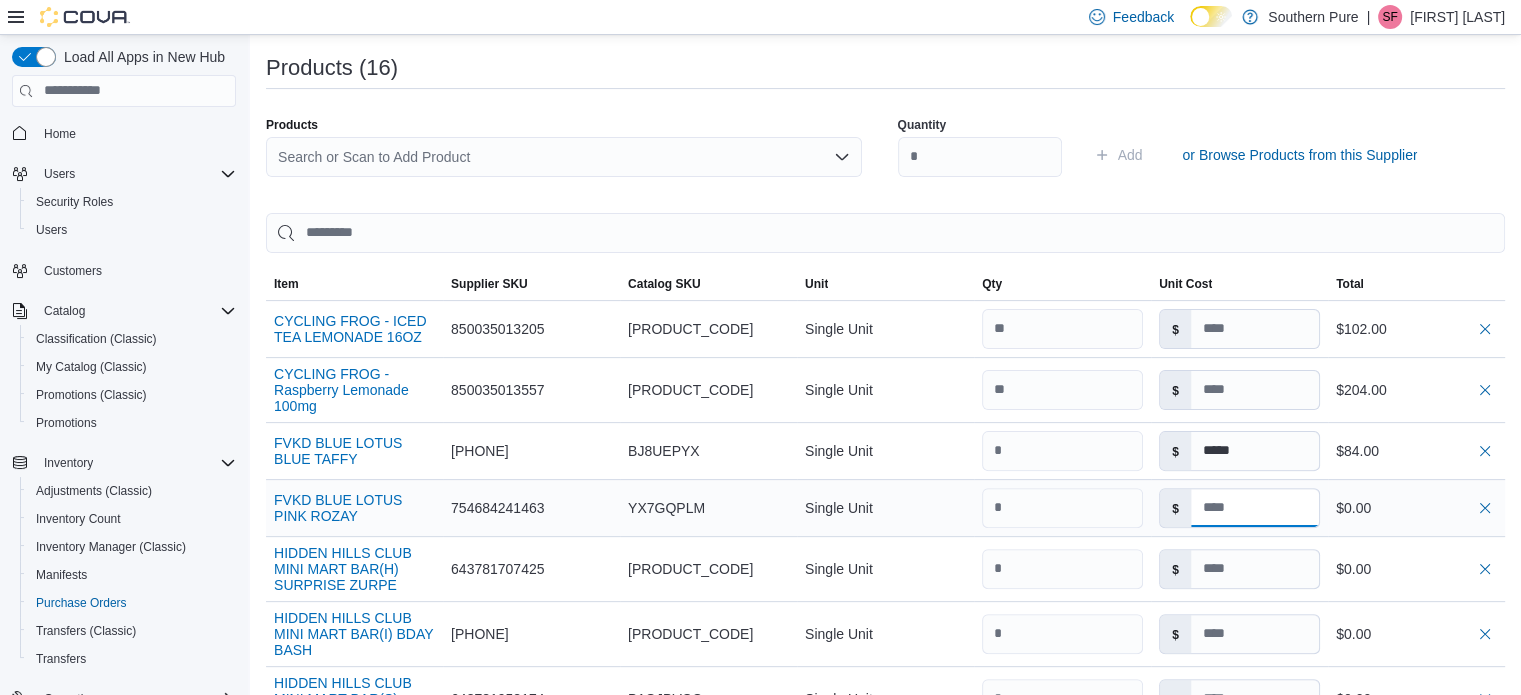 click at bounding box center [1255, 508] 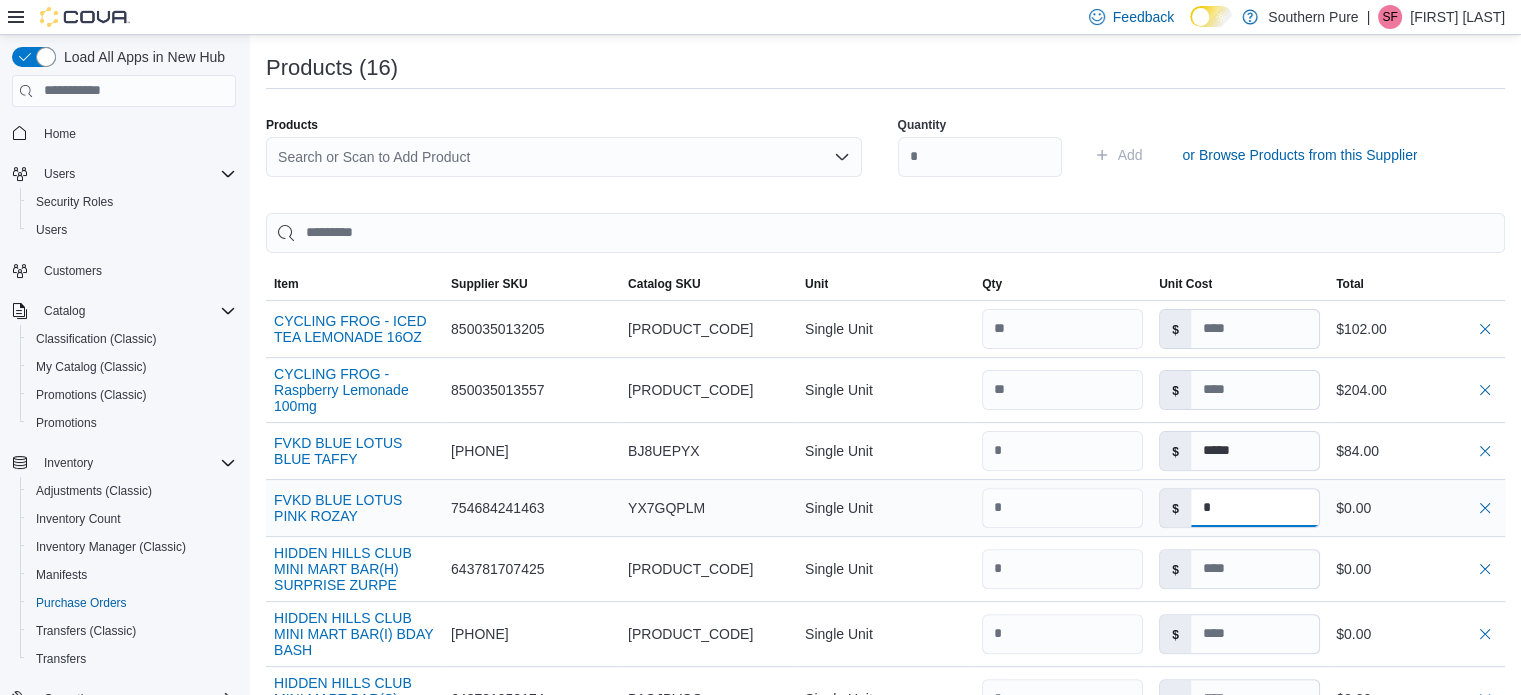type 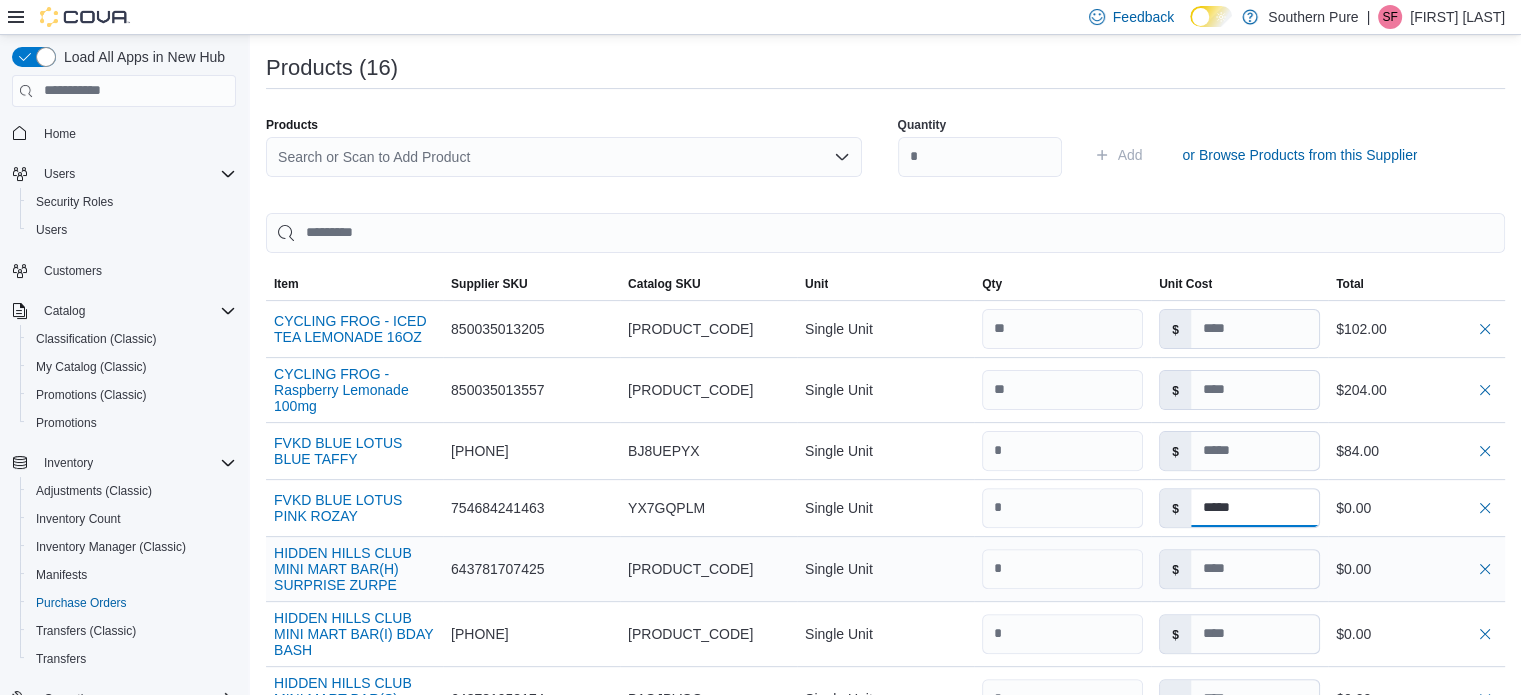 type on "*****" 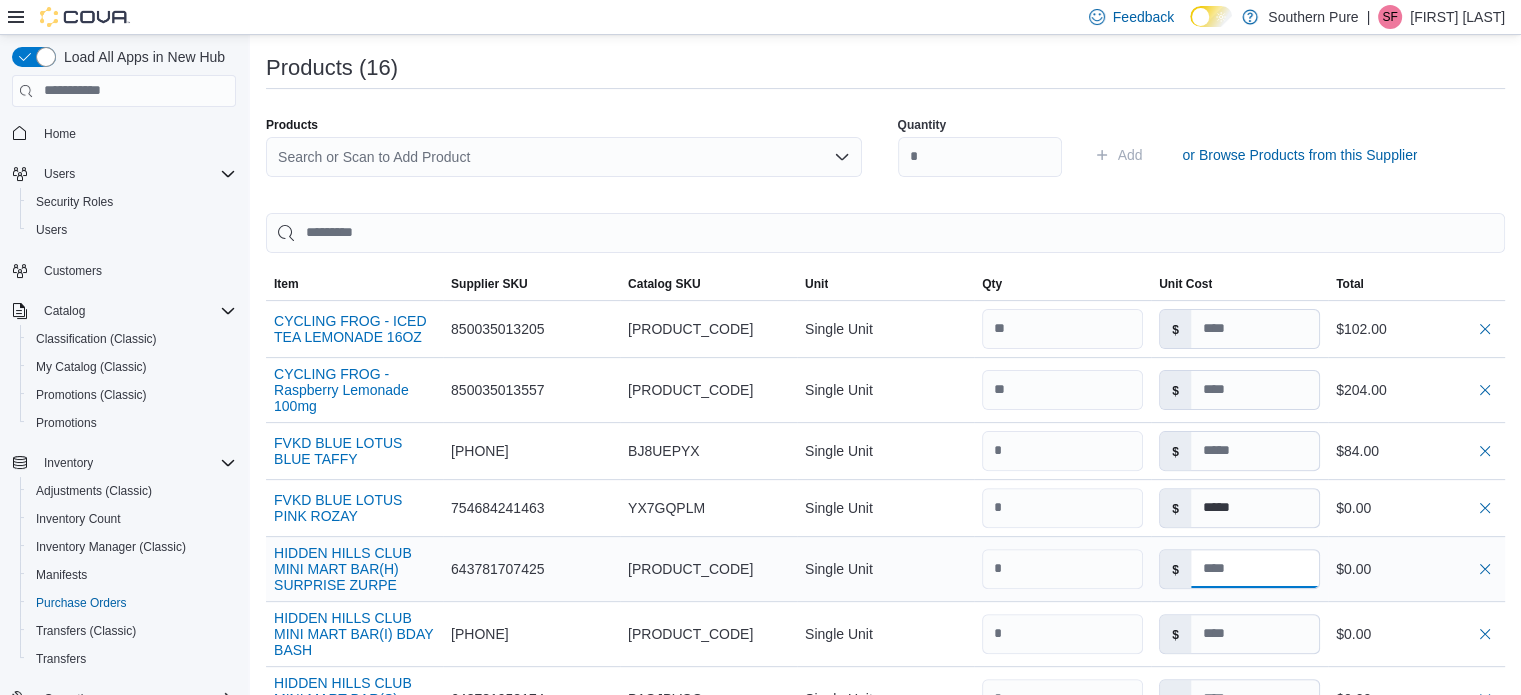 type on "*****" 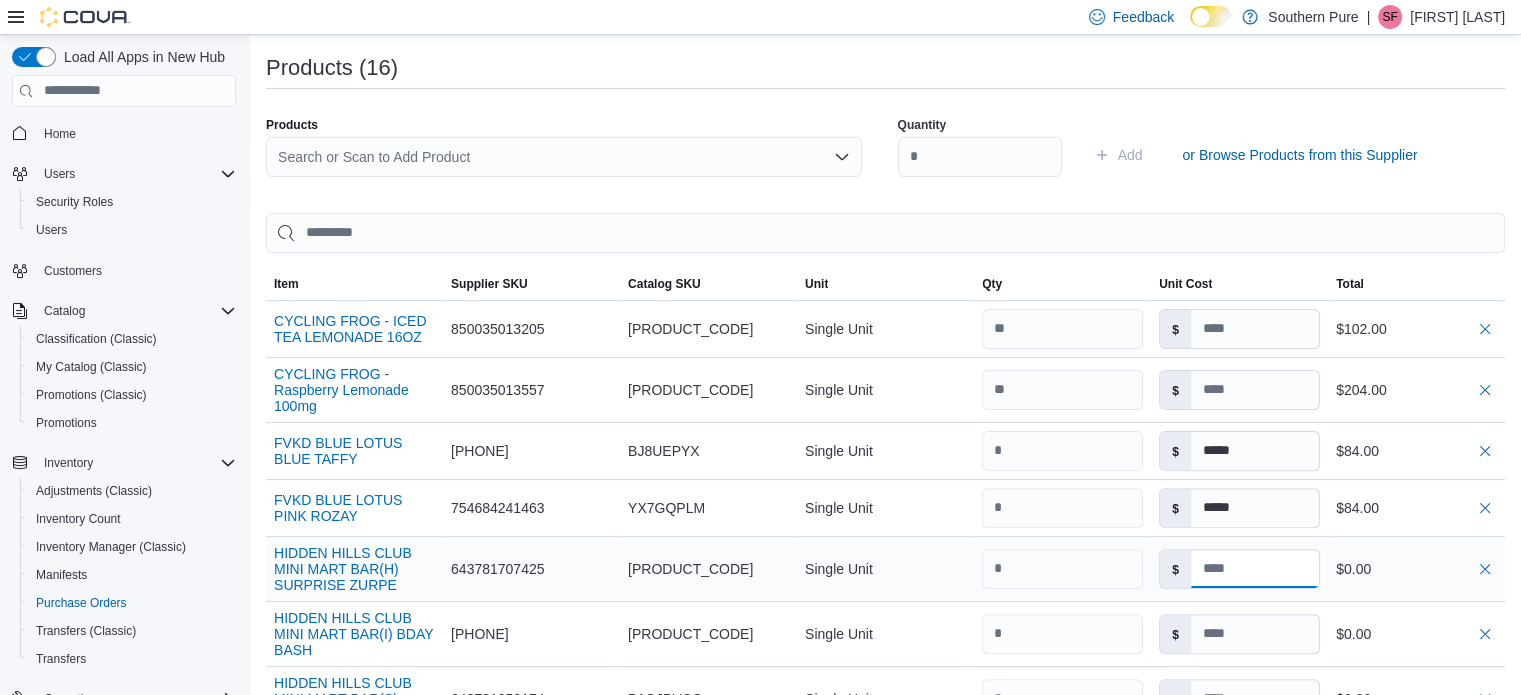 click at bounding box center (1255, 569) 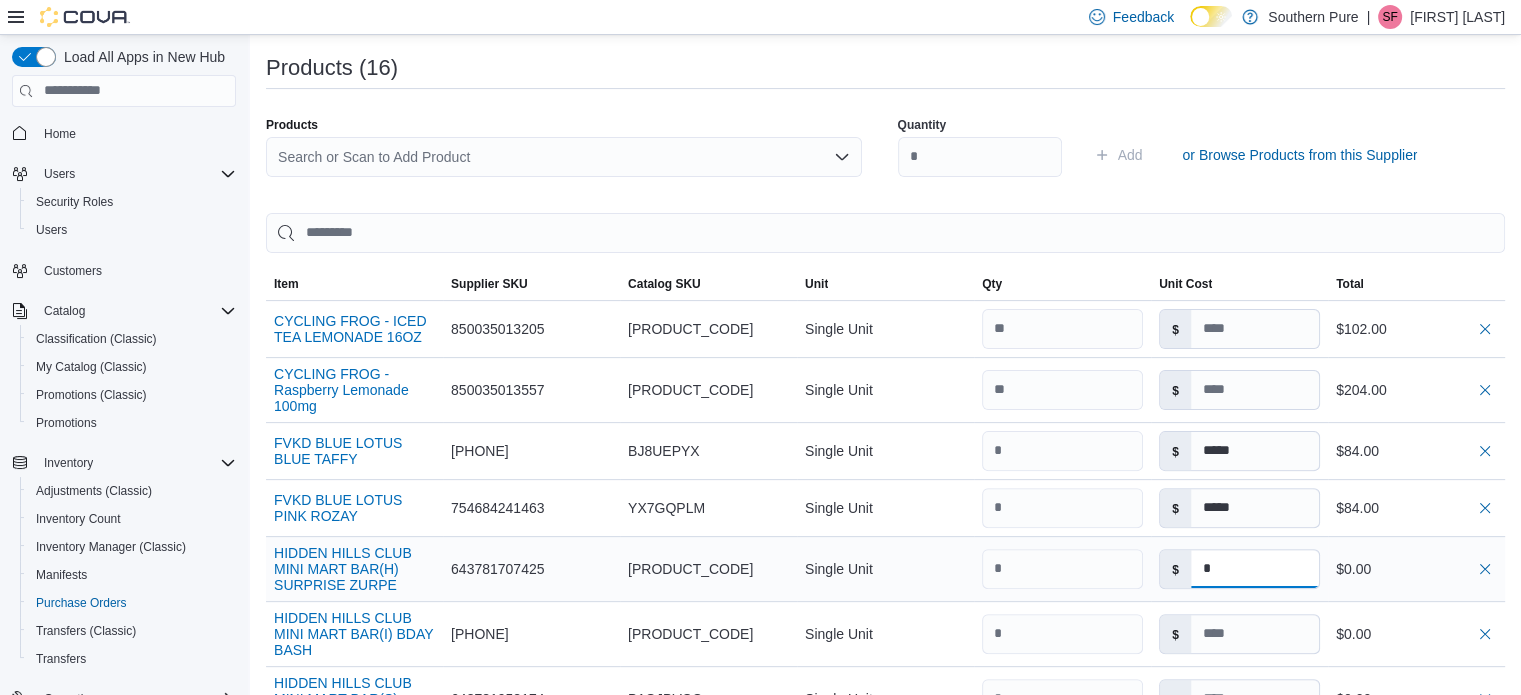 type 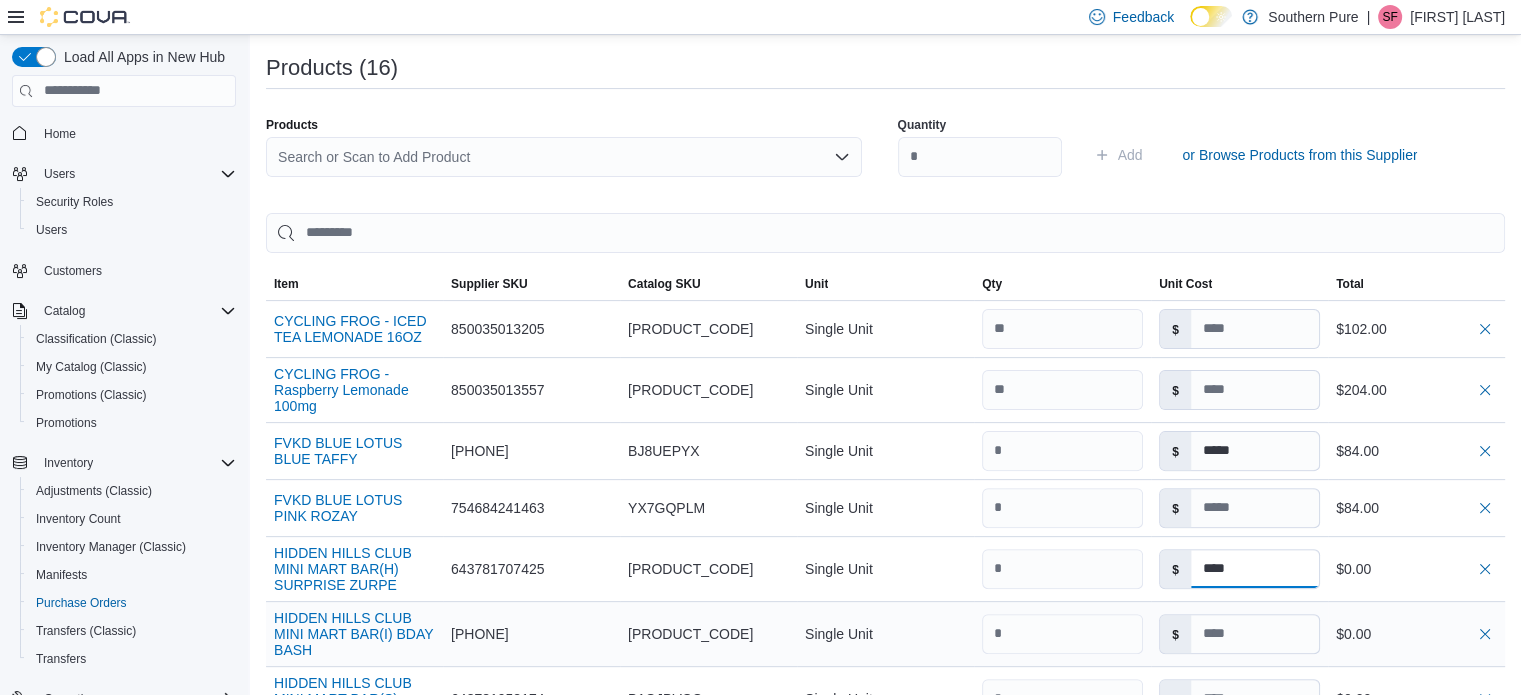 type on "****" 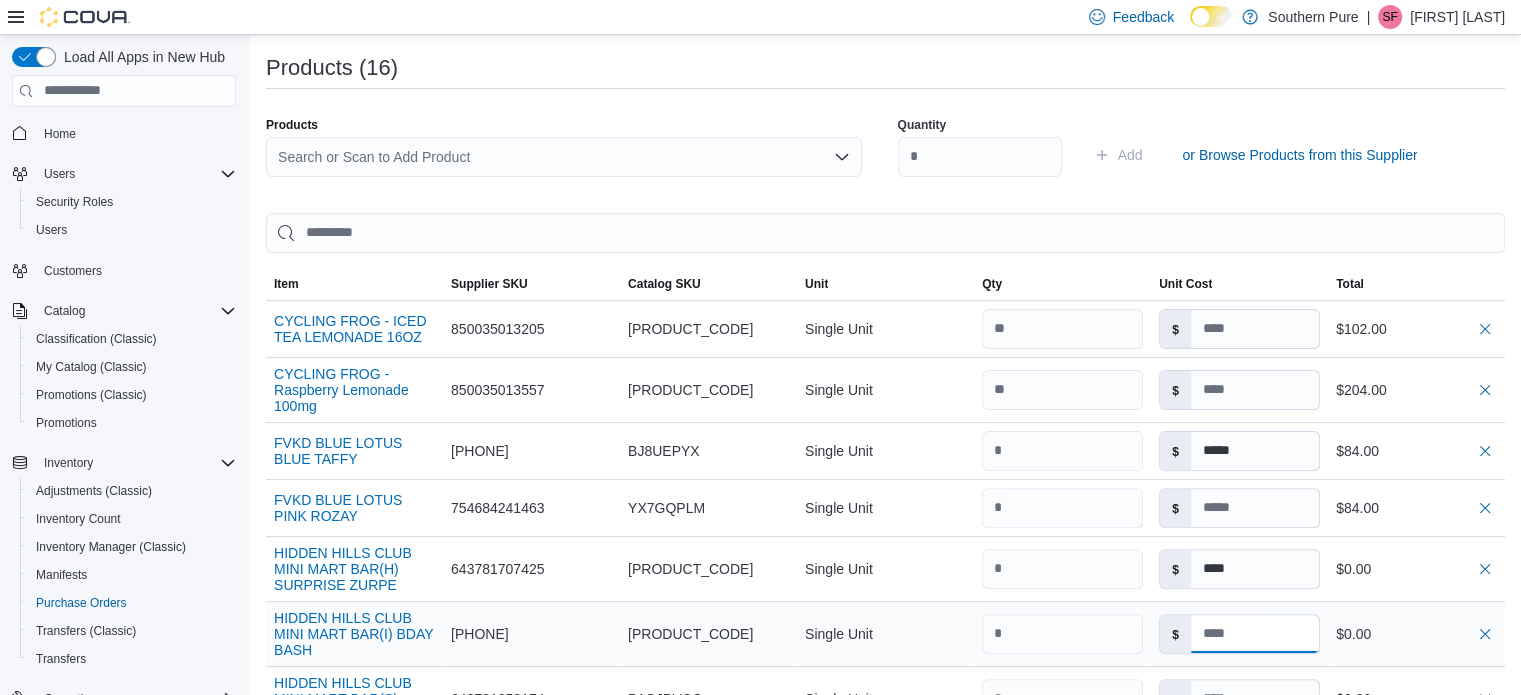 type on "*****" 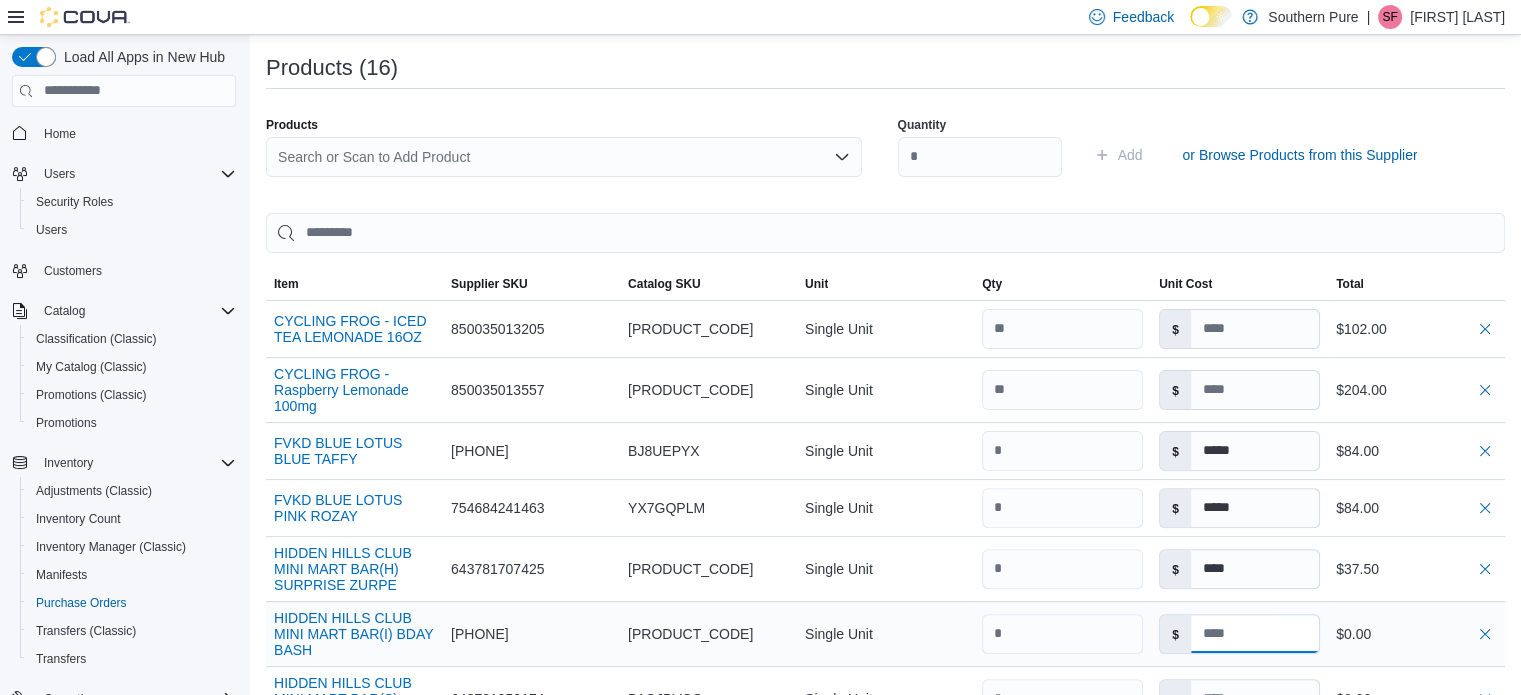 click at bounding box center (1255, 634) 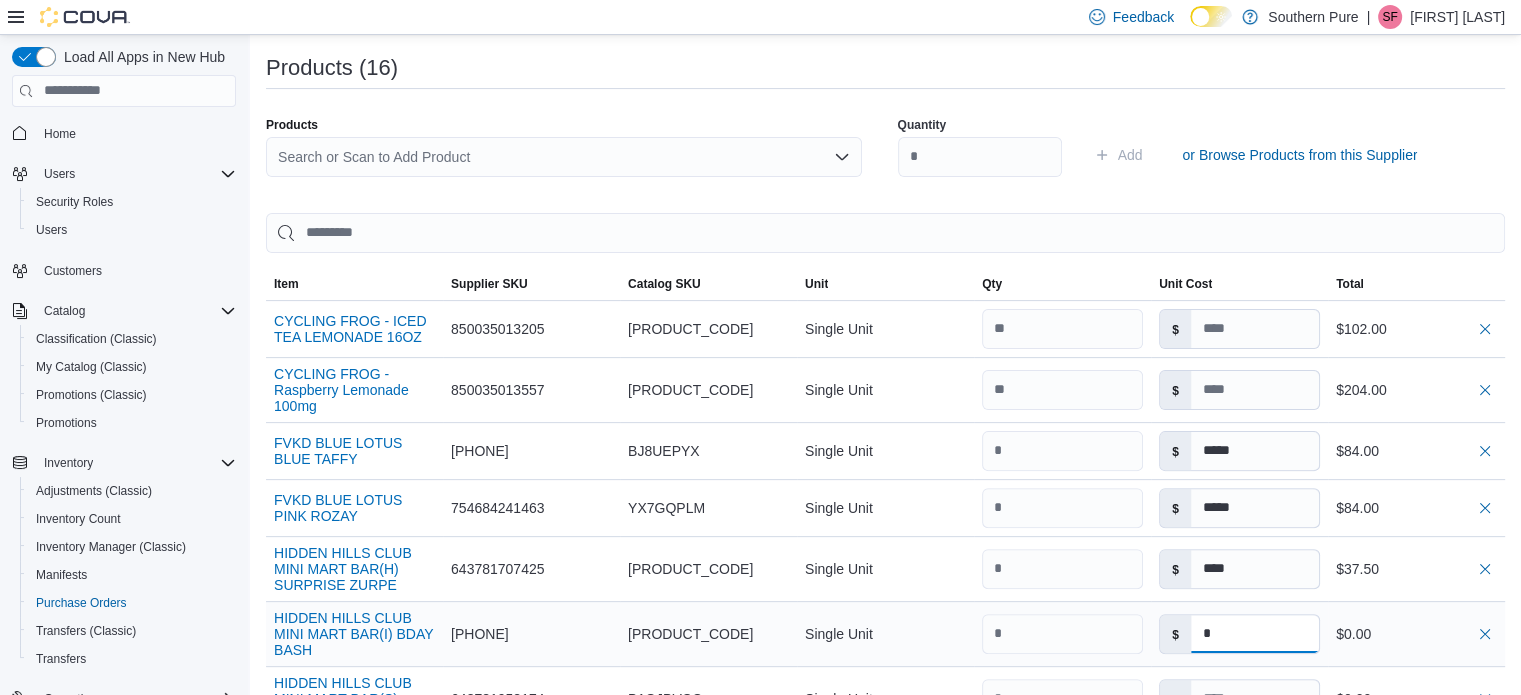 type on "**" 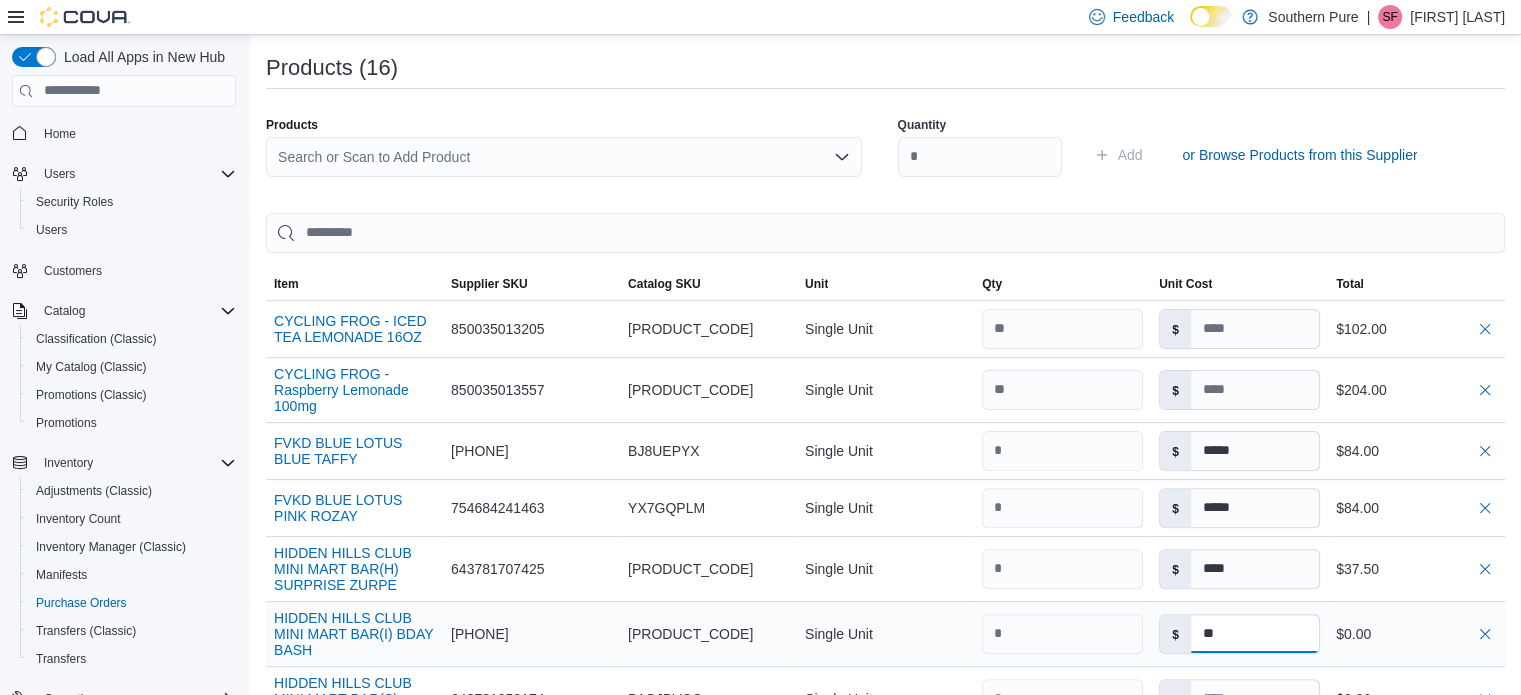 type 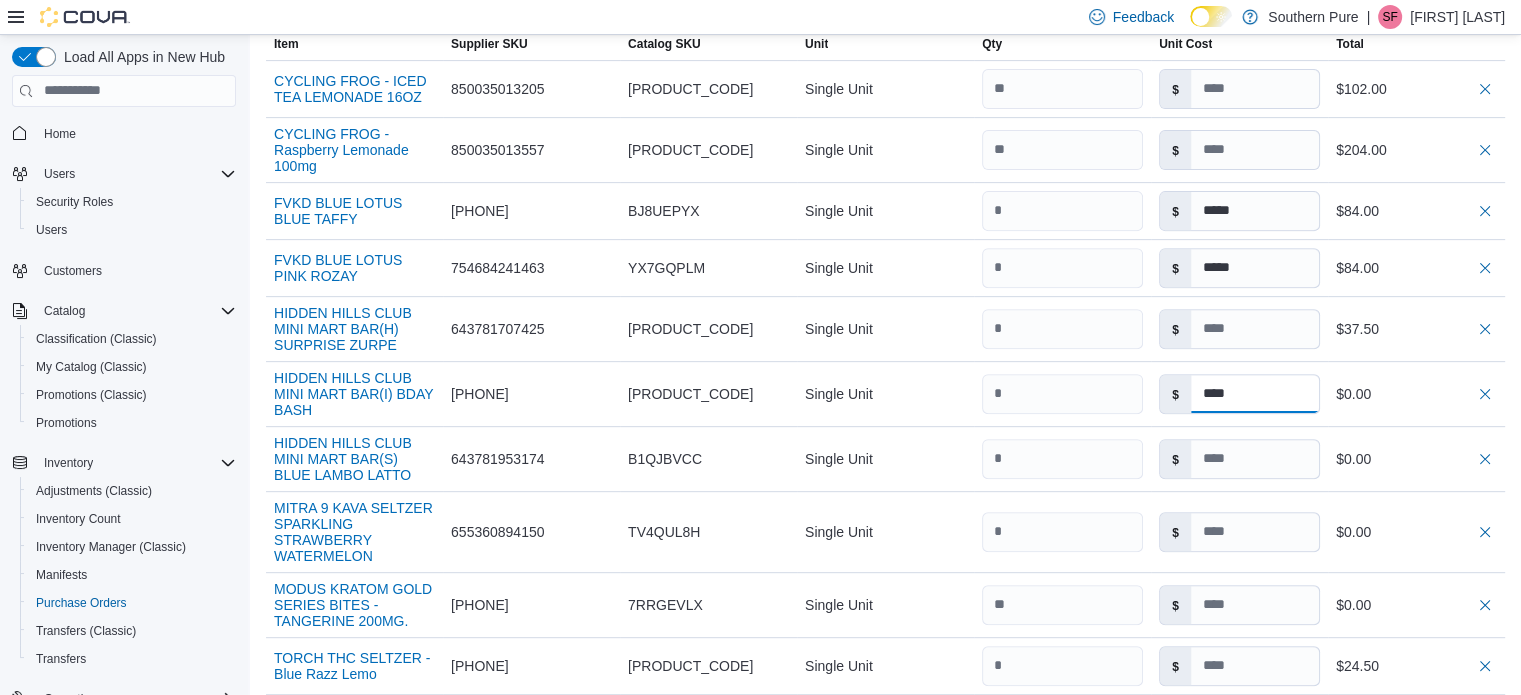 scroll, scrollTop: 768, scrollLeft: 0, axis: vertical 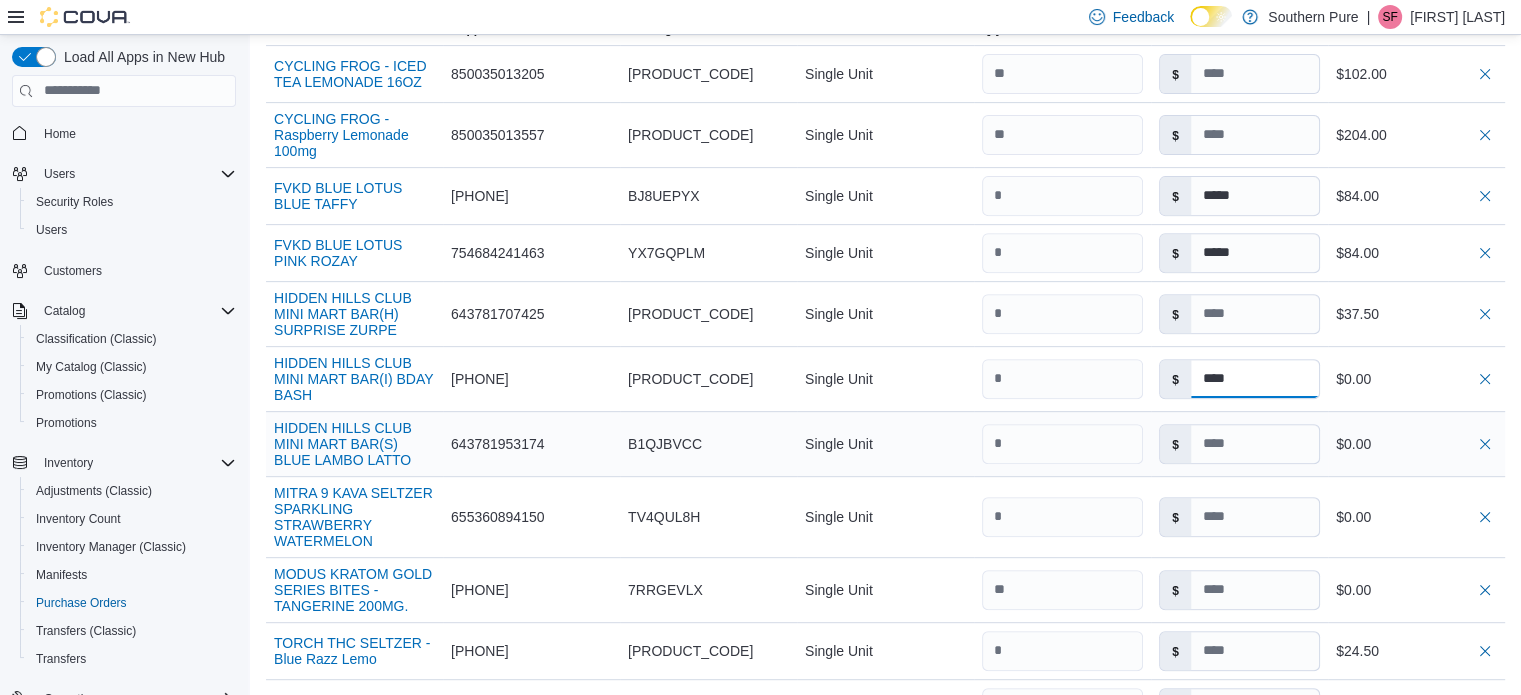 type on "****" 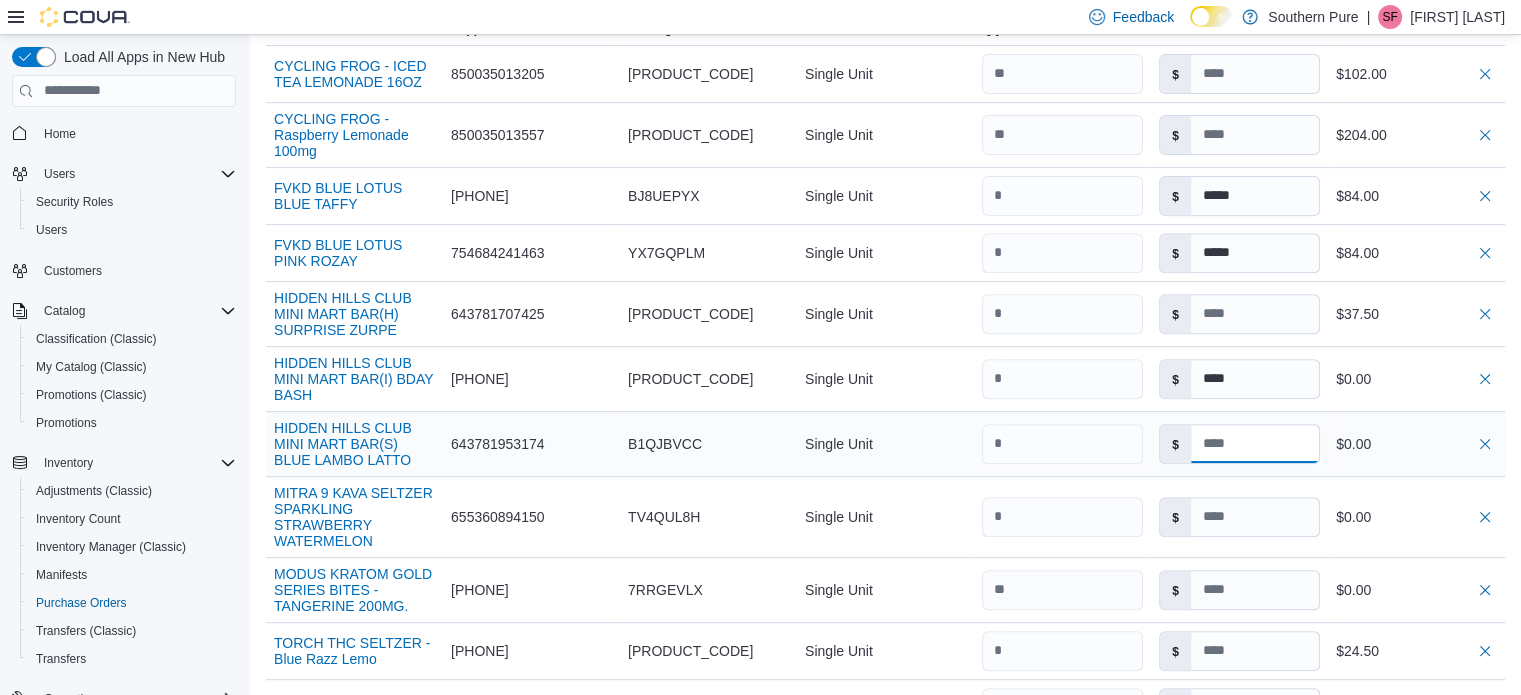 type on "****" 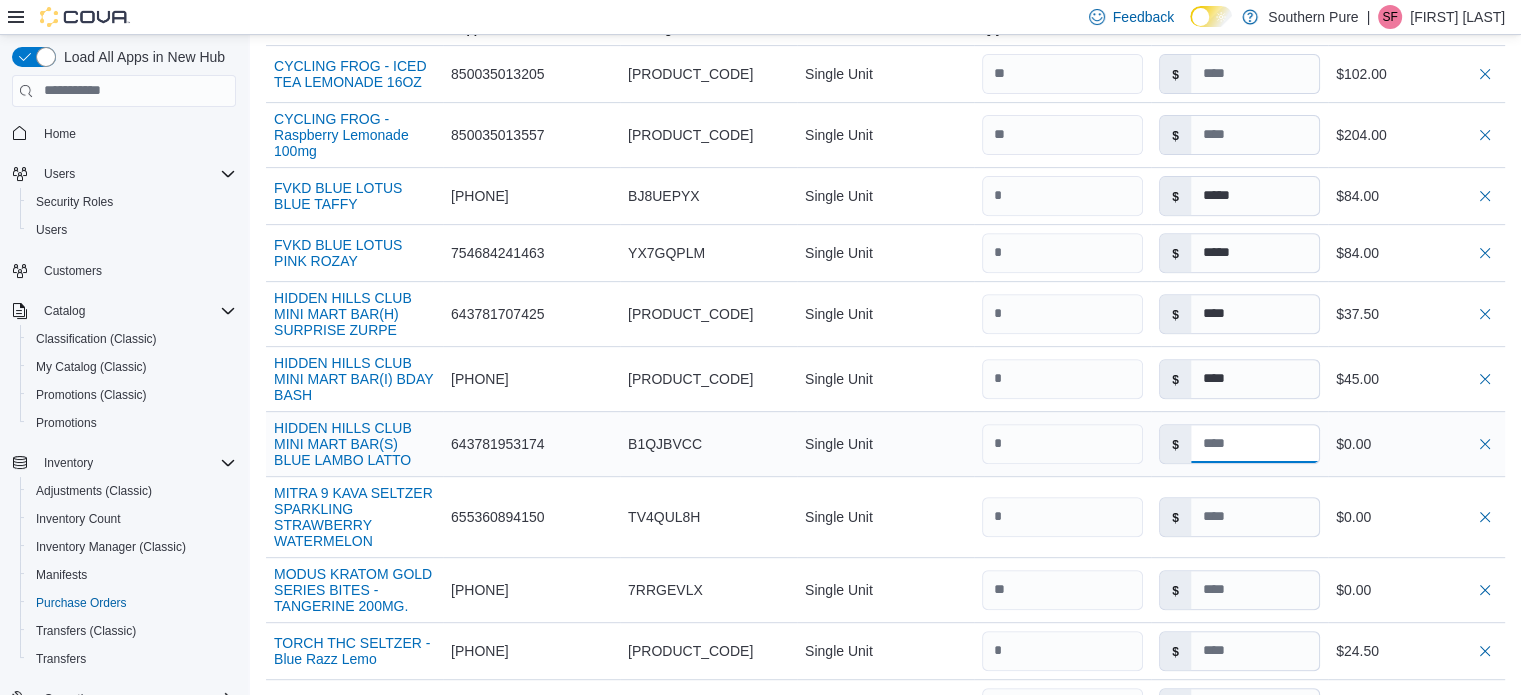 click at bounding box center [1255, 444] 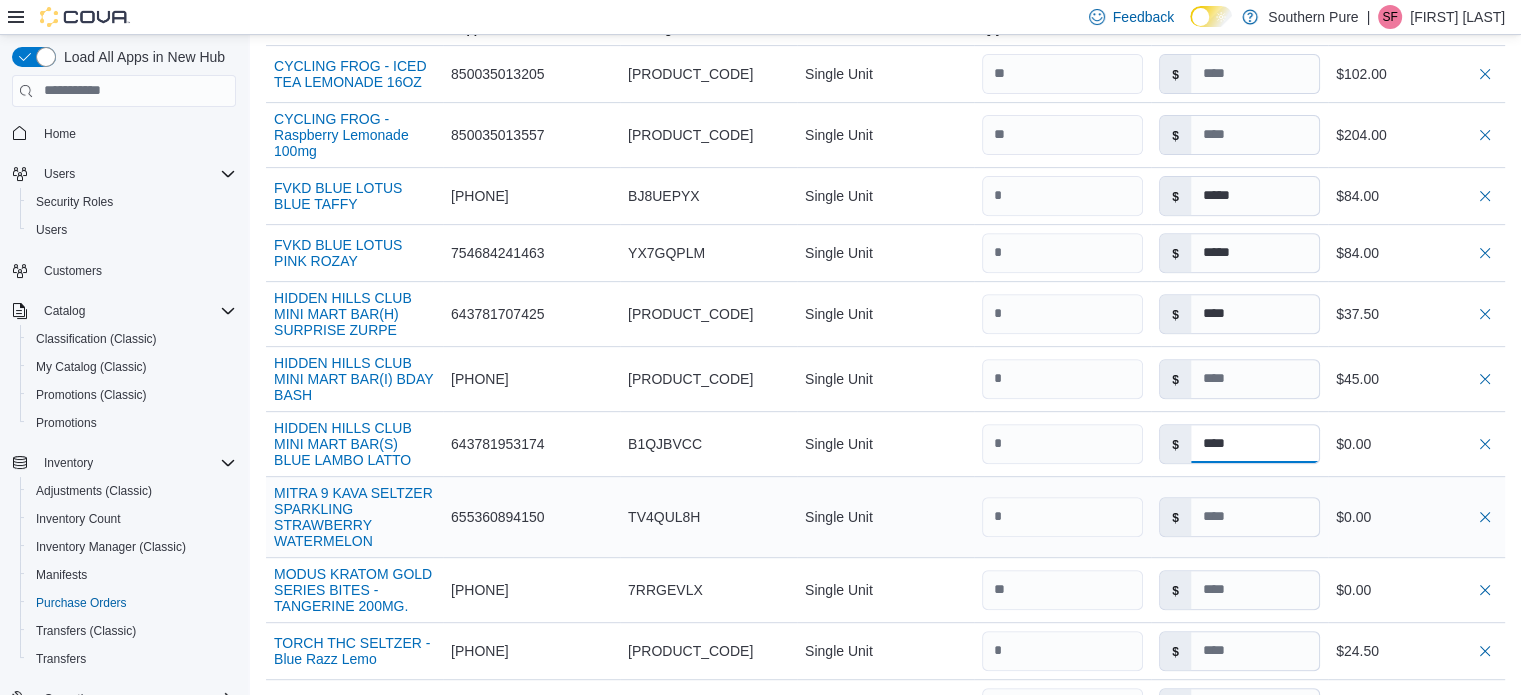 type on "****" 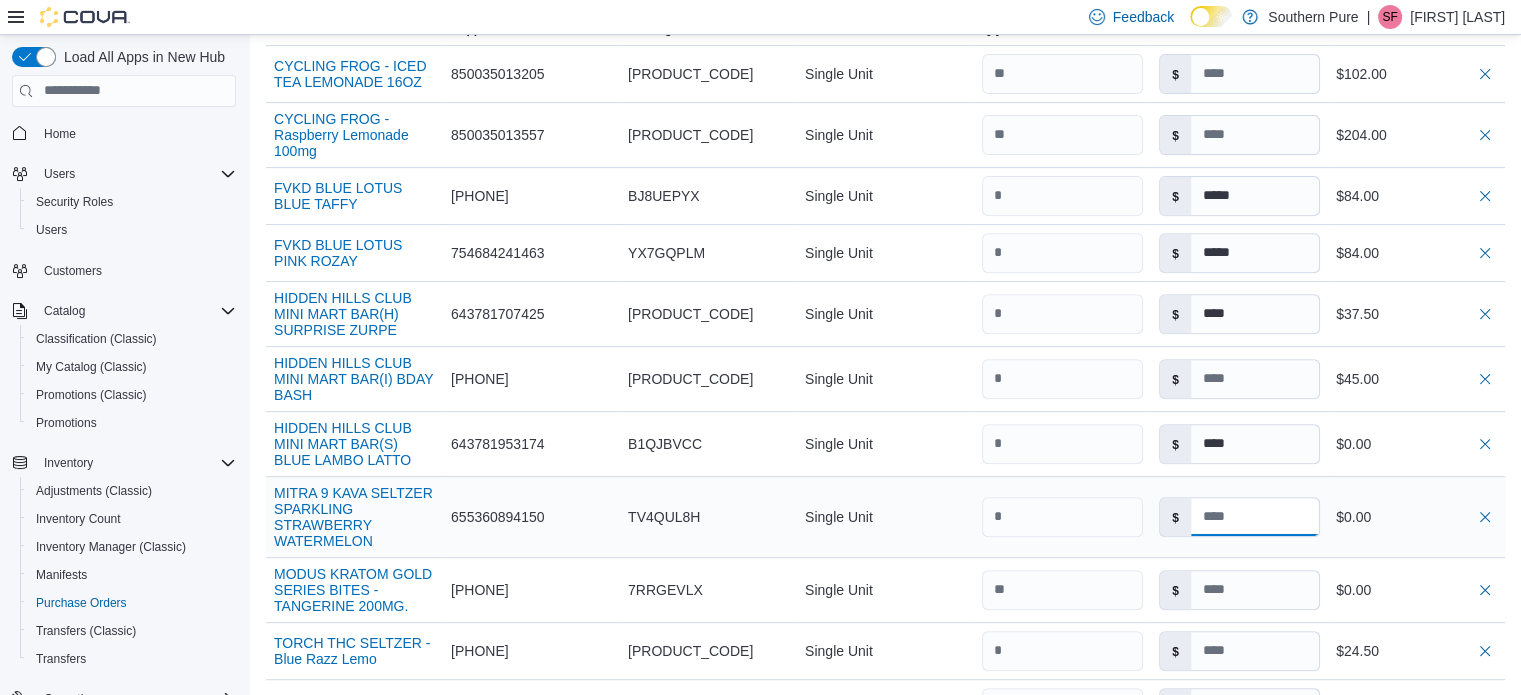 type on "****" 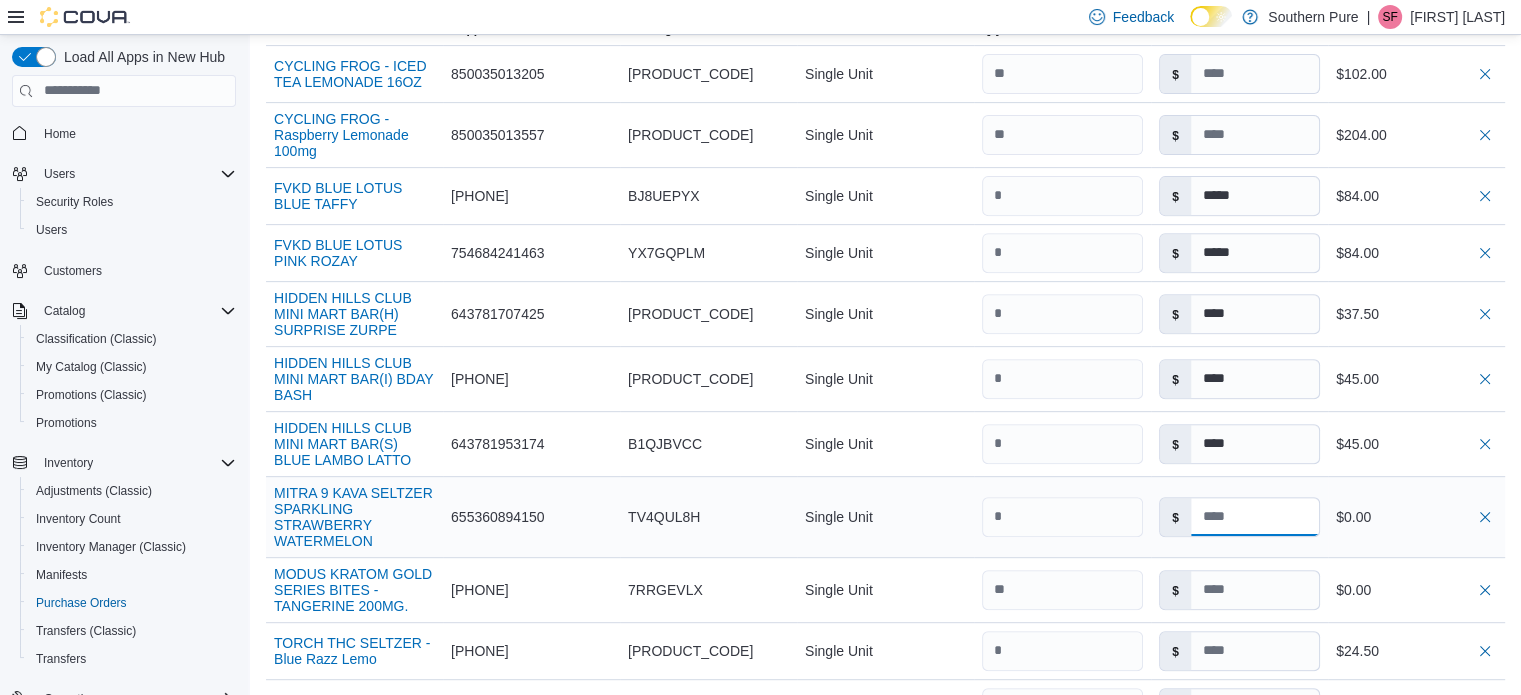 click at bounding box center [1255, 517] 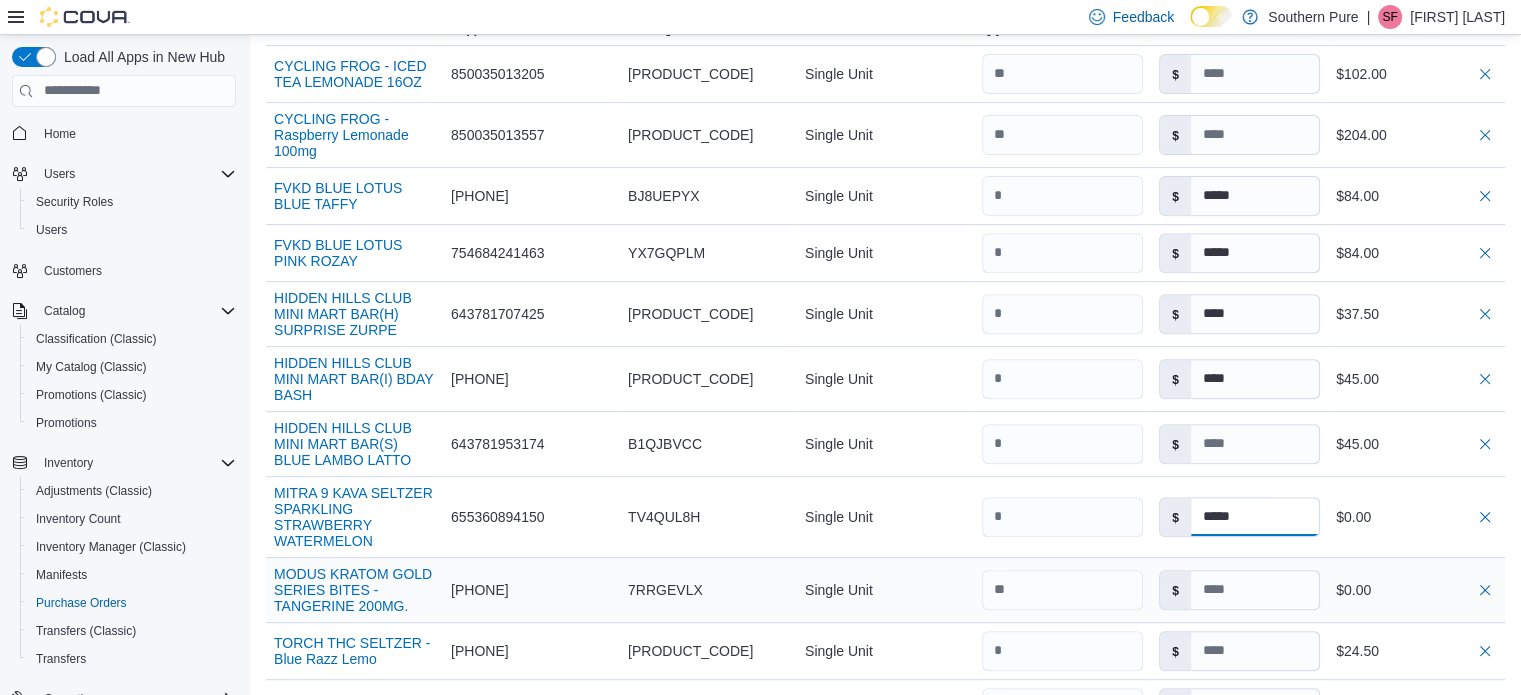 type on "*****" 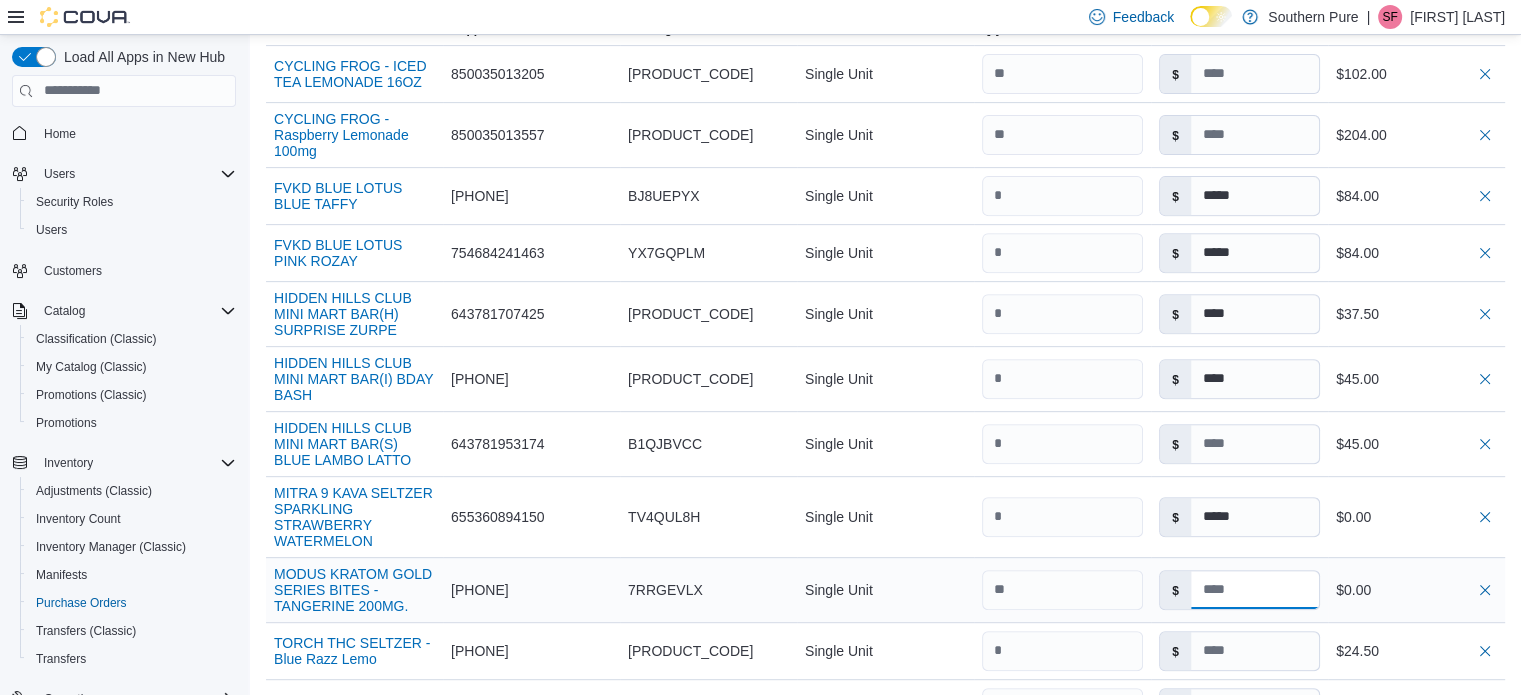 type on "****" 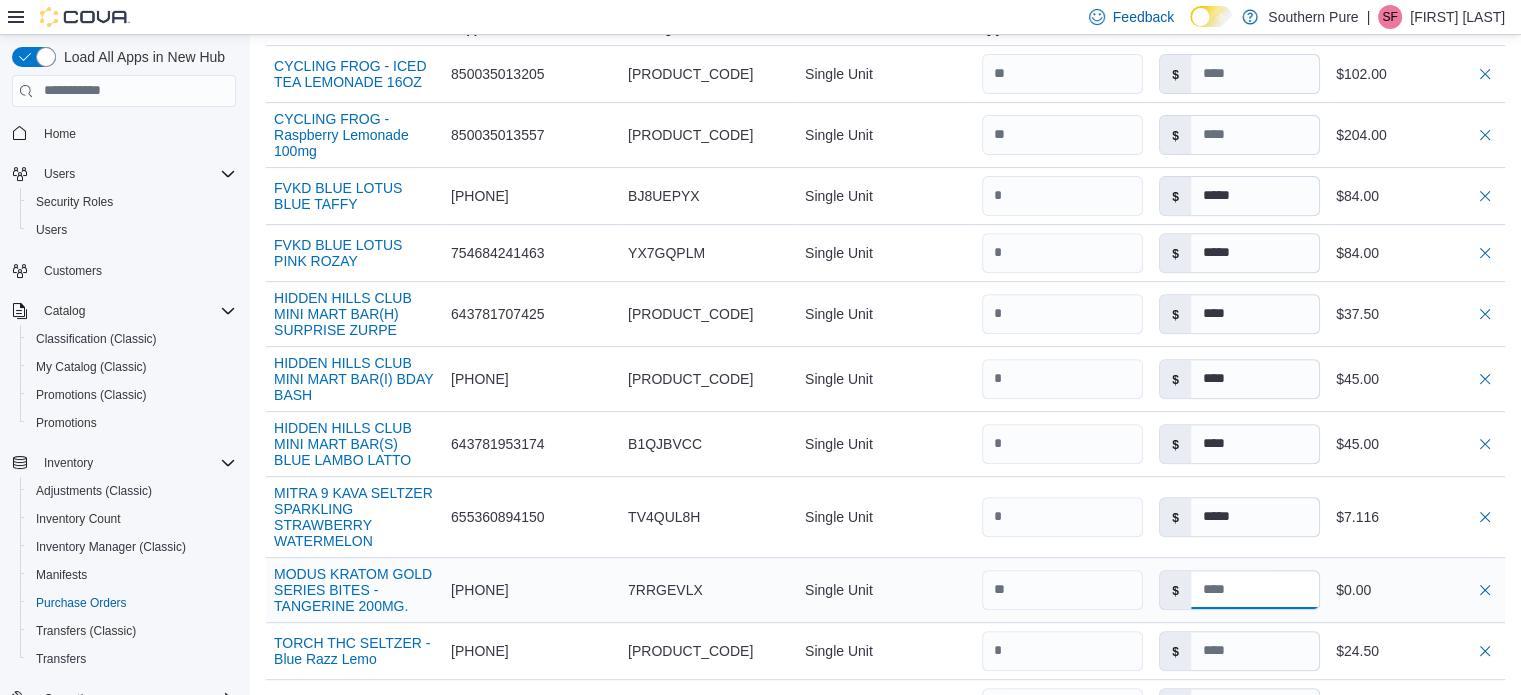 click at bounding box center [1255, 590] 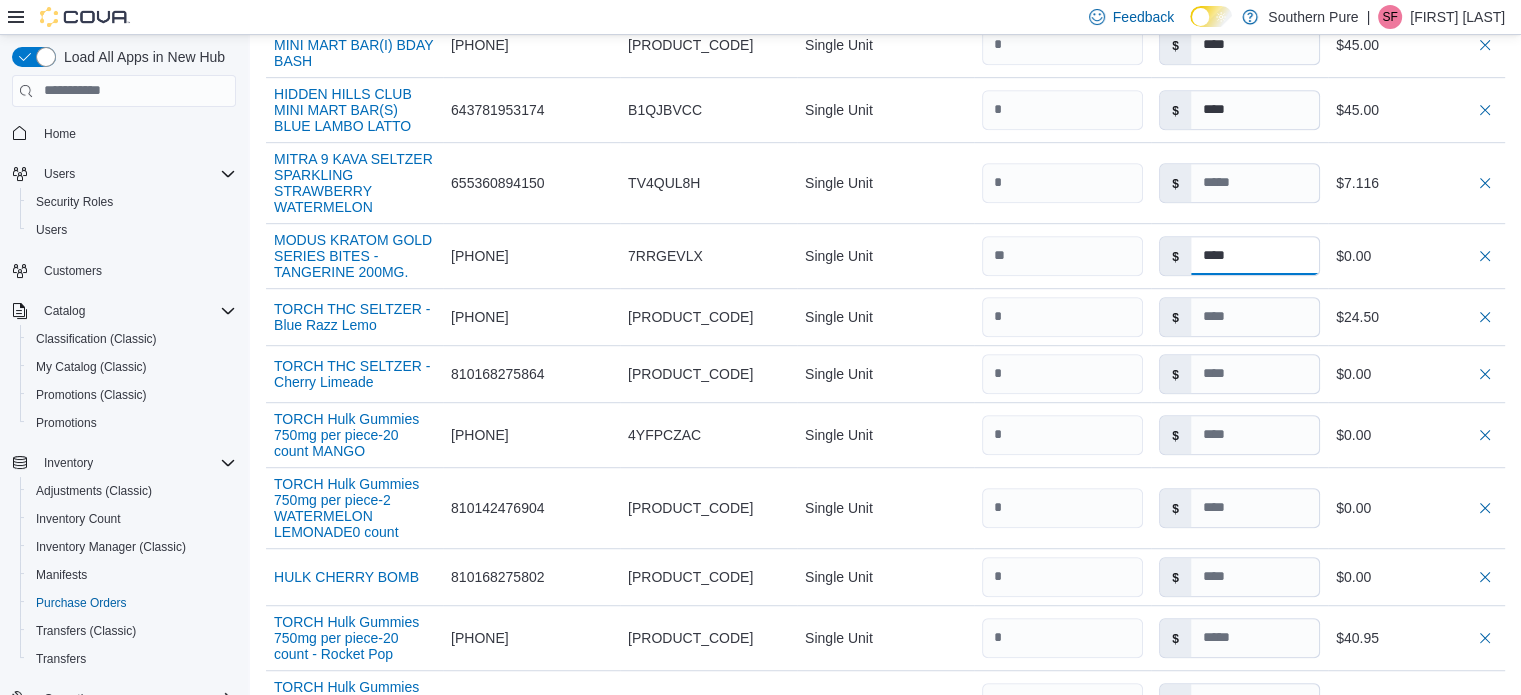 scroll, scrollTop: 1107, scrollLeft: 0, axis: vertical 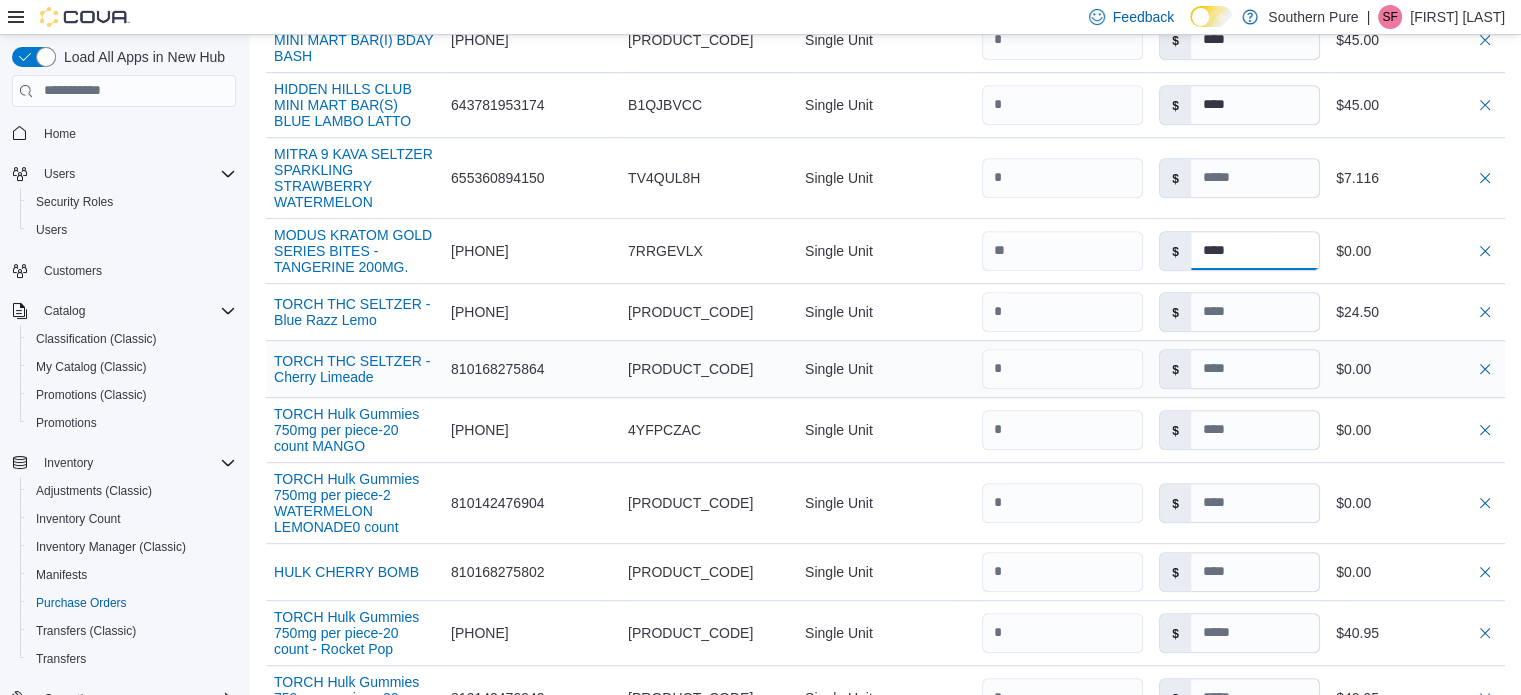 type on "****" 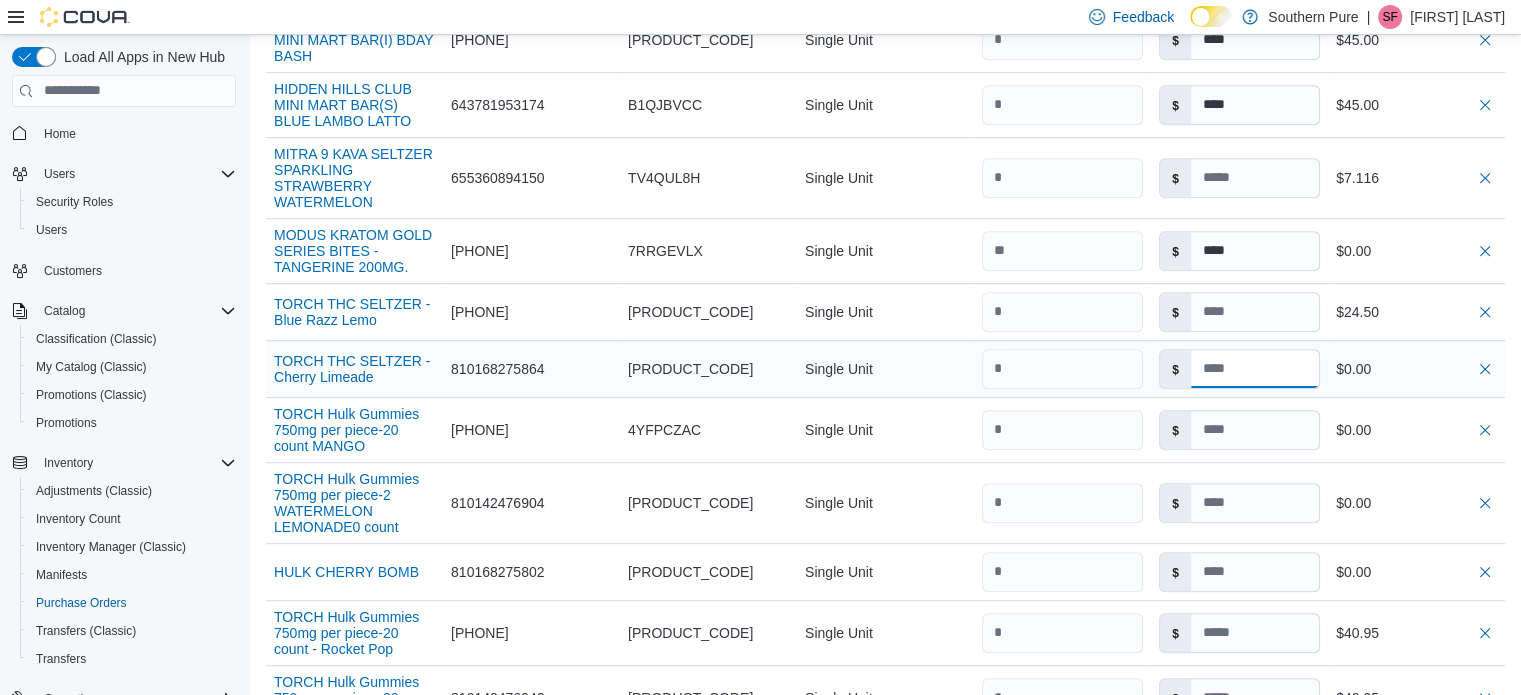 type on "*****" 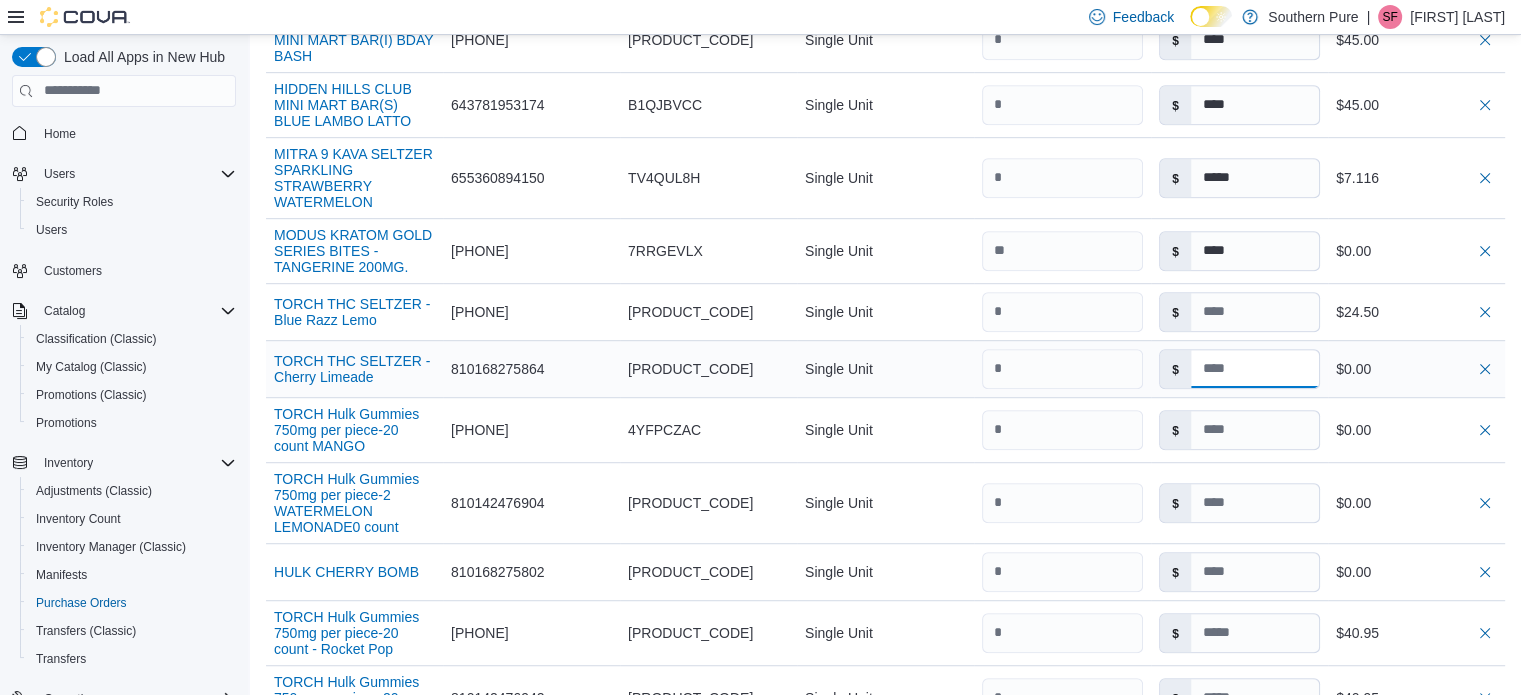 click at bounding box center [1255, 369] 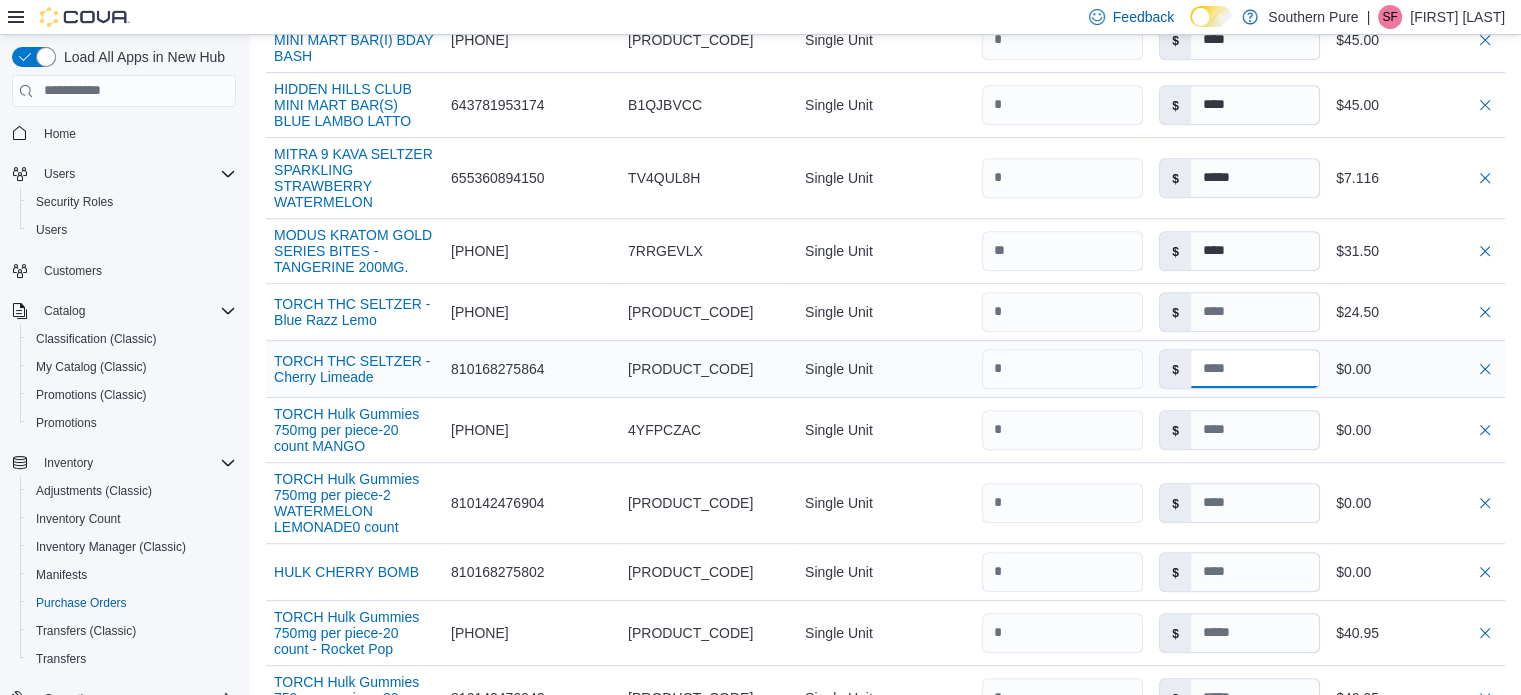 type 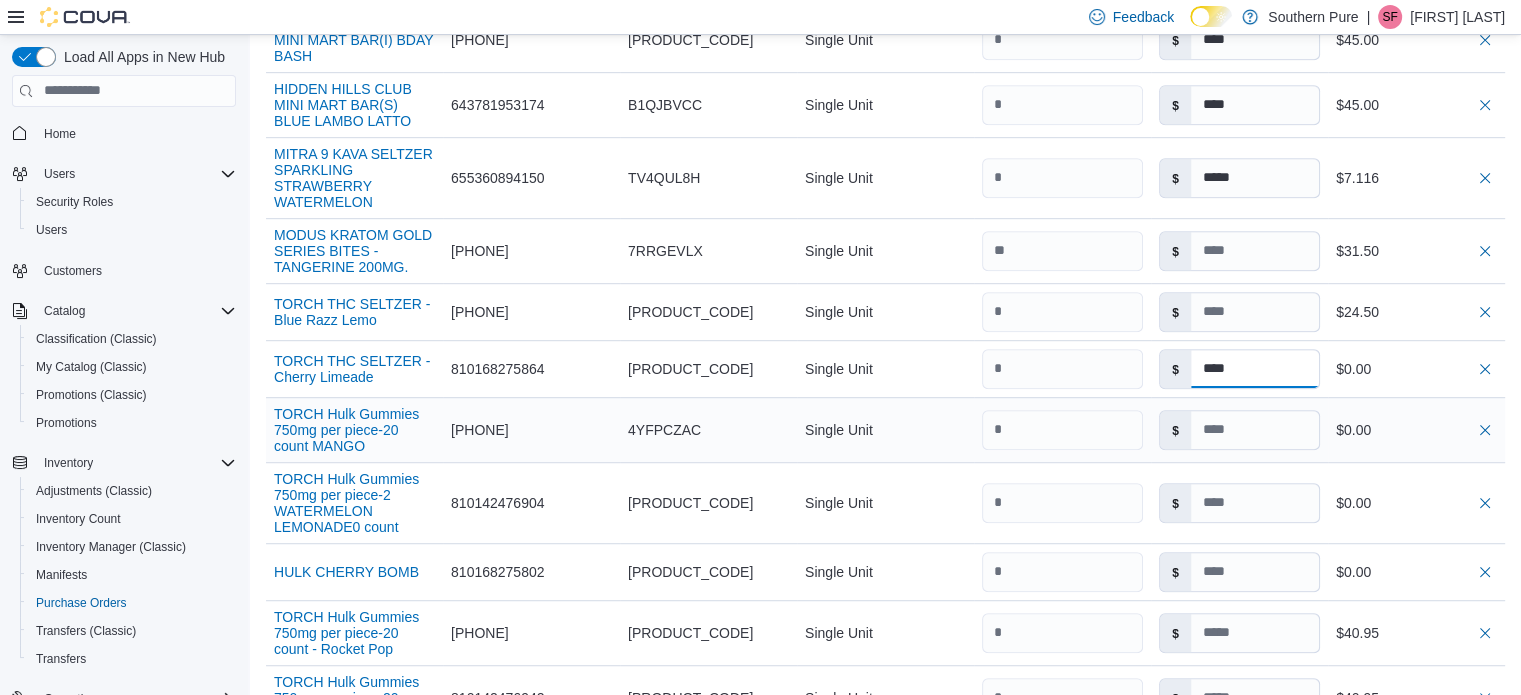 type on "****" 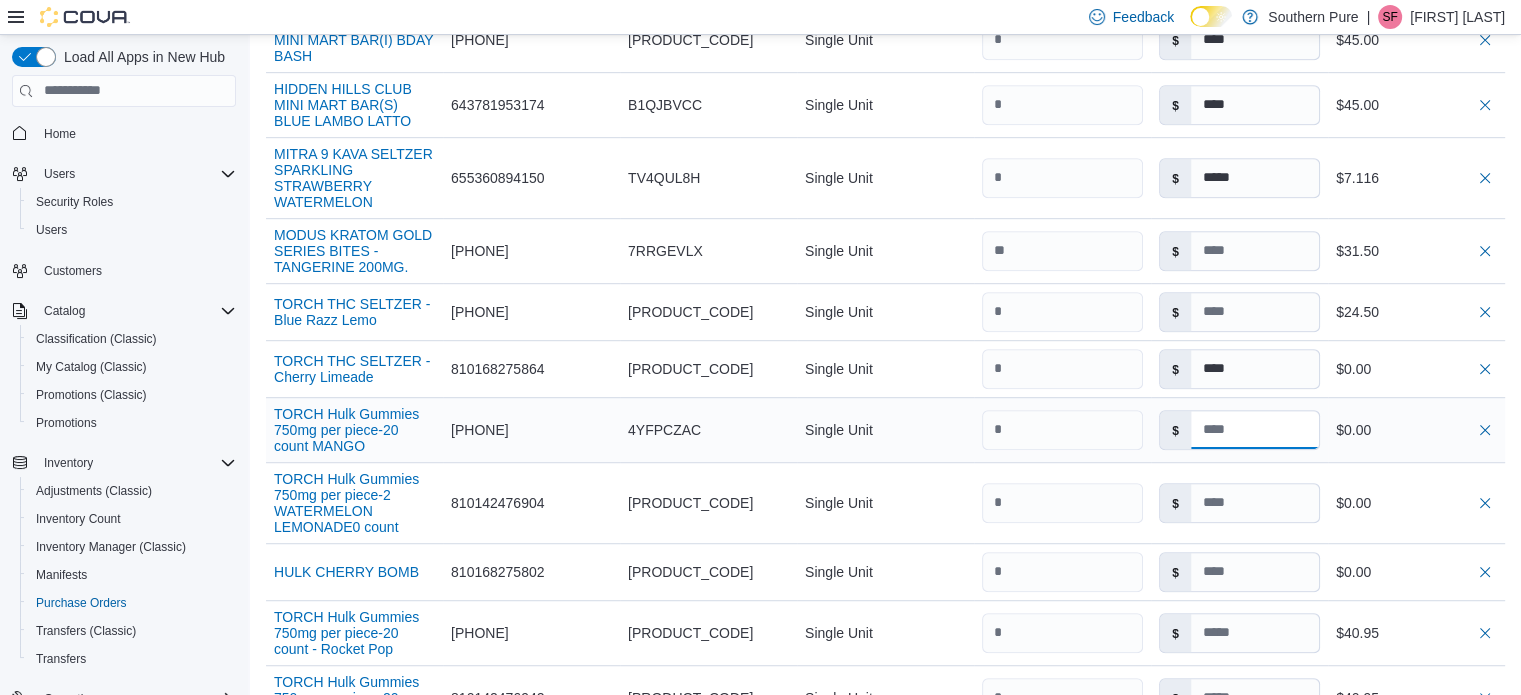 type on "****" 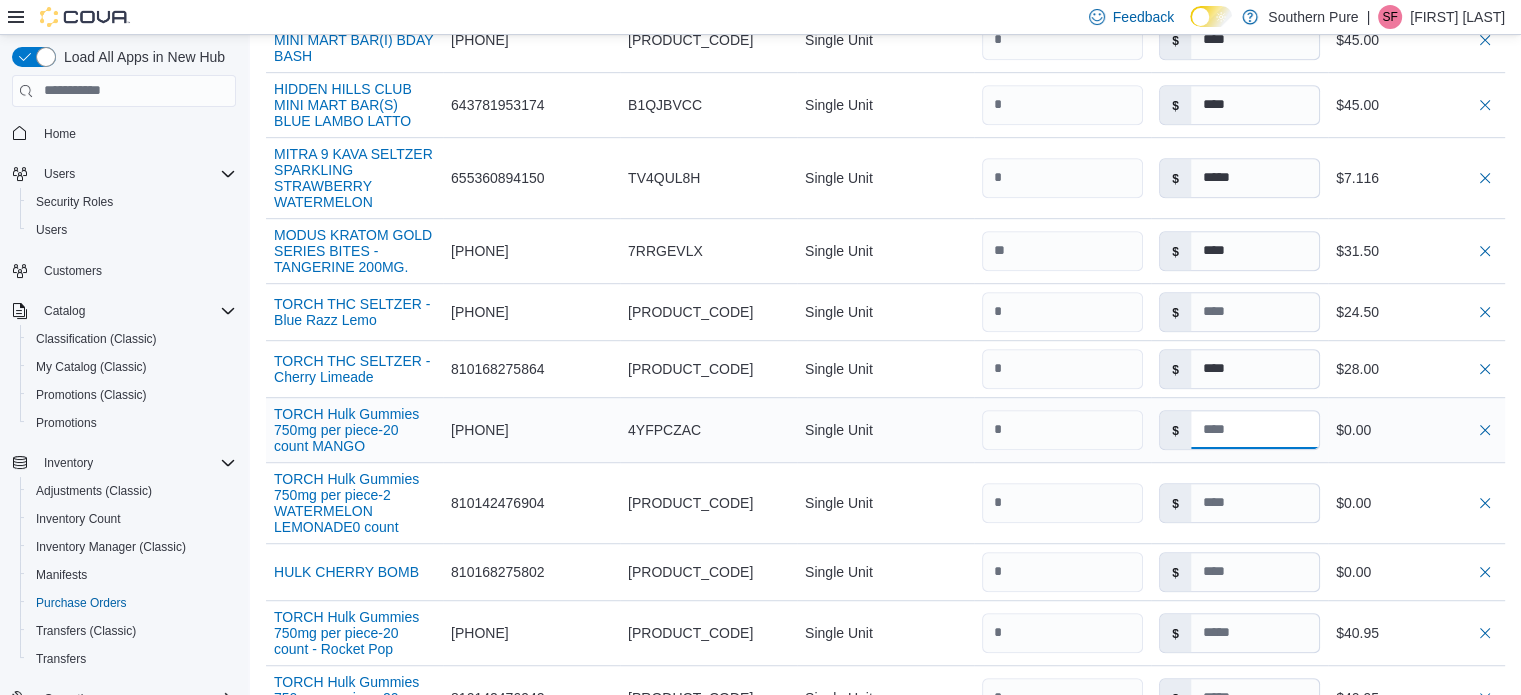 click at bounding box center (1255, 430) 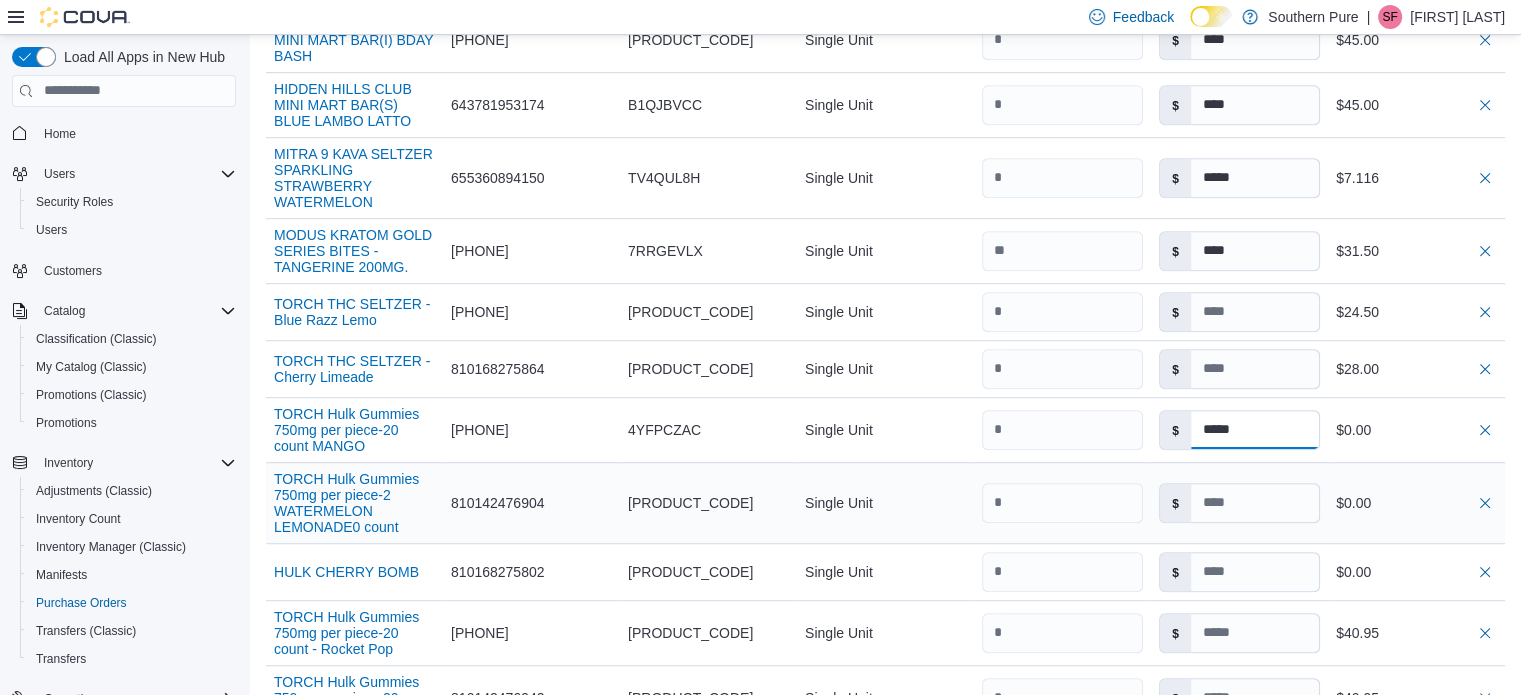 type on "*****" 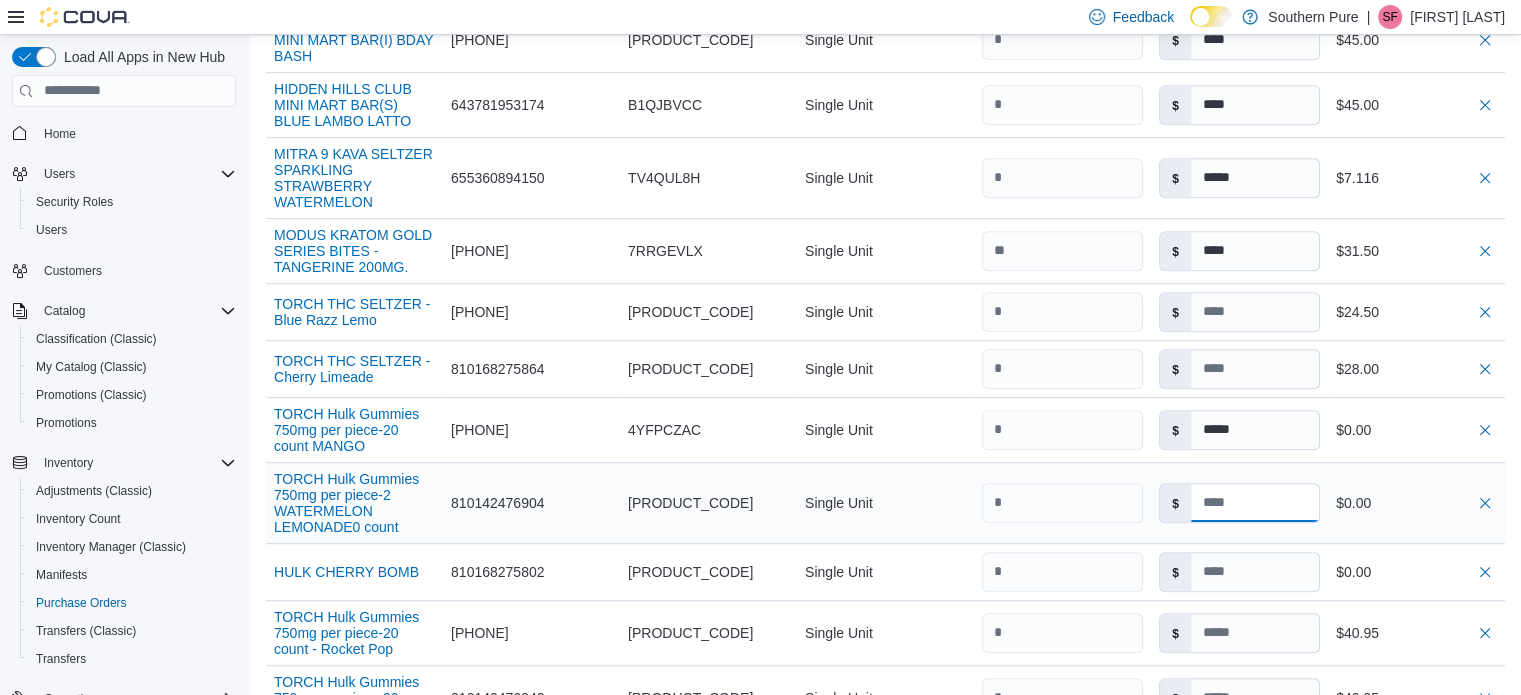 type on "****" 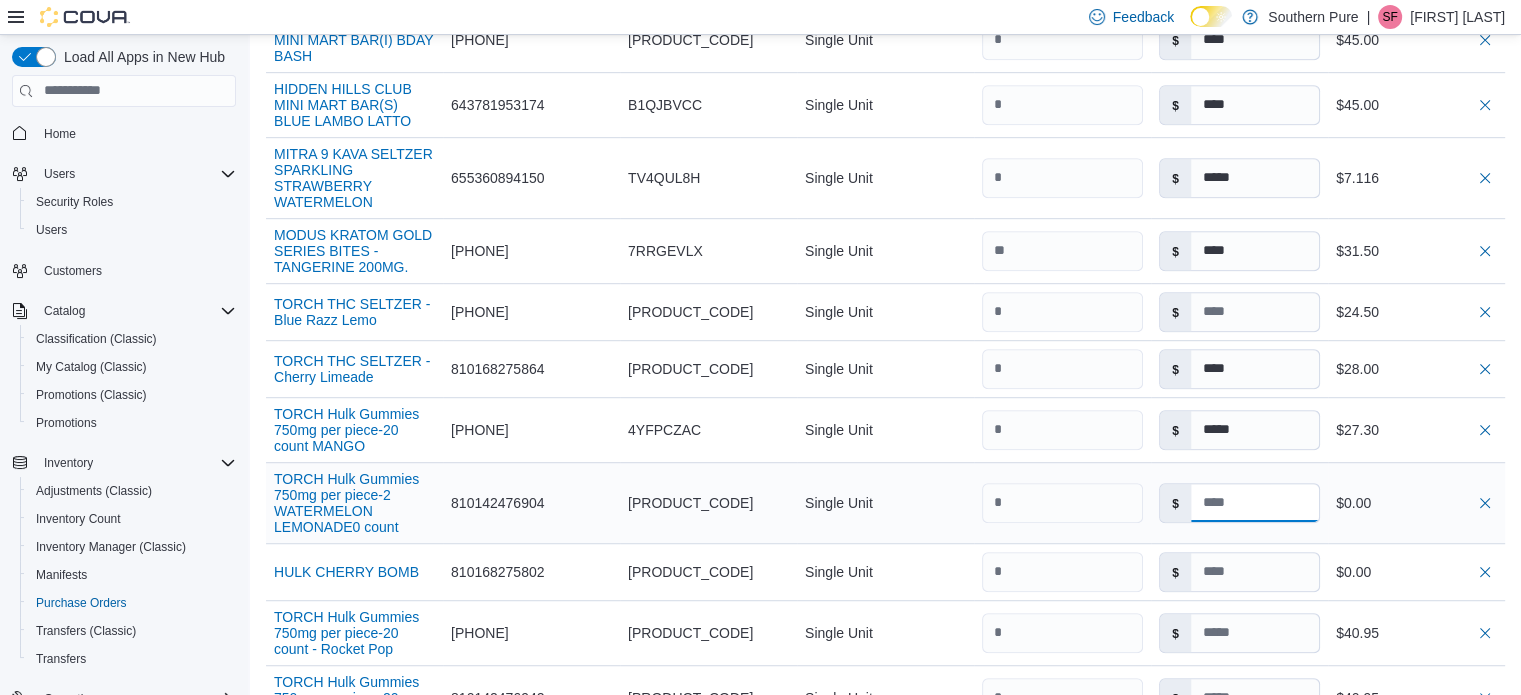 click at bounding box center (1255, 503) 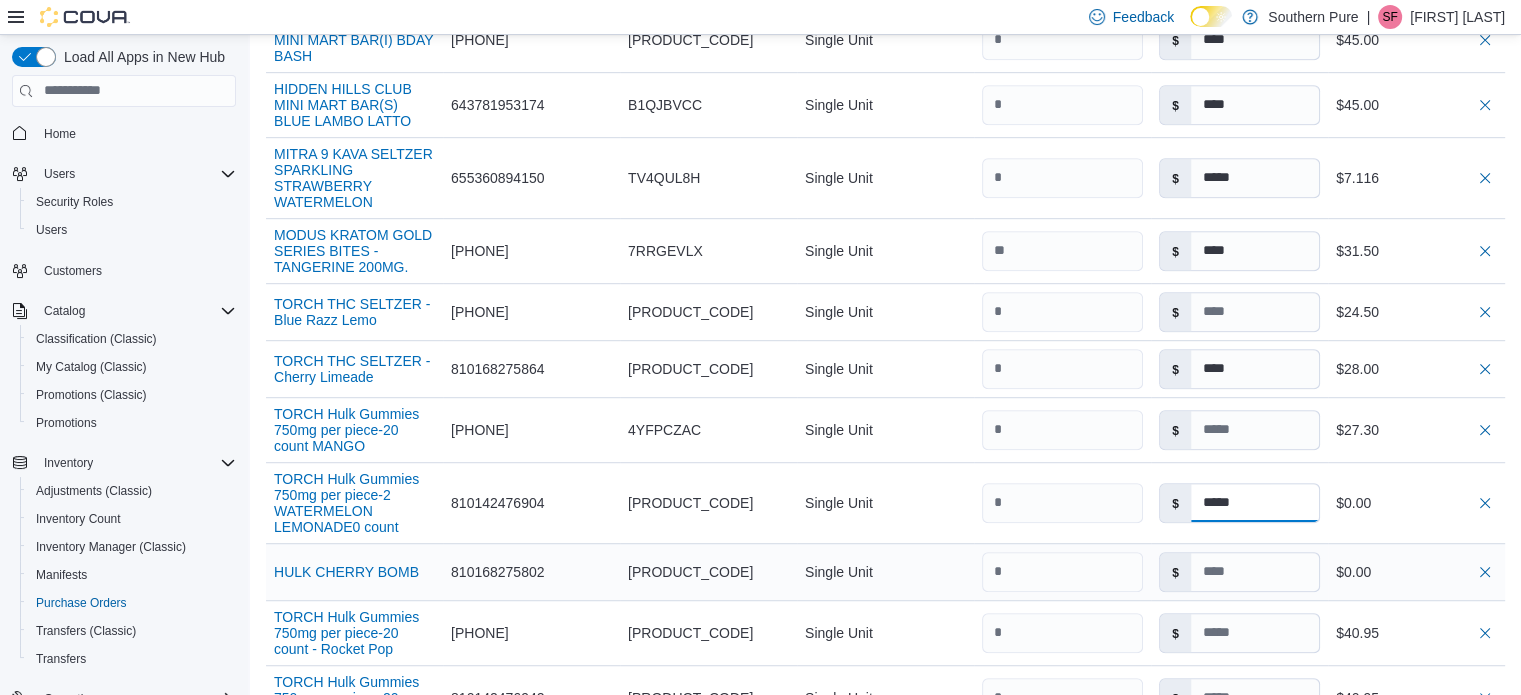 type on "*****" 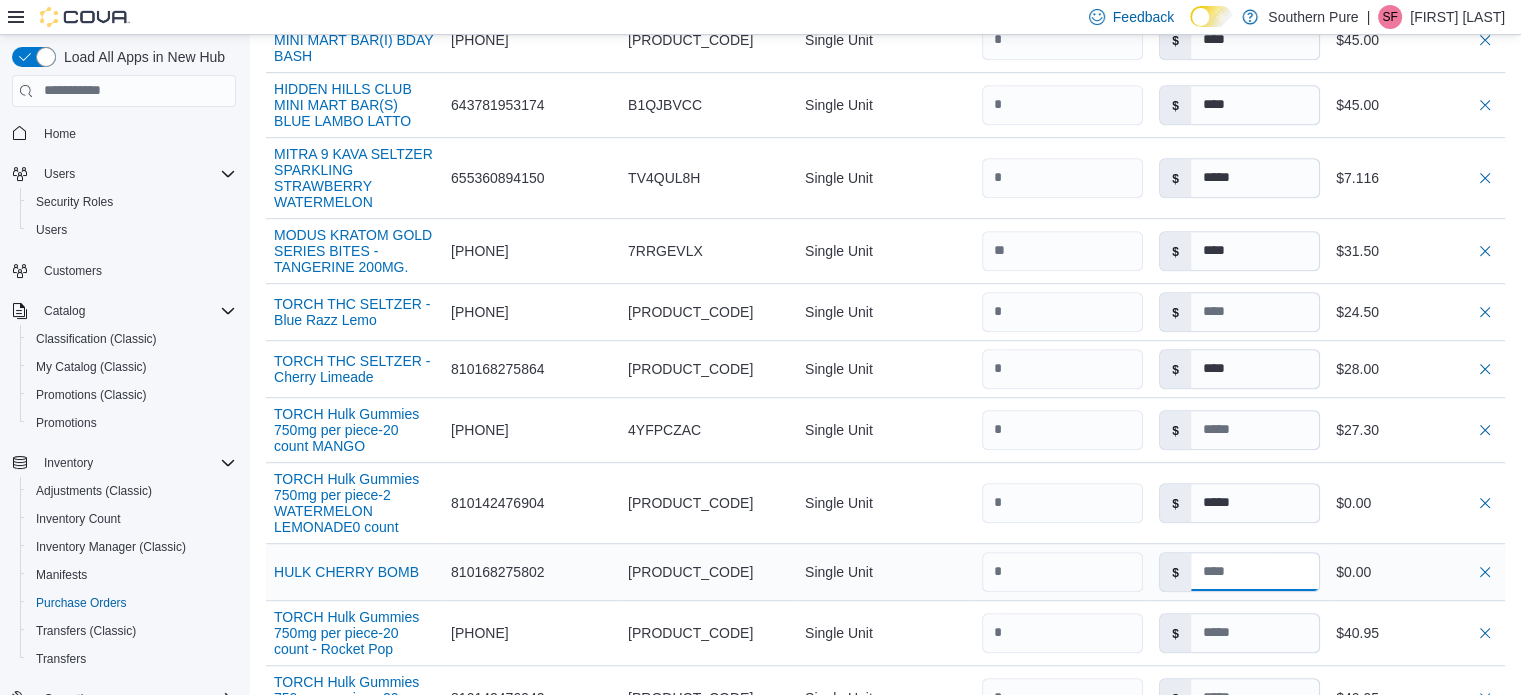 type on "*****" 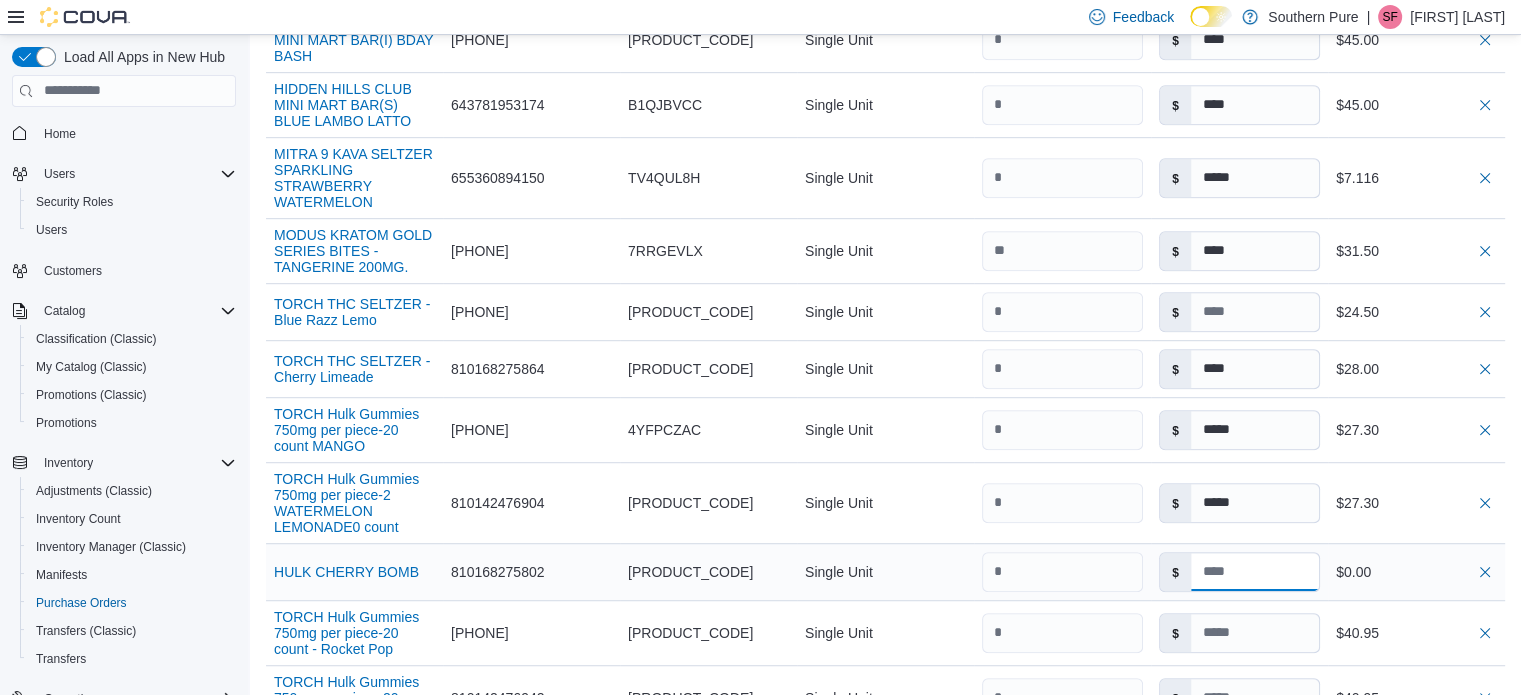 click at bounding box center (1255, 572) 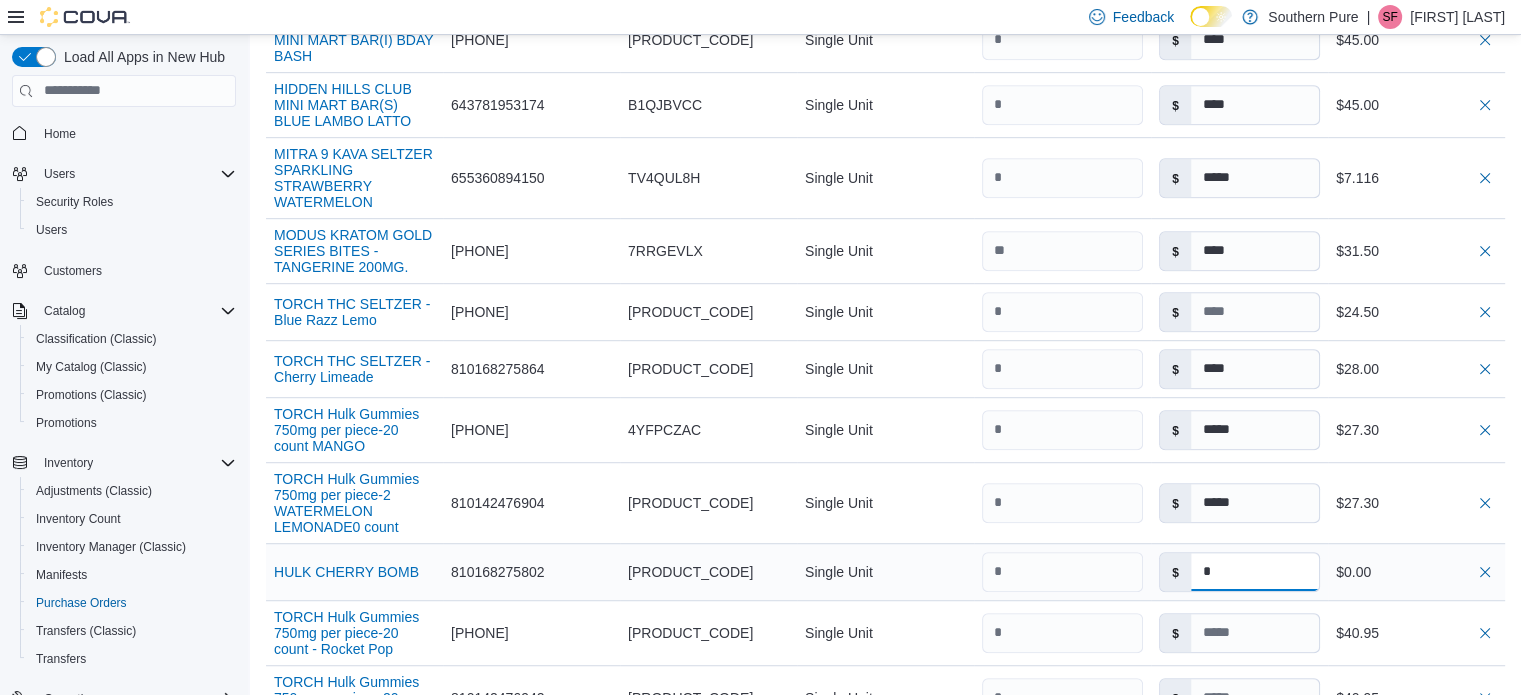 type 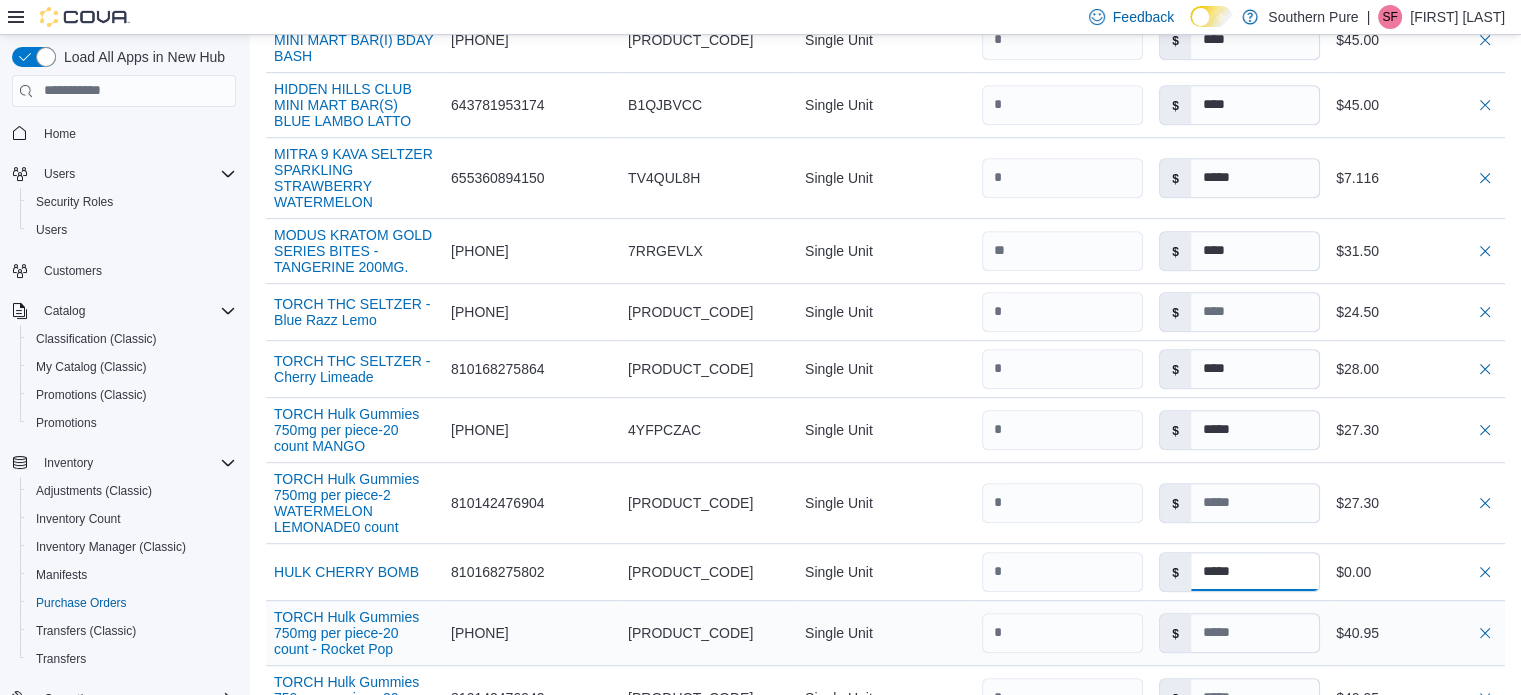 type on "*****" 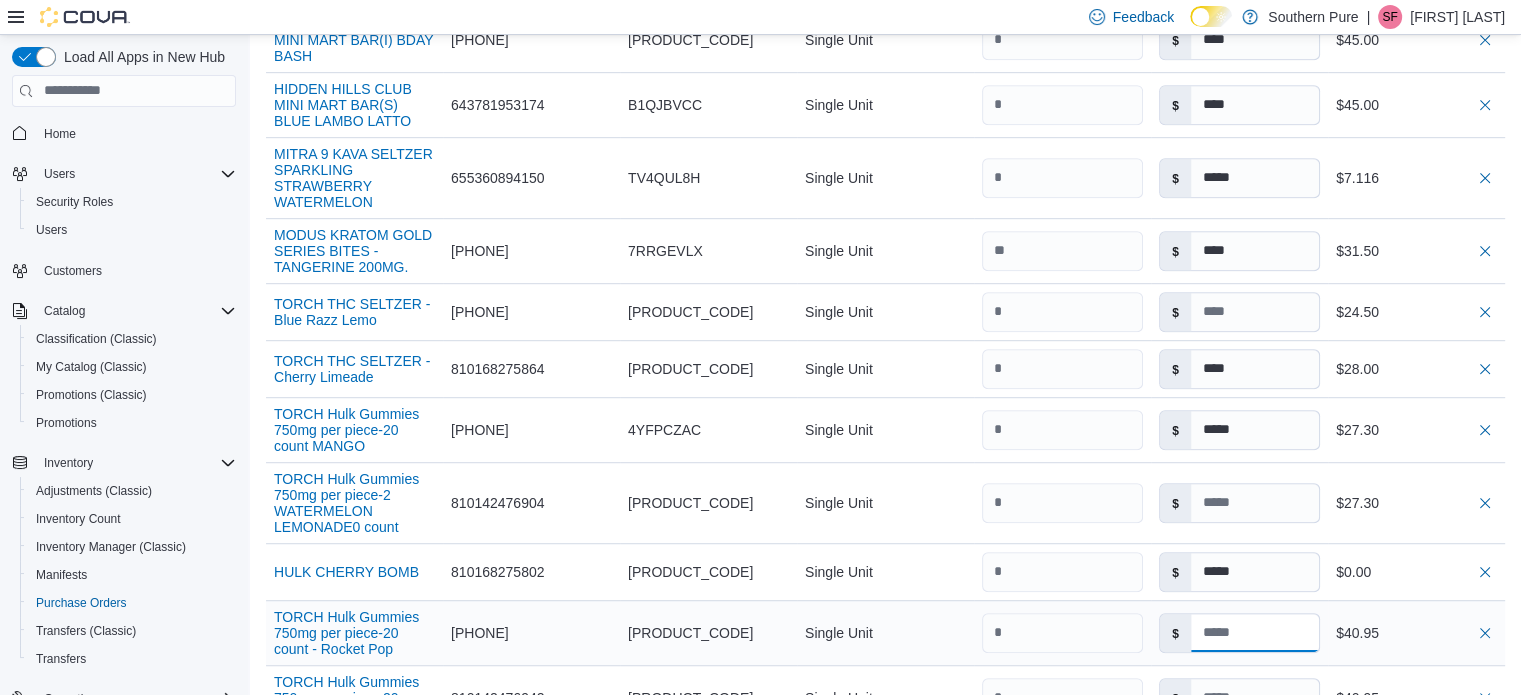 type on "*****" 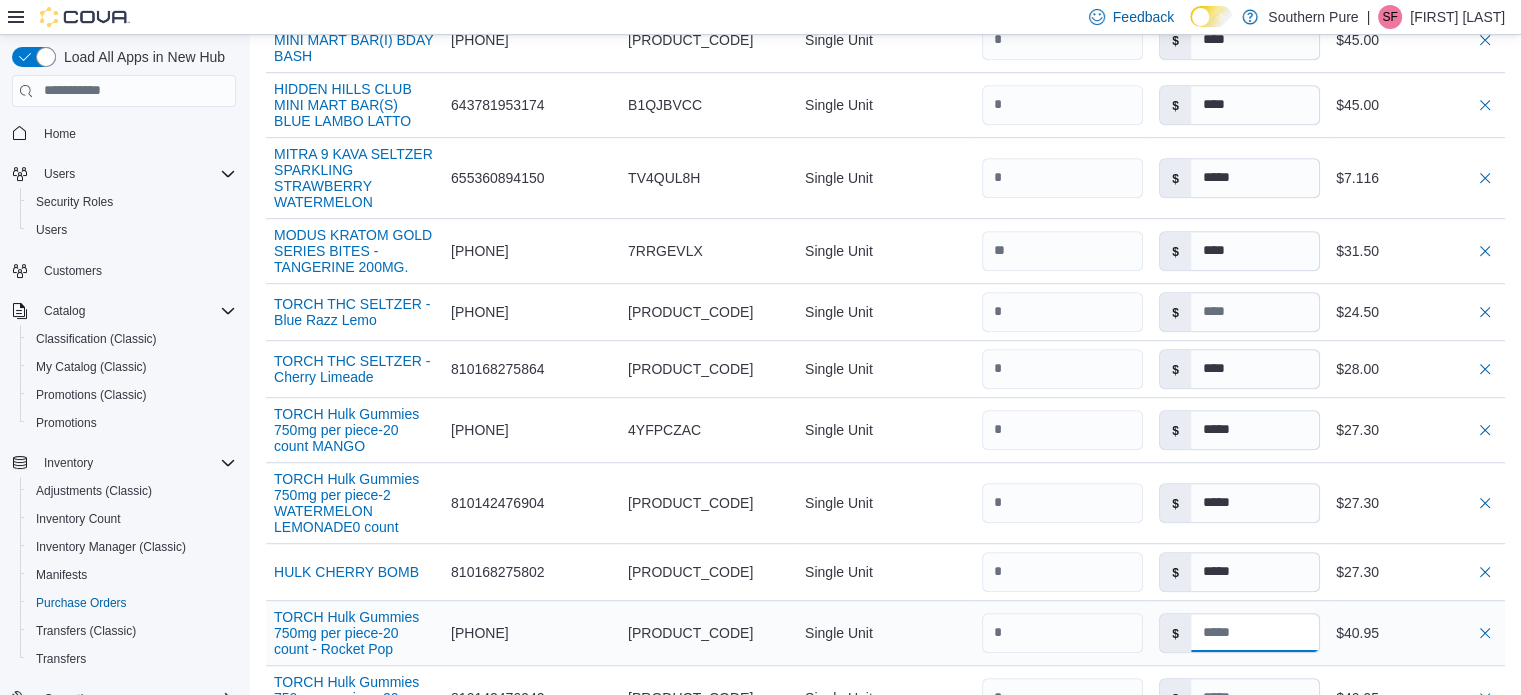 click at bounding box center (1255, 633) 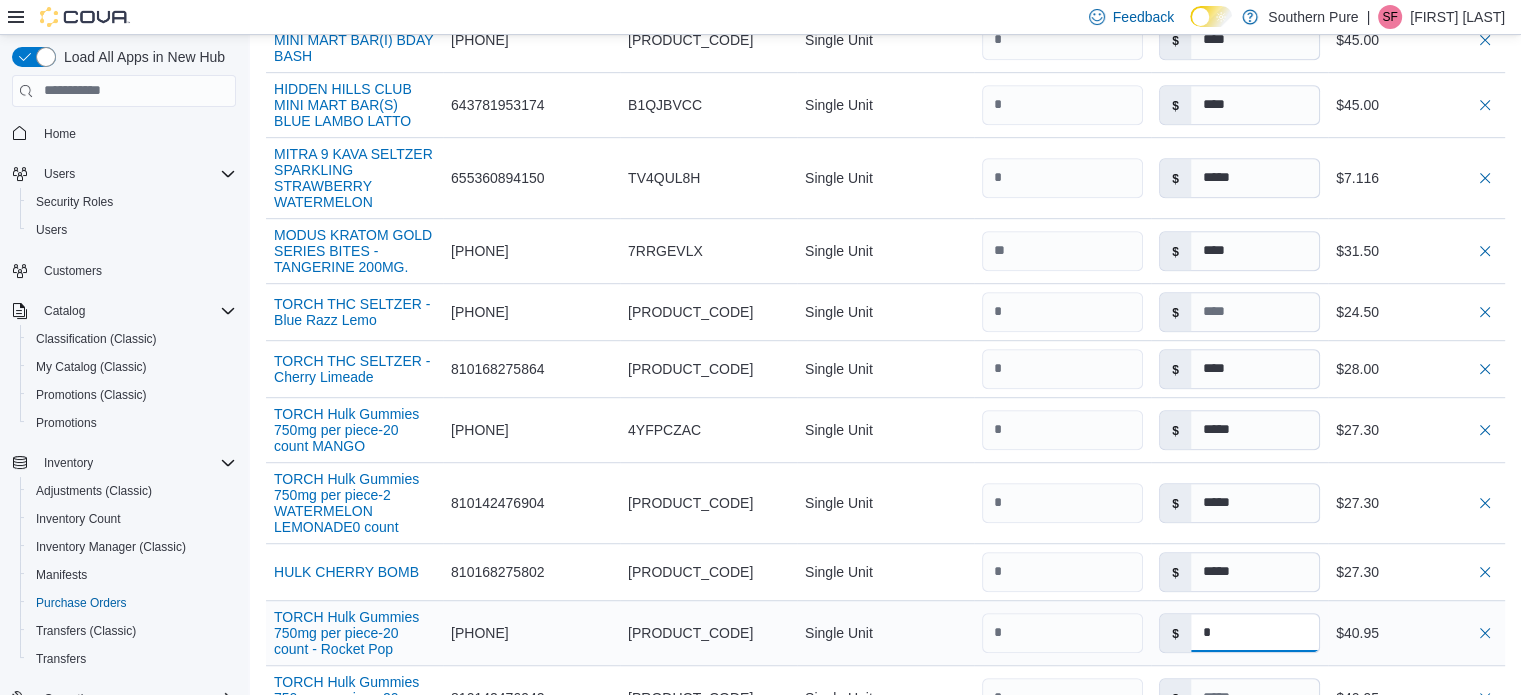 type 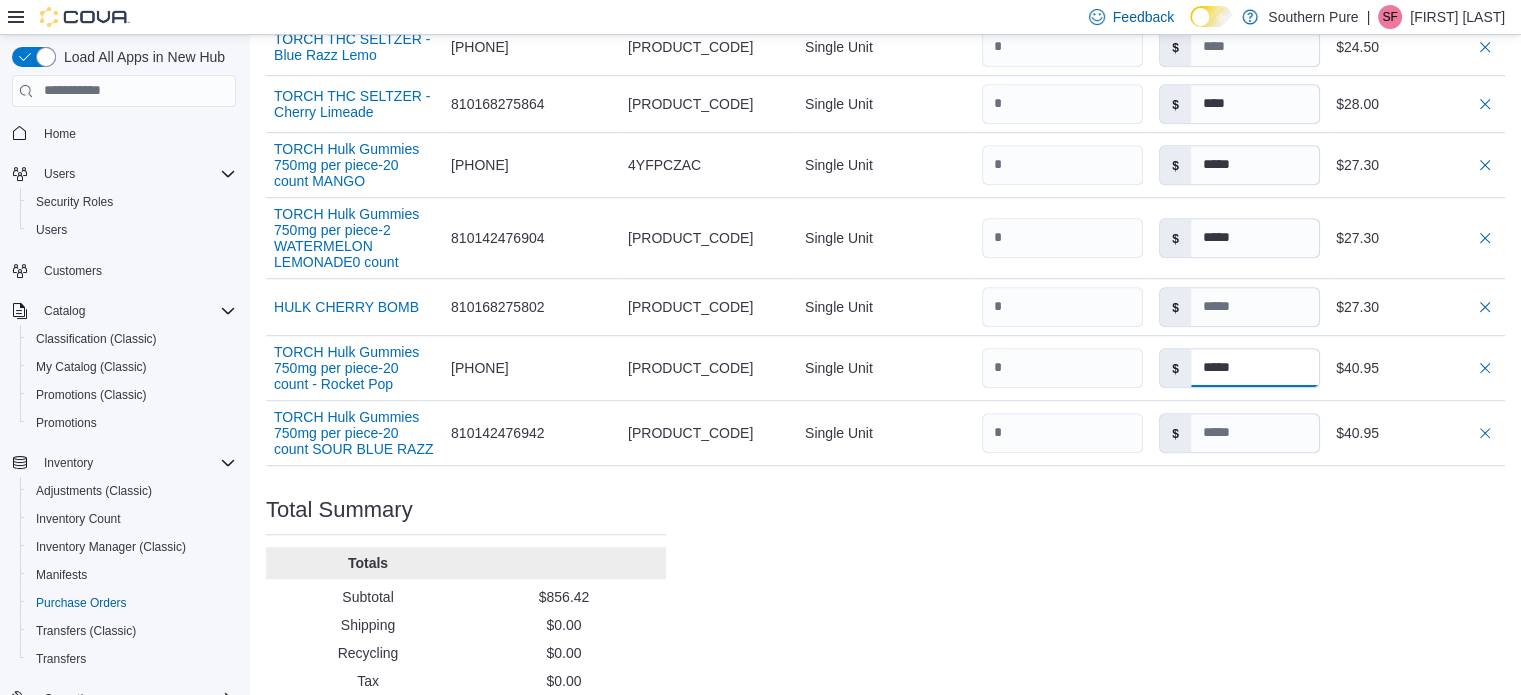 scroll, scrollTop: 1378, scrollLeft: 0, axis: vertical 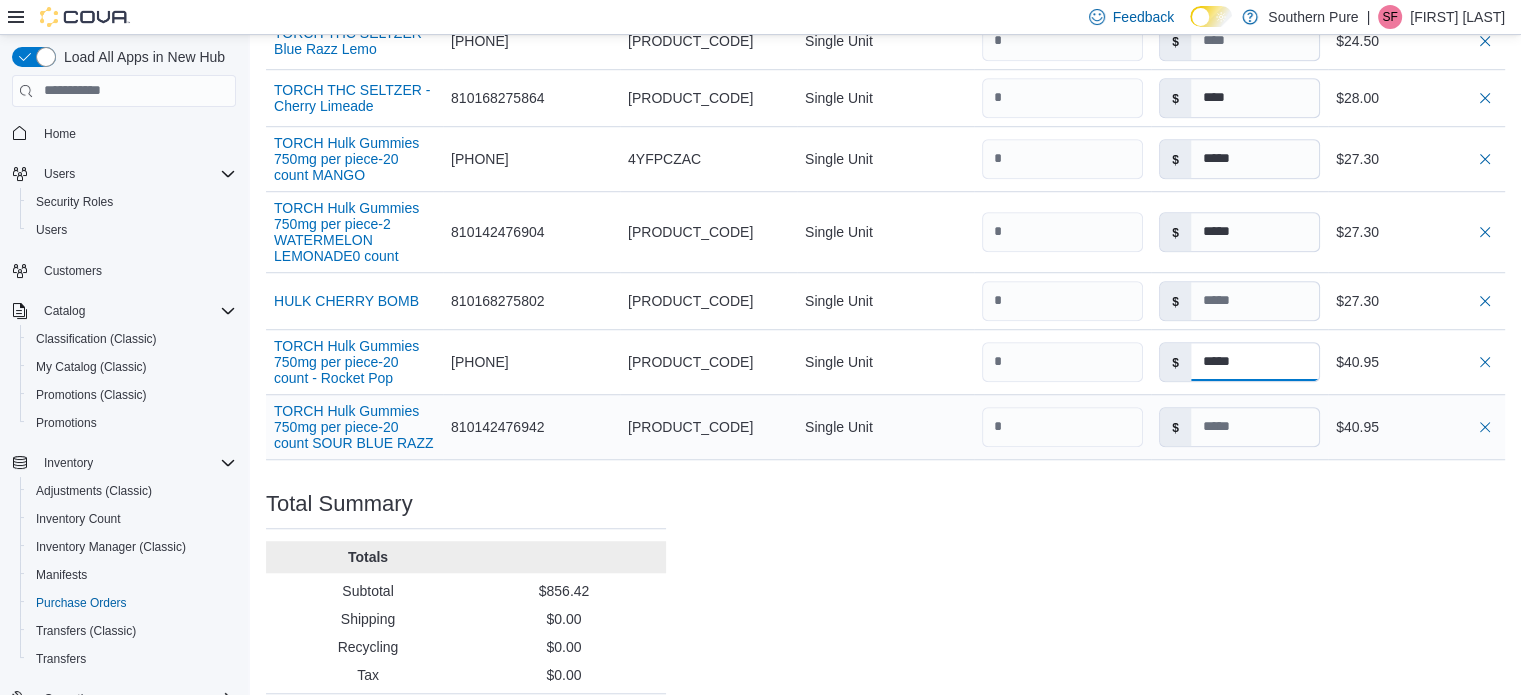 type on "*****" 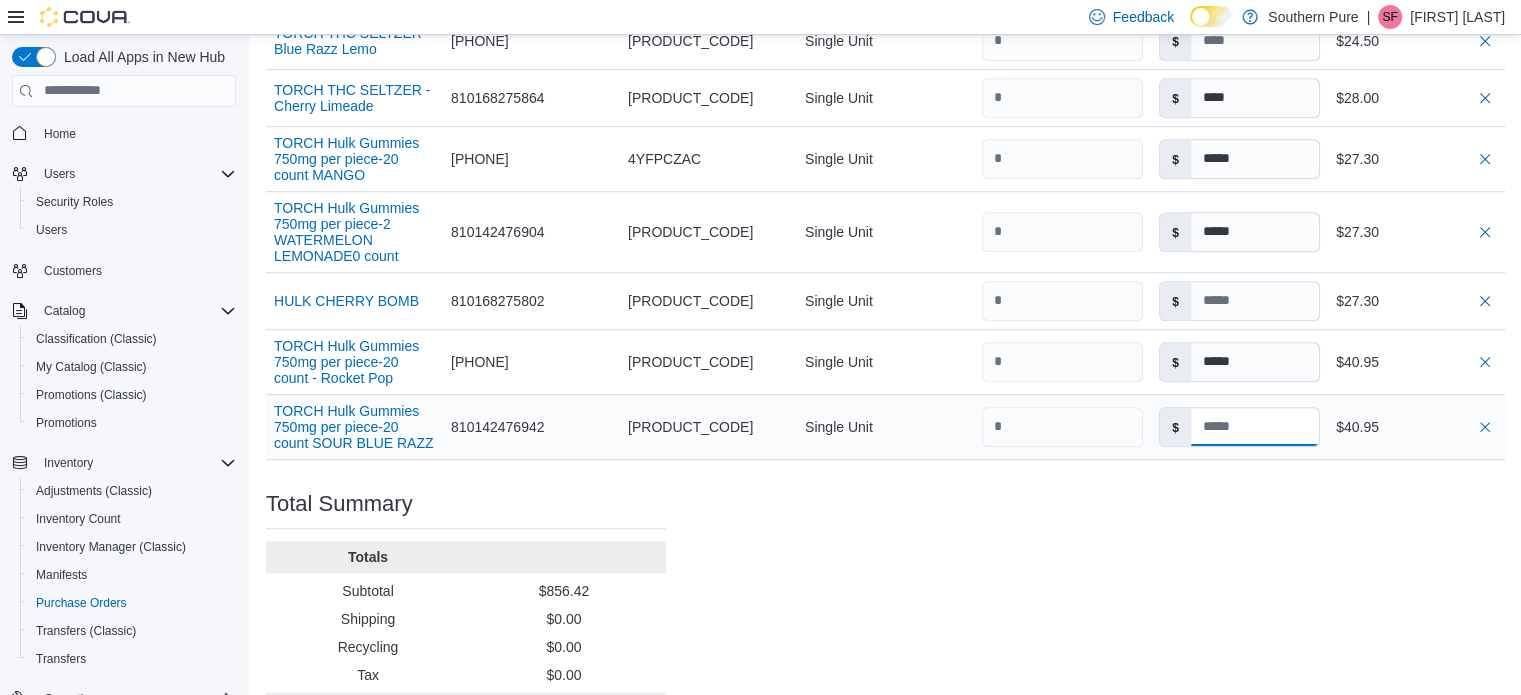type on "*****" 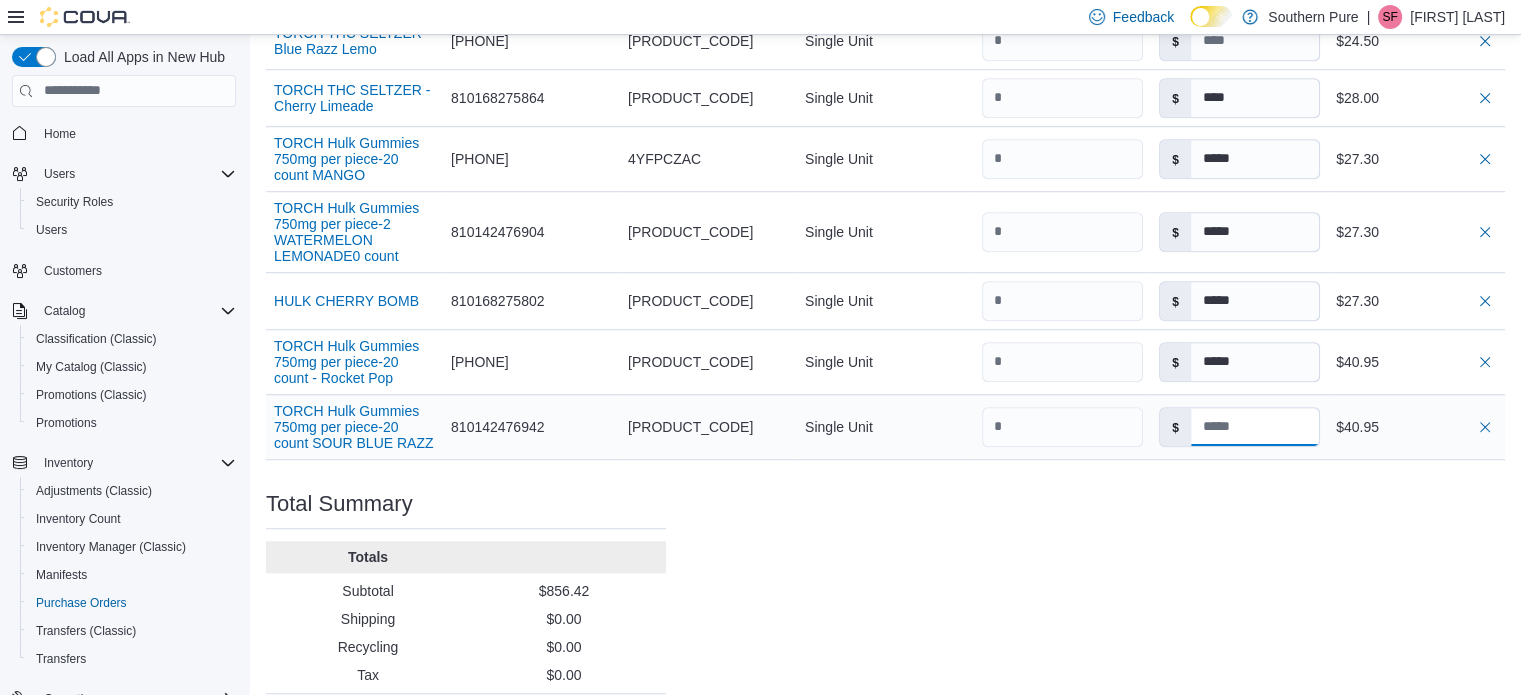 click at bounding box center [1255, 427] 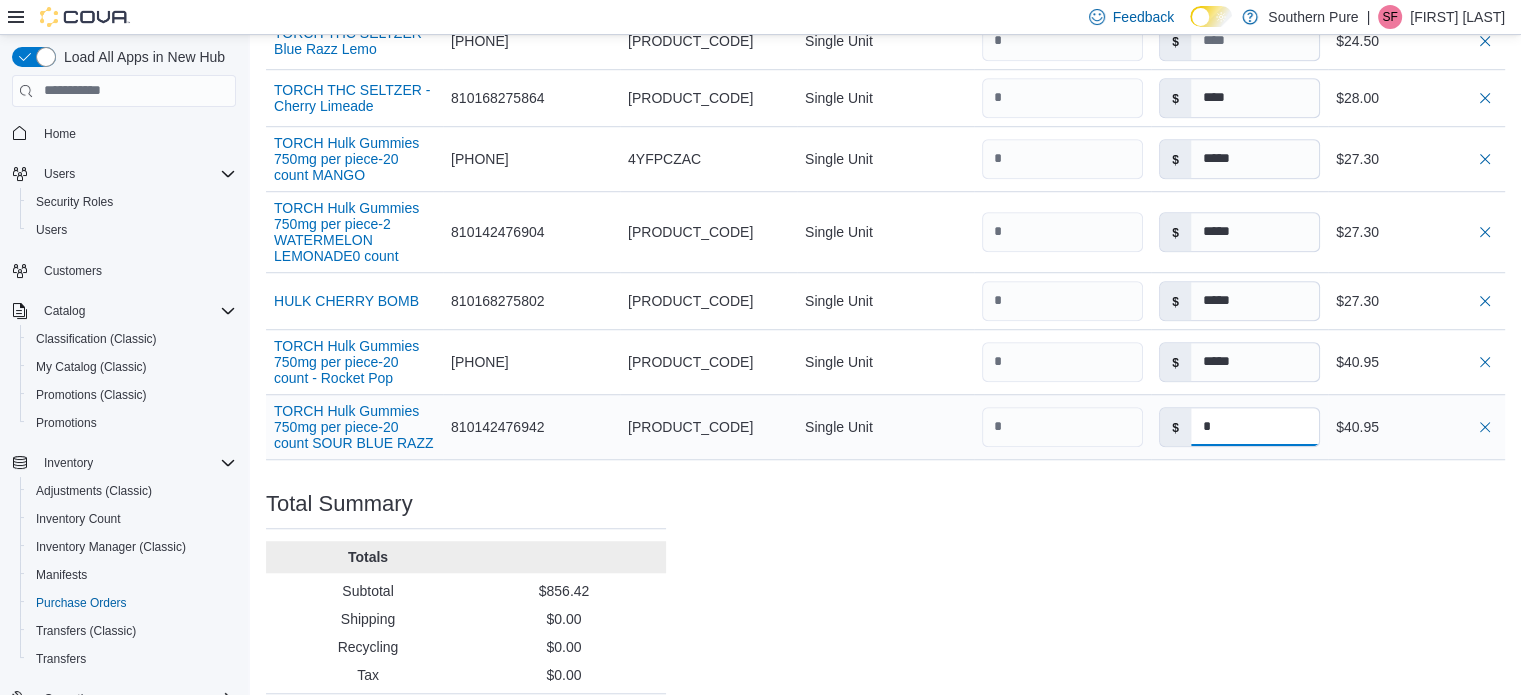 type 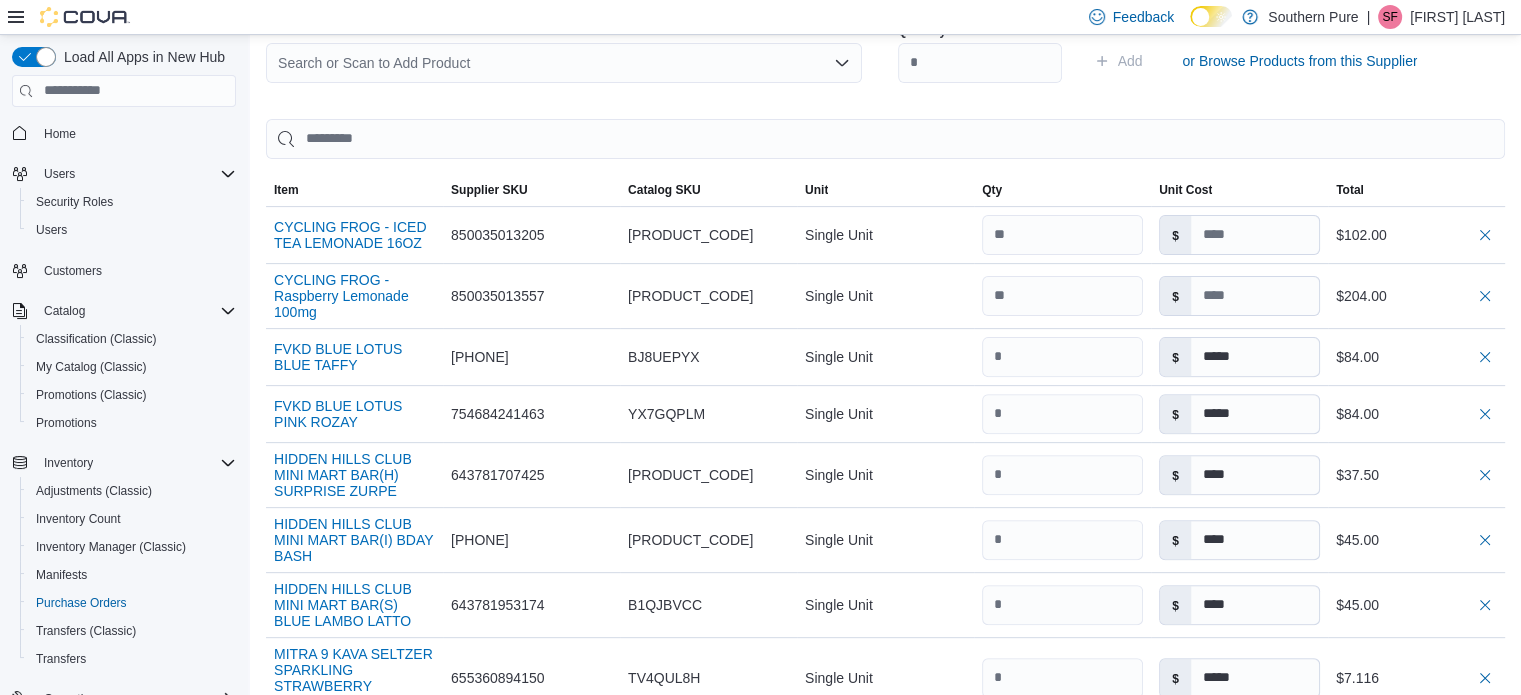 scroll, scrollTop: 588, scrollLeft: 0, axis: vertical 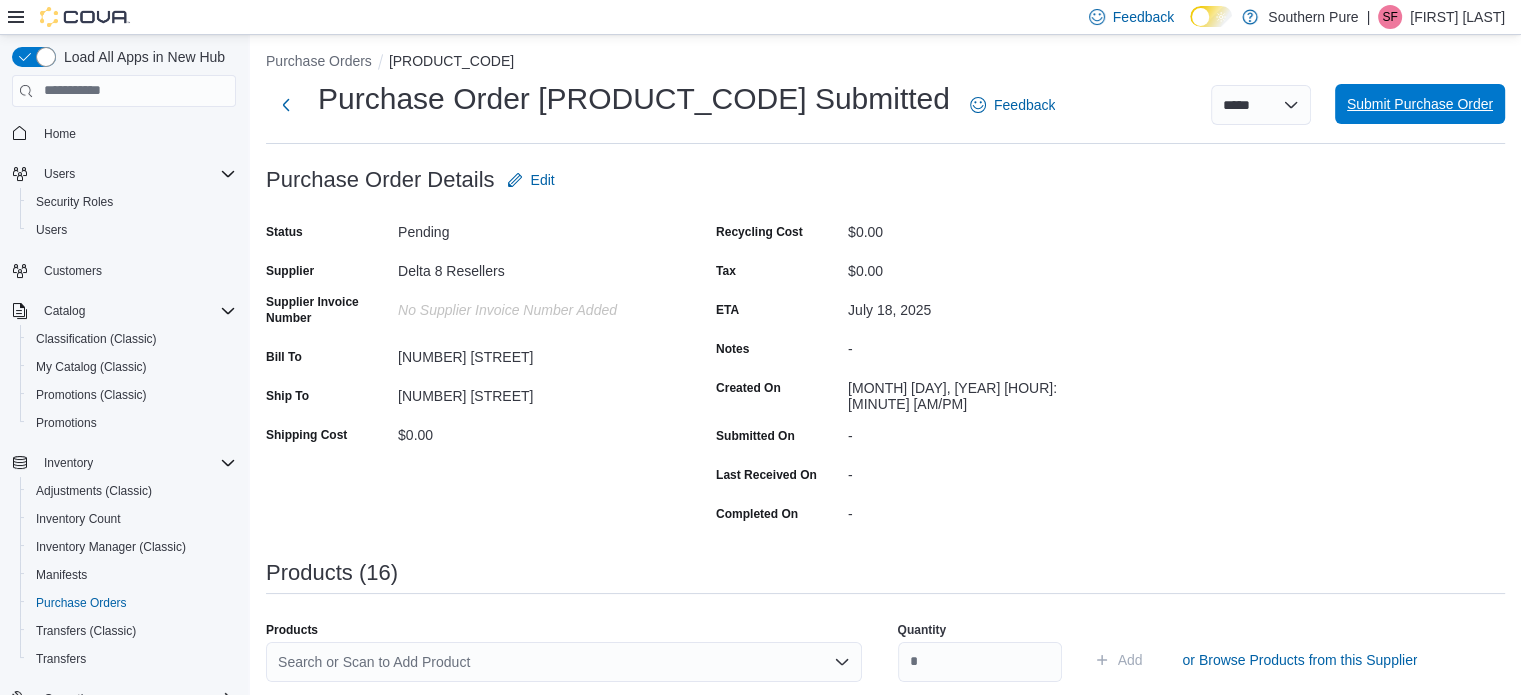type on "*****" 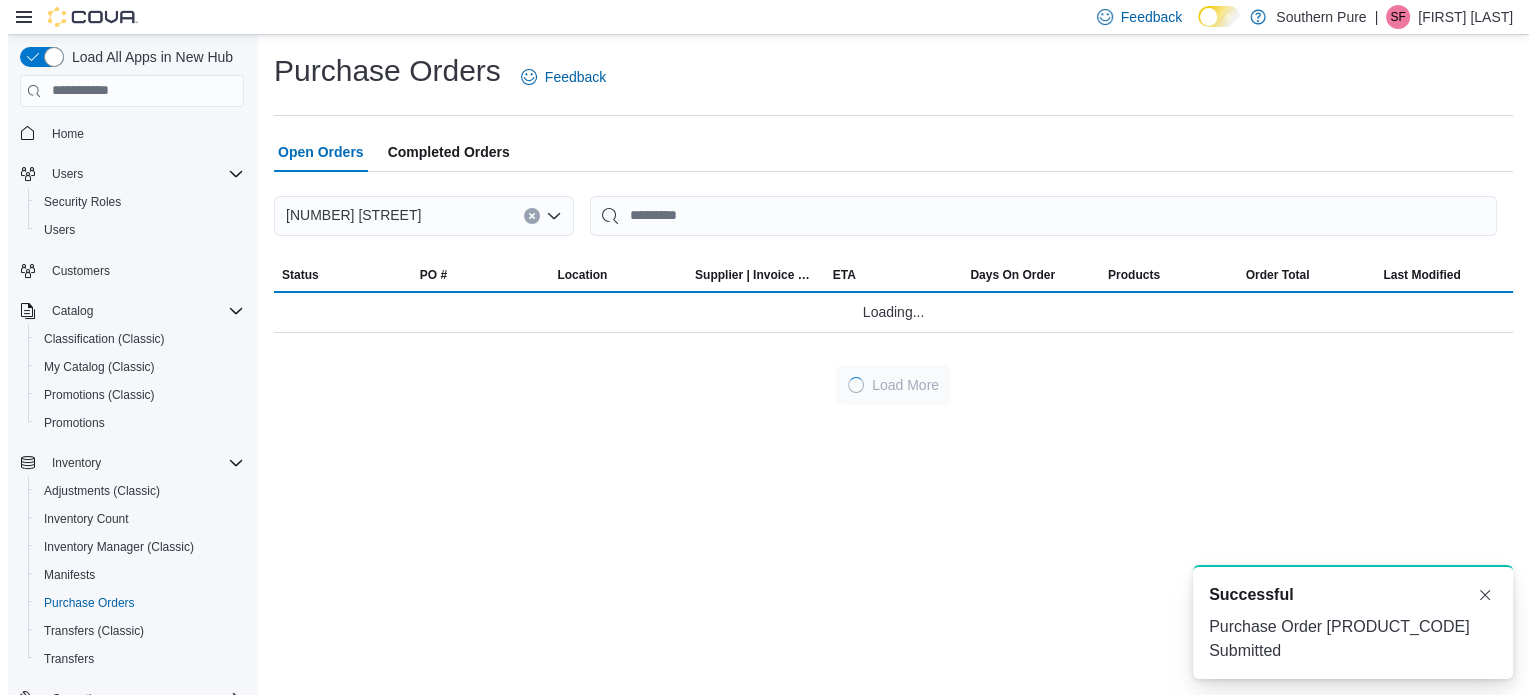 scroll, scrollTop: 0, scrollLeft: 0, axis: both 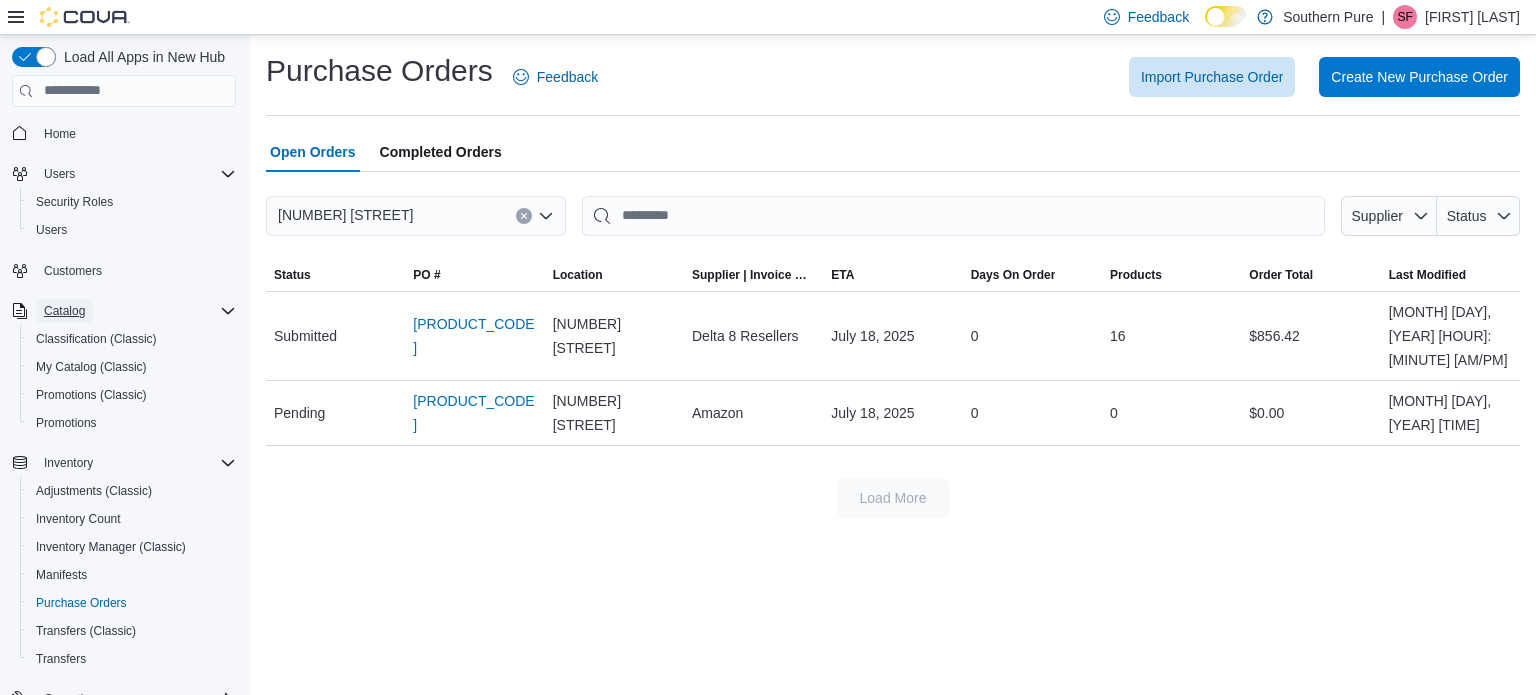 click on "Catalog" at bounding box center [64, 311] 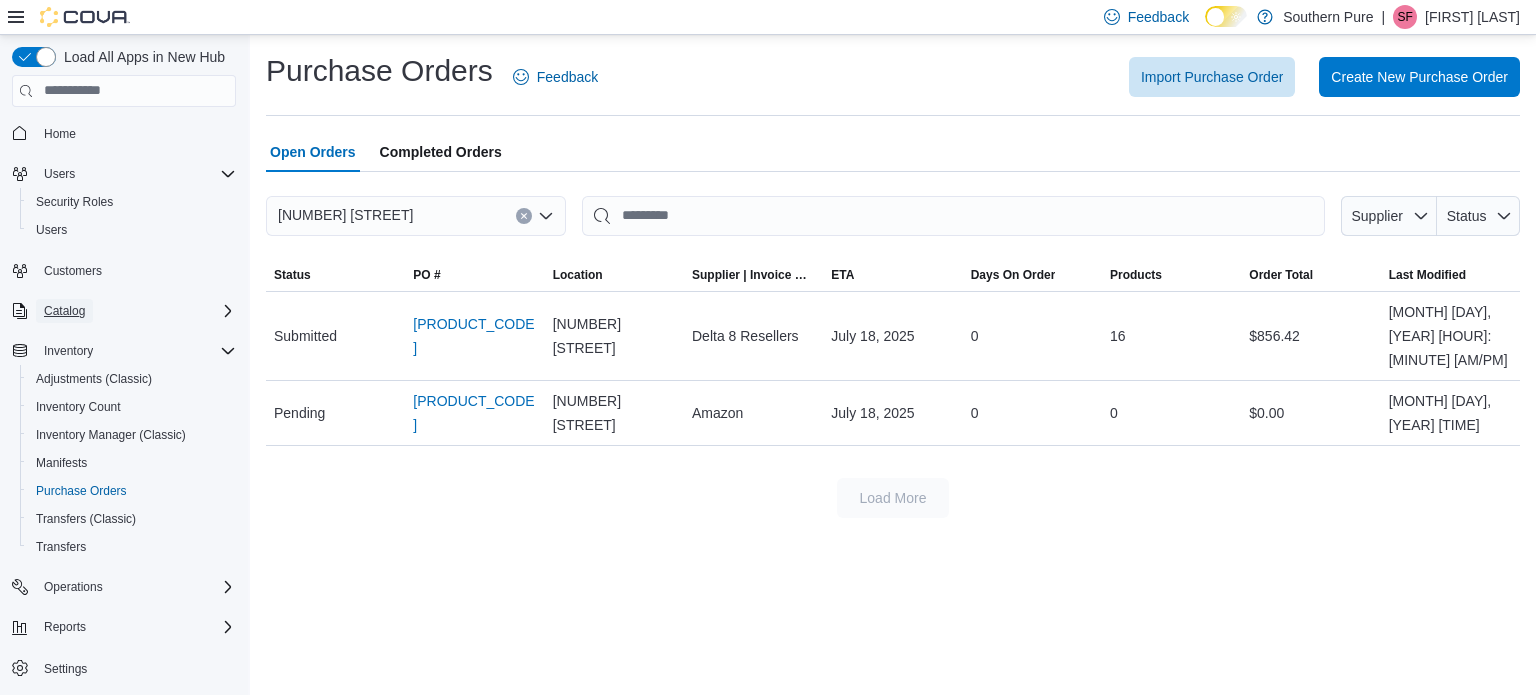 click on "Catalog" at bounding box center [64, 311] 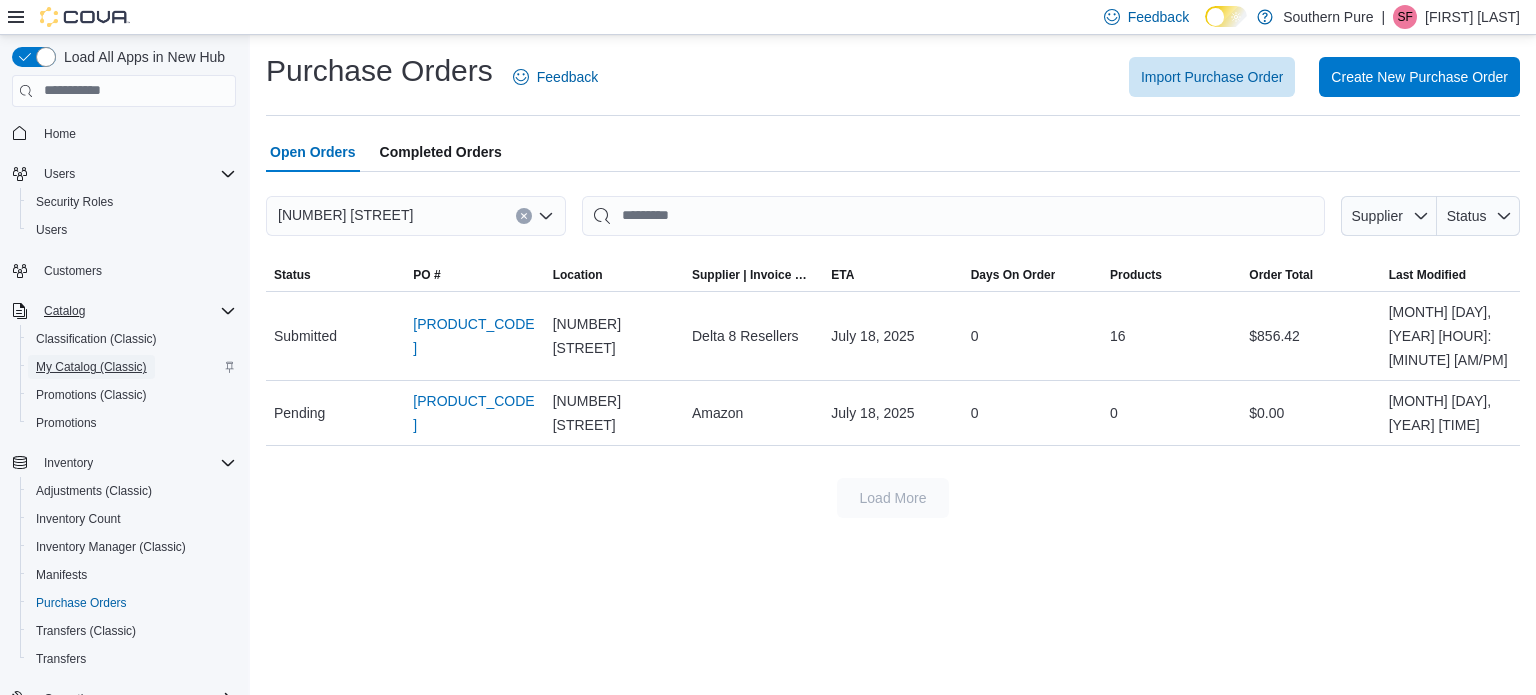 click on "My Catalog (Classic)" at bounding box center [91, 367] 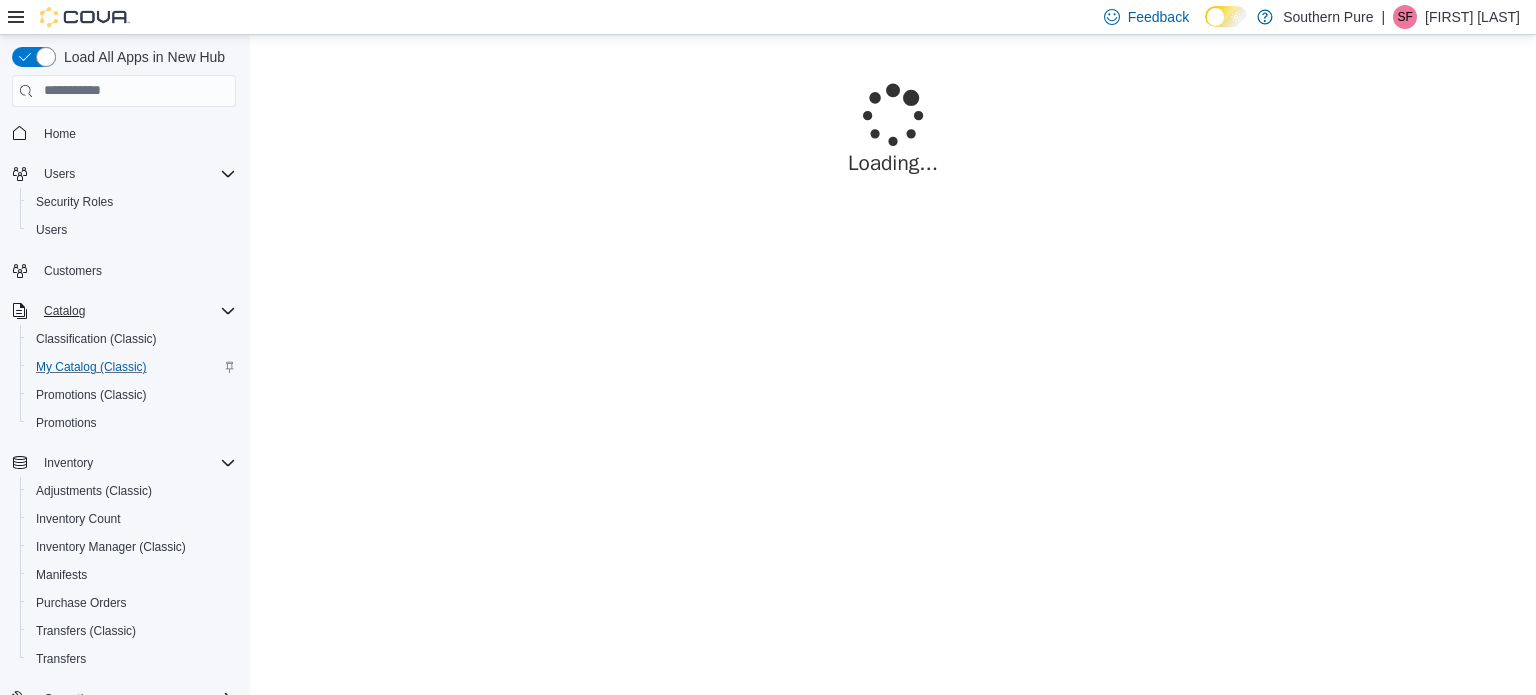 scroll, scrollTop: 0, scrollLeft: 0, axis: both 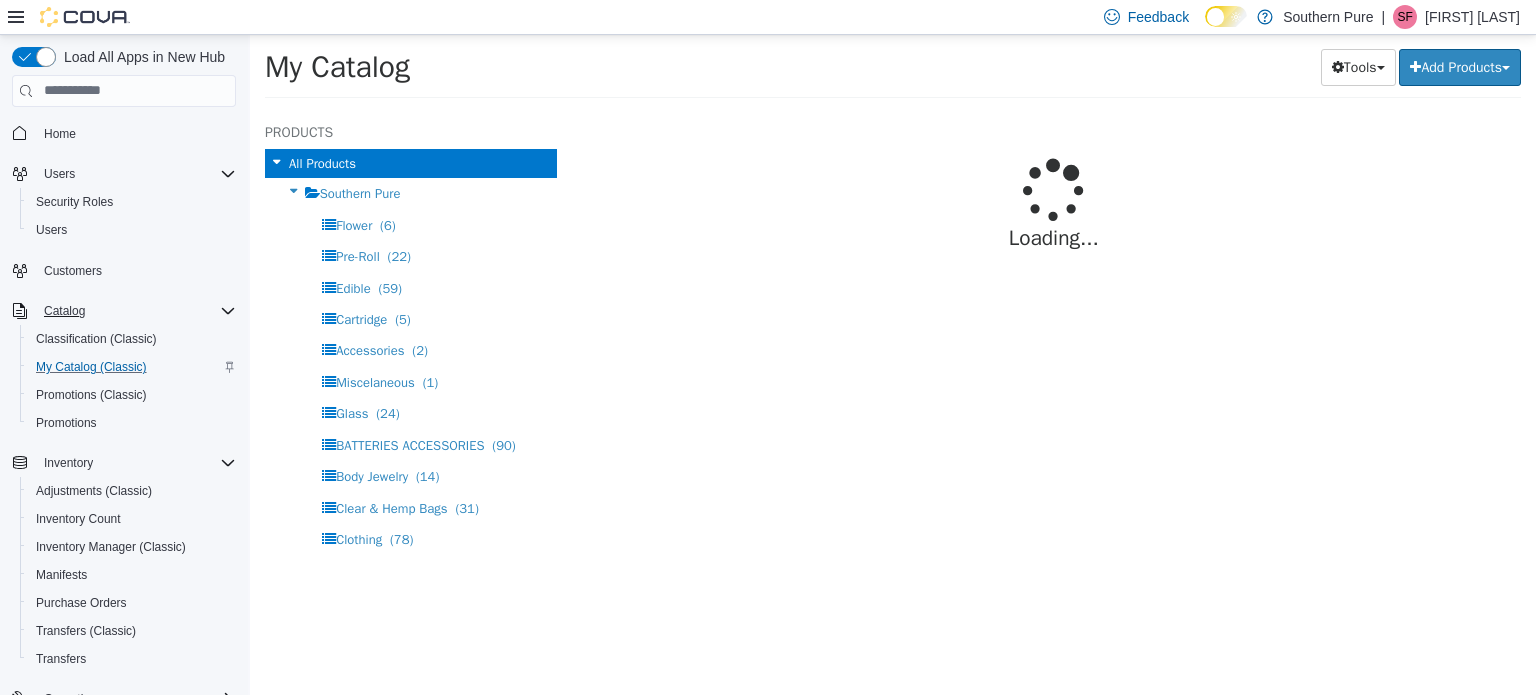 select on "**********" 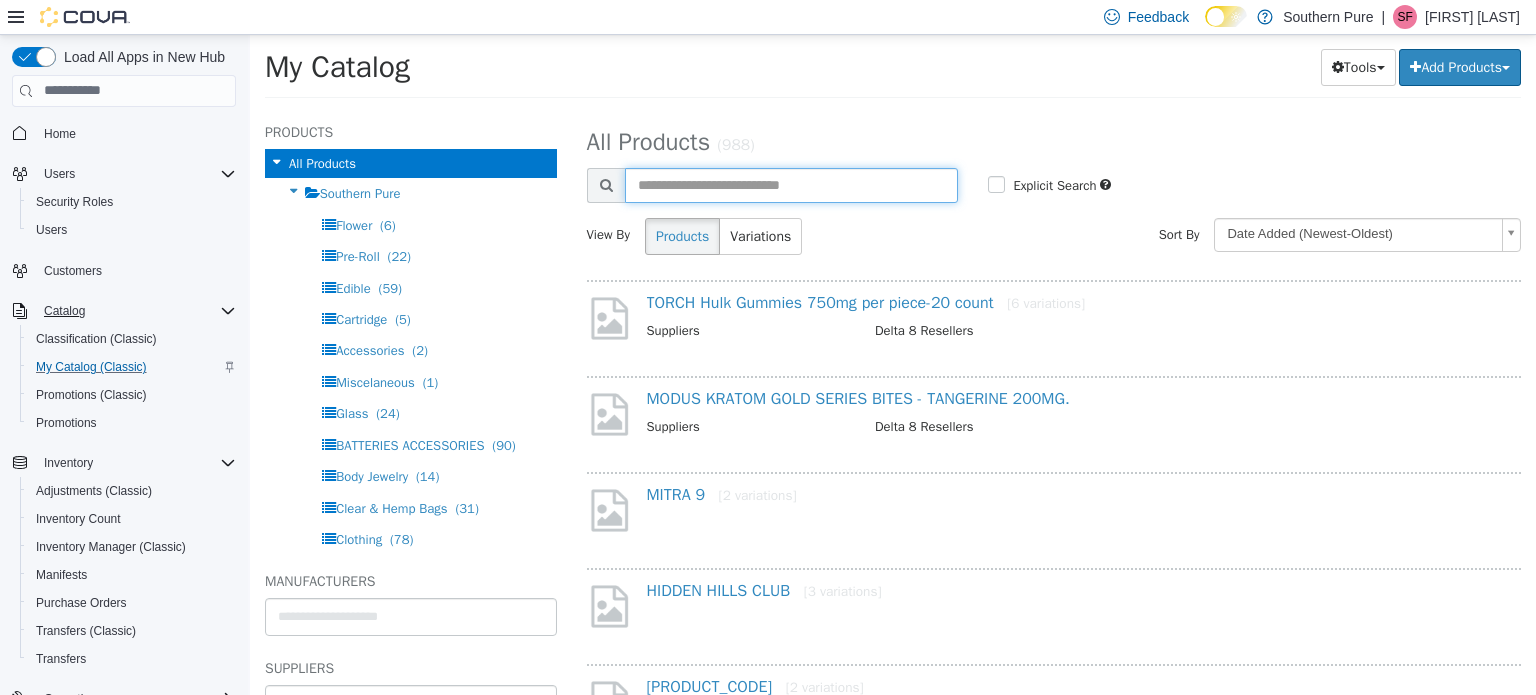 click at bounding box center (792, 184) 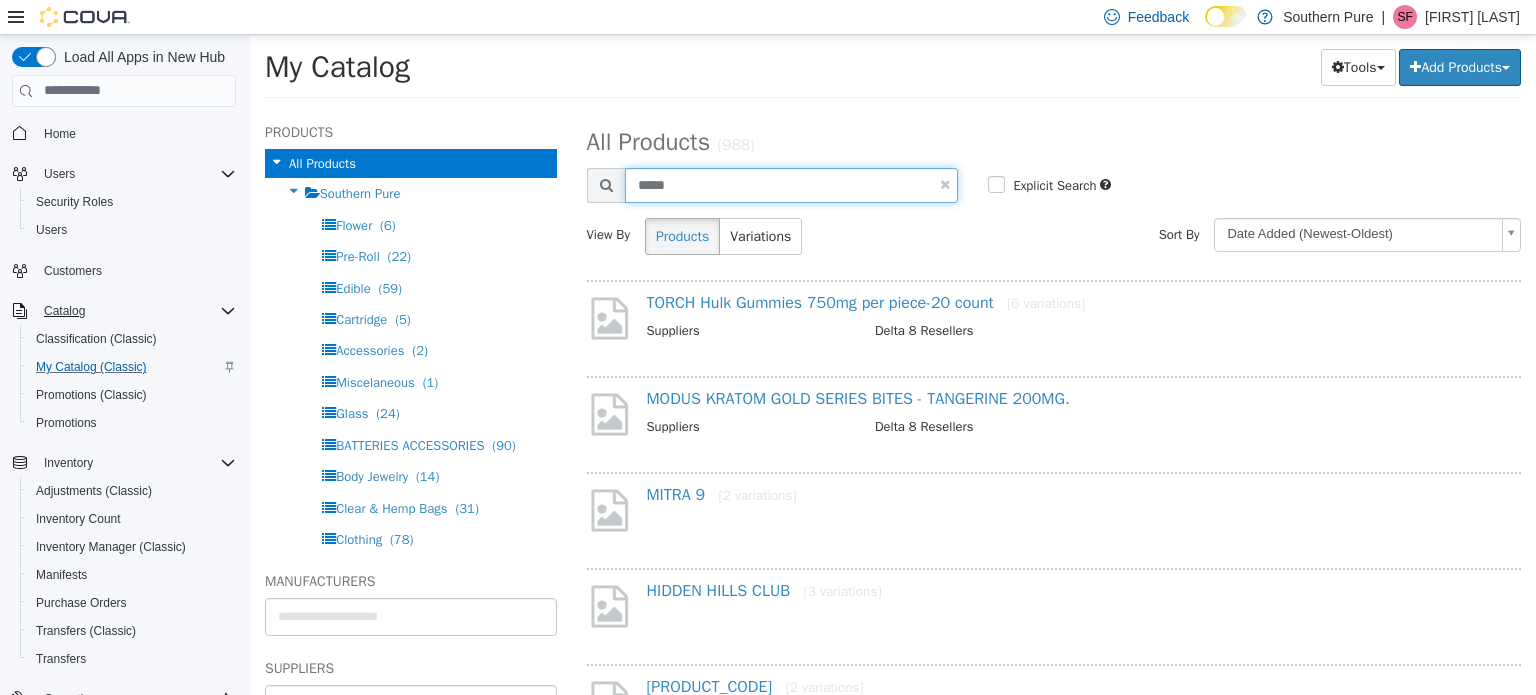 type on "*****" 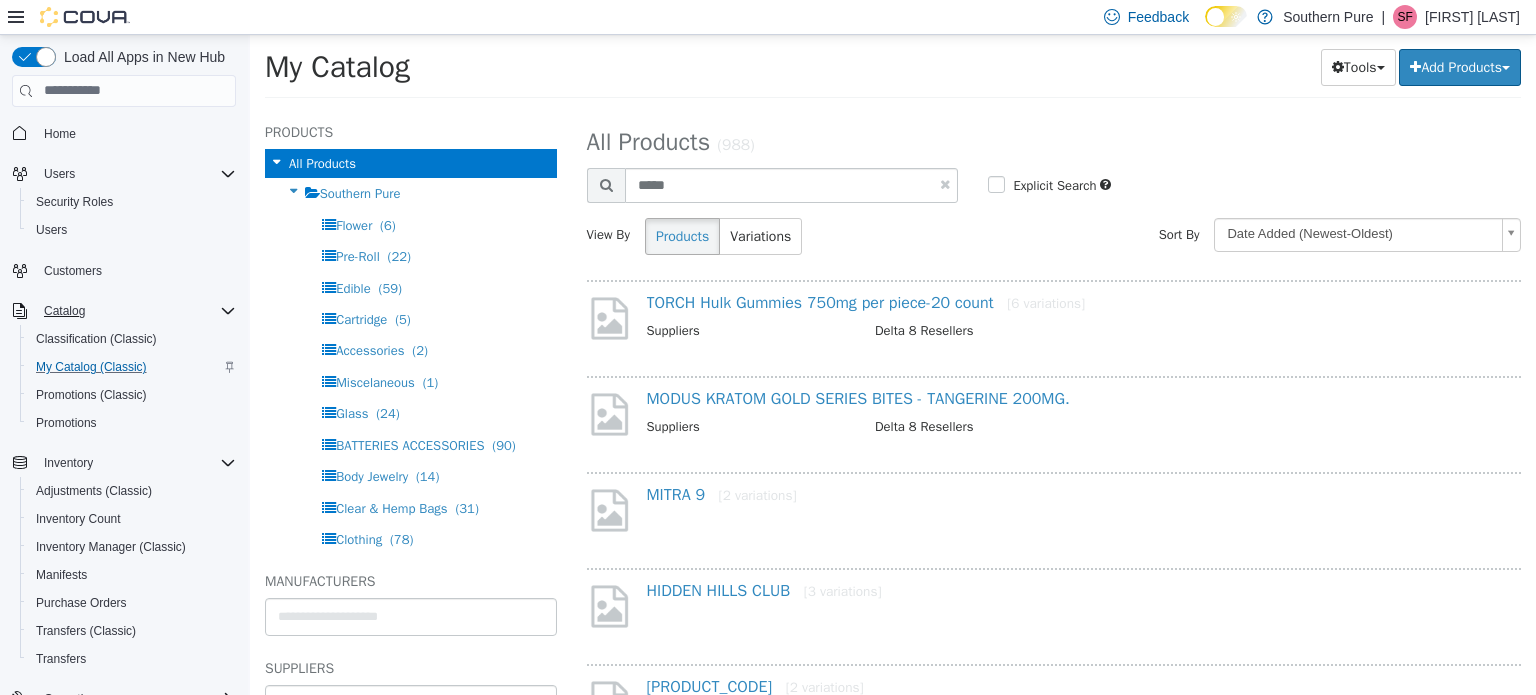 select on "**********" 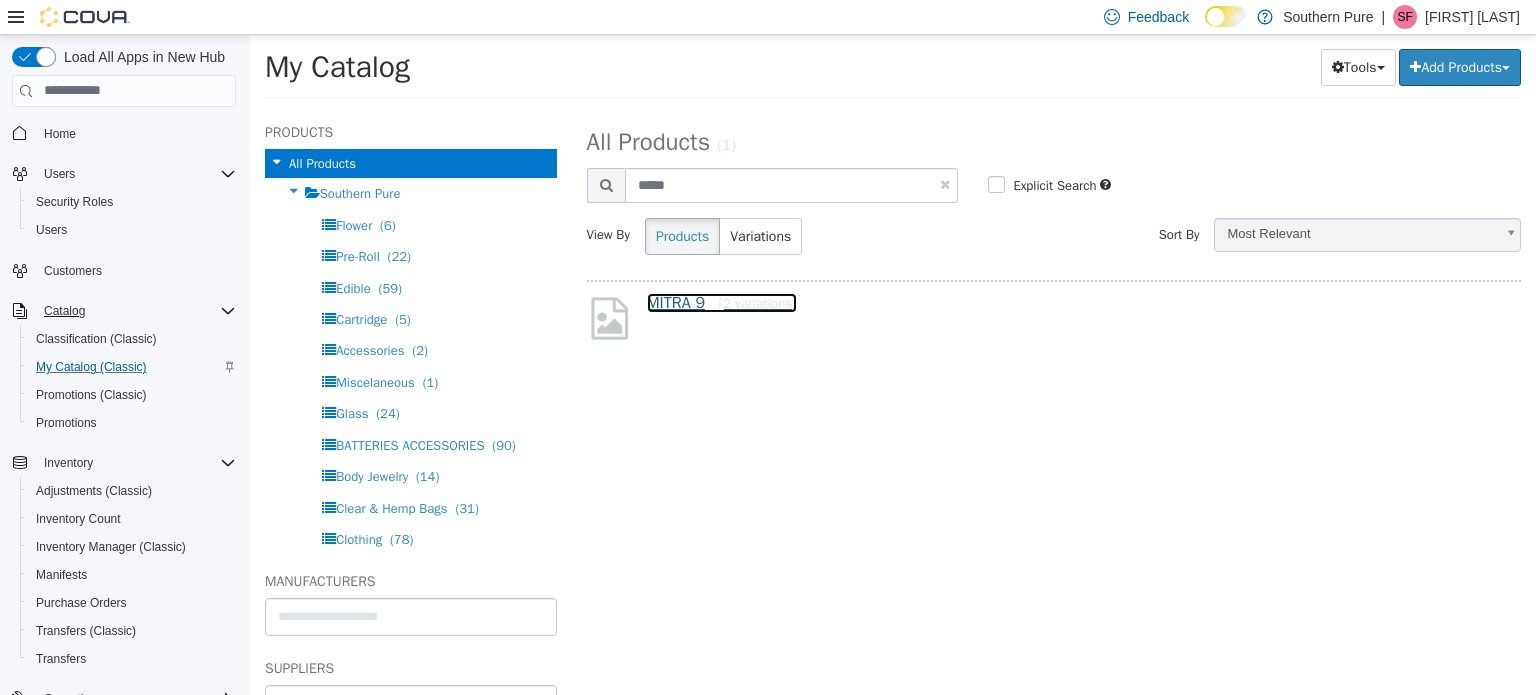 click on "MITRA 9
[2 variations]" at bounding box center (722, 302) 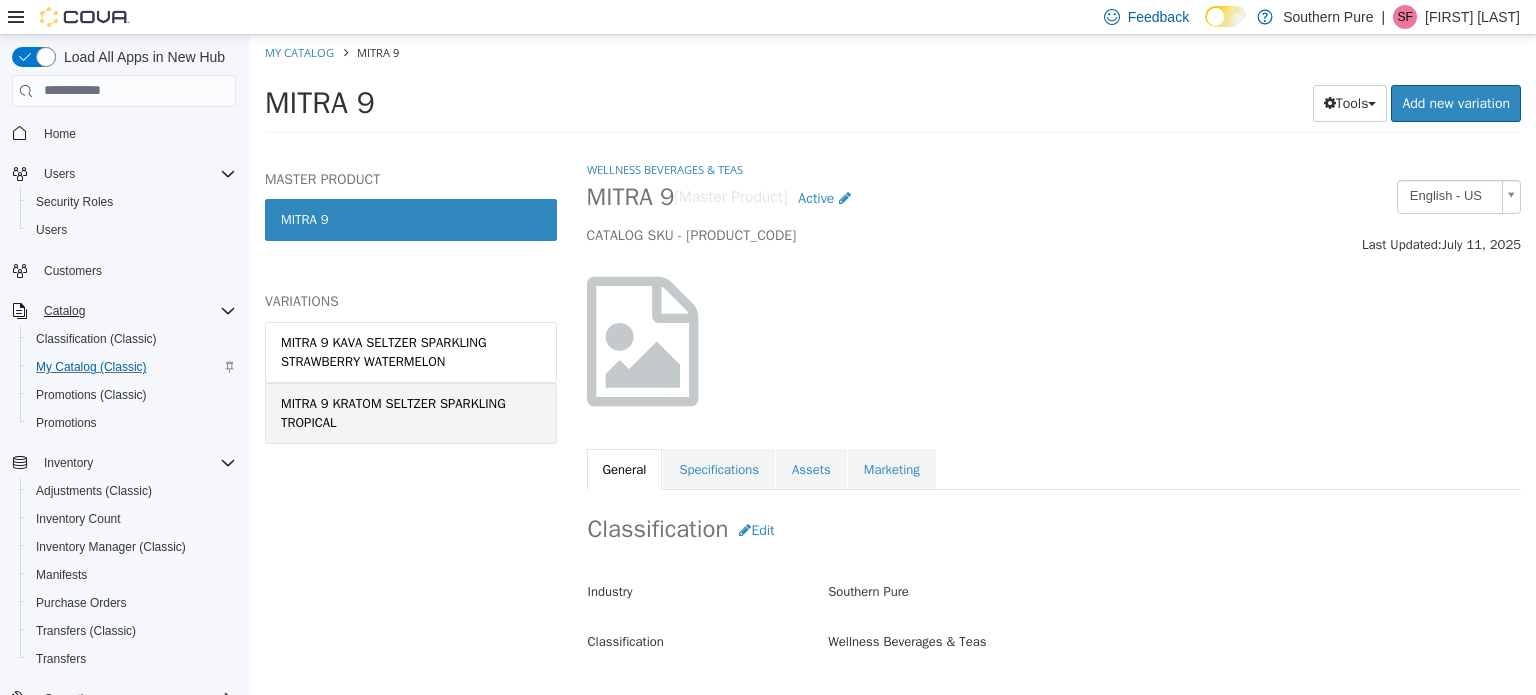 click on "MITRA 9 KRATOM SELTZER SPARKLING TROPICAL" at bounding box center [411, 412] 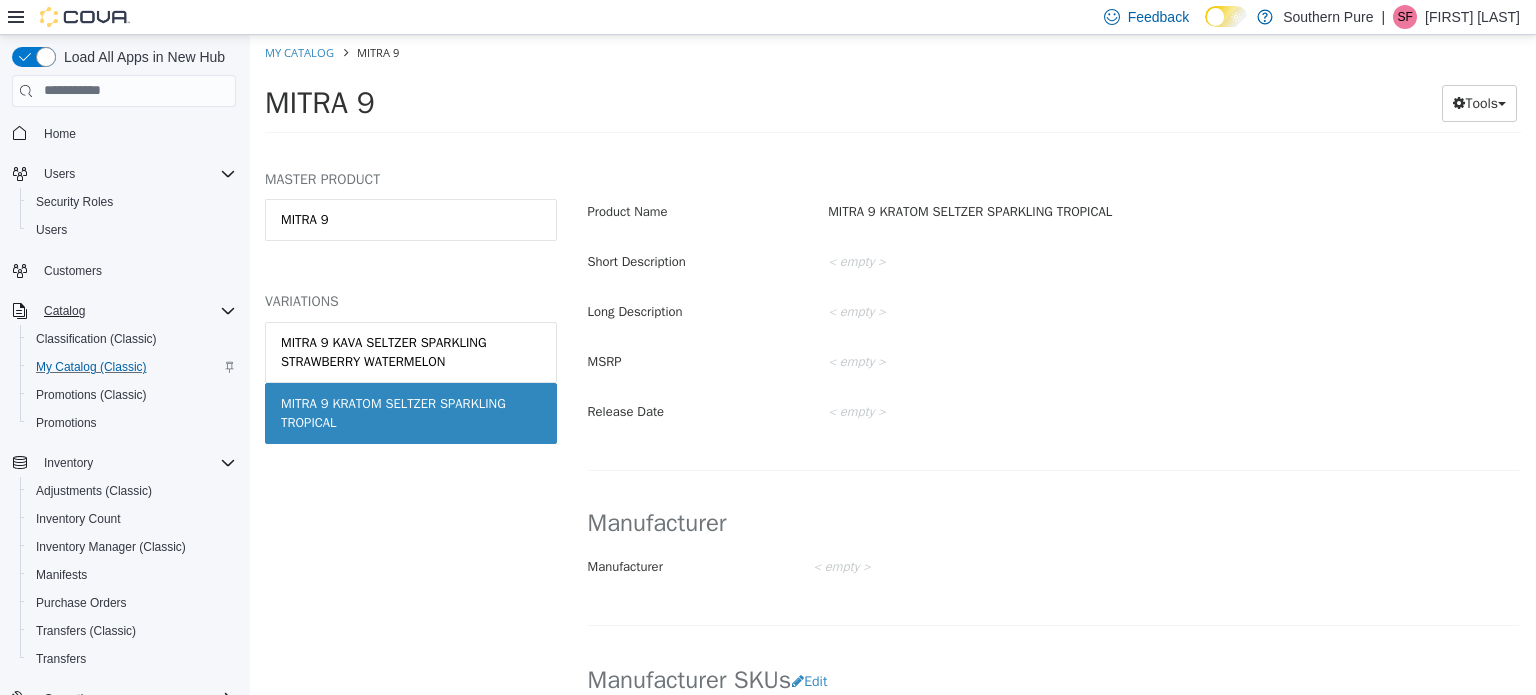 scroll, scrollTop: 602, scrollLeft: 0, axis: vertical 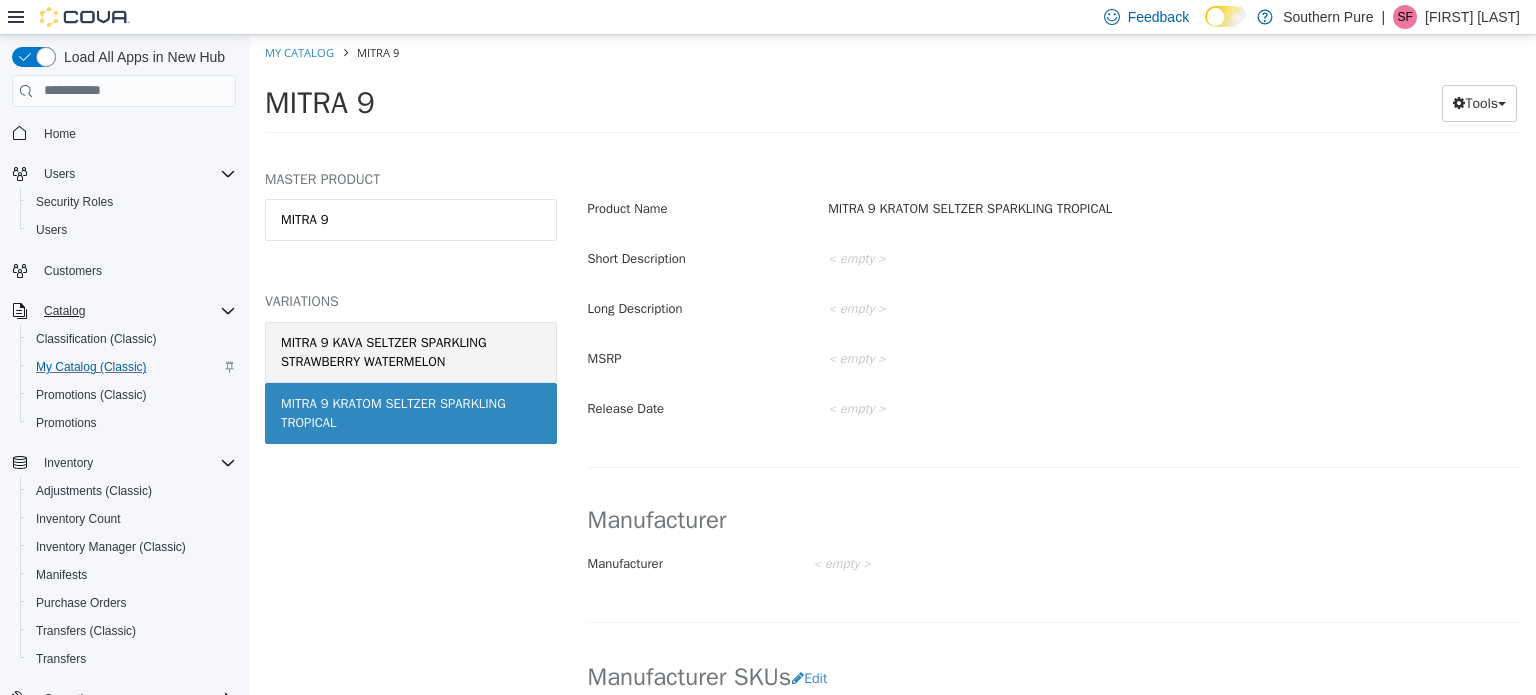 click on "MITRA 9 KAVA SELTZER SPARKLING STRAWBERRY WATERMELON" at bounding box center [411, 351] 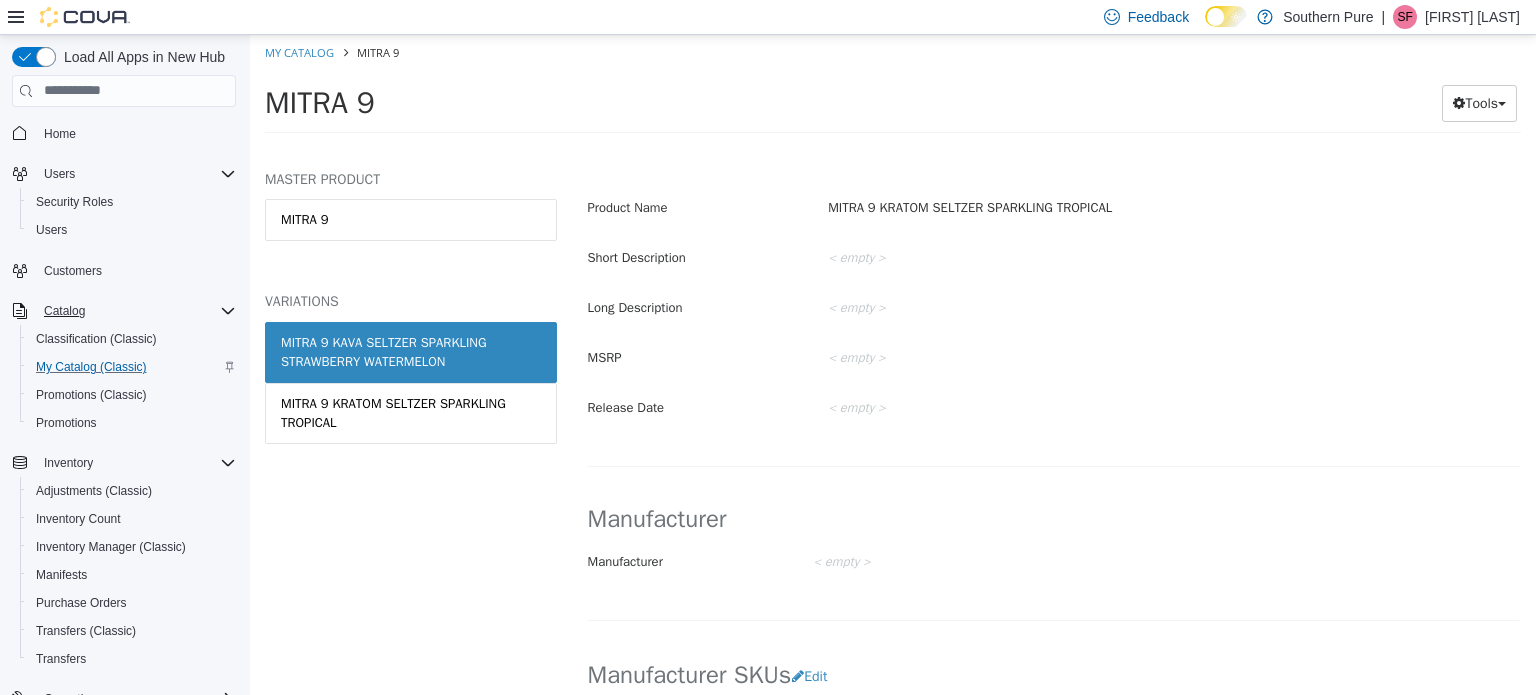 scroll, scrollTop: 600, scrollLeft: 0, axis: vertical 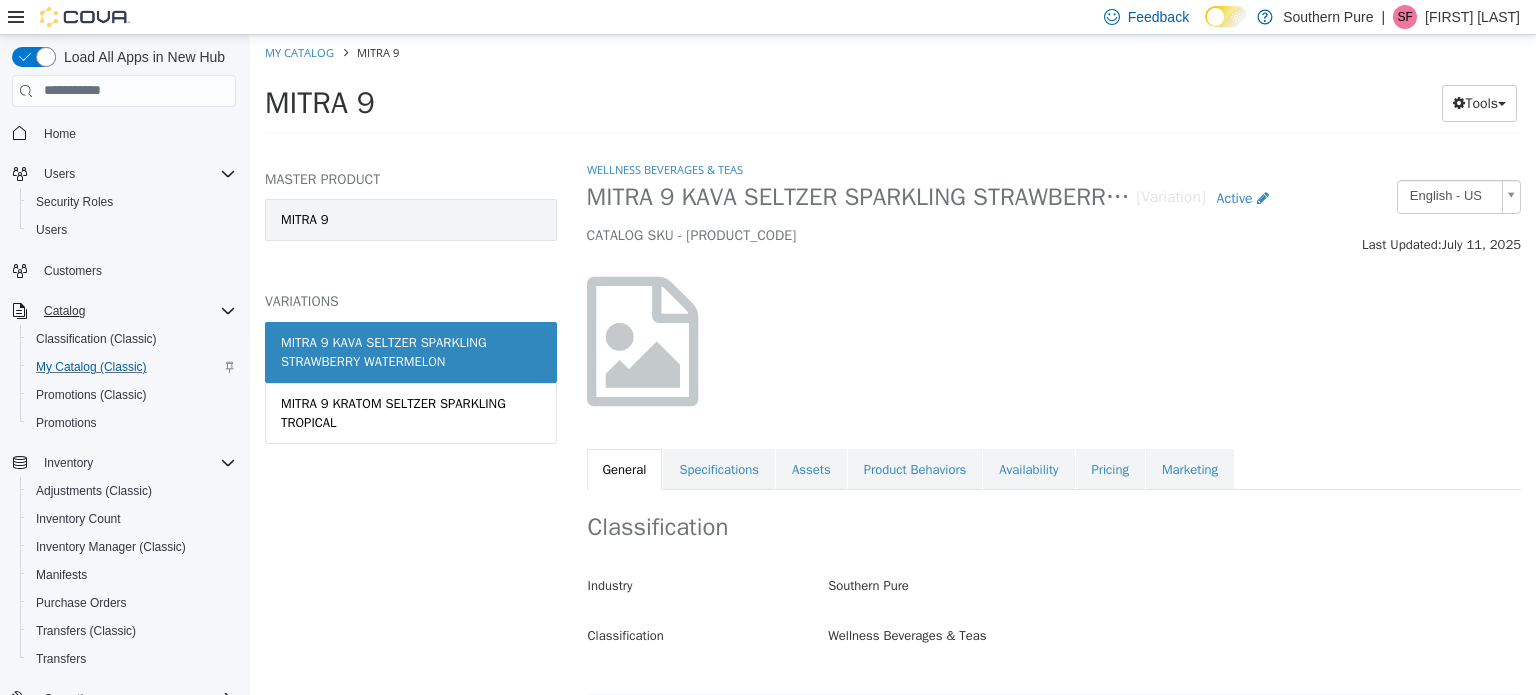 click on "MITRA 9" at bounding box center (411, 219) 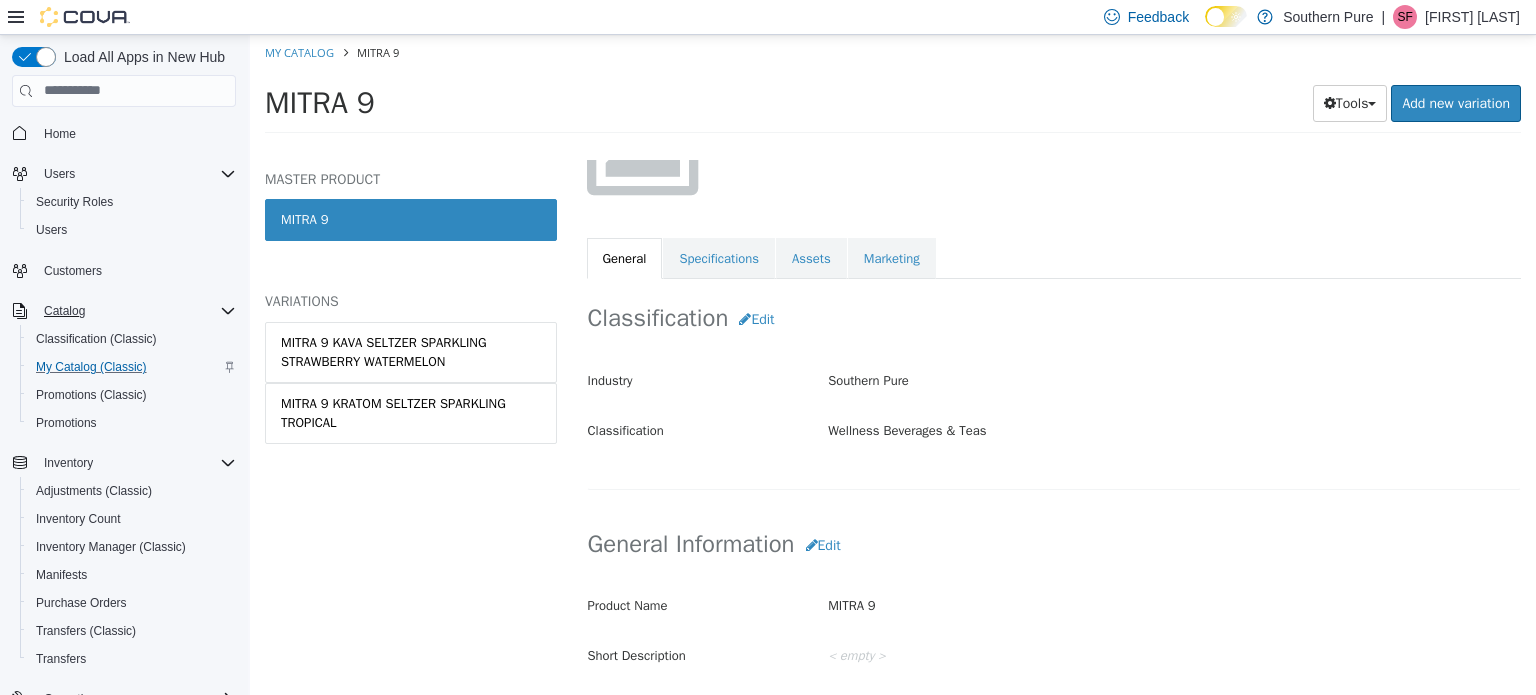scroll, scrollTop: 8, scrollLeft: 0, axis: vertical 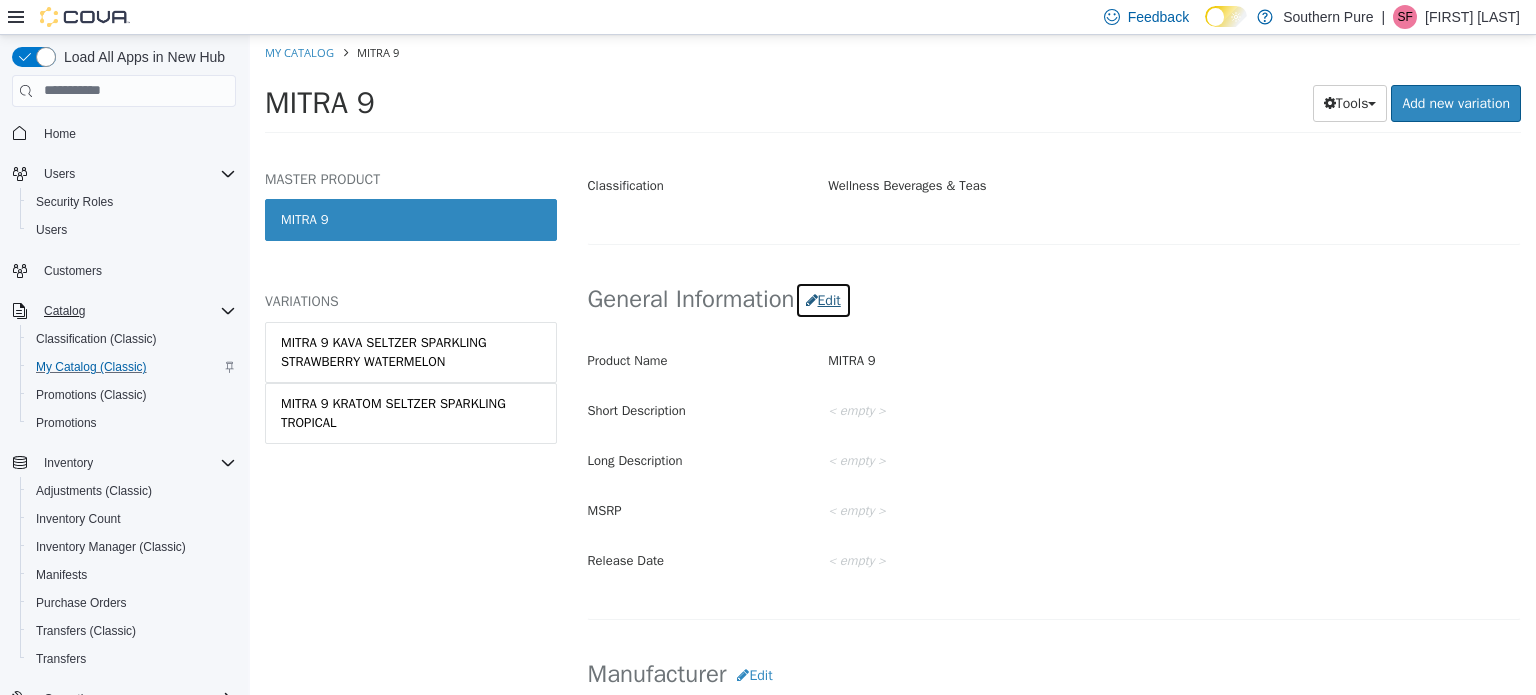 click on "Edit" at bounding box center (823, 299) 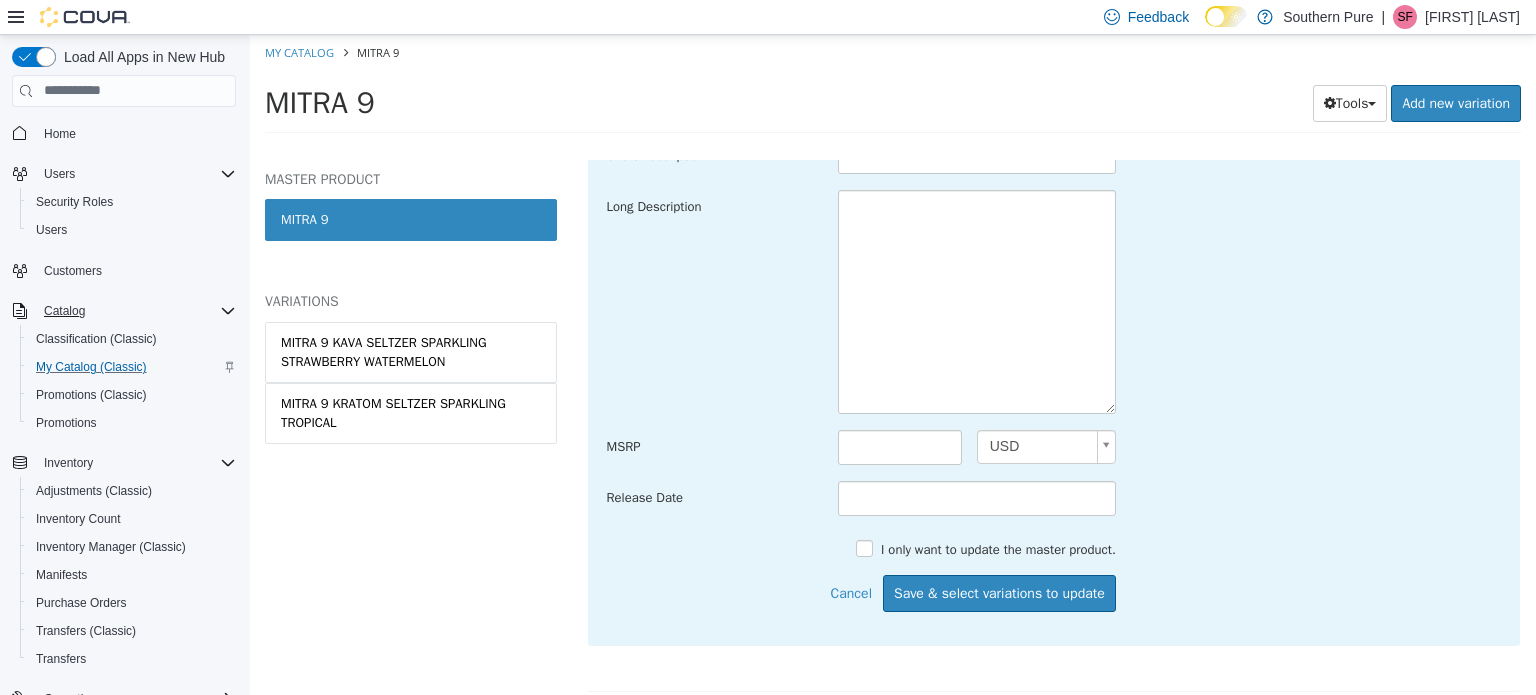 scroll, scrollTop: 790, scrollLeft: 0, axis: vertical 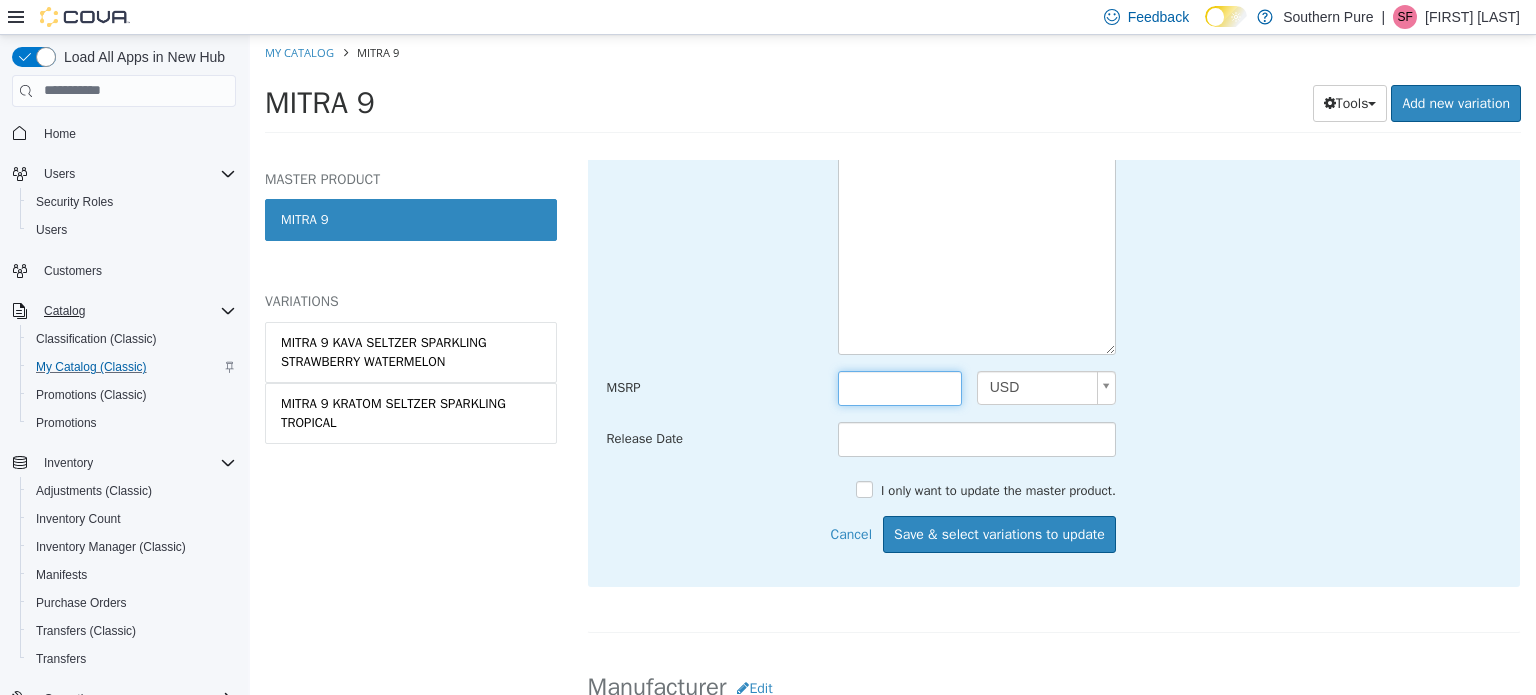 click at bounding box center (900, 387) 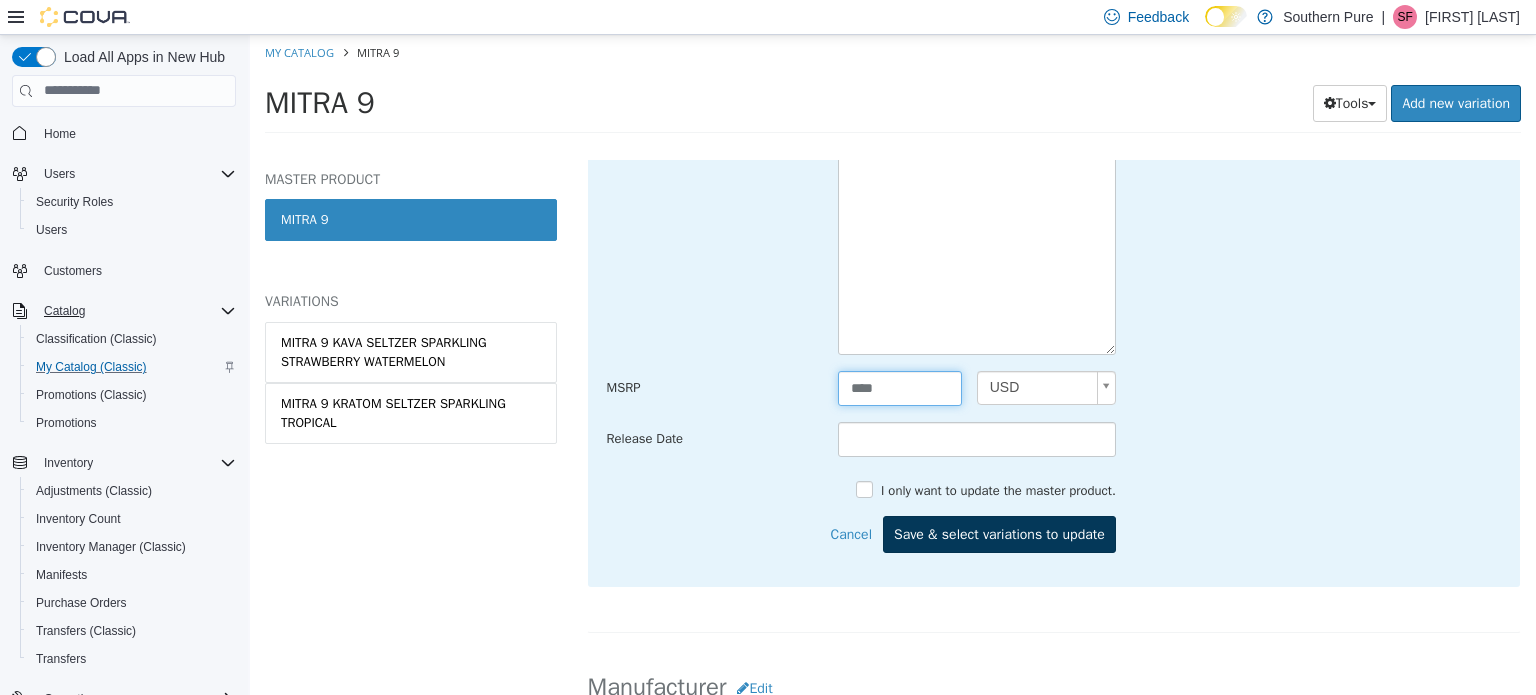 type on "****" 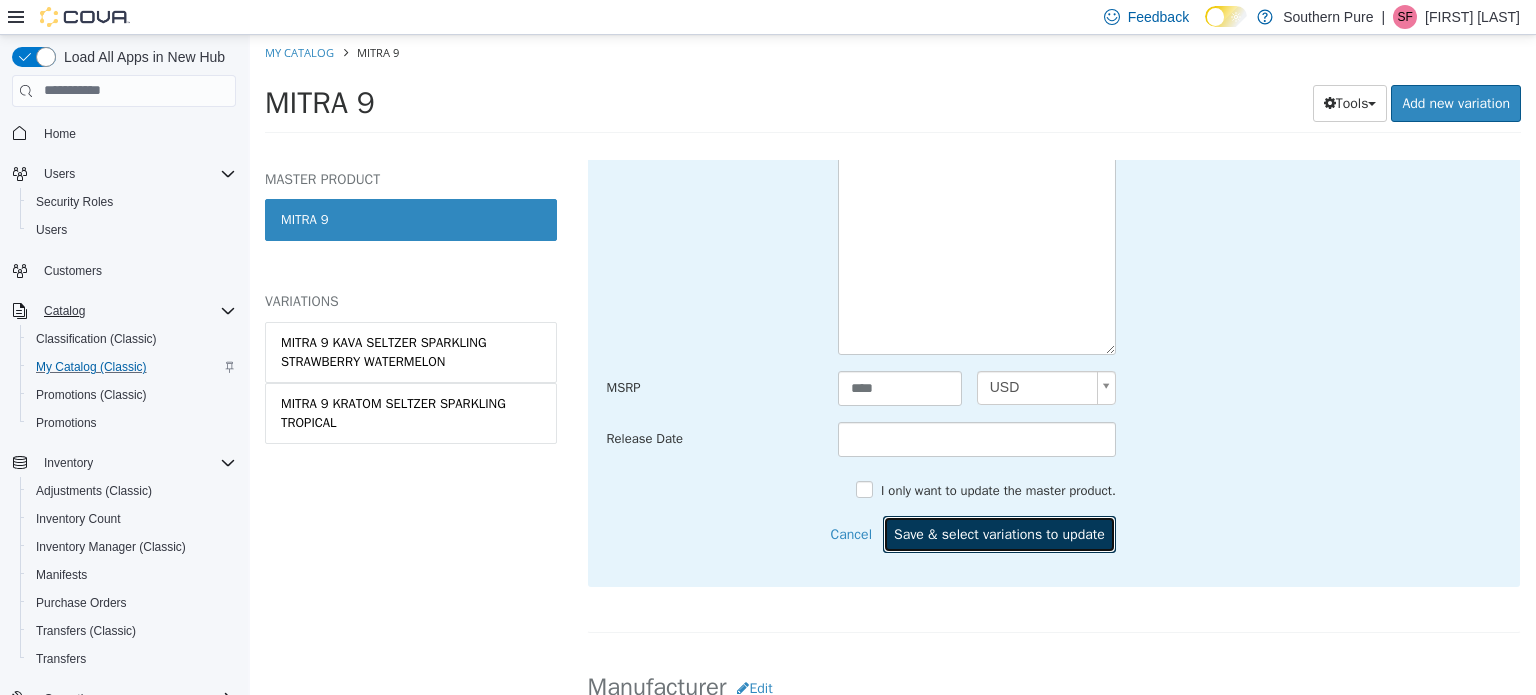 click on "Save & select variations to update" at bounding box center (999, 533) 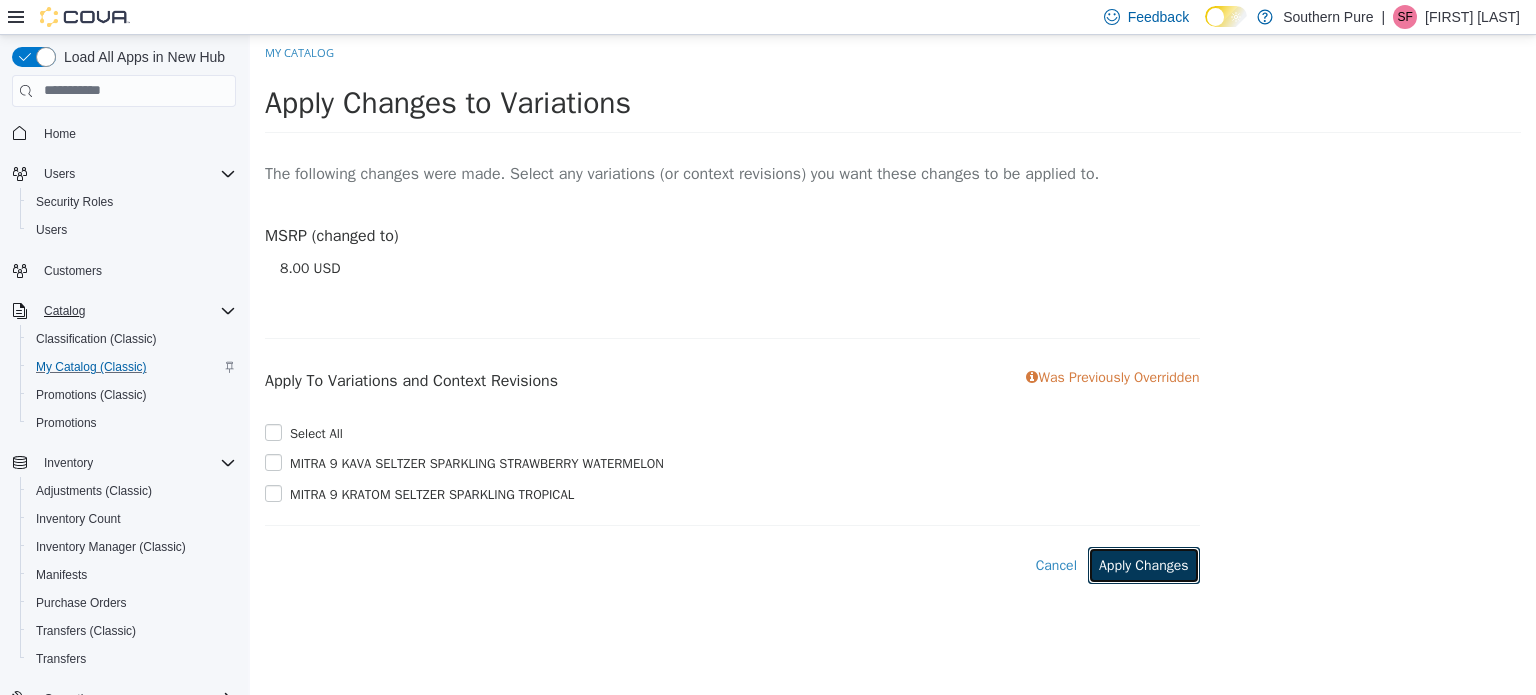 click on "Apply Changes" at bounding box center (1143, 564) 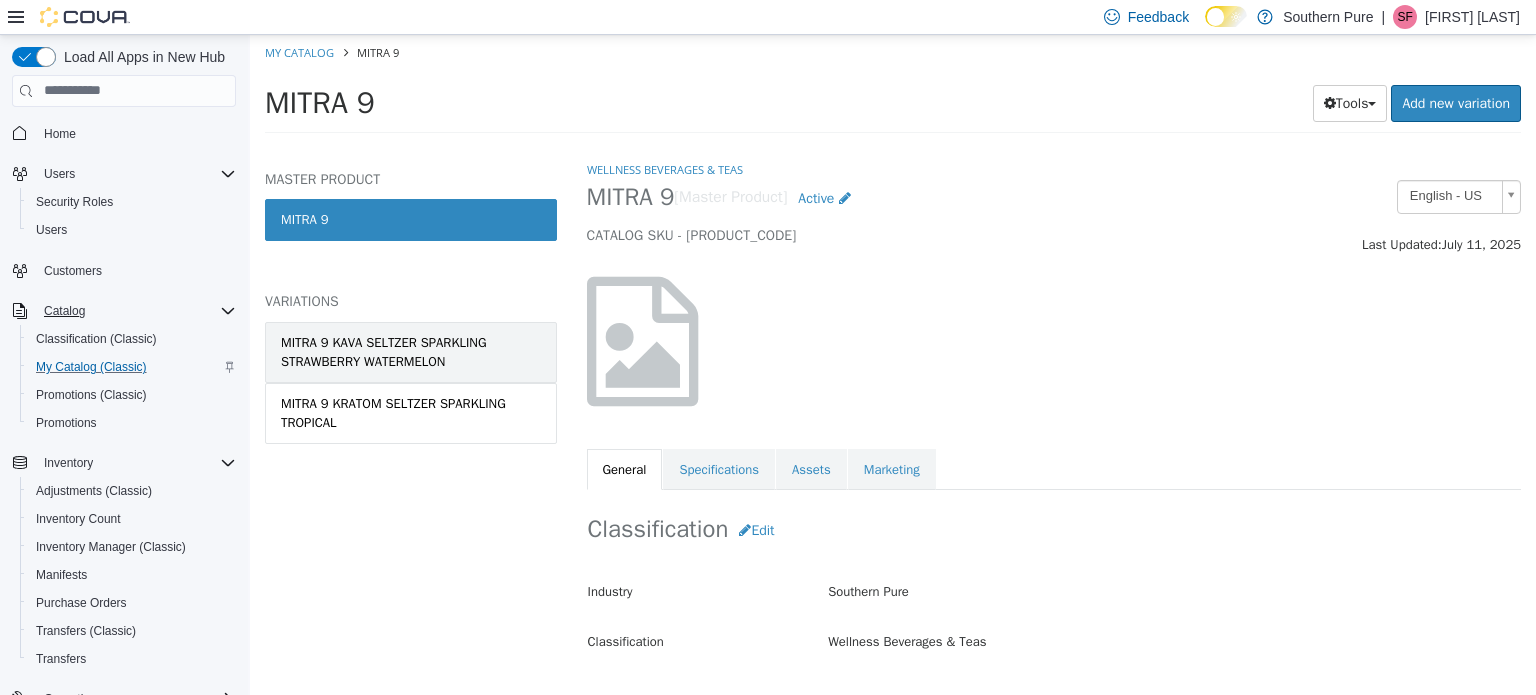 click on "MITRA 9 KAVA SELTZER SPARKLING STRAWBERRY WATERMELON" at bounding box center (411, 351) 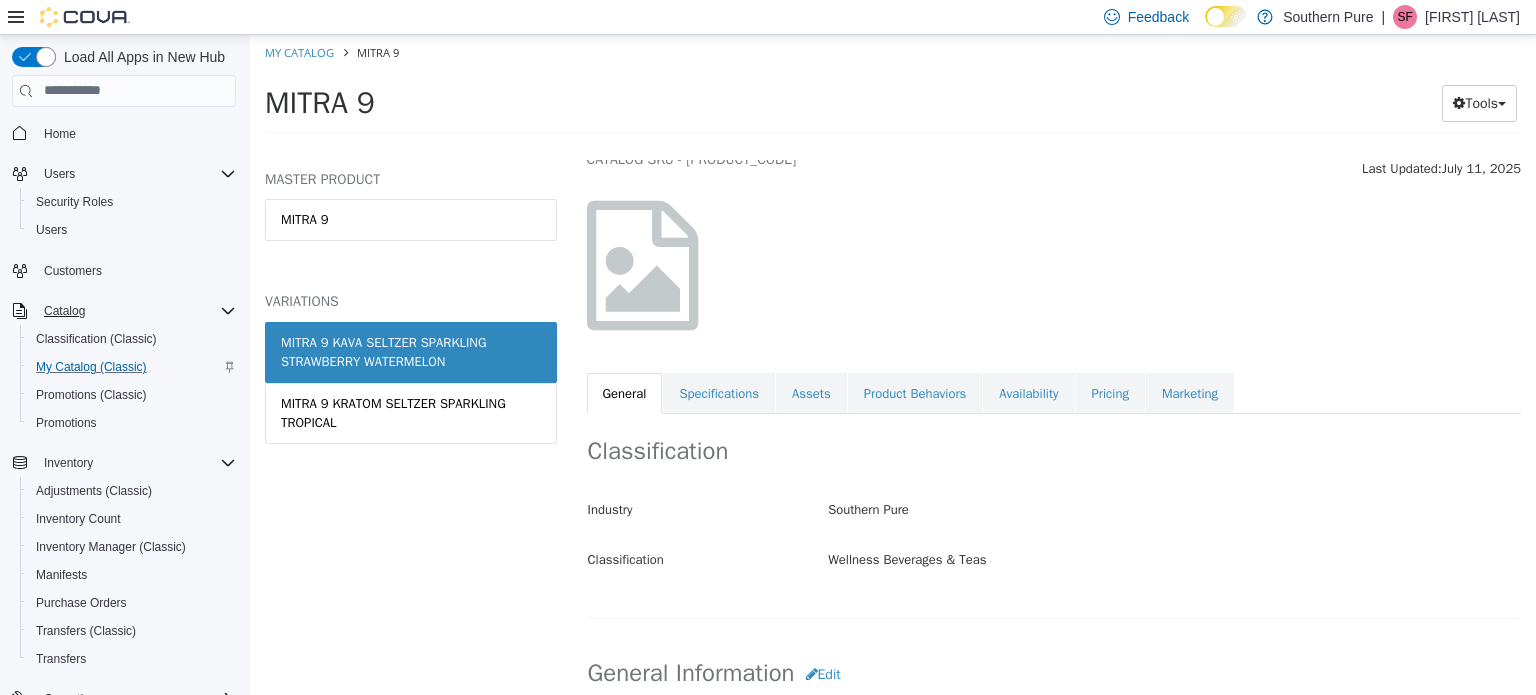 scroll, scrollTop: 108, scrollLeft: 0, axis: vertical 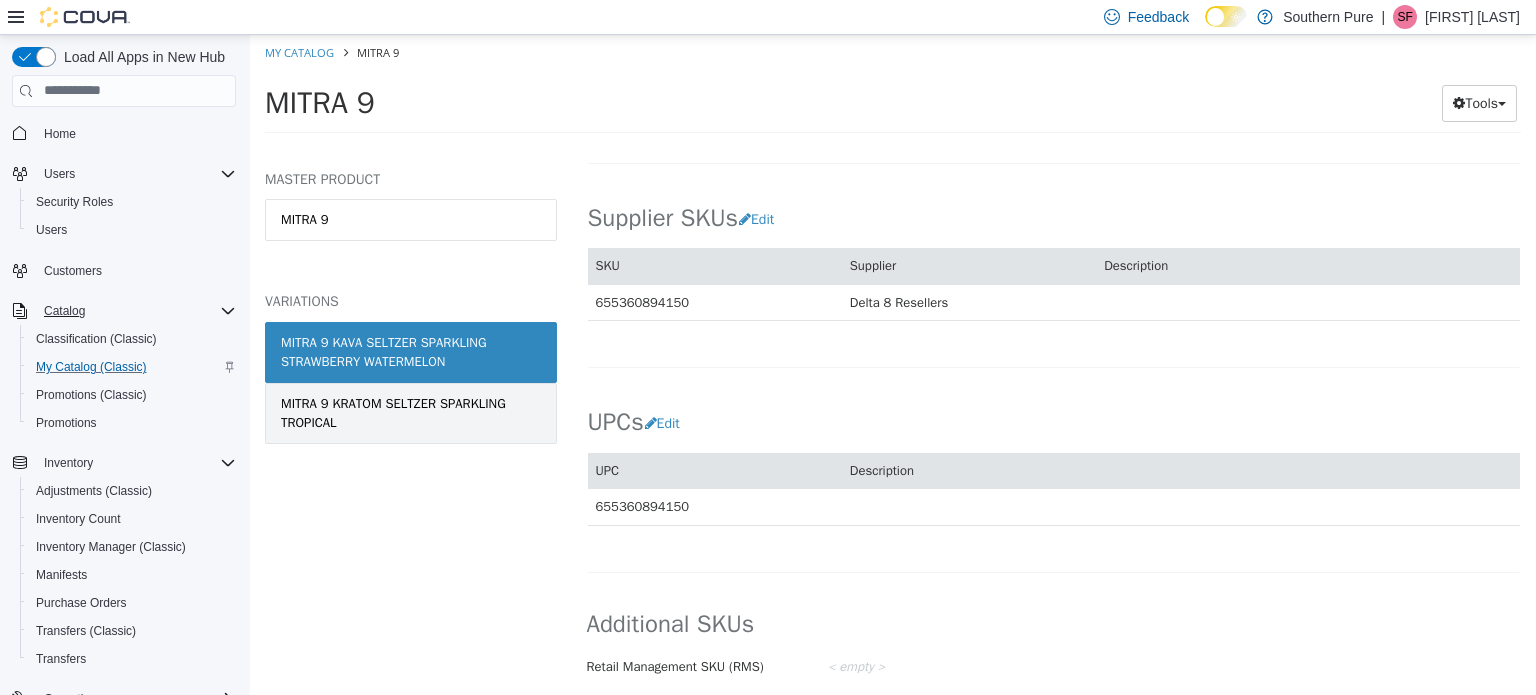 click on "MITRA 9 KRATOM SELTZER SPARKLING TROPICAL" at bounding box center (411, 412) 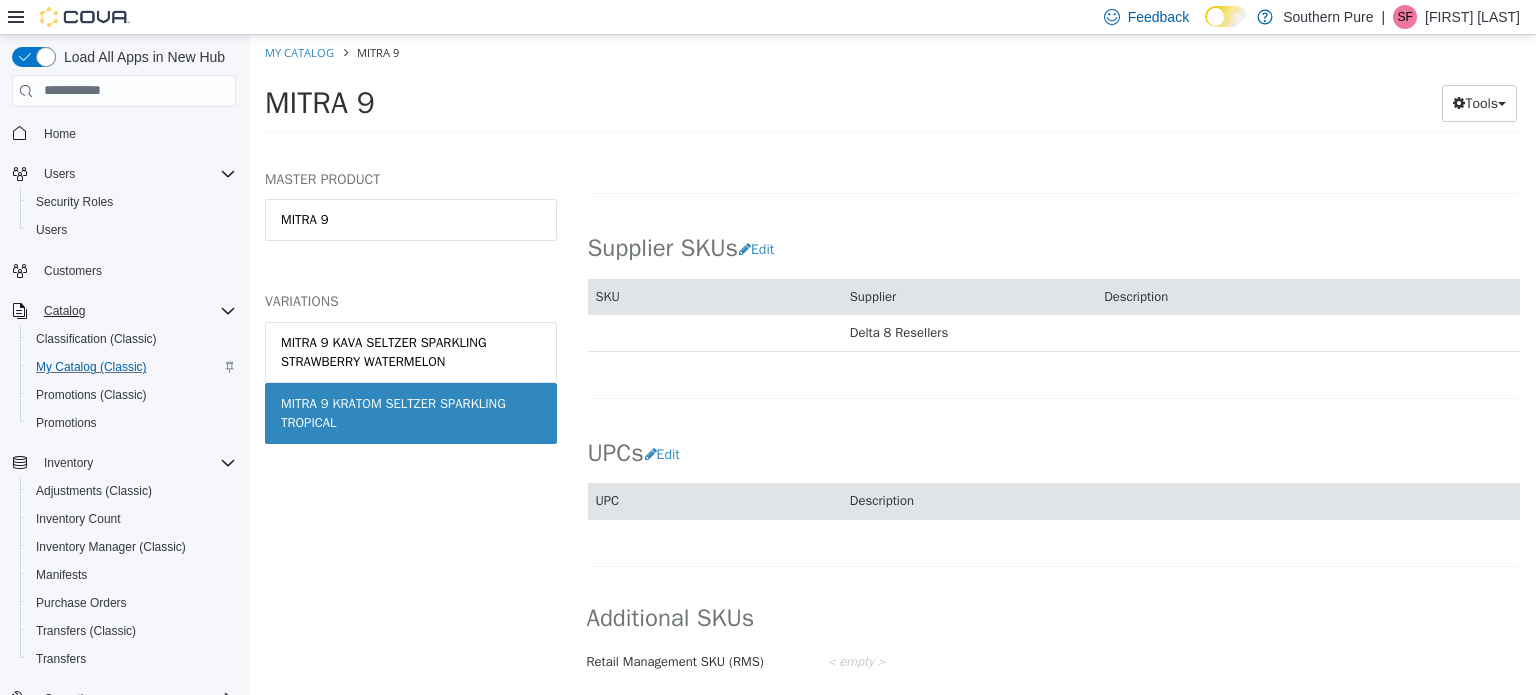 scroll, scrollTop: 1194, scrollLeft: 0, axis: vertical 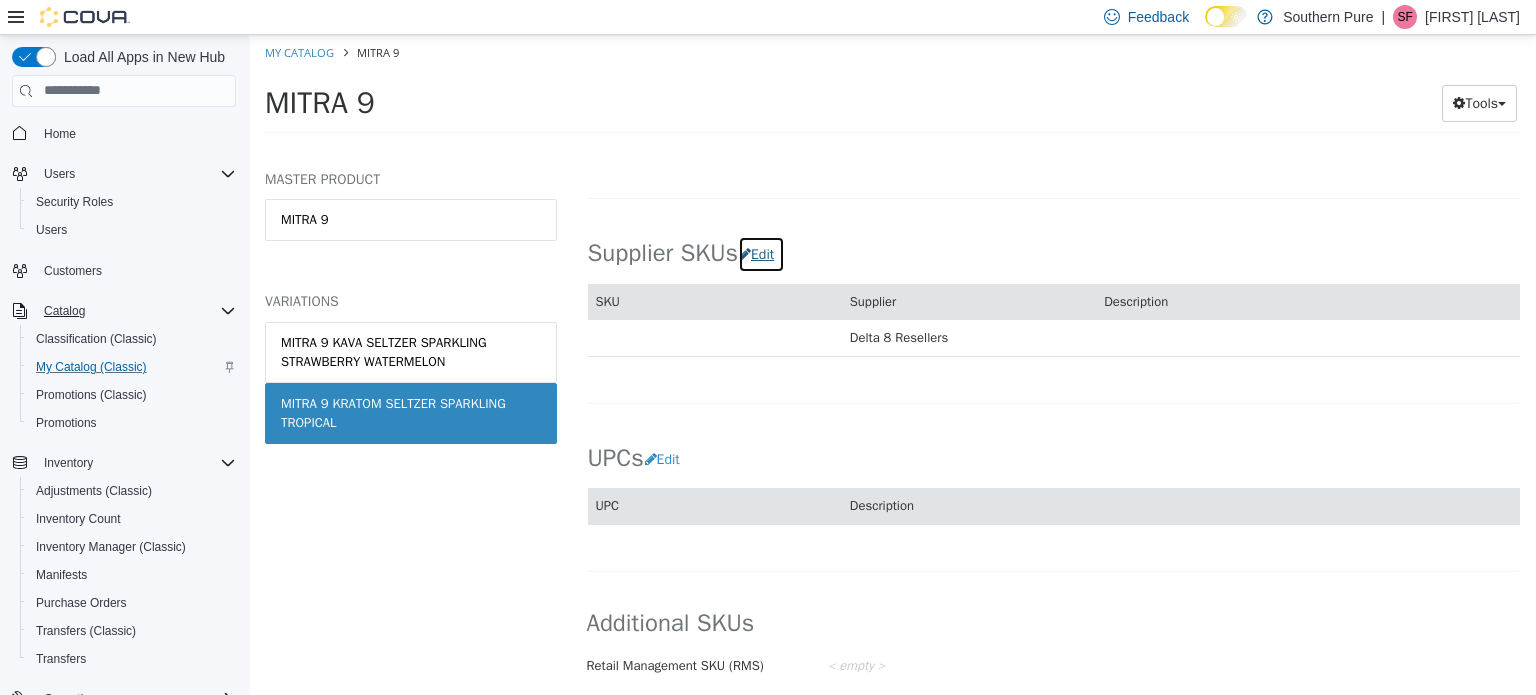 click on "Edit" at bounding box center (761, 253) 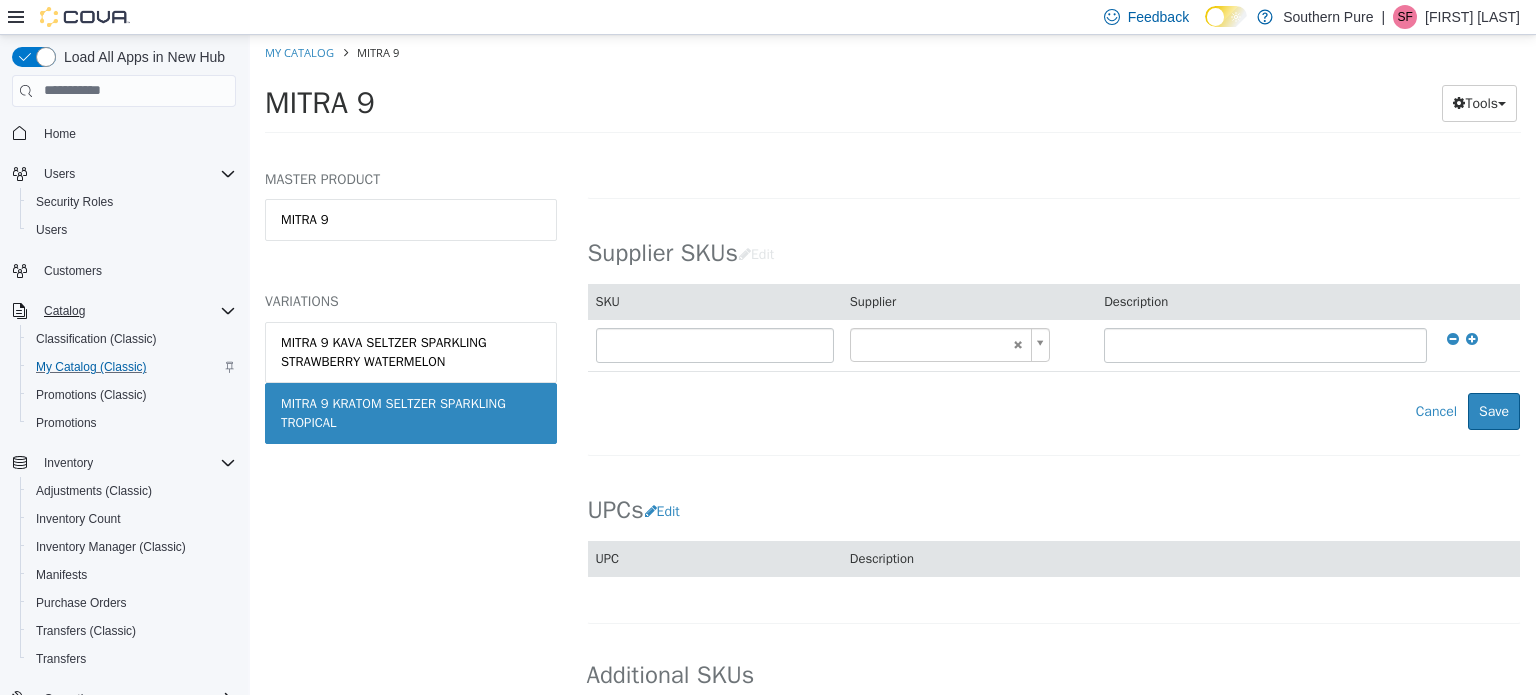 type on "******" 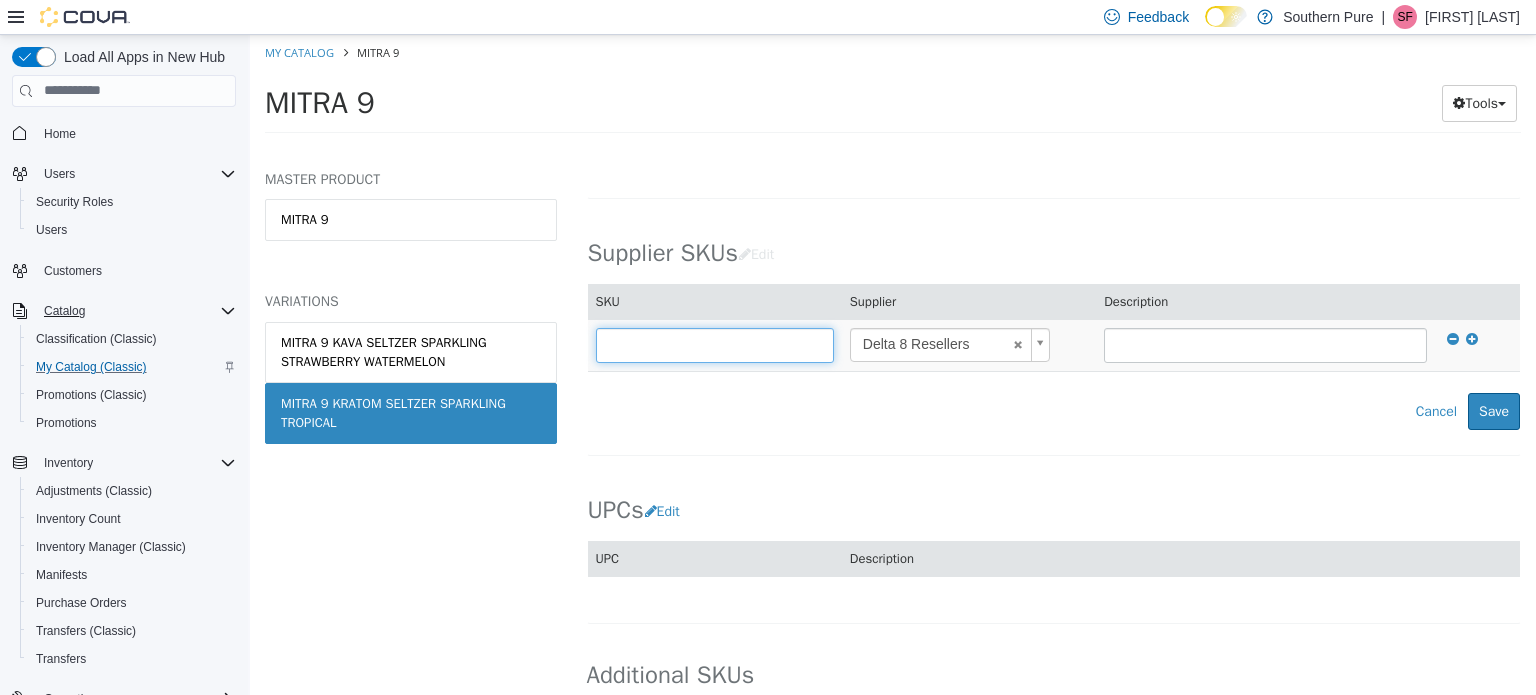 click at bounding box center (715, 344) 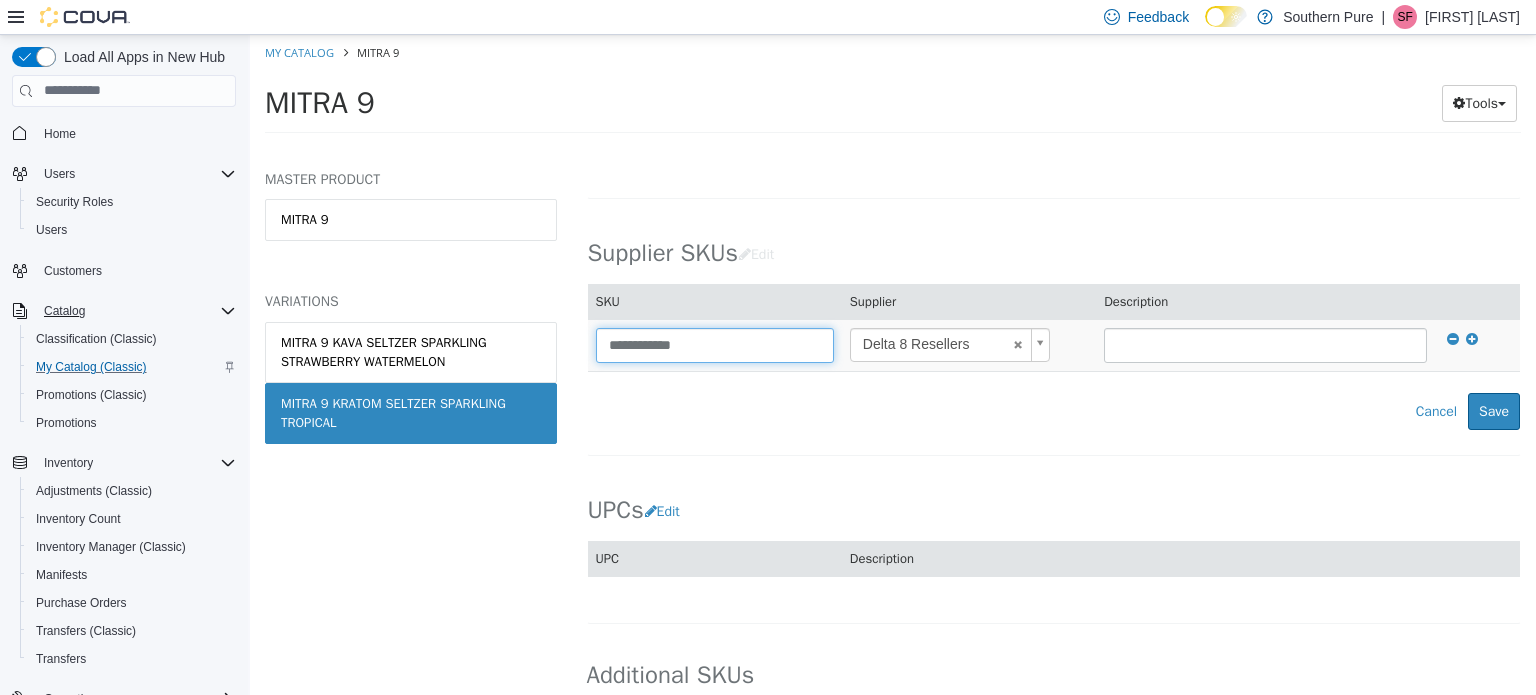 drag, startPoint x: 712, startPoint y: 341, endPoint x: 604, endPoint y: 338, distance: 108.04166 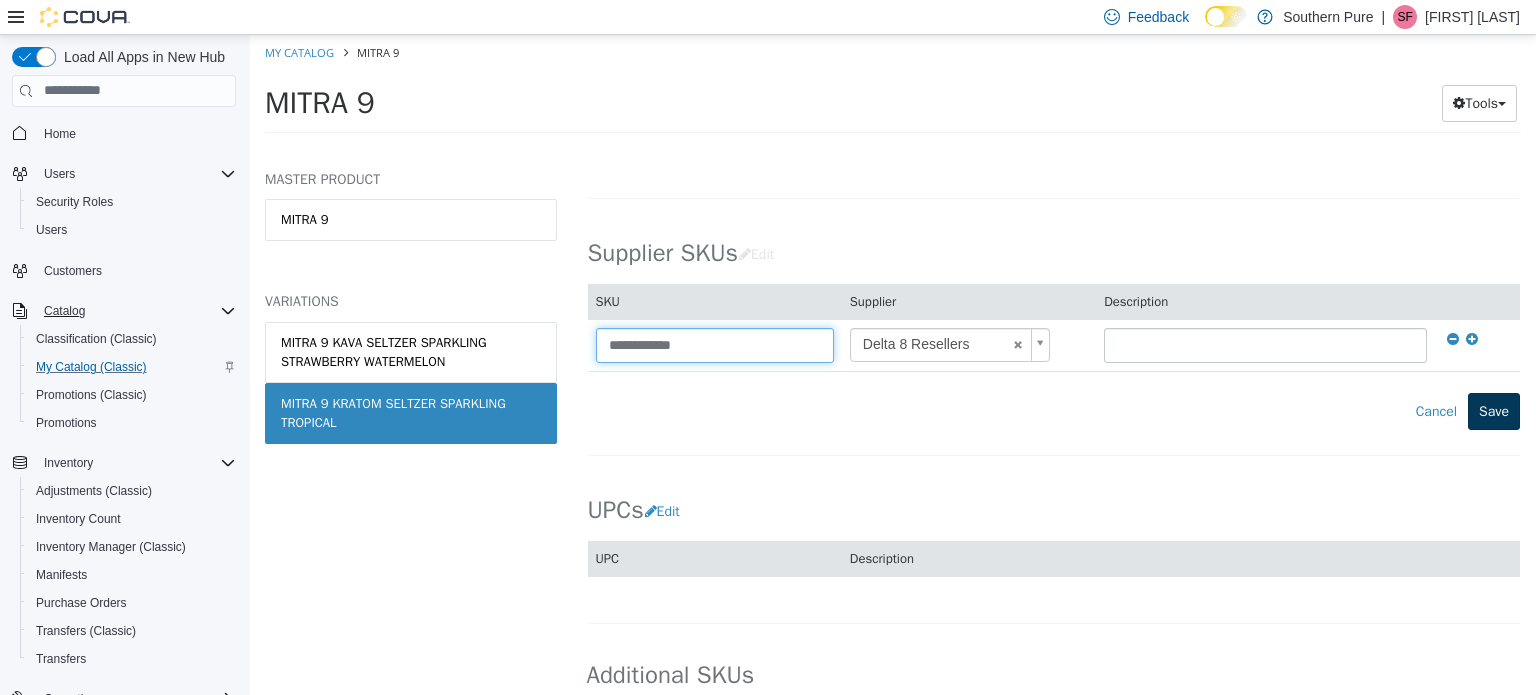 type on "**********" 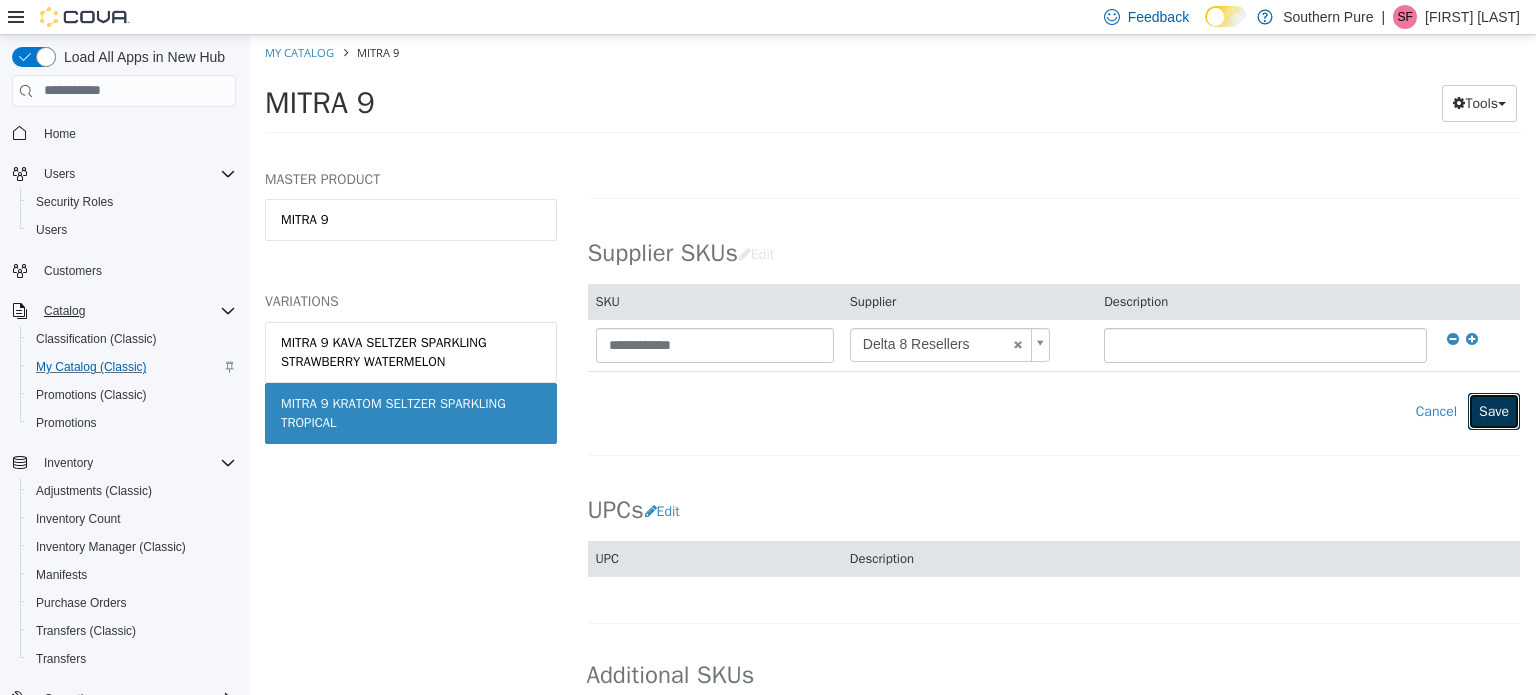 click on "Save" at bounding box center (1494, 410) 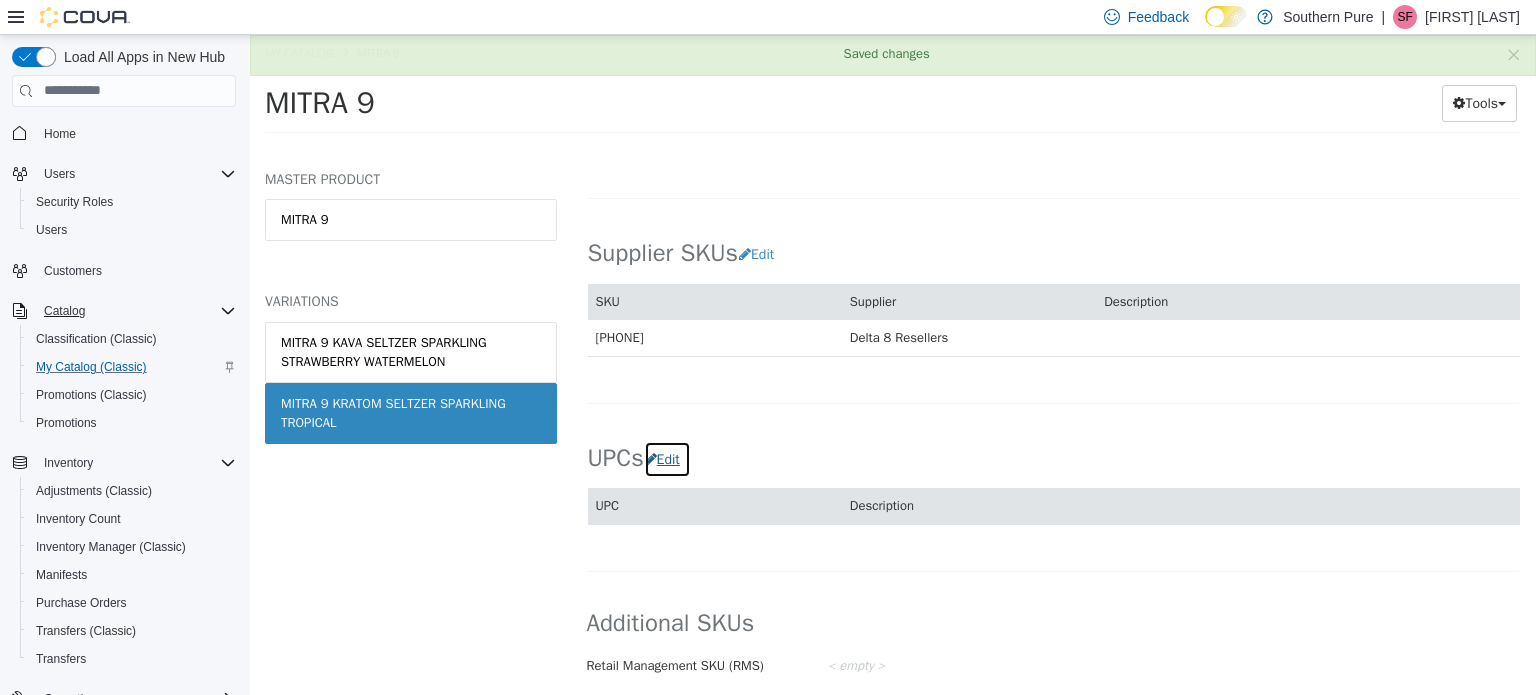 click on "Edit" at bounding box center [667, 458] 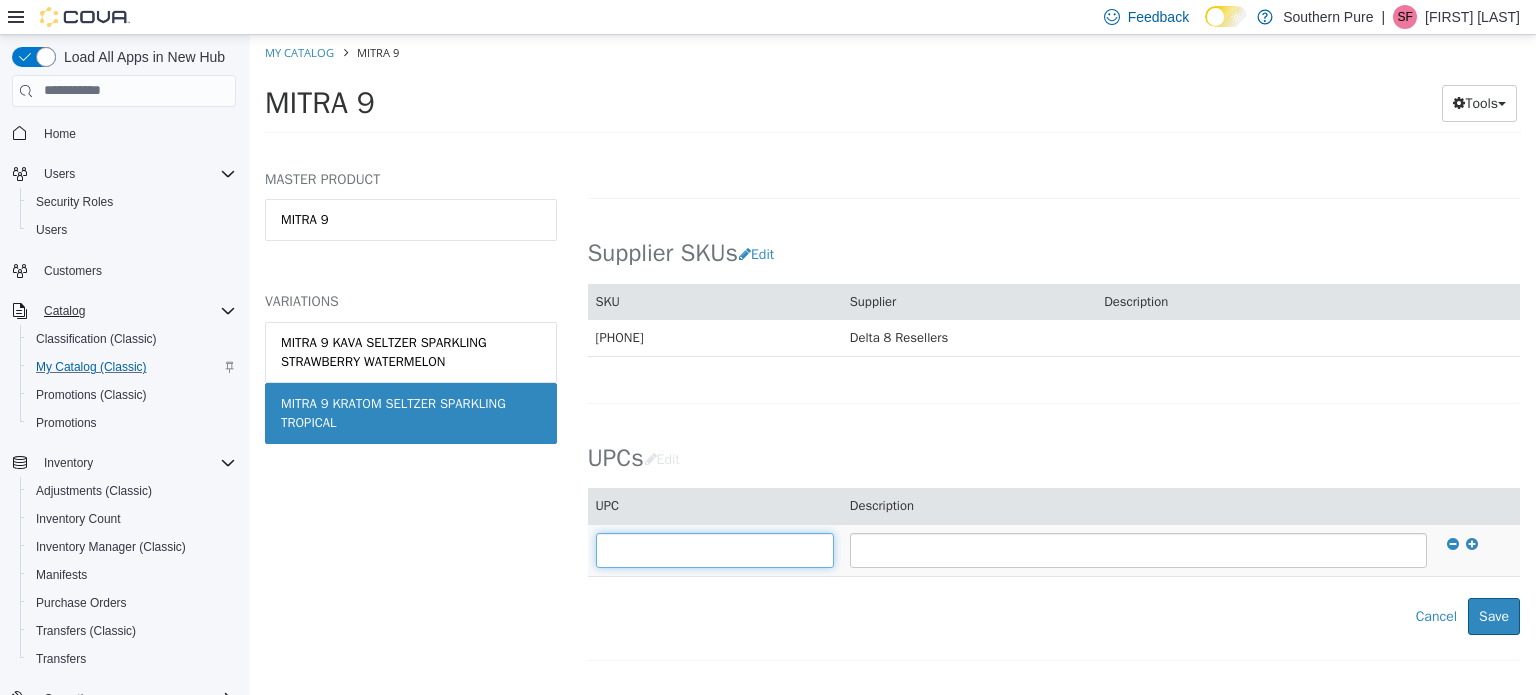 click at bounding box center [715, 549] 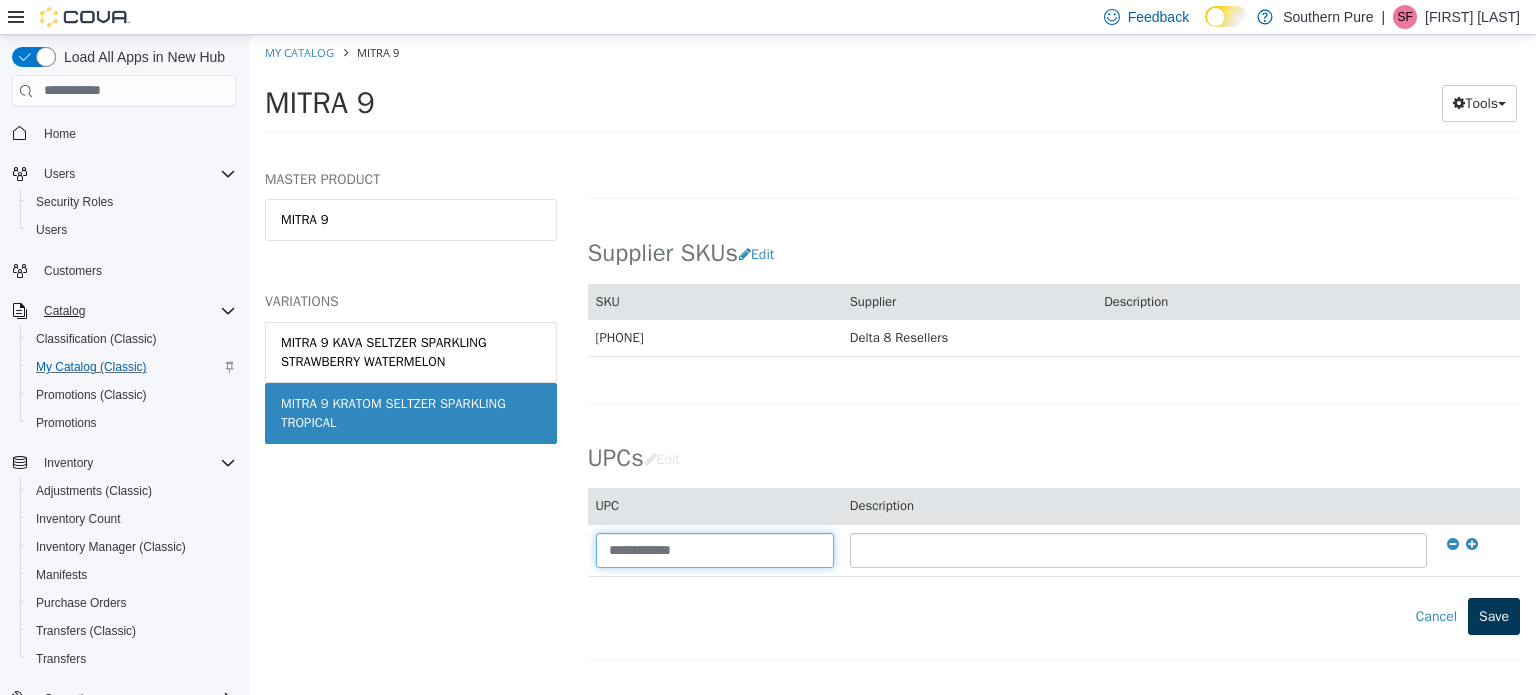 type on "**********" 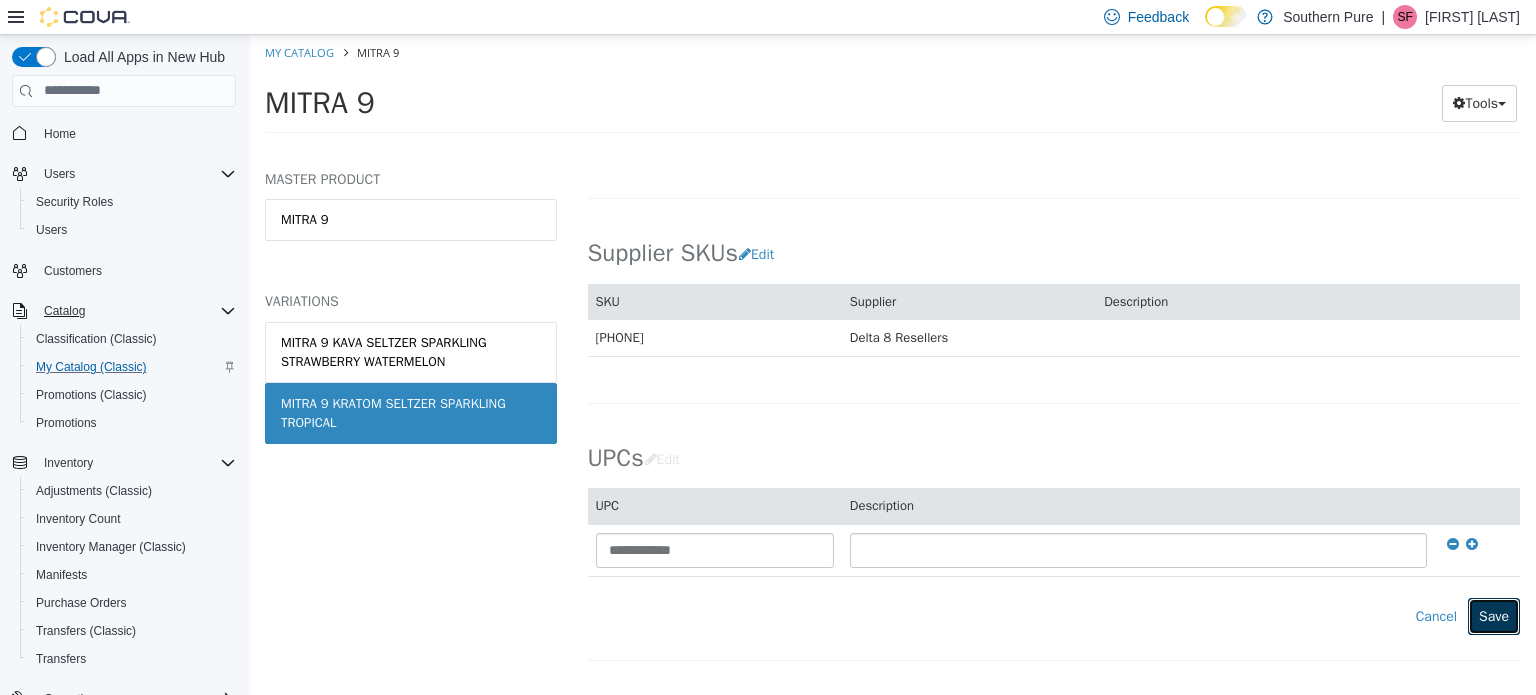 click on "Save" at bounding box center (1494, 615) 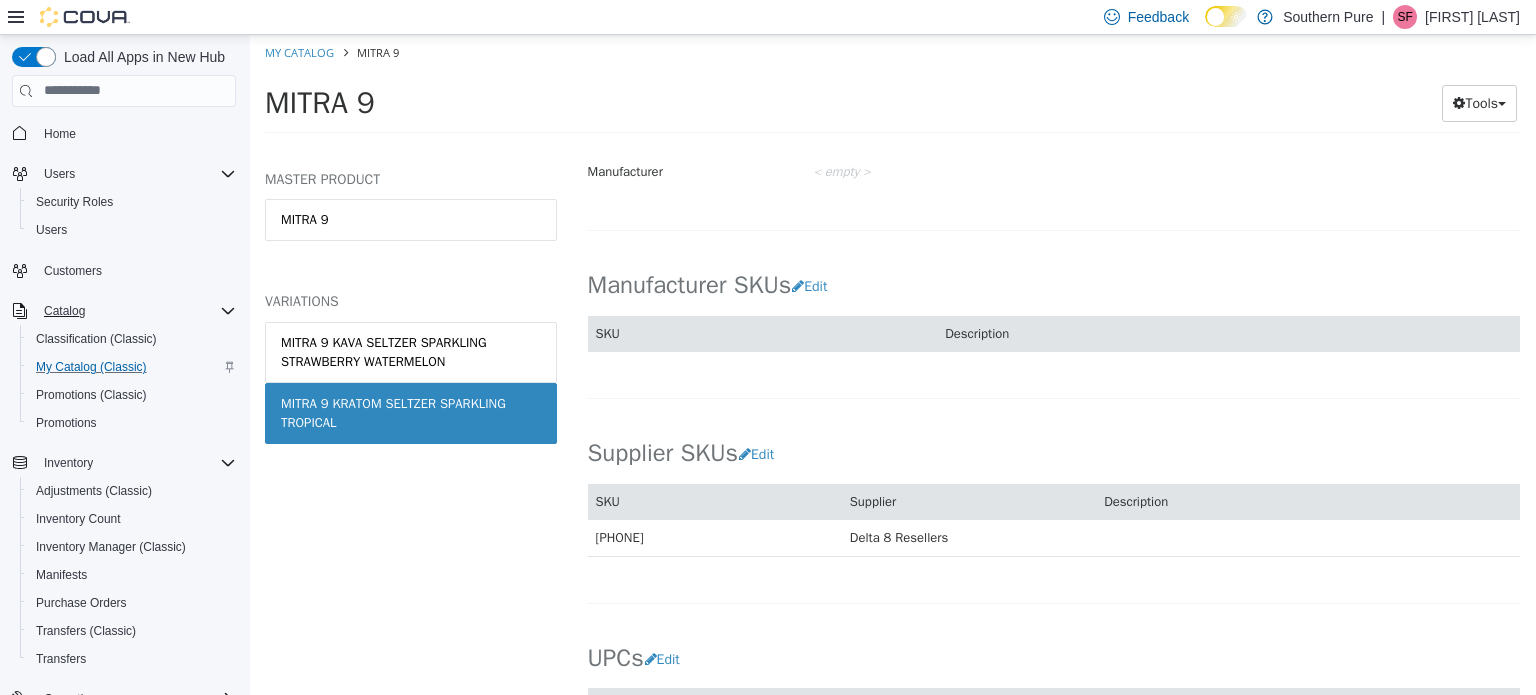 scroll, scrollTop: 977, scrollLeft: 0, axis: vertical 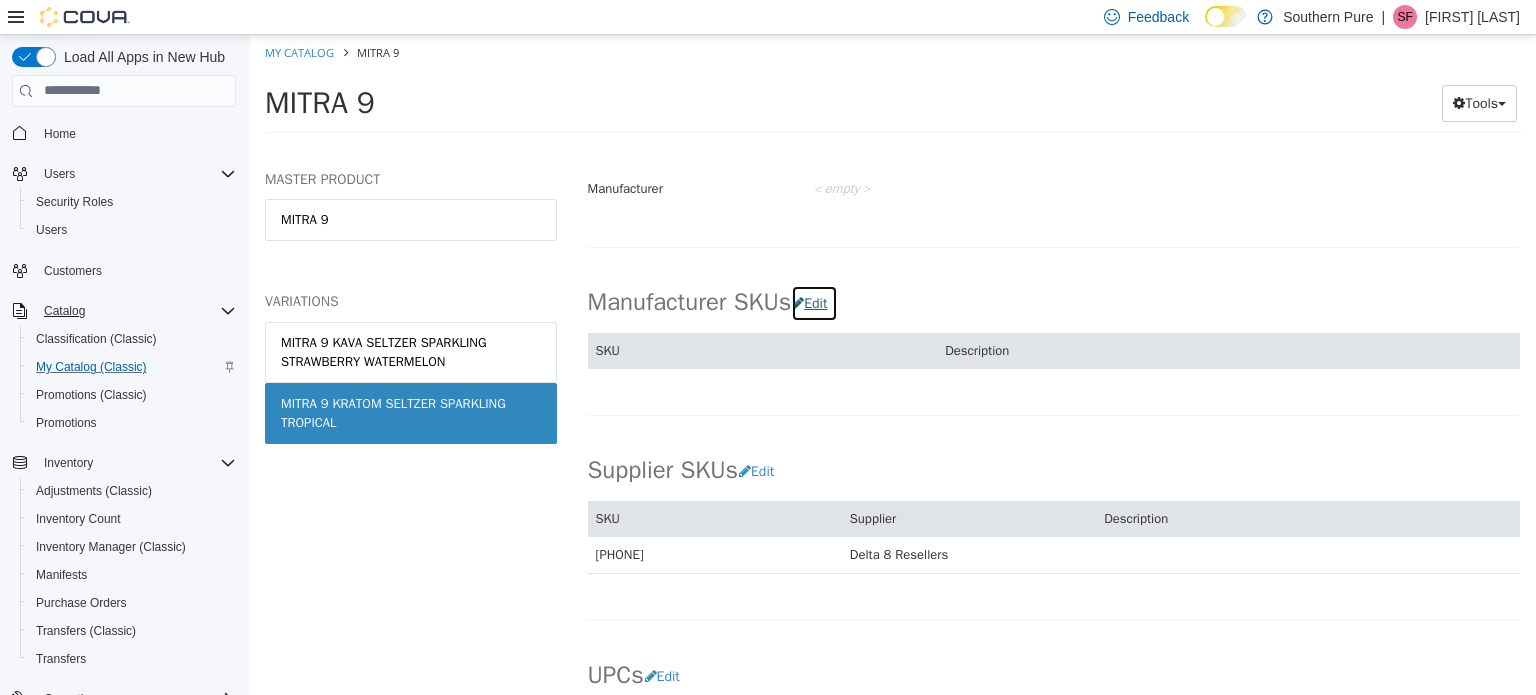 click on "Edit" at bounding box center [814, 302] 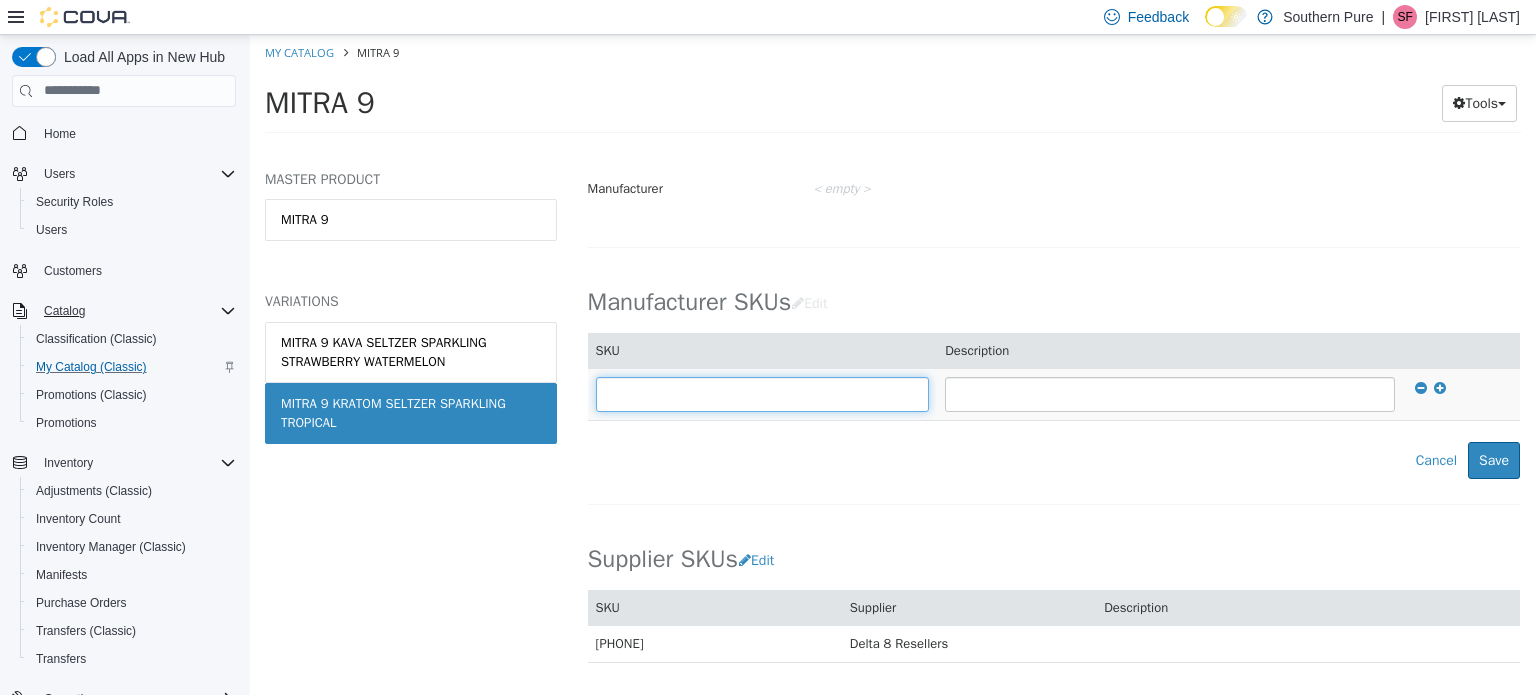 click at bounding box center (763, 393) 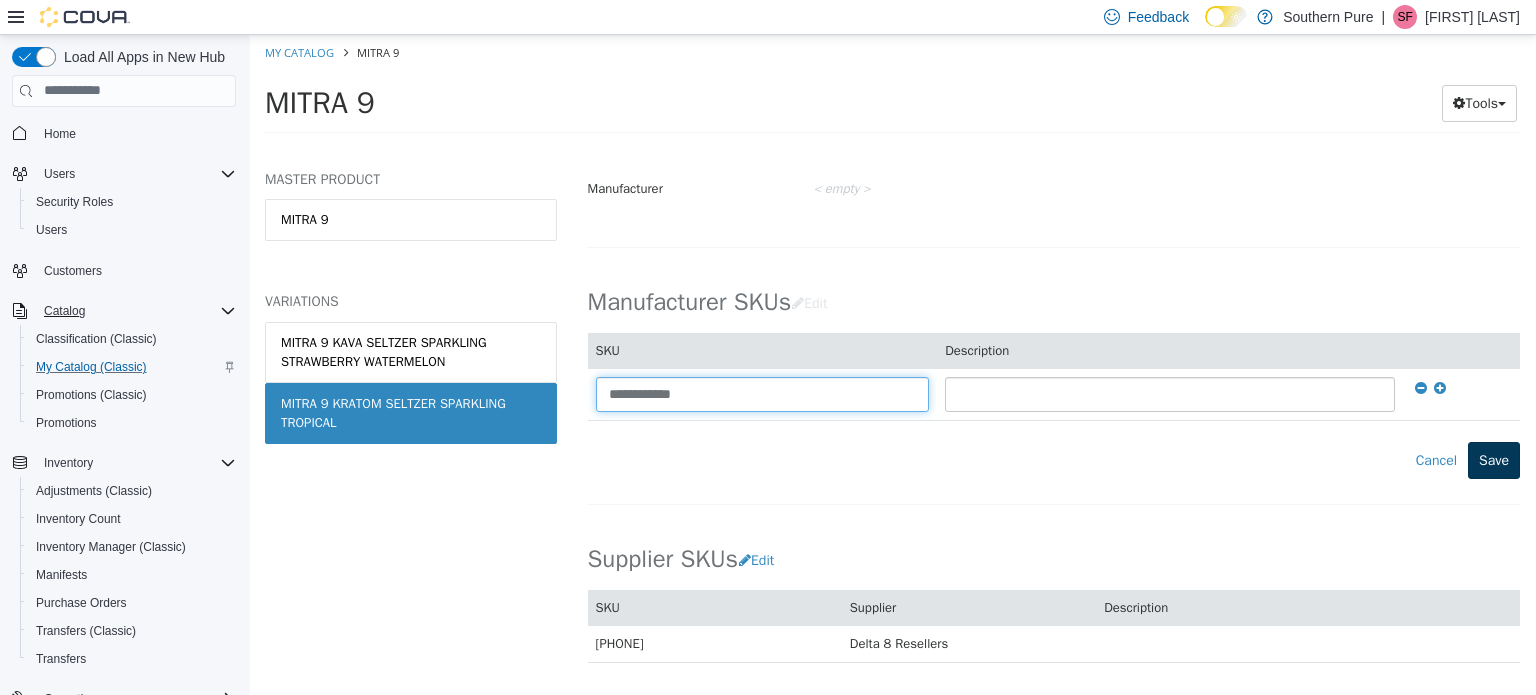 type on "**********" 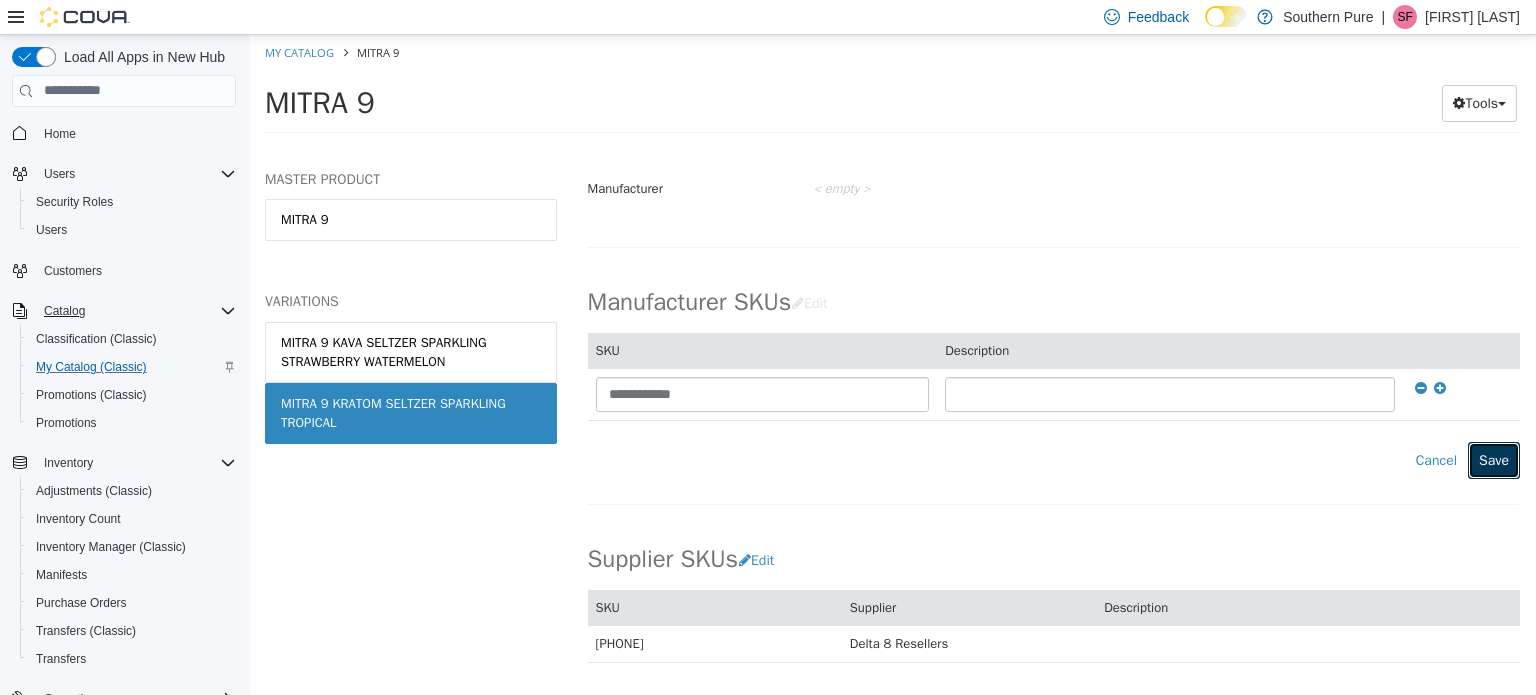 click on "Save" at bounding box center (1494, 459) 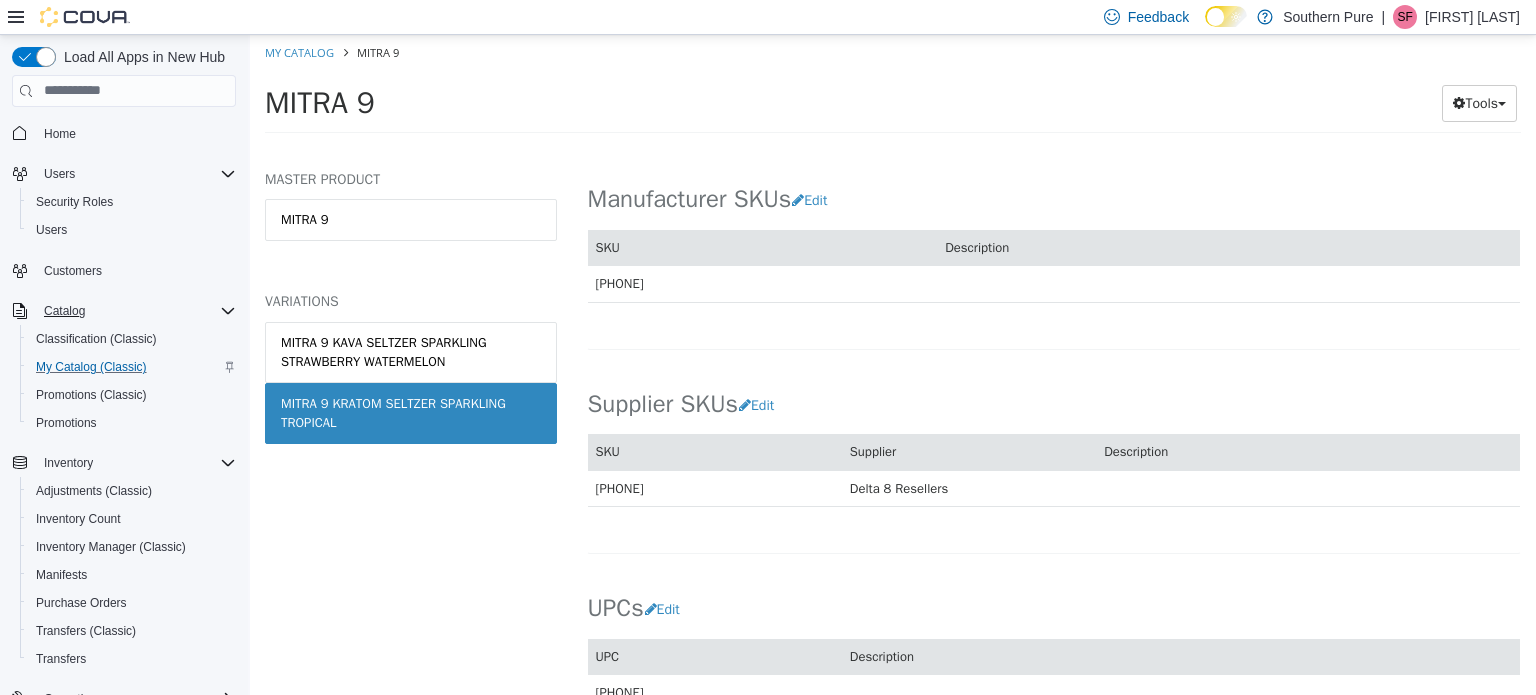 scroll, scrollTop: 1097, scrollLeft: 0, axis: vertical 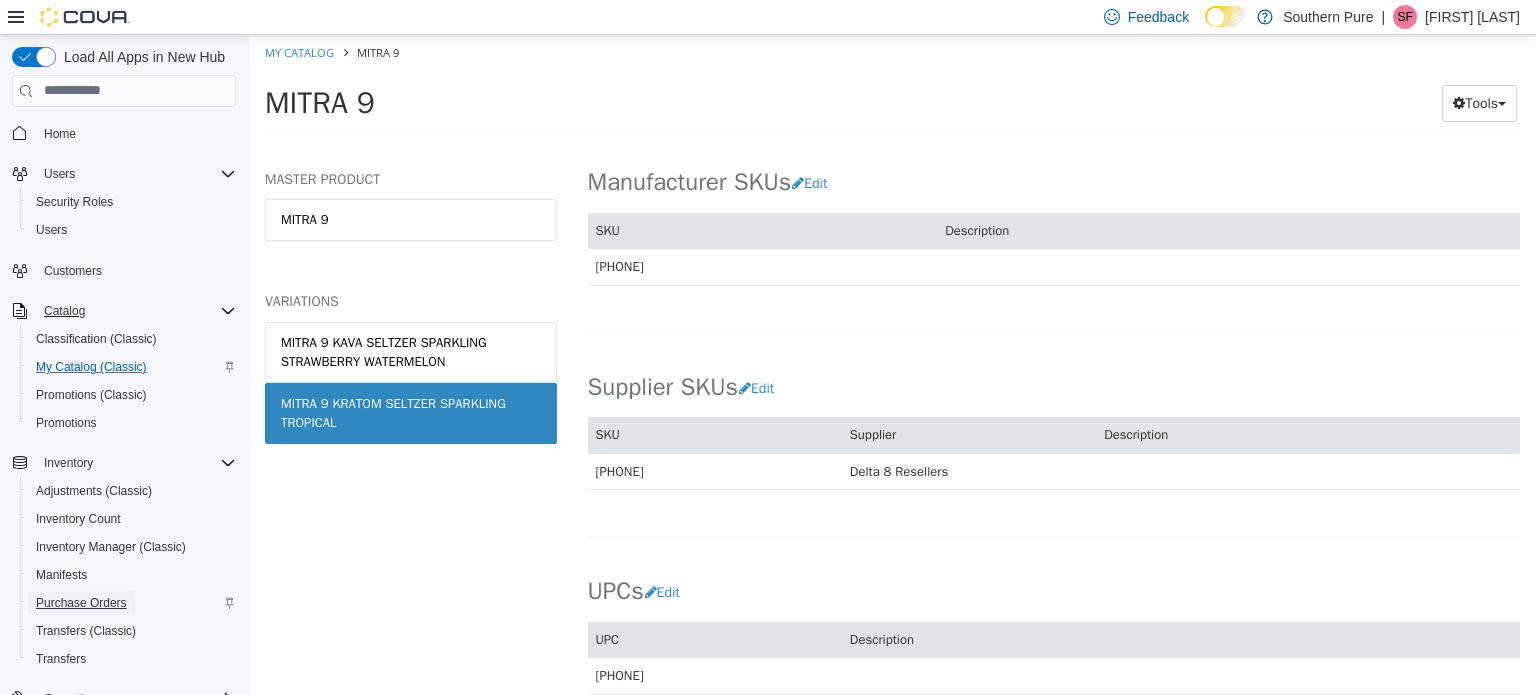 click on "Purchase Orders" at bounding box center [81, 603] 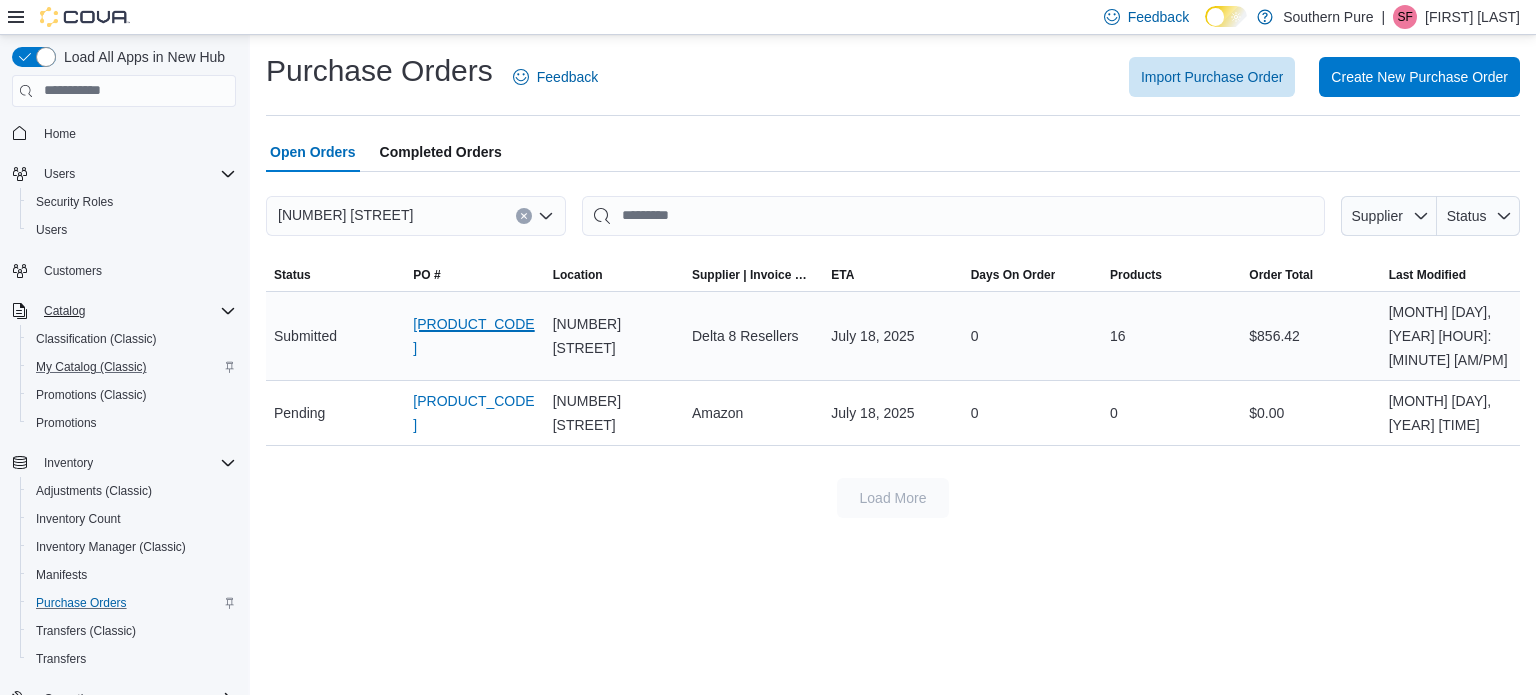 click on "POFVV8-152" at bounding box center [474, 336] 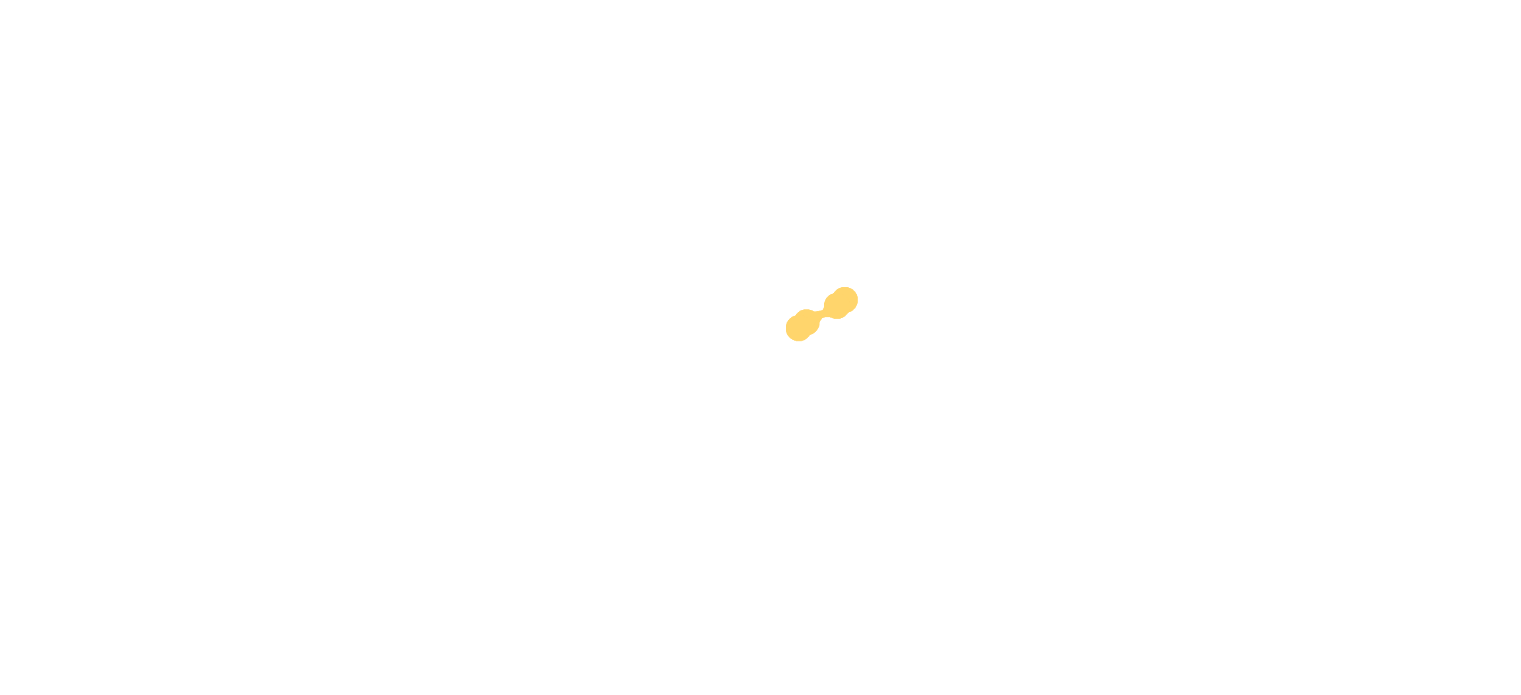 scroll, scrollTop: 0, scrollLeft: 0, axis: both 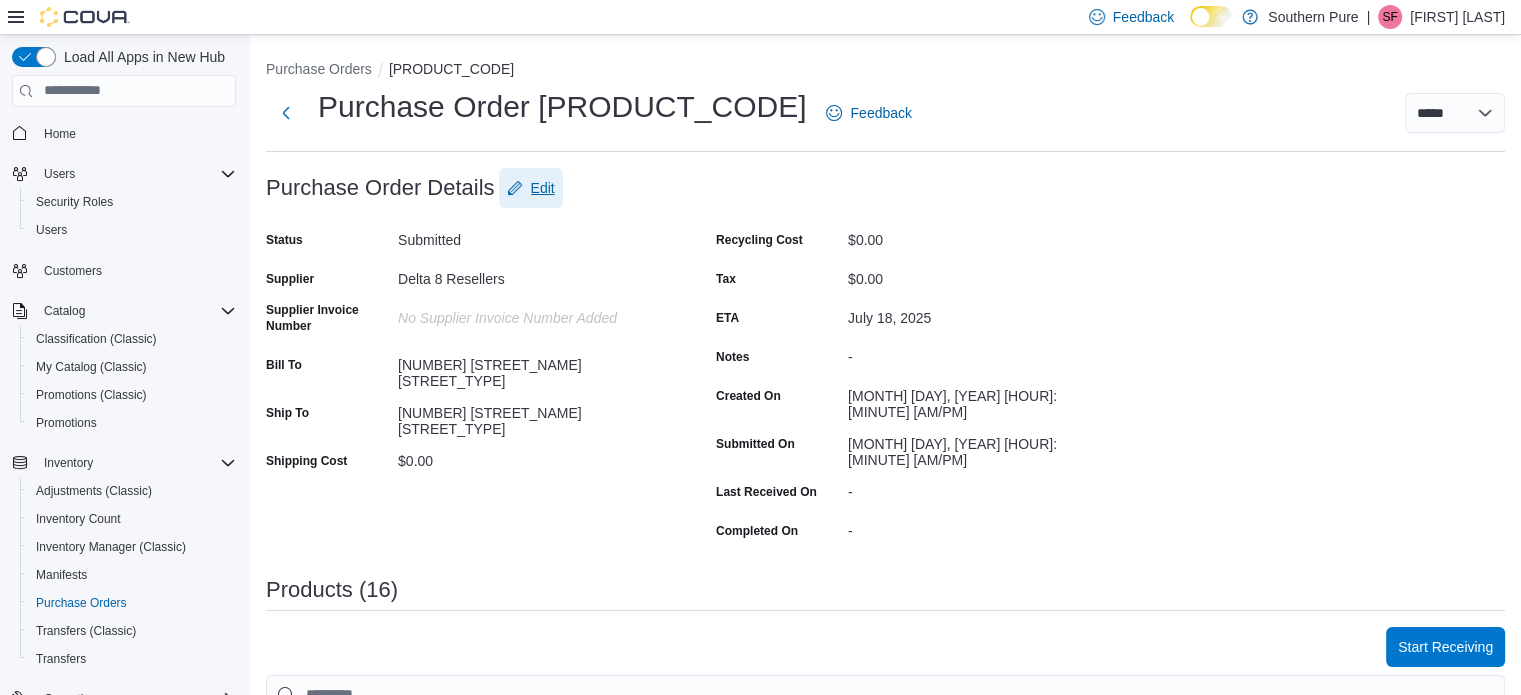 click on "Edit" at bounding box center [543, 188] 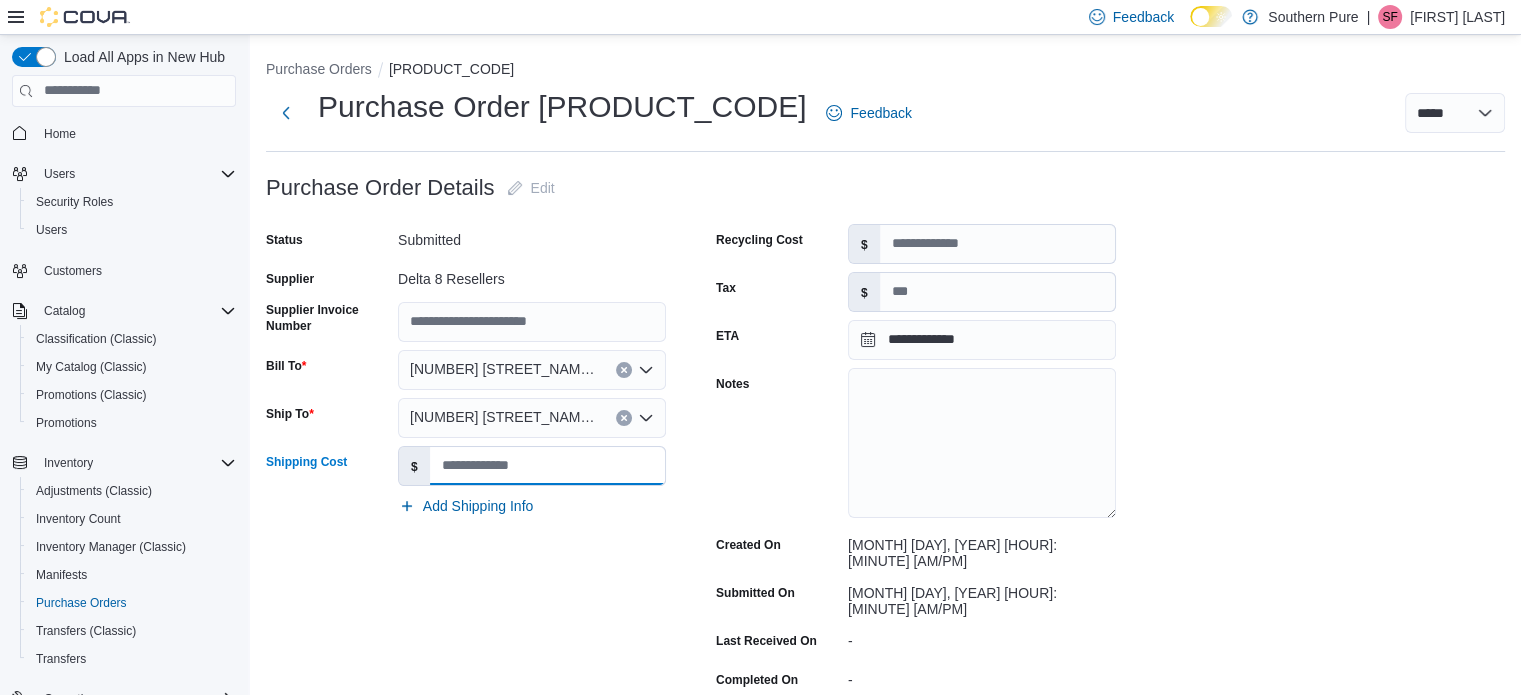 click on "Shipping Cost" at bounding box center [547, 466] 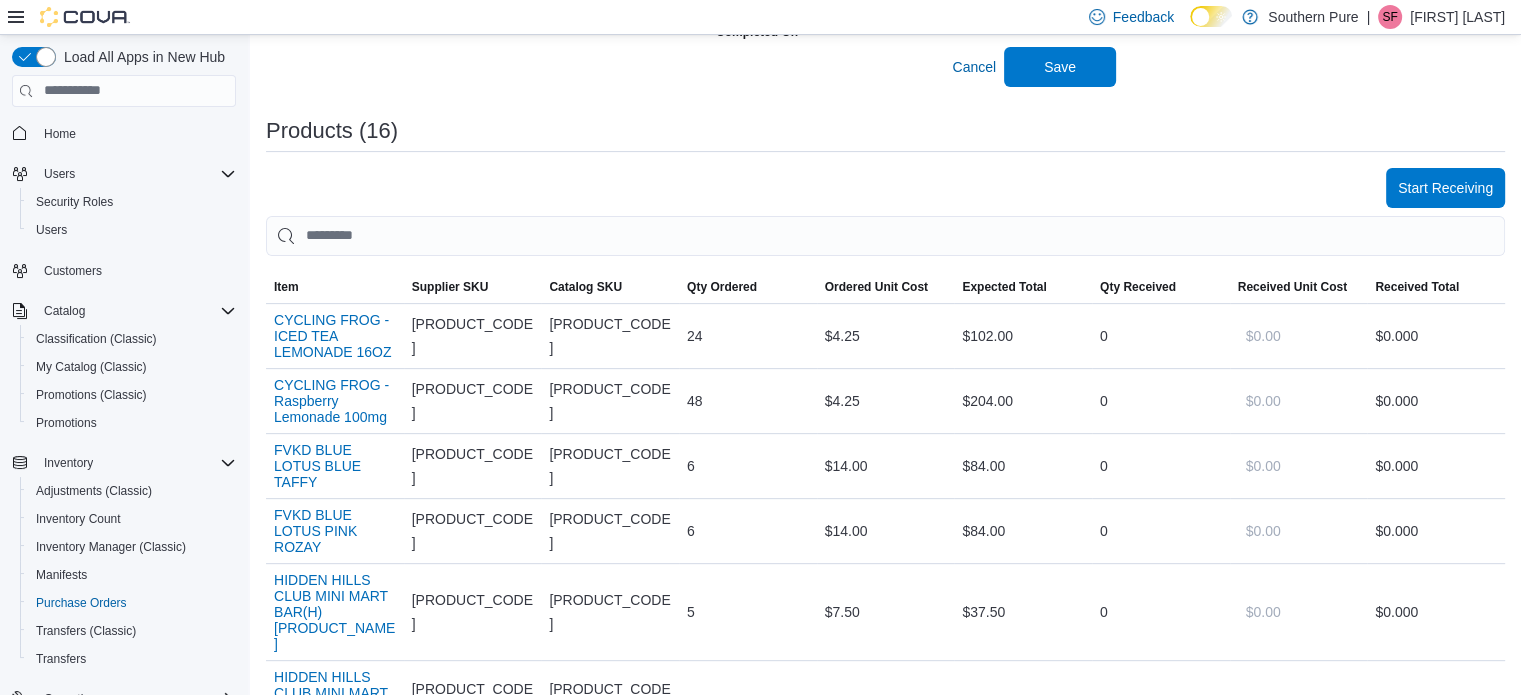 scroll, scrollTop: 728, scrollLeft: 0, axis: vertical 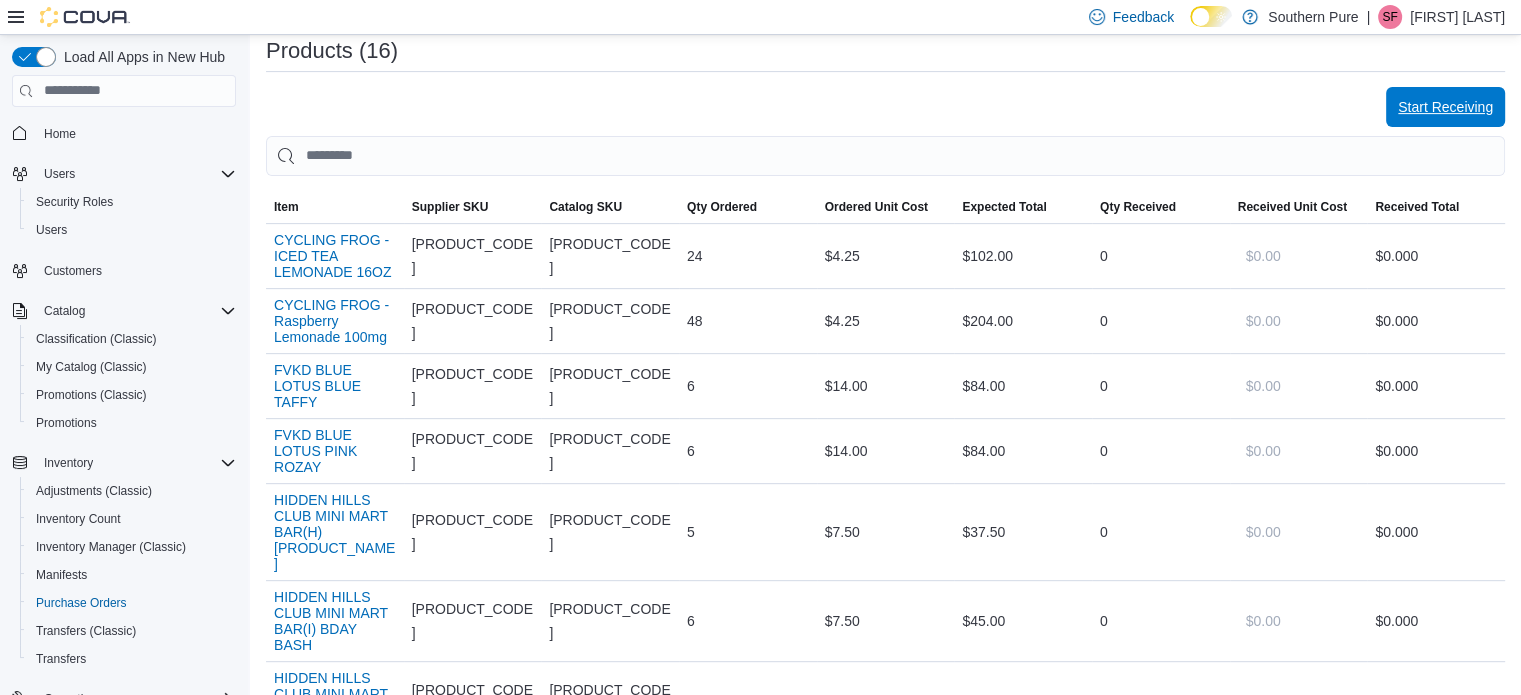 type on "******" 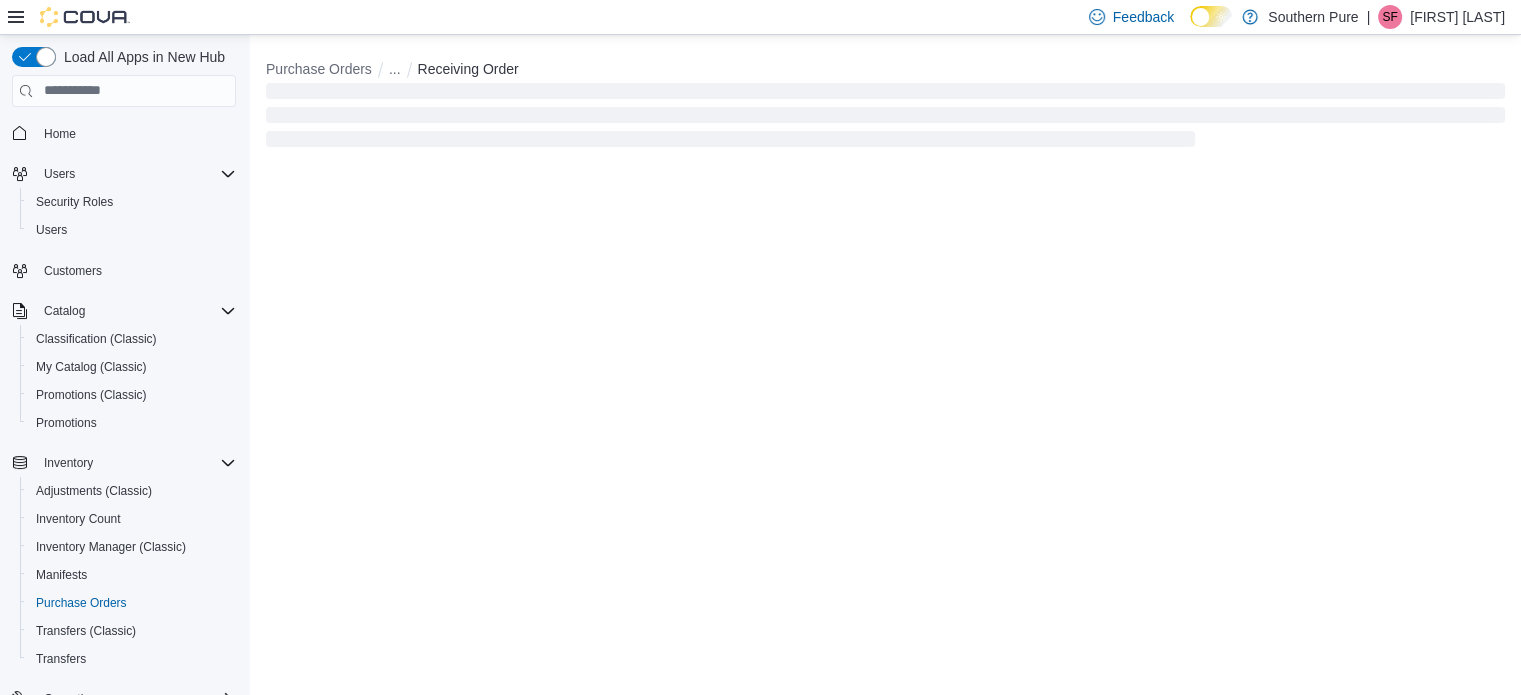 scroll, scrollTop: 0, scrollLeft: 0, axis: both 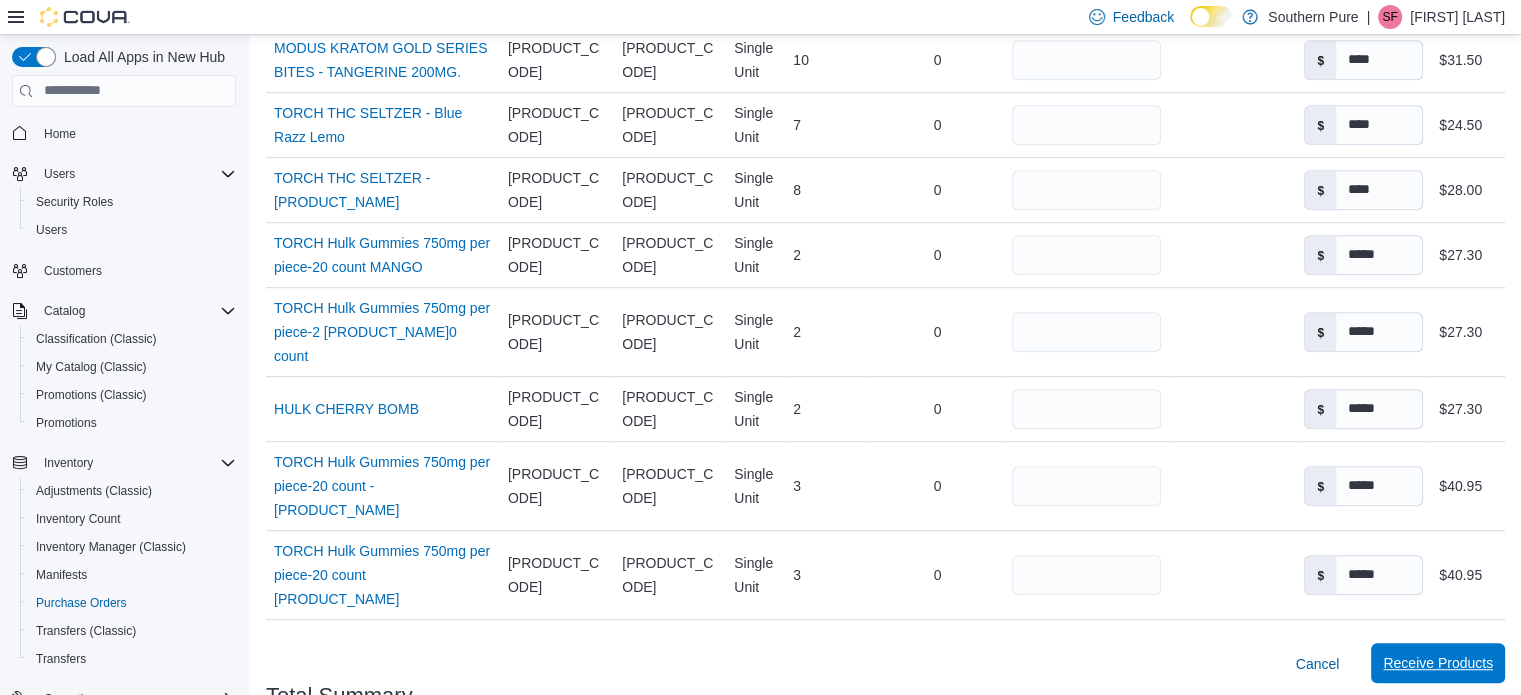 click on "Receive Products" at bounding box center (1438, 663) 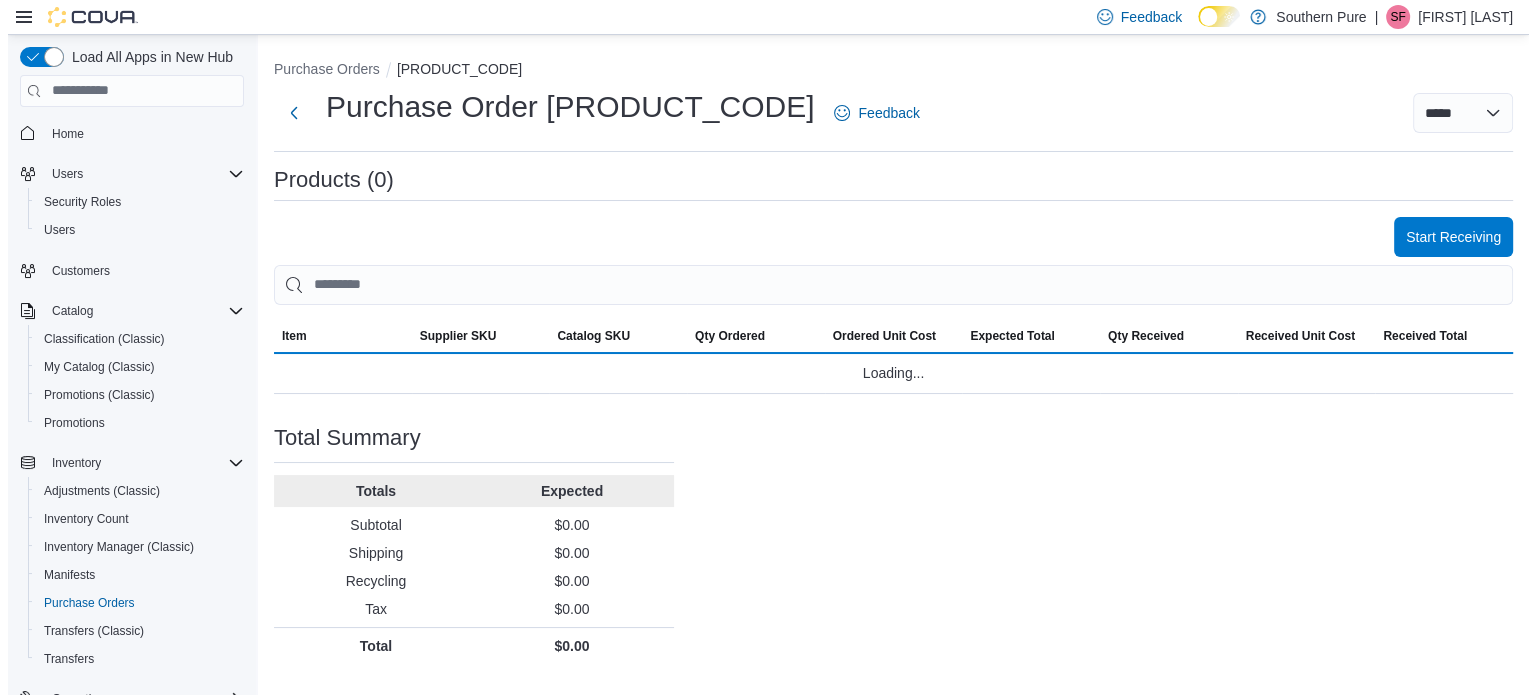 scroll, scrollTop: 0, scrollLeft: 0, axis: both 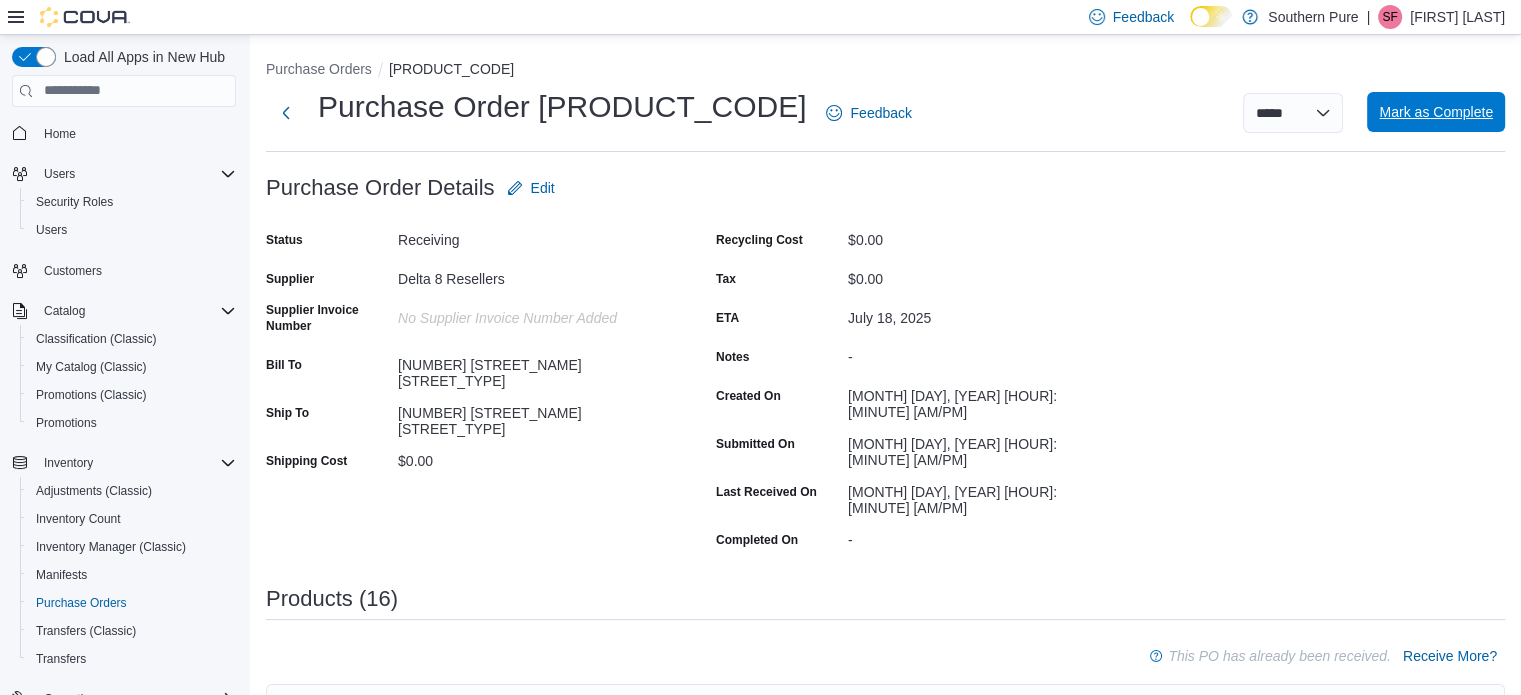 click on "Mark as Complete" at bounding box center [1436, 112] 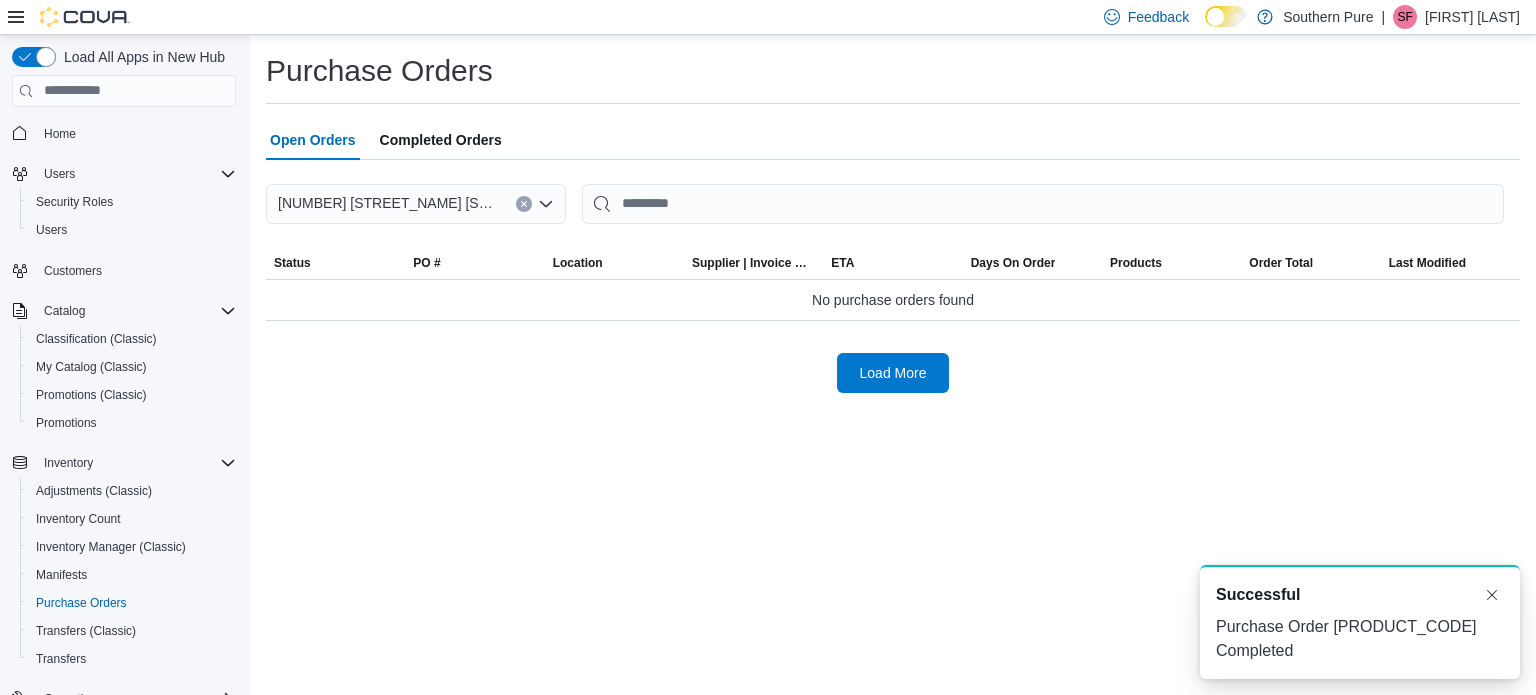 scroll, scrollTop: 0, scrollLeft: 0, axis: both 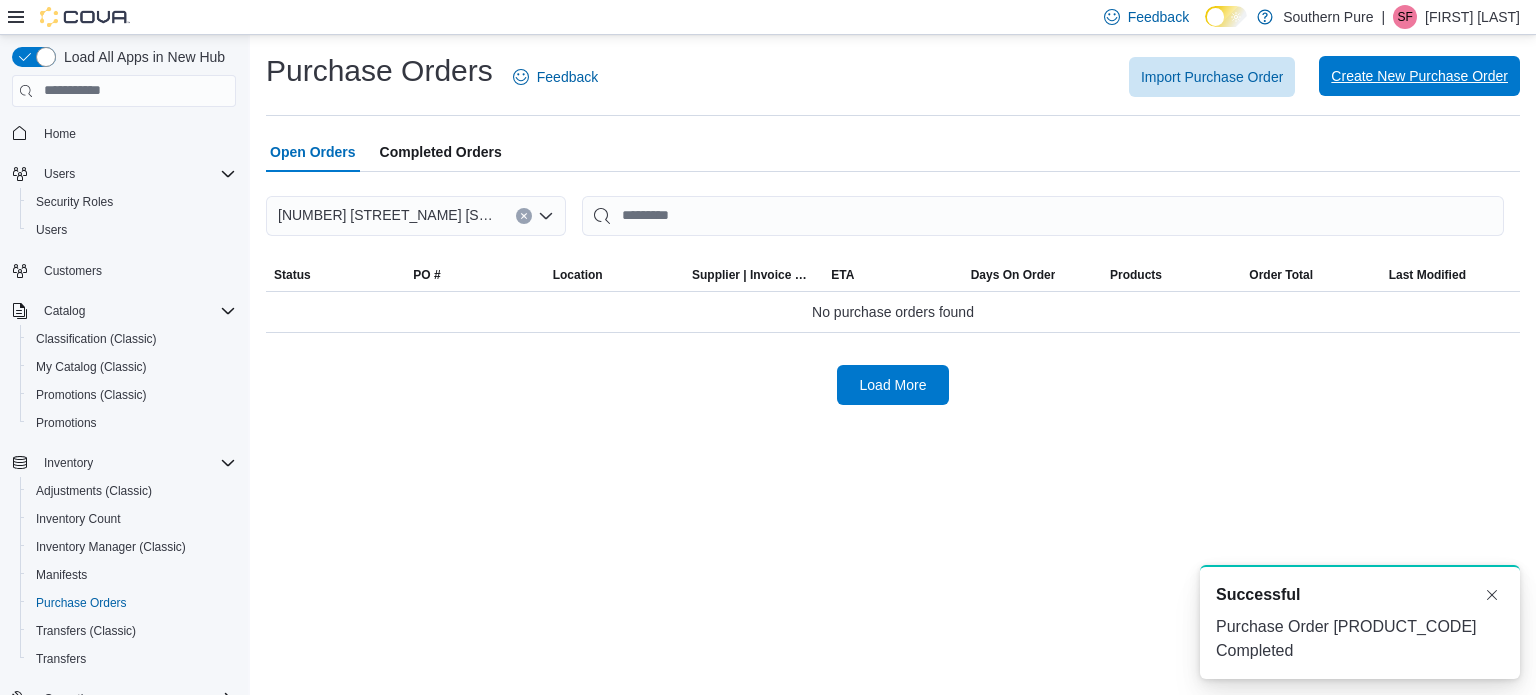 click on "Create New Purchase Order" at bounding box center [1419, 76] 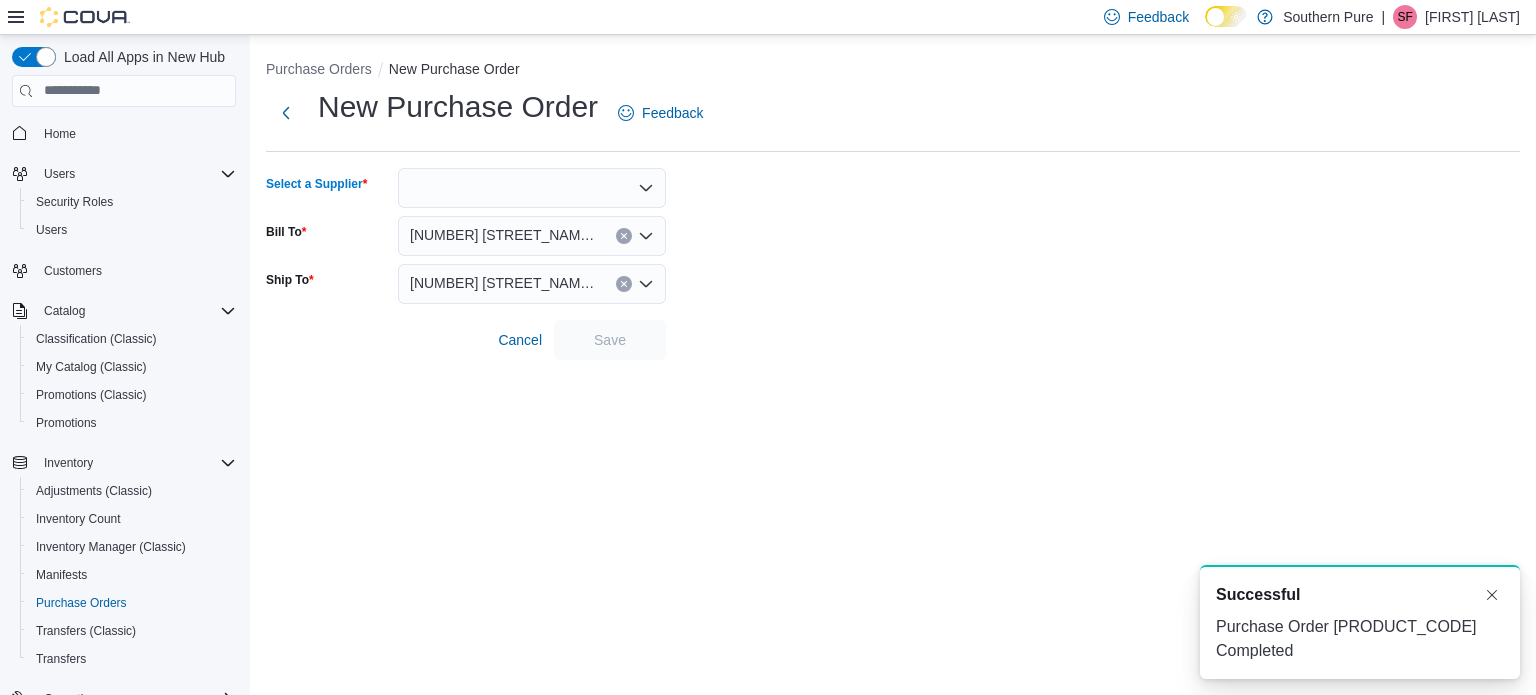 click at bounding box center (532, 188) 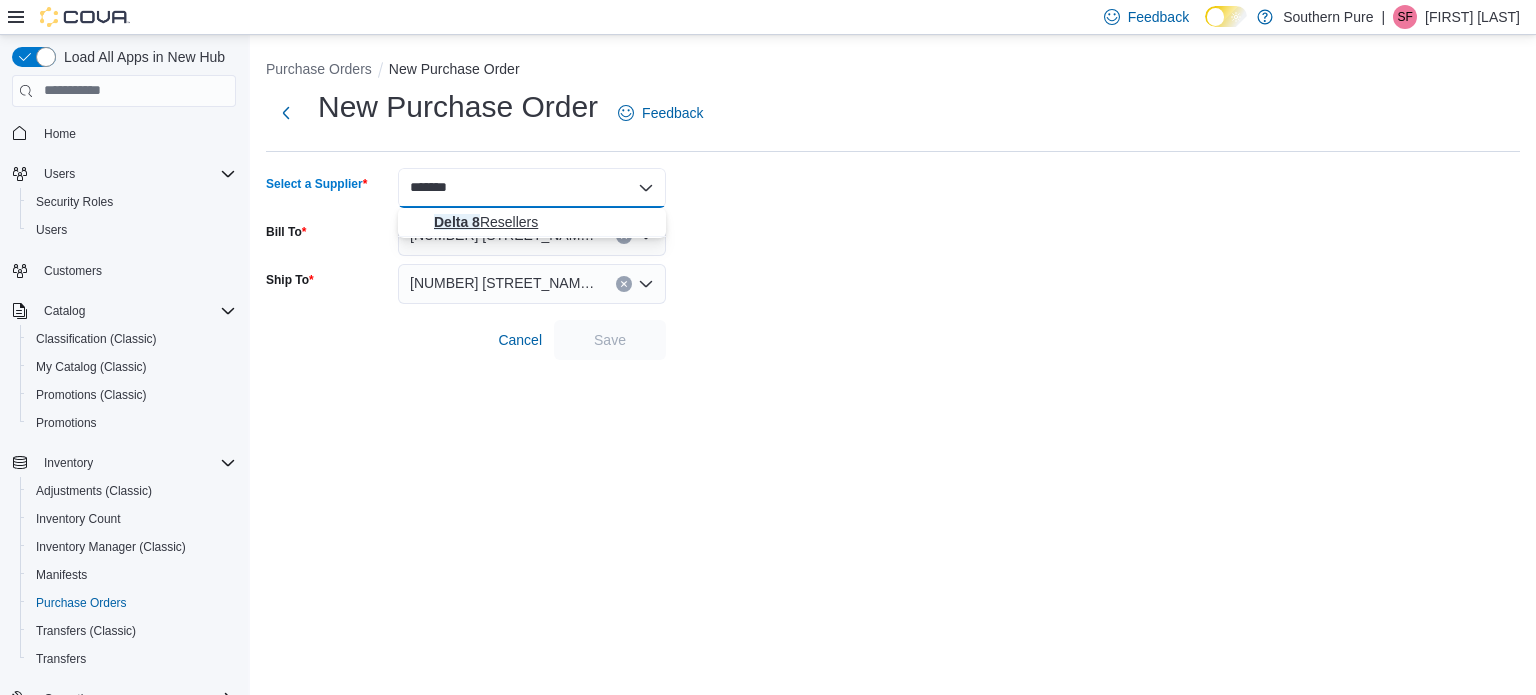 type on "*******" 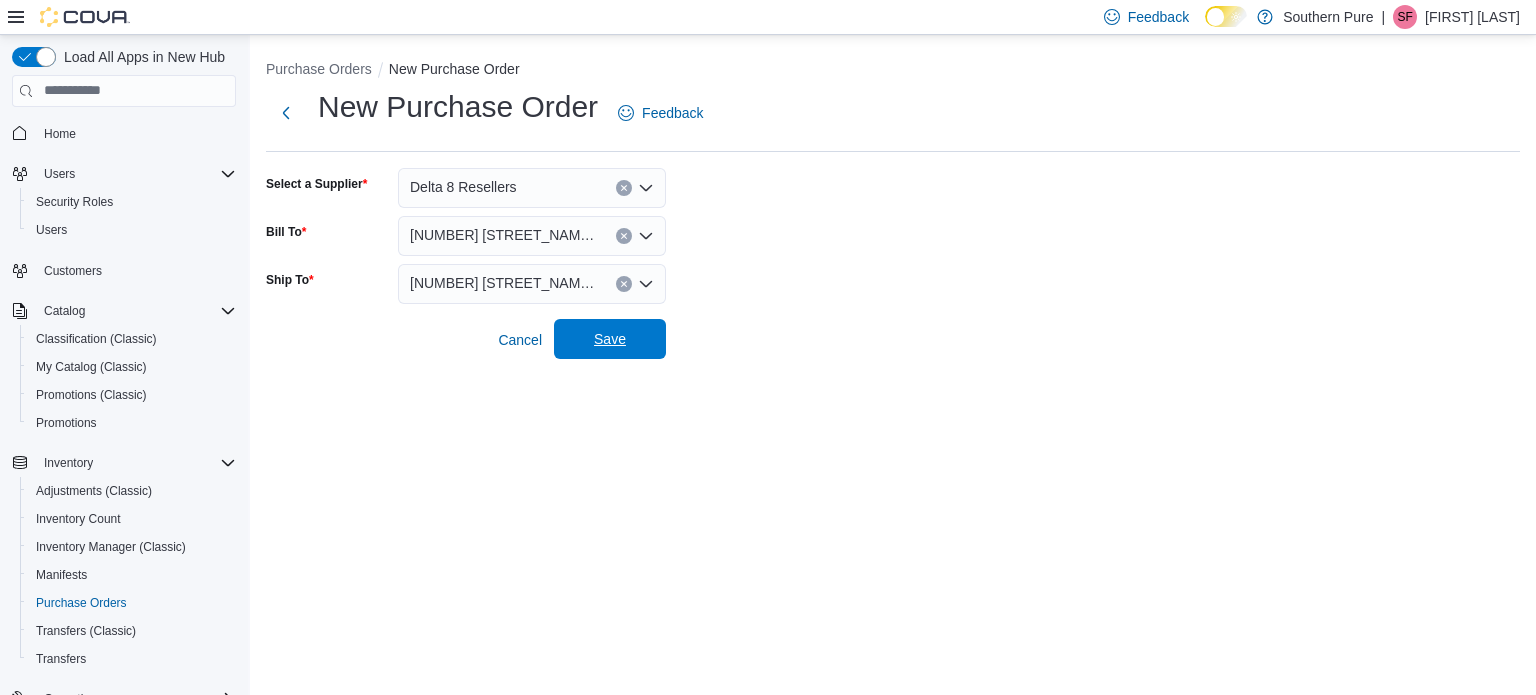 click on "Save" at bounding box center (610, 339) 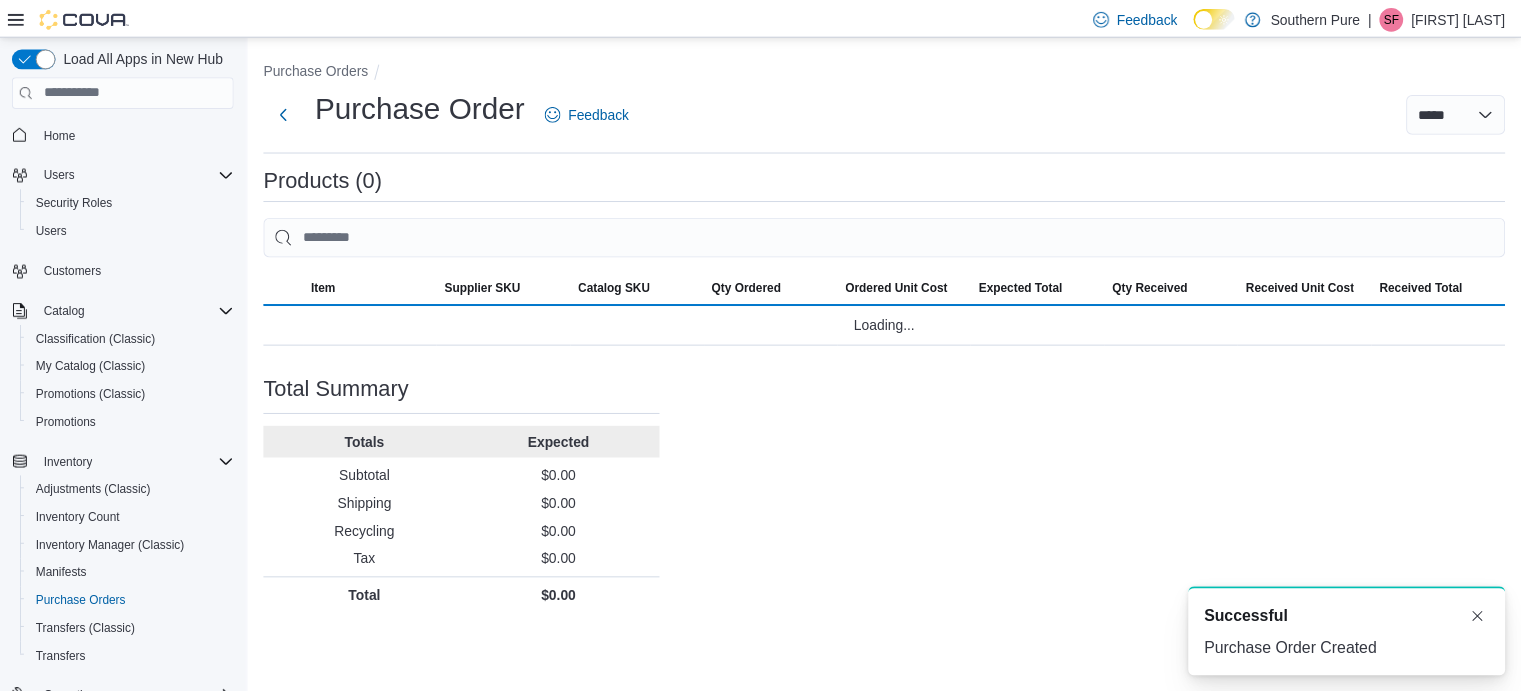 scroll, scrollTop: 0, scrollLeft: 0, axis: both 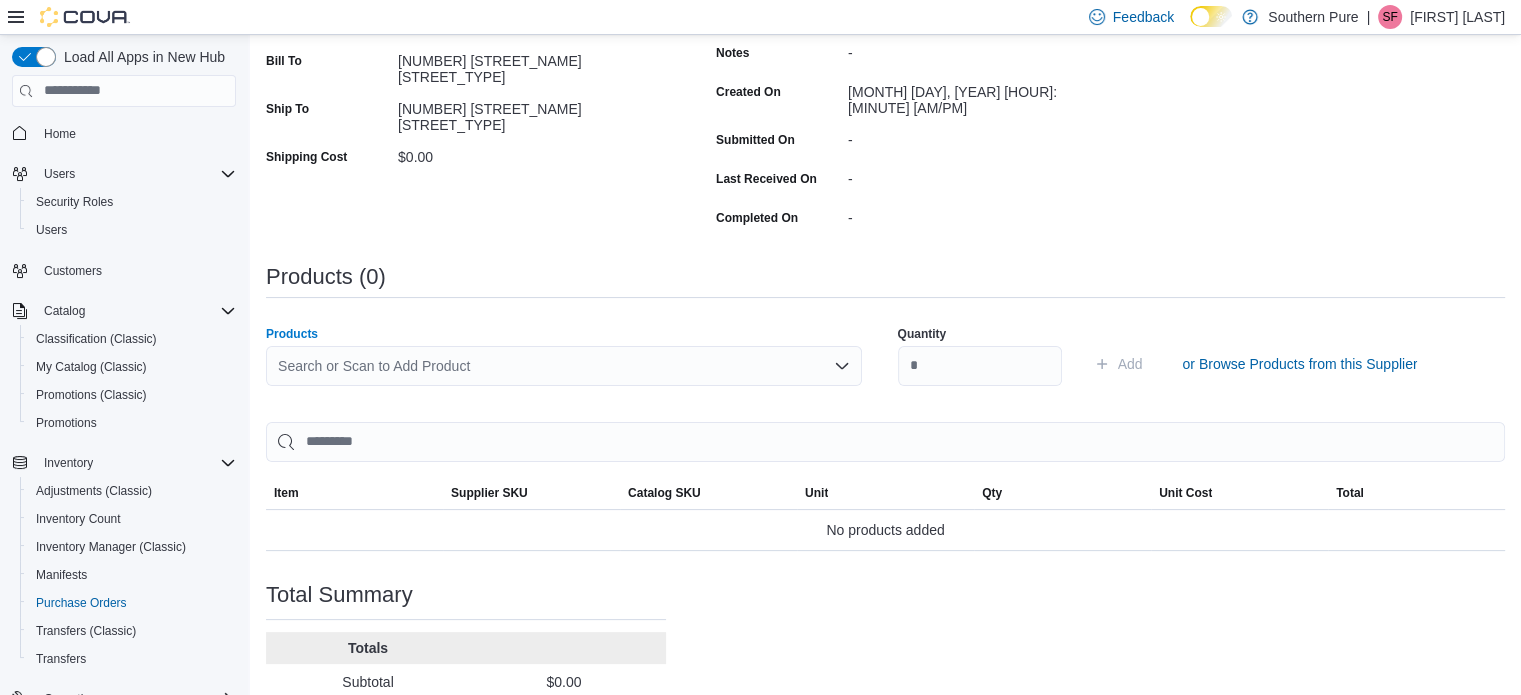 click on "Search or Scan to Add Product" at bounding box center [564, 366] 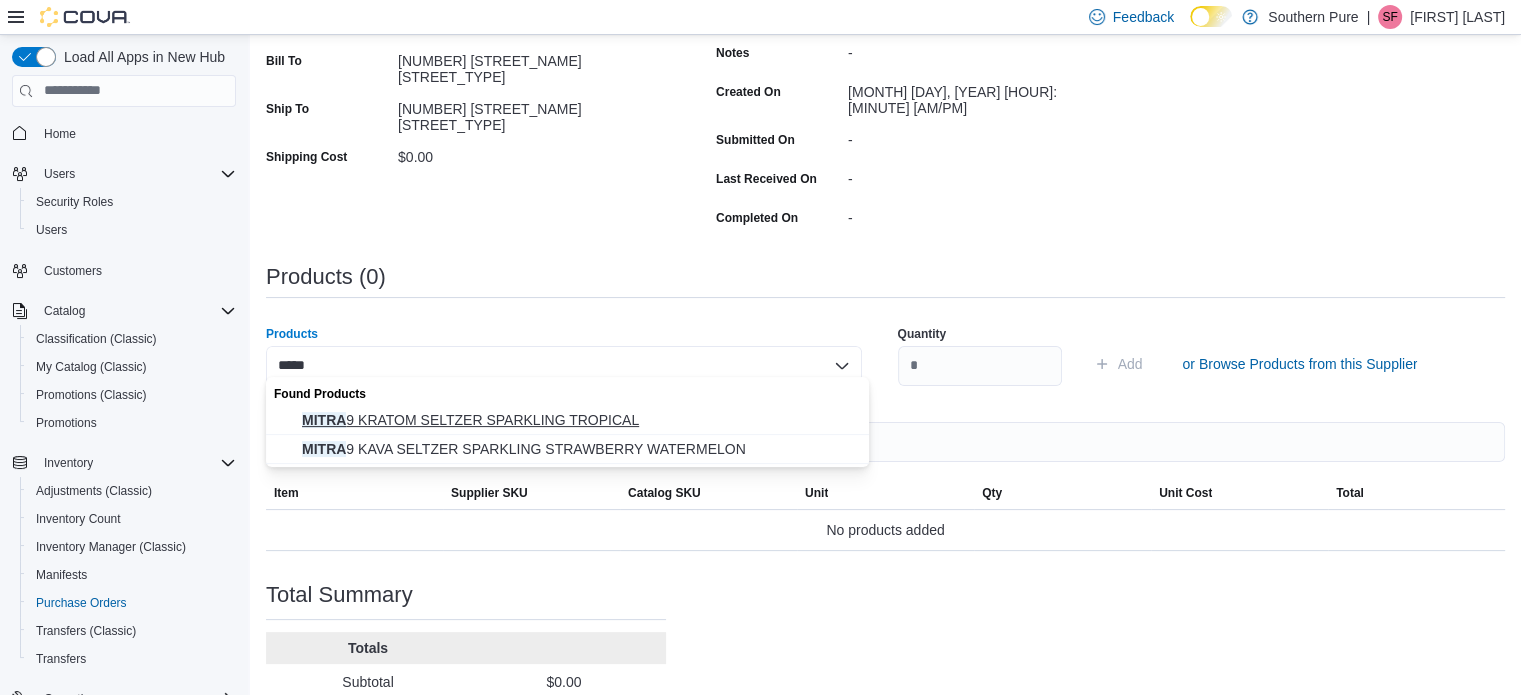 type on "*****" 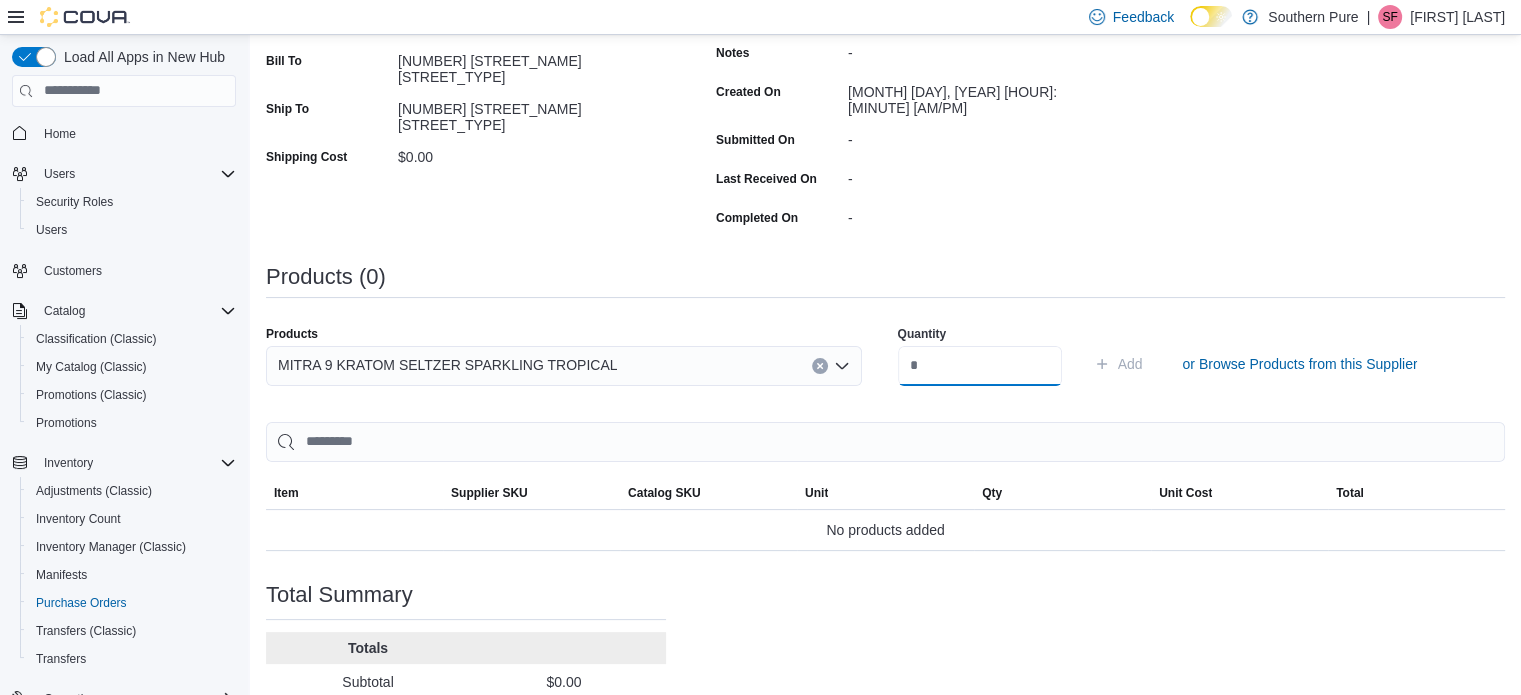 click at bounding box center [980, 366] 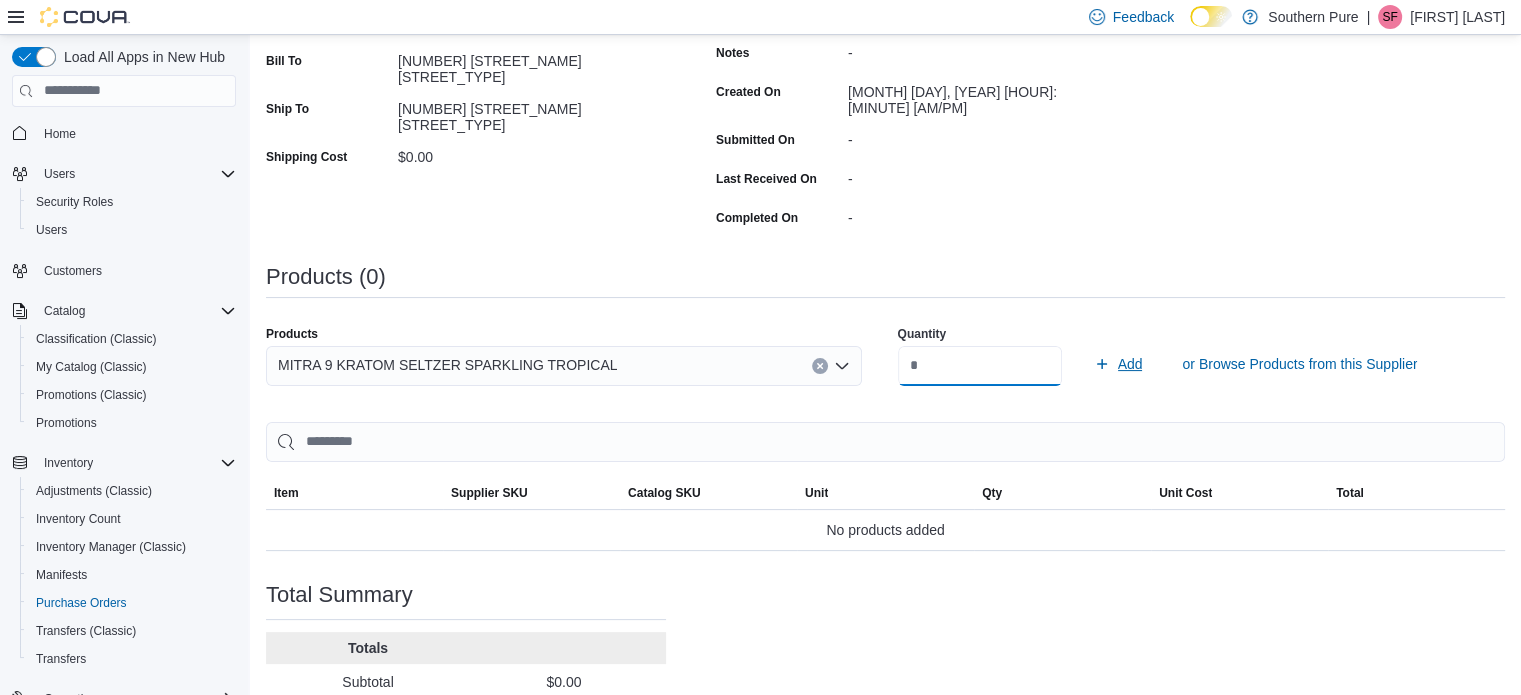 type on "*" 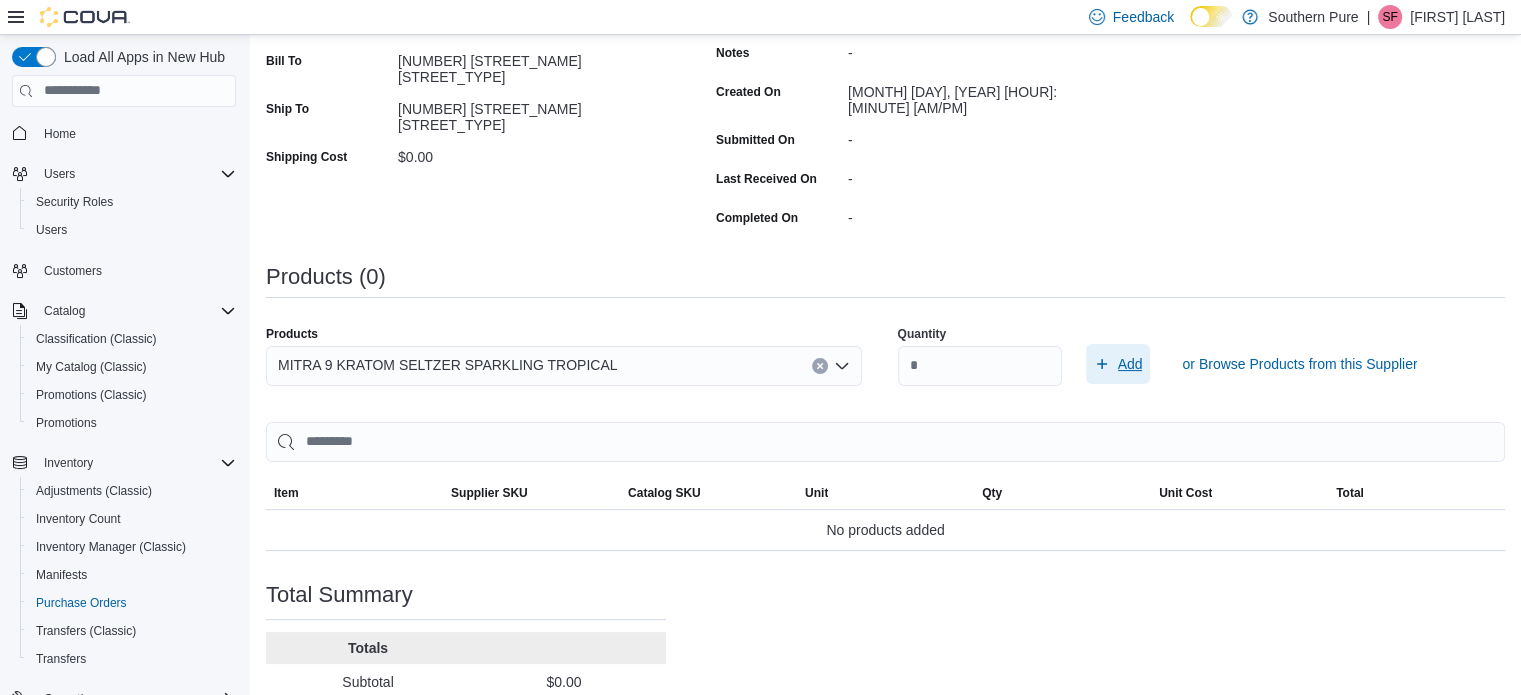 click on "Add" at bounding box center [1118, 364] 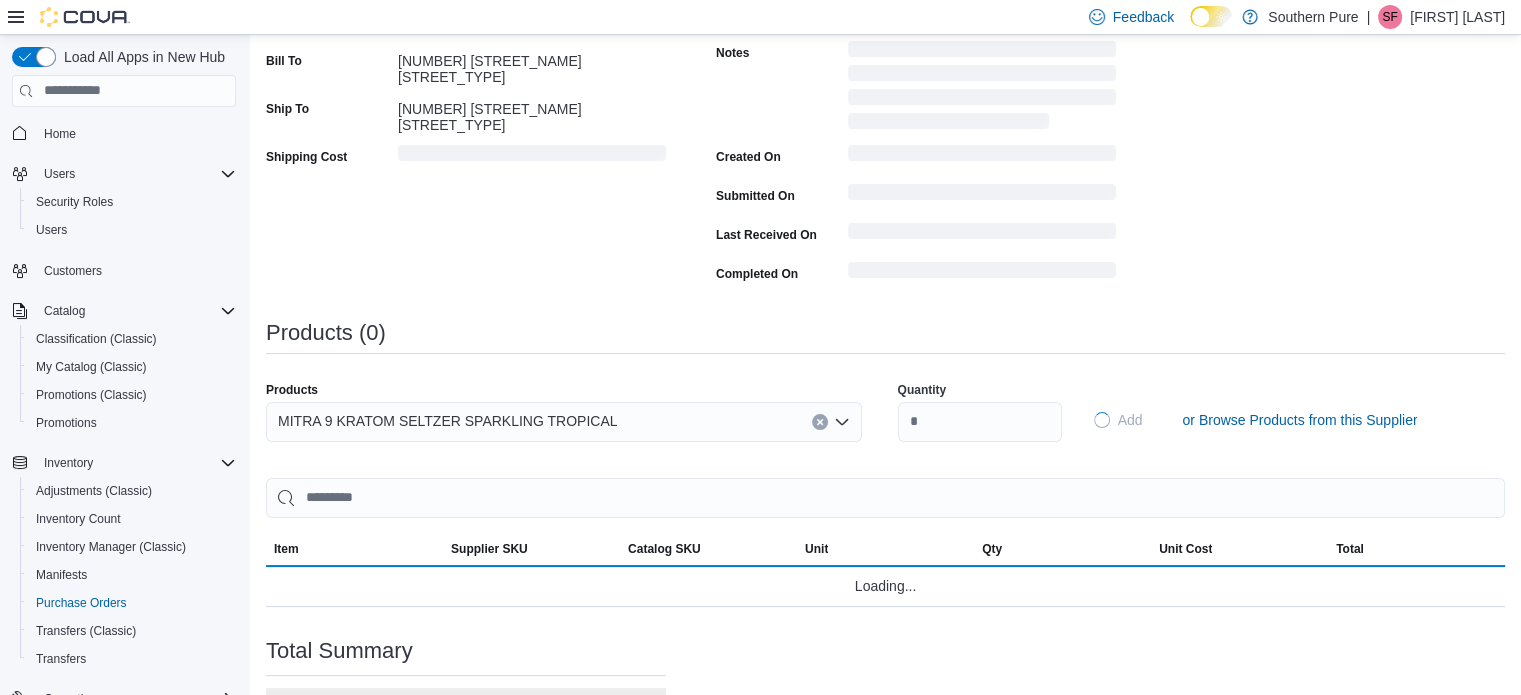 type 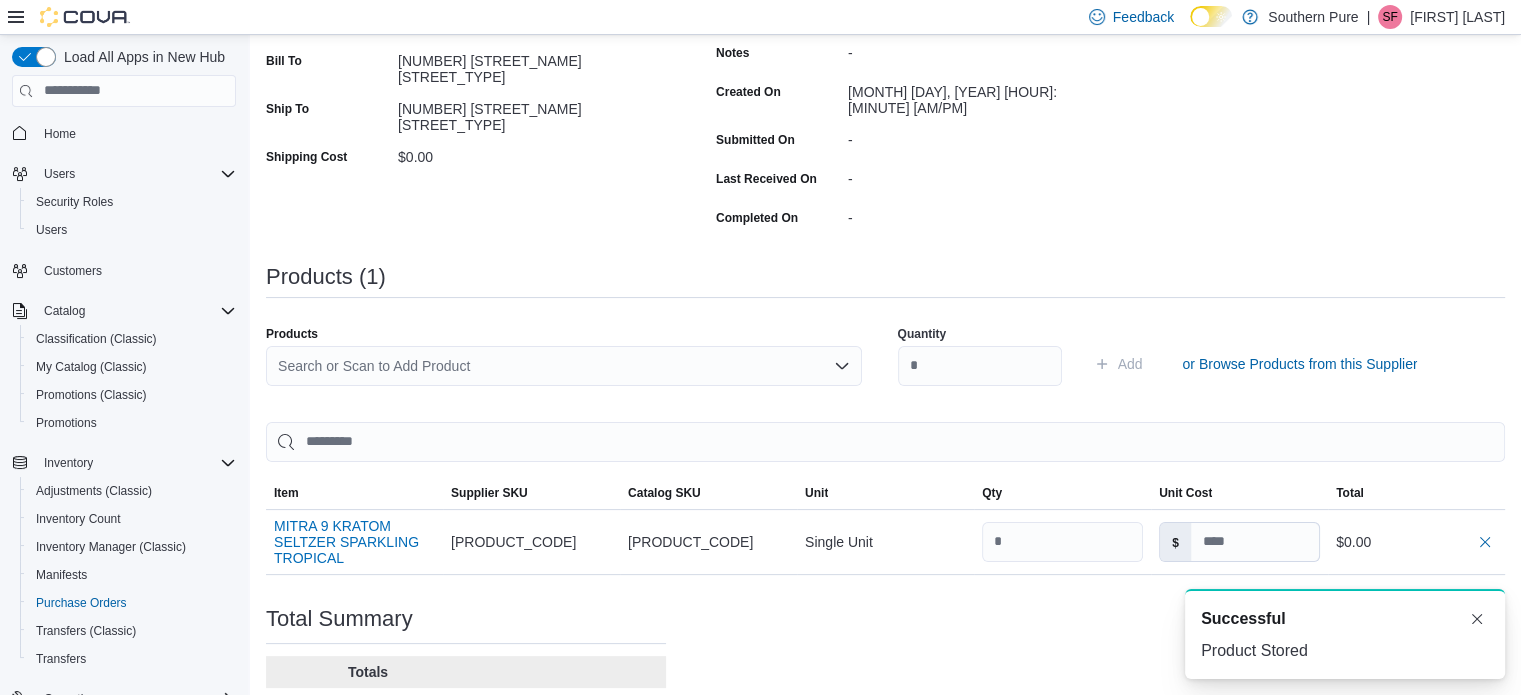 scroll, scrollTop: 0, scrollLeft: 0, axis: both 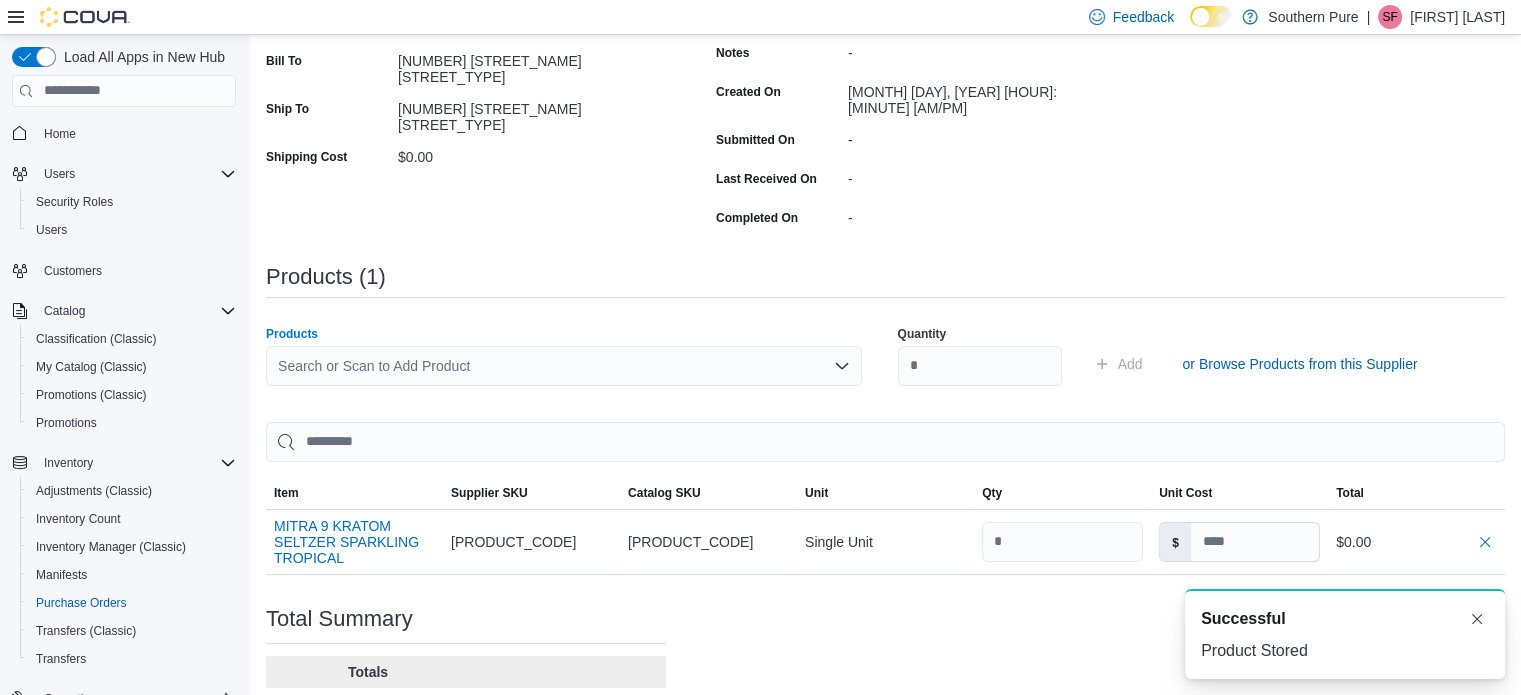 click on "Search or Scan to Add Product" at bounding box center [564, 366] 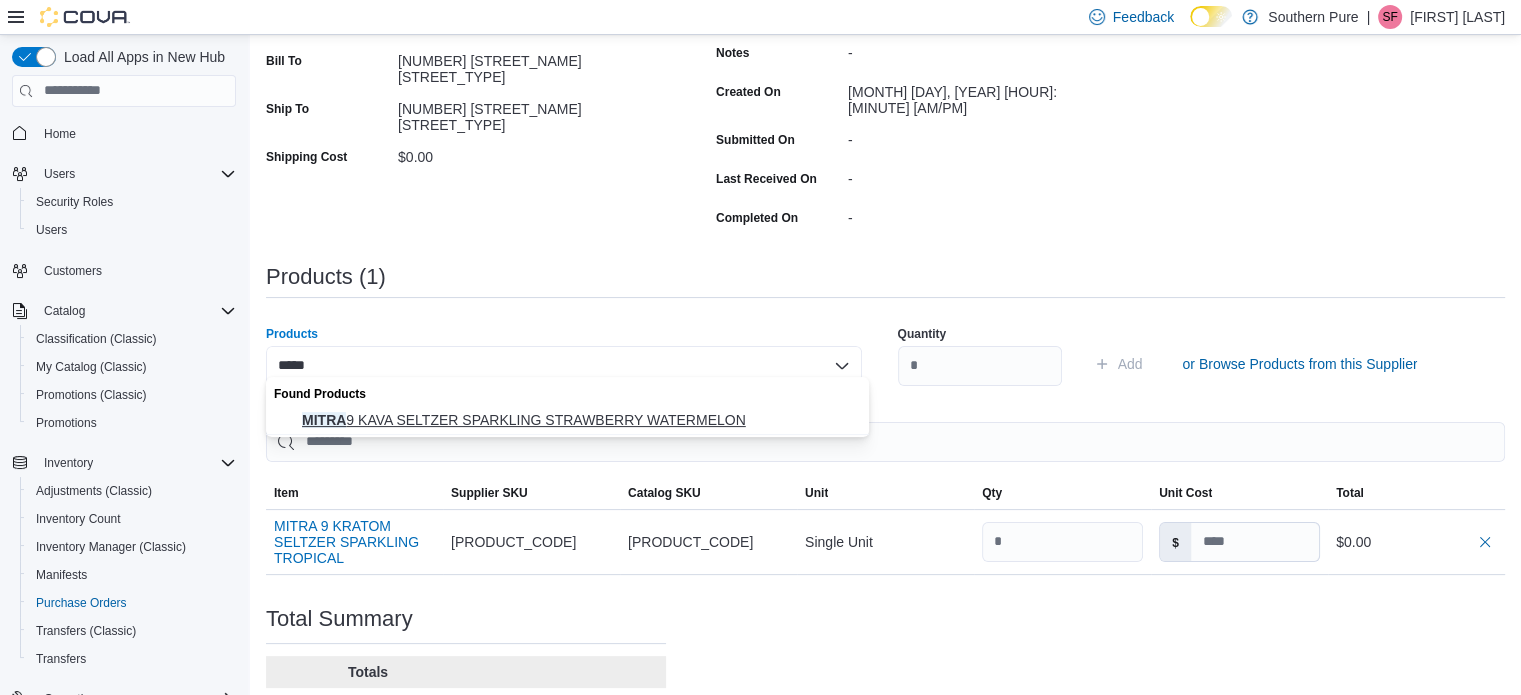 type on "*****" 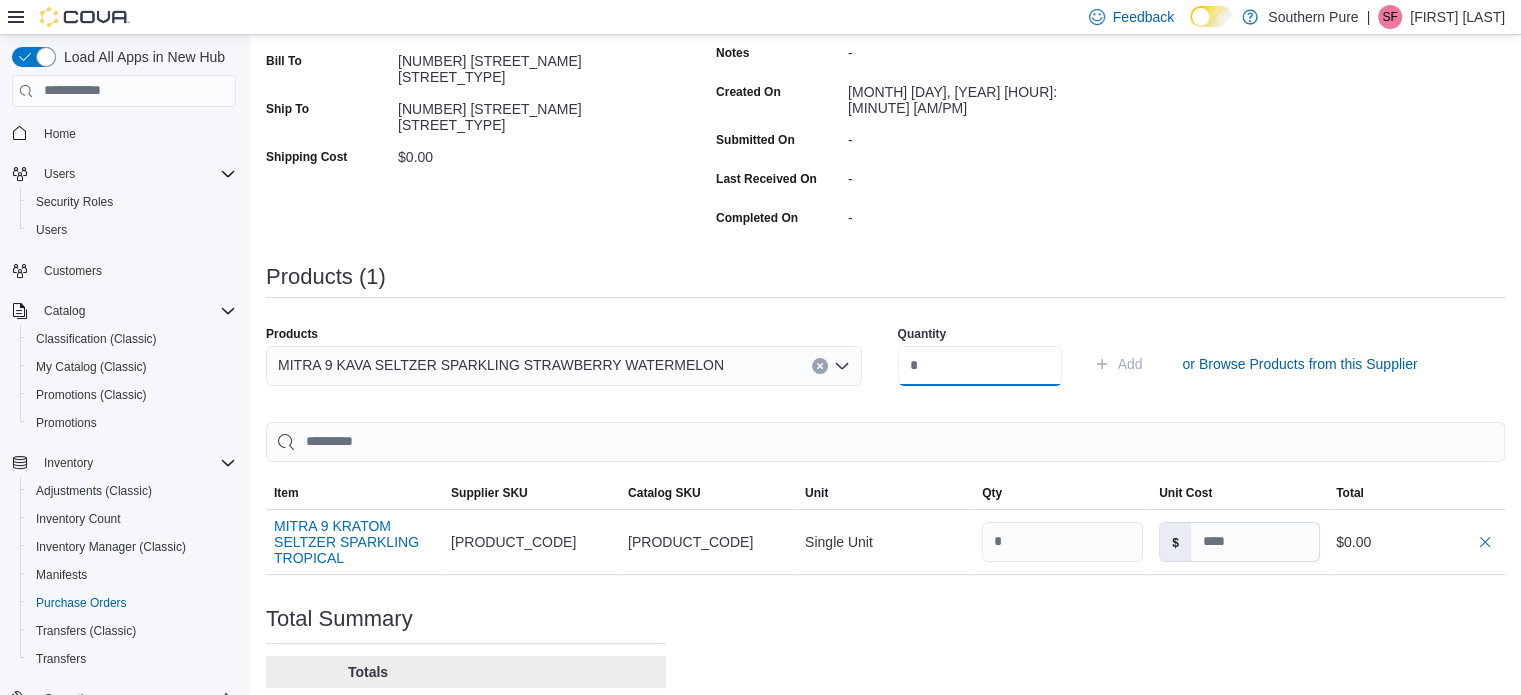 click at bounding box center (980, 366) 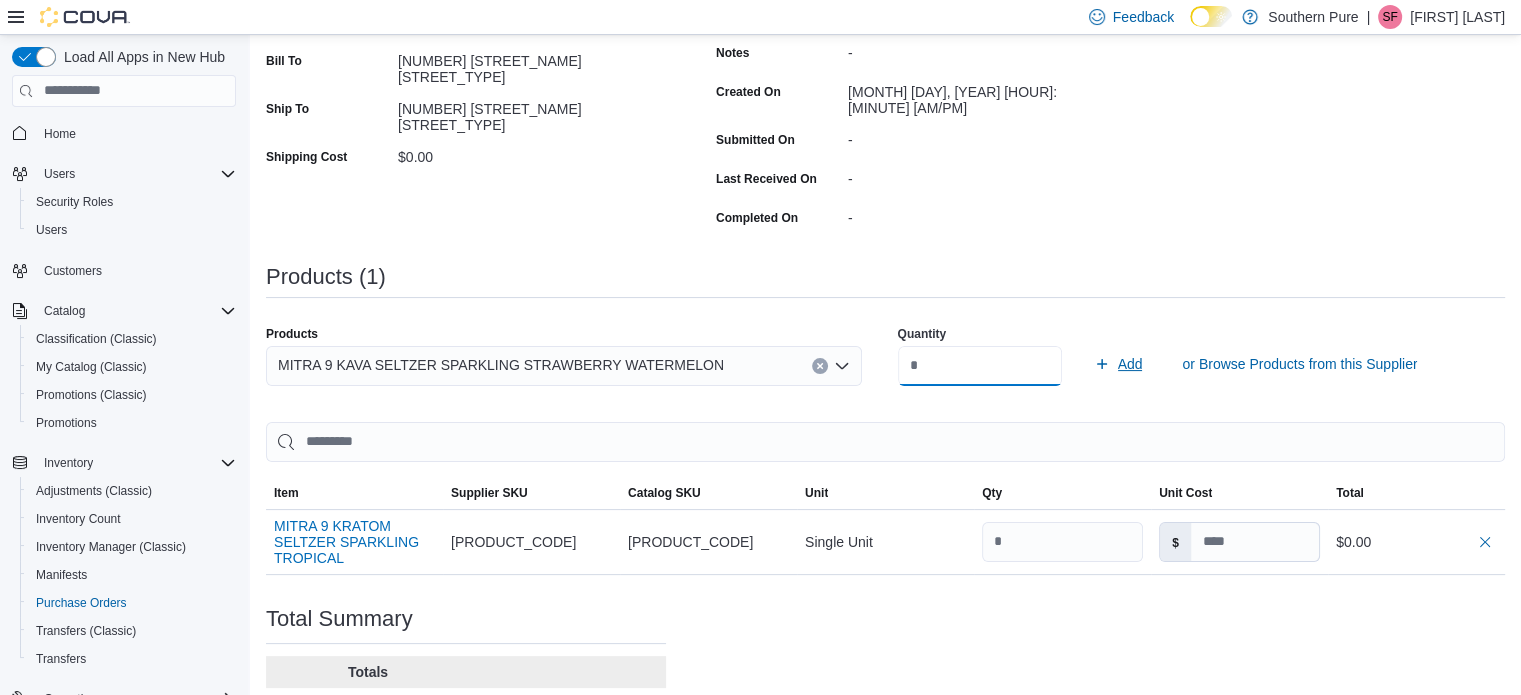 type on "*" 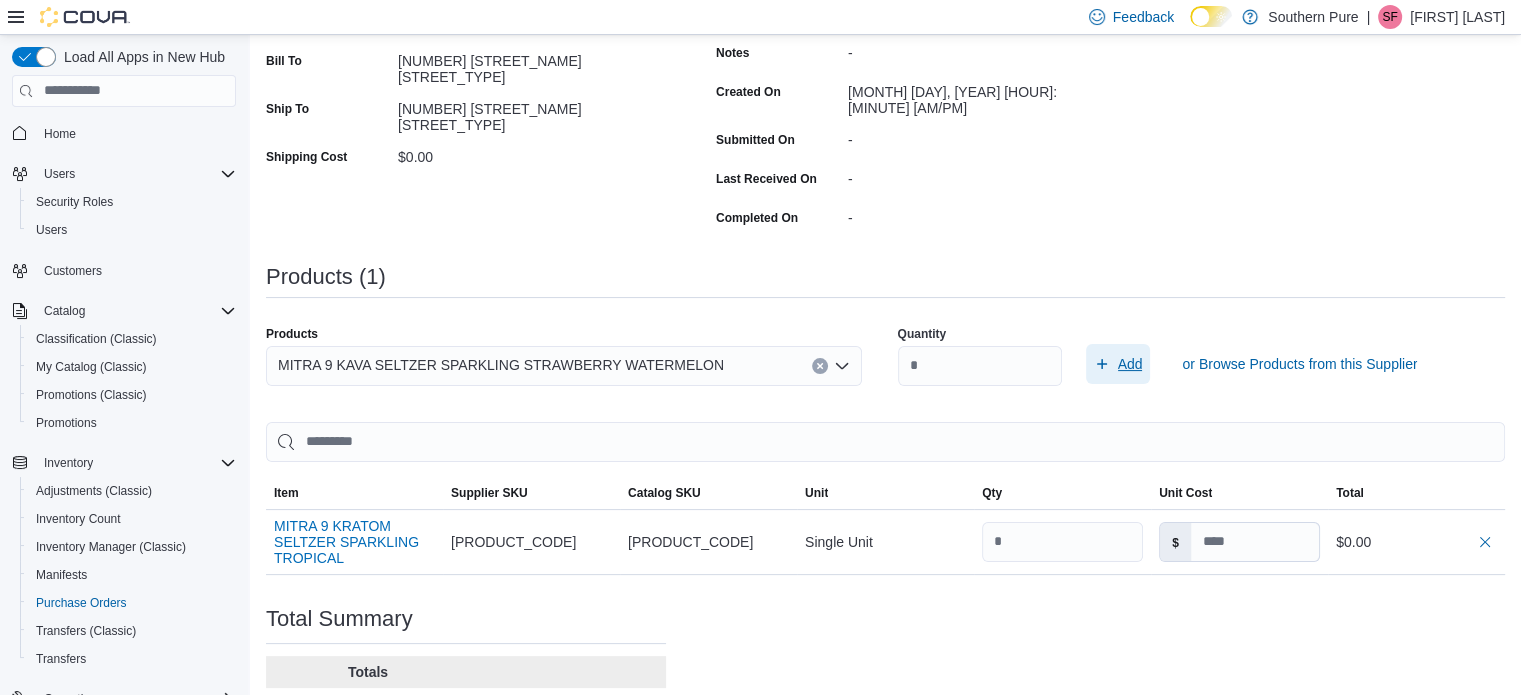 click on "Add" at bounding box center [1130, 364] 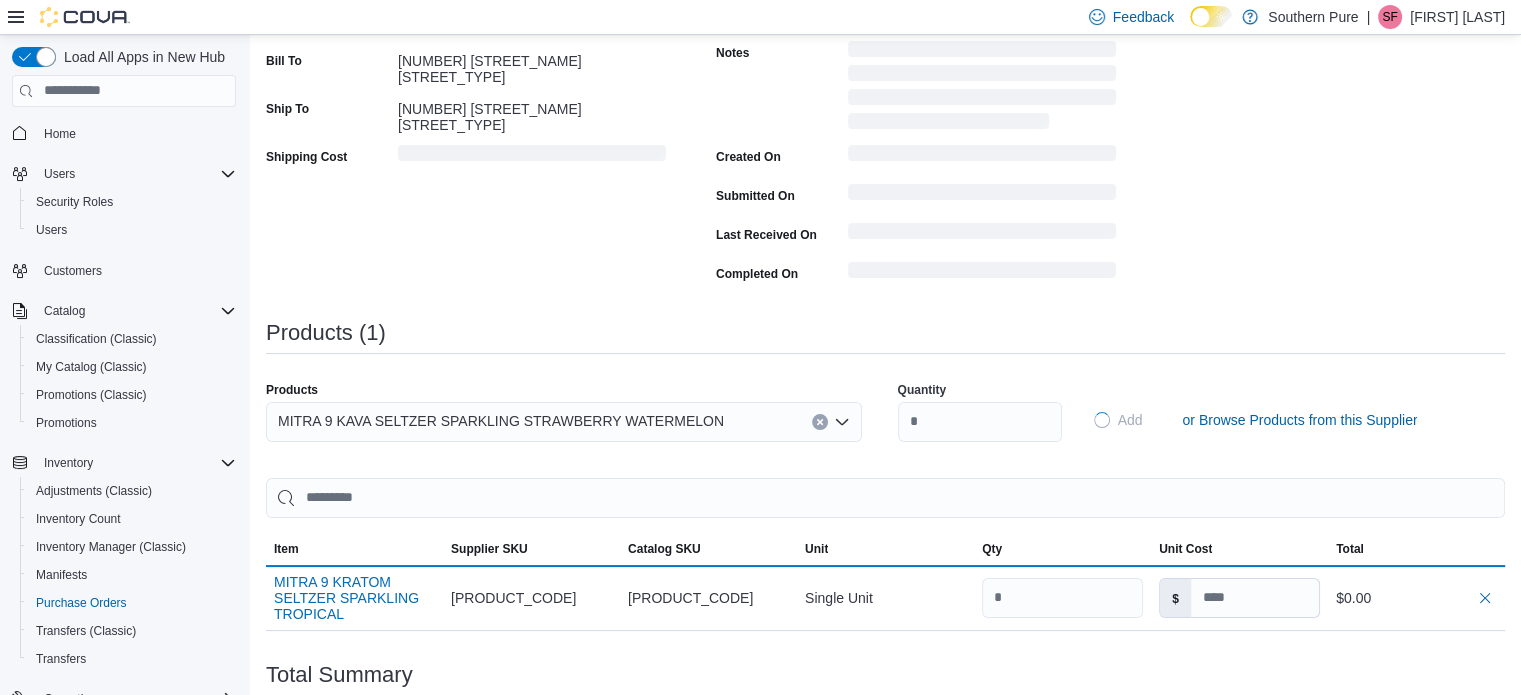 type 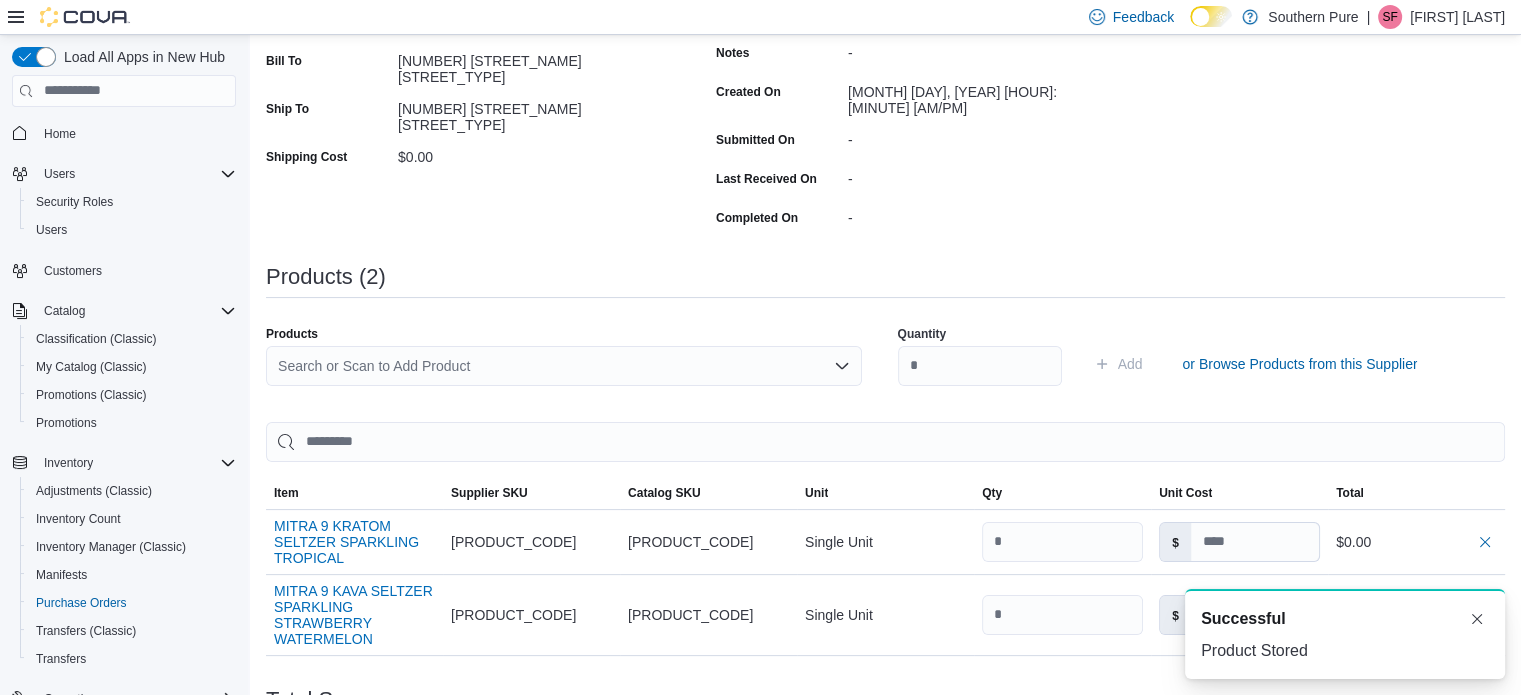 scroll, scrollTop: 0, scrollLeft: 0, axis: both 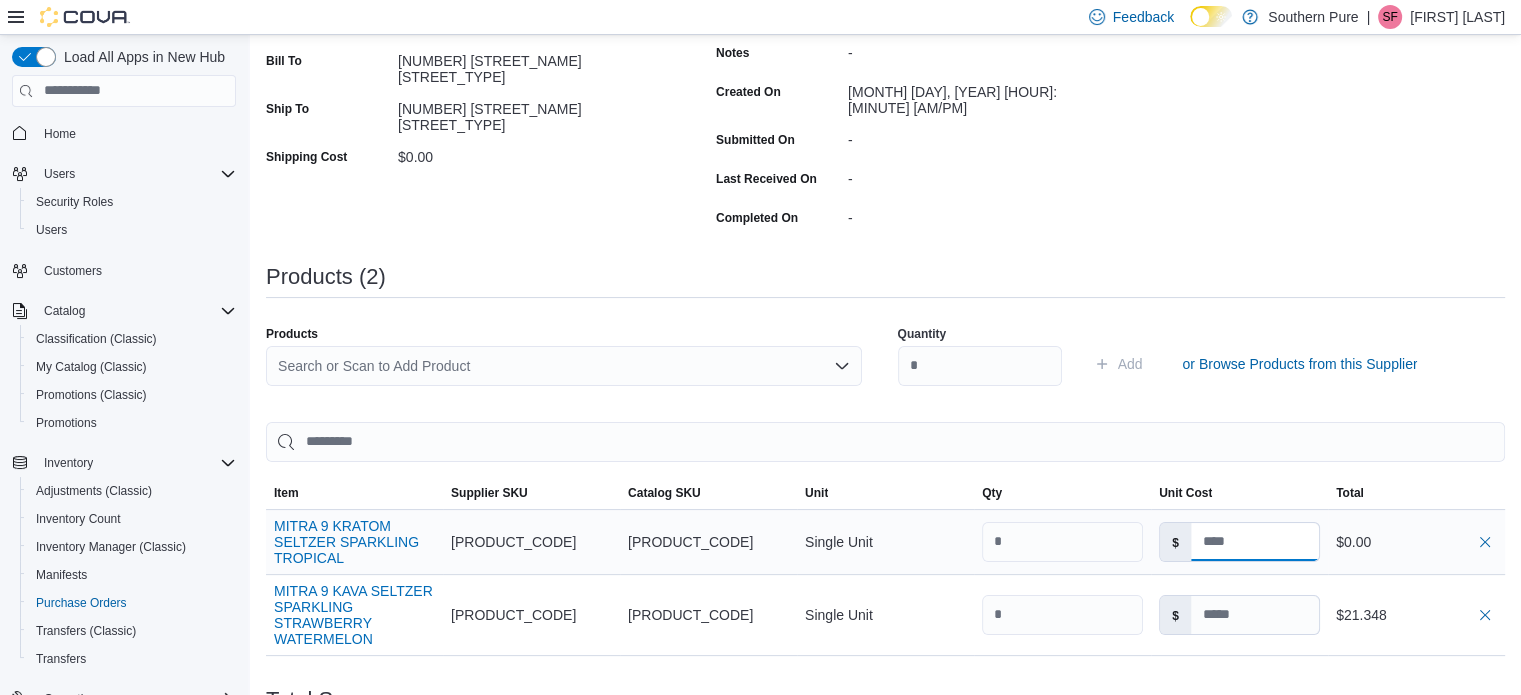 click at bounding box center [1255, 542] 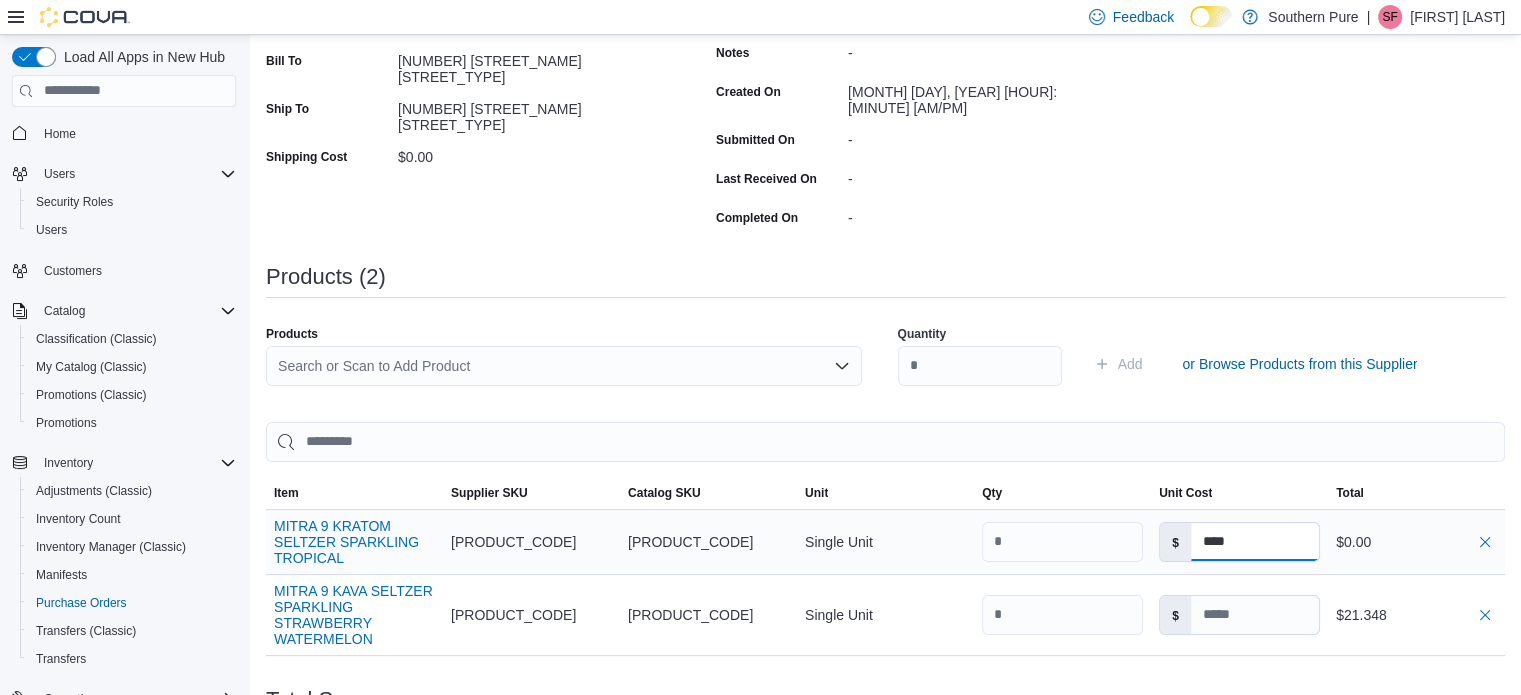 type on "****" 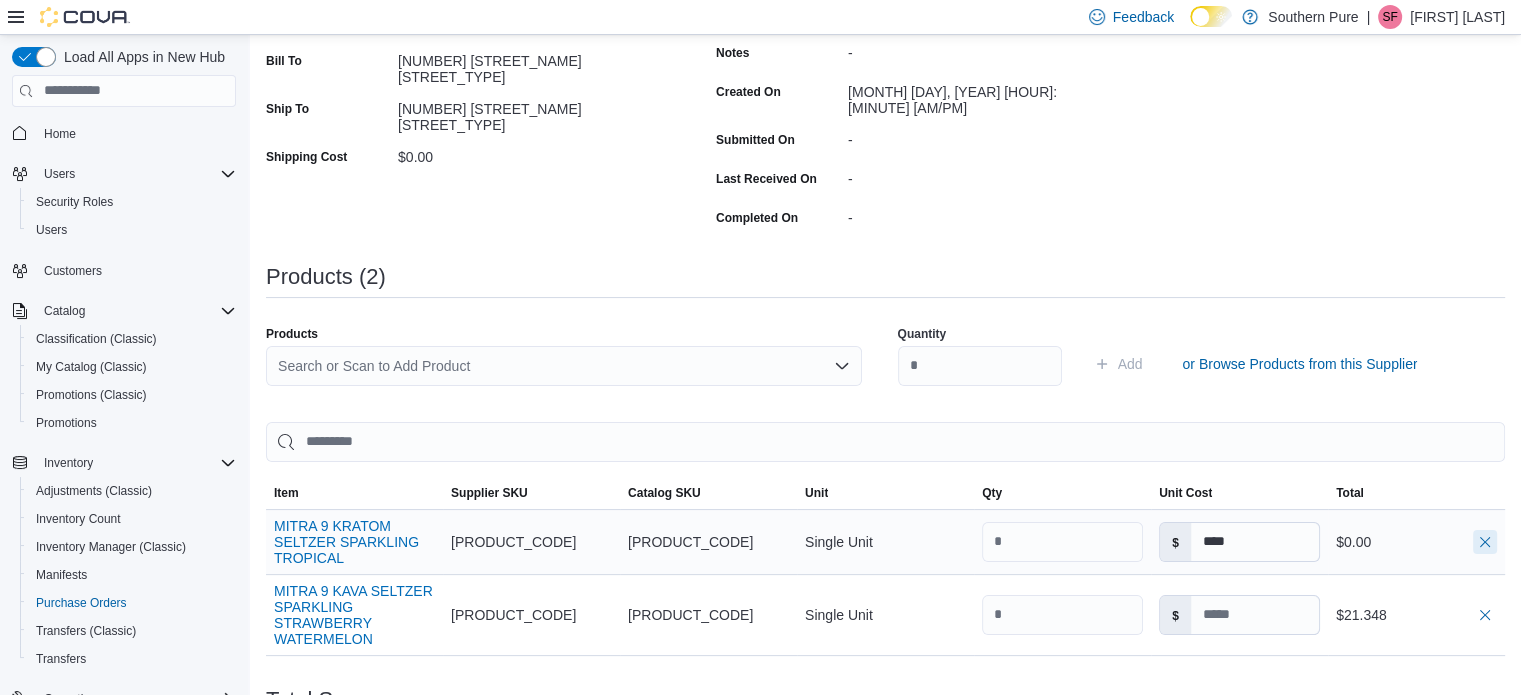 type 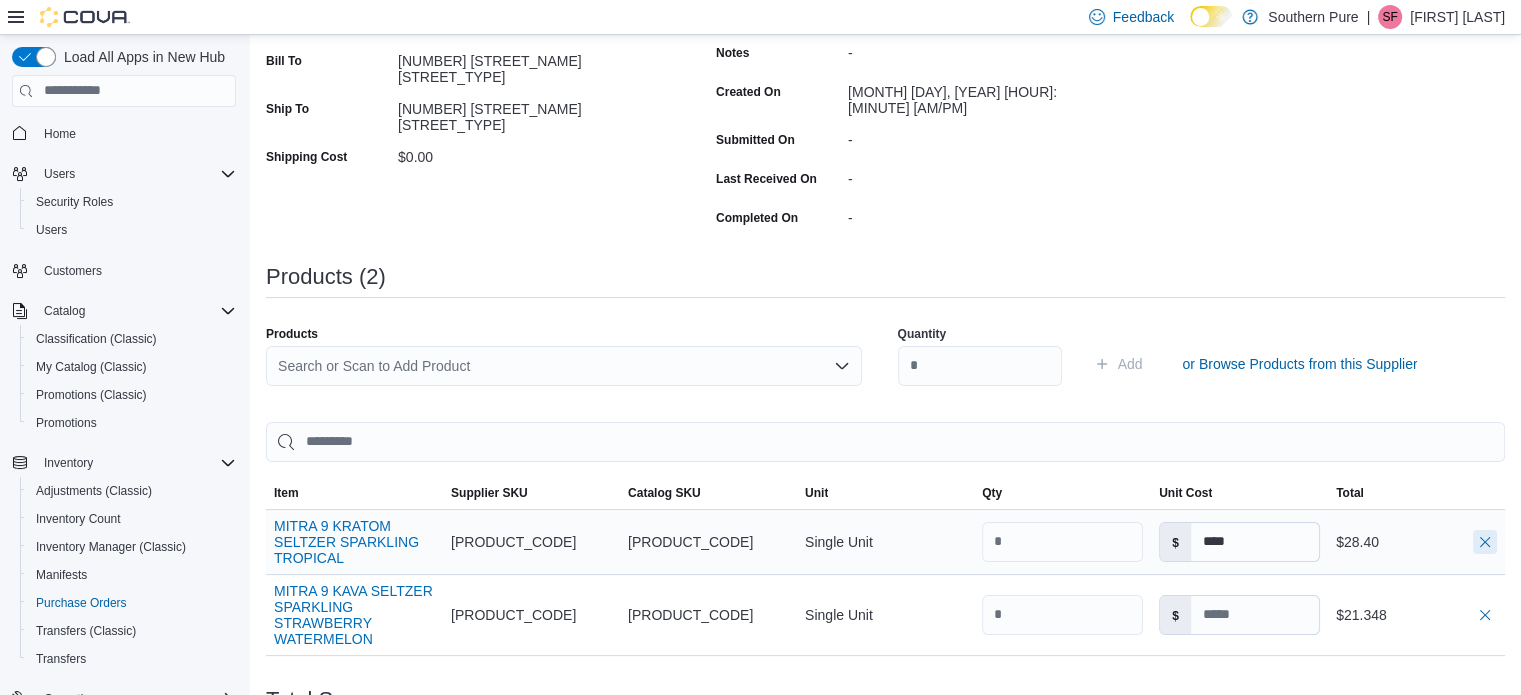 type 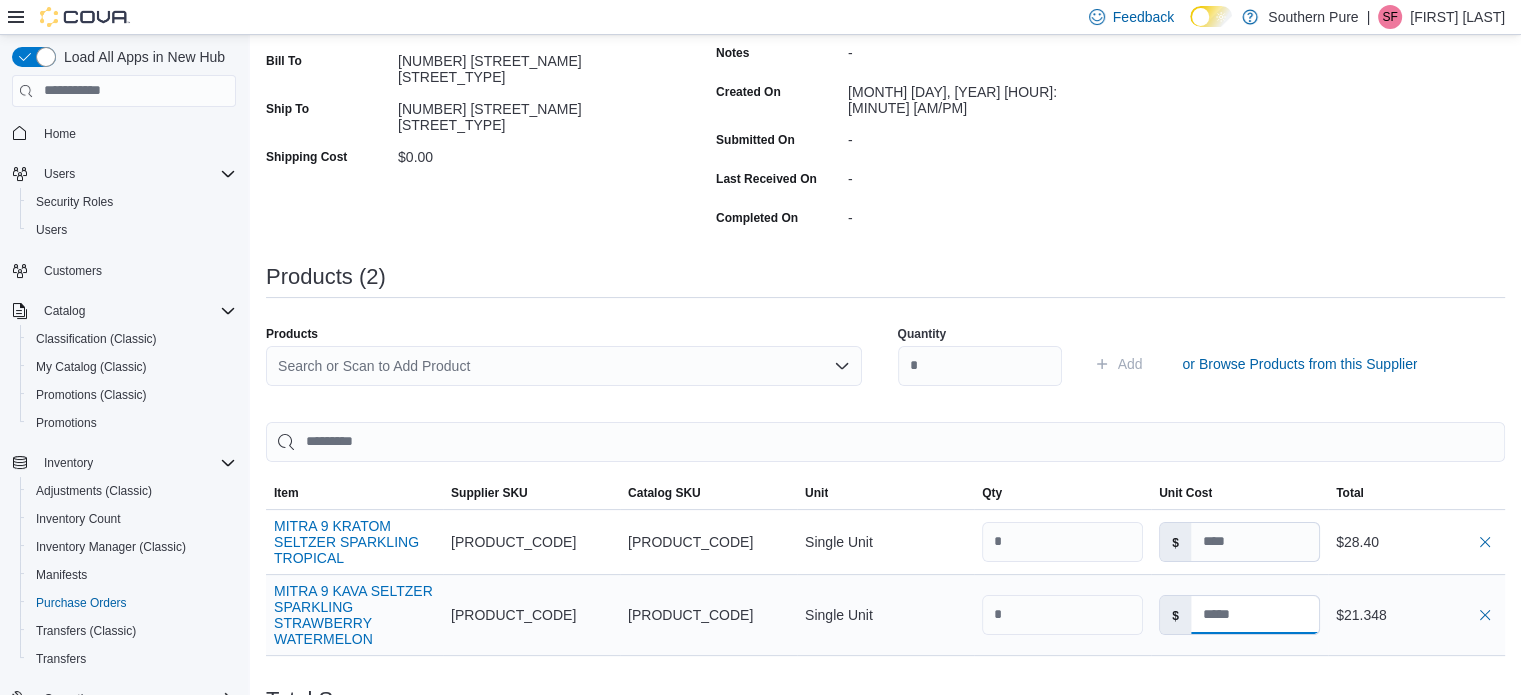 click at bounding box center [1255, 615] 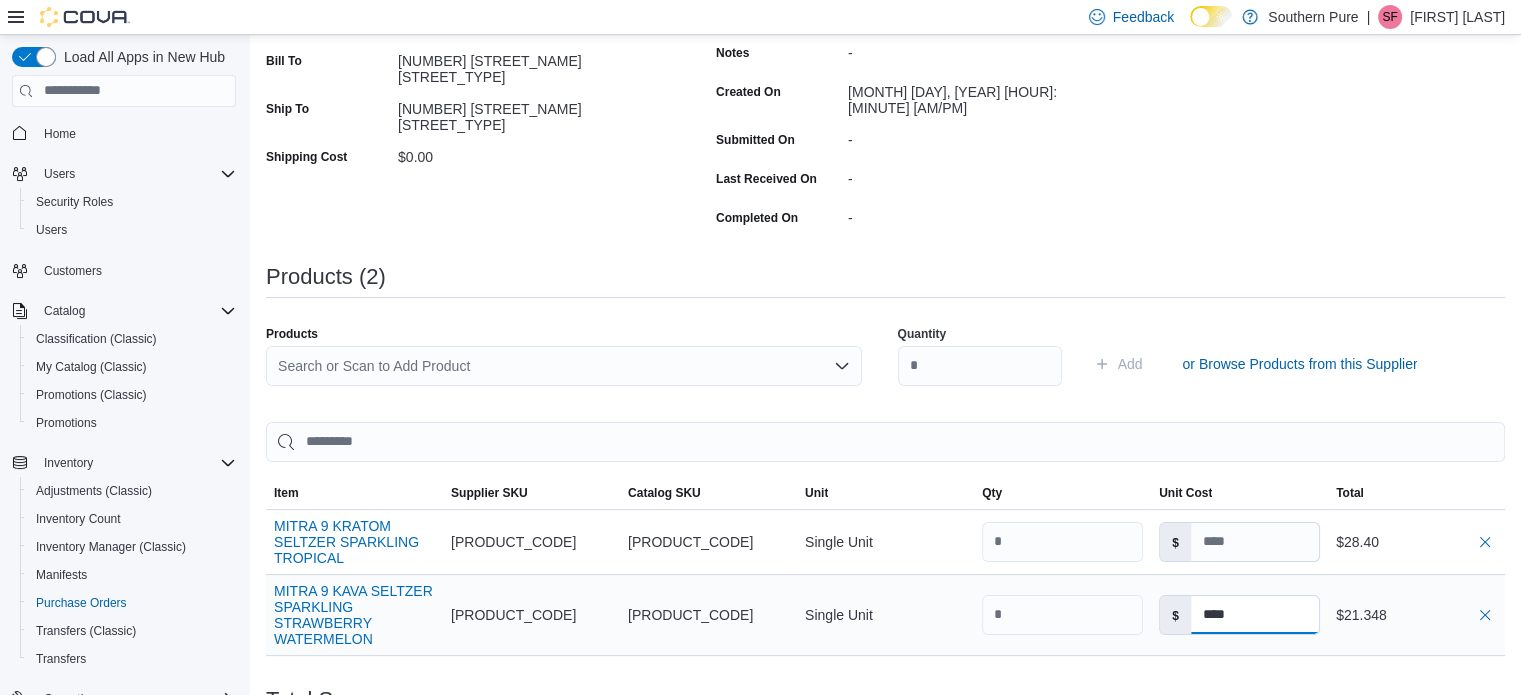 type on "****" 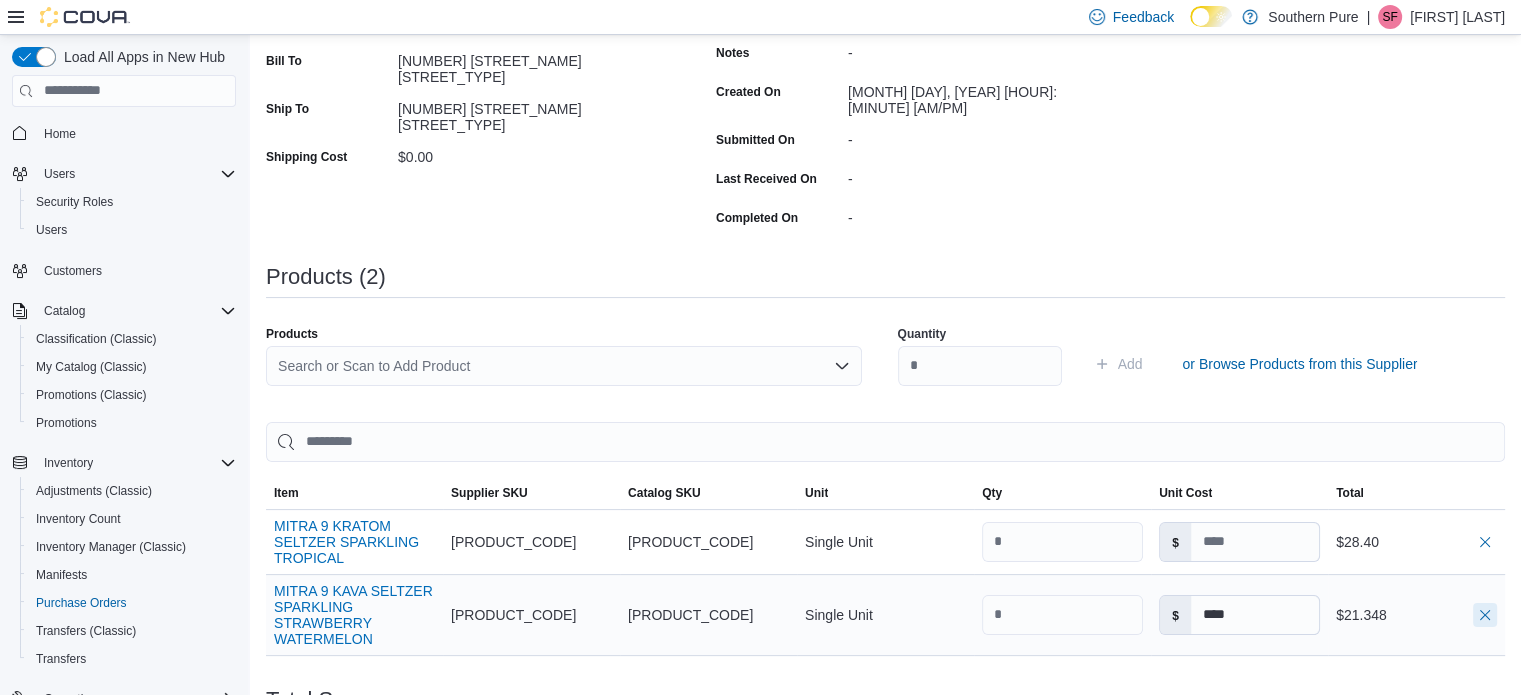 type on "****" 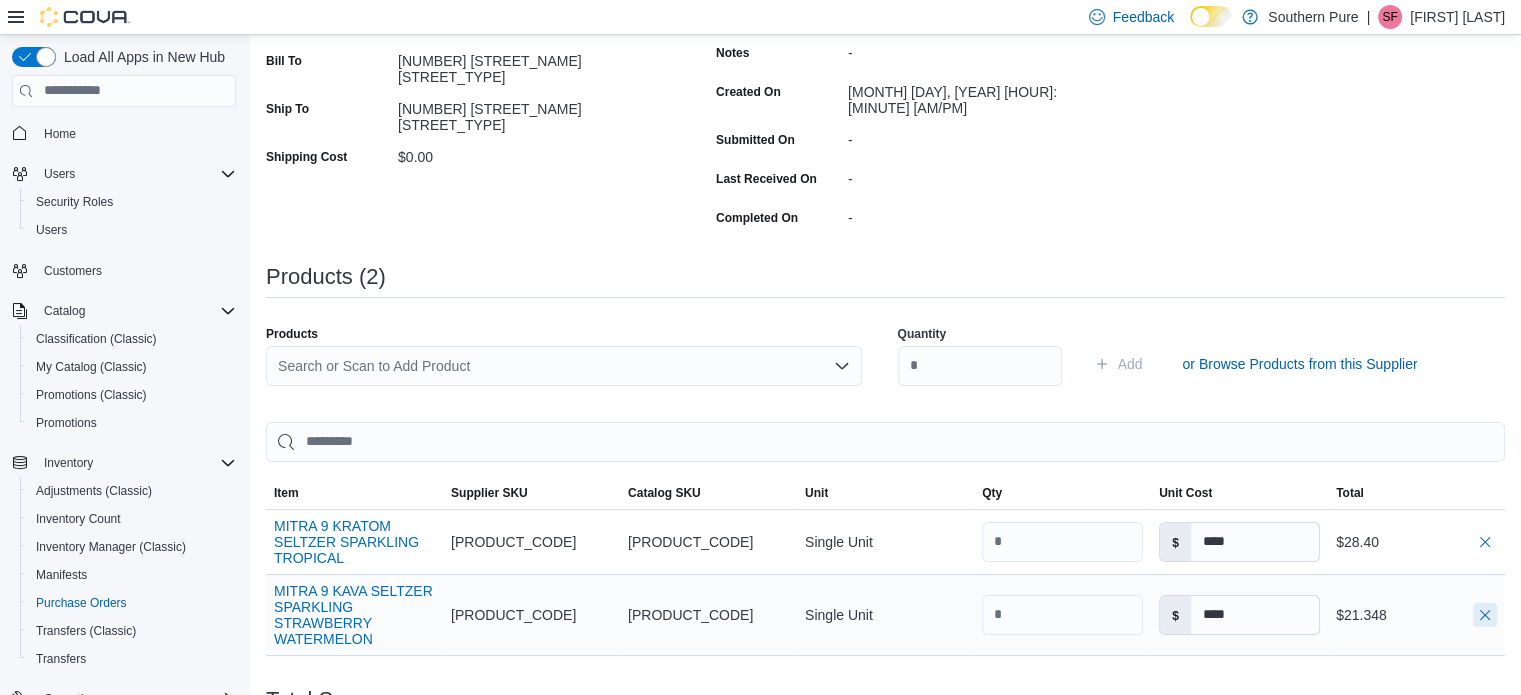 type 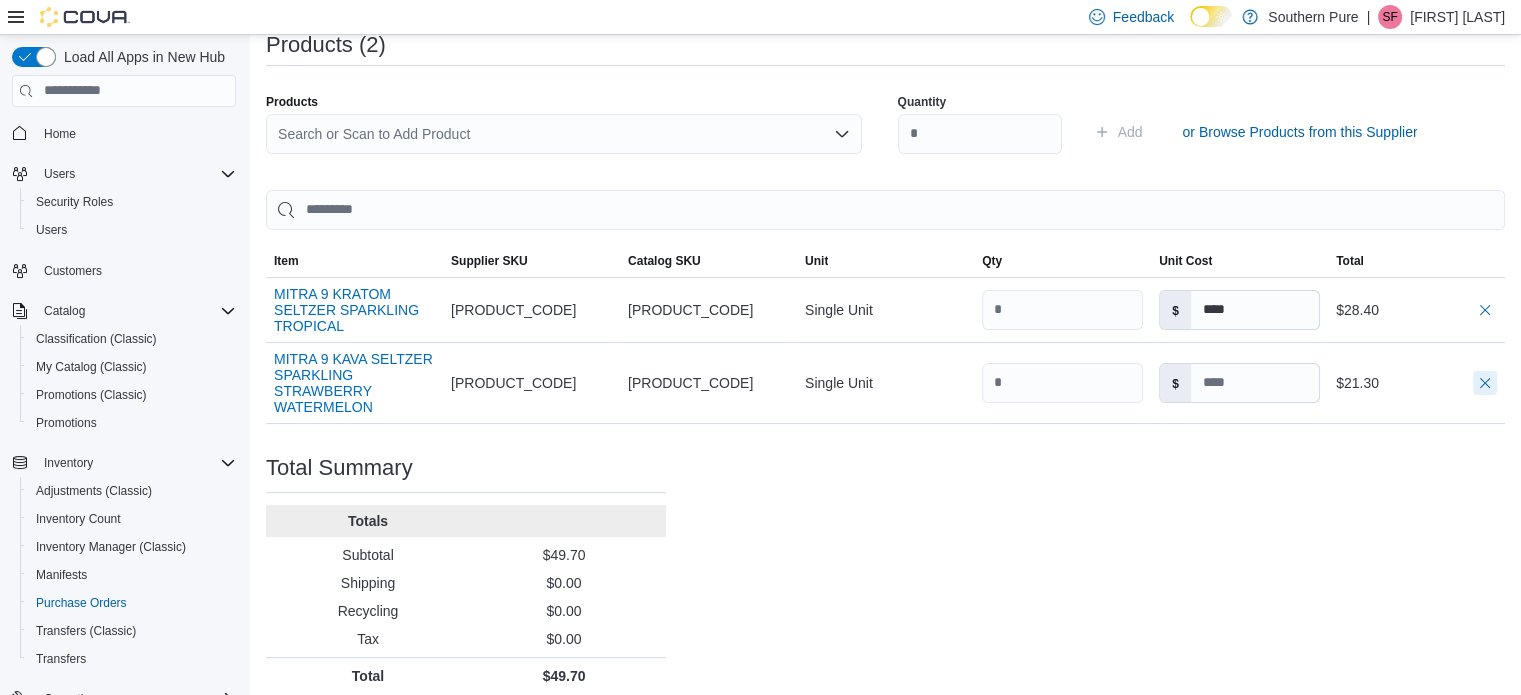 scroll, scrollTop: 546, scrollLeft: 0, axis: vertical 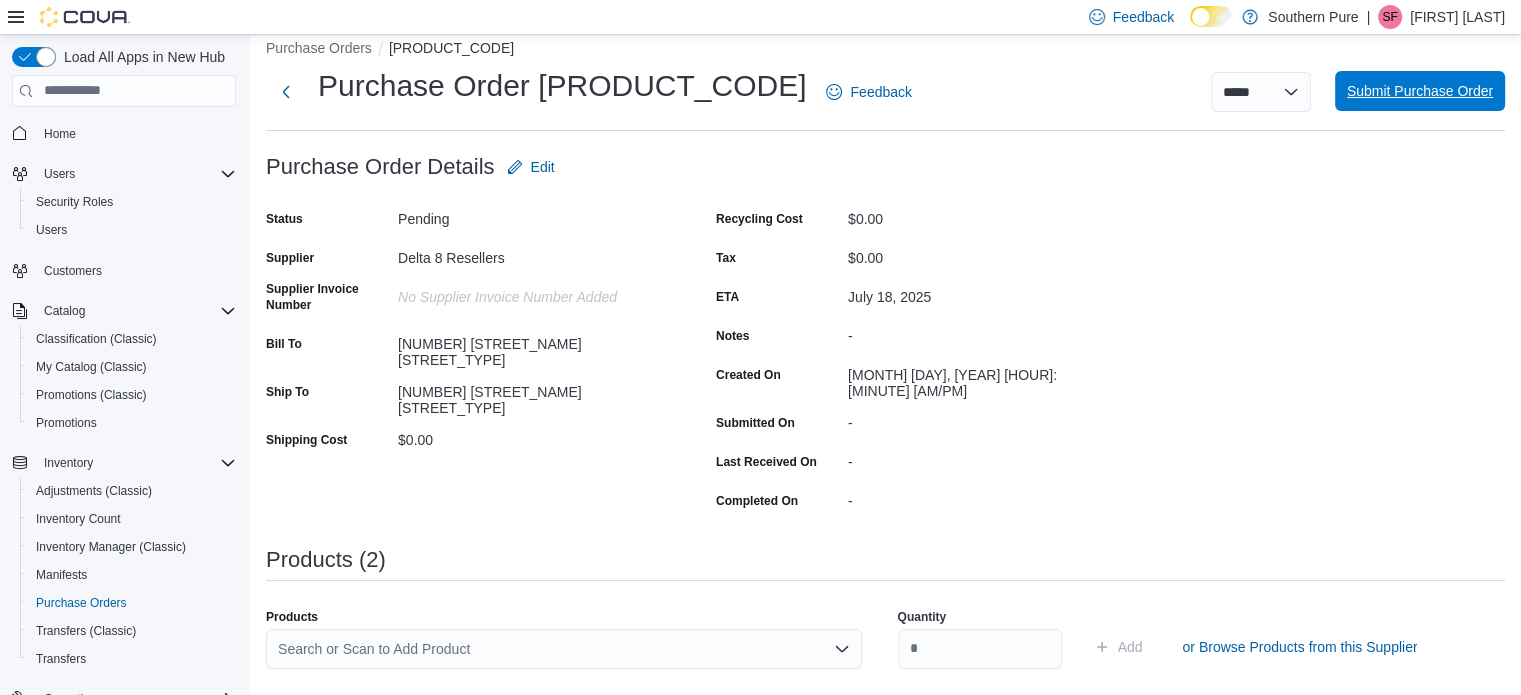 click on "Submit Purchase Order" at bounding box center [1420, 91] 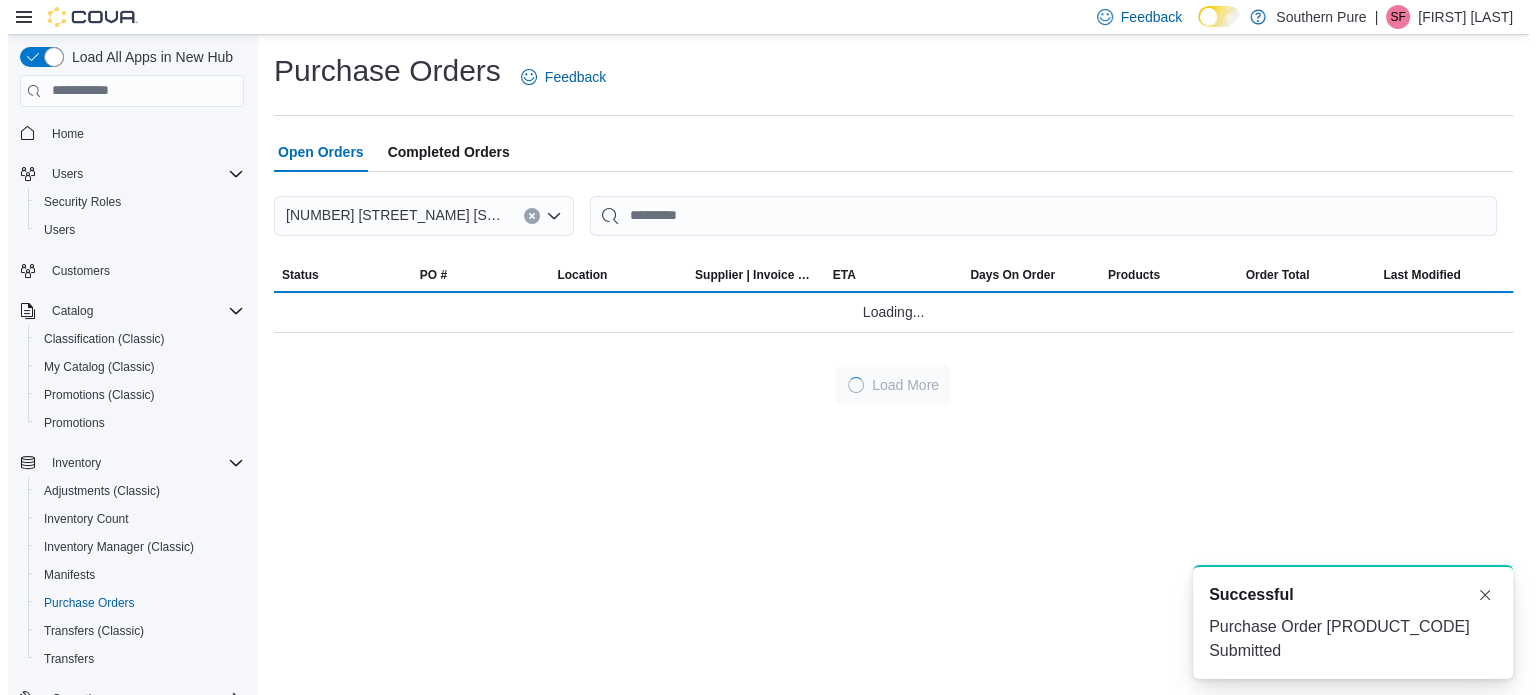 scroll, scrollTop: 0, scrollLeft: 0, axis: both 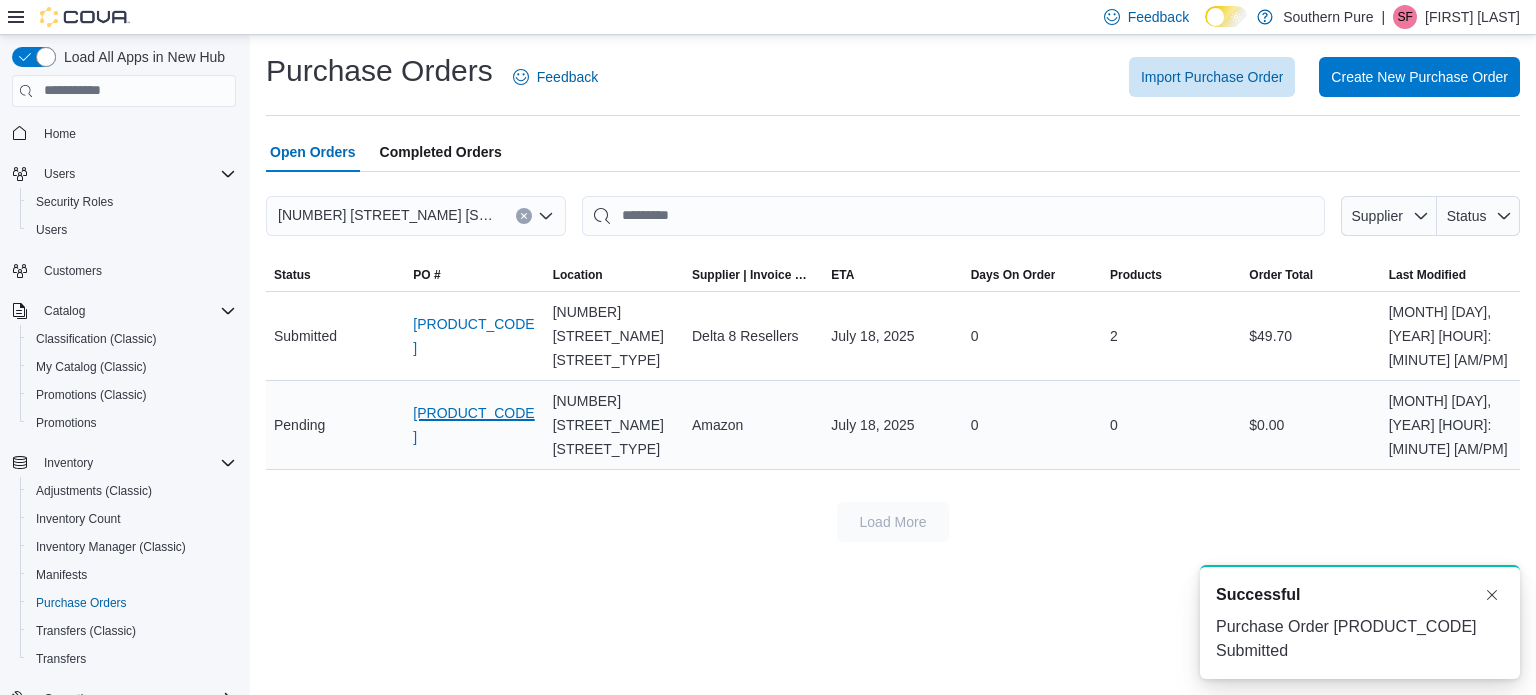 click on "POFVV8-151" at bounding box center (474, 425) 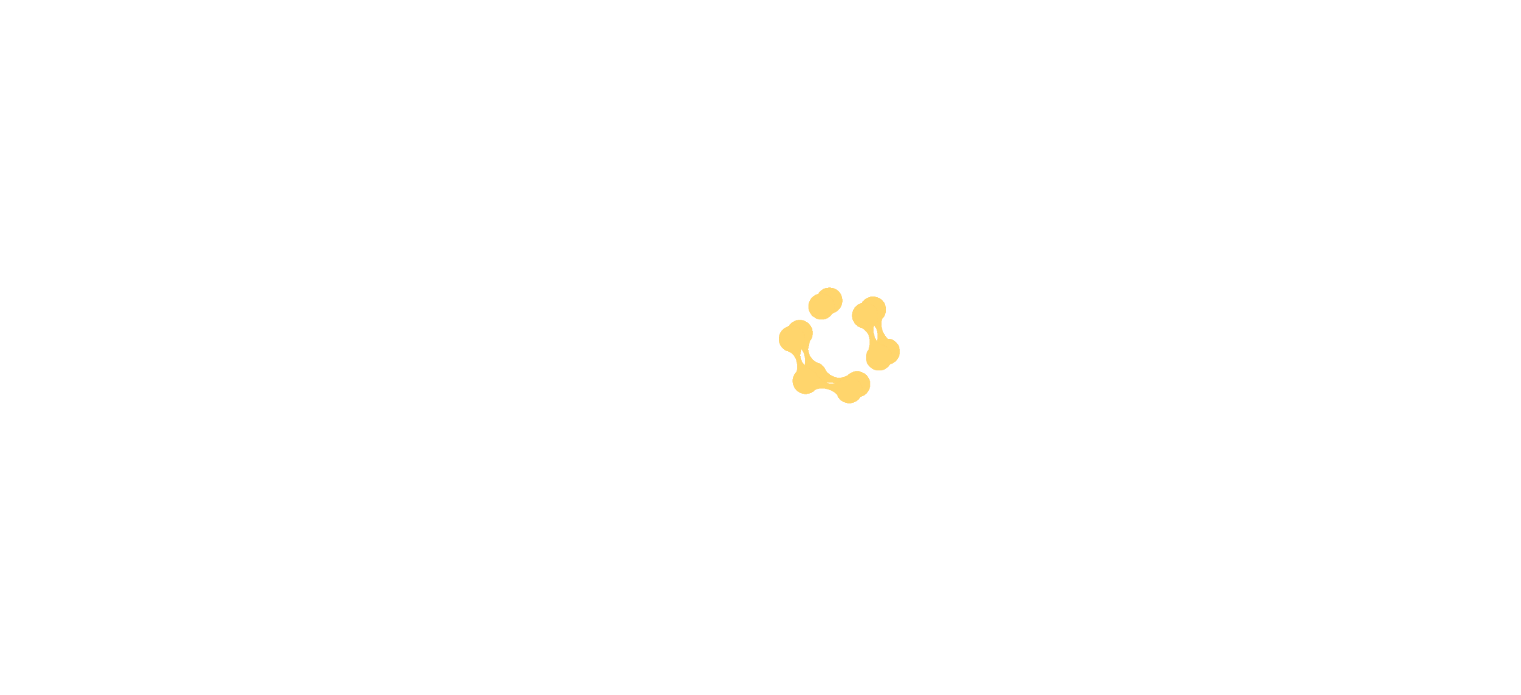 scroll, scrollTop: 0, scrollLeft: 0, axis: both 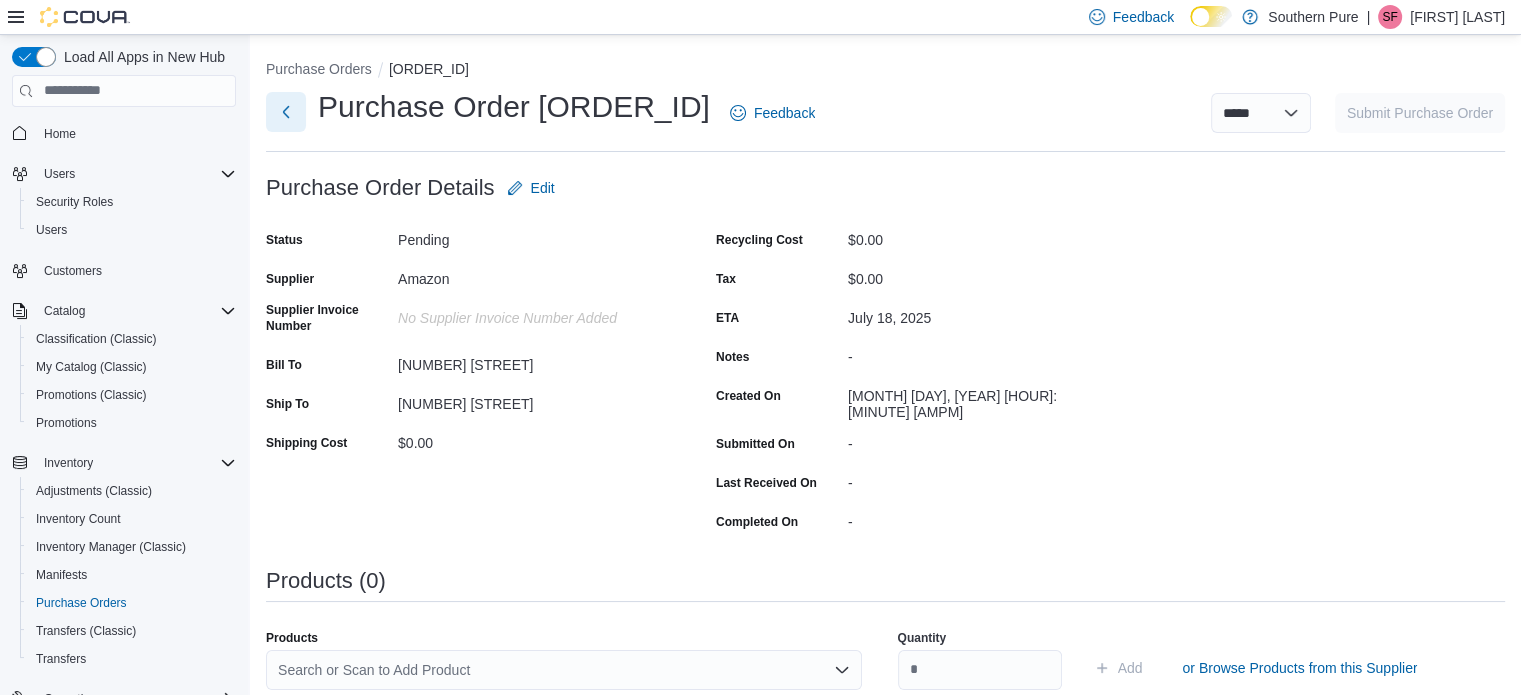 click at bounding box center (286, 112) 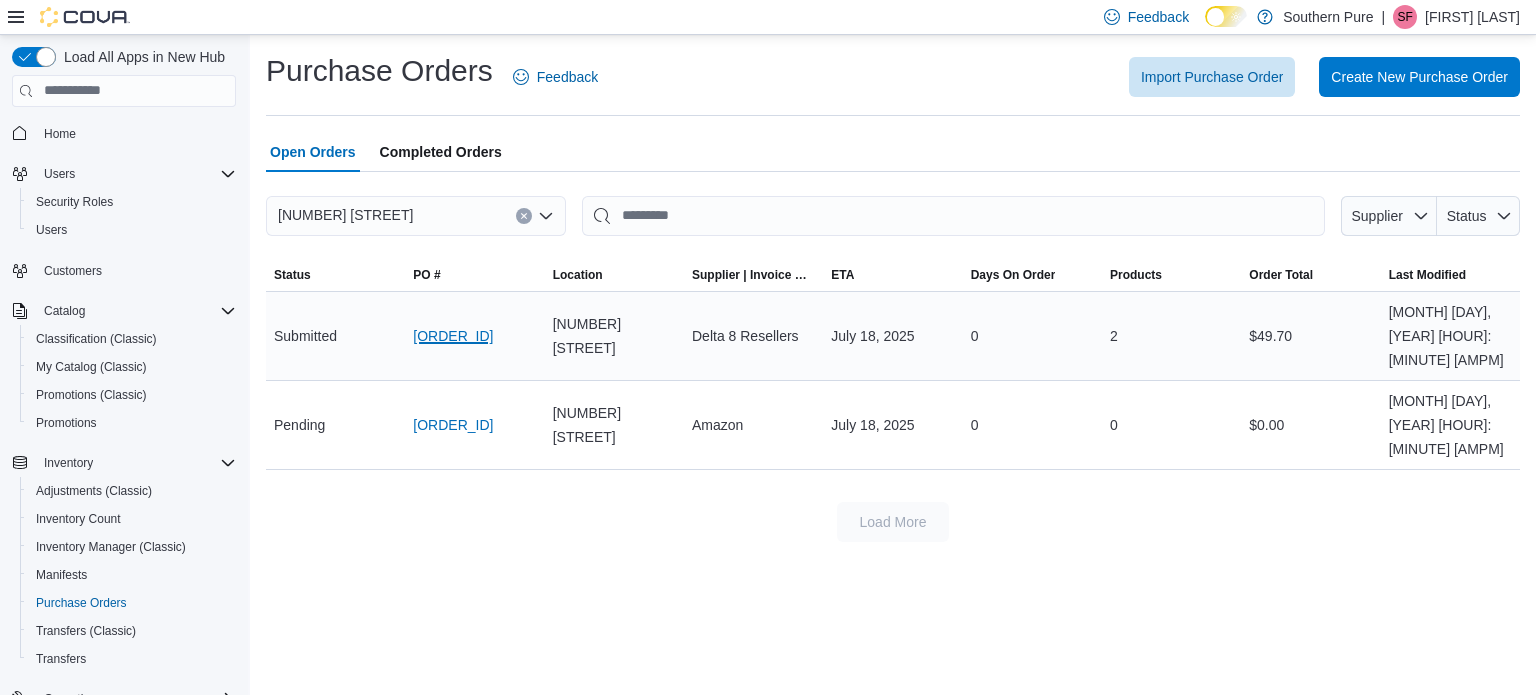click on "POFVV8-153" at bounding box center [453, 336] 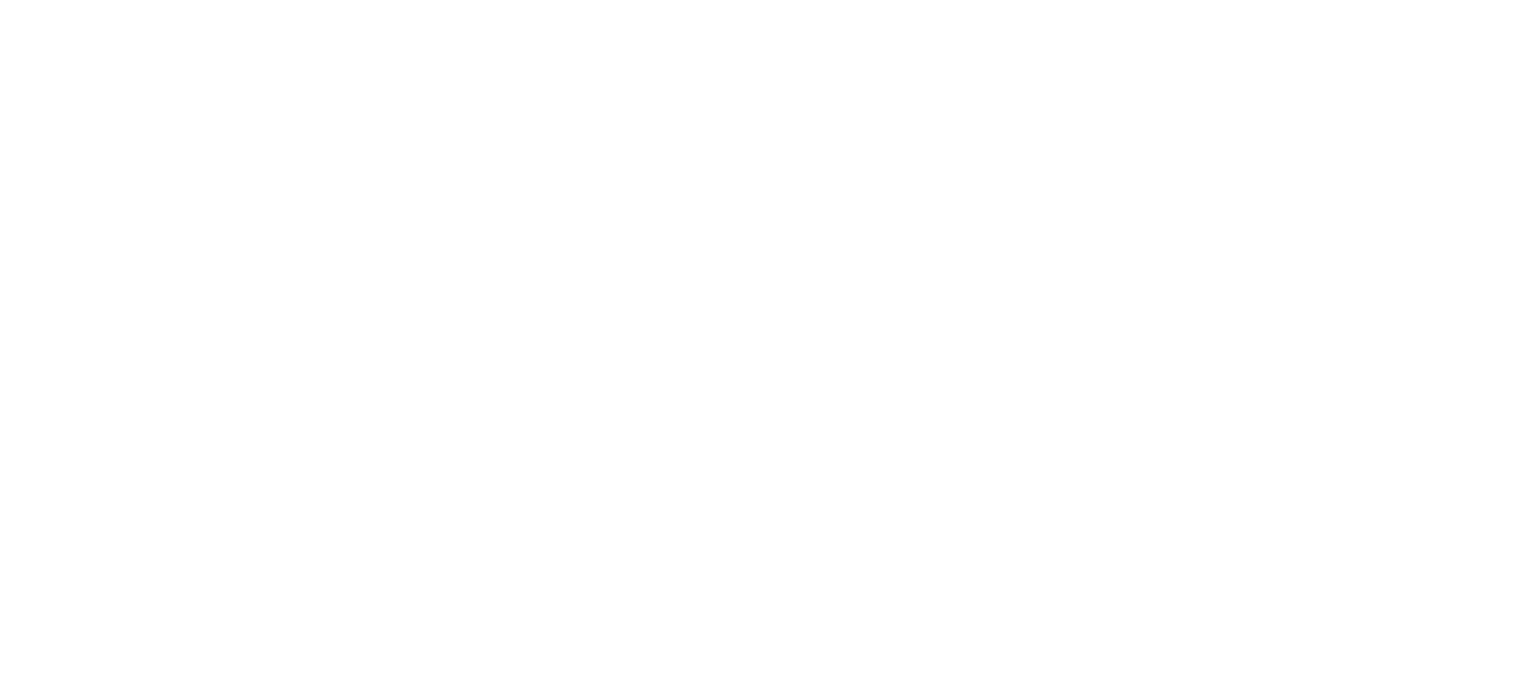 scroll, scrollTop: 0, scrollLeft: 0, axis: both 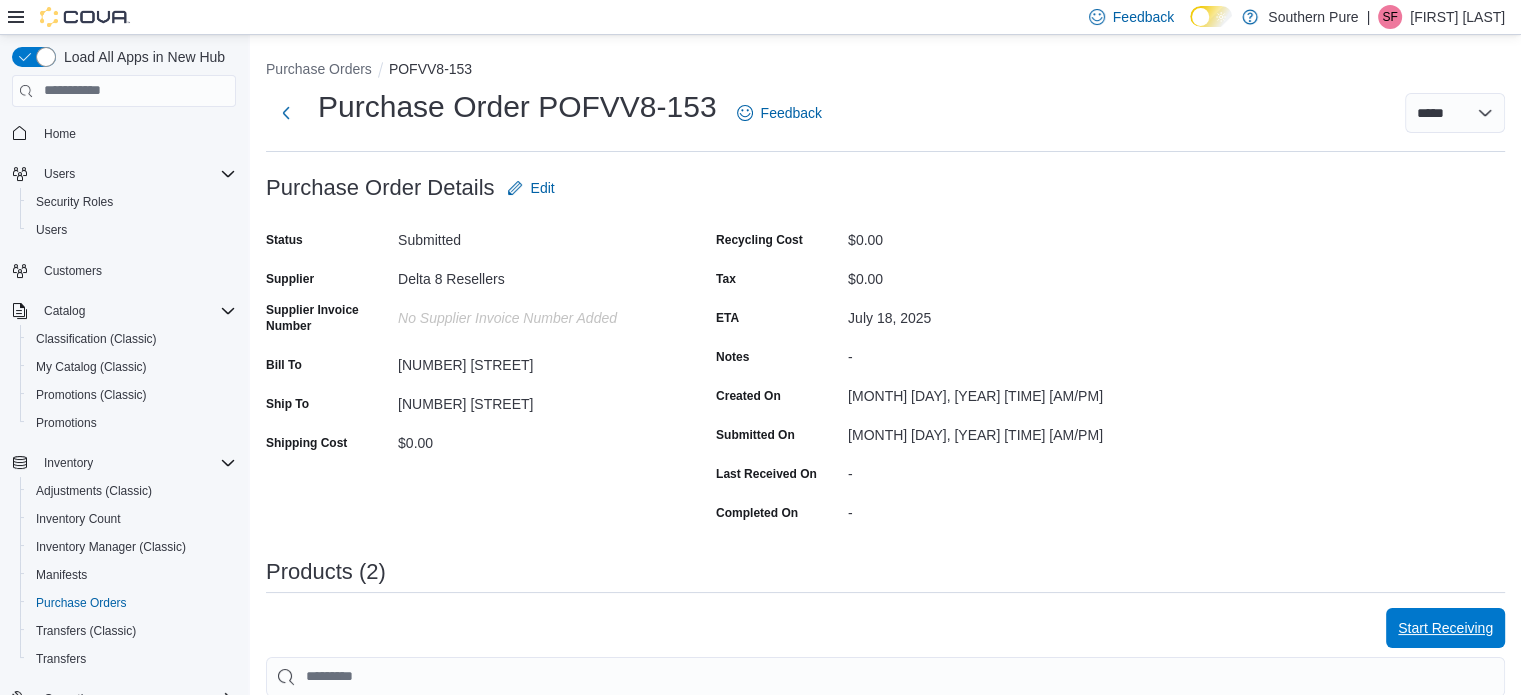 click on "Start Receiving" at bounding box center (1445, 628) 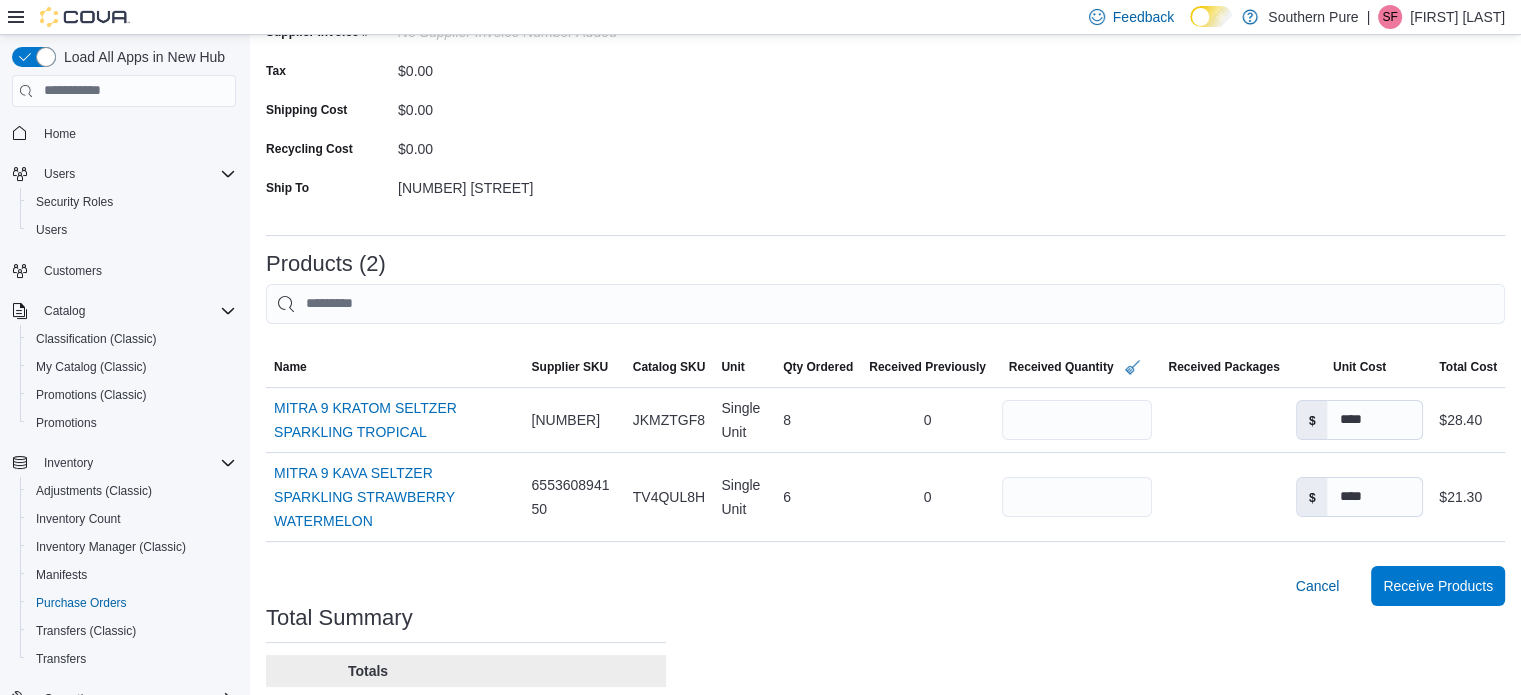 scroll, scrollTop: 248, scrollLeft: 0, axis: vertical 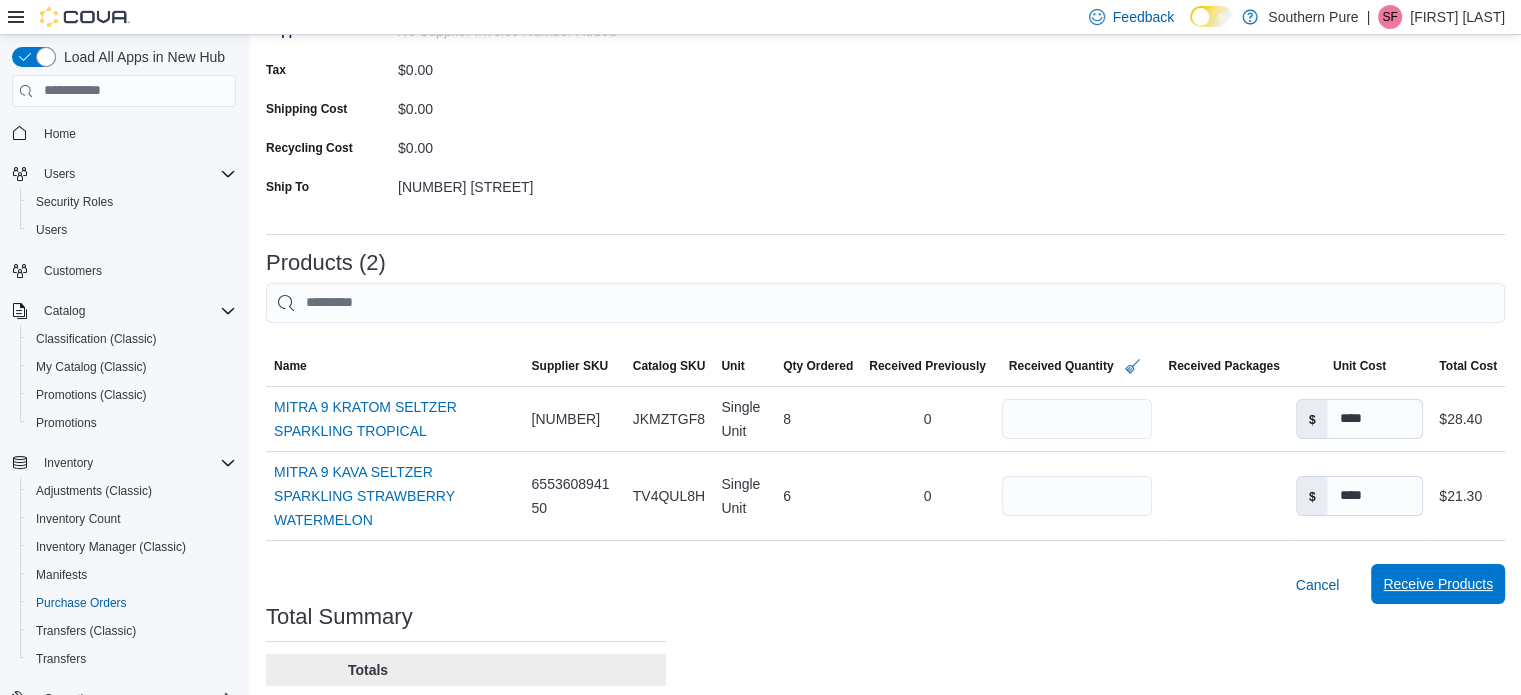 click on "Receive Products" at bounding box center (1438, 584) 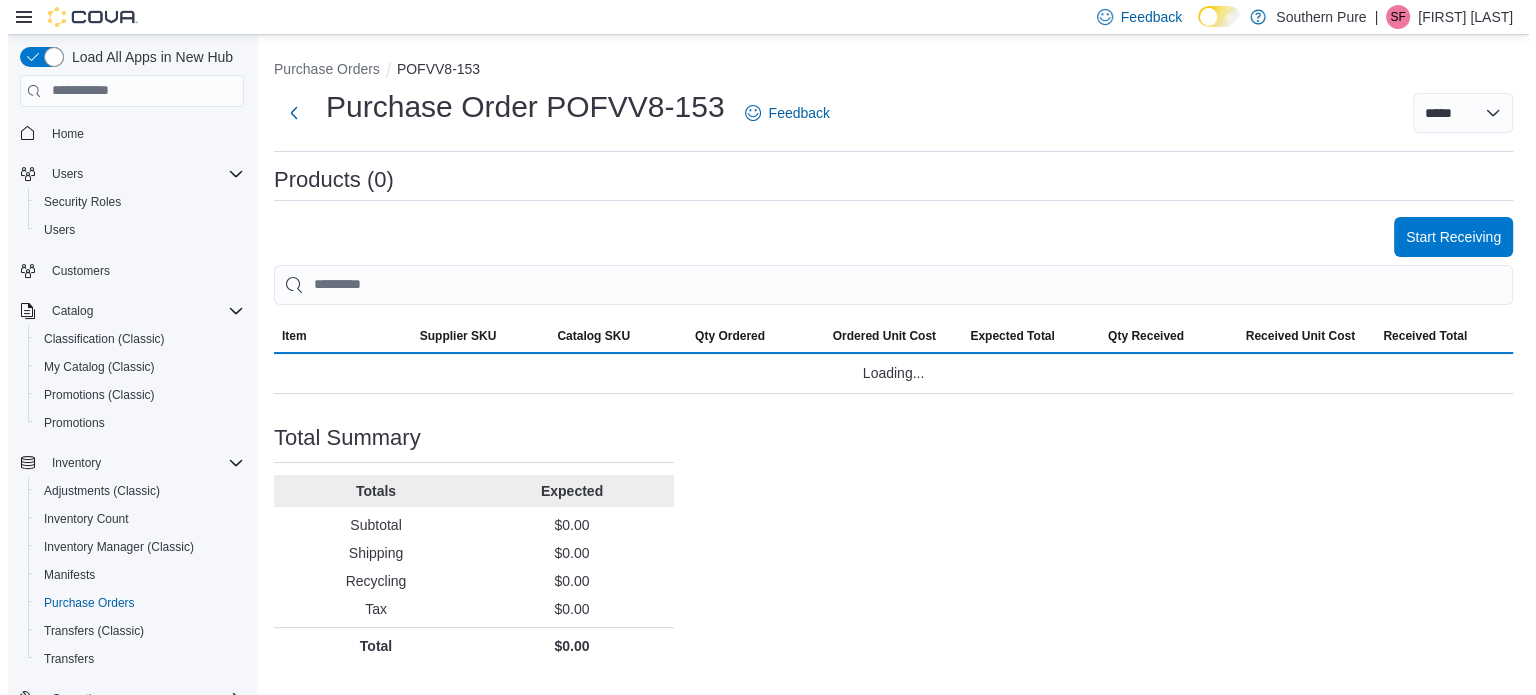 scroll, scrollTop: 0, scrollLeft: 0, axis: both 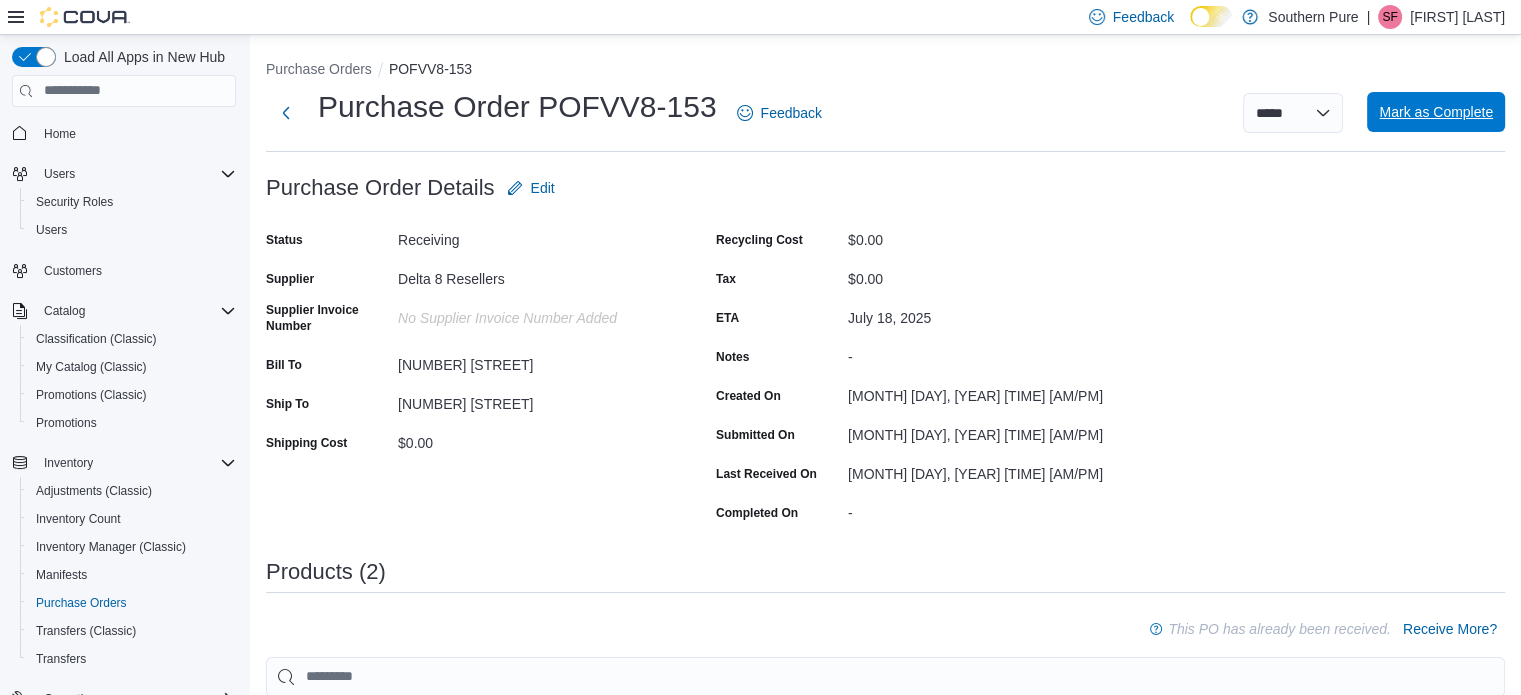 click on "Mark as Complete" at bounding box center (1436, 112) 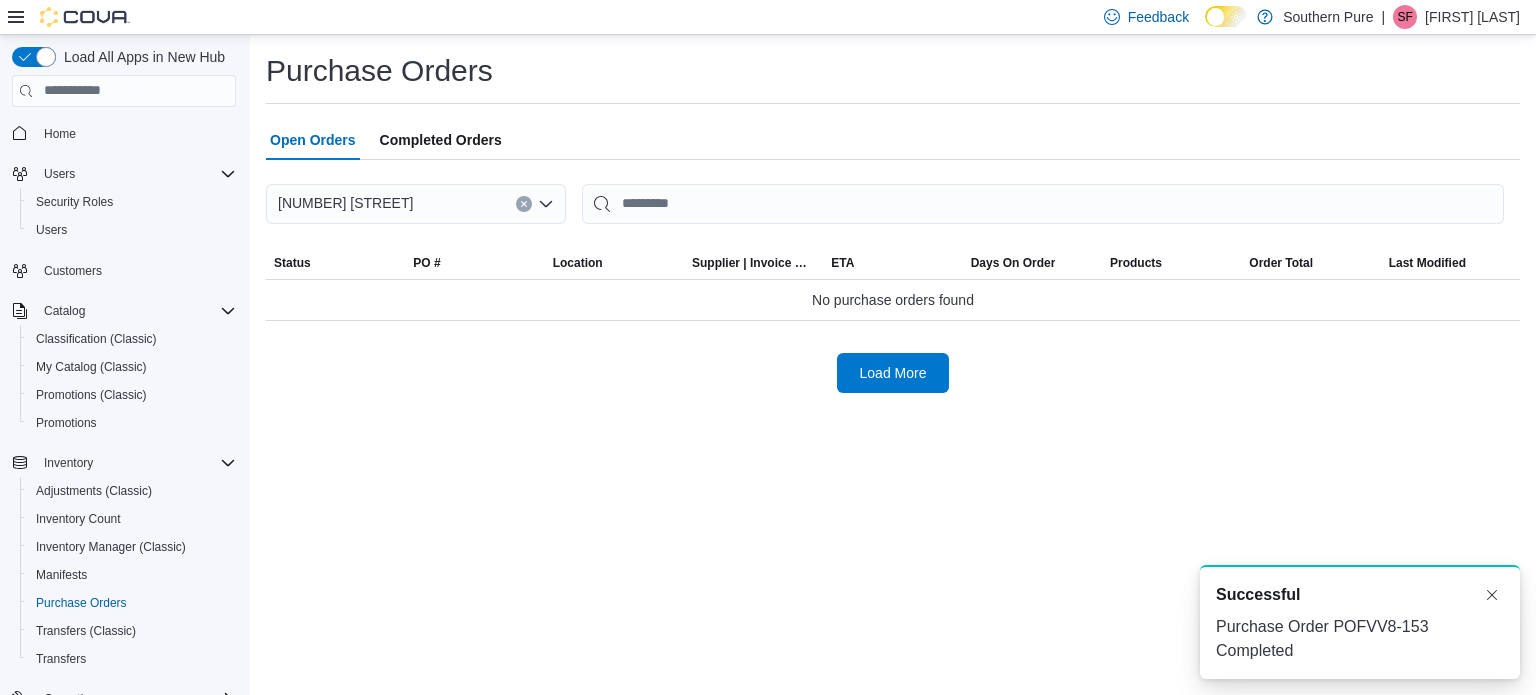 scroll, scrollTop: 0, scrollLeft: 0, axis: both 